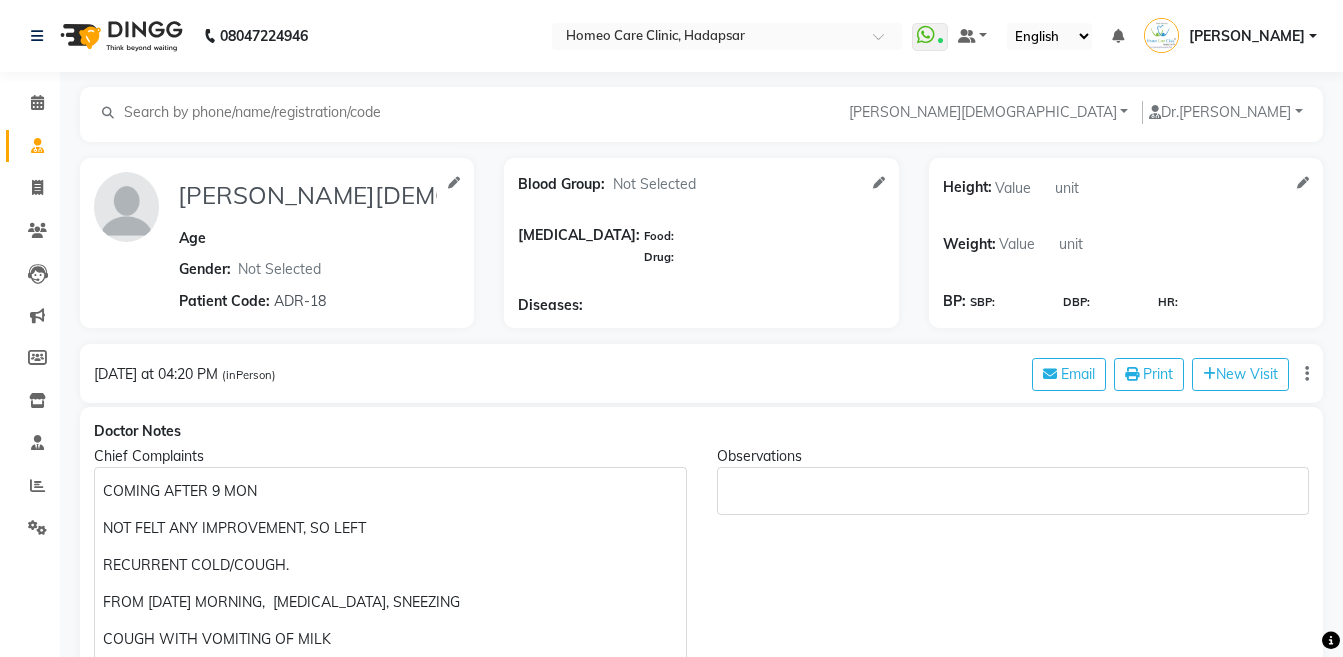 scroll, scrollTop: 0, scrollLeft: 0, axis: both 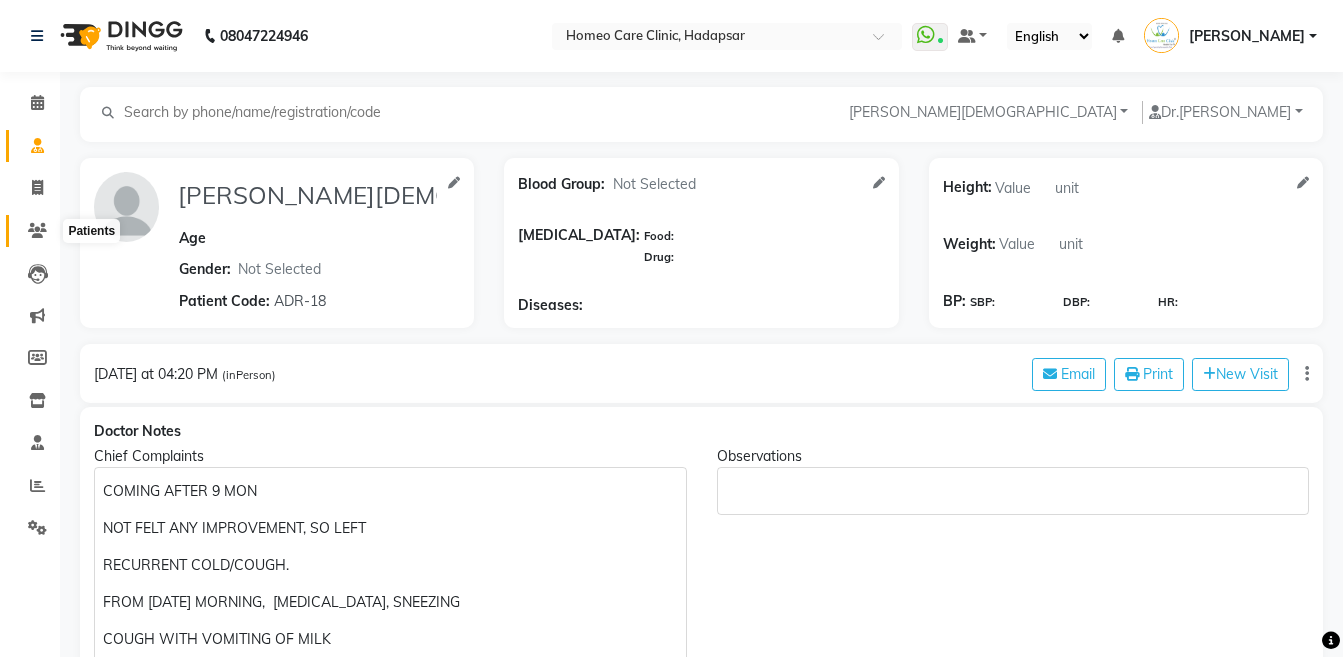 click 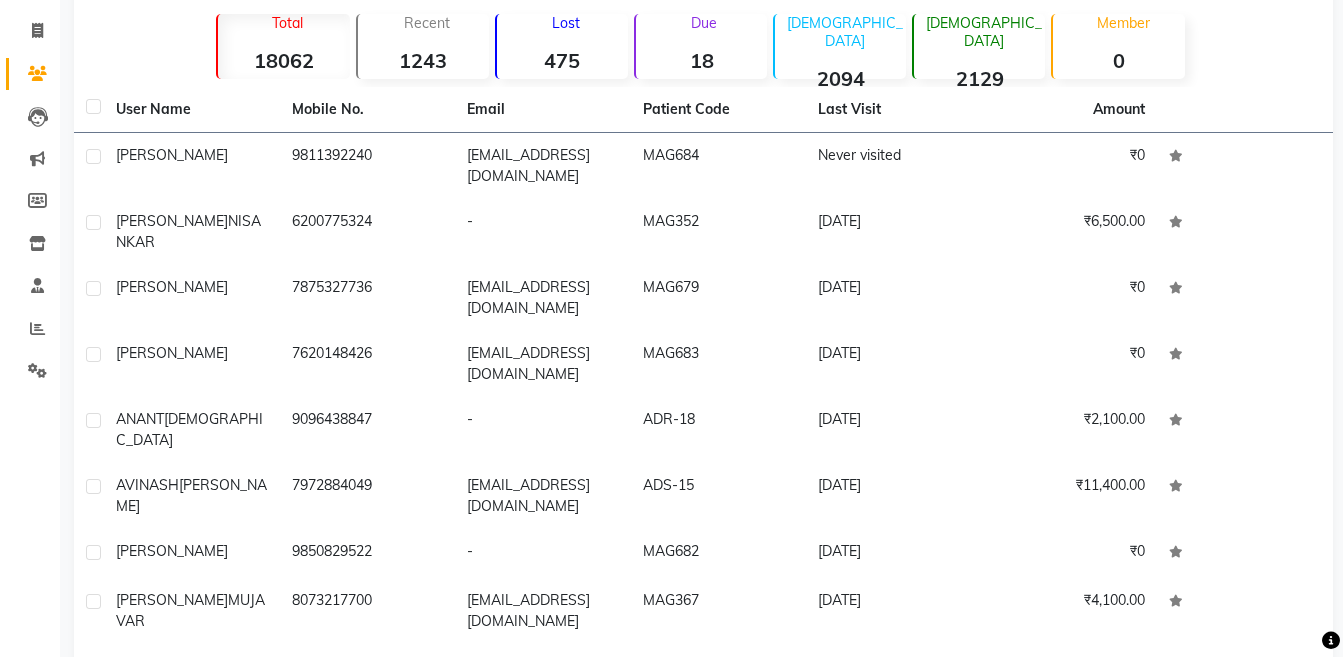 scroll, scrollTop: 158, scrollLeft: 0, axis: vertical 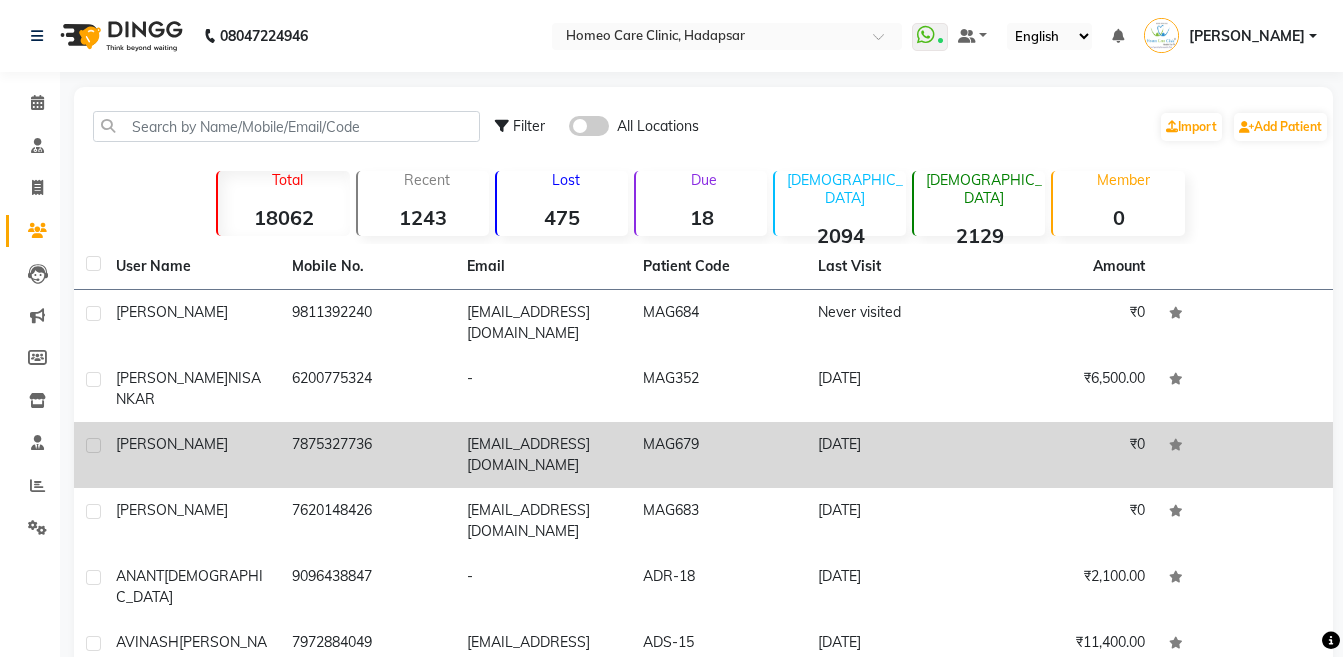 click on "₹0" 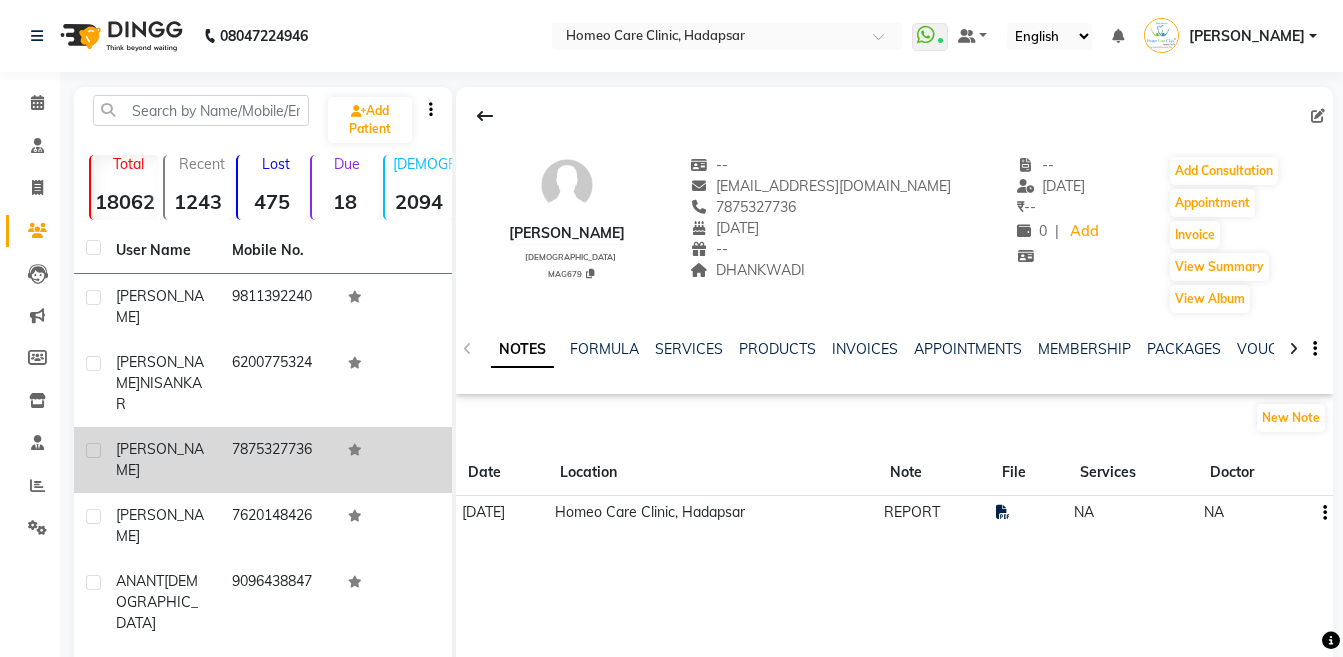 click 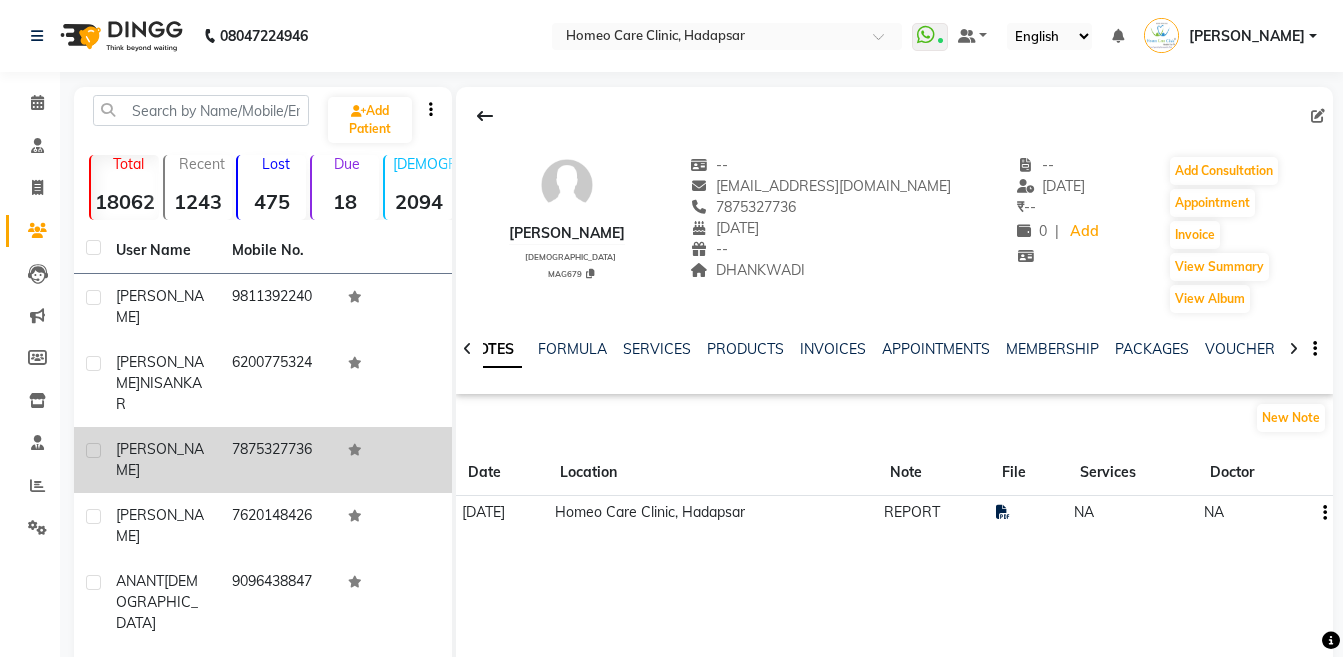 click 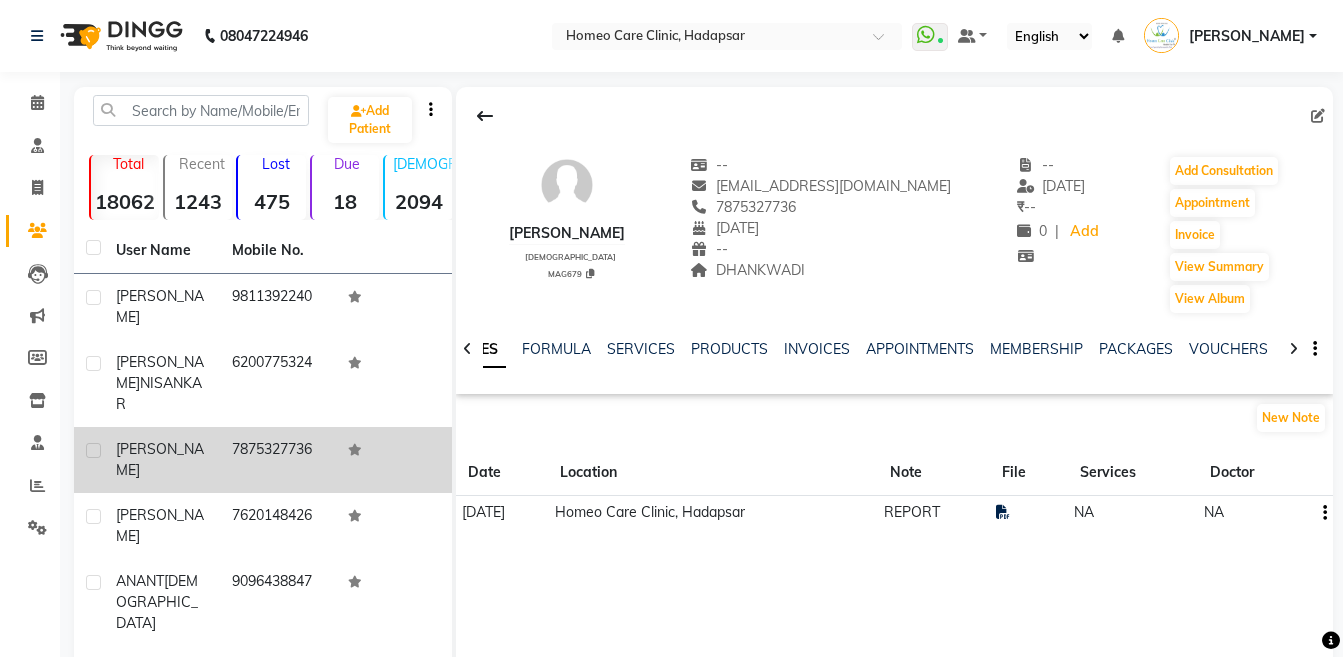 click 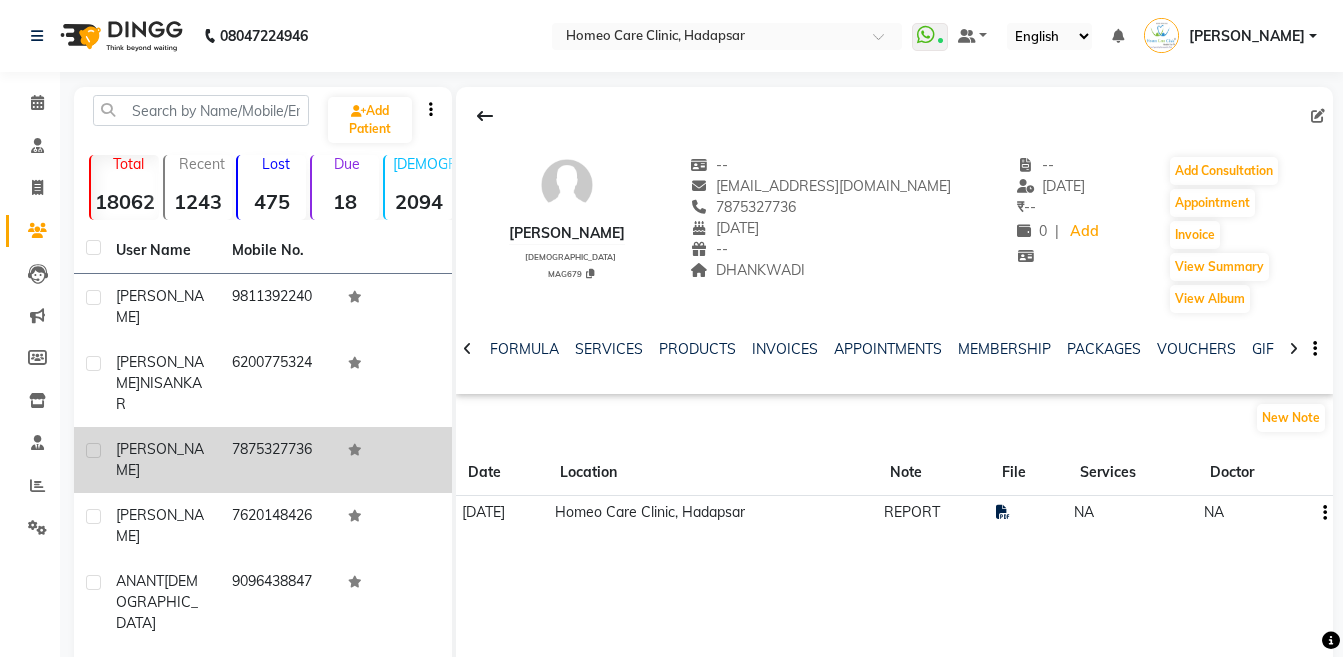 click 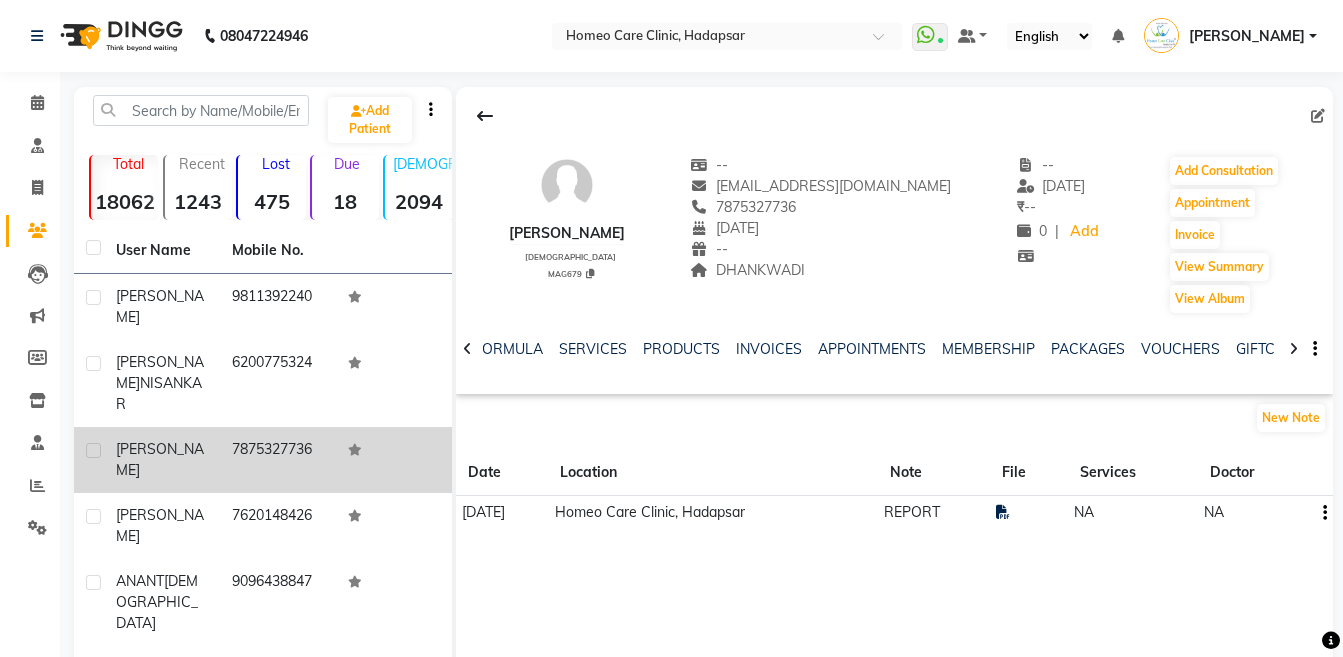 click 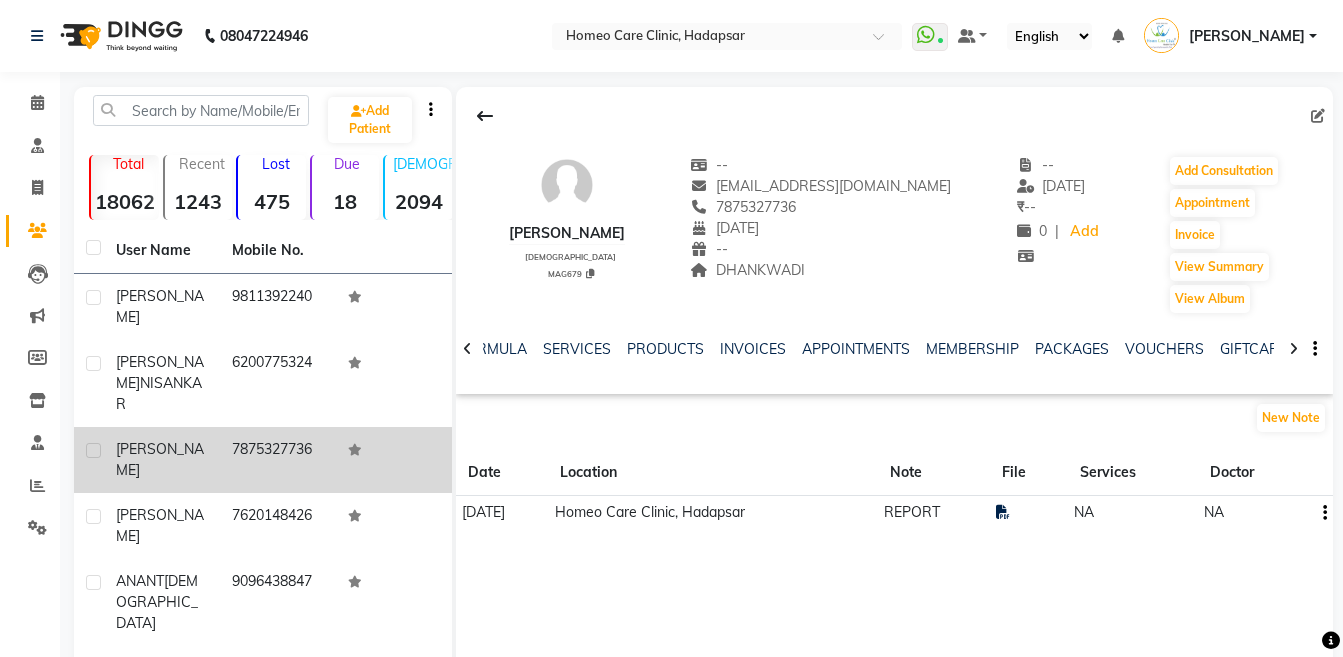 click 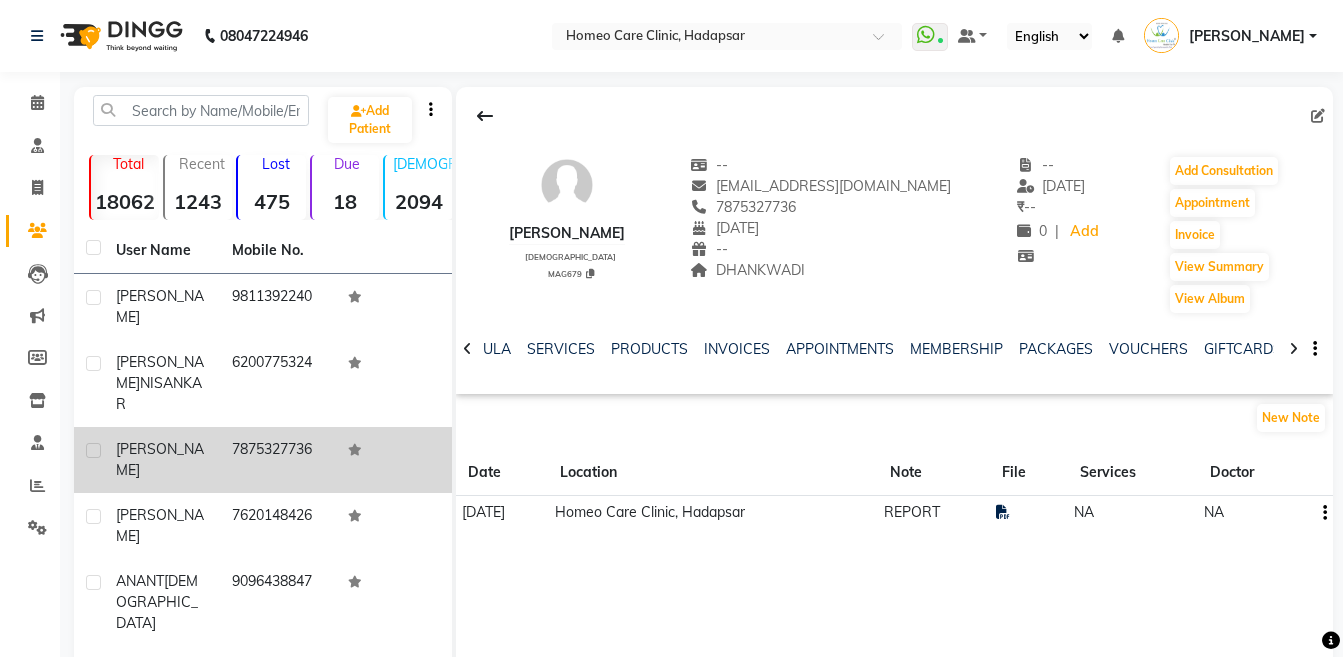 click 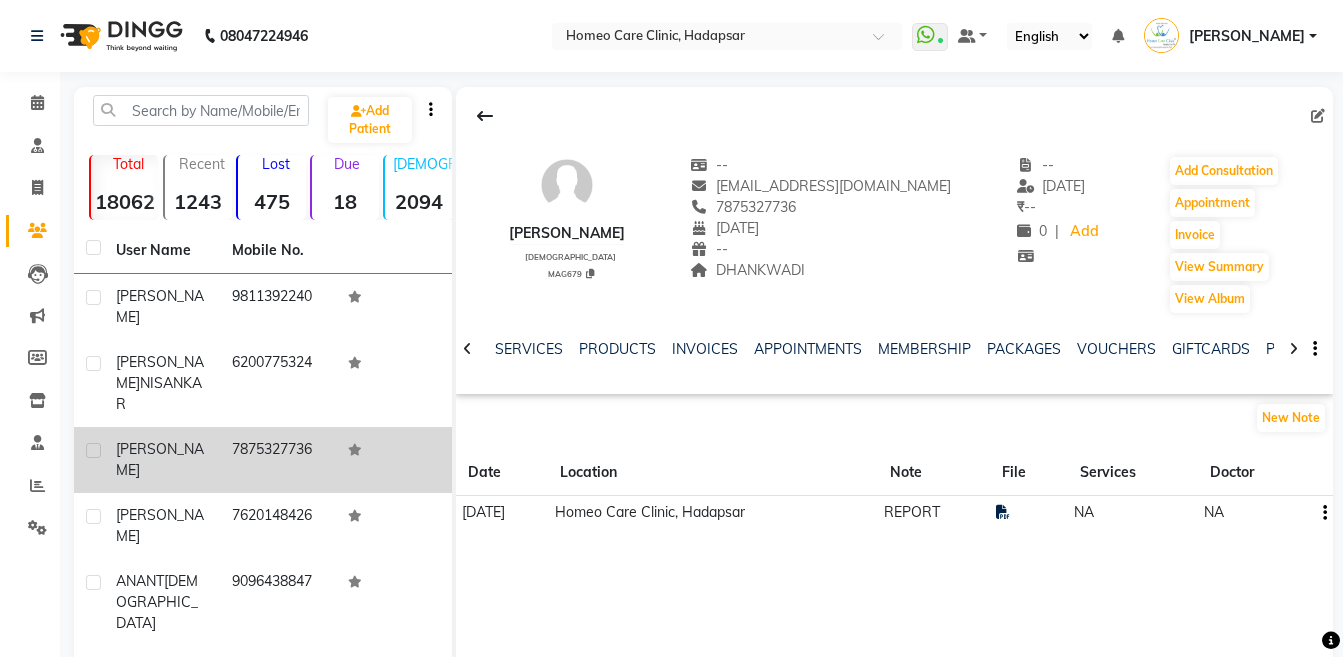 click 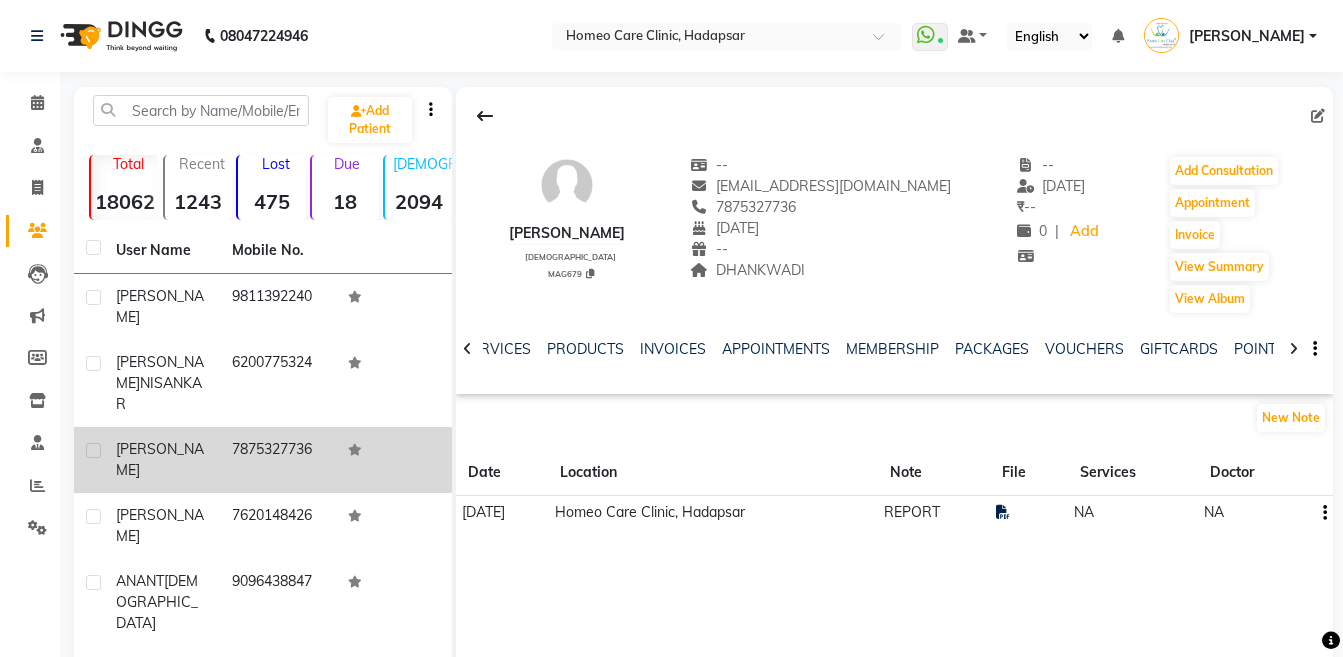 click 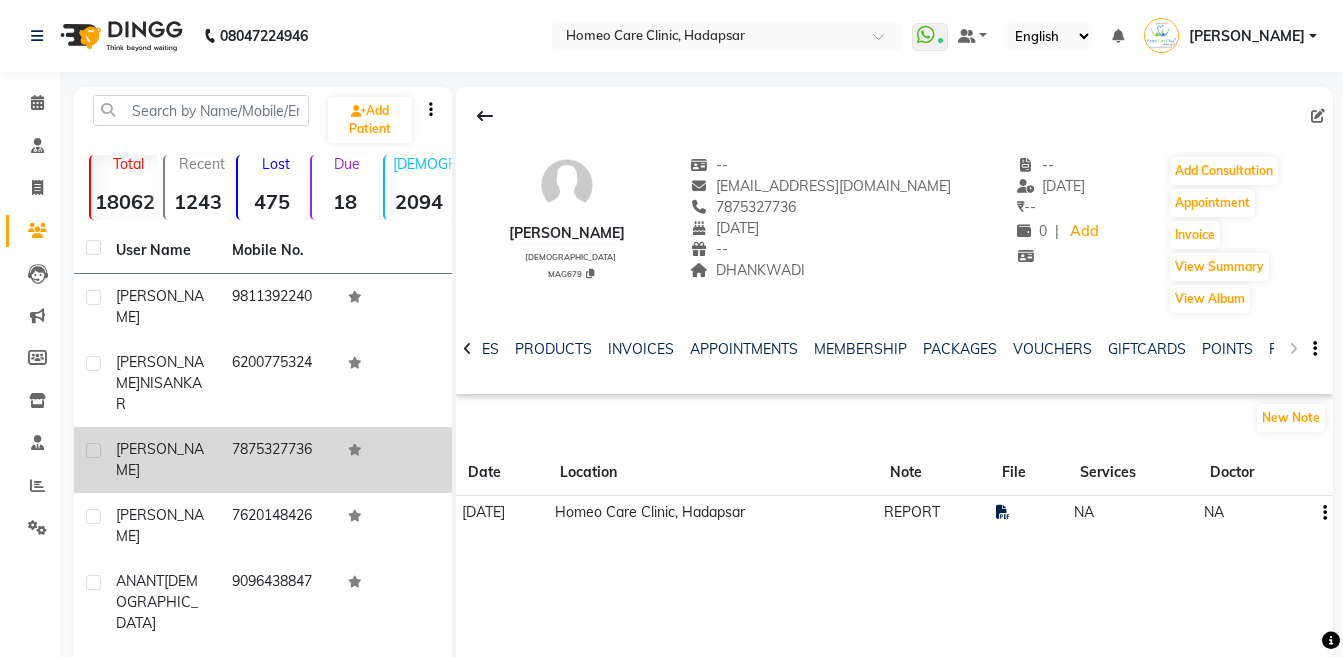 click on "NOTES FORMULA SERVICES PRODUCTS INVOICES APPOINTMENTS MEMBERSHIP PACKAGES VOUCHERS GIFTCARDS POINTS FORMS FAMILY CARDS WALLET" 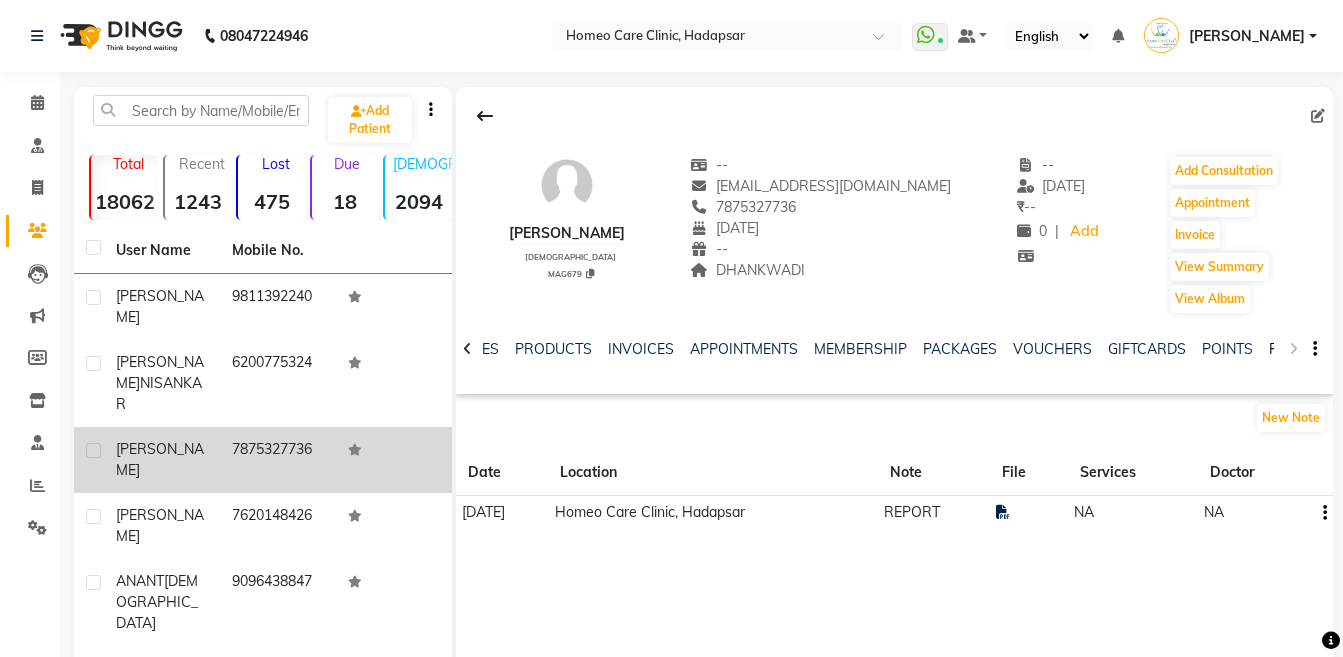 click on "FORMS" 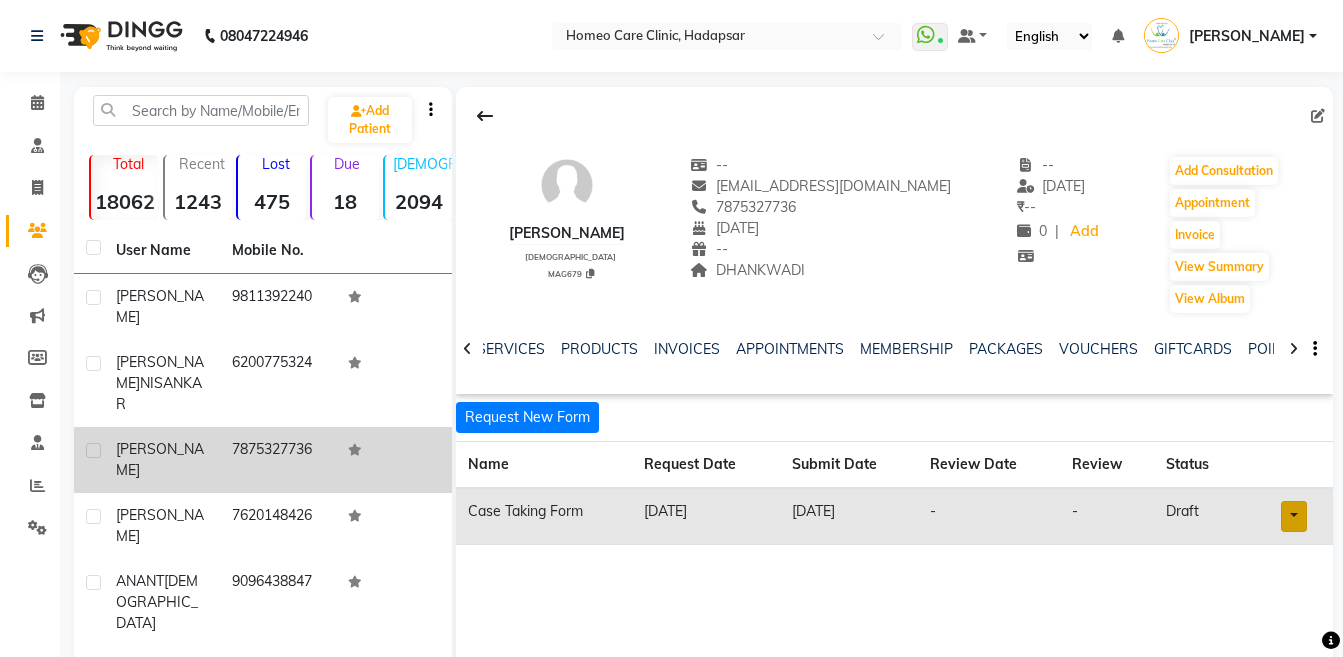 click at bounding box center [1294, 516] 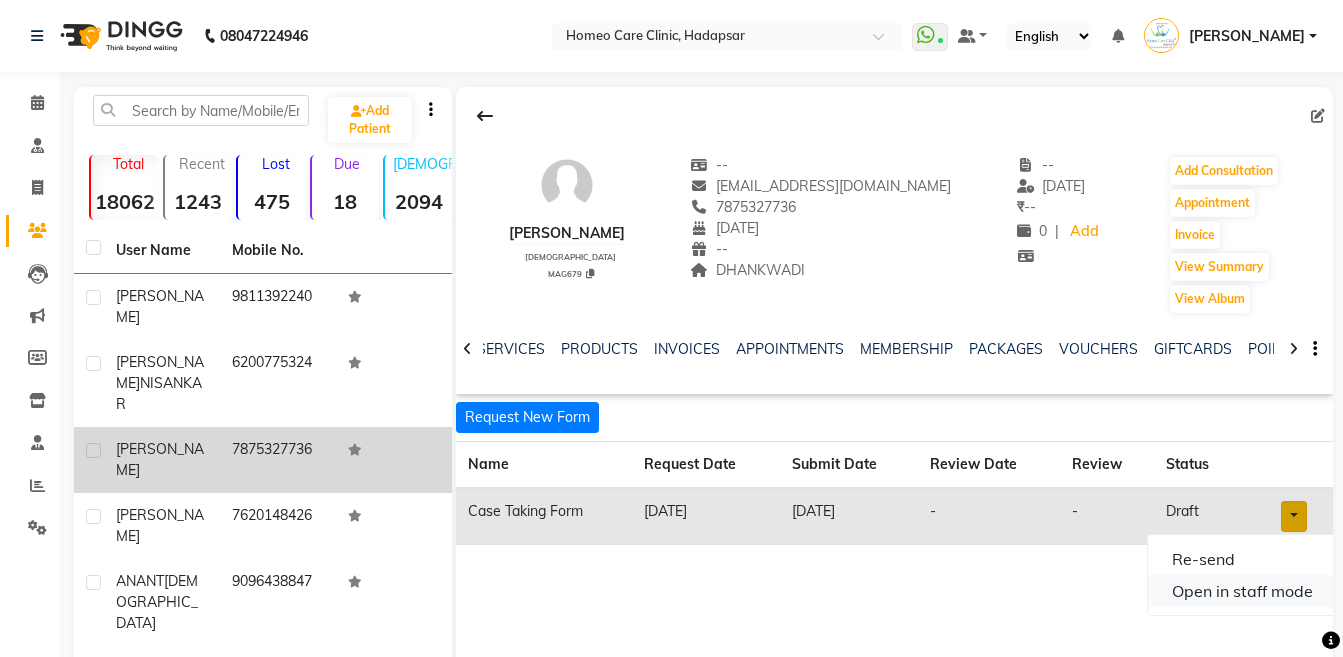 click on "Open in staff mode" 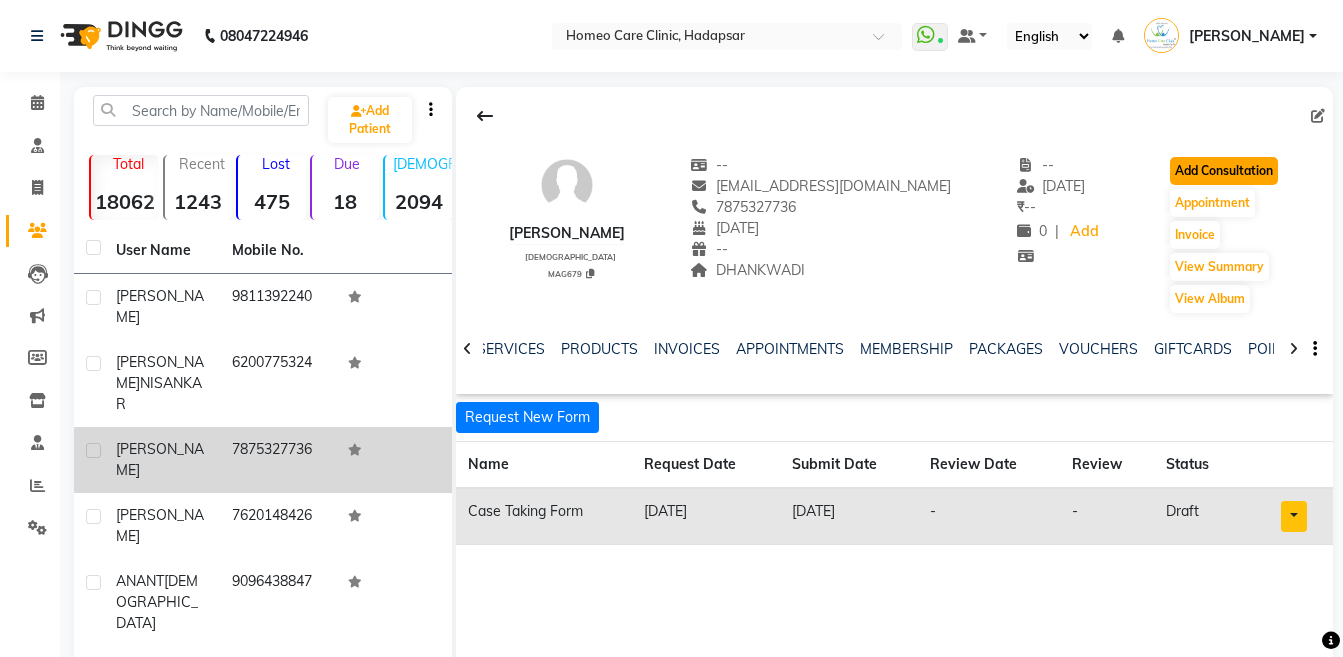 click on "Add Consultation" 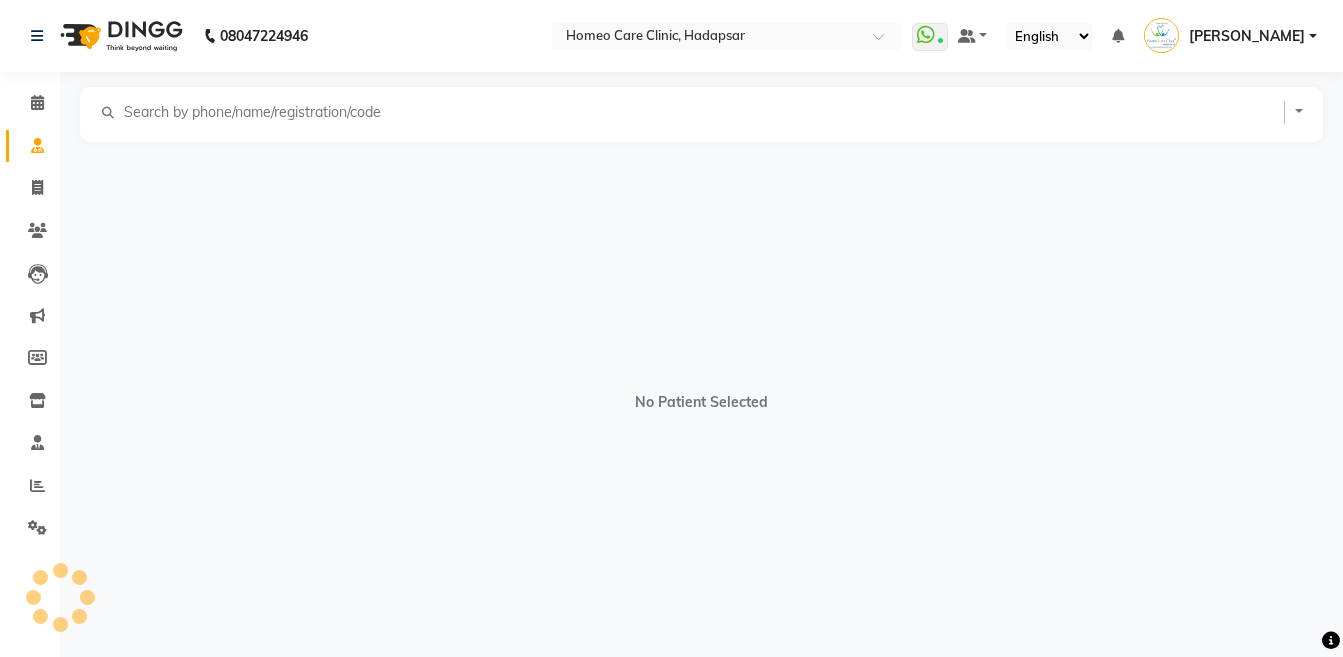 select on "male" 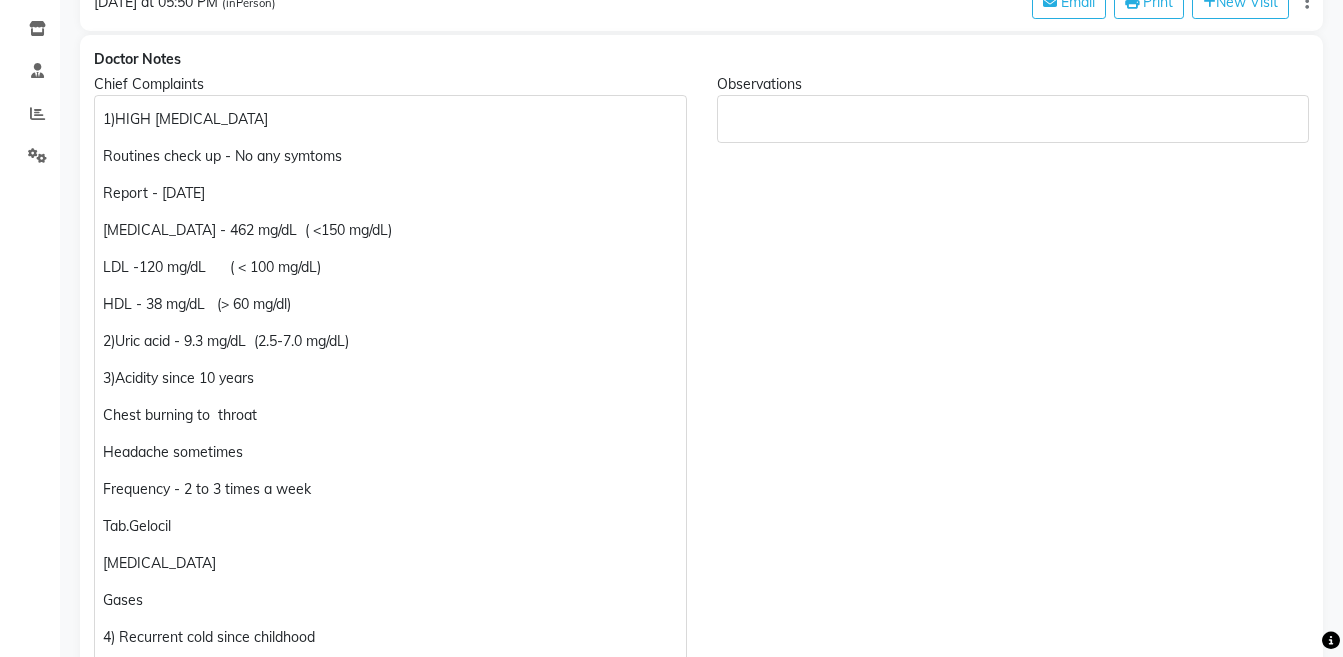 scroll, scrollTop: 496, scrollLeft: 0, axis: vertical 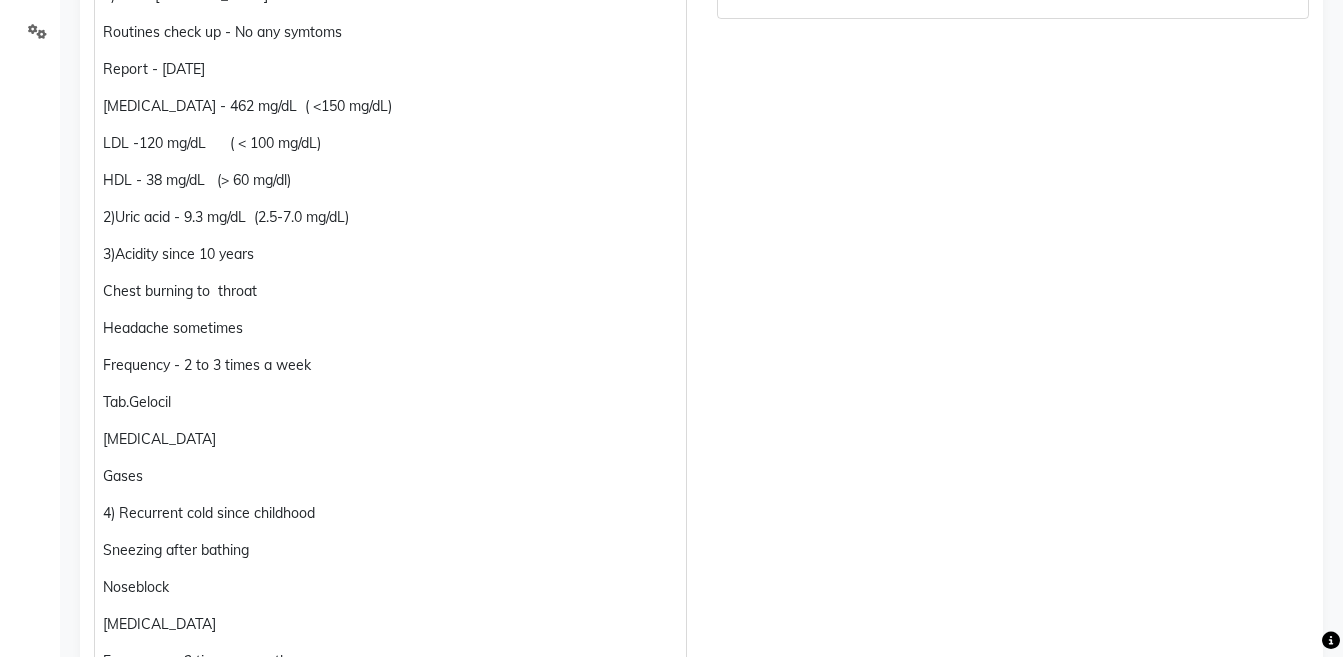 click on "1)HIGH TRIGLYCERIDES  Routines check up - No any symtoms Report - 30/6/25 Triglycerides - 462 mg/dL  ( <150 mg/dL) LDL -120 mg/dL      ( < 100 mg/dL) HDL - 38 mg/dL   (> 60 mg/dl) 2)Uric acid - 9.3 mg/dL  (2.5-7.0 mg/dL) 3)Acidity since 10 years Chest burning to  throat Headache sometimes Frequency - 2 to 3 times a week Tab.Gelocil Bloating  Gases 4) Recurrent cold since childhood Sneezing after bathing Noseblock  runny nose Frequency - 2 times a month" 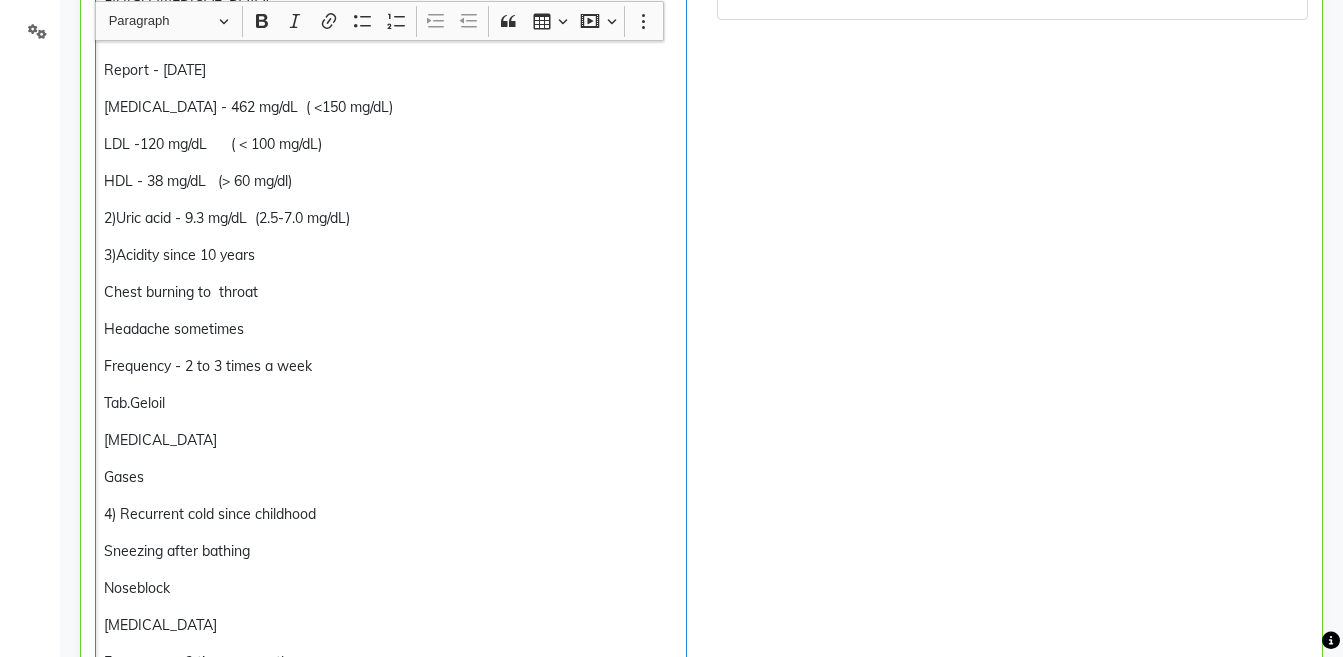 scroll, scrollTop: 497, scrollLeft: 0, axis: vertical 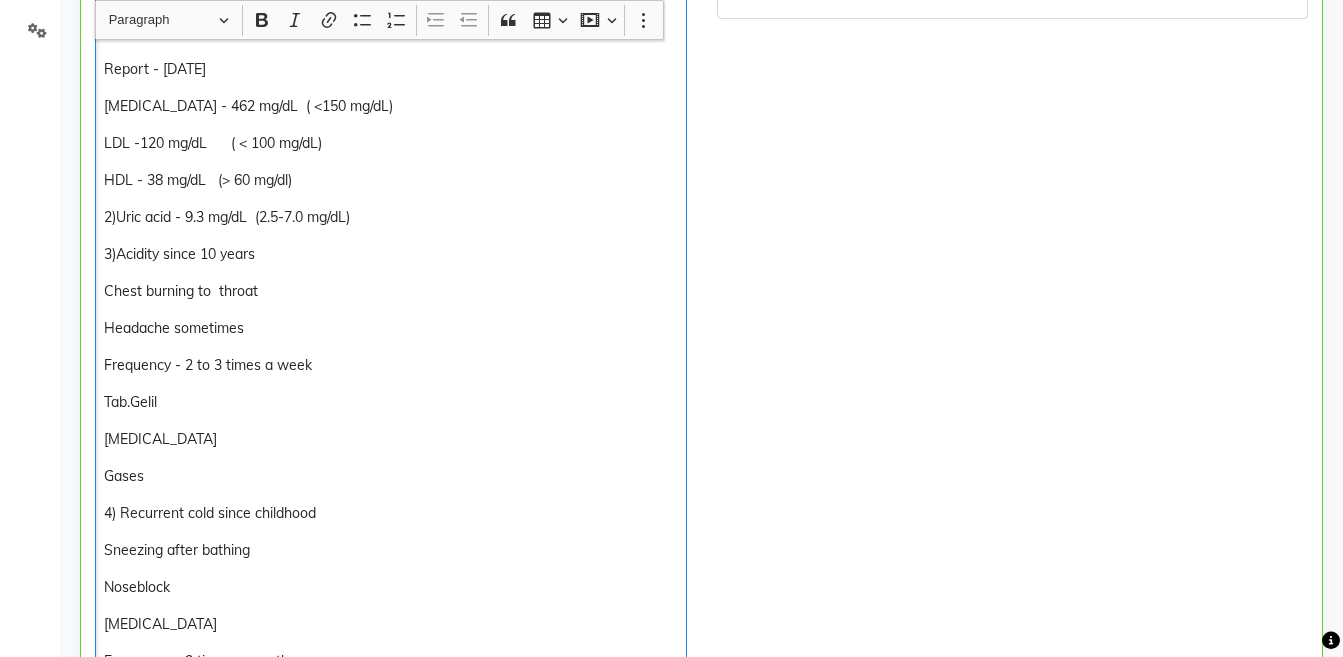 type 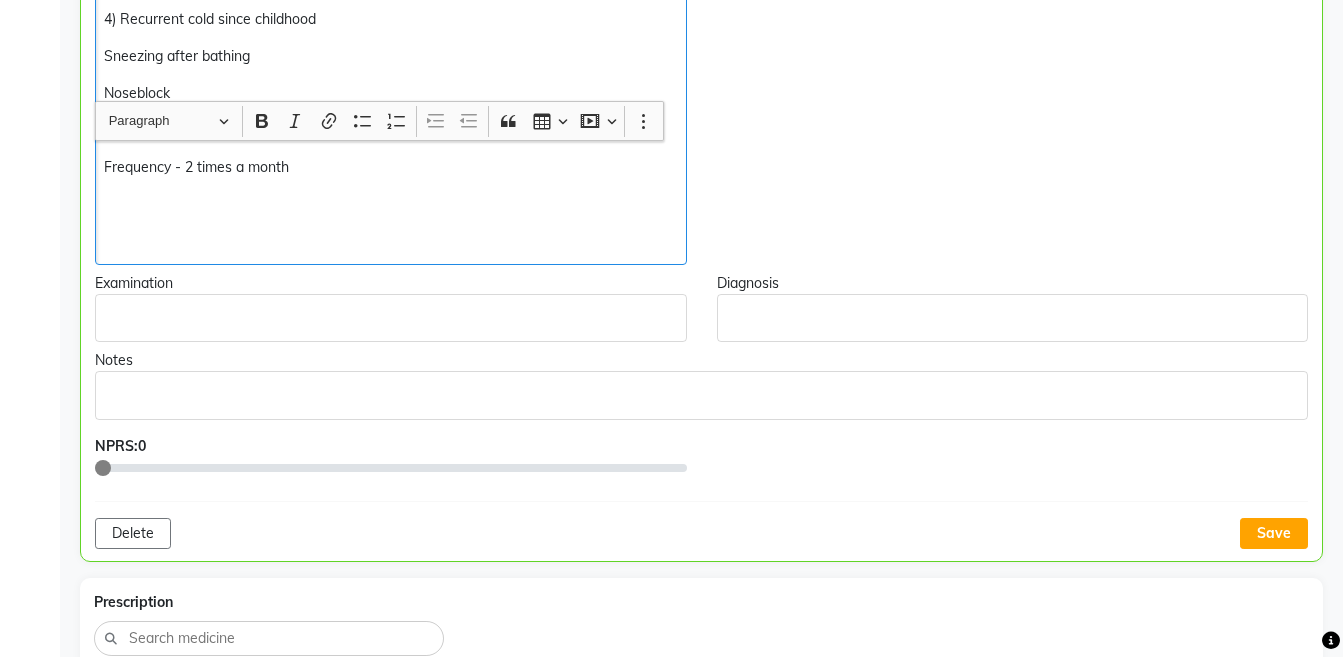 scroll, scrollTop: 1092, scrollLeft: 0, axis: vertical 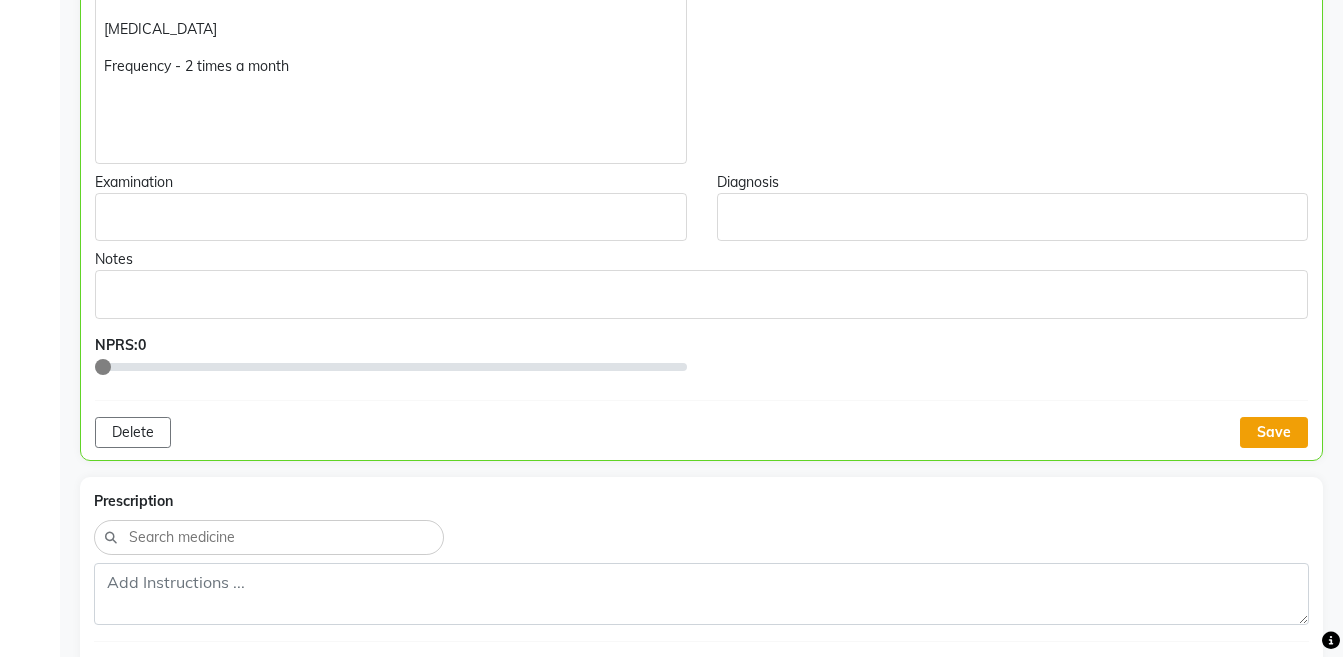 click on "Save" 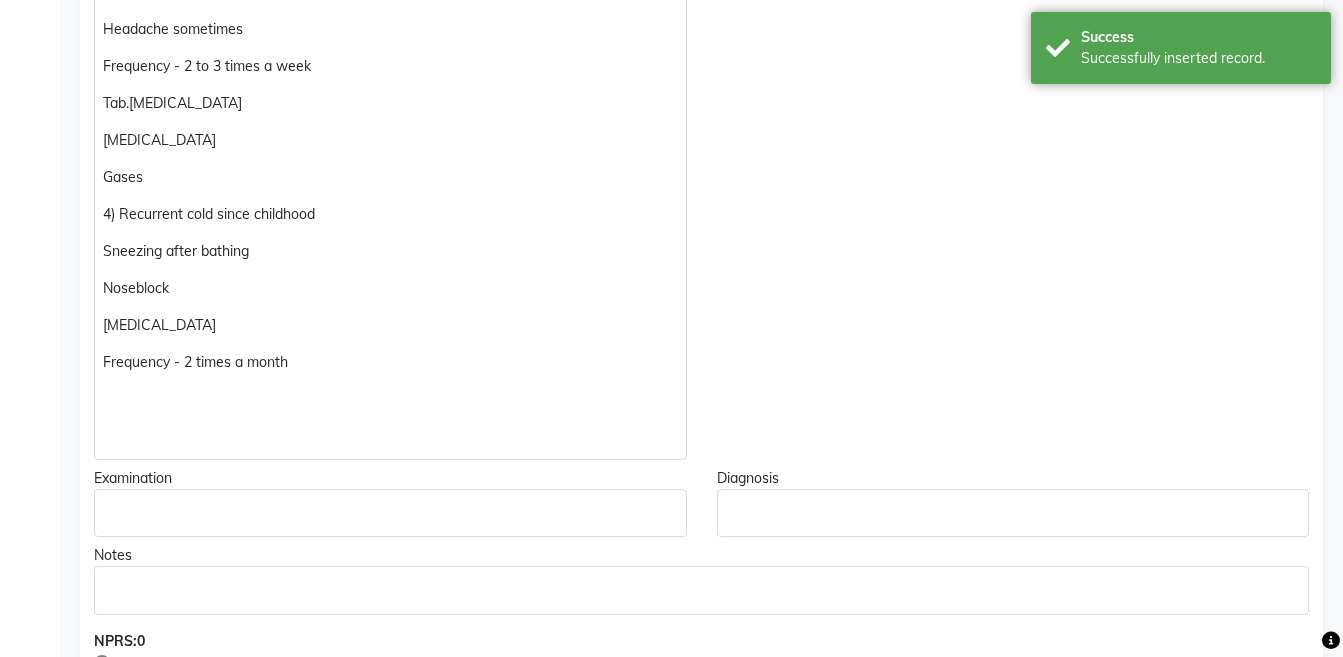 scroll, scrollTop: 792, scrollLeft: 0, axis: vertical 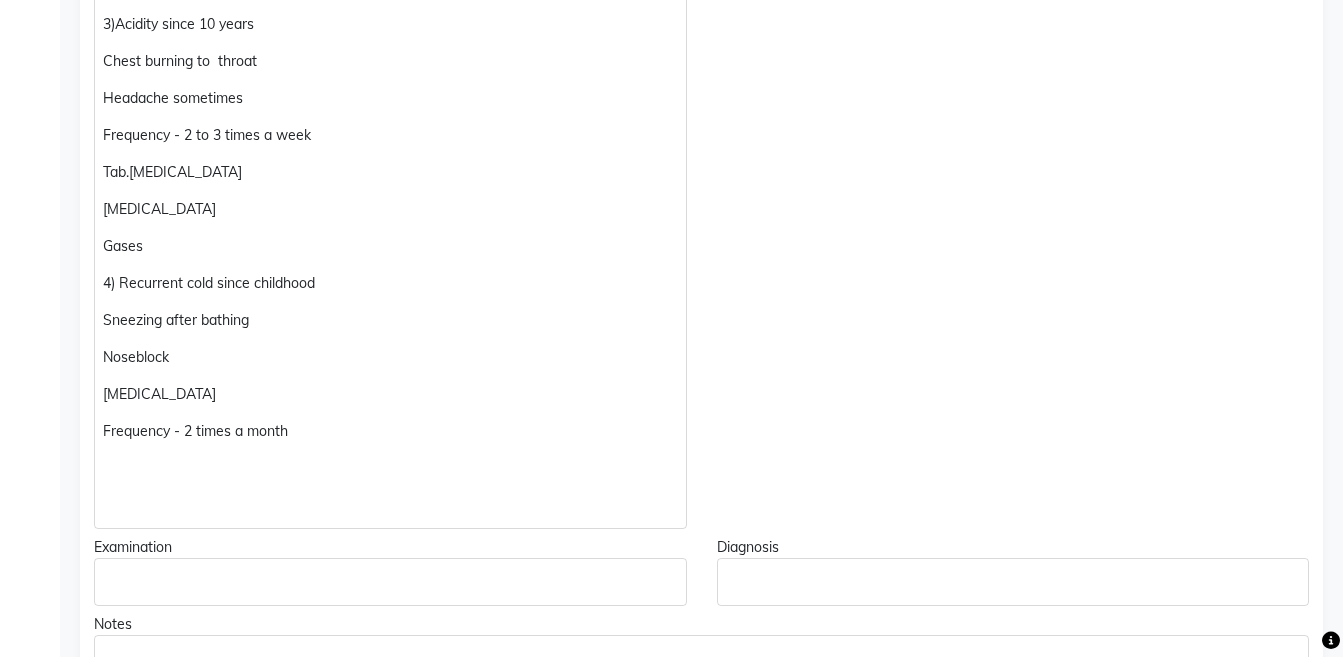 click on "runny nose" 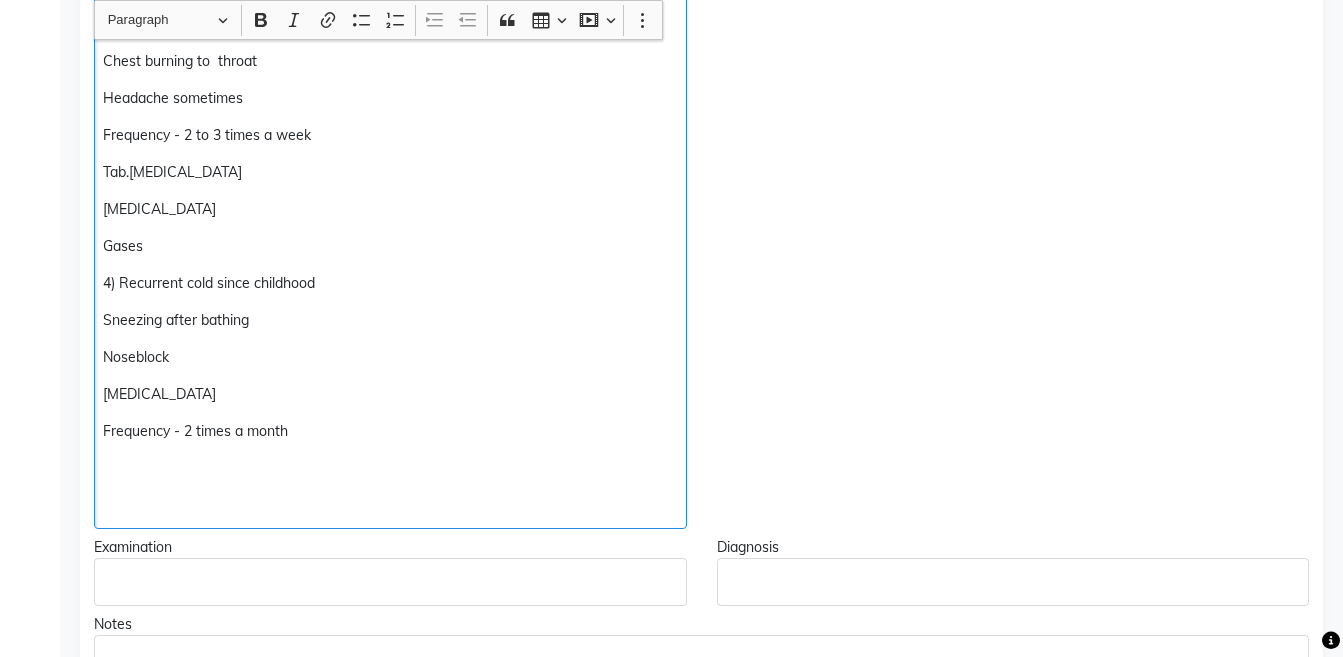 click on "runny nose" 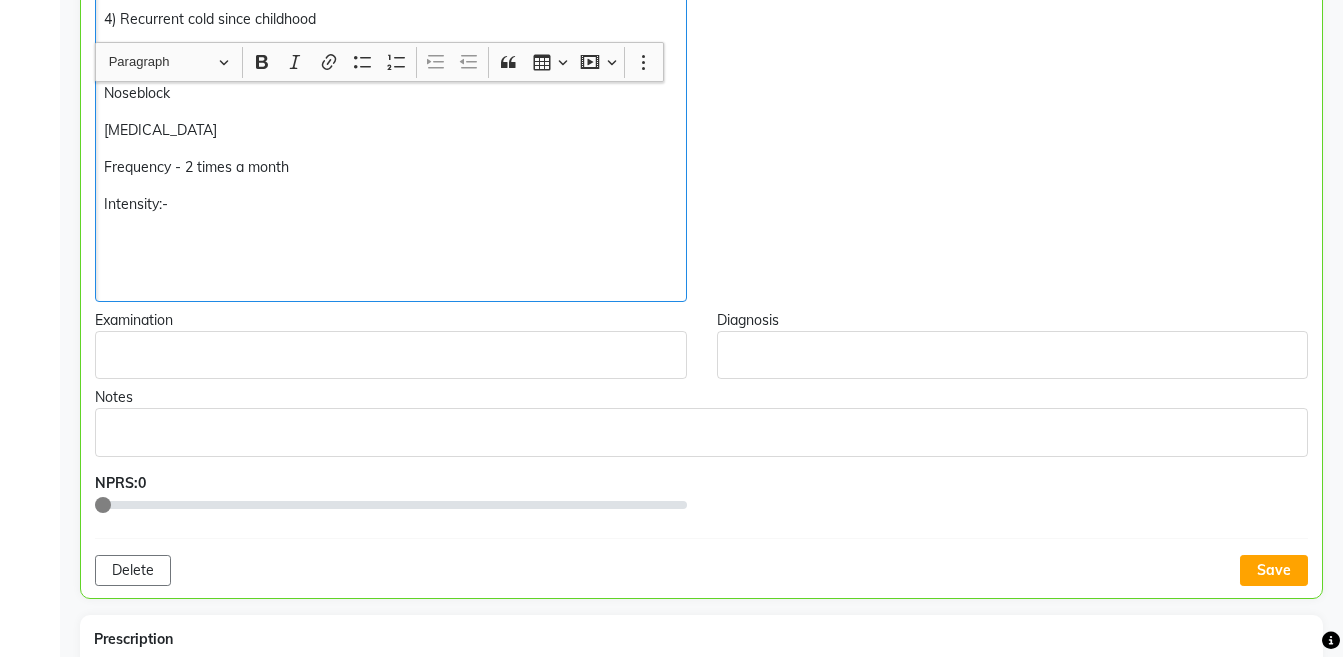 scroll, scrollTop: 1033, scrollLeft: 0, axis: vertical 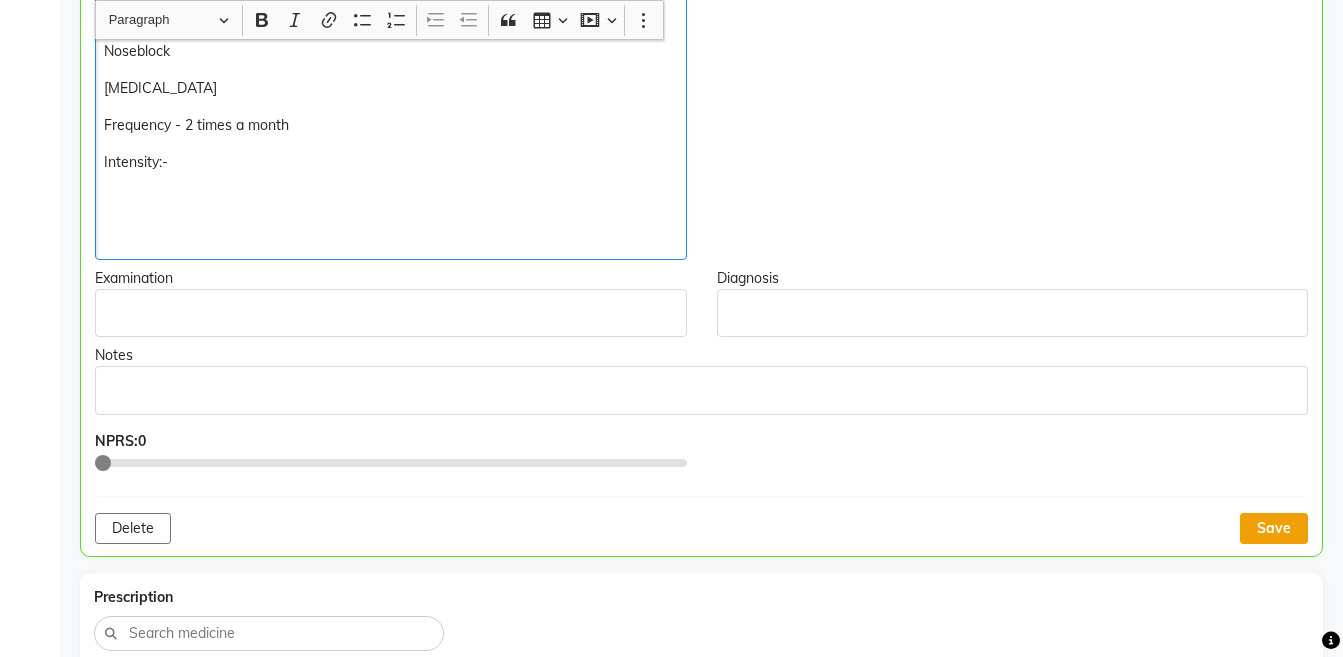 click on "Save" 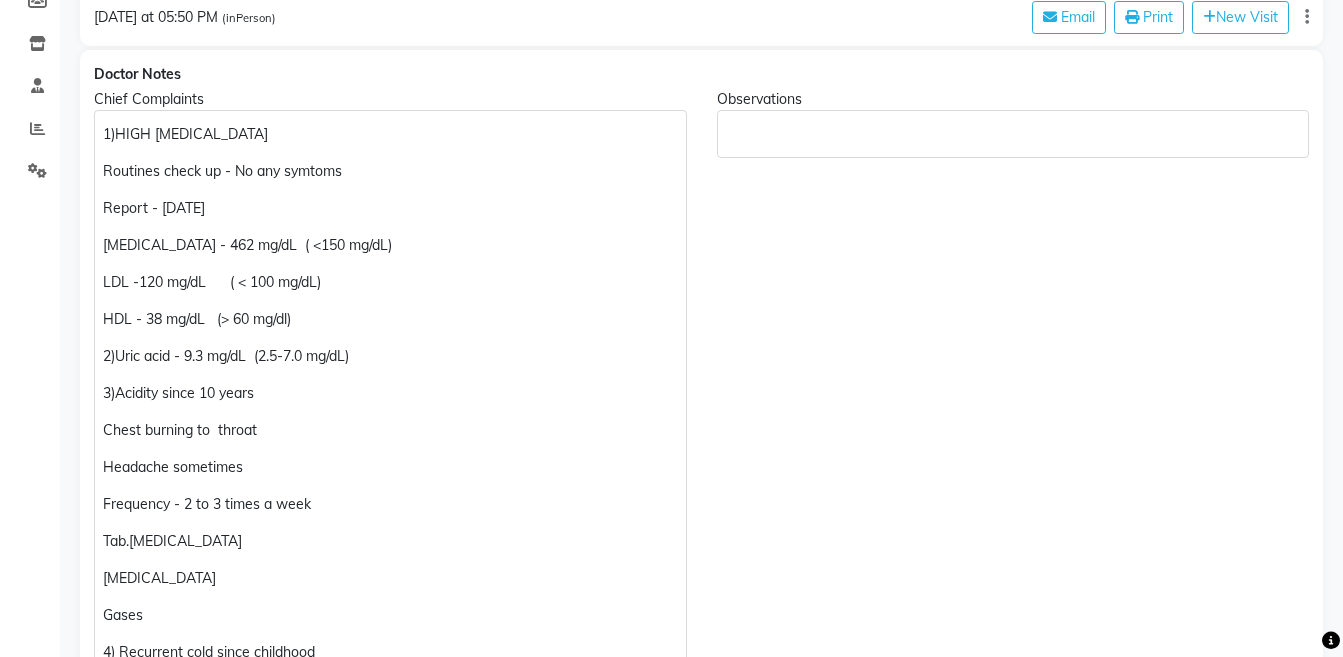 scroll, scrollTop: 342, scrollLeft: 0, axis: vertical 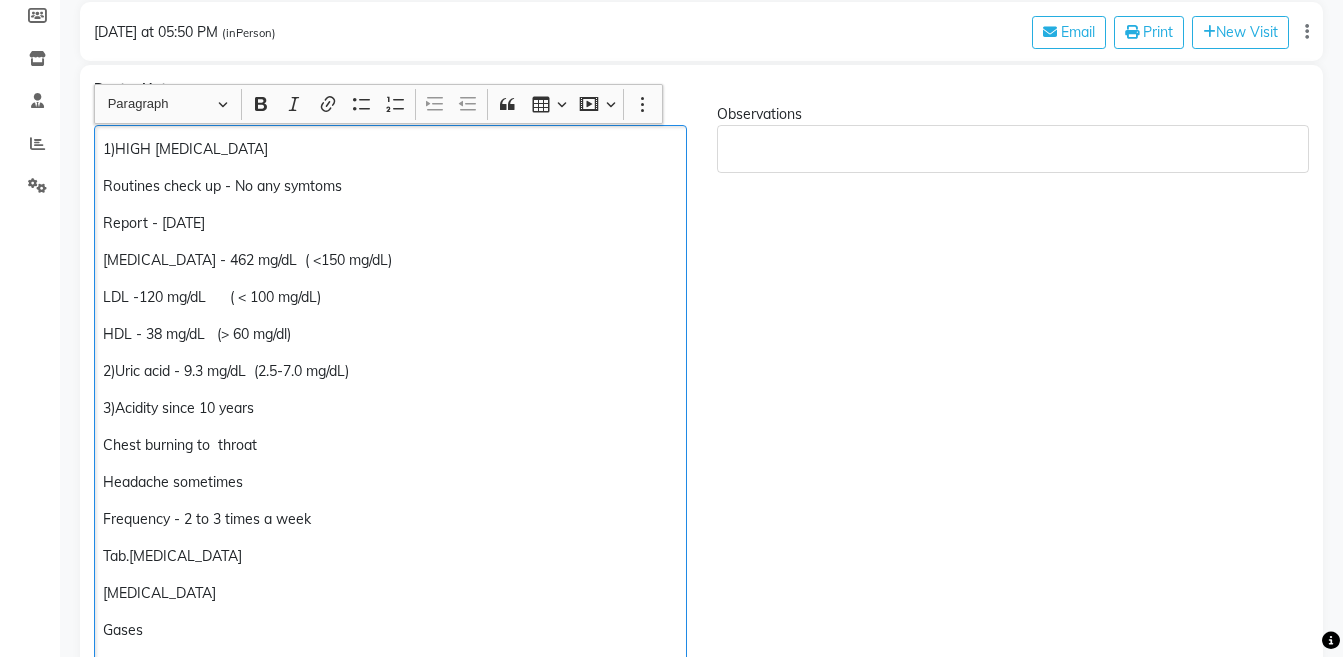 click on "1)HIGH TRIGLYCERIDES  Routines check up - No any symtoms Report - 30/6/25 Triglycerides - 462 mg/dL  ( <150 mg/dL) LDL -120 mg/dL      ( < 100 mg/dL) HDL - 38 mg/dL   (> 60 mg/dl) 2)Uric acid - 9.3 mg/dL  (2.5-7.0 mg/dL) 3)Acidity since 10 years Chest burning to  throat Headache sometimes Frequency - 2 to 3 times a week Tab.Gelusil Bloating  Gases 4) Recurrent cold since childhood Sneezing after bathing Noseblock  runny nose Frequency - 2 times a month Intensity:-" 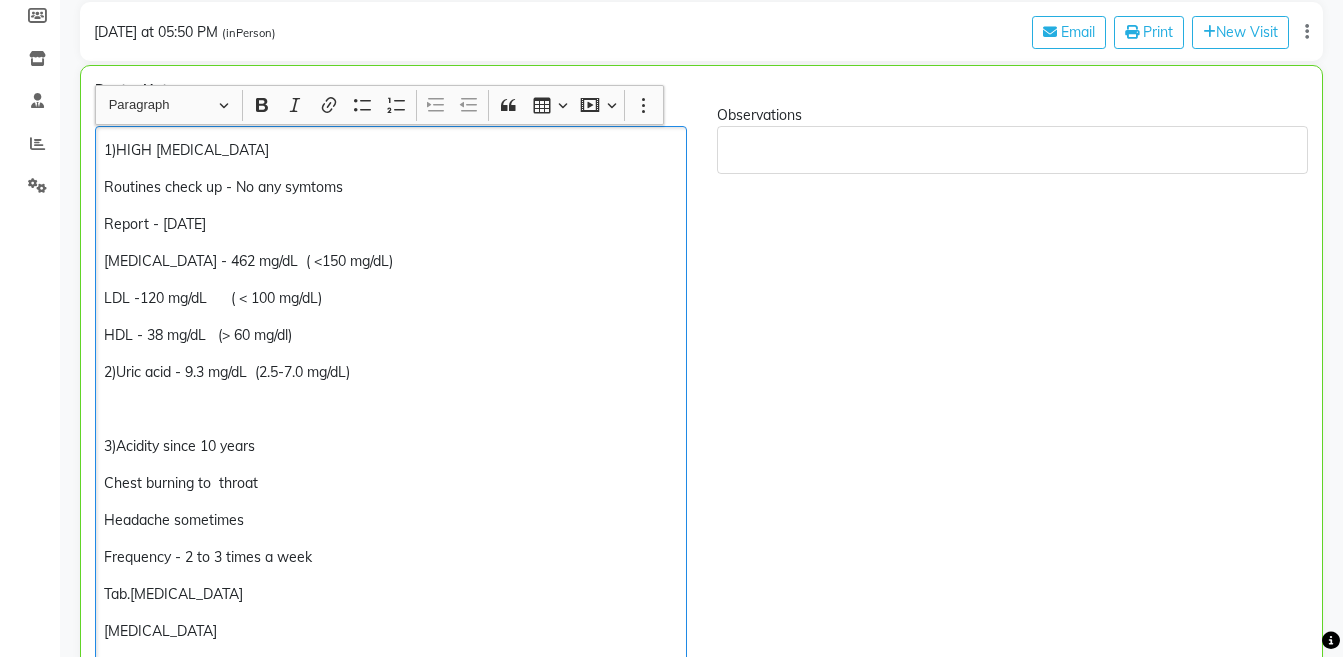 scroll, scrollTop: 343, scrollLeft: 0, axis: vertical 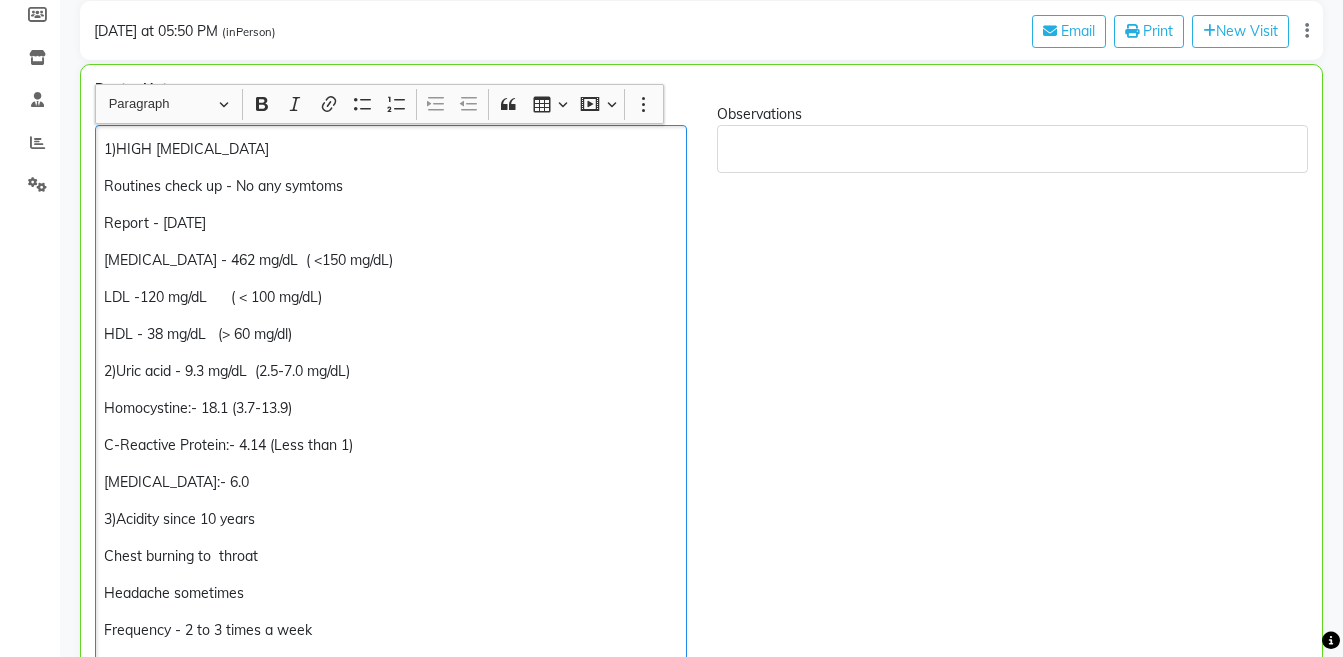 click on "HDL - 38 mg/dL   (> 60 mg/dl)" 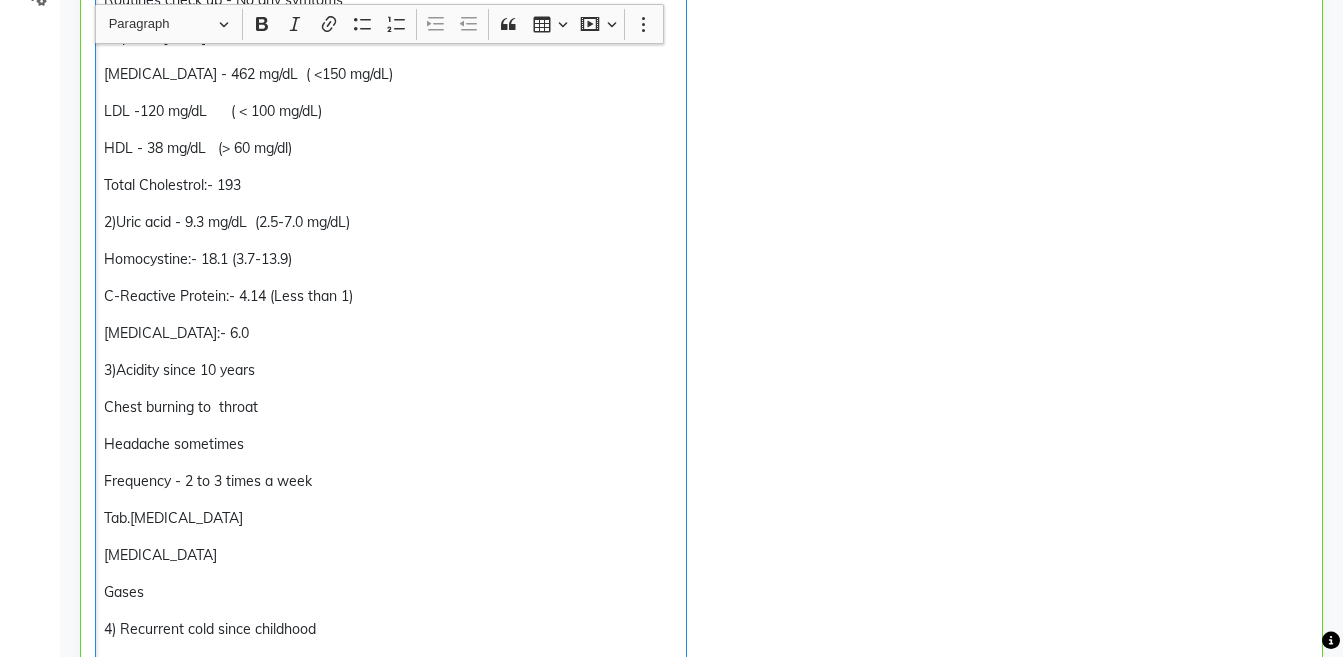 scroll, scrollTop: 533, scrollLeft: 0, axis: vertical 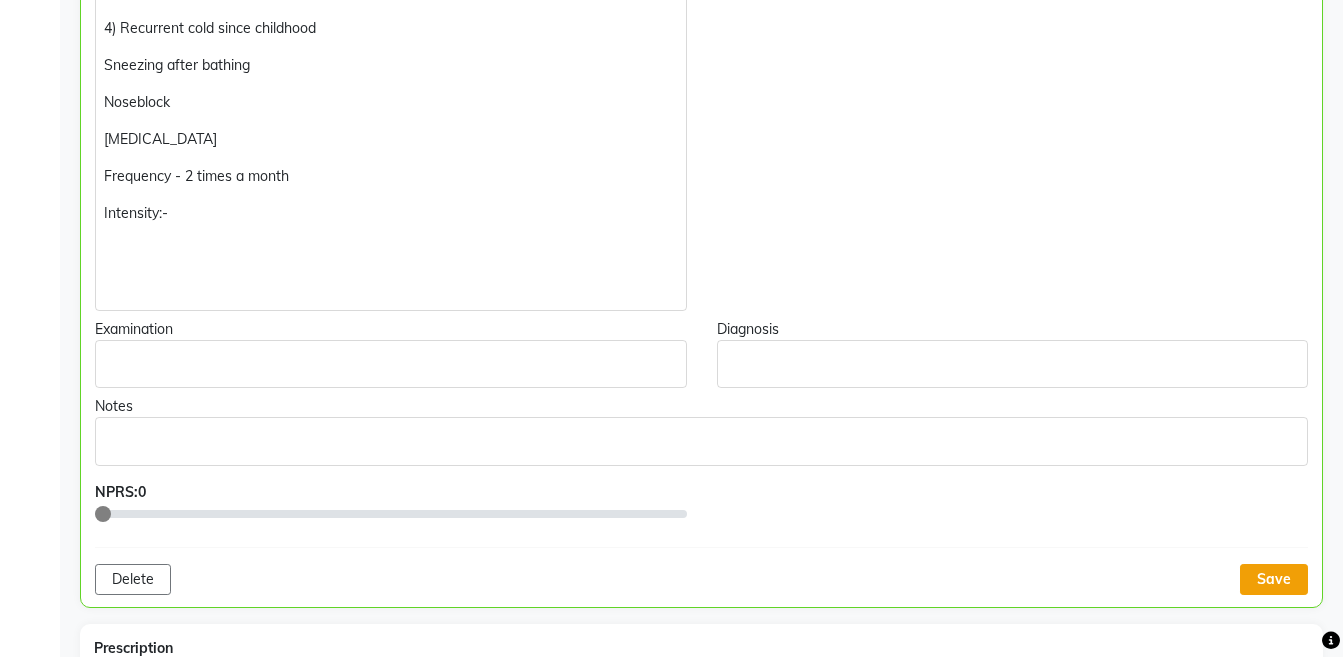 click on "Save" 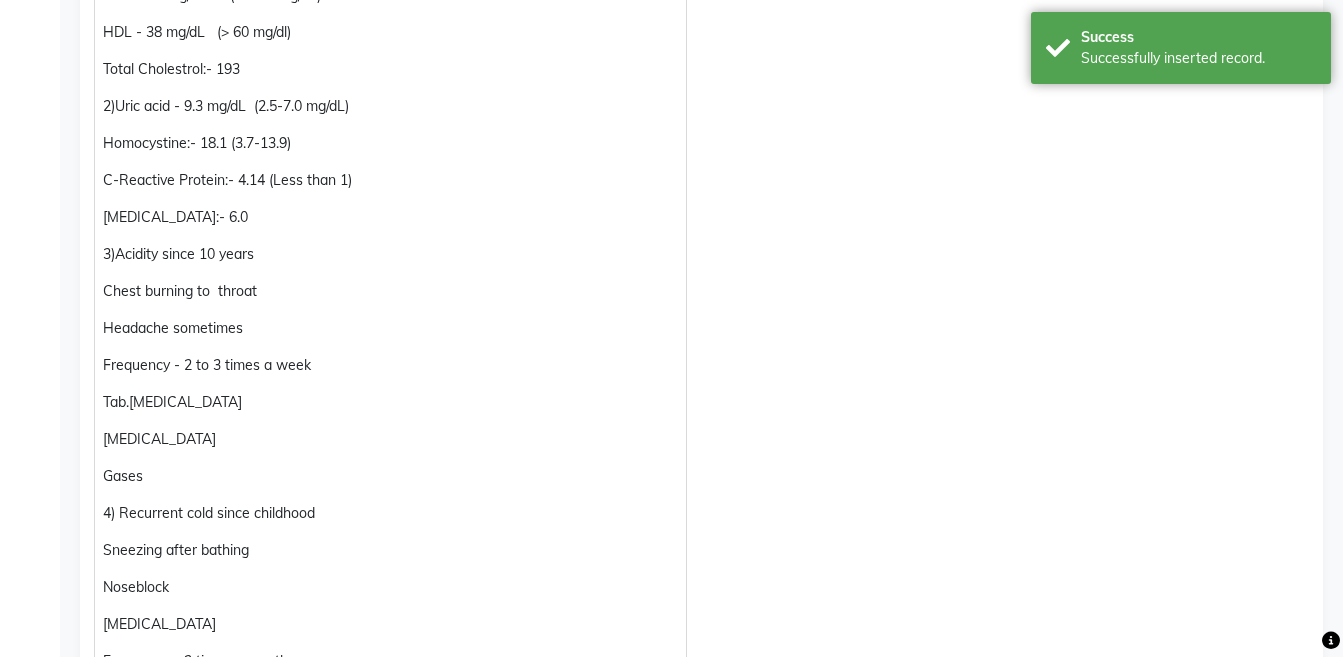 scroll, scrollTop: 640, scrollLeft: 0, axis: vertical 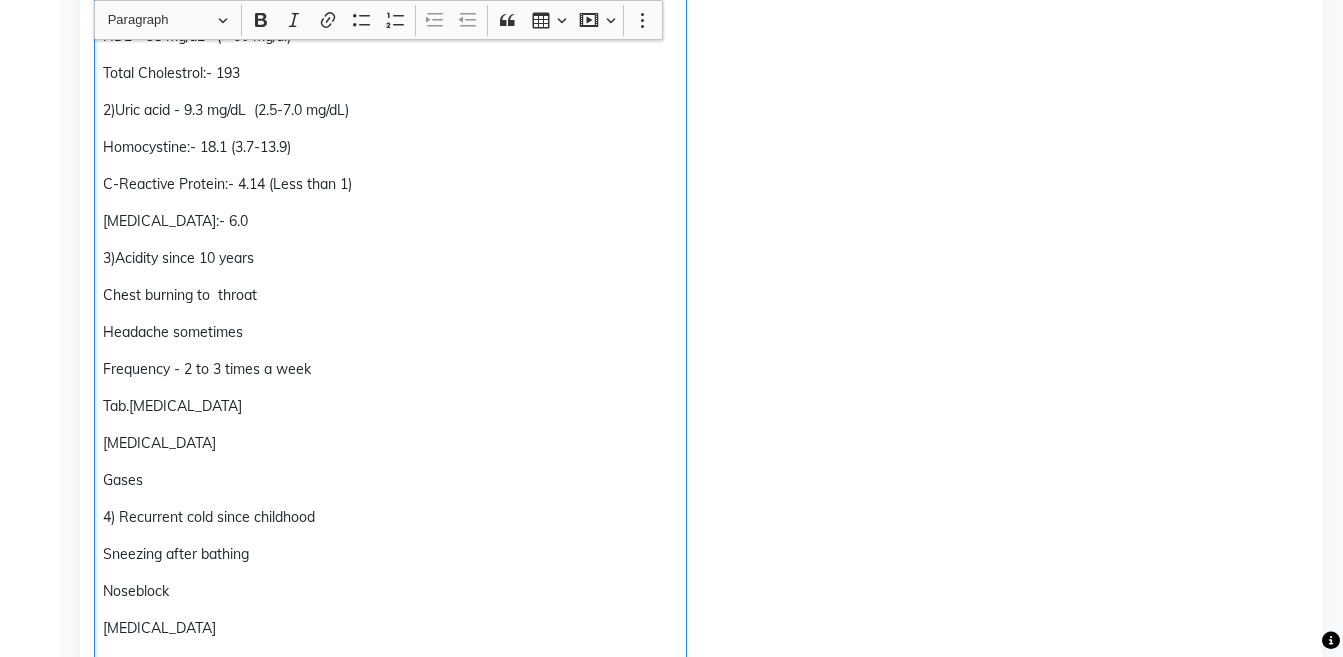 click on "Bloating" 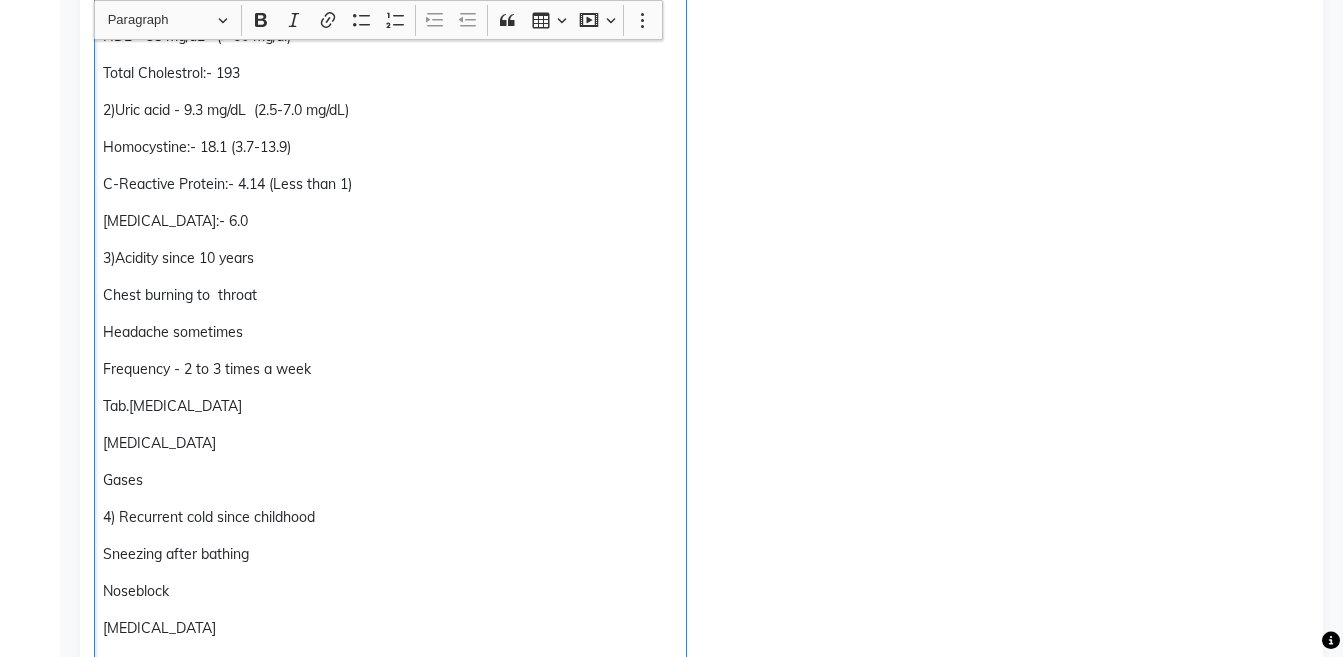 scroll, scrollTop: 641, scrollLeft: 0, axis: vertical 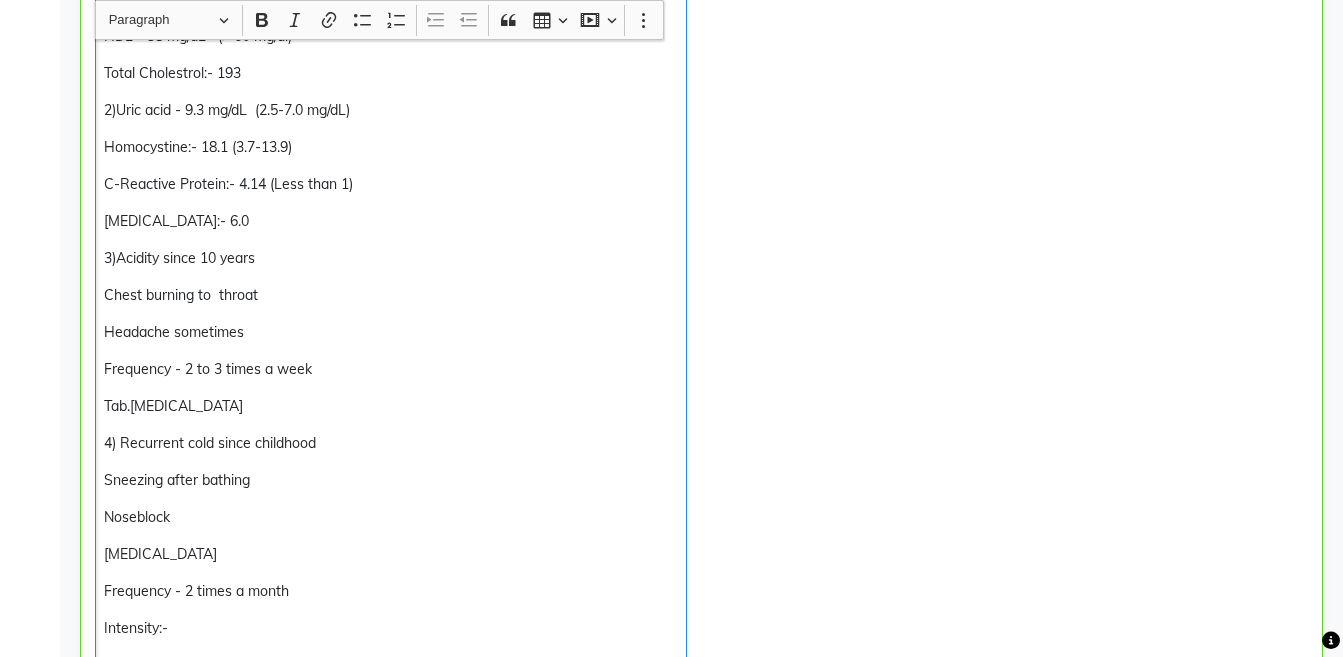 click on "Headache sometimes" 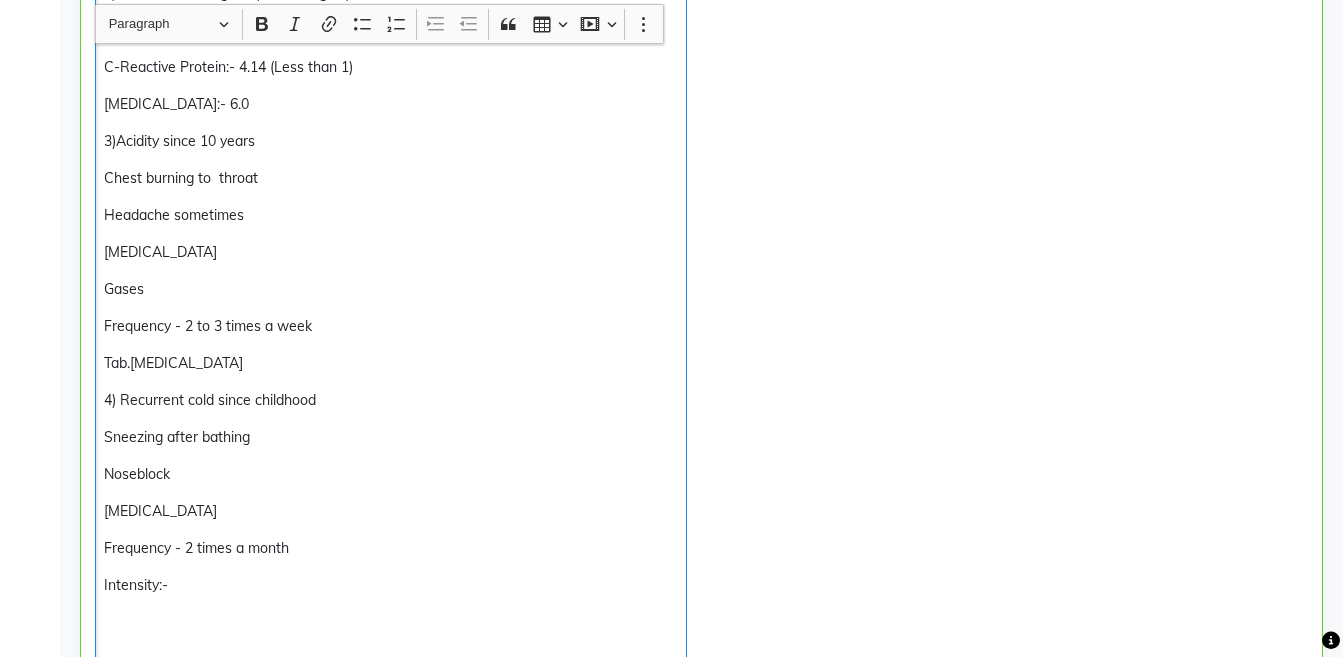 scroll, scrollTop: 762, scrollLeft: 0, axis: vertical 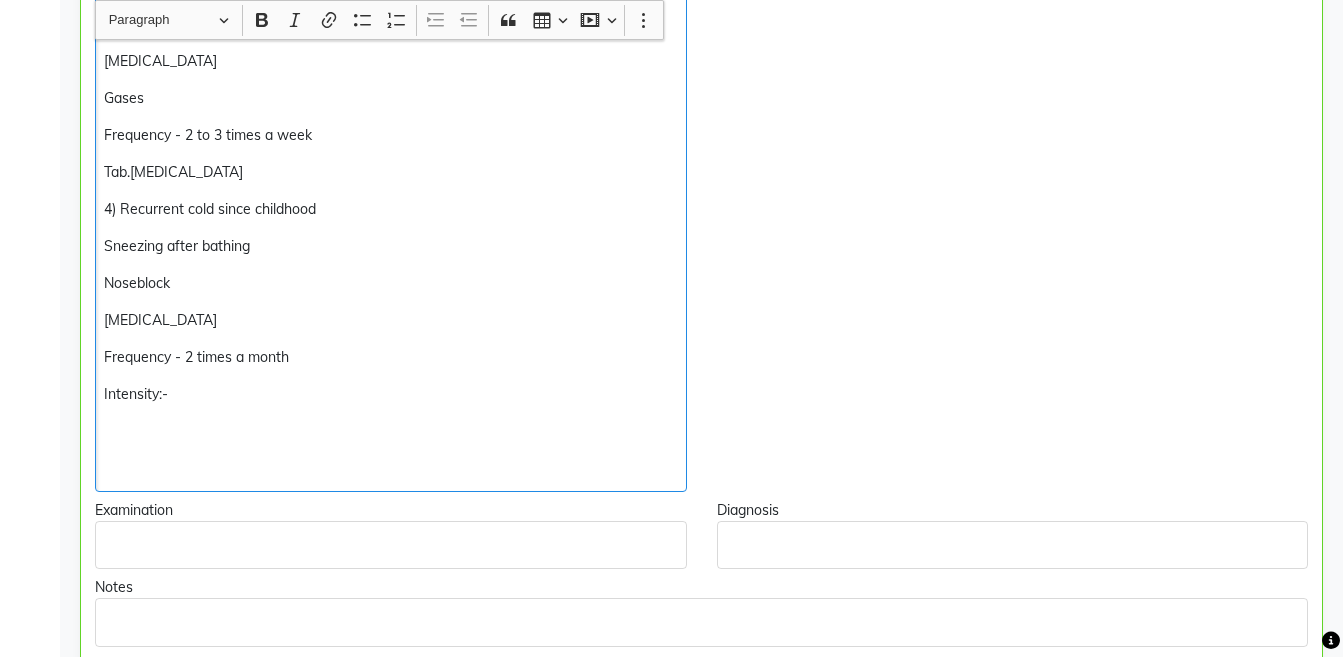 click on "Noseblock" 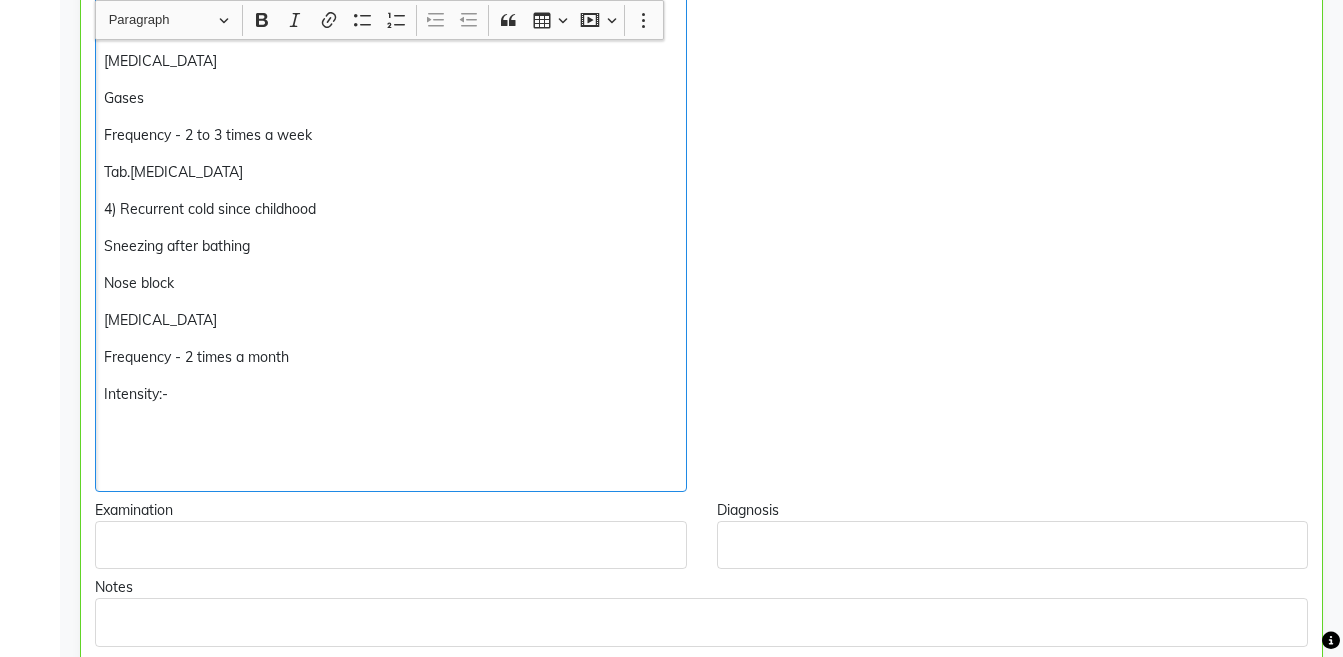 click on "Intensity:-" 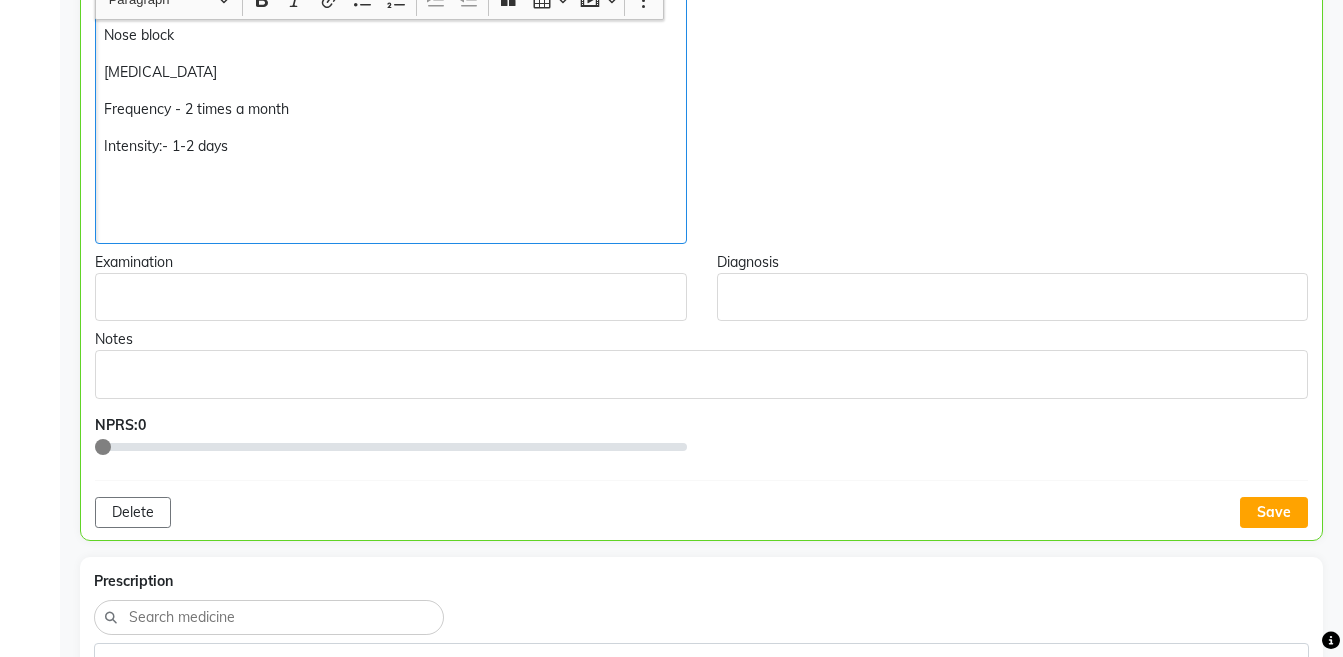 scroll, scrollTop: 1238, scrollLeft: 0, axis: vertical 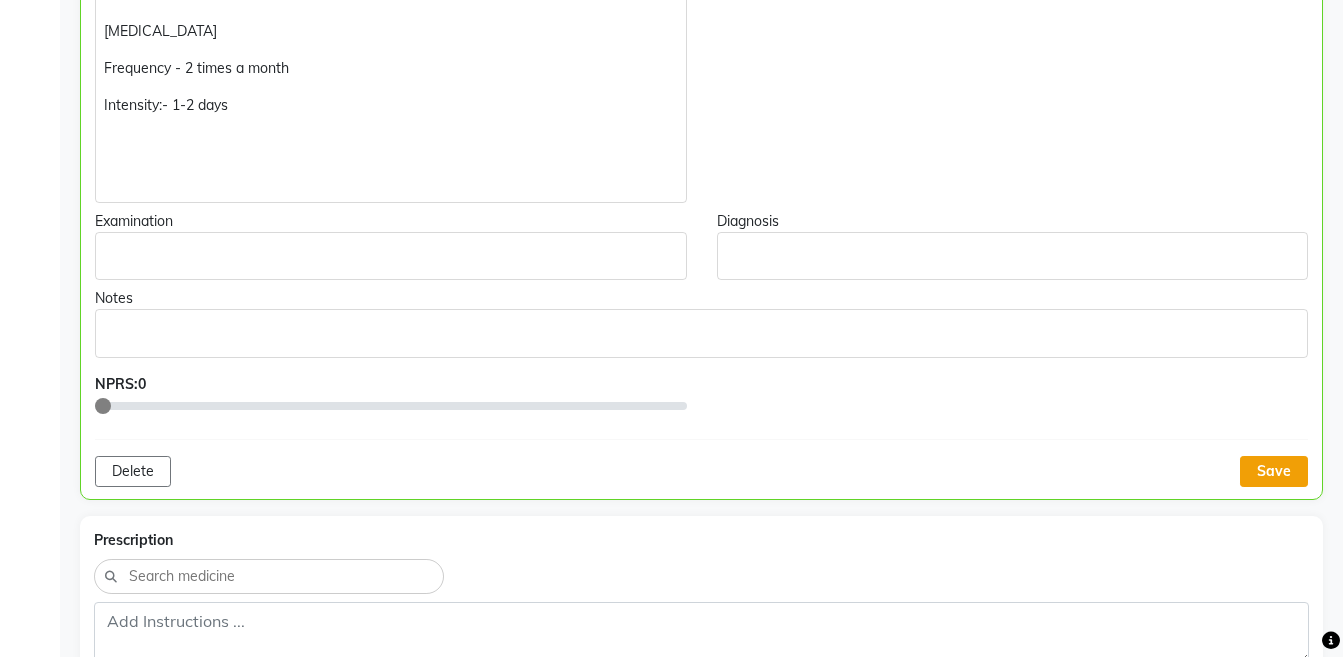 click on "Save" 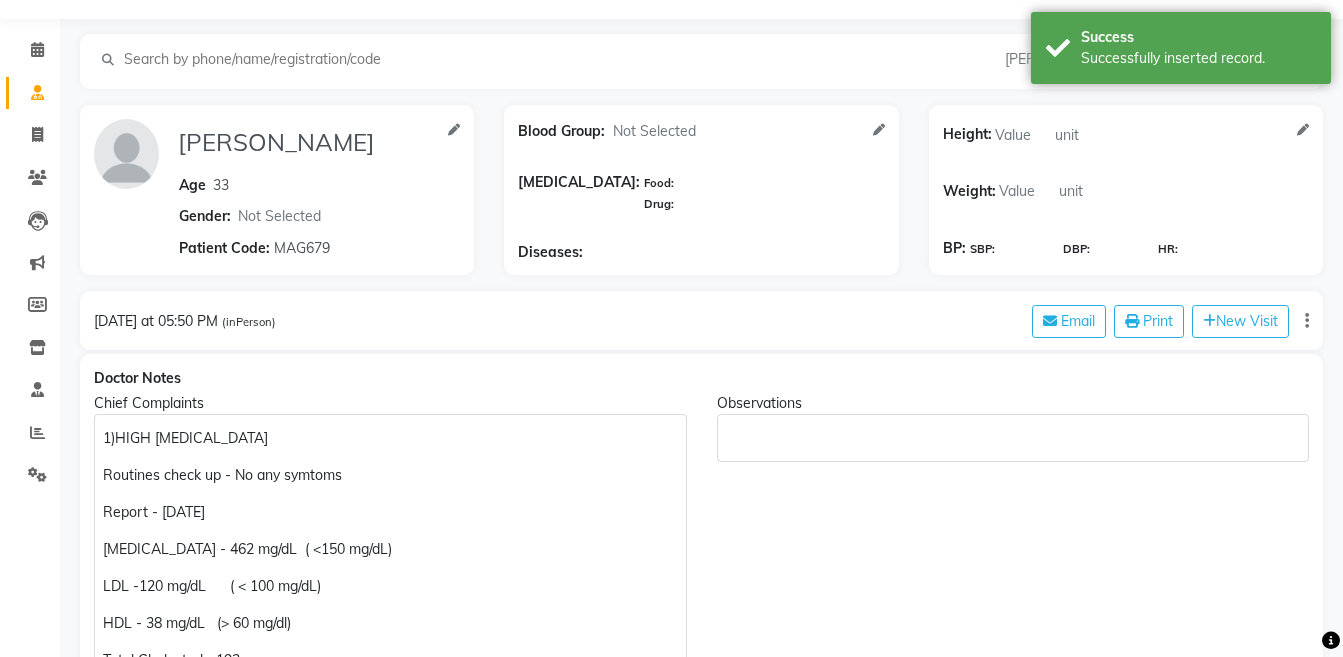 scroll, scrollTop: 8, scrollLeft: 0, axis: vertical 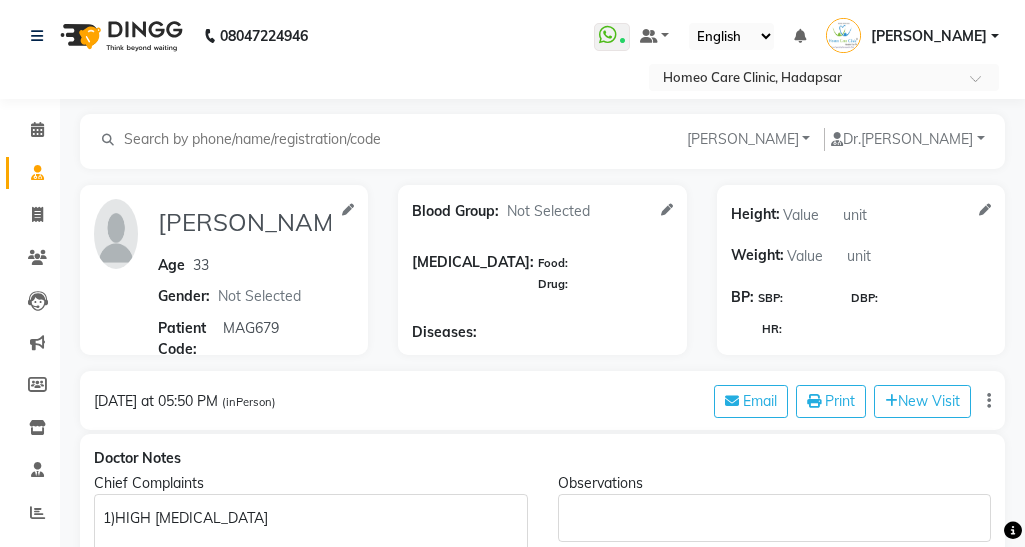 select on "[DEMOGRAPHIC_DATA]" 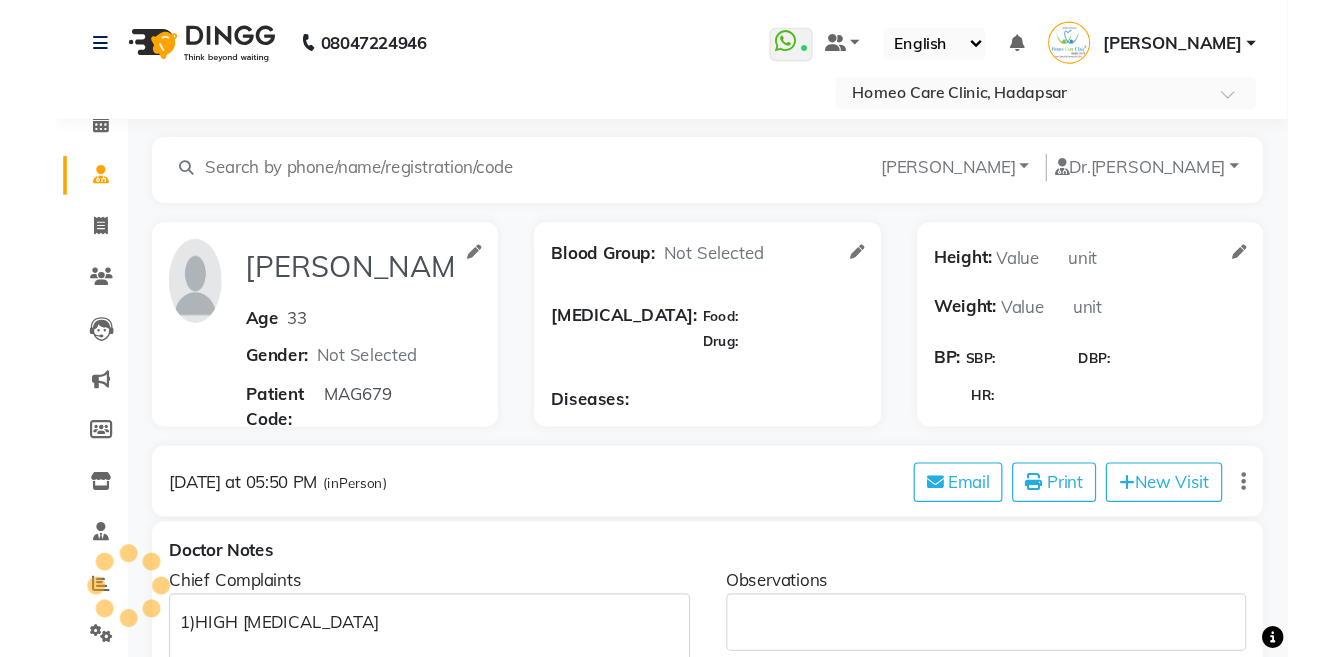 scroll, scrollTop: 0, scrollLeft: 0, axis: both 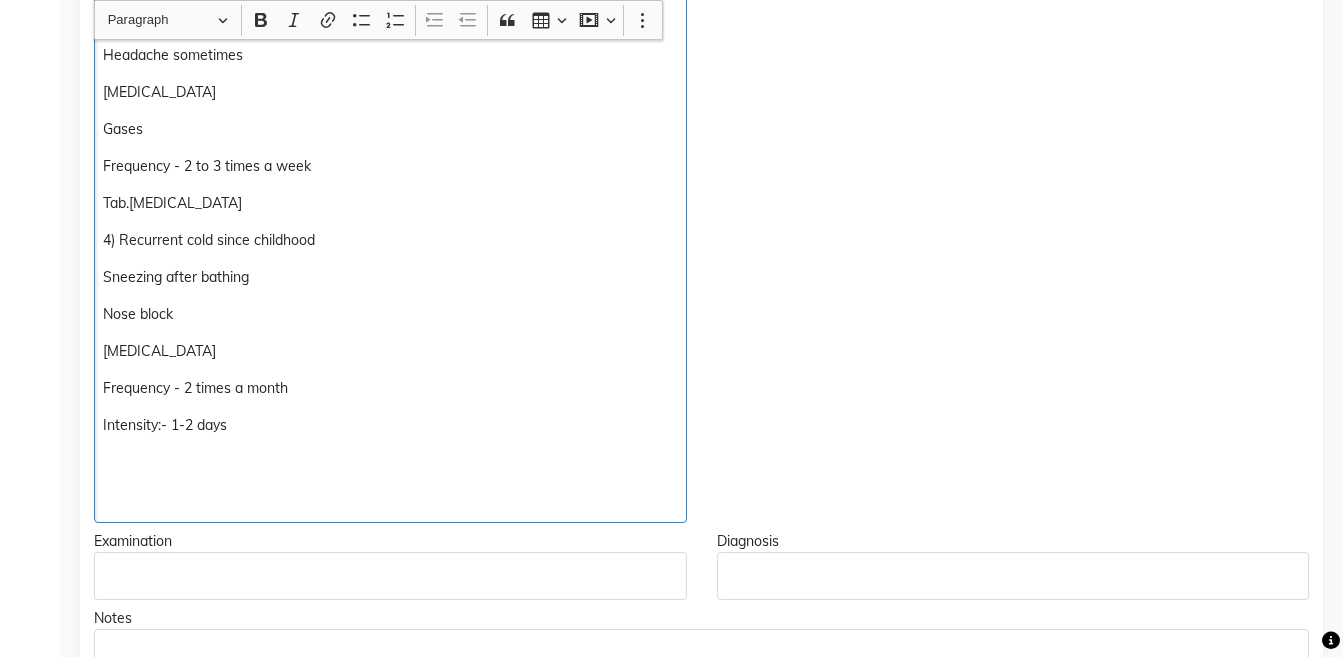 click 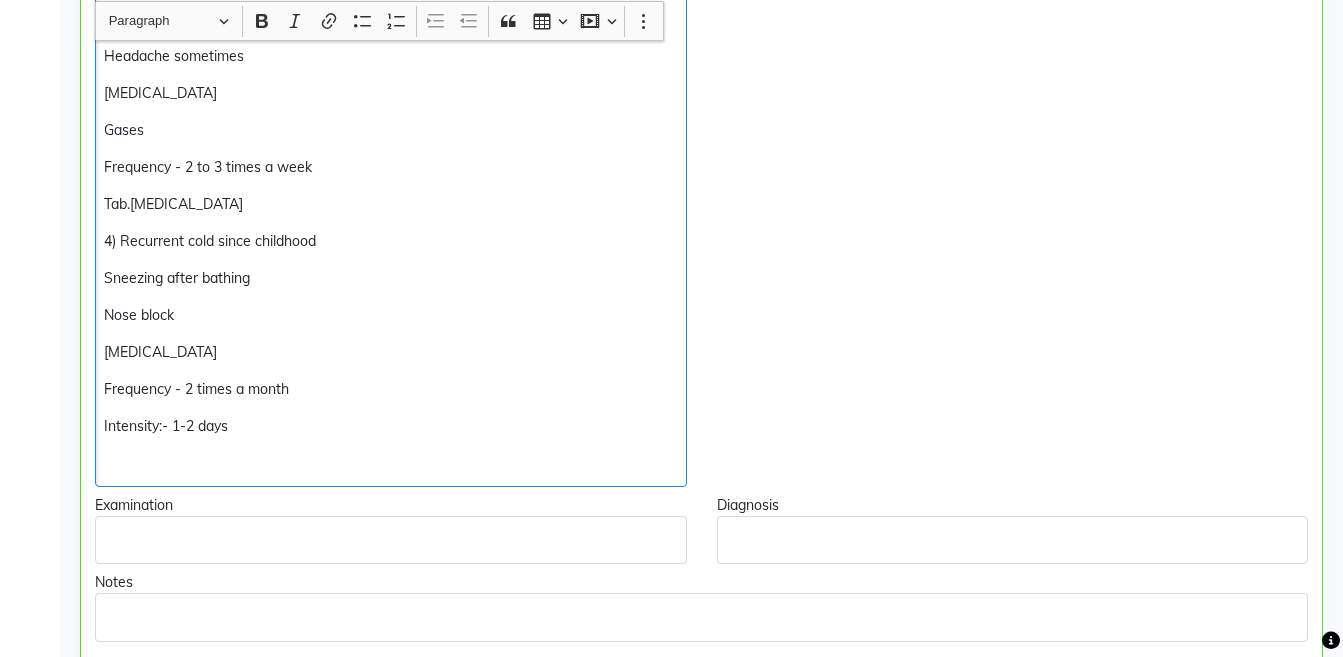 scroll, scrollTop: 918, scrollLeft: 0, axis: vertical 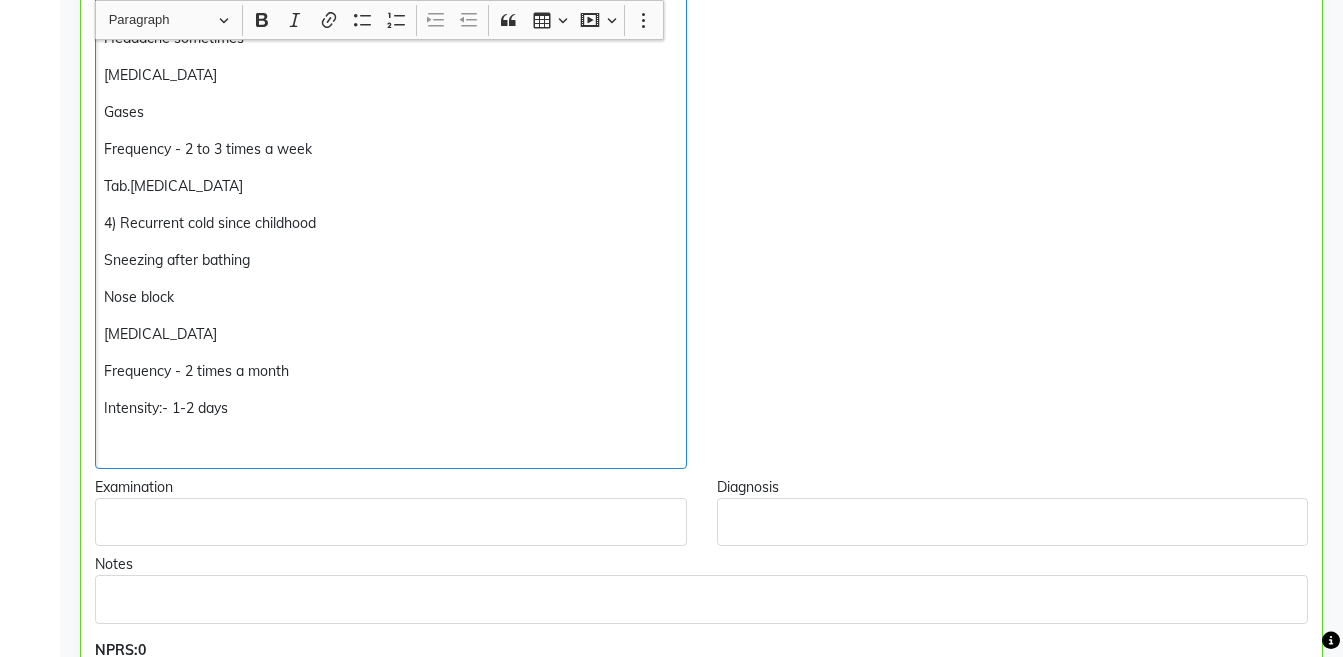 type 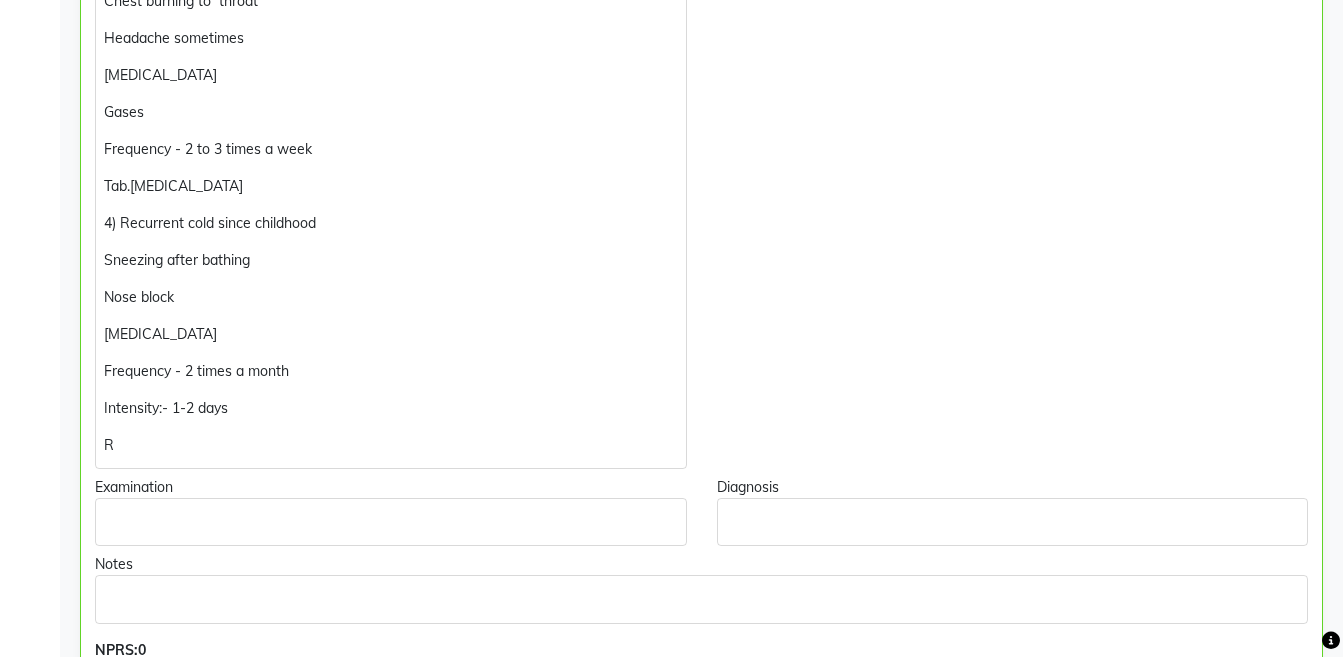 click on "Observations" 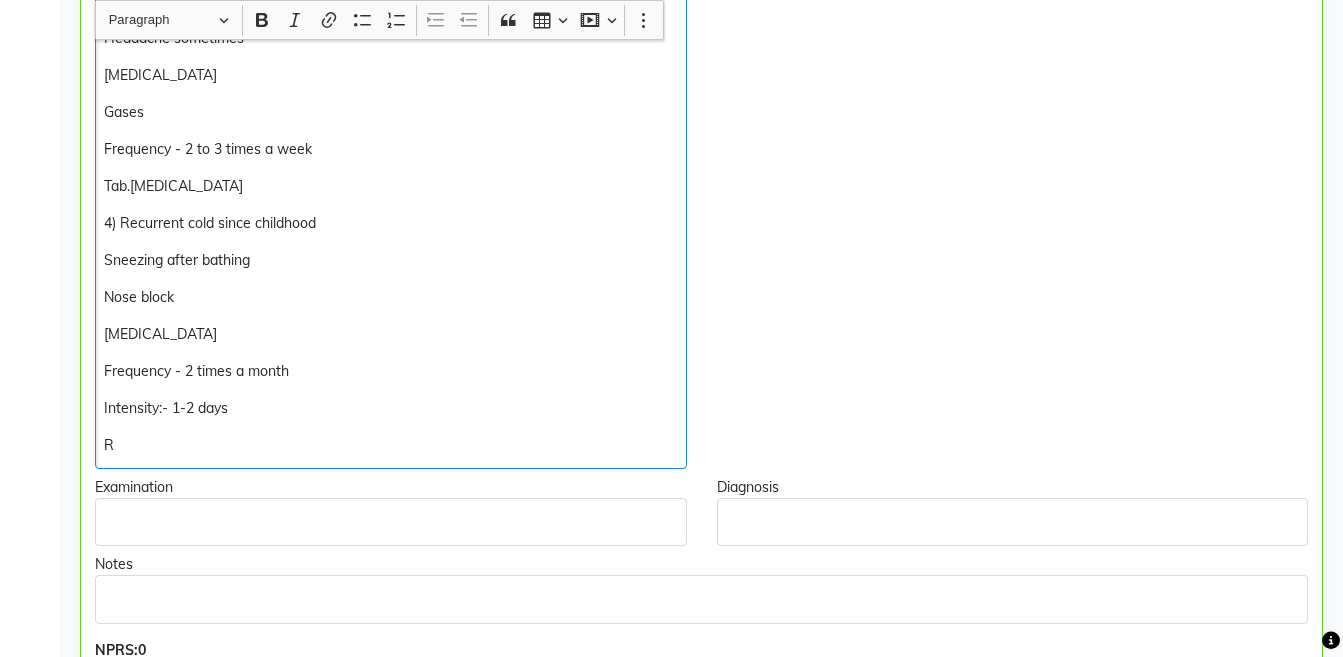 click on "1)HIGH TRIGLYCERIDES  Routines check up - No any symtoms Report - 30/6/25 Triglycerides - 462 mg/dL  ( <150 mg/dL) LDL -120 mg/dL      ( < 100 mg/dL) HDL - 38 mg/dL   (> 60 mg/dl) Total Cholestrol:- 193 2)Uric acid - 9.3 mg/dL  (2.5-7.0 mg/dL) Homocystine:- 18.1 (3.7-13.9) C-Reactive Protein:- 4.14 (Less than 1) HBA1C:- 6.0 3)Acidity since 10 years Chest burning to  throat Headache sometimes Bloating  Gases Frequency - 2 to 3 times a week Tab.Gelusil 4) Recurrent cold since childhood Sneezing after bathing Nose block  runny nose Frequency - 2 times a month Intensity:- 1-2 days R" 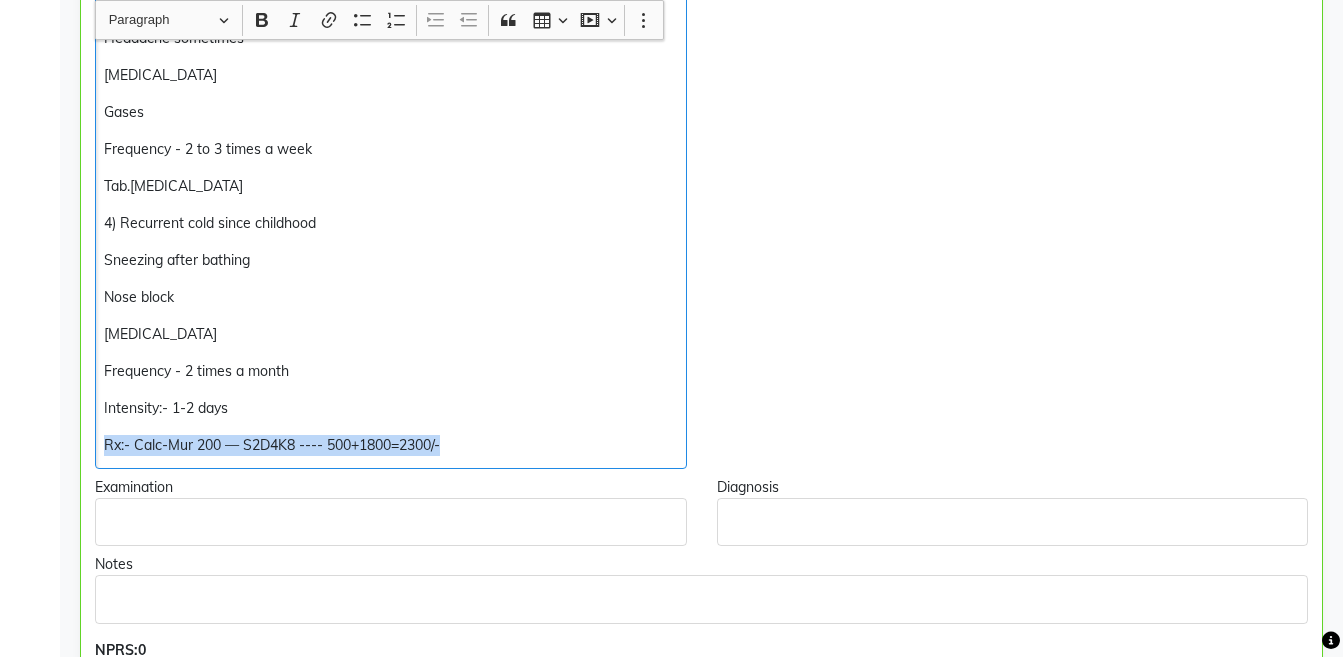 copy on "Rx:- Calc-Mur 200 — S2D4K8 ---- 500+1800=2300/-" 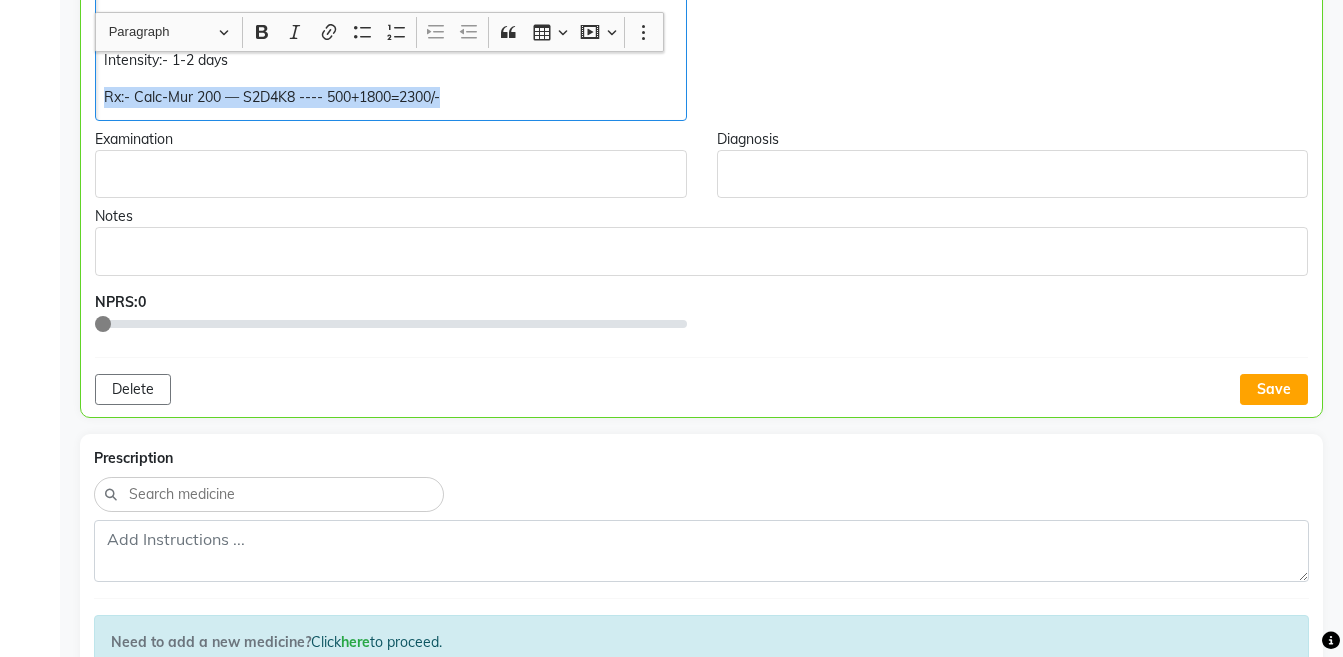 scroll, scrollTop: 1295, scrollLeft: 0, axis: vertical 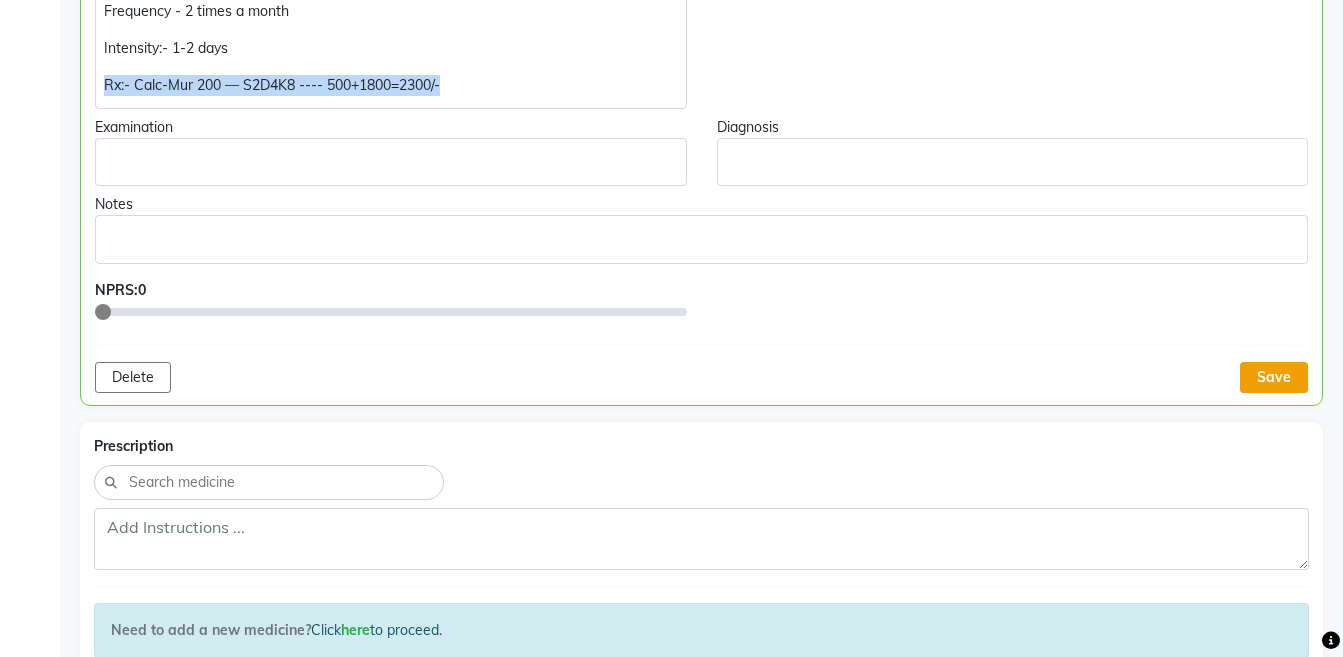 click on "Save" 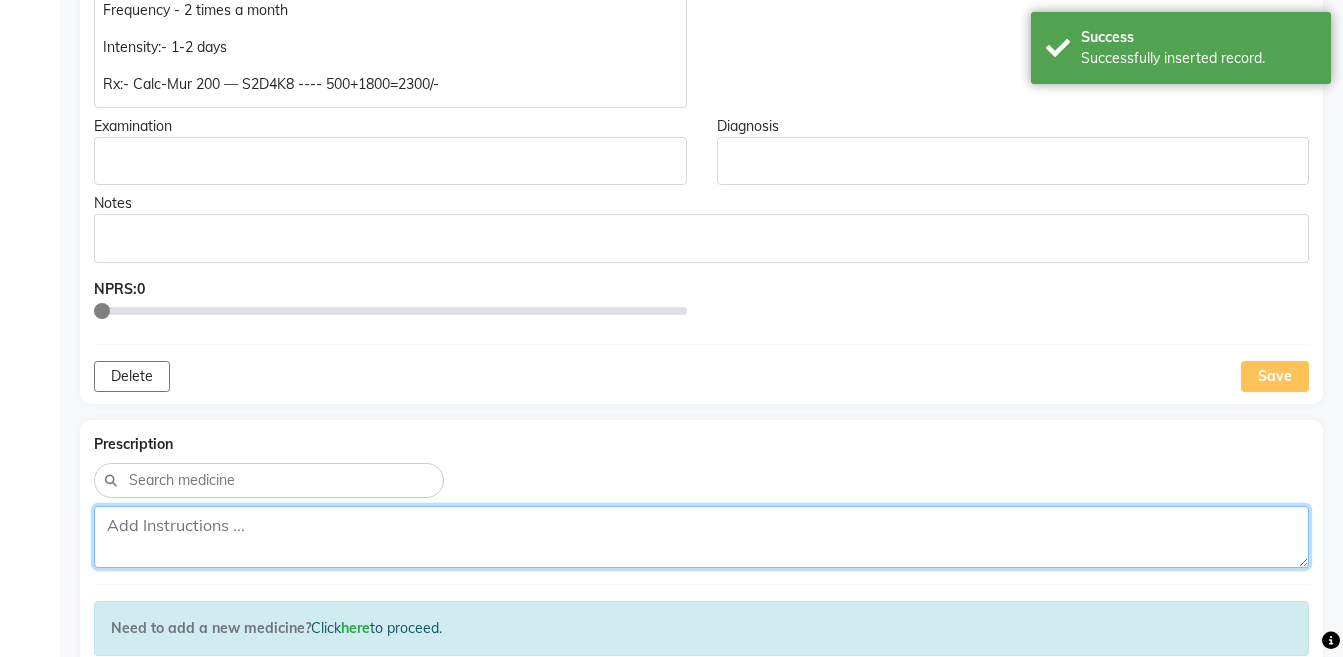 click 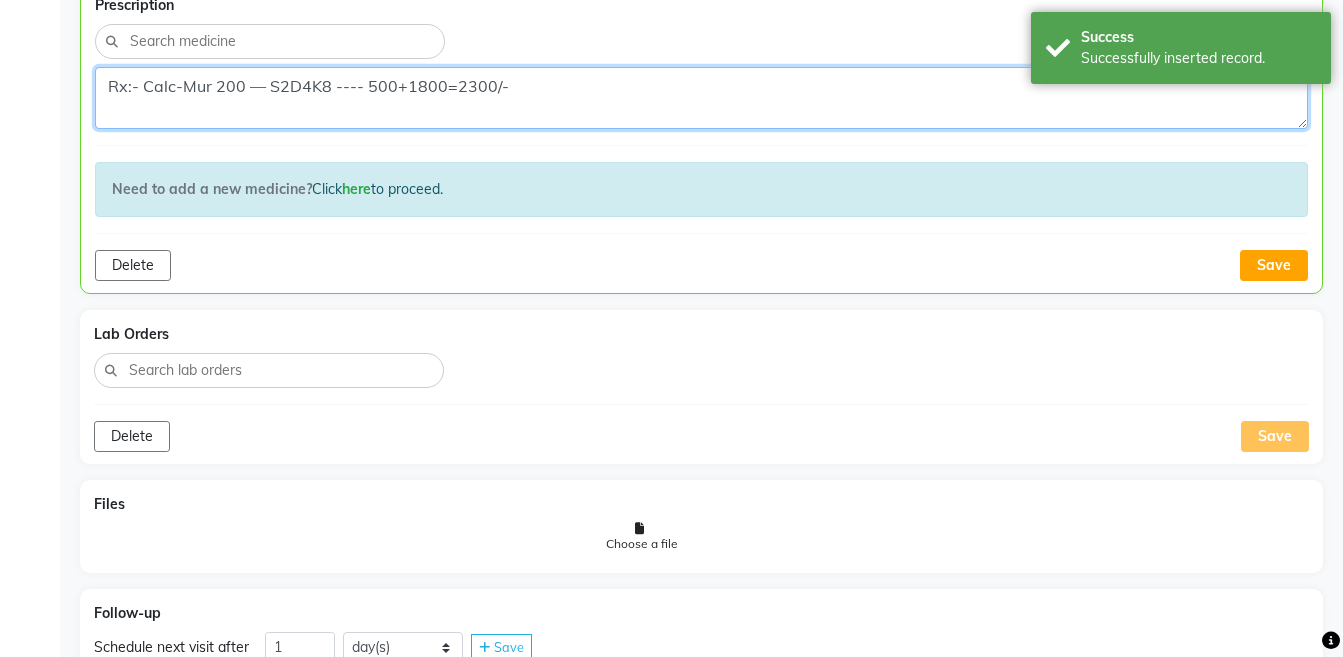 scroll, scrollTop: 1739, scrollLeft: 0, axis: vertical 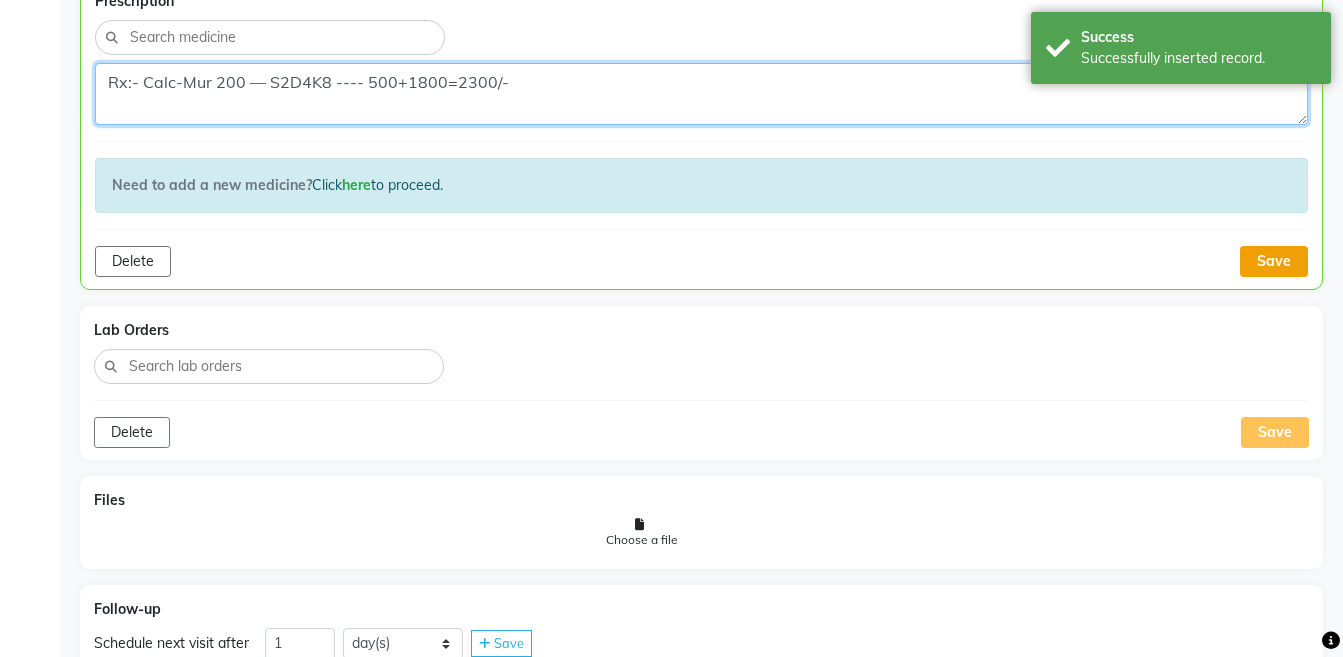 type on "Rx:- Calc-Mur 200 — S2D4K8 ---- 500+1800=2300/-" 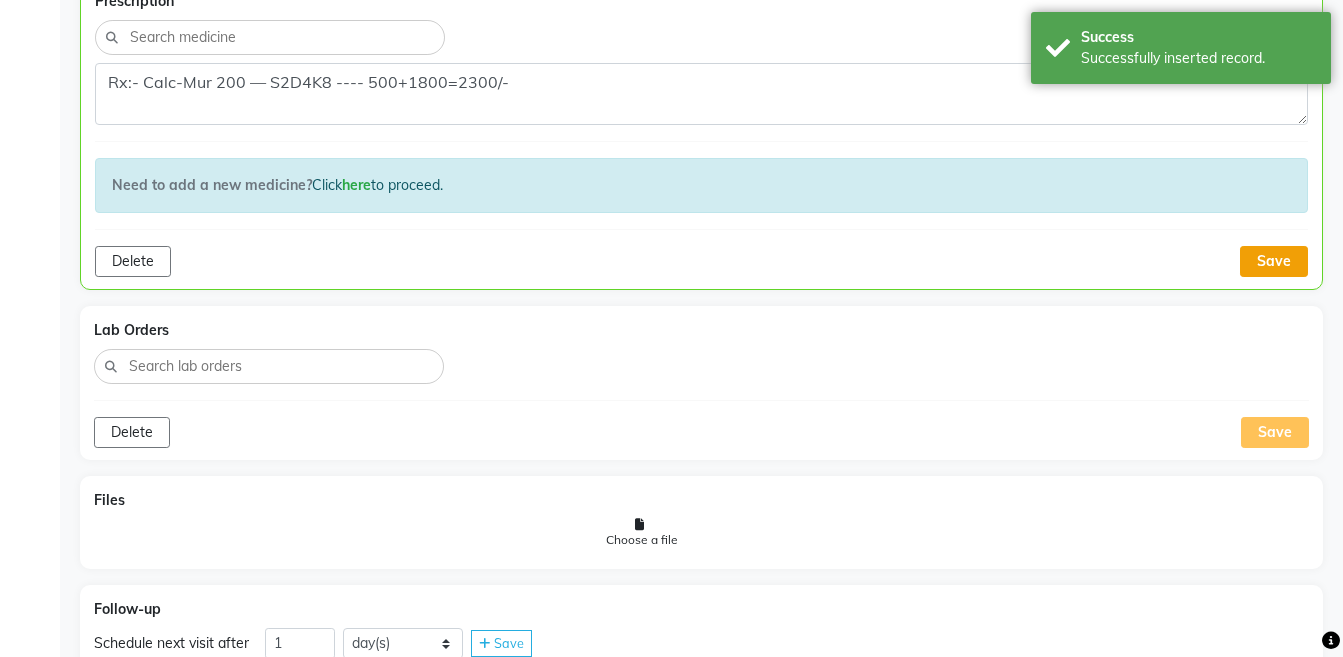 click on "Save" 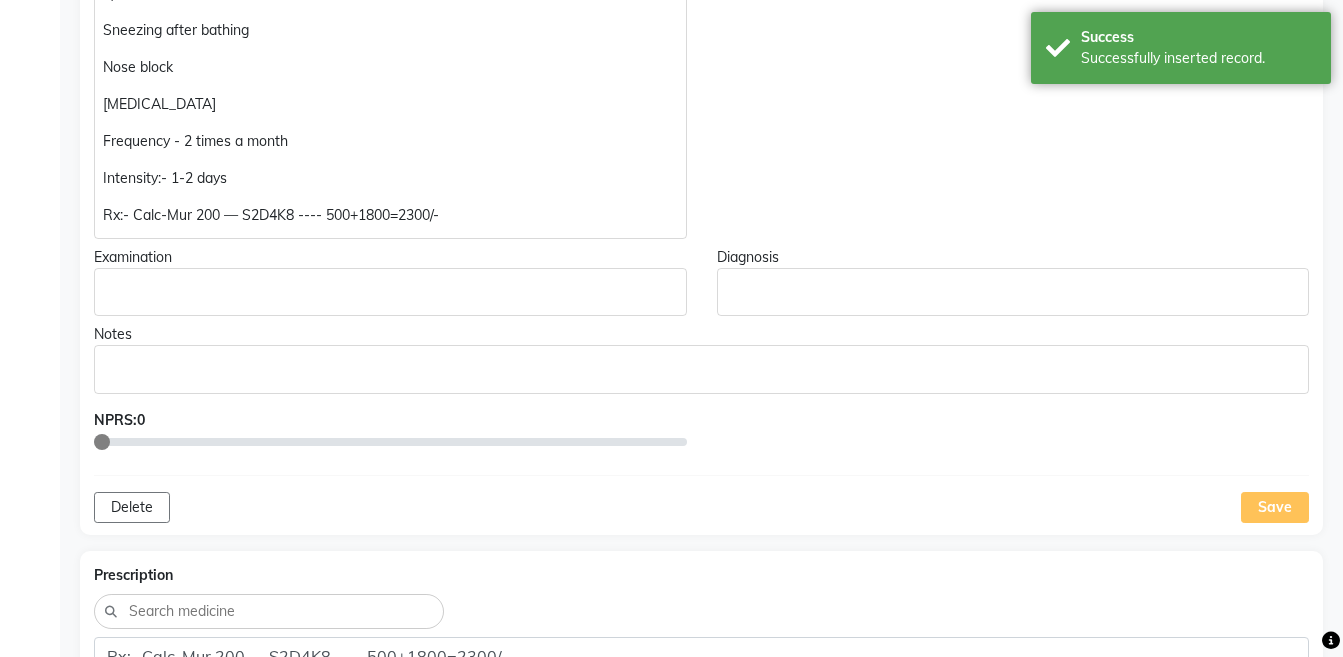 scroll, scrollTop: 589, scrollLeft: 0, axis: vertical 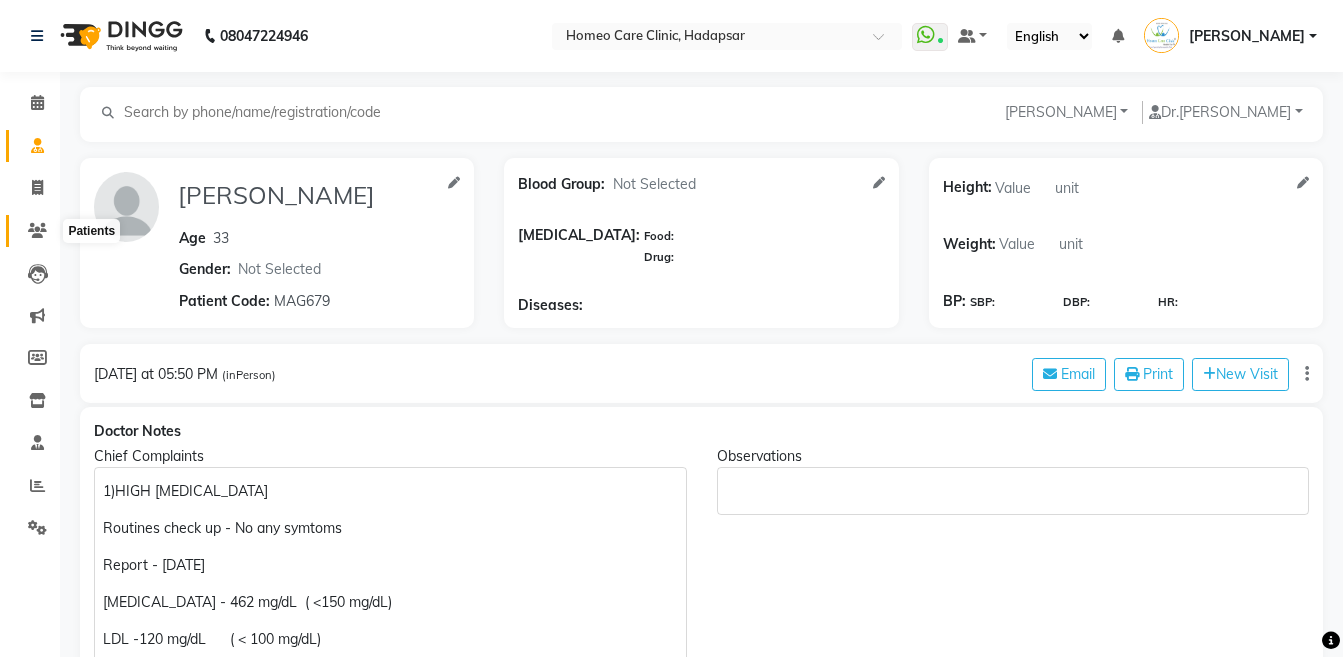 click 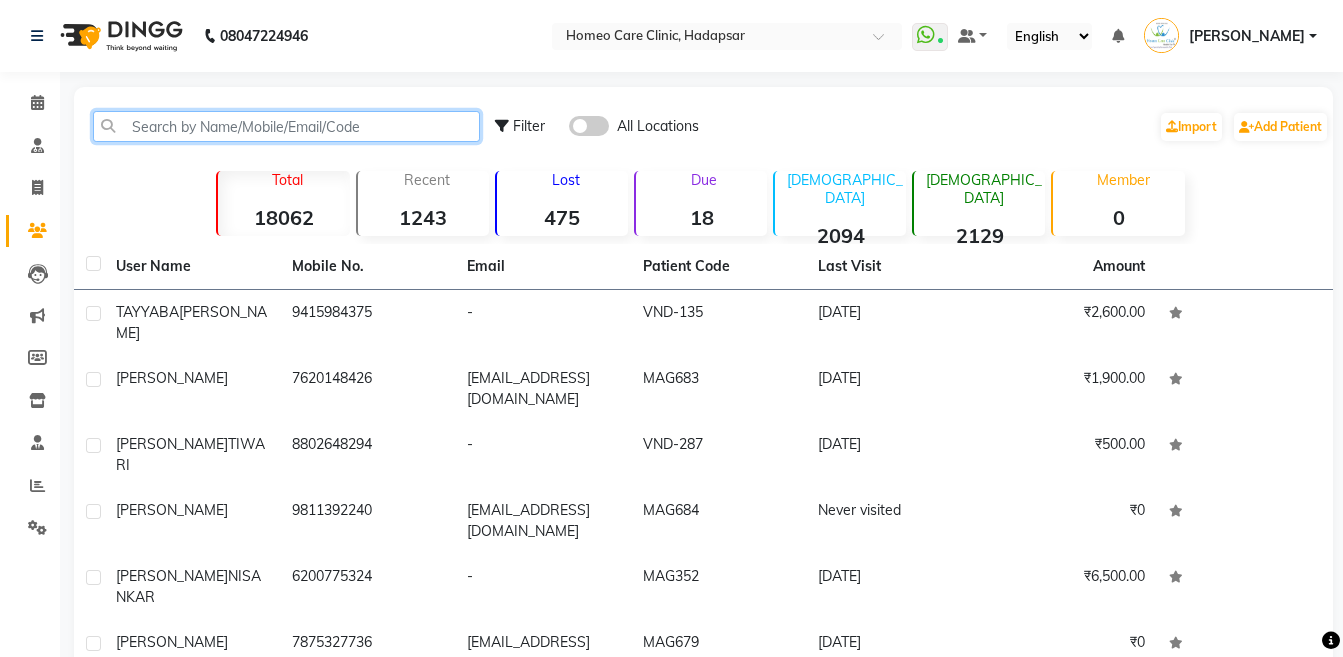click 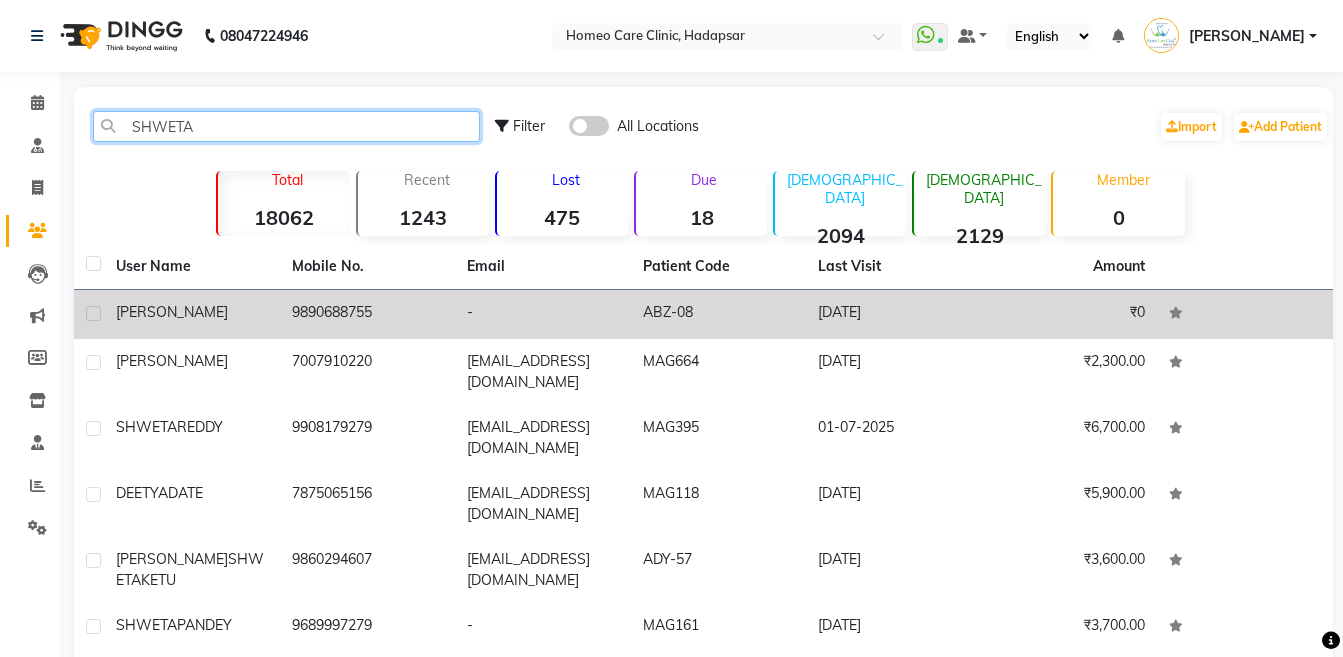 type on "SHWETA" 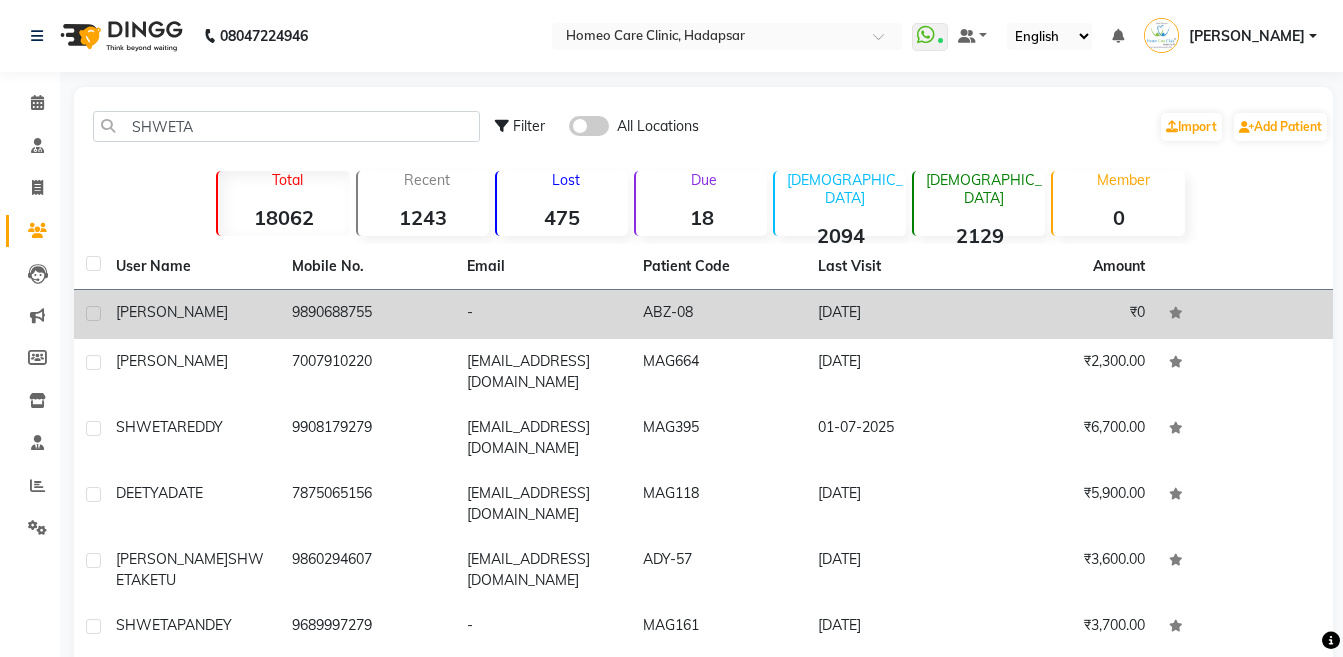 click on "SHASHWAT DAMLE" 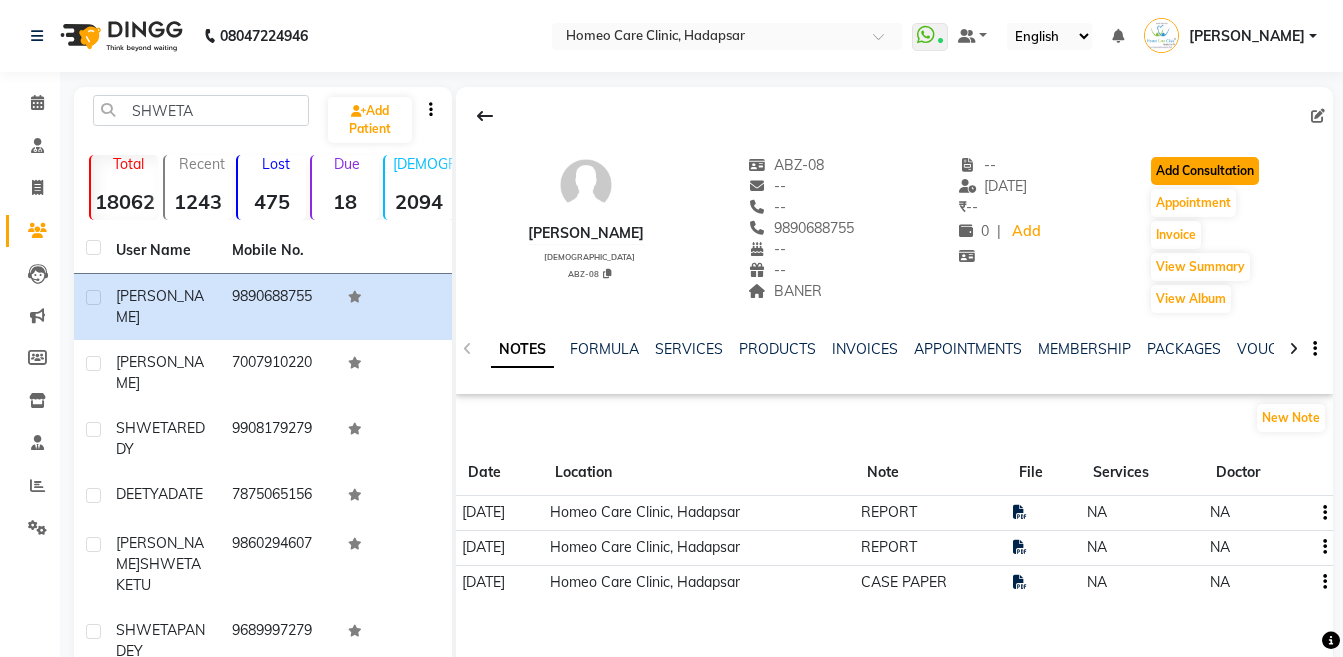 click on "Add Consultation" 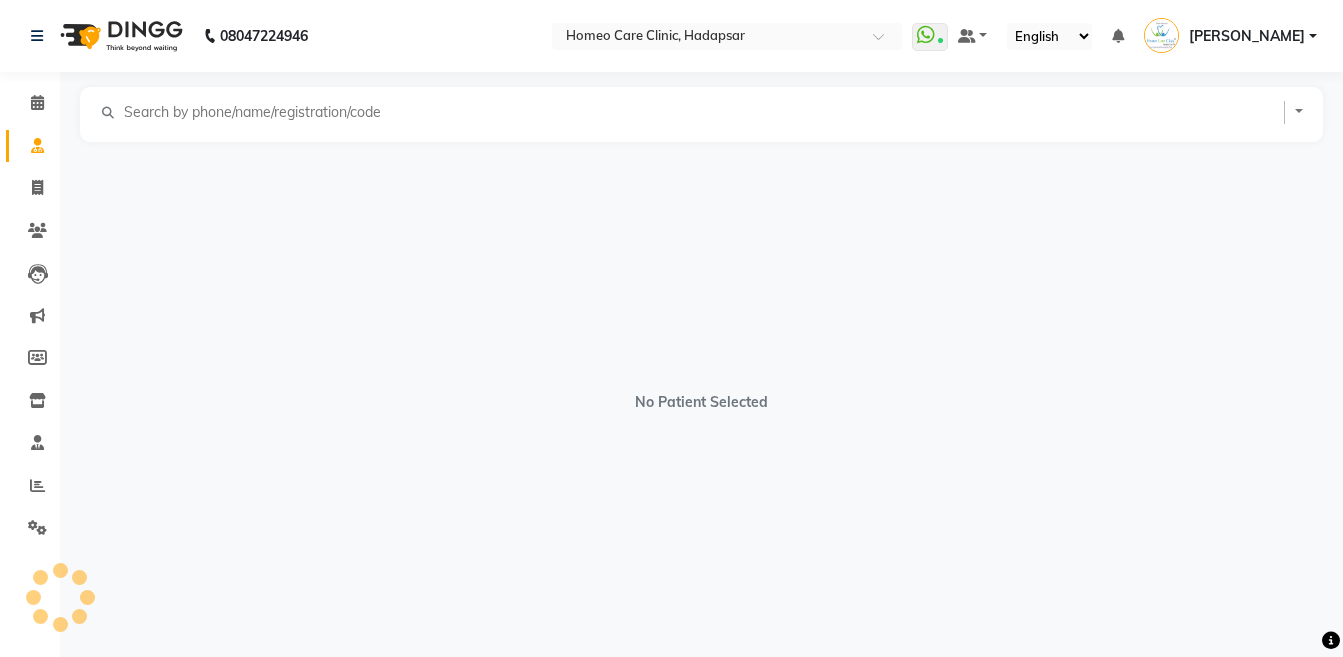 select on "male" 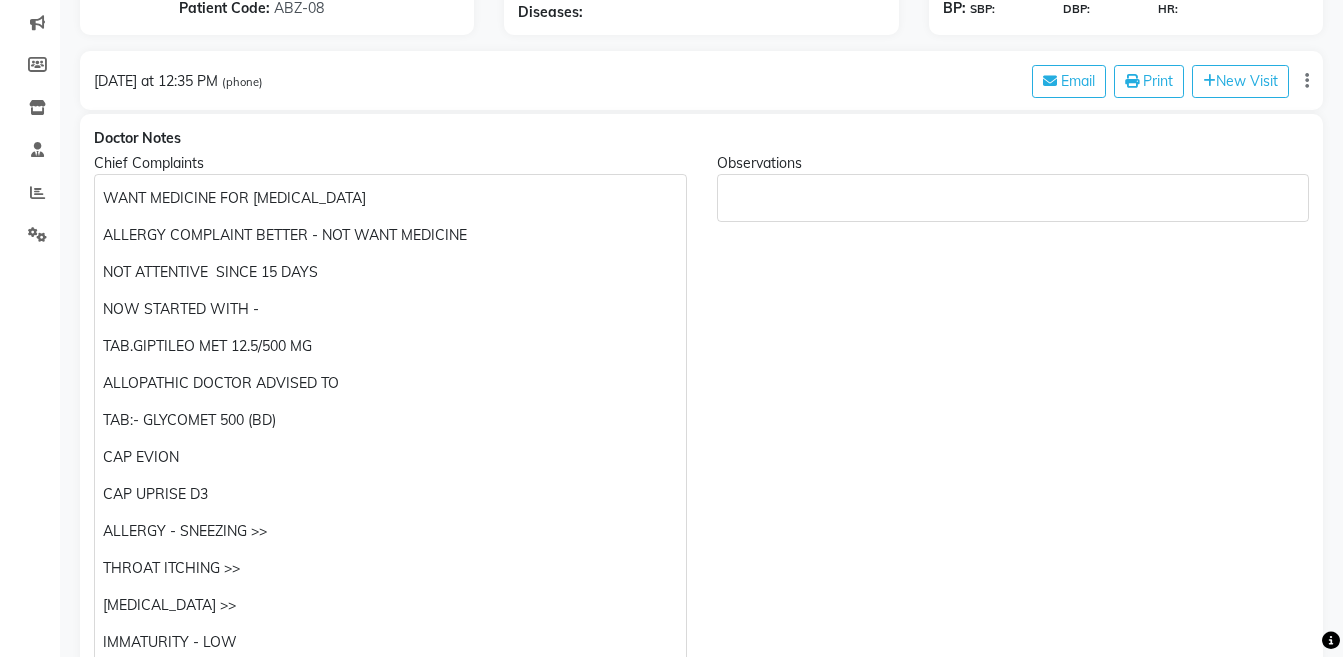 scroll, scrollTop: 297, scrollLeft: 0, axis: vertical 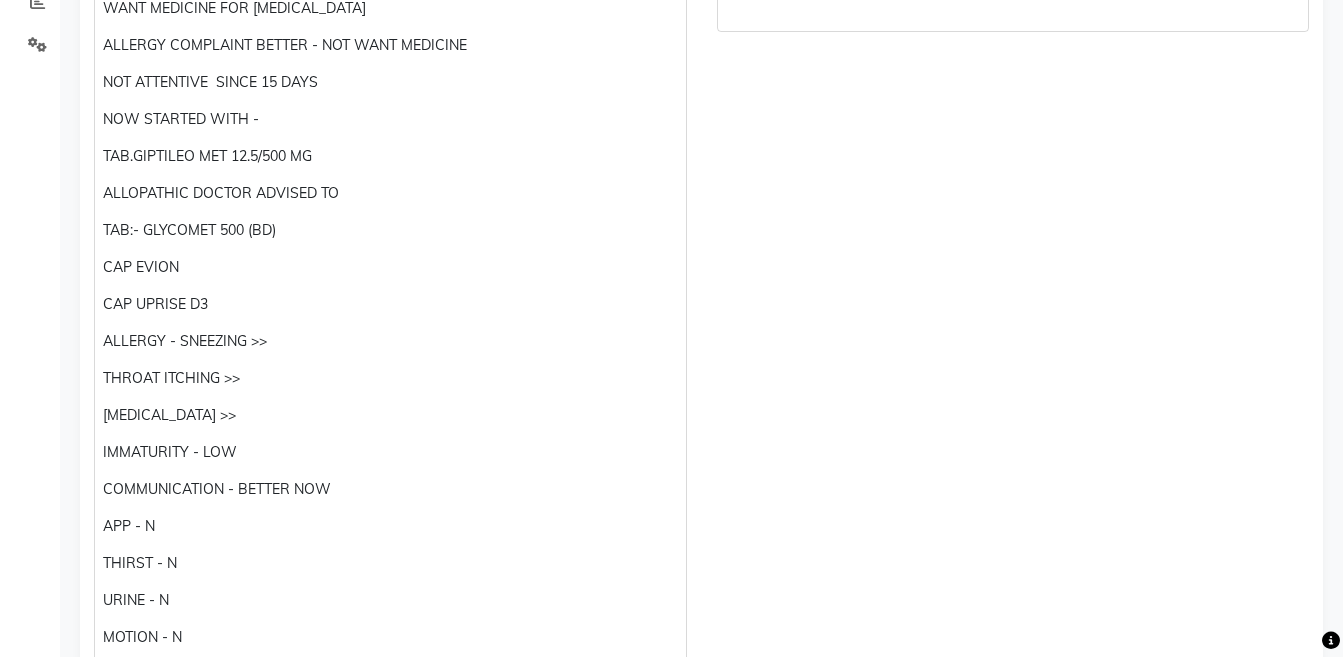 click on "WANT MEDICINE FOR AUTISM  ALLERGY COMPLAINT BETTER - NOT WANT MEDICINE NOT ATTENTIVE  SINCE 15 DAYS NOW STARTED WITH - TAB.GIPTILEO MET 12.5/500 MG  ALLOPATHIC DOCTOR ADVISED TO  TAB:- GLYCOMET 500 (BD) CAP EVION CAP UPRISE D3 ALLERGY - SNEEZING >> THROAT ITCHING >> MOUTH ULCER >> IMMATURITY - LOW COMMUNICATION - BETTER NOW APP - N THIRST - N URINE - N MOTION - N SLEEP - N Rx:-" 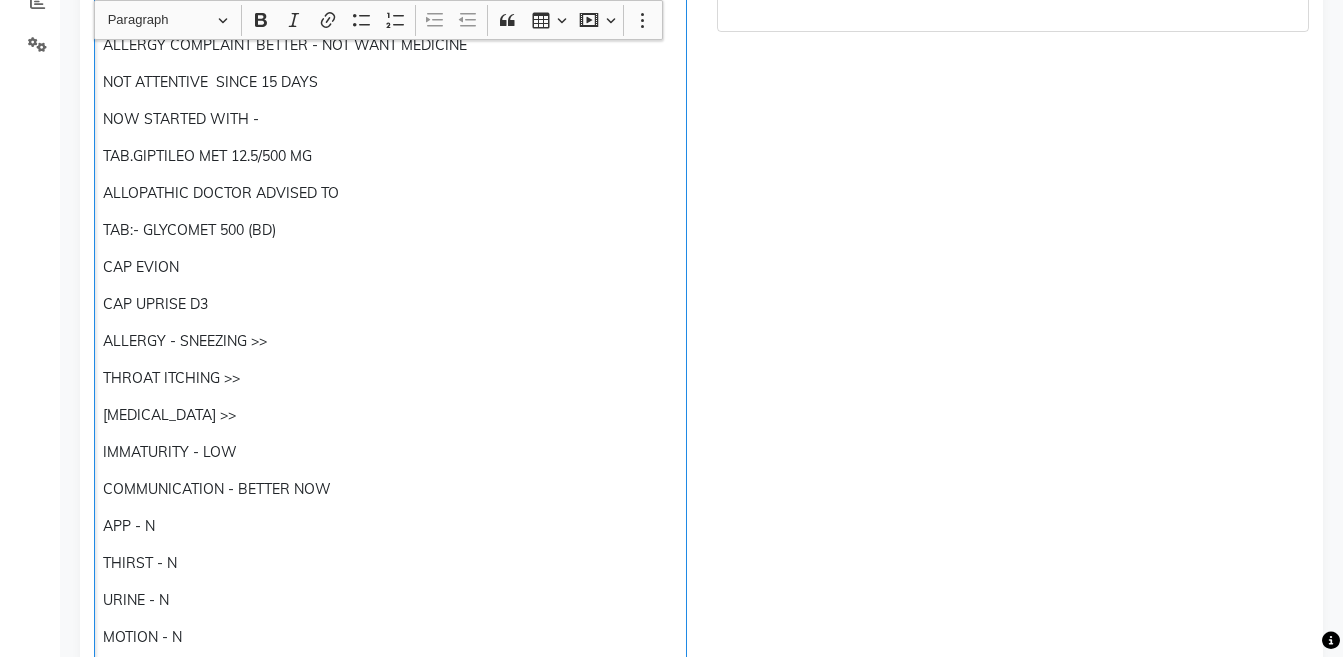 scroll, scrollTop: 484, scrollLeft: 0, axis: vertical 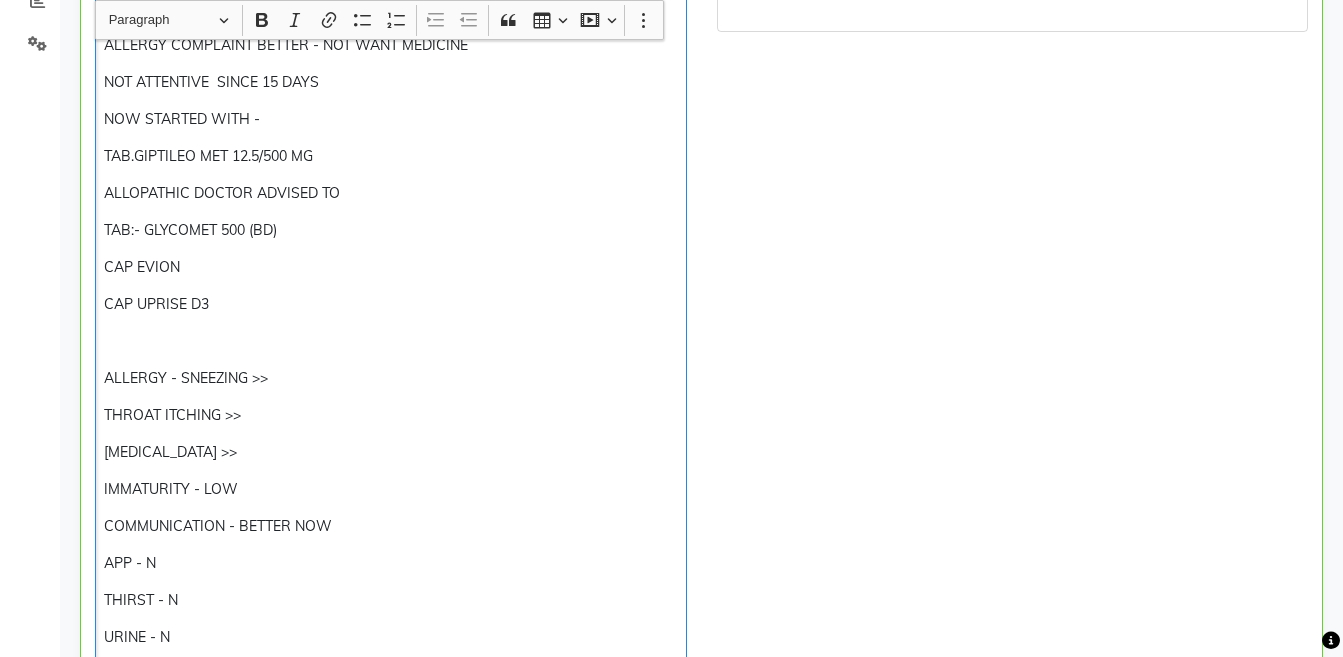type 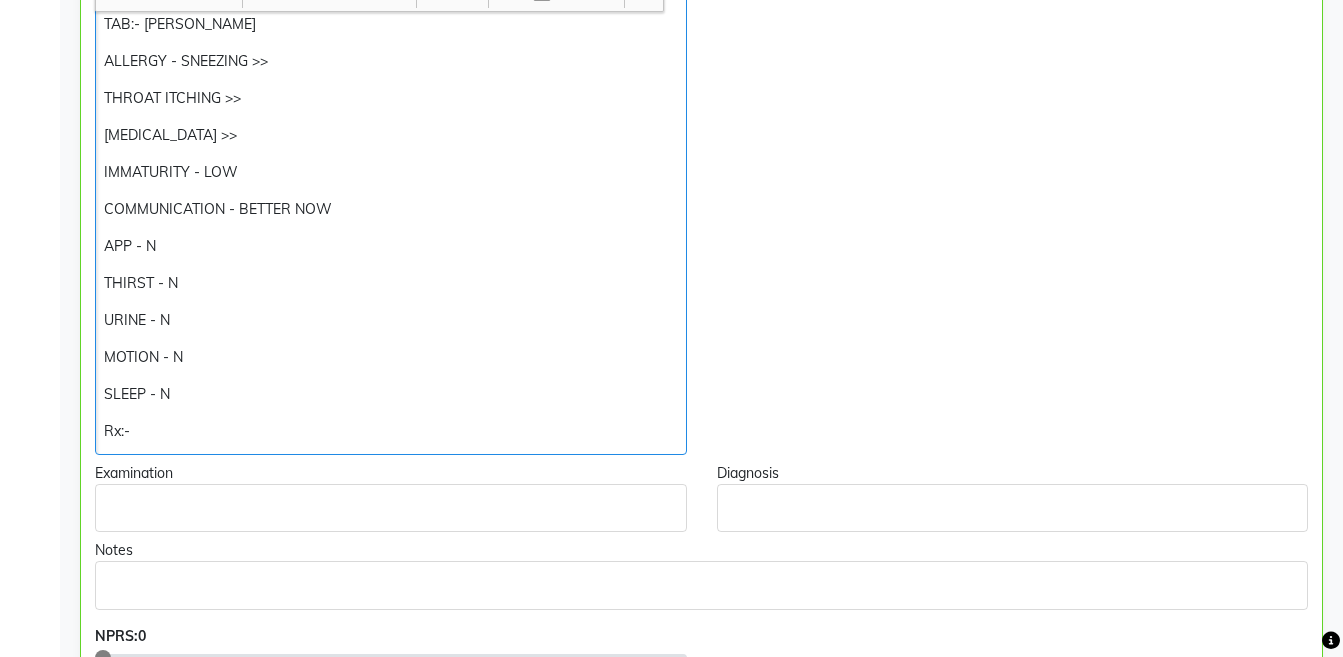 scroll, scrollTop: 805, scrollLeft: 0, axis: vertical 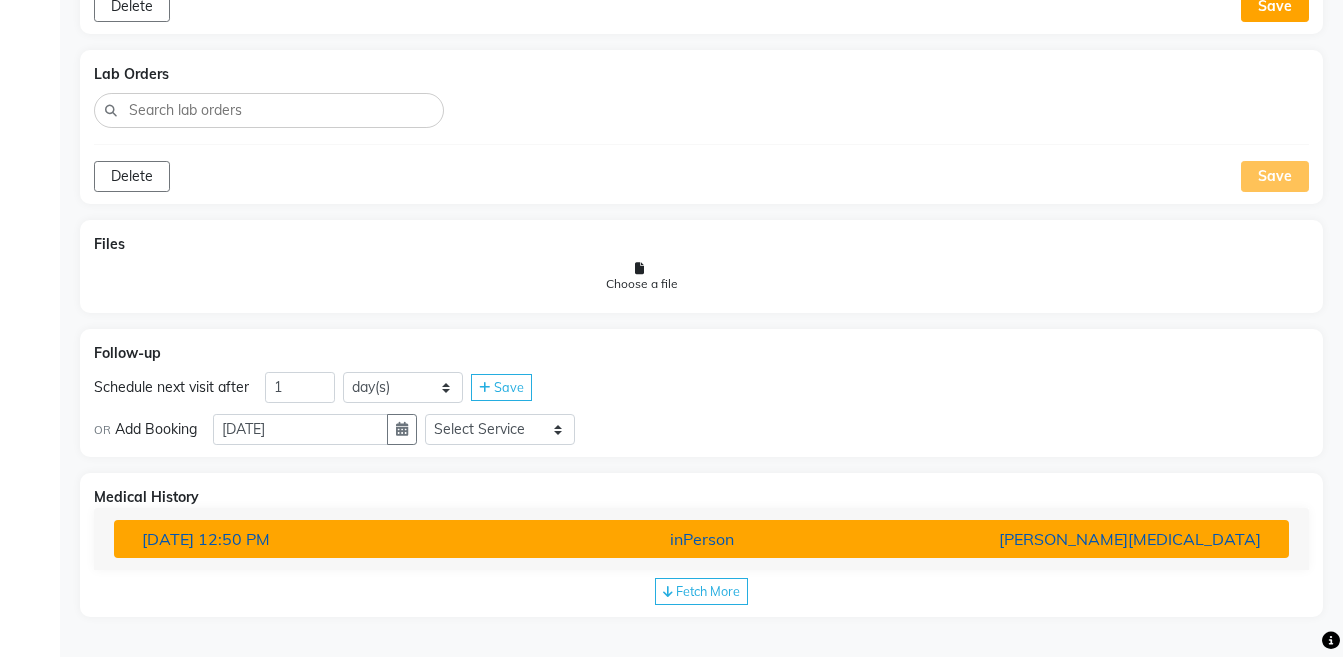 click on "[PERSON_NAME][MEDICAL_DATA]" at bounding box center [1084, 539] 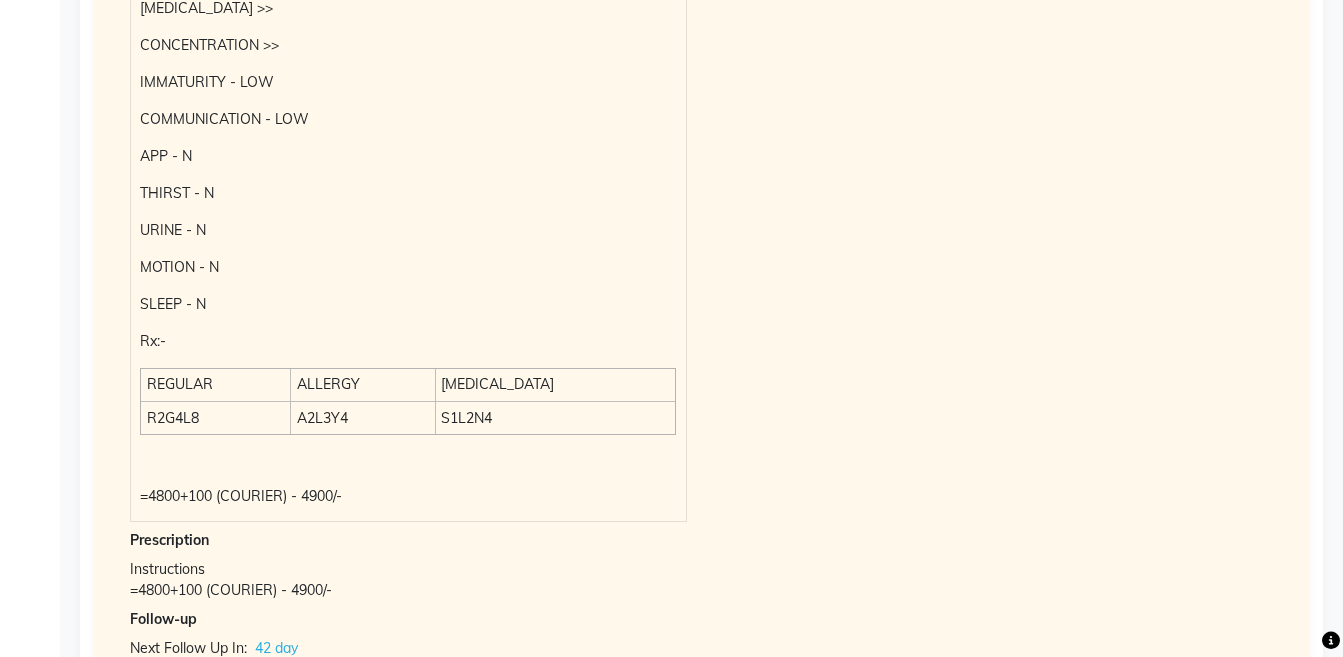 scroll, scrollTop: 2881, scrollLeft: 0, axis: vertical 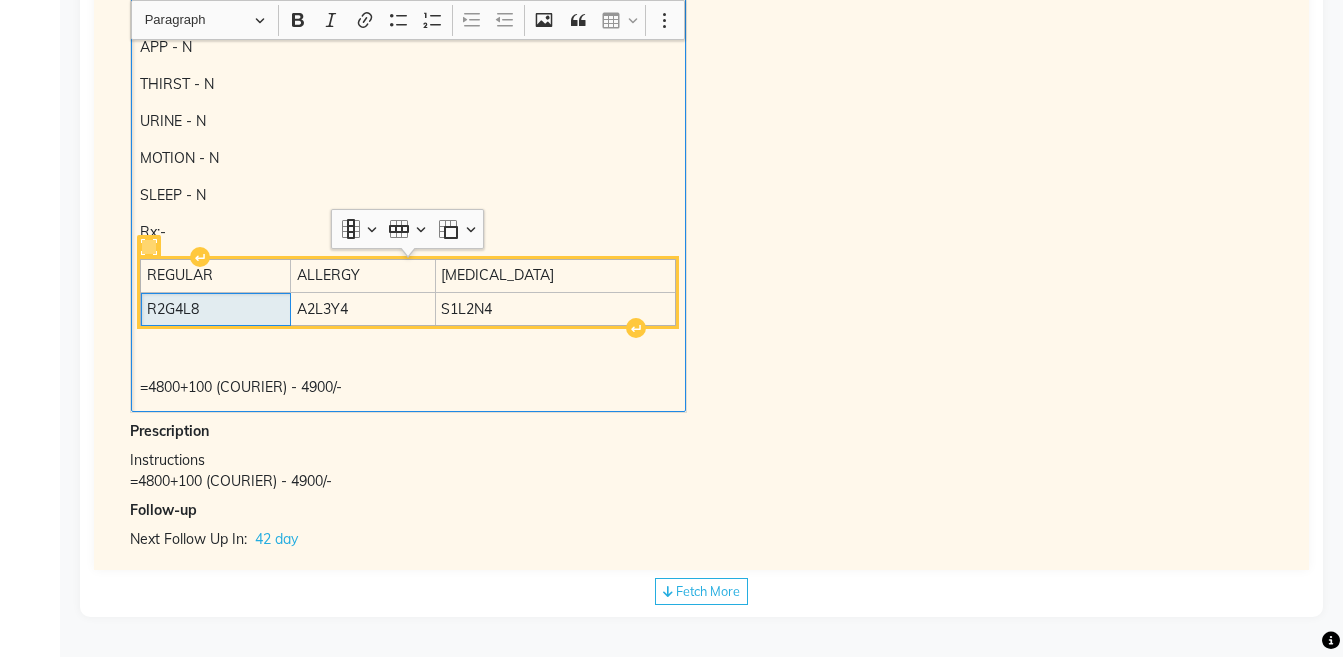click on "R2G4L8" at bounding box center (216, 309) 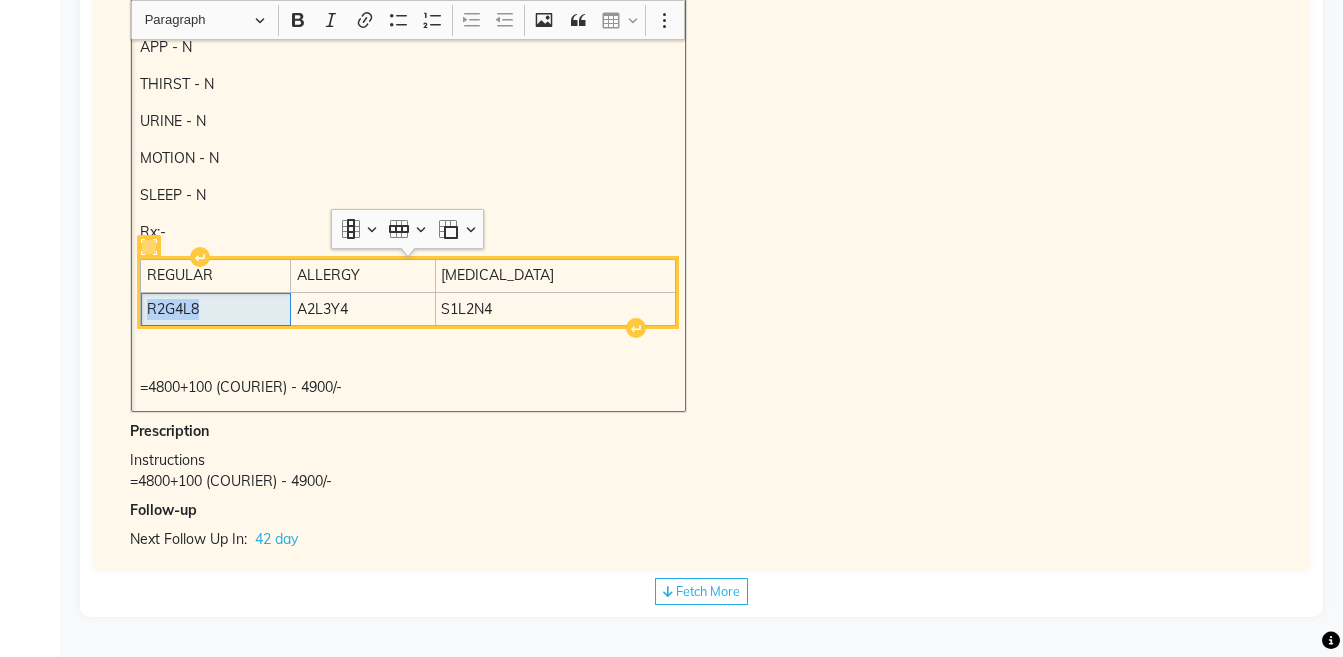 copy on "R2G4L8" 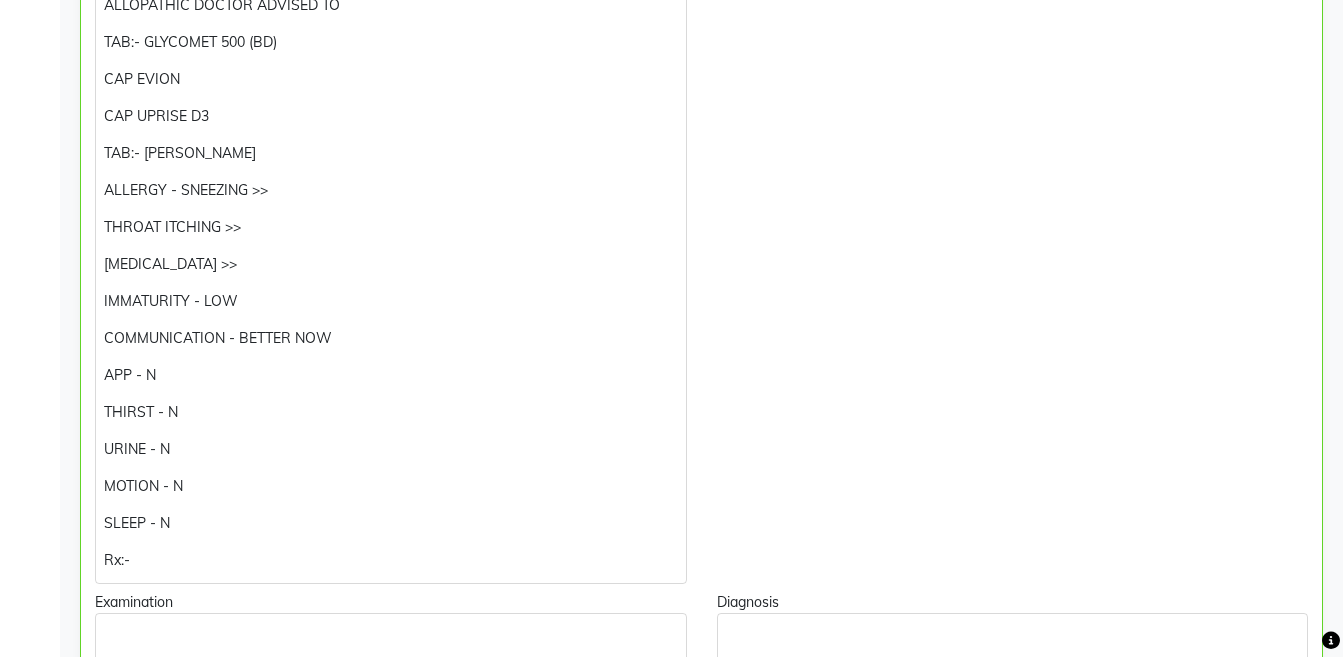 scroll, scrollTop: 613, scrollLeft: 0, axis: vertical 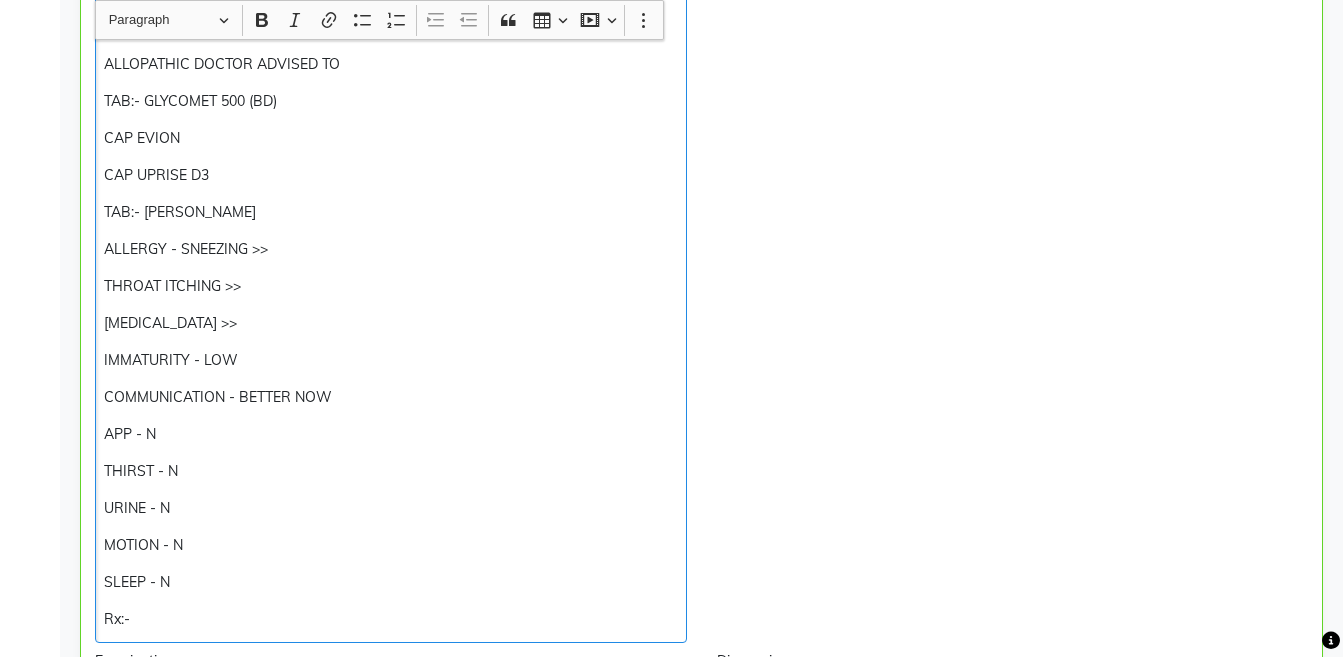 click on "Rx:-" 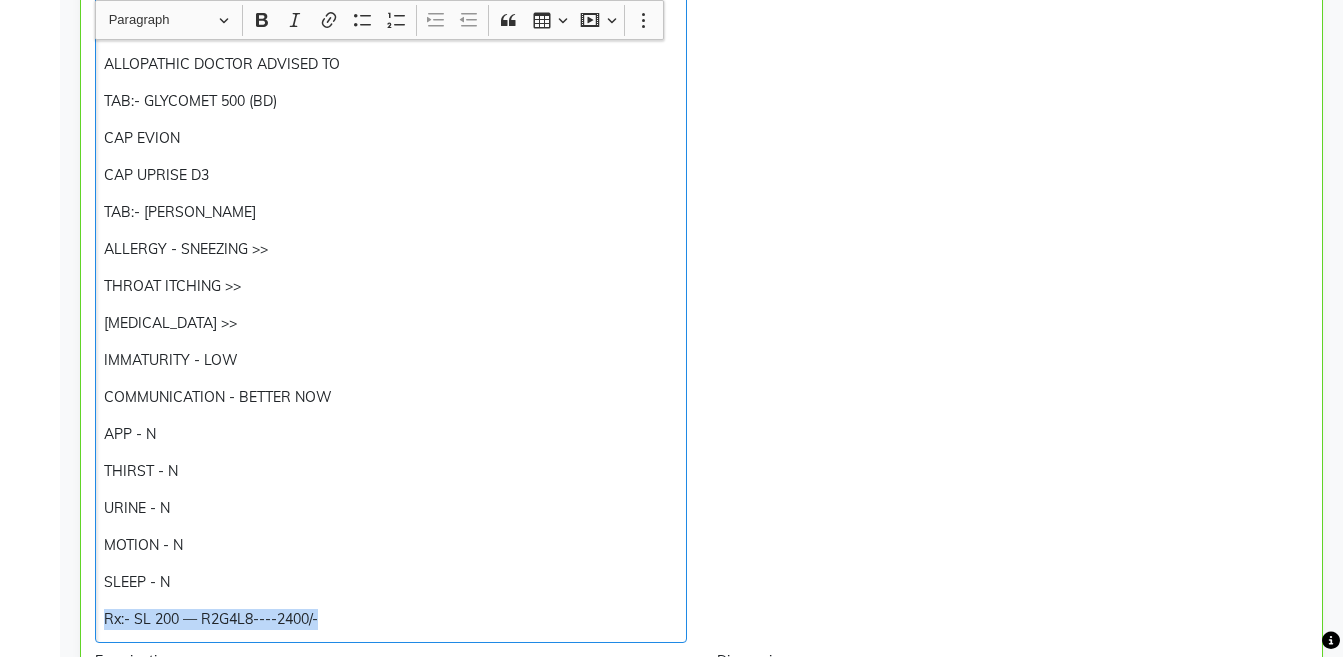 copy on "Rx:- SL 200 — R2G4L8----2400/-" 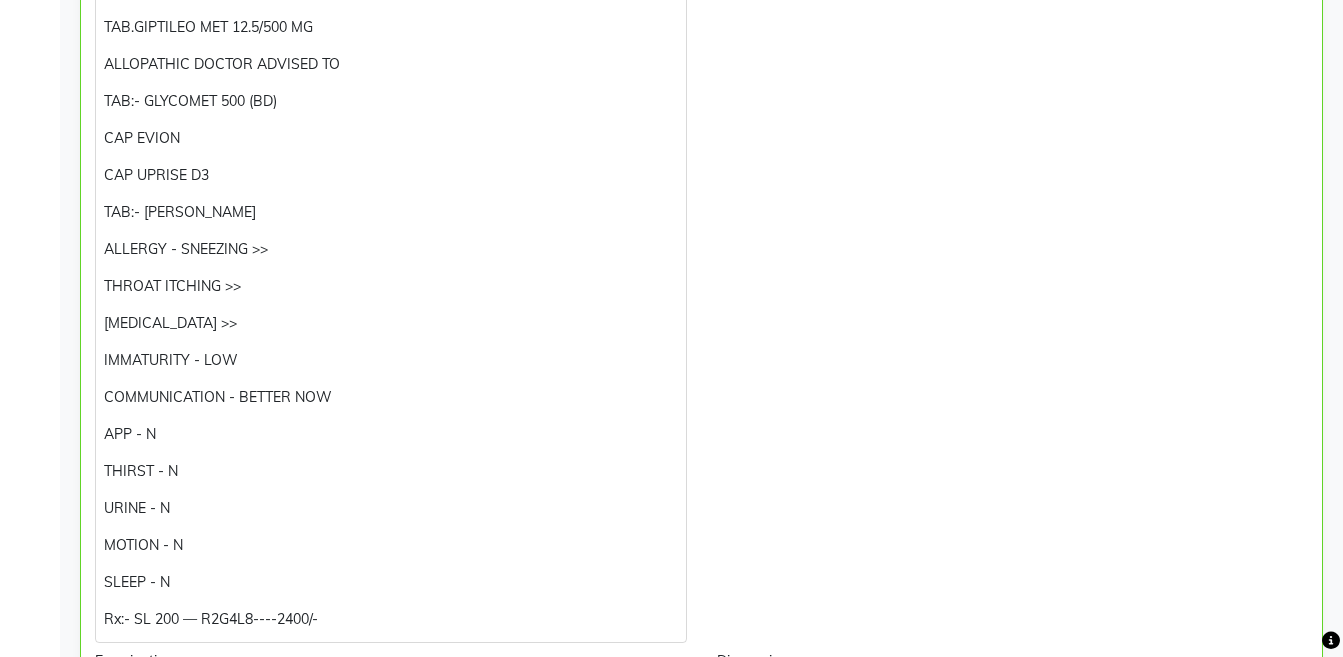 click on "Observations" 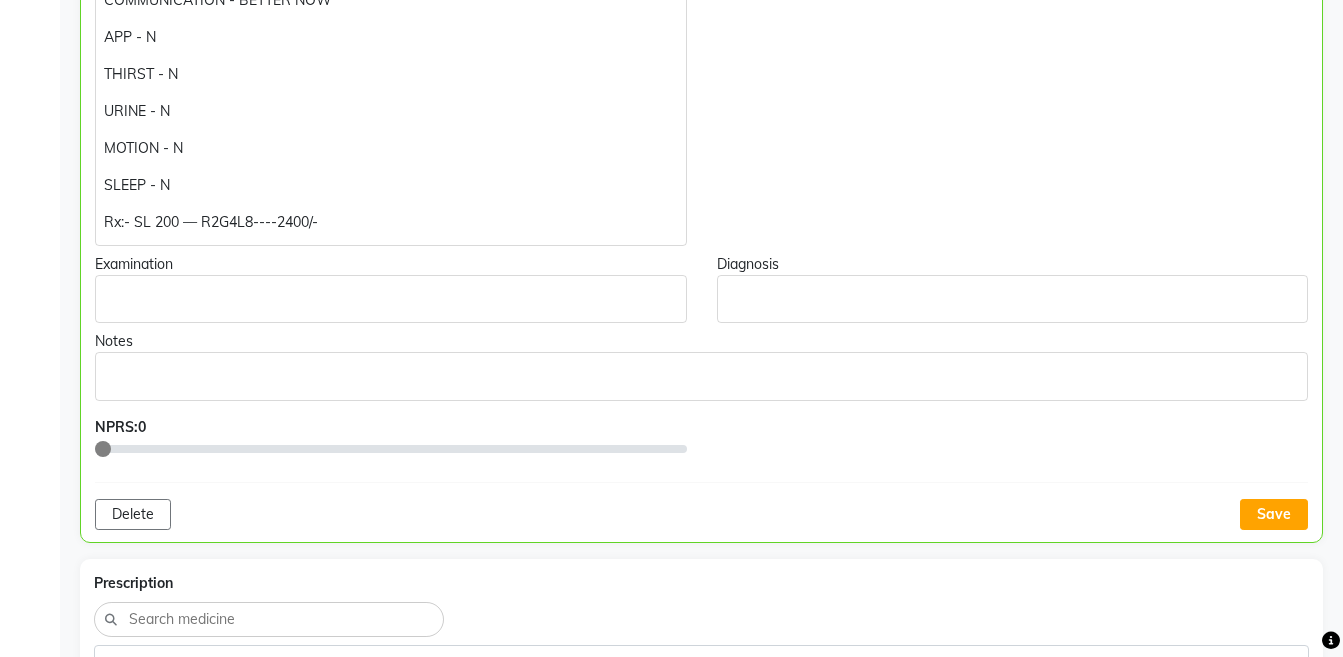 scroll, scrollTop: 1028, scrollLeft: 0, axis: vertical 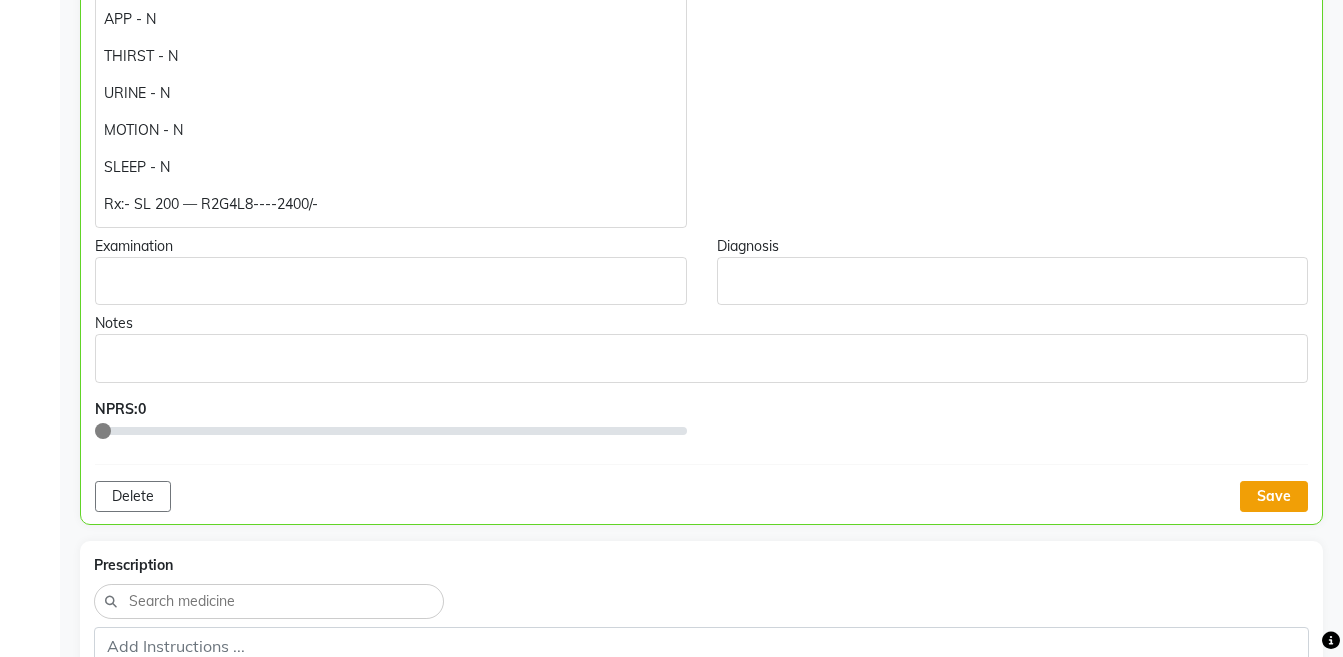 click on "Save" 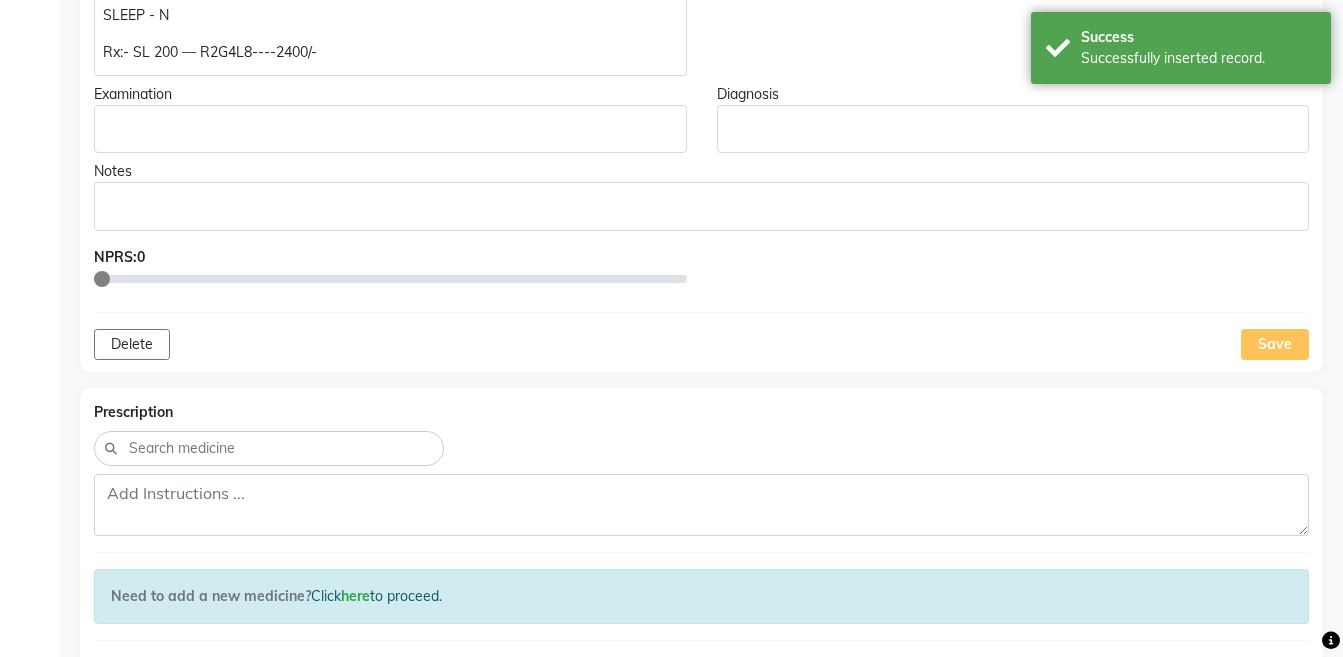scroll, scrollTop: 1226, scrollLeft: 0, axis: vertical 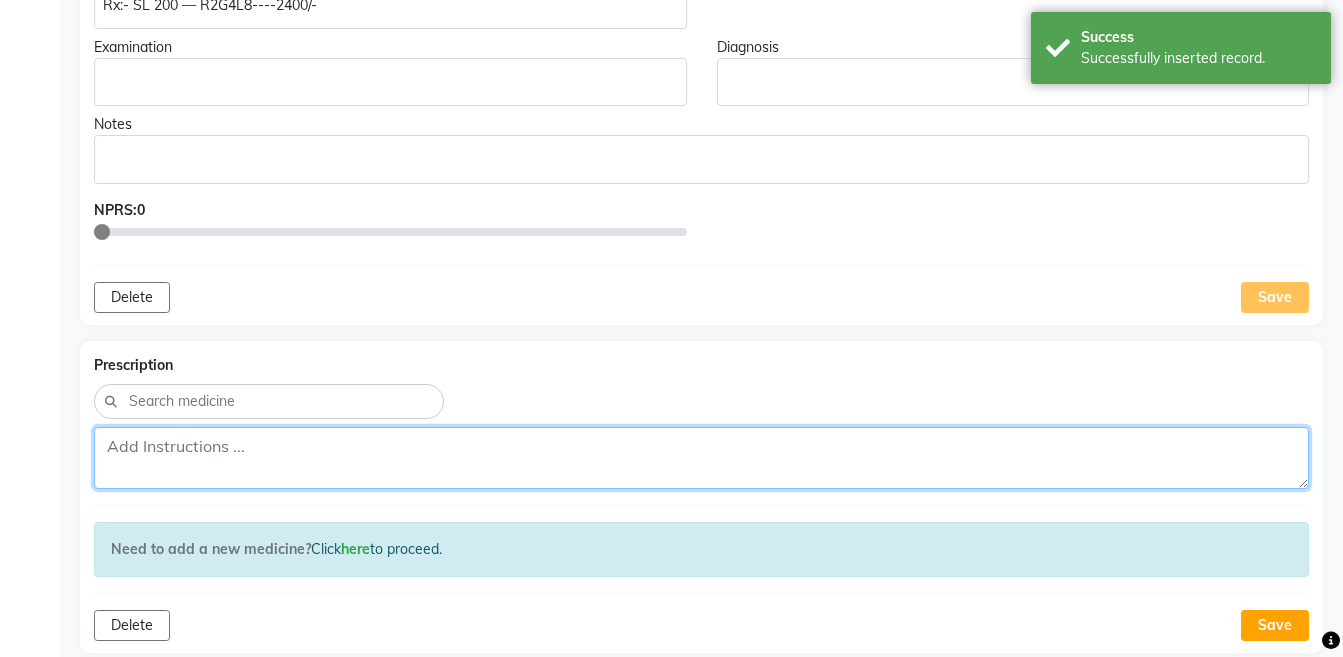 click 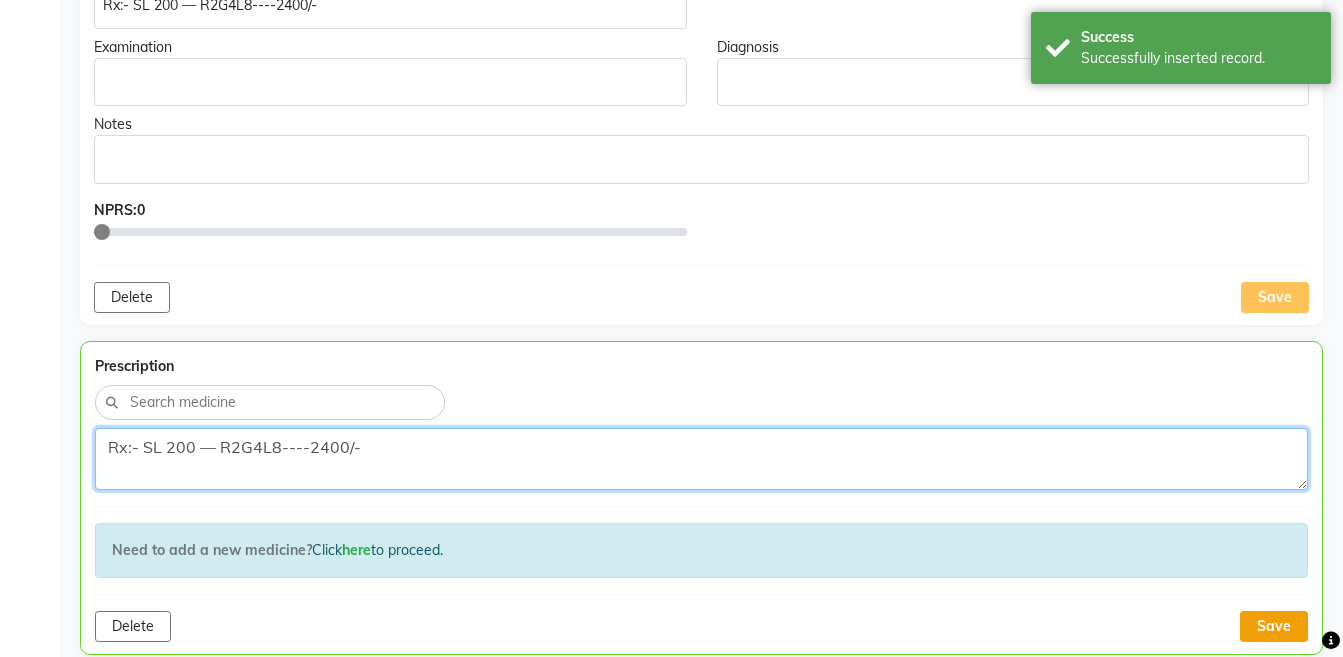 type on "Rx:- SL 200 — R2G4L8----2400/-" 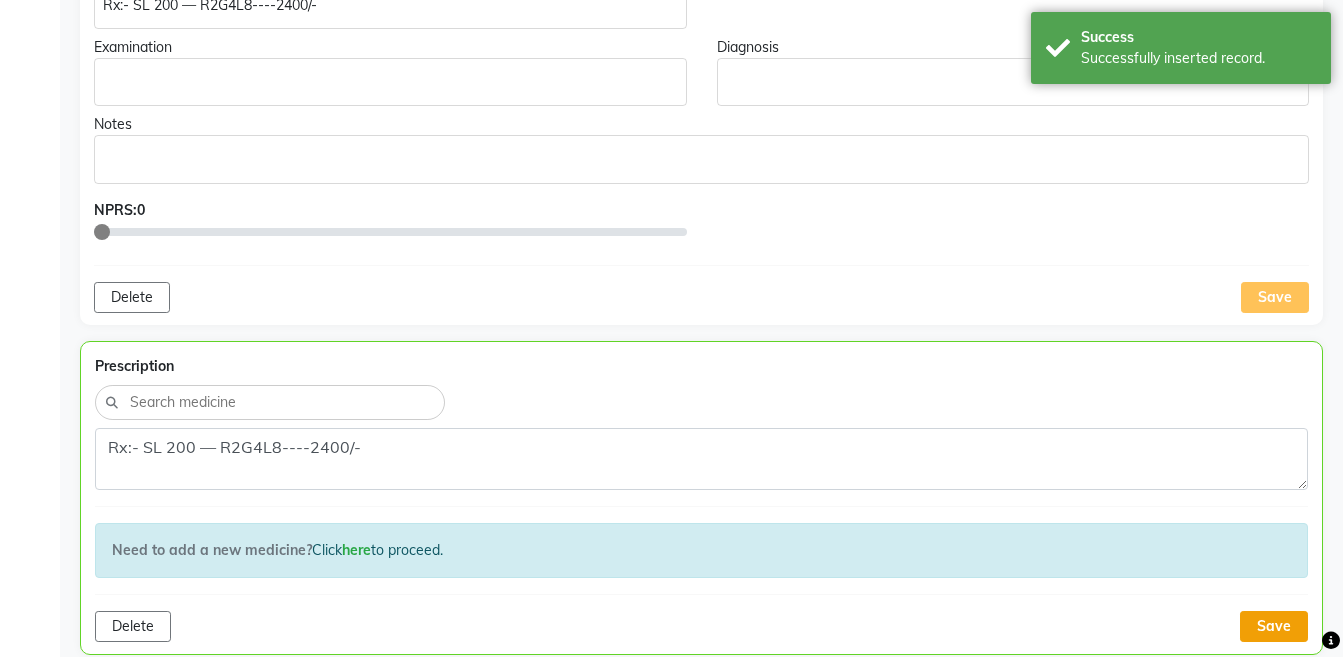 click on "Save" 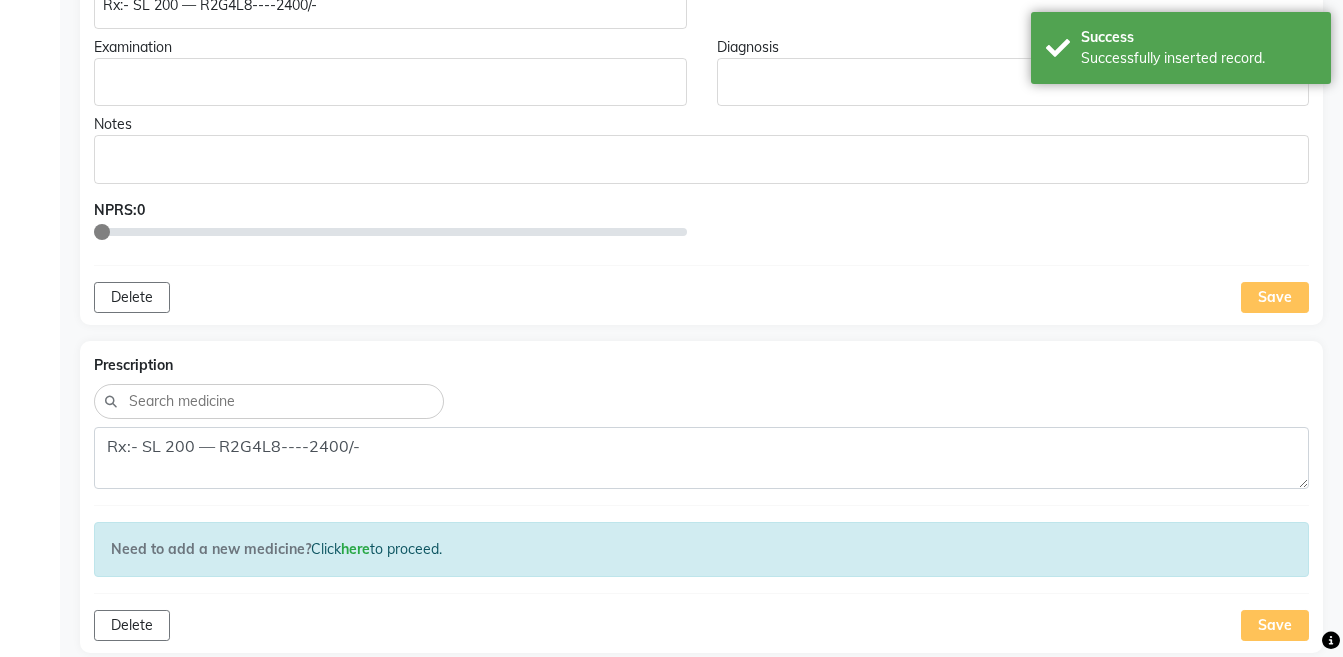 scroll, scrollTop: 651, scrollLeft: 0, axis: vertical 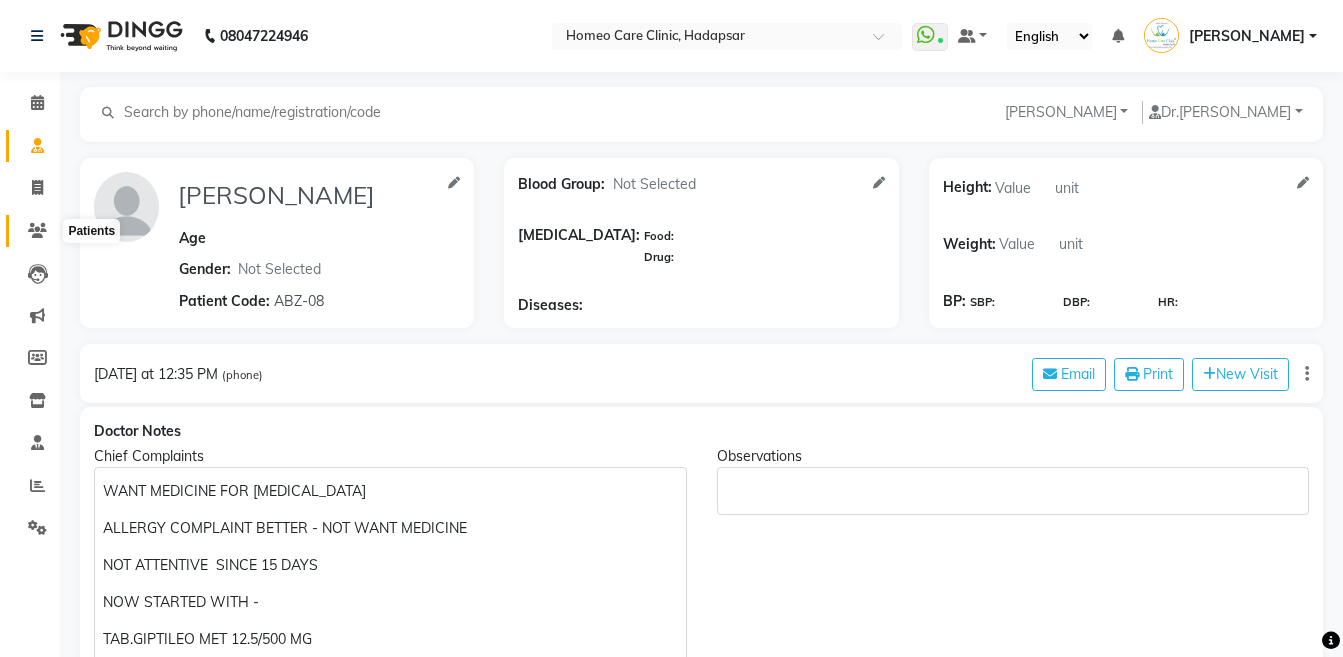 click 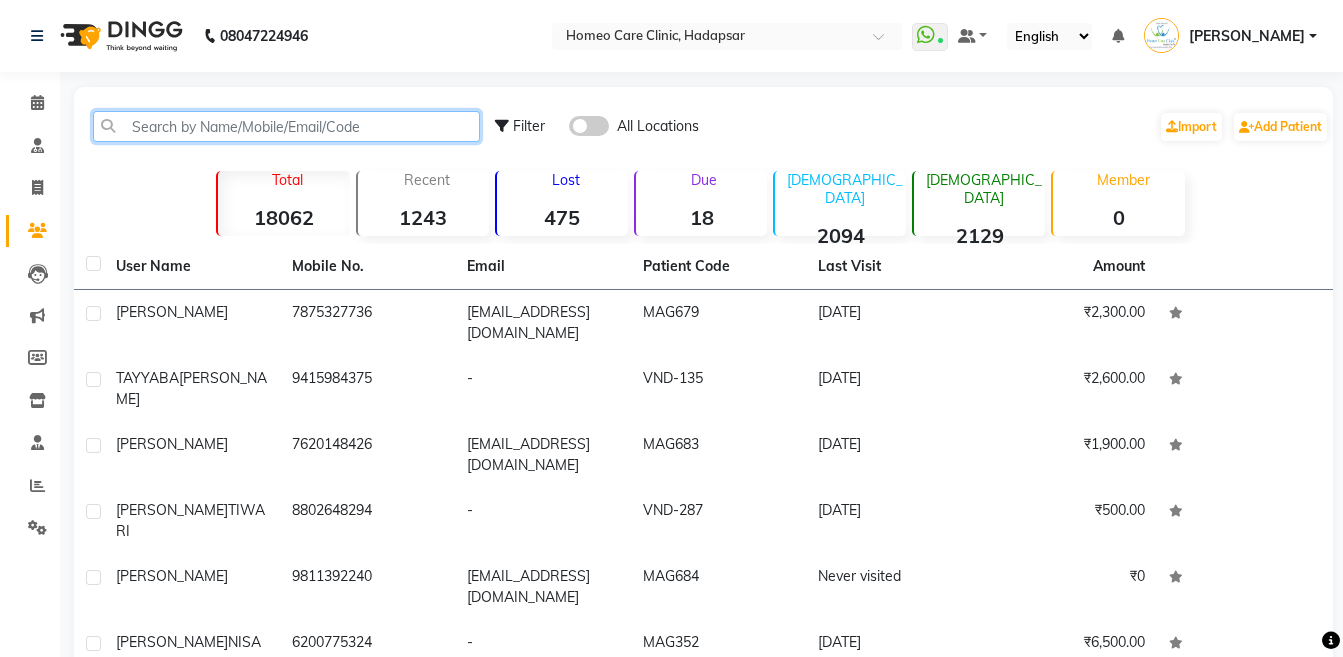 click 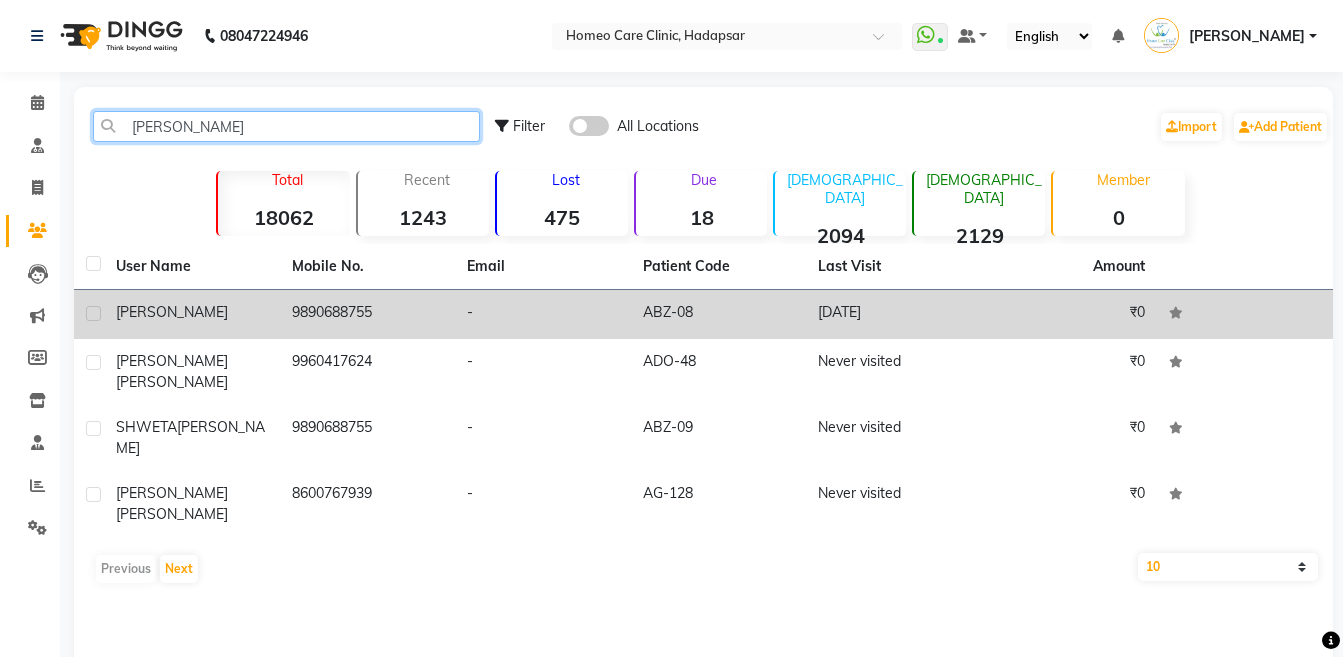 type on "DAMLE" 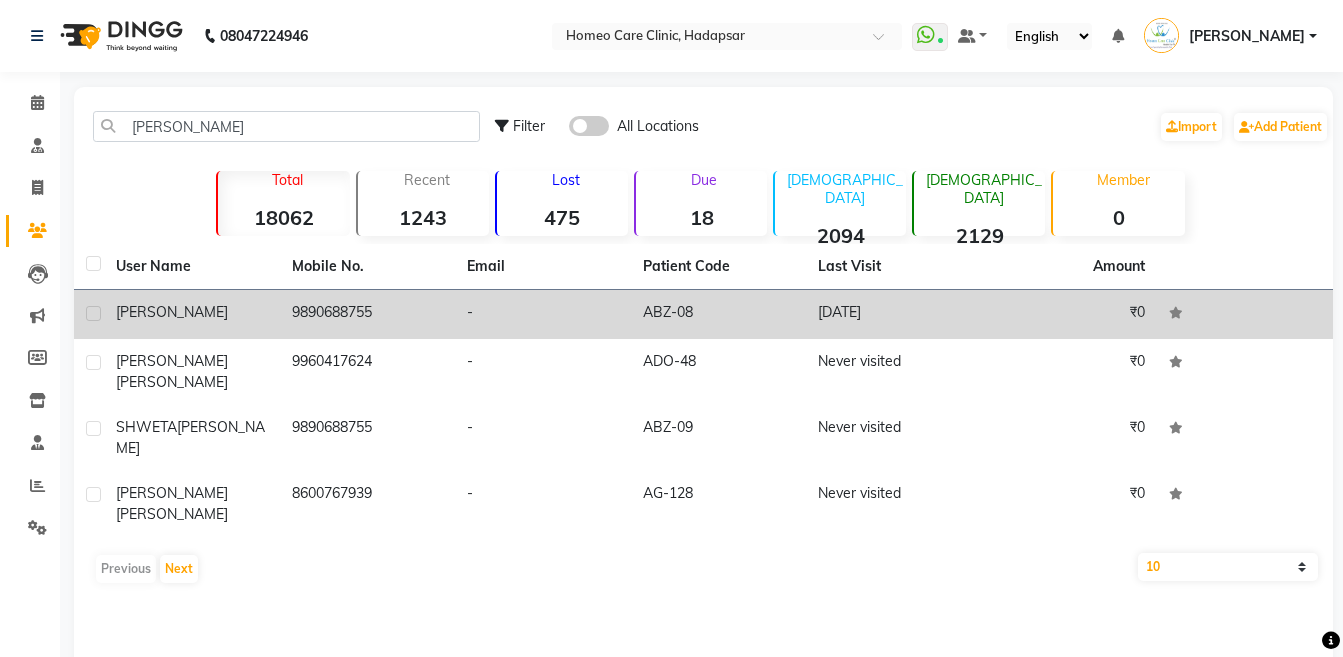 click on "9890688755" 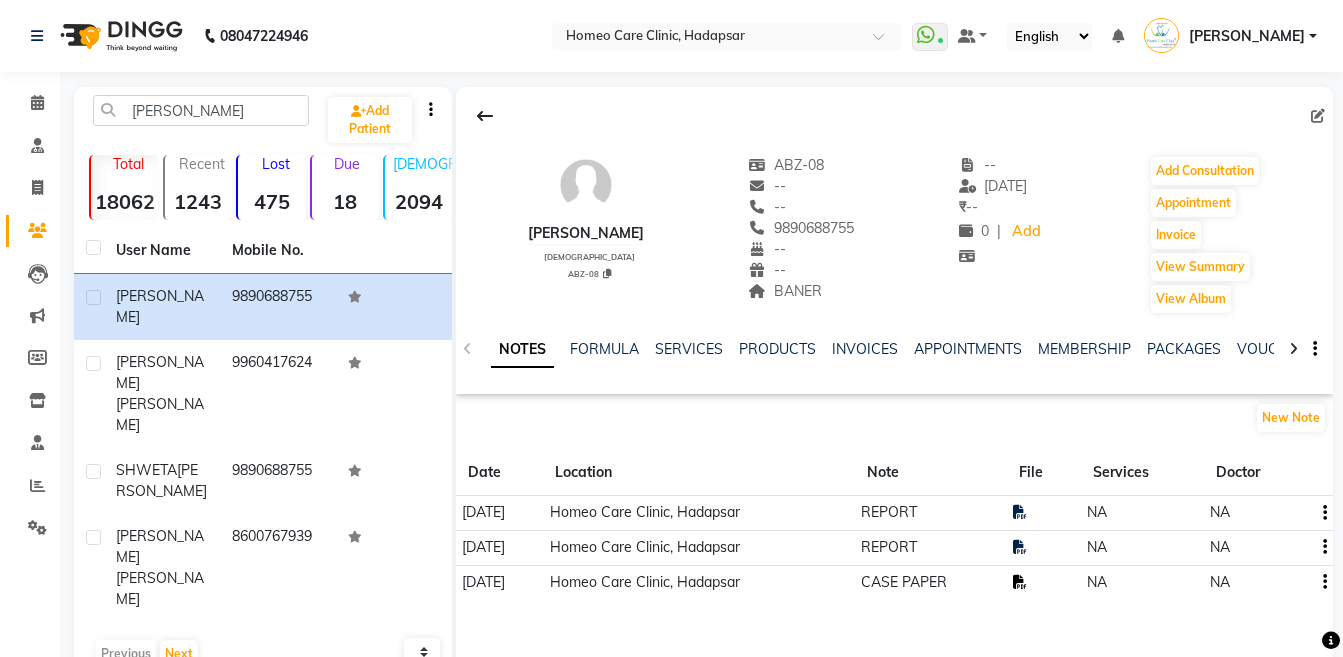 click 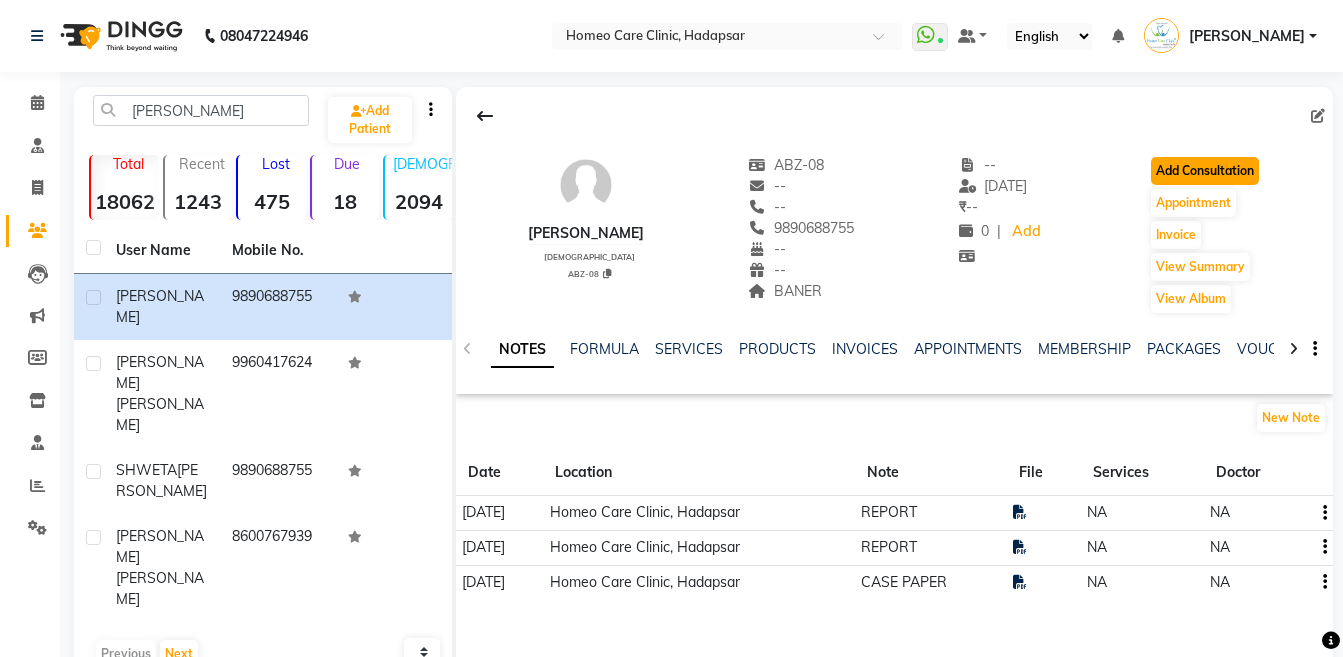 click on "Add Consultation" 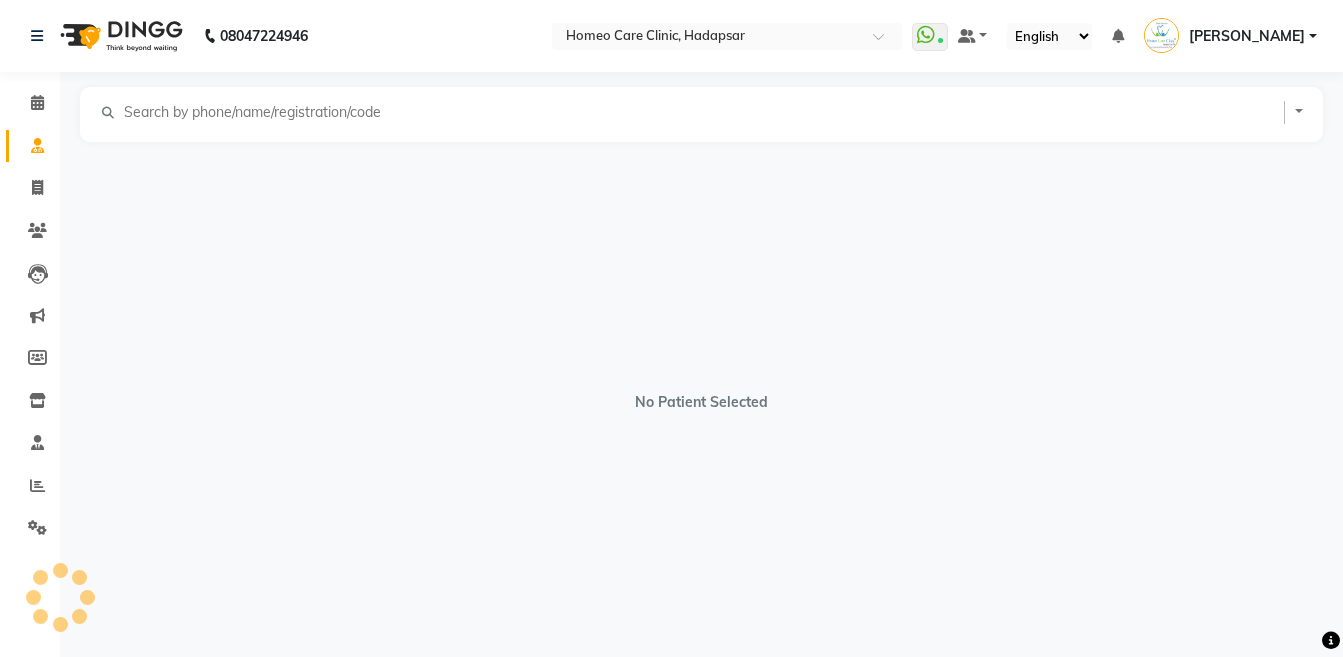 select on "male" 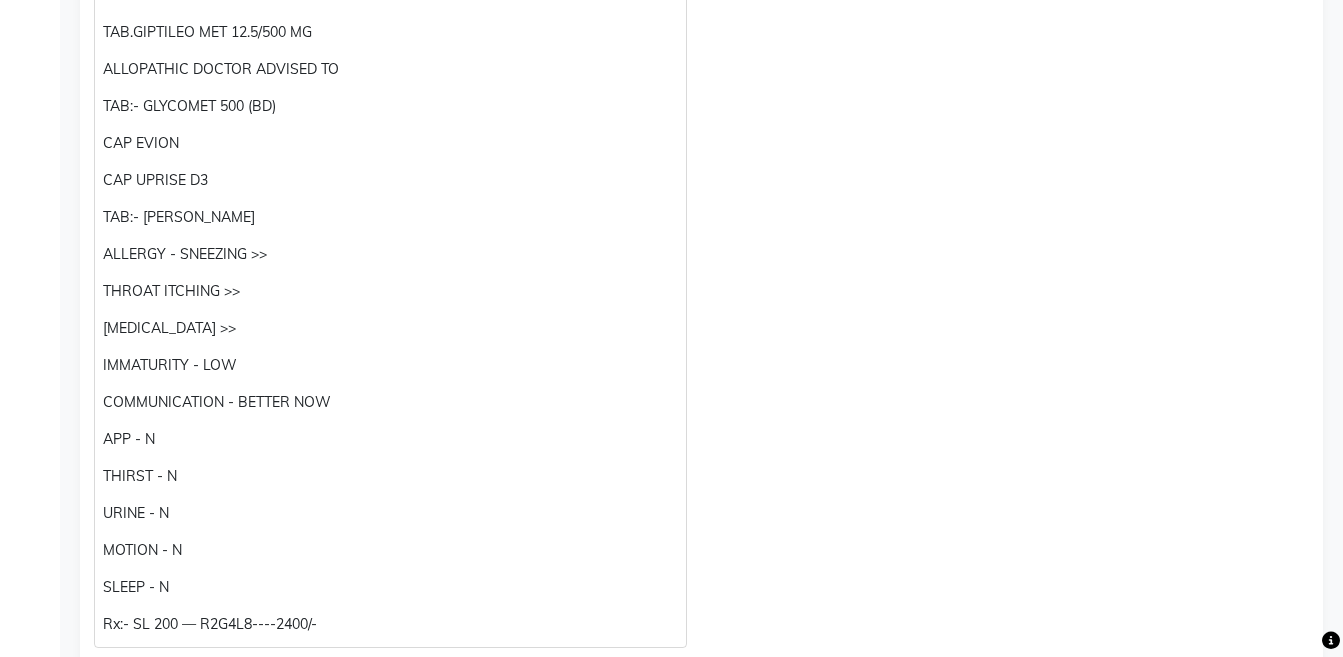 scroll, scrollTop: 711, scrollLeft: 0, axis: vertical 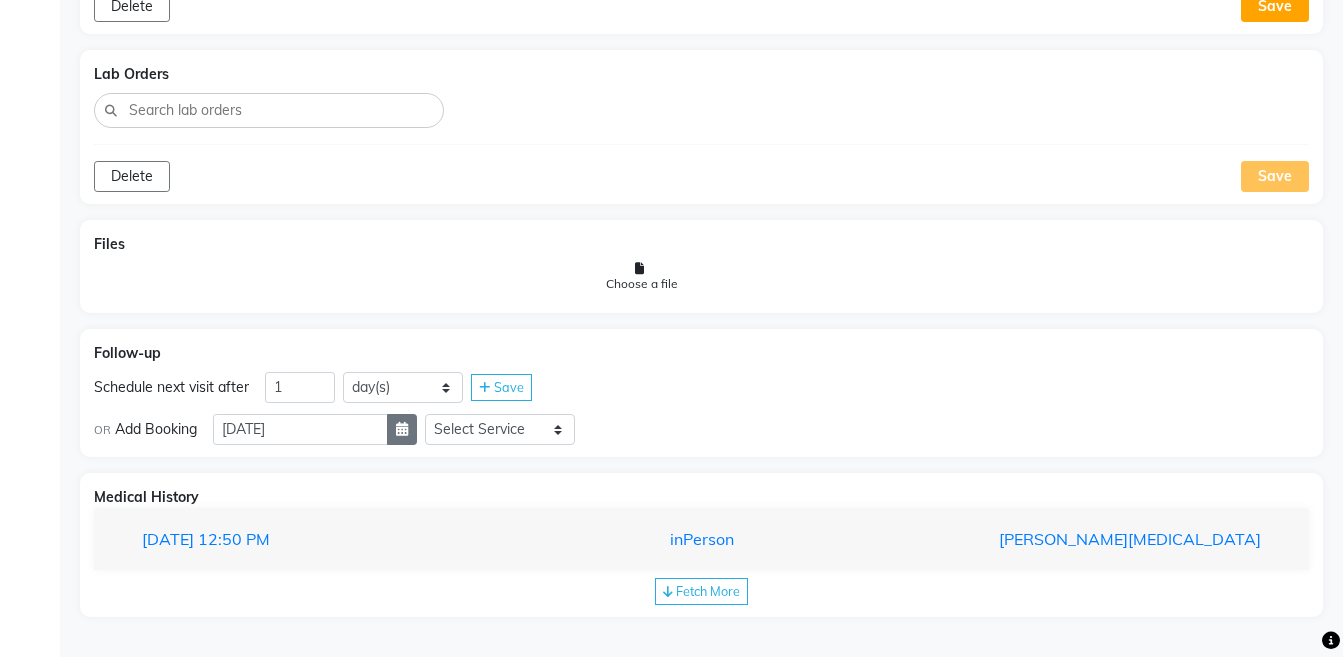 click 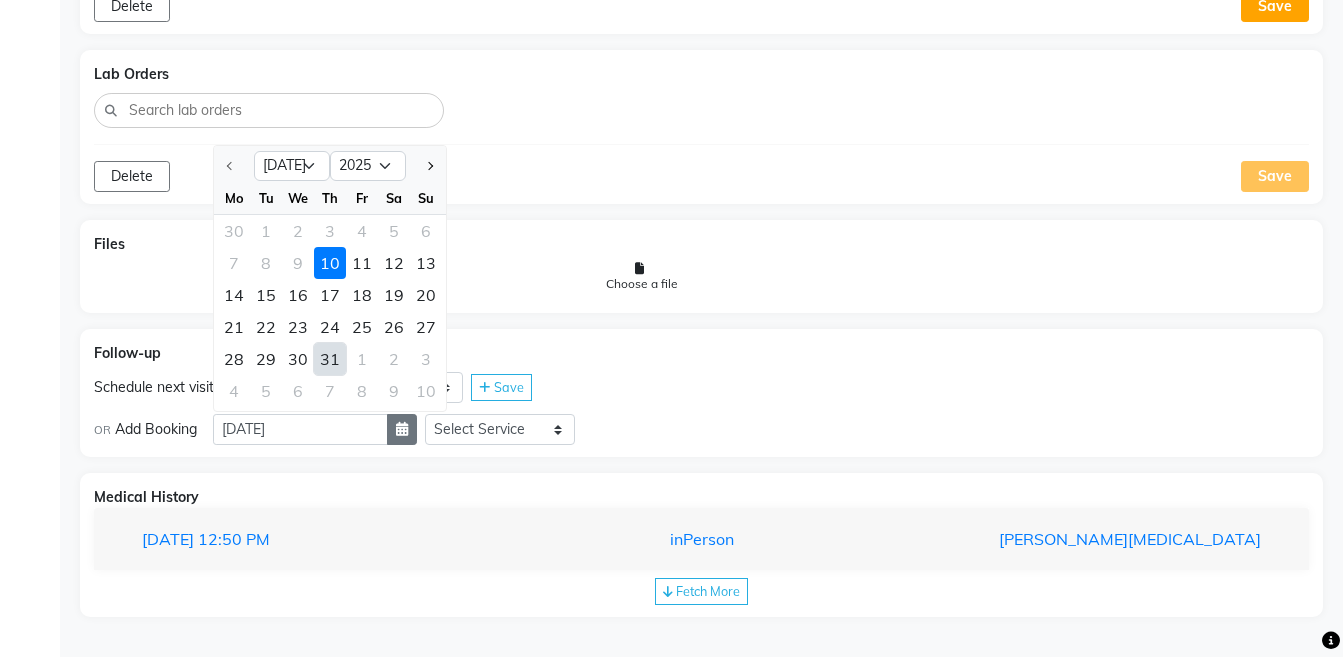 select on "8" 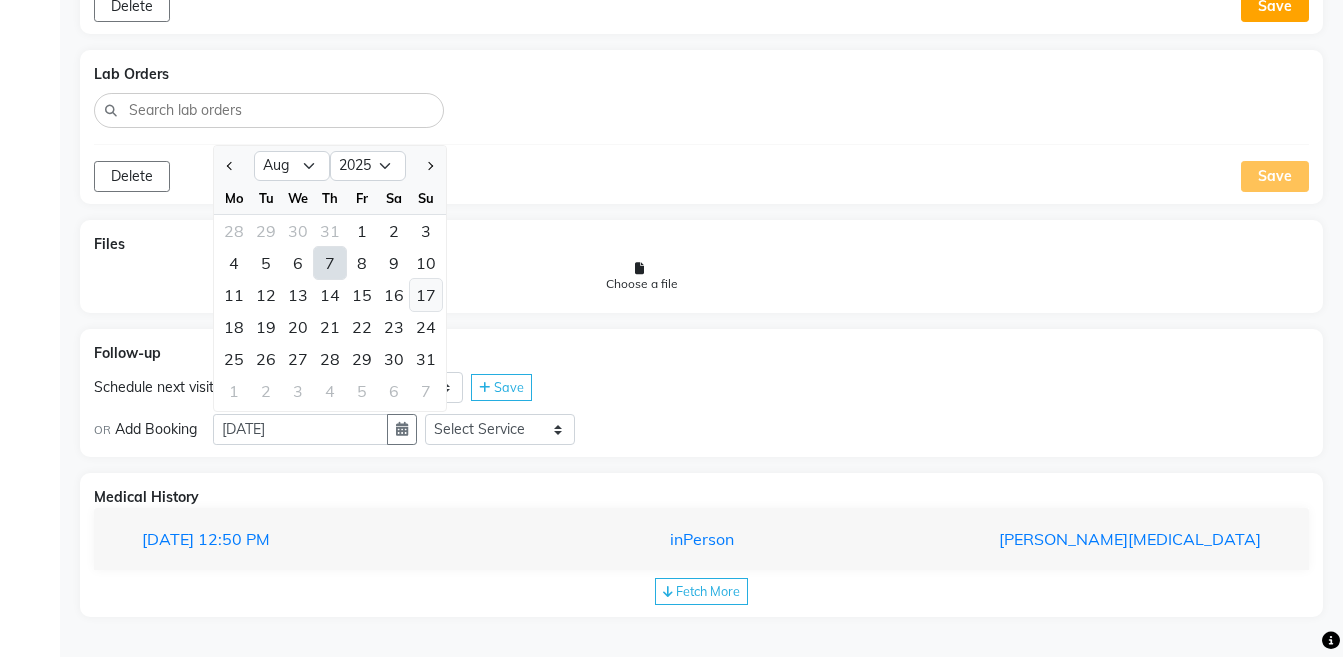click on "17" 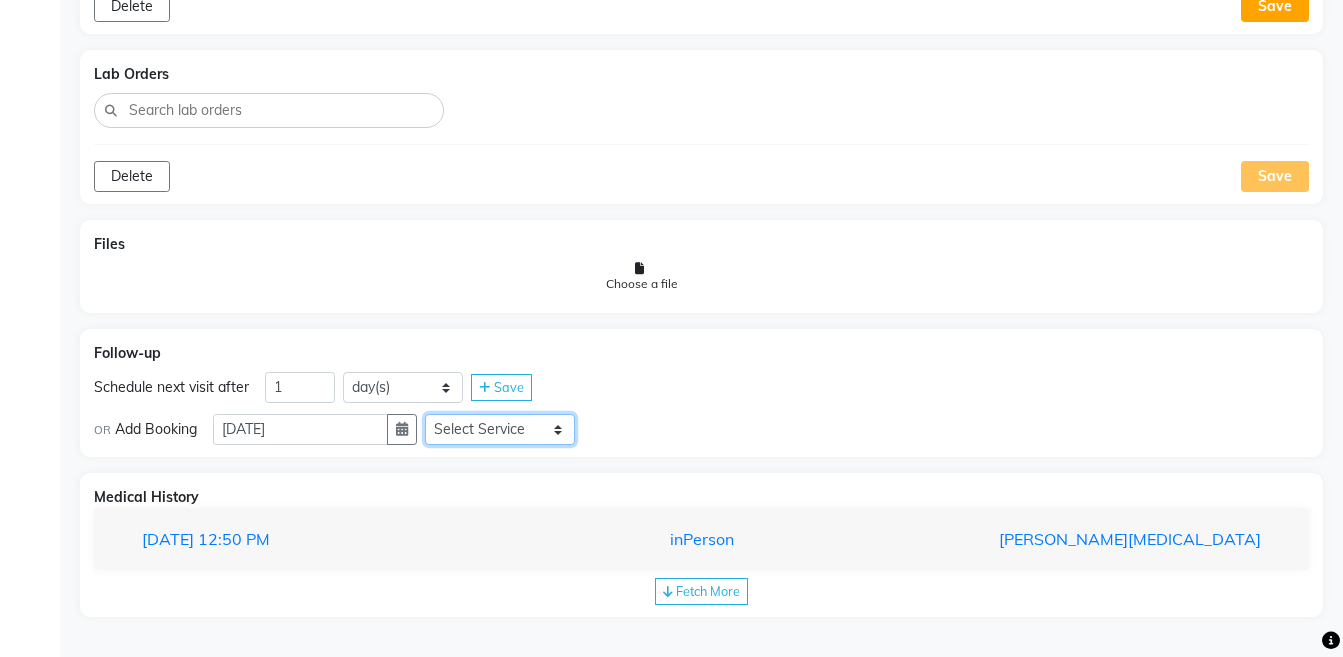 click on "Select Service  Medicine  Medicine 1  Hydra Facial  Medi Facial  Vampire Facial With Plasma  Oxygeno Facial  Anti Aging Facial  Korean Glass GLow Facial  Full Face  Upper Lip  Chin  Underarms  Full Legs & arms  Back-side  Chest  Abdomen  Yellow Peel  Black Peel  Party Peel  Glow Peel  Argi Peel  Under-arm Peel  Depigmento Peel  Anti Aging Peel  Lip Peel  Hair PRP  GFC PRP  Mesotherapy / Dermaroller  Under Eye PRP  Face PRP  Dermapen / Mesotherapt for Full Face  Dermapen / Mesotherapt for Scars  Carbon Peel  LASER BLEECH Laser Bleech  BB Glow  Indian Glass Glow  In Person - Consultation  Courier Charges in City  Courier Charges out of City  In Person - Follow Up  Hair Treatment   Skin Treatment   Online - Consultation  Online - Follow Up" 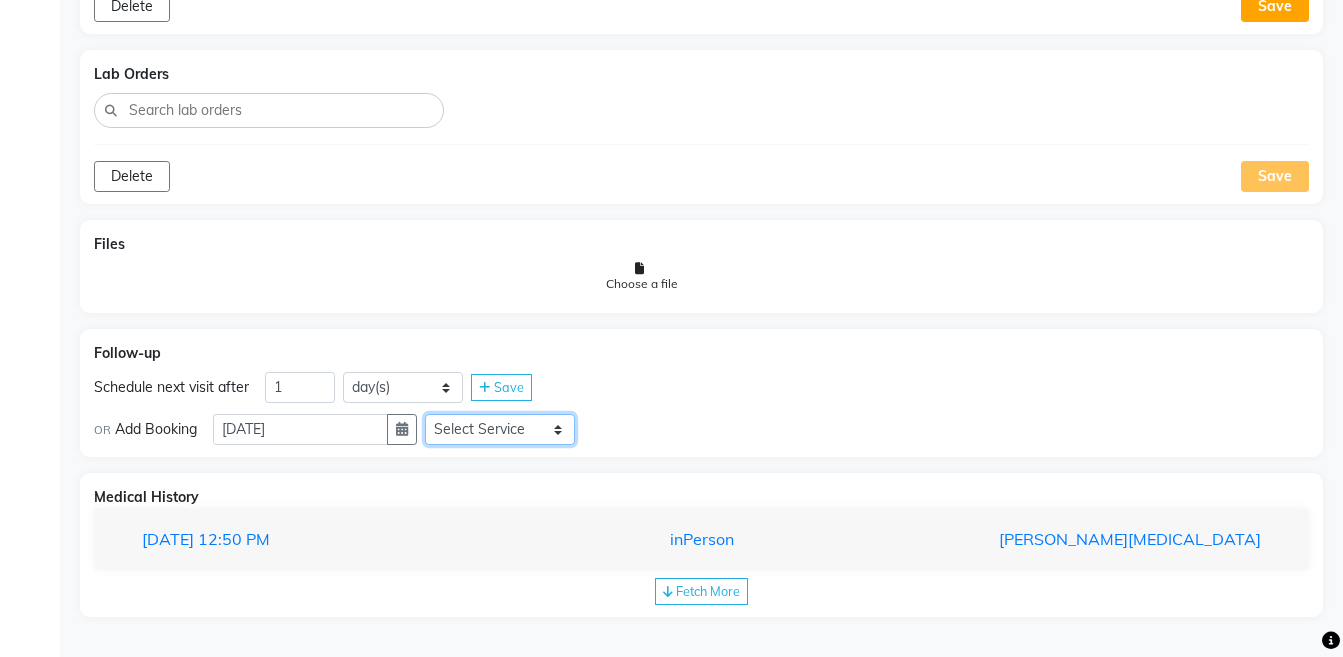 select on "972997" 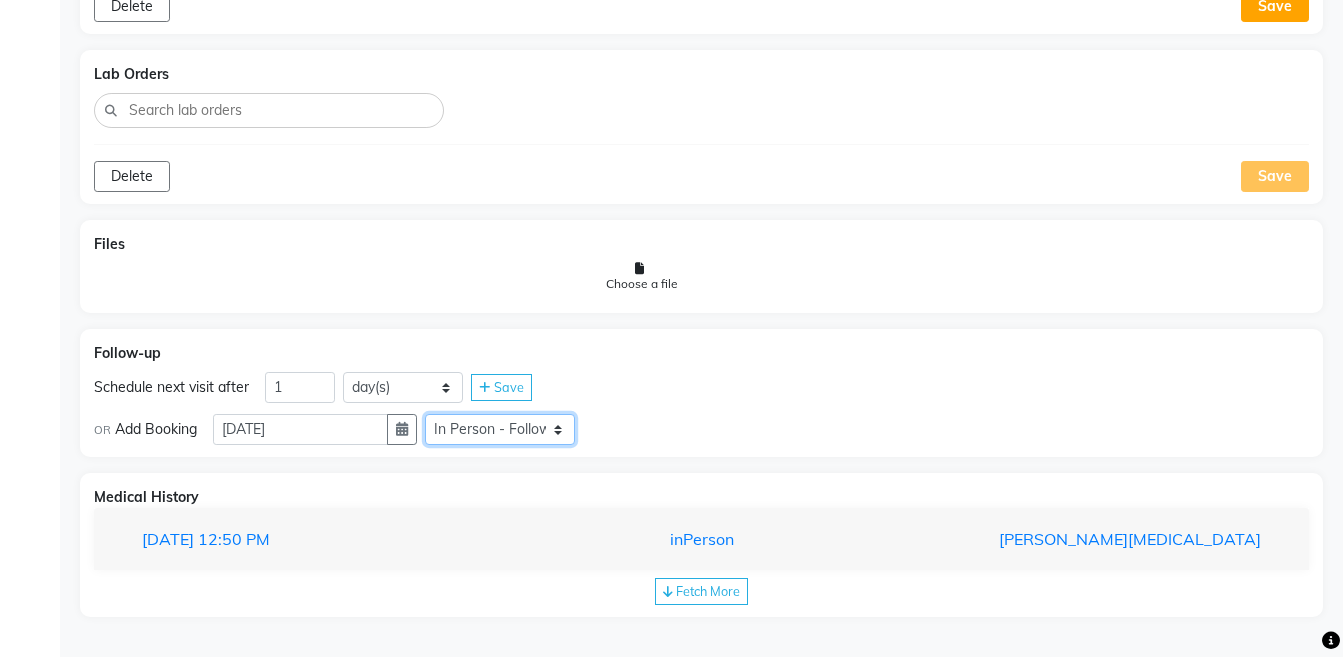 click on "Select Service  Medicine  Medicine 1  Hydra Facial  Medi Facial  Vampire Facial With Plasma  Oxygeno Facial  Anti Aging Facial  Korean Glass GLow Facial  Full Face  Upper Lip  Chin  Underarms  Full Legs & arms  Back-side  Chest  Abdomen  Yellow Peel  Black Peel  Party Peel  Glow Peel  Argi Peel  Under-arm Peel  Depigmento Peel  Anti Aging Peel  Lip Peel  Hair PRP  GFC PRP  Mesotherapy / Dermaroller  Under Eye PRP  Face PRP  Dermapen / Mesotherapt for Full Face  Dermapen / Mesotherapt for Scars  Carbon Peel  LASER BLEECH Laser Bleech  BB Glow  Indian Glass Glow  In Person - Consultation  Courier Charges in City  Courier Charges out of City  In Person - Follow Up  Hair Treatment   Skin Treatment   Online - Consultation  Online - Follow Up" 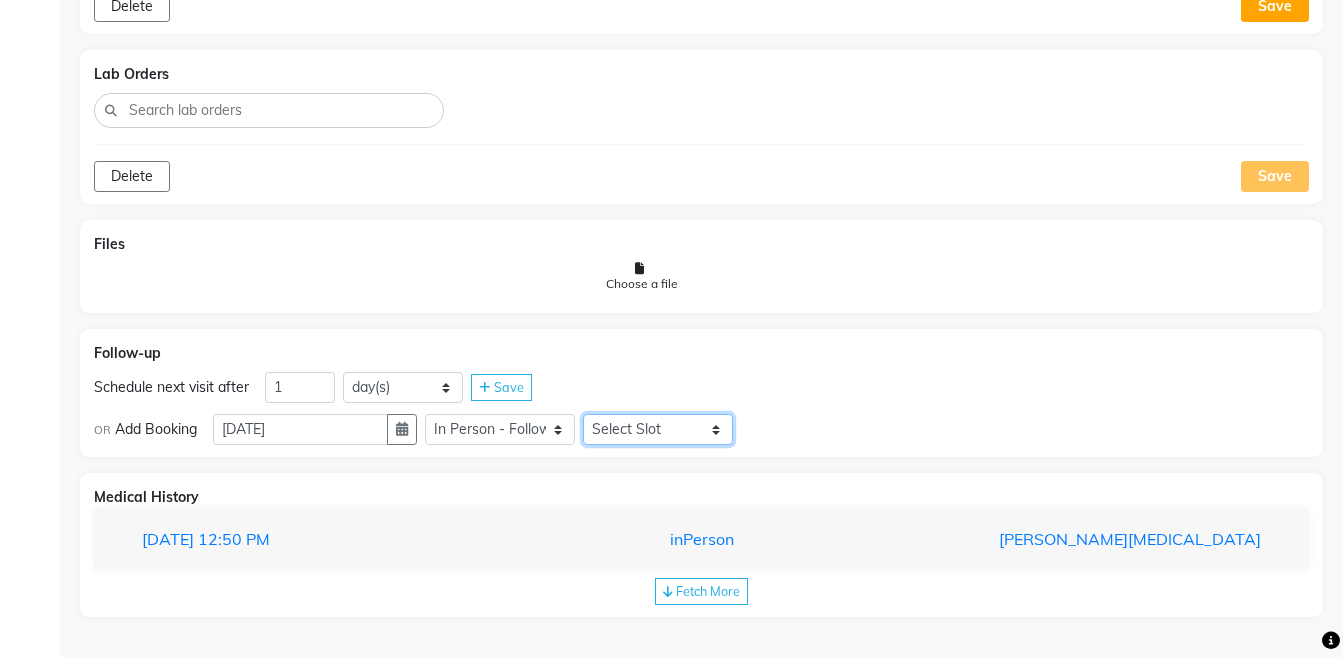 click on "Select Slot 10:15 10:30 10:45 11:00 11:15 11:30 11:45 12:00 12:15 12:30 12:45 13:00 13:15 13:30 14:15 14:30 14:45 15:15 15:30 15:45 16:00 16:15 16:30 16:45 17:00 17:15 17:30 17:45 18:00 18:15 18:30 18:45 19:00 19:15 19:30 19:45 20:00 20:15 20:30 20:45 21:00 21:15 21:30 21:45" 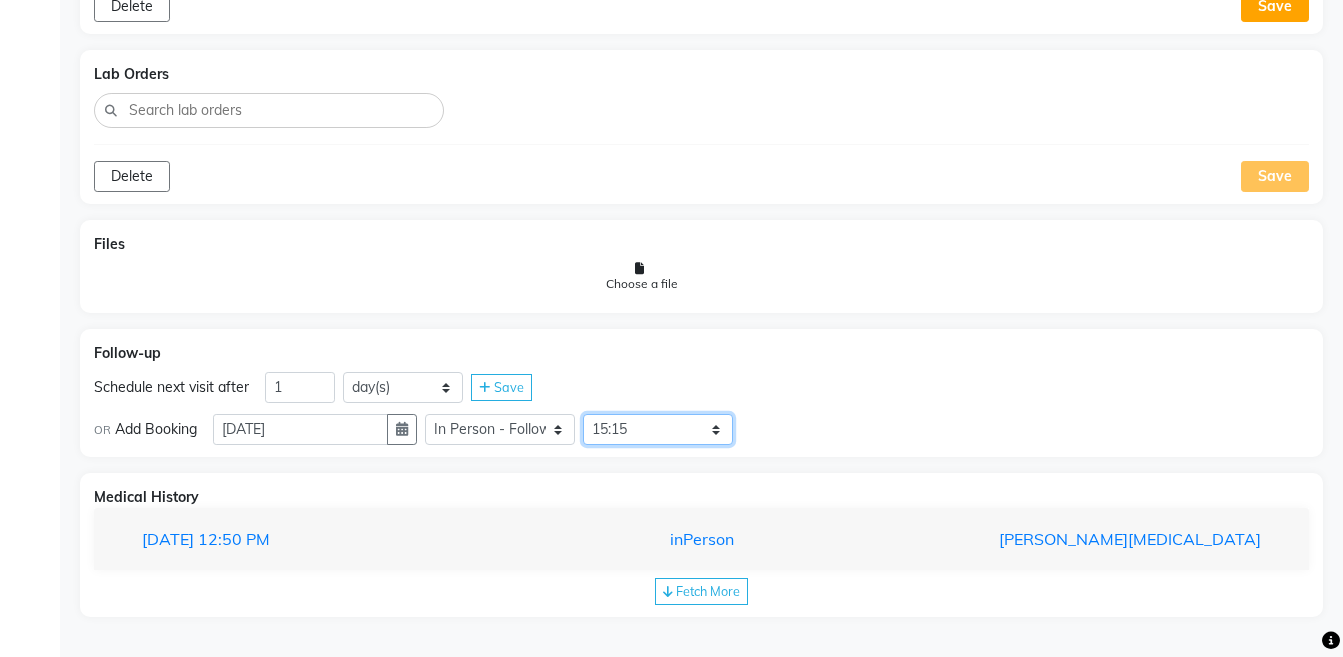 click on "Select Slot 10:15 10:30 10:45 11:00 11:15 11:30 11:45 12:00 12:15 12:30 12:45 13:00 13:15 13:30 14:15 14:30 14:45 15:15 15:30 15:45 16:00 16:15 16:30 16:45 17:00 17:15 17:30 17:45 18:00 18:15 18:30 18:45 19:00 19:15 19:30 19:45 20:00 20:15 20:30 20:45 21:00 21:15 21:30 21:45" 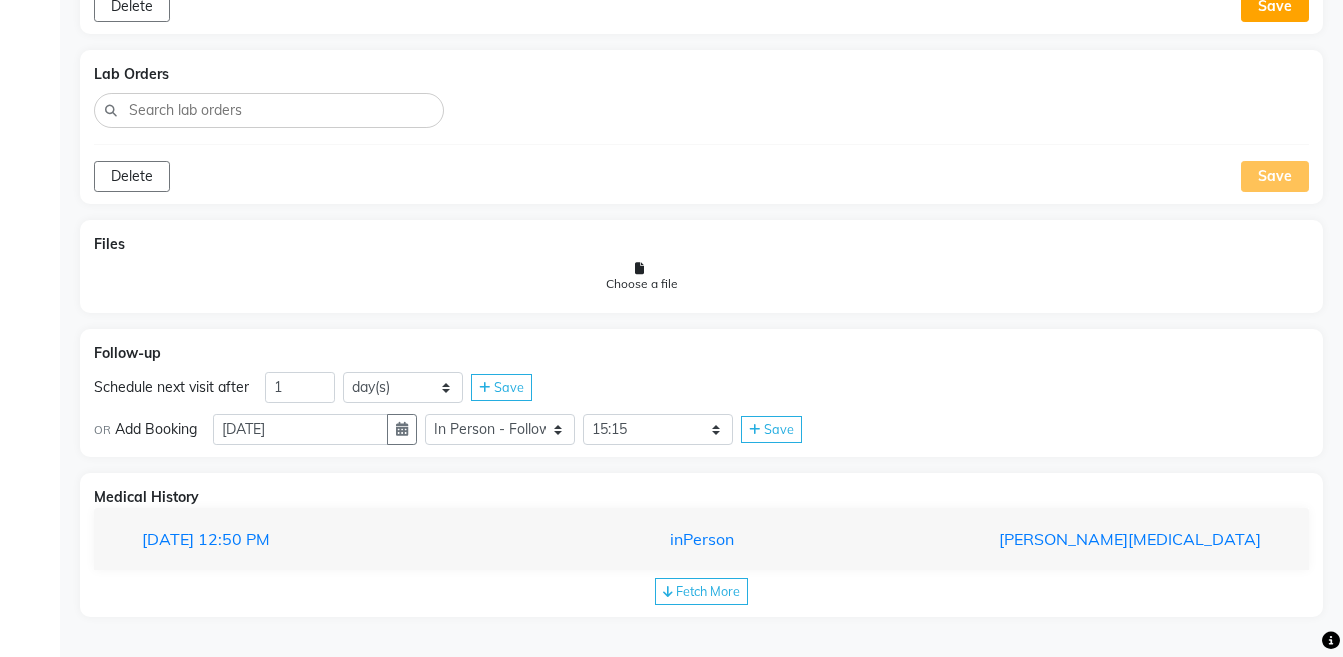 click on "Save" 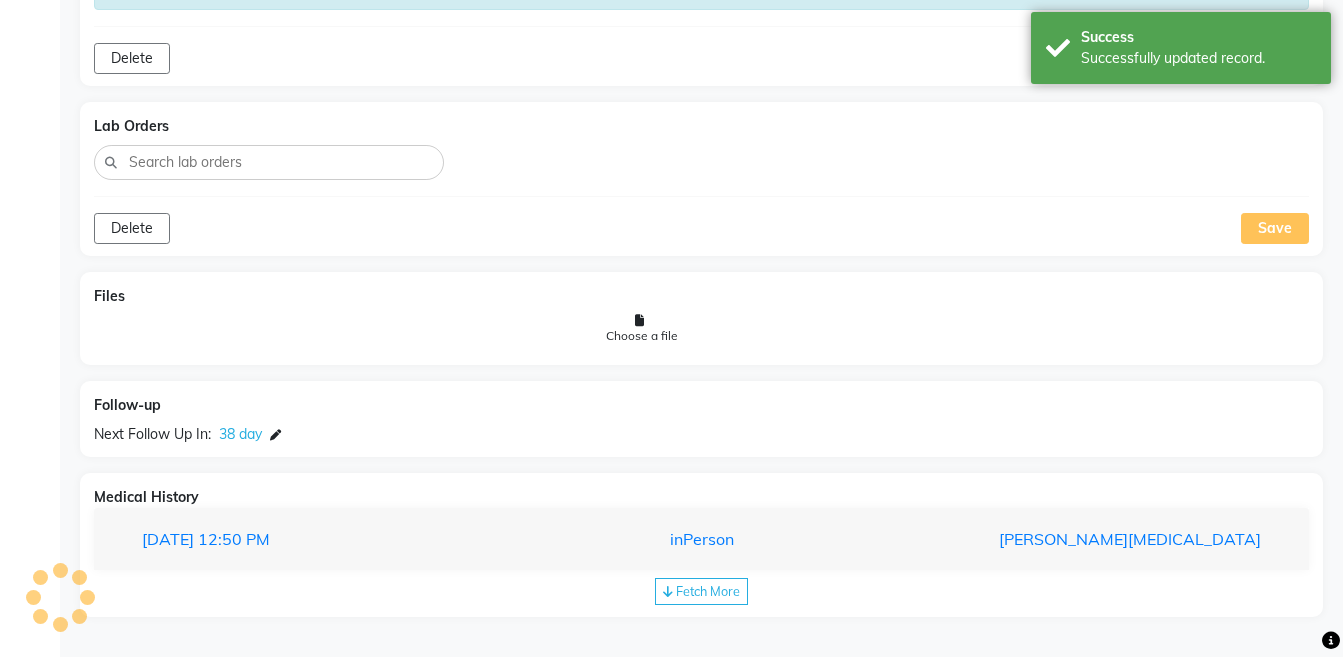 scroll, scrollTop: 1793, scrollLeft: 0, axis: vertical 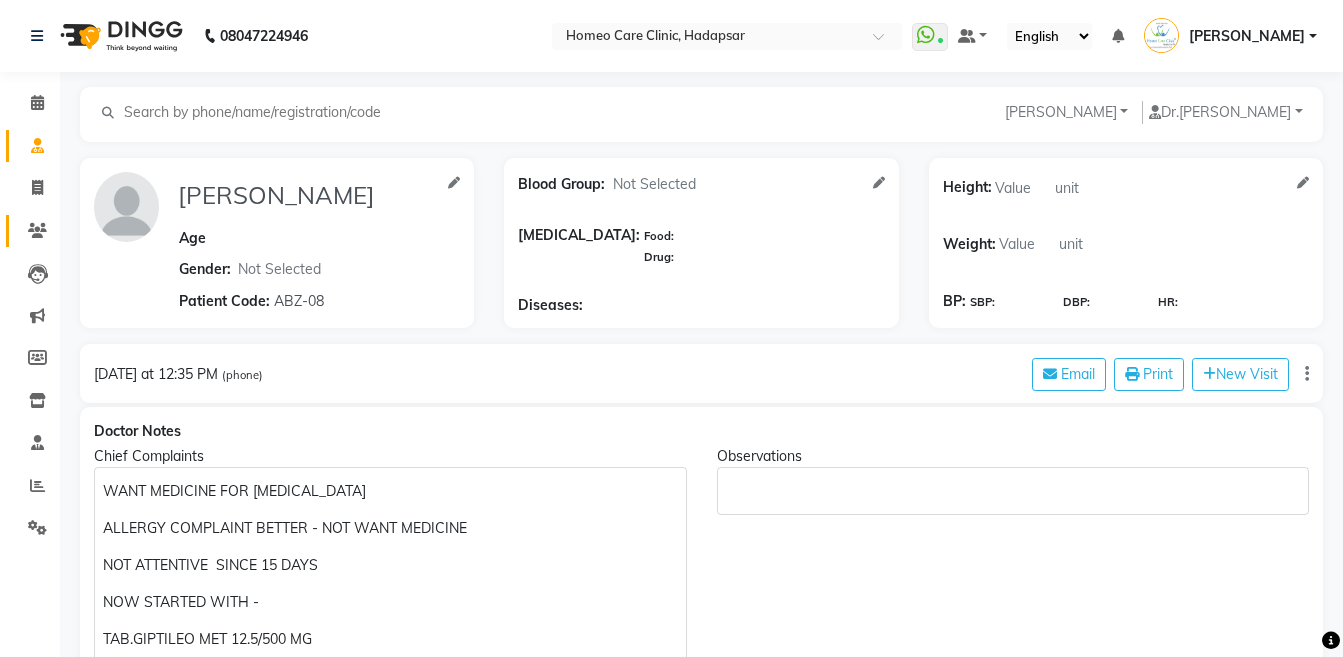 click on "Patients" 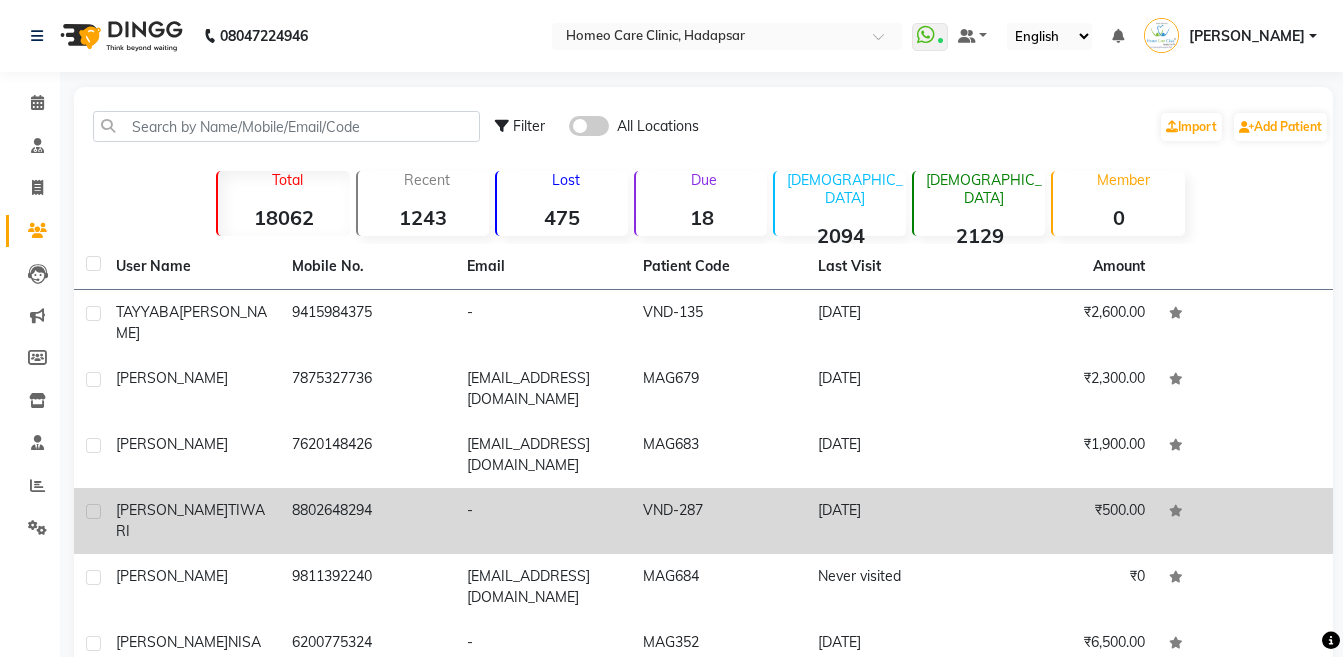 click on "8802648294" 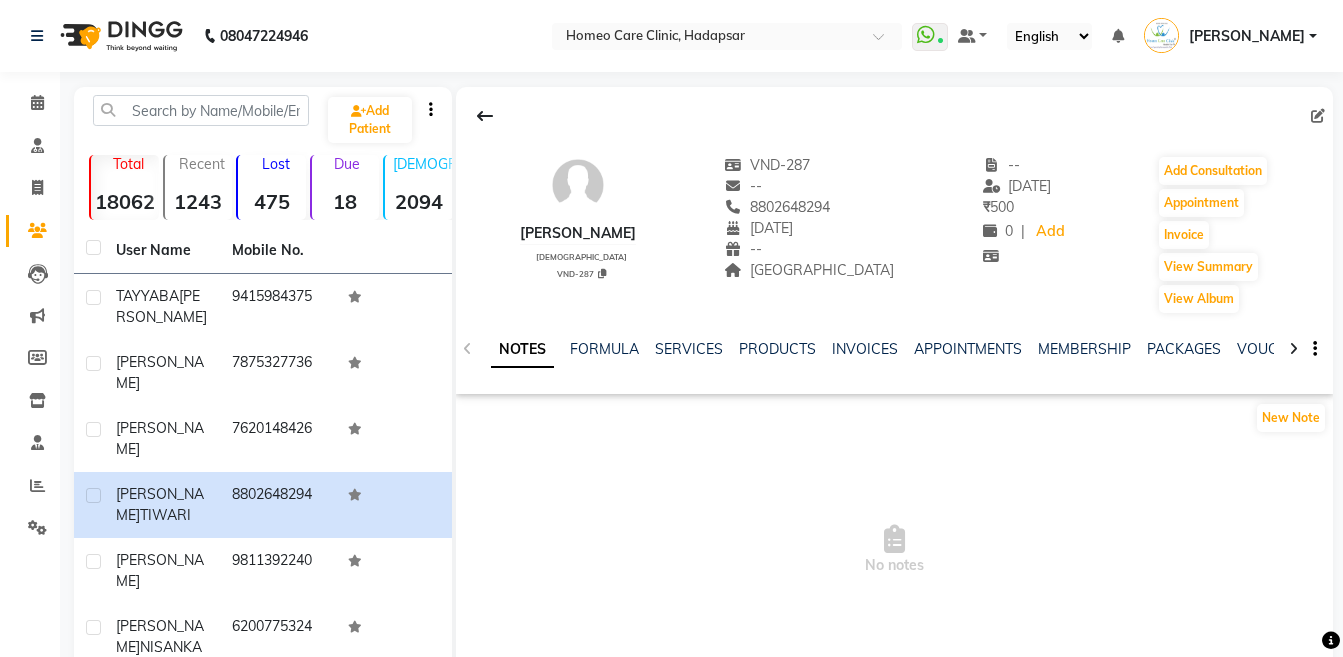click 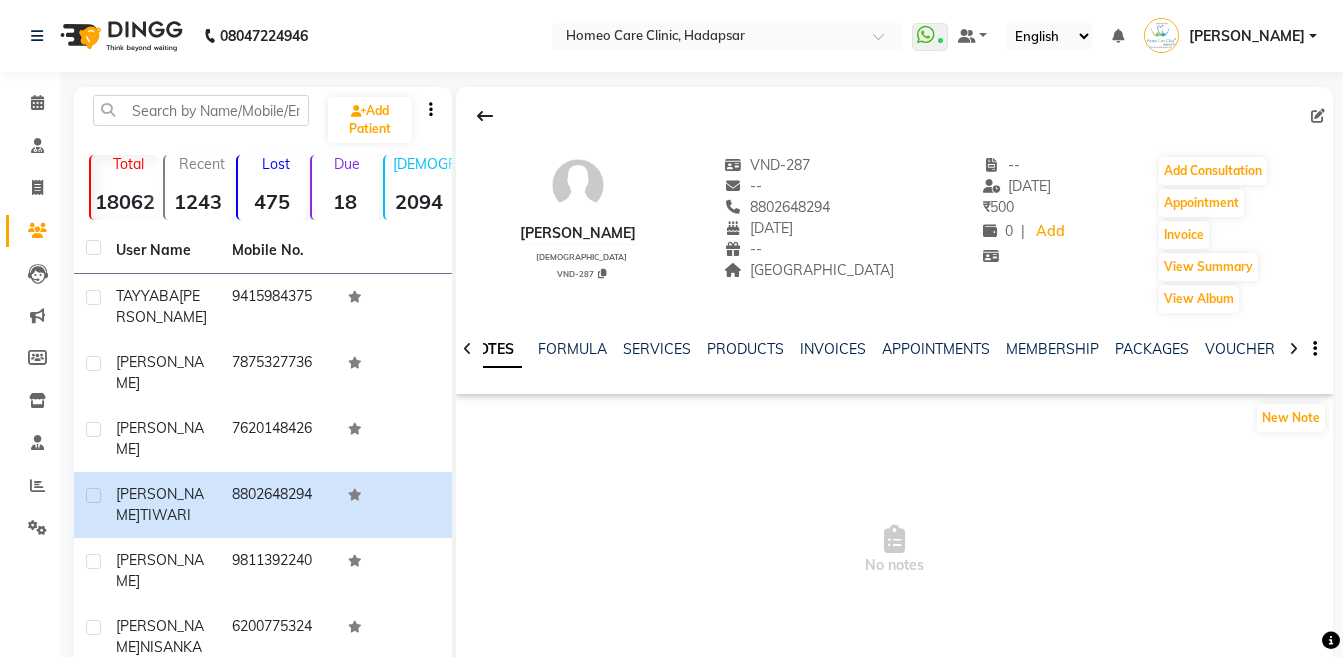 click 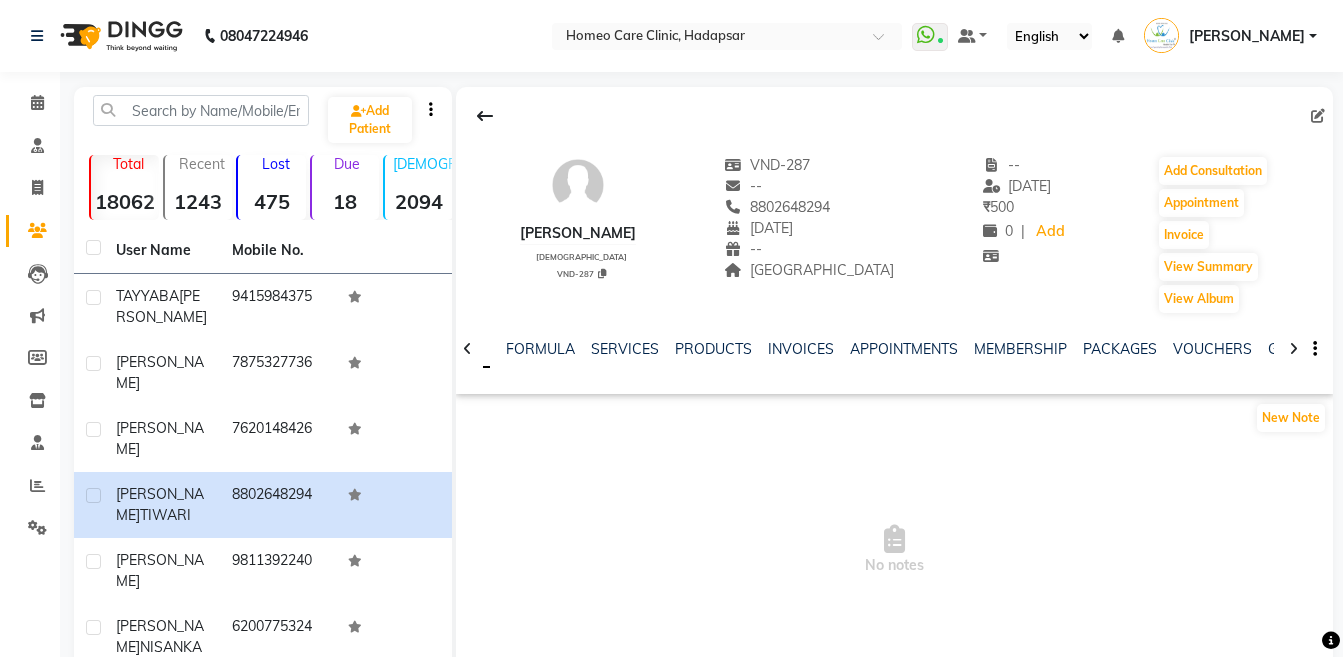 click 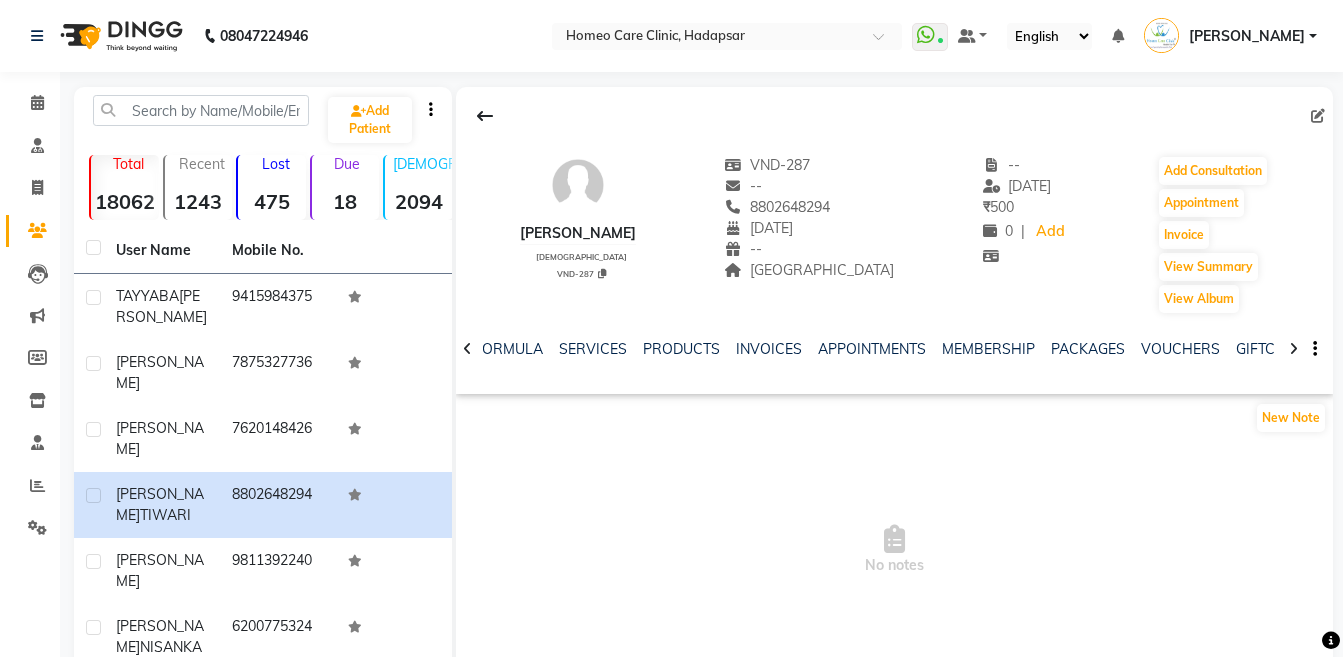 click 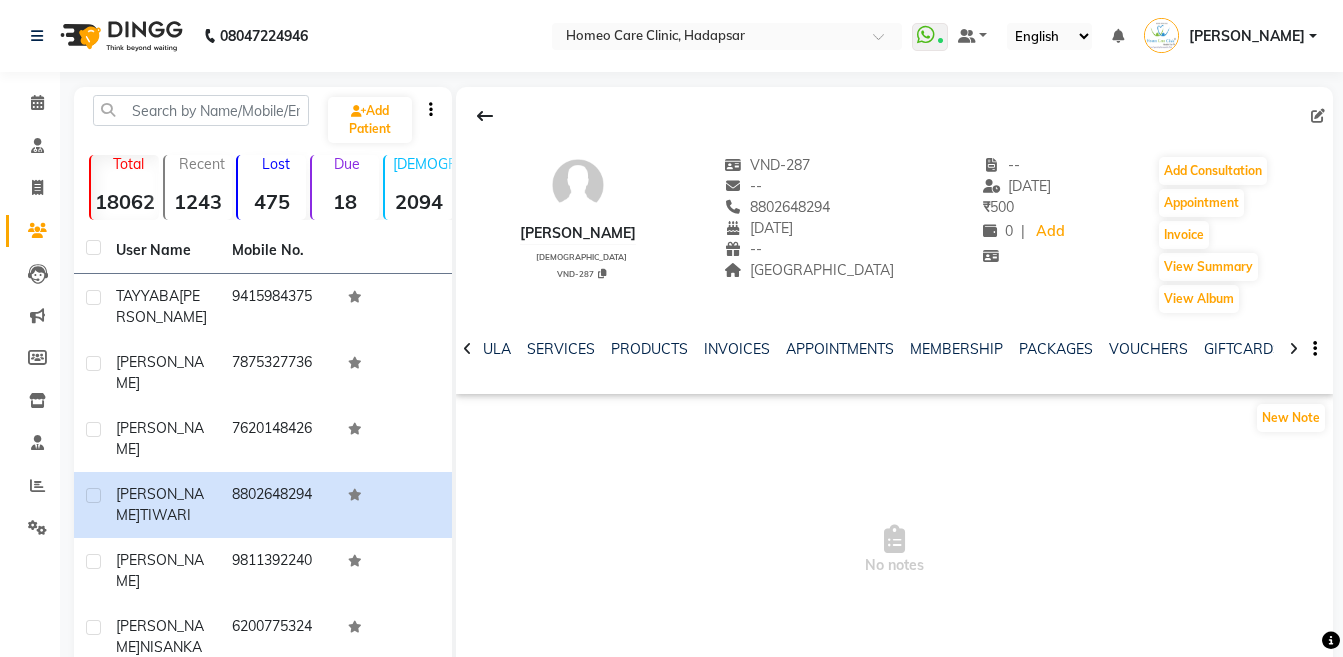 click 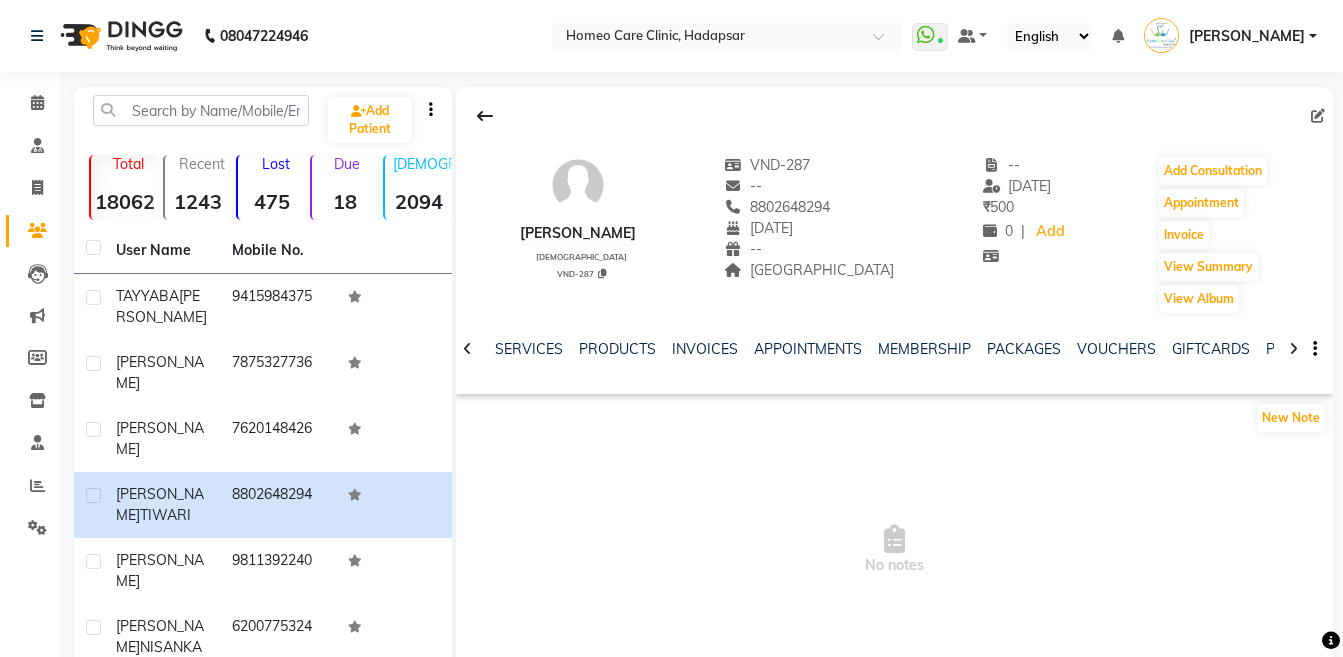 click 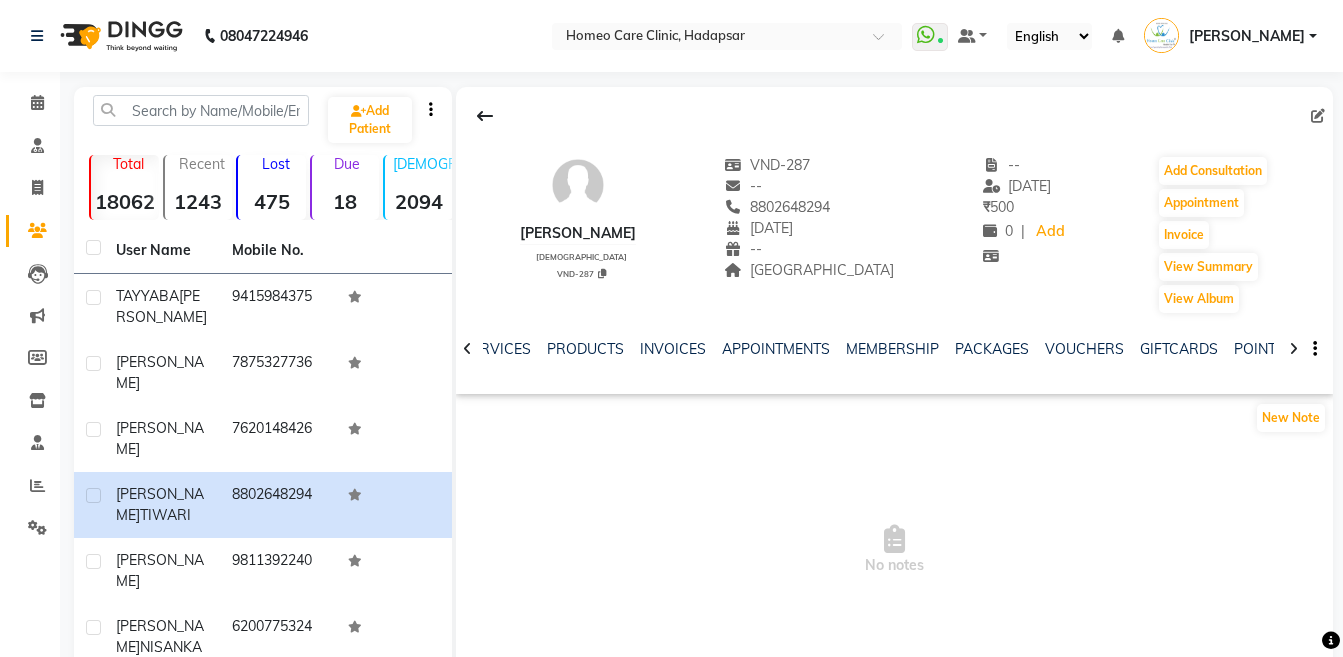 click 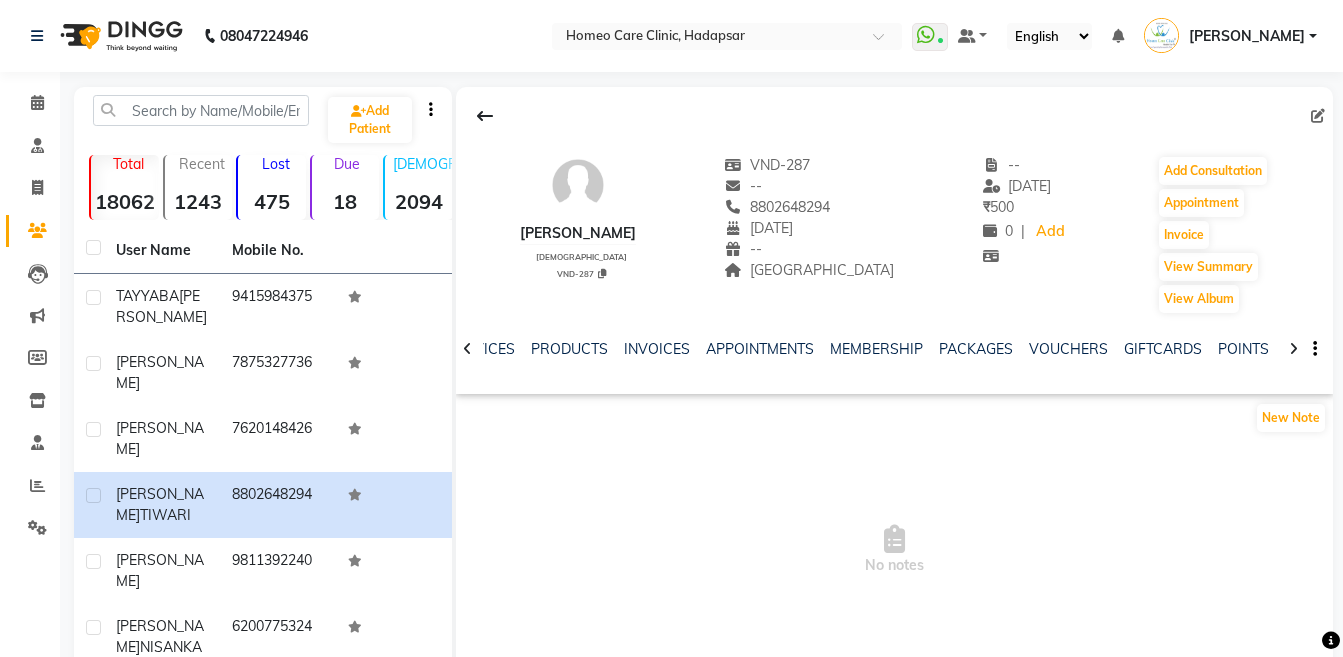 click 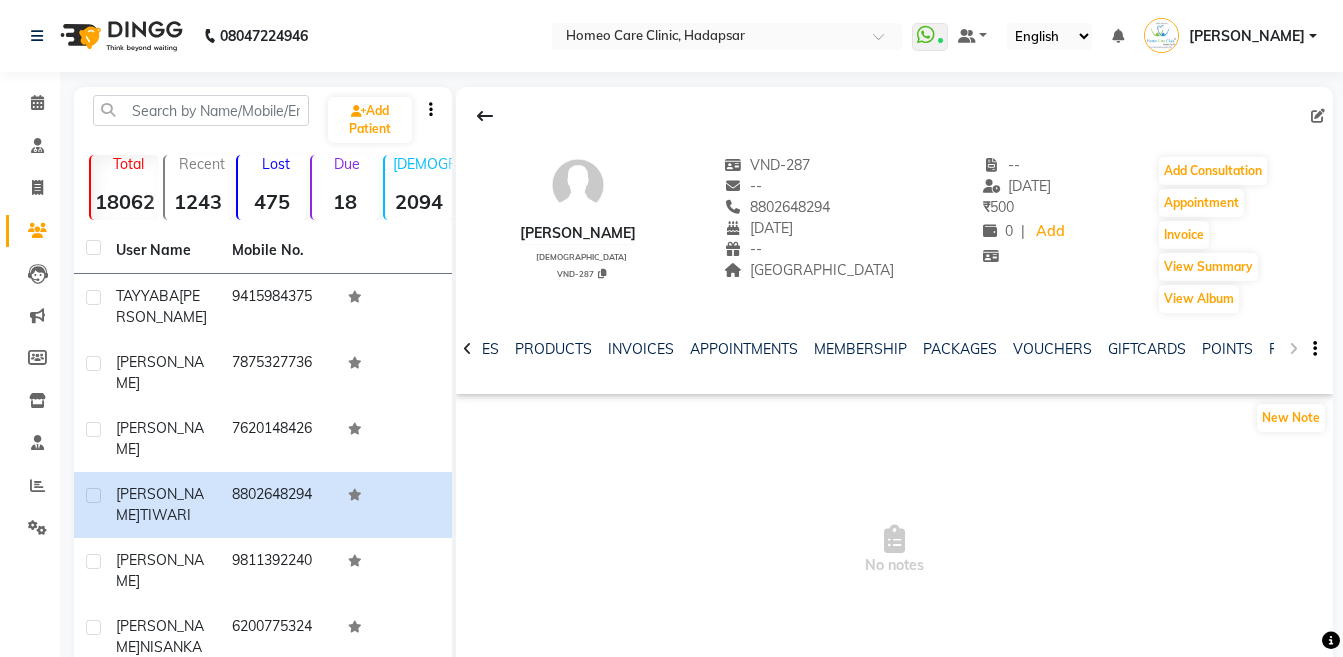 click on "NOTES FORMULA SERVICES PRODUCTS INVOICES APPOINTMENTS MEMBERSHIP PACKAGES VOUCHERS GIFTCARDS POINTS FORMS FAMILY CARDS WALLET" 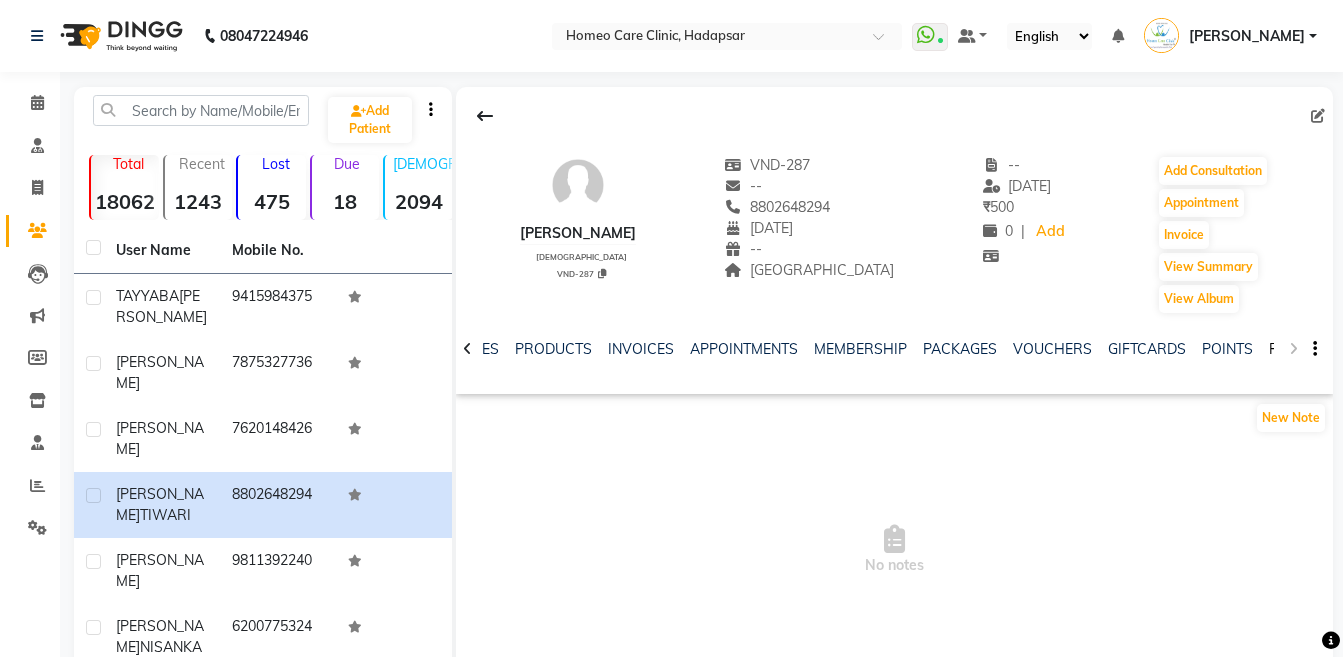 click on "FORMS" 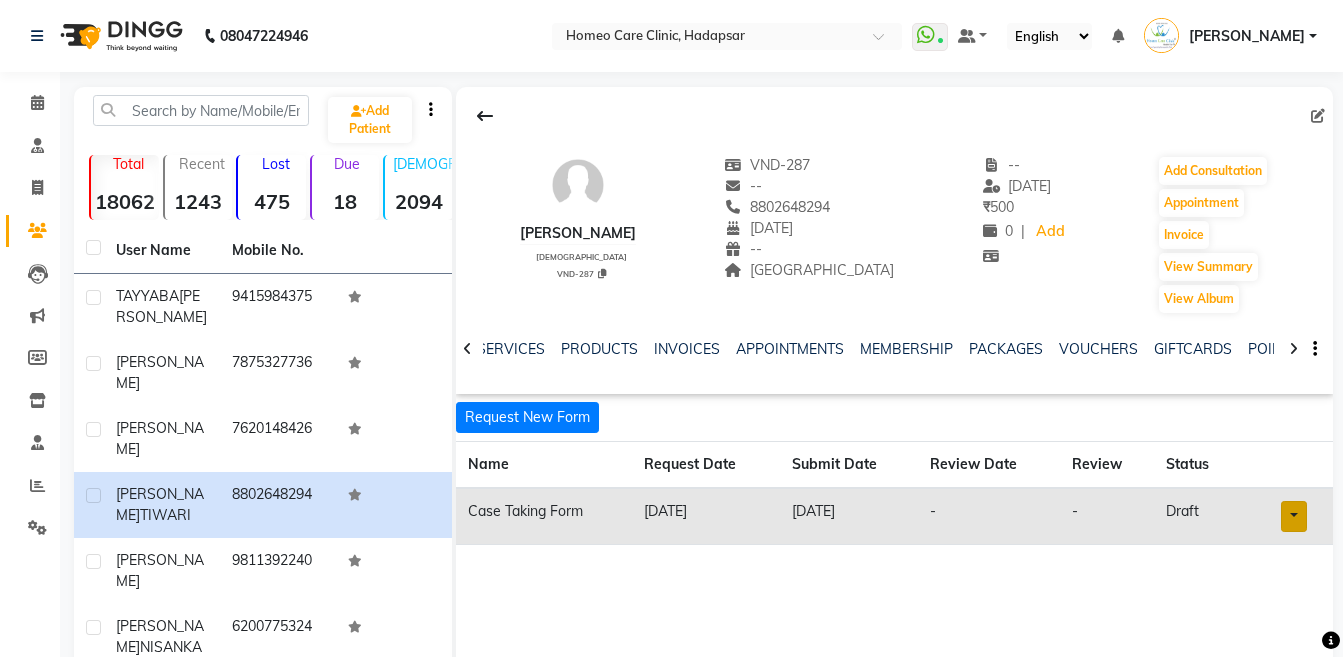 click at bounding box center [1294, 516] 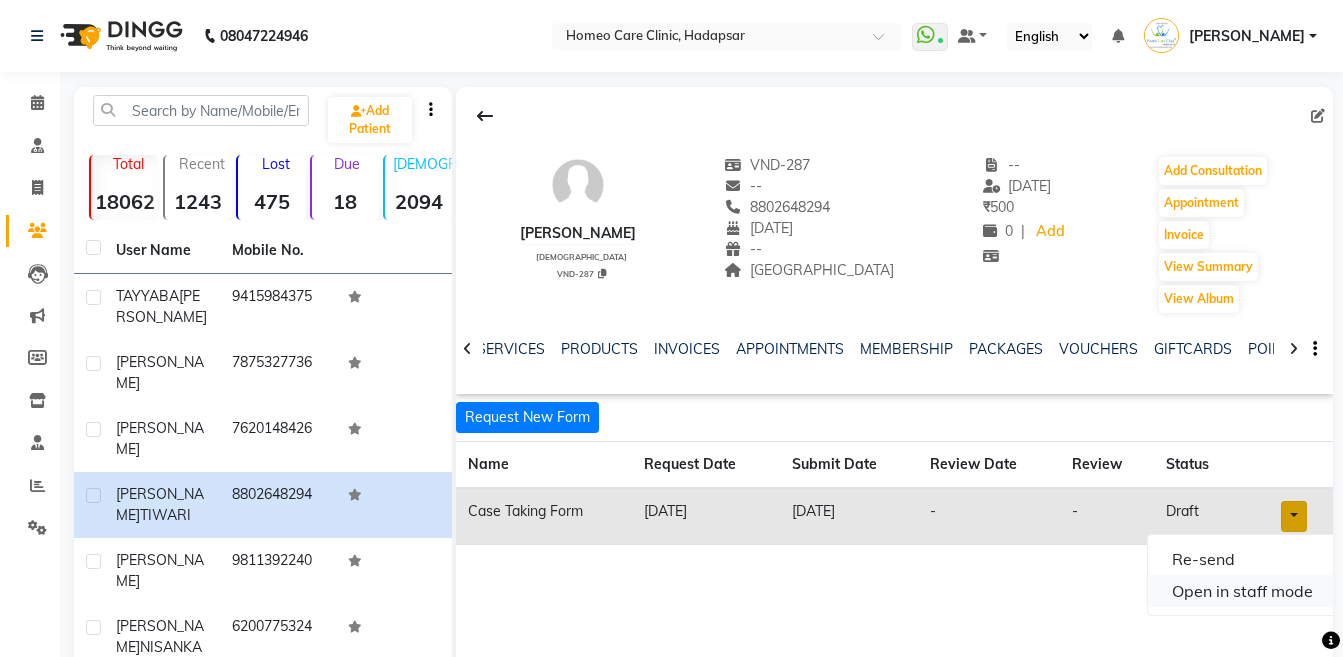 click on "Open in staff mode" 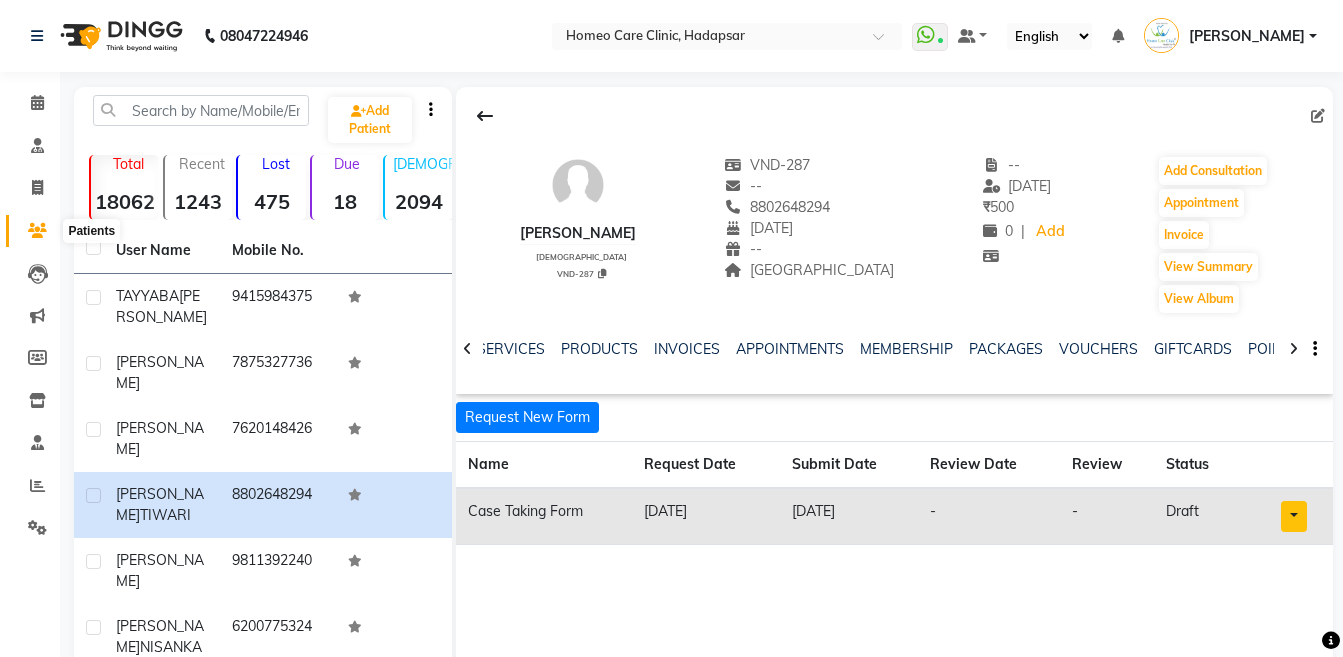 click 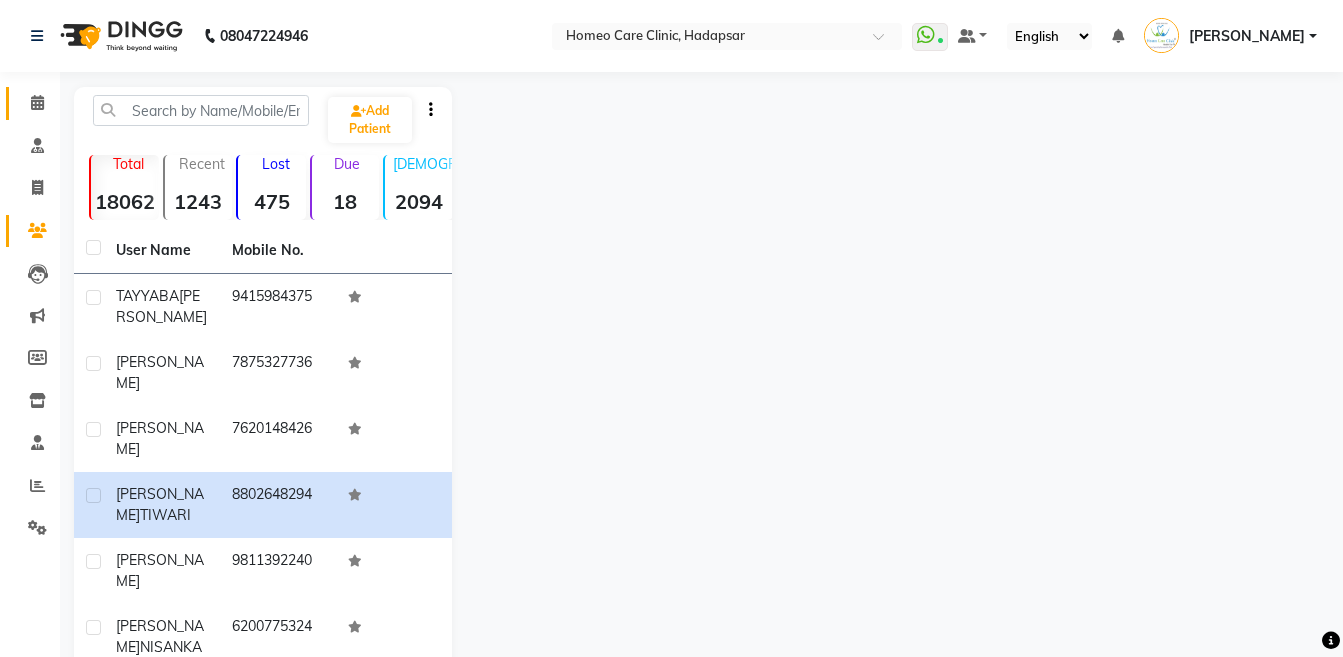 click on "Calendar" 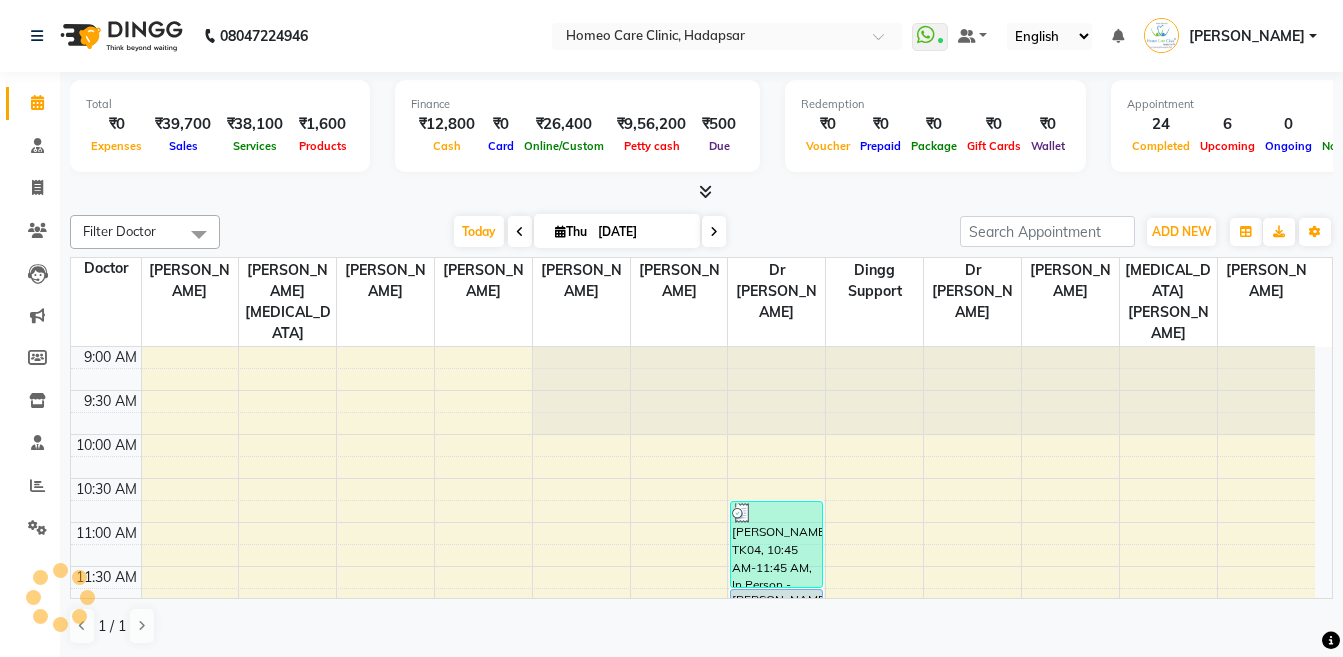 scroll, scrollTop: 0, scrollLeft: 0, axis: both 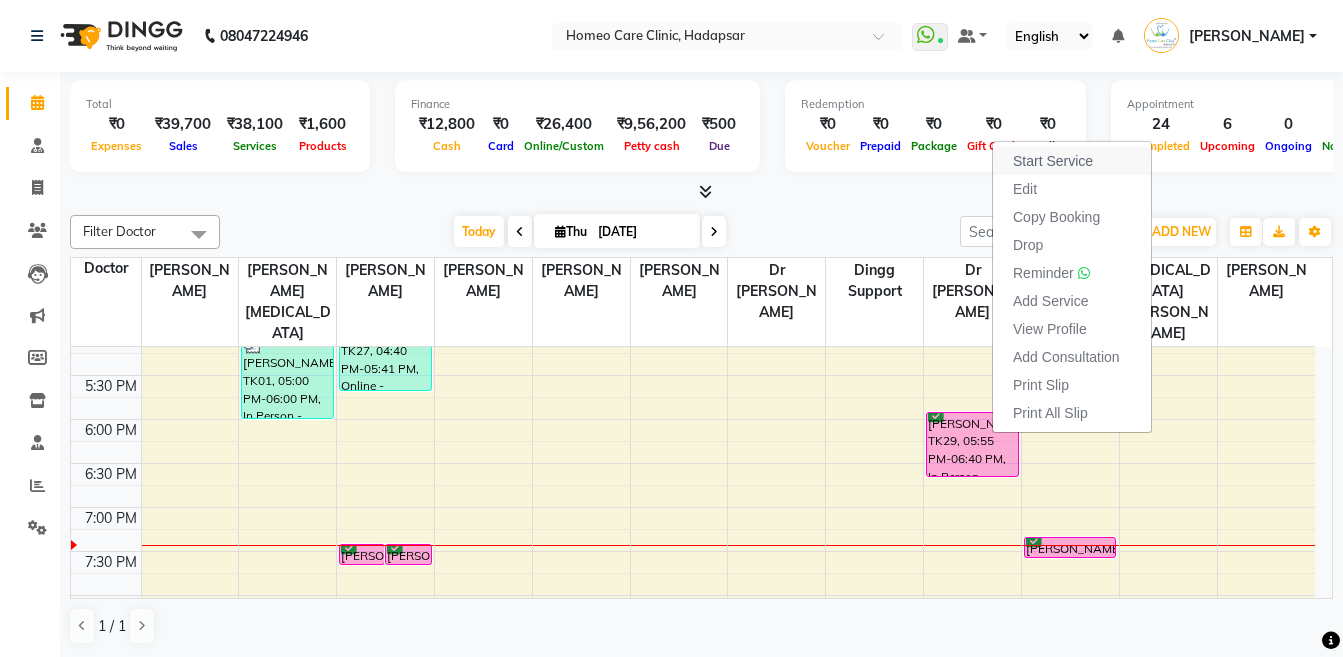 click on "Start Service" at bounding box center (1072, 161) 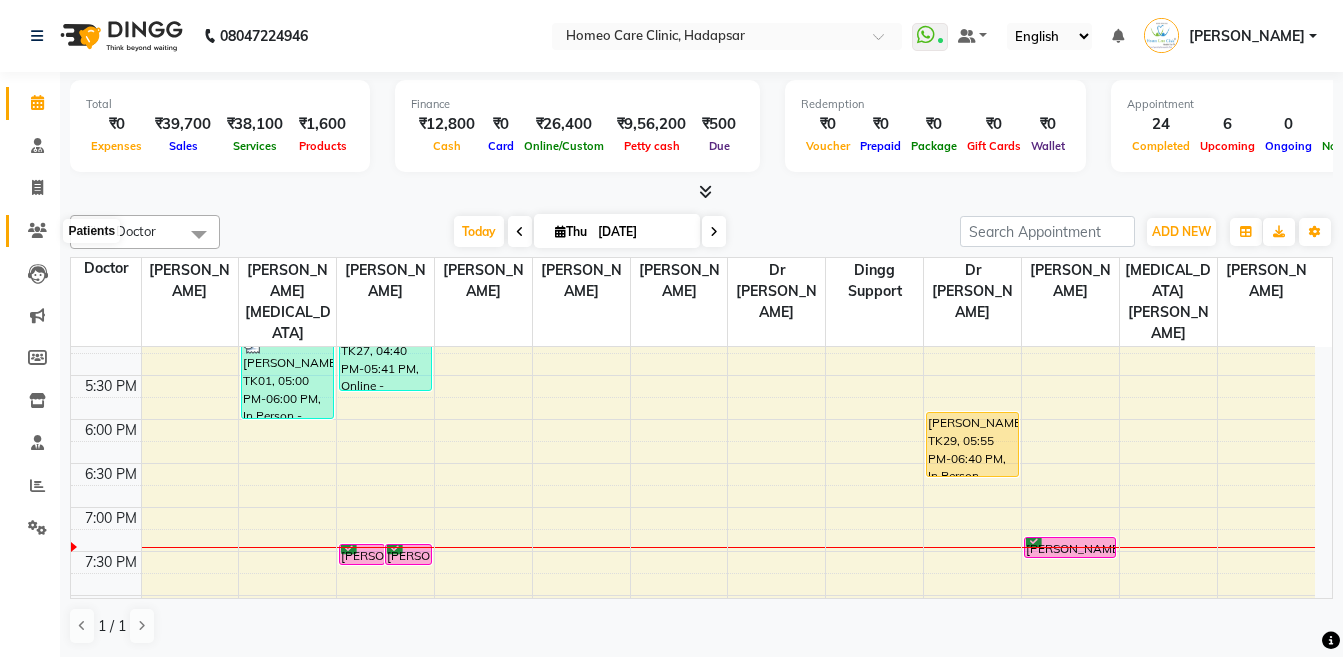 click 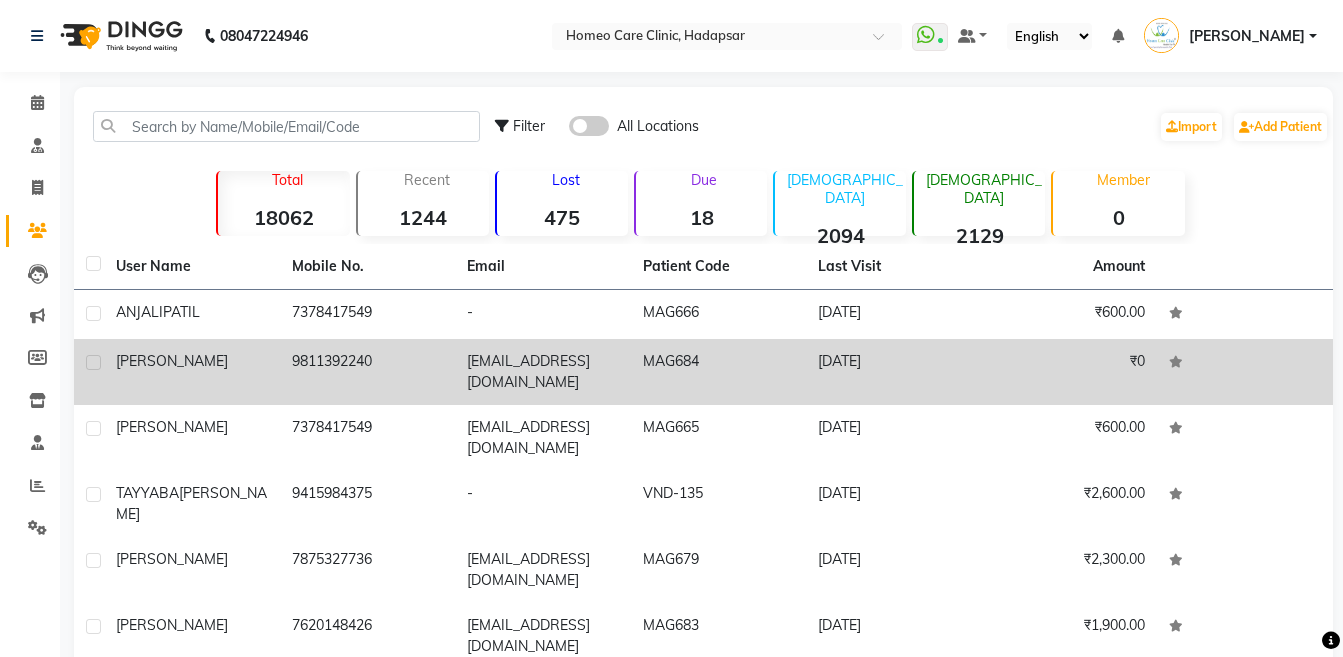 click on "[PERSON_NAME]" 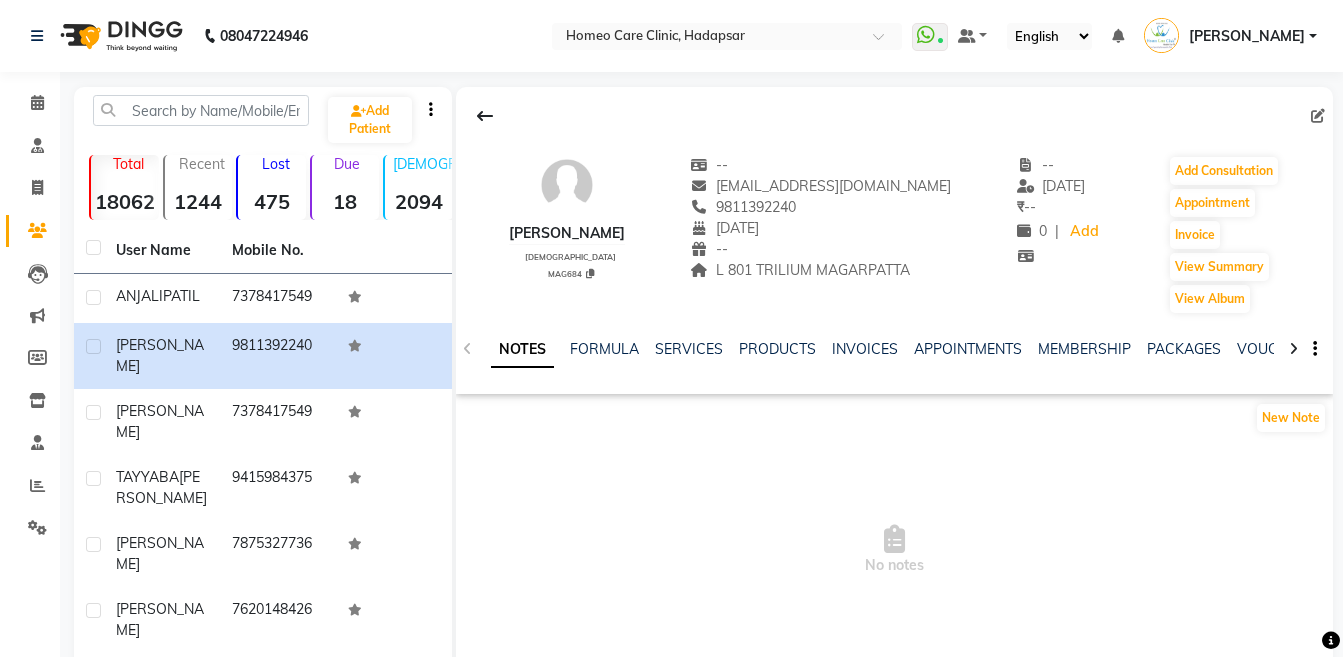 click 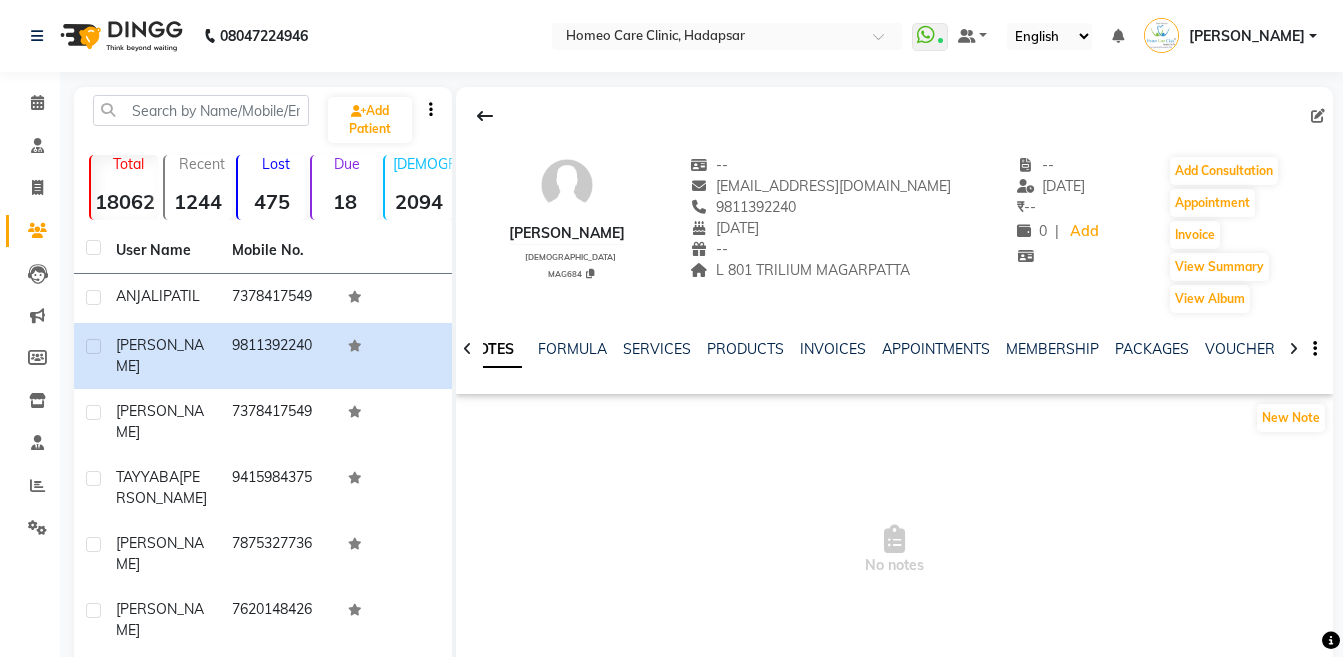 click 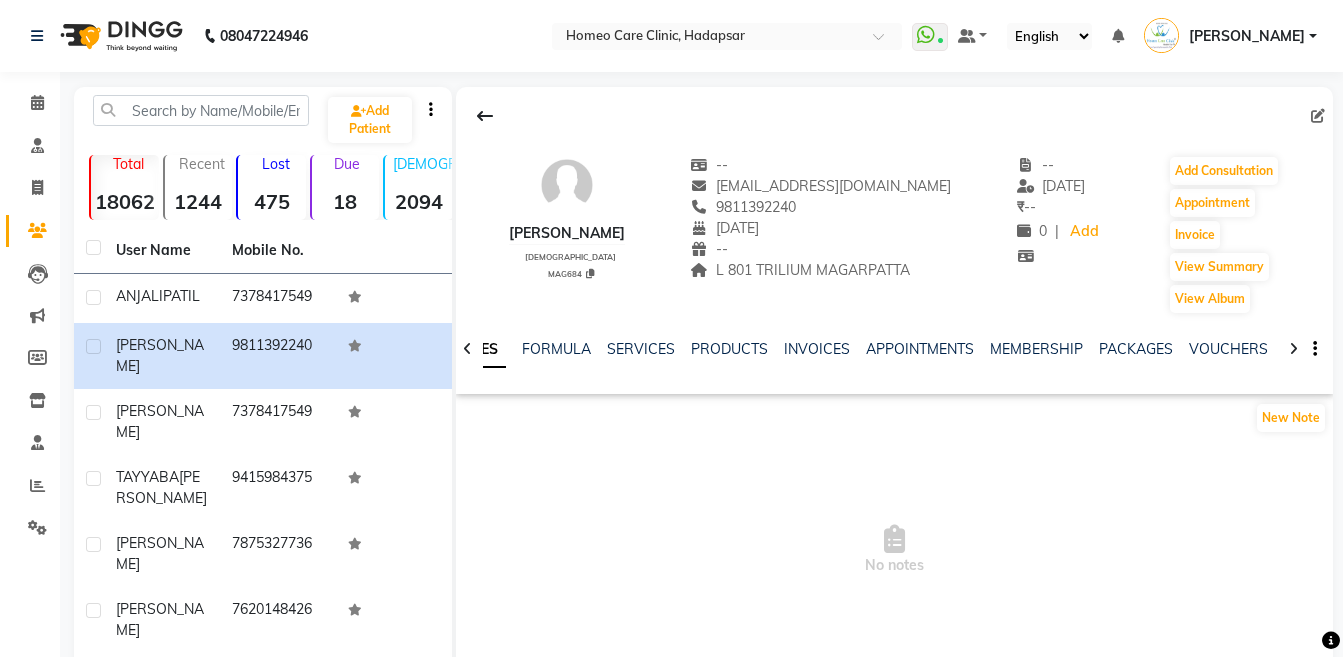 click 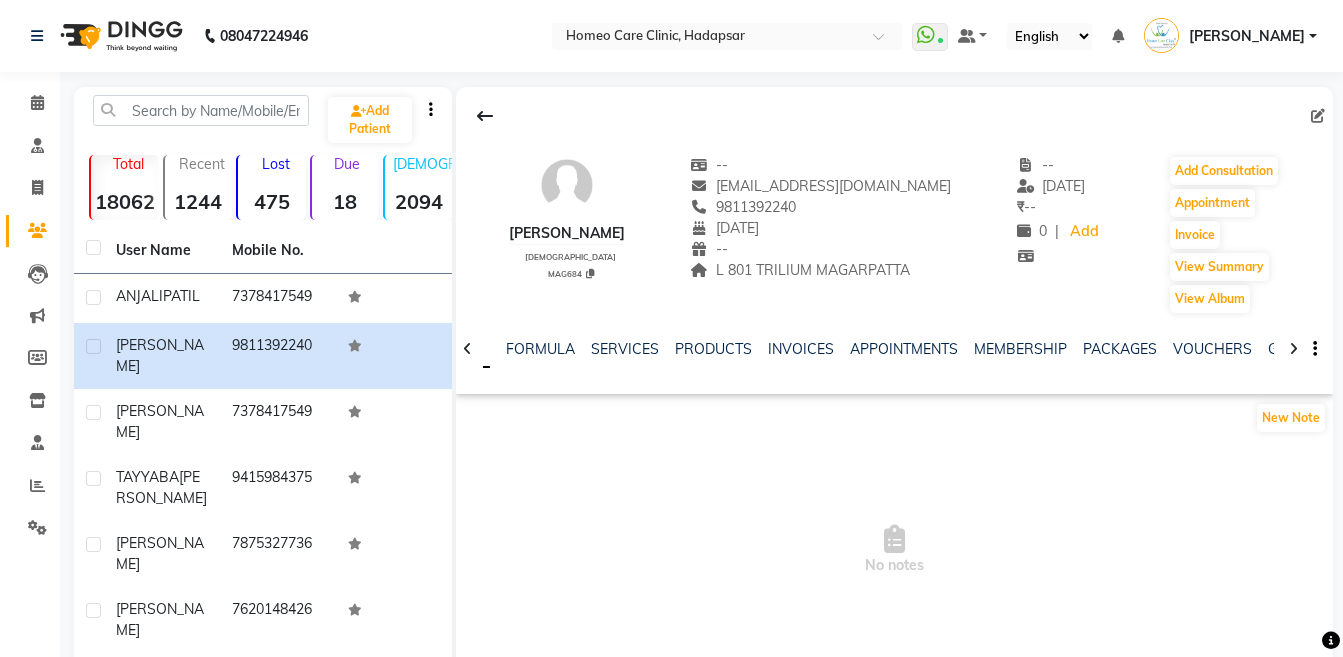 click 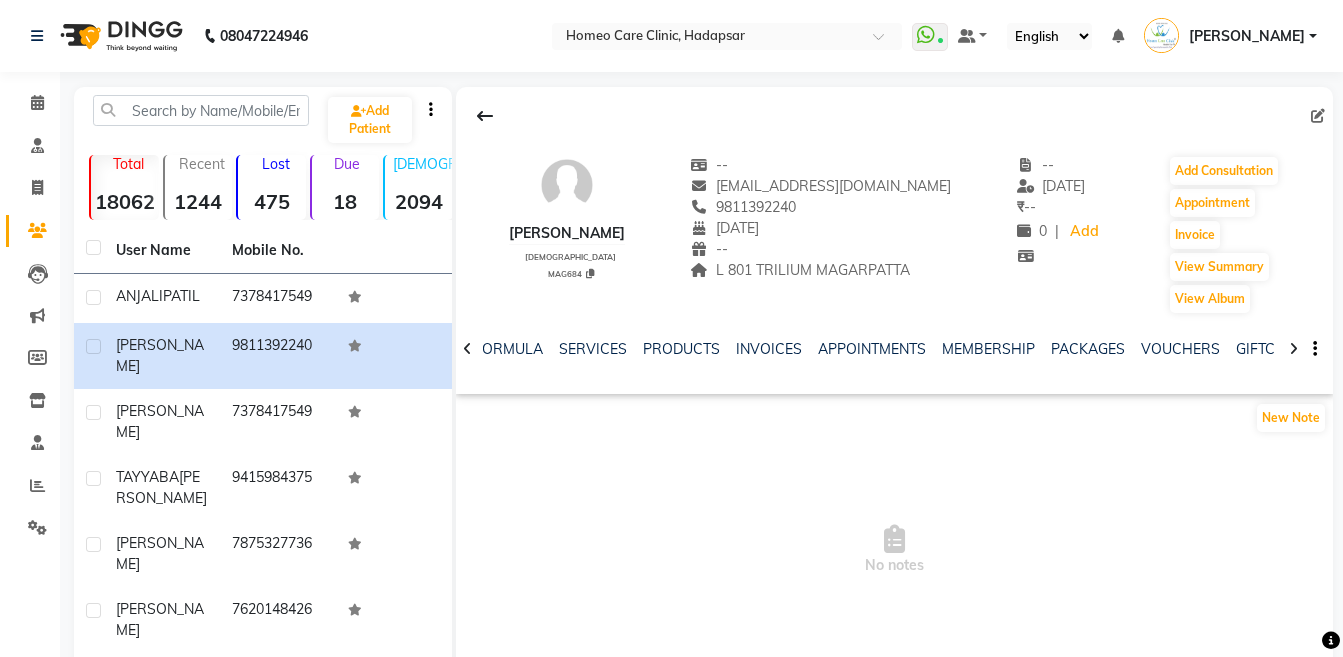 click 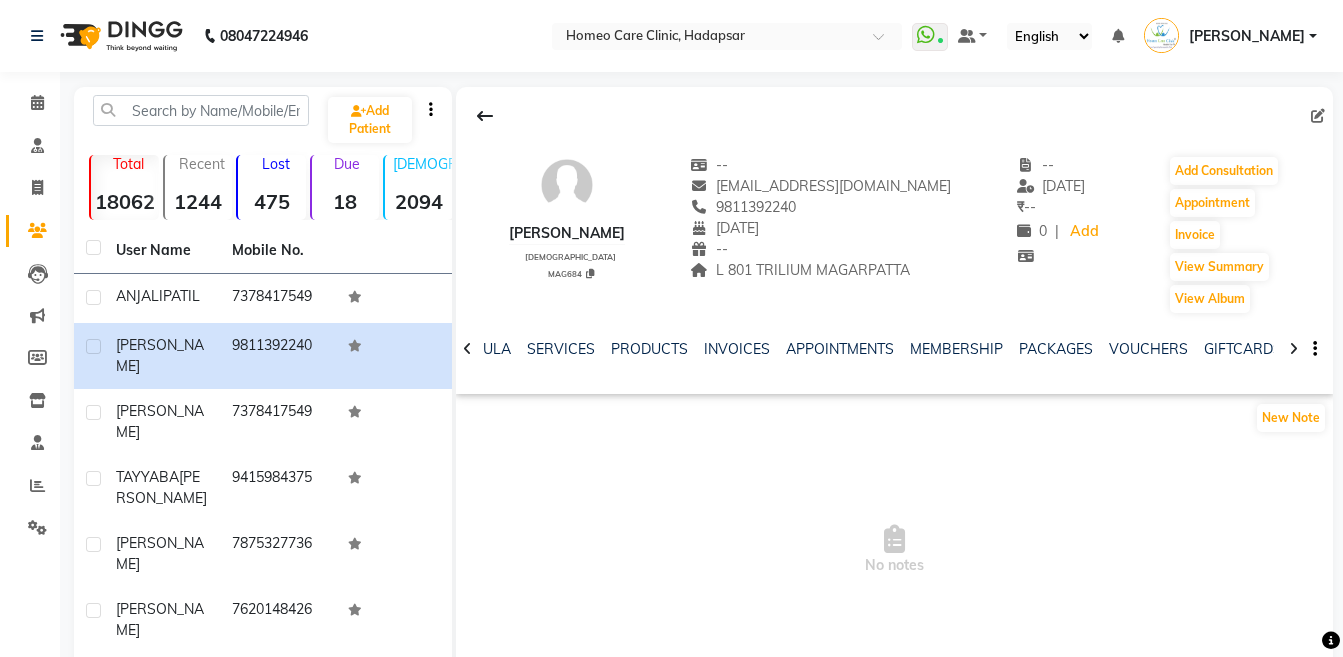 click 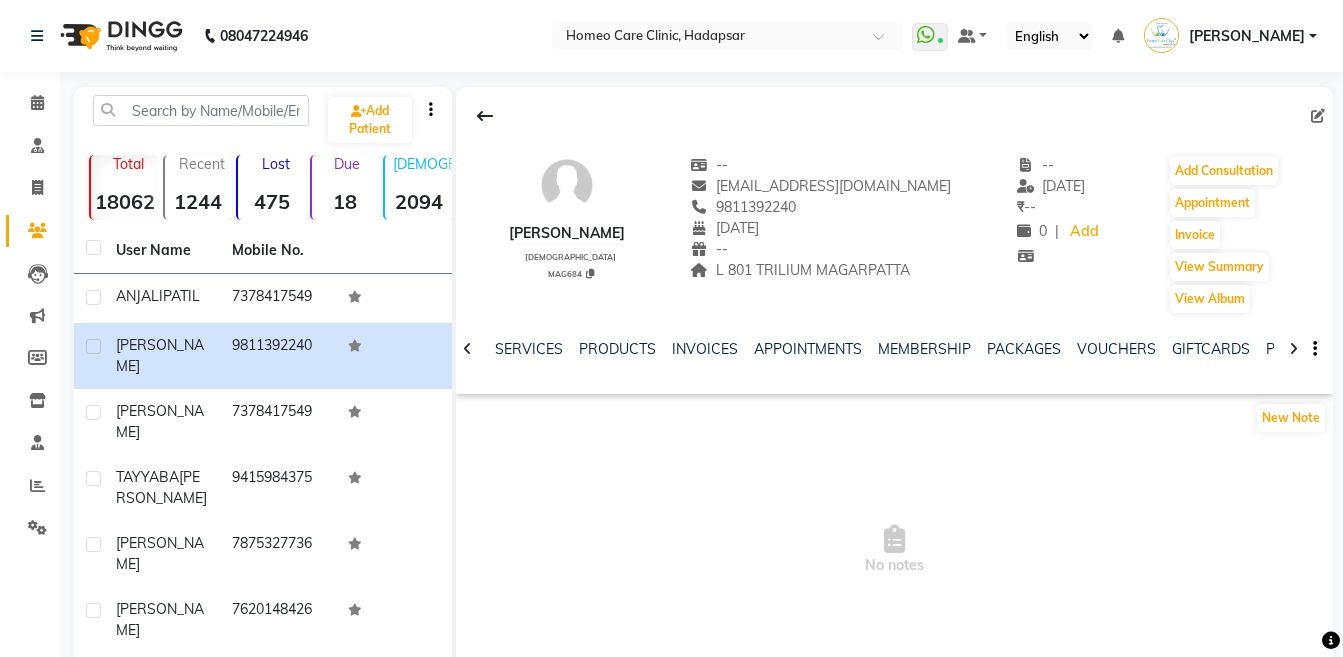 click 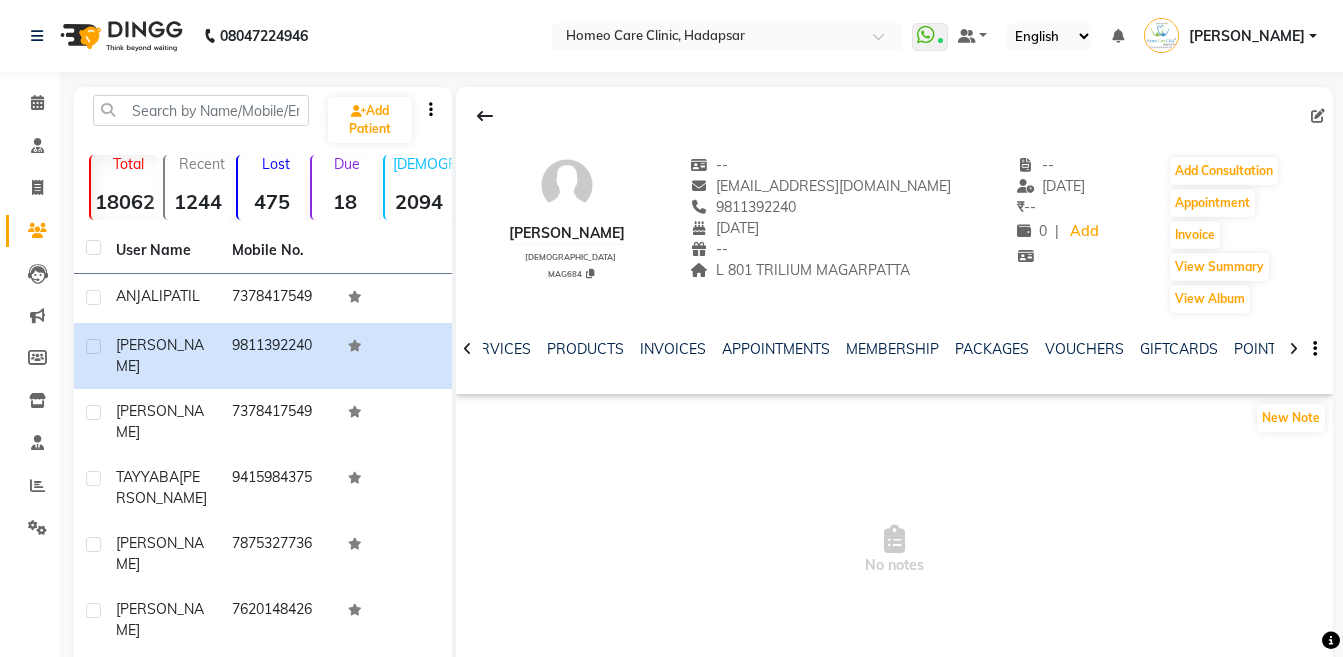 click 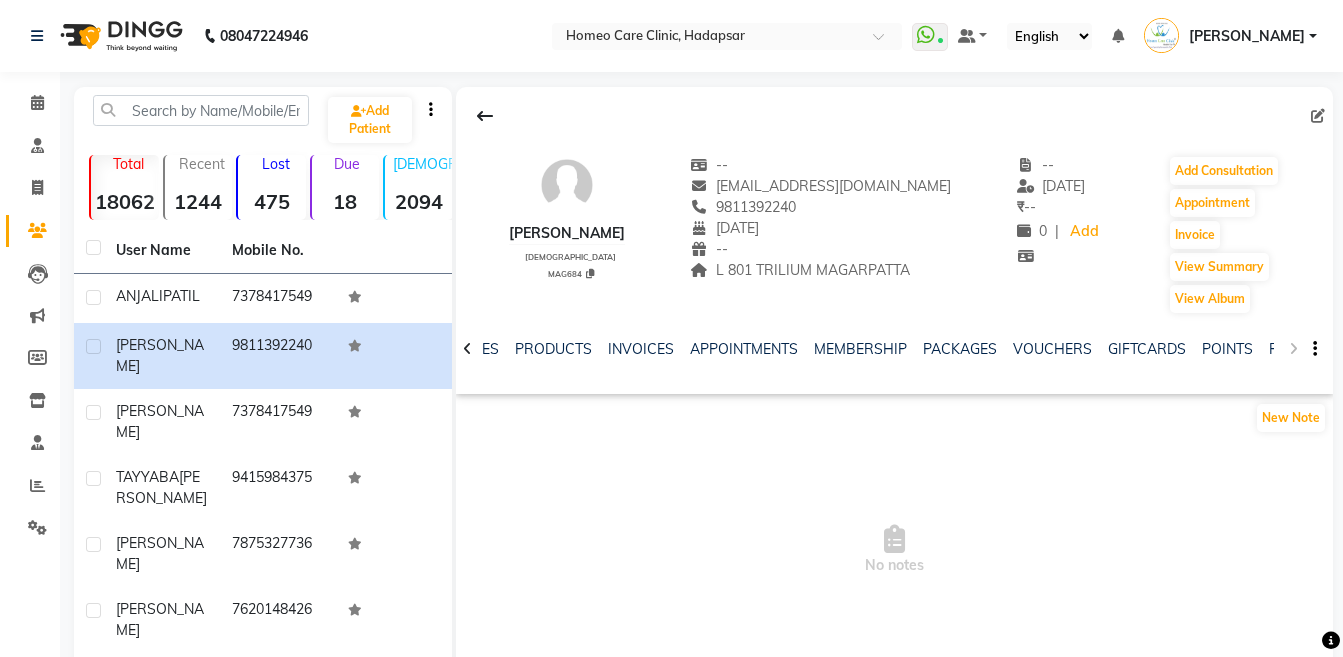 click on "NOTES FORMULA SERVICES PRODUCTS INVOICES APPOINTMENTS MEMBERSHIP PACKAGES VOUCHERS GIFTCARDS POINTS FORMS FAMILY CARDS WALLET" 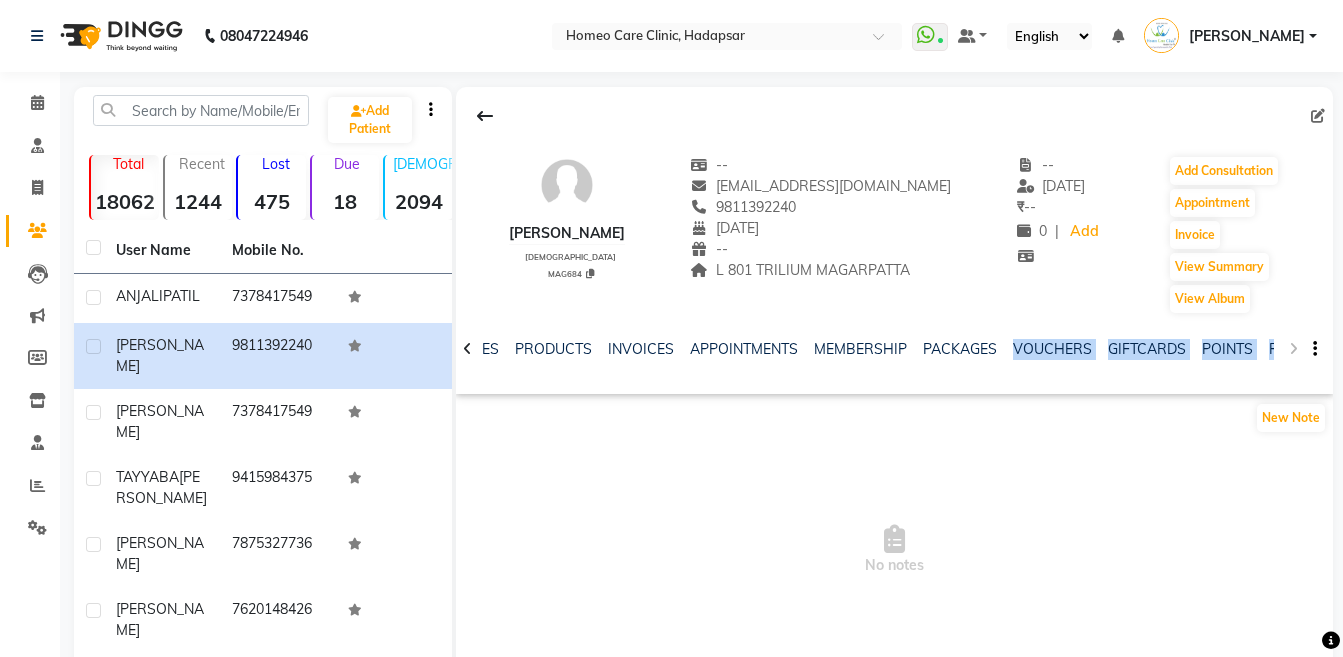 drag, startPoint x: 1294, startPoint y: 339, endPoint x: 1274, endPoint y: 349, distance: 22.36068 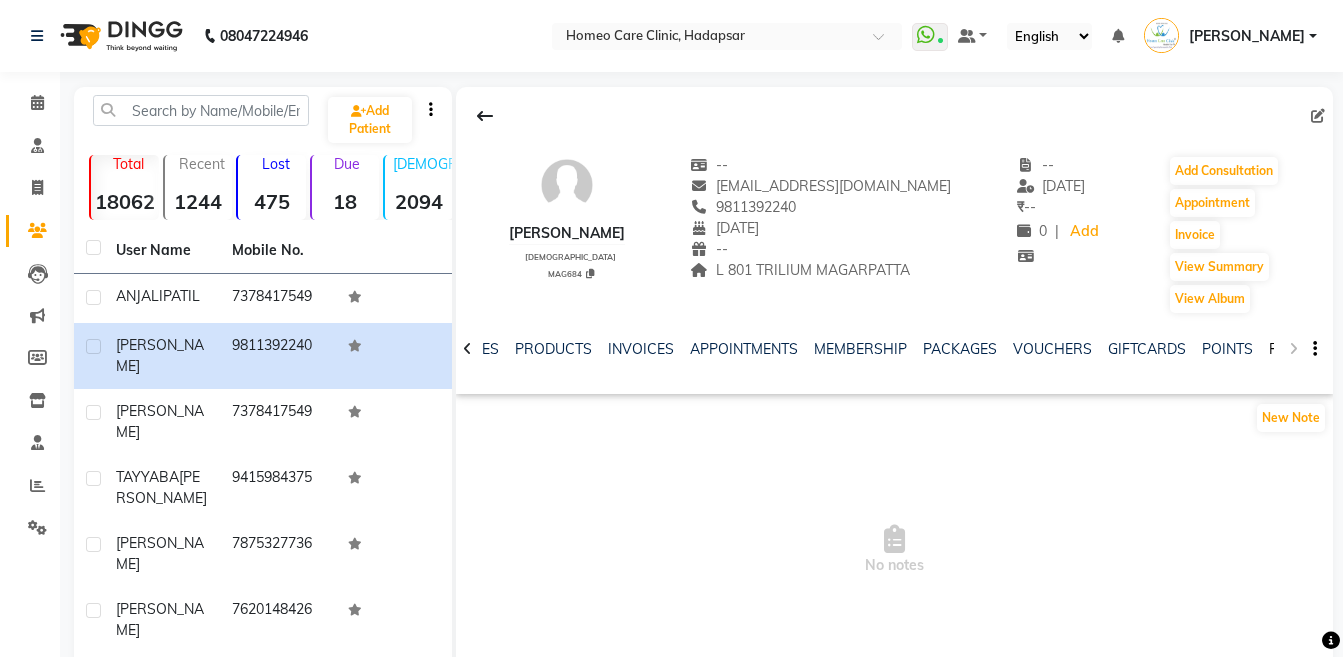 click on "FORMS" 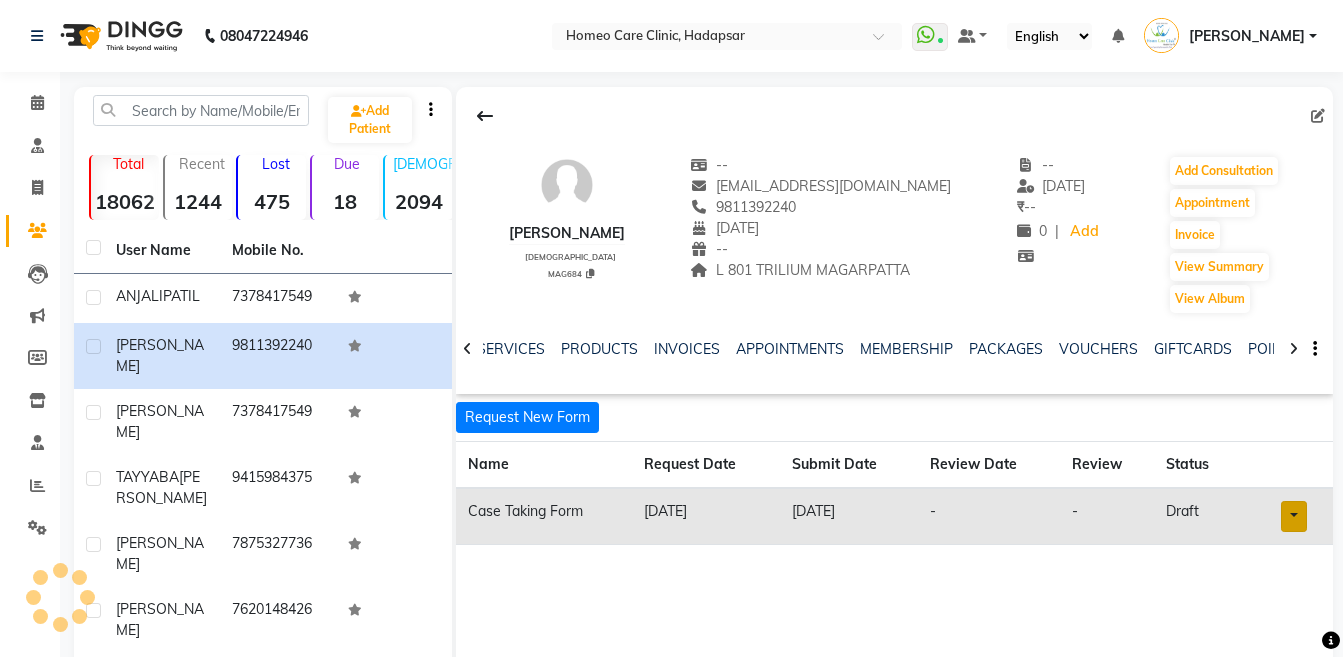 click at bounding box center [1294, 516] 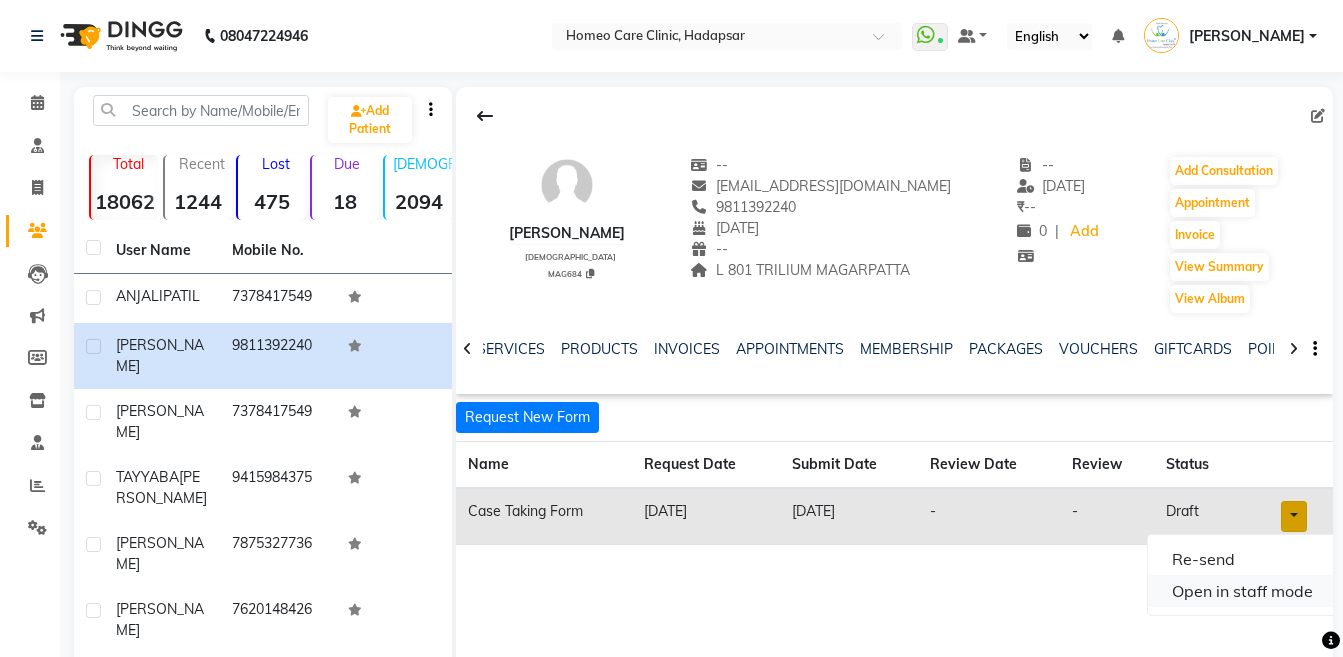 click on "Open in staff mode" 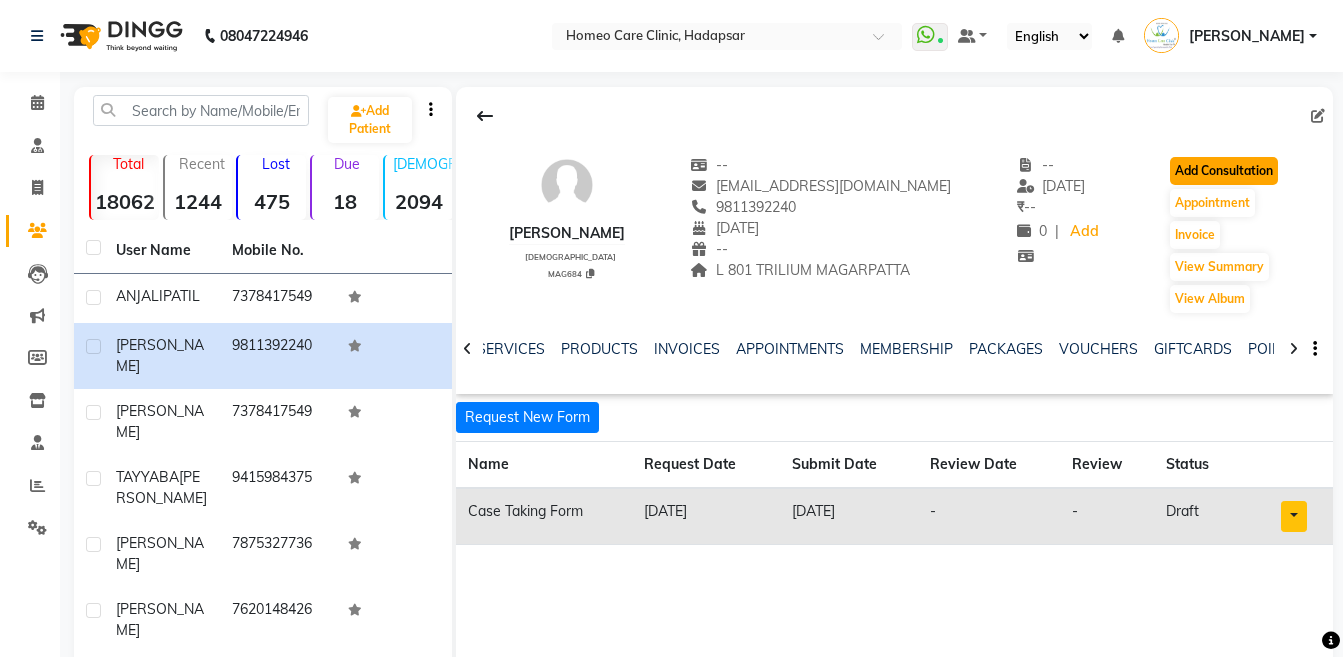 click on "Add Consultation" 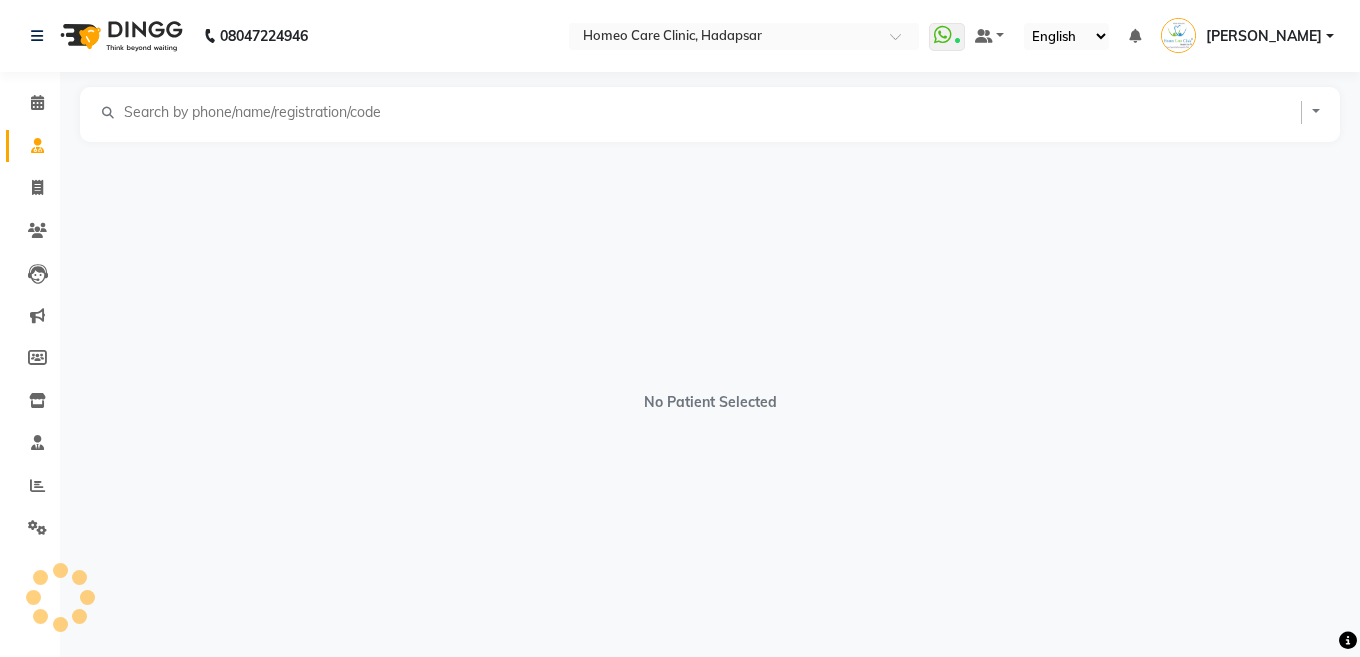 select on "male" 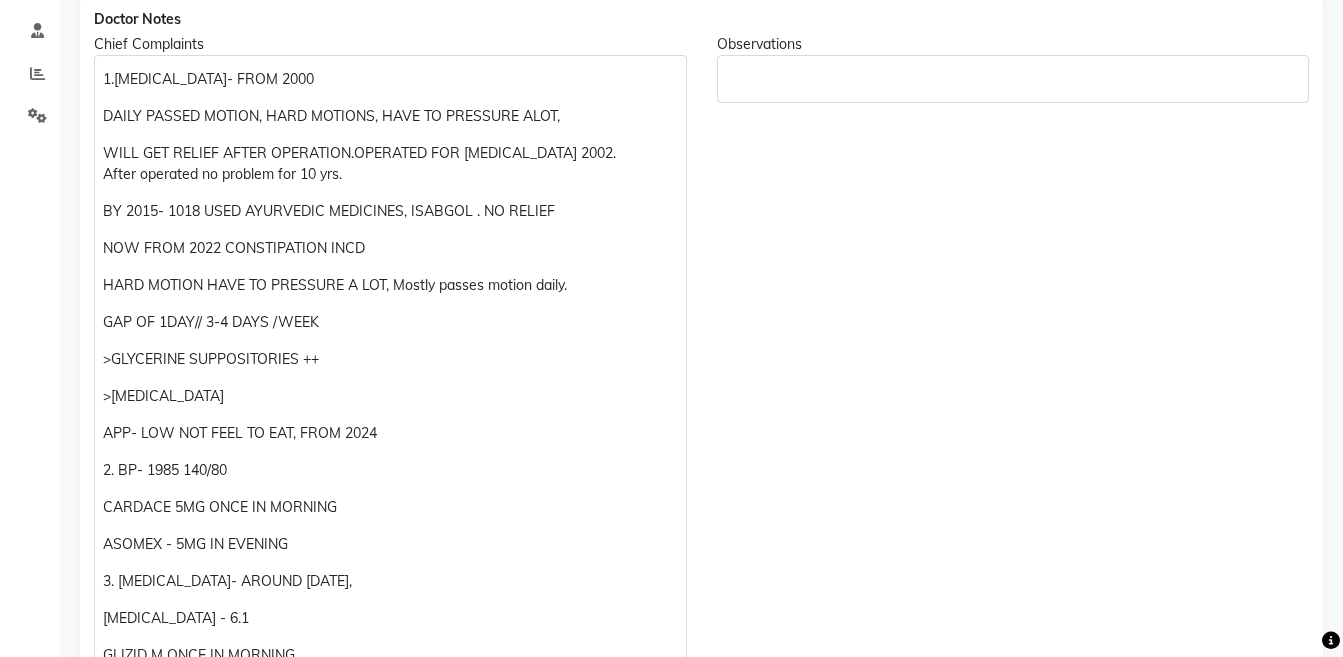 scroll, scrollTop: 579, scrollLeft: 0, axis: vertical 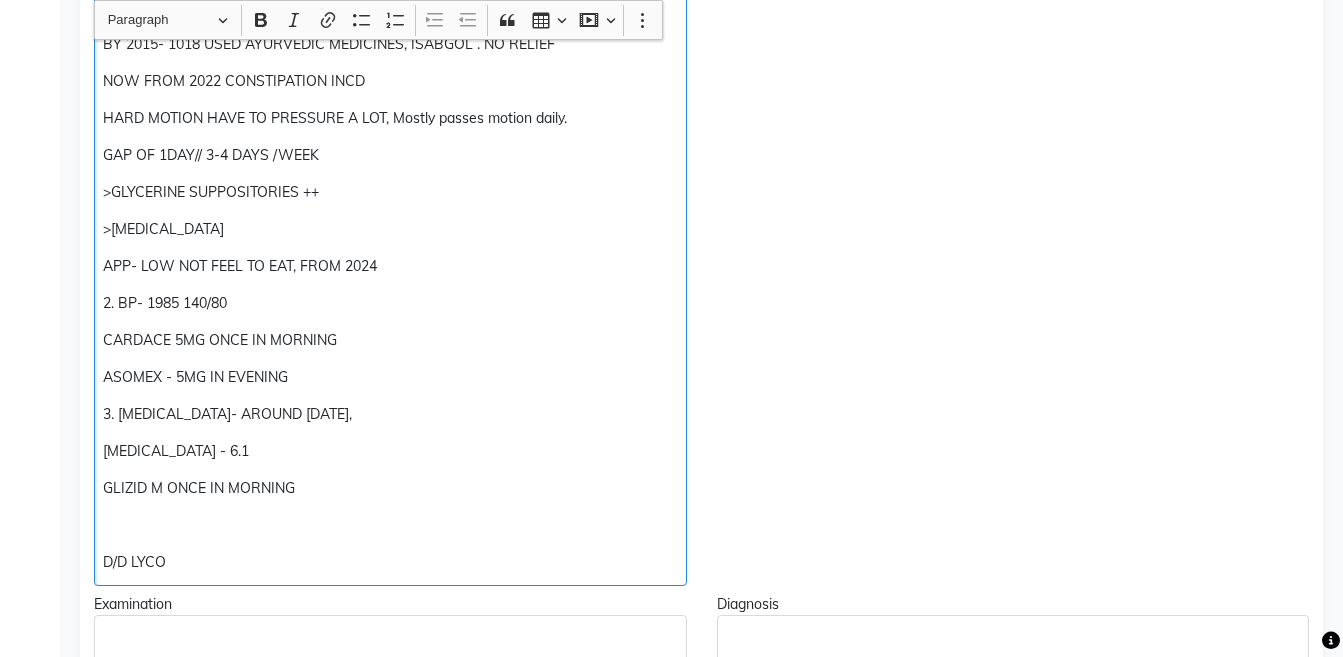 click on "D/D LYCO" 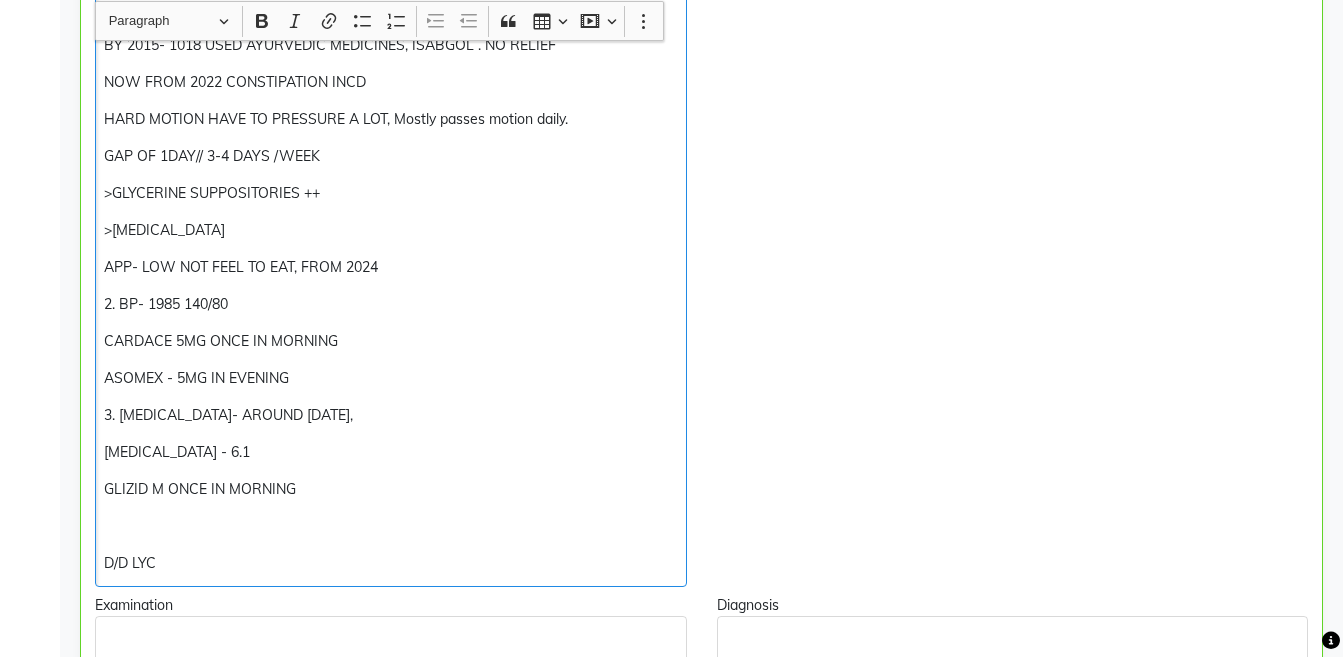 scroll, scrollTop: 580, scrollLeft: 0, axis: vertical 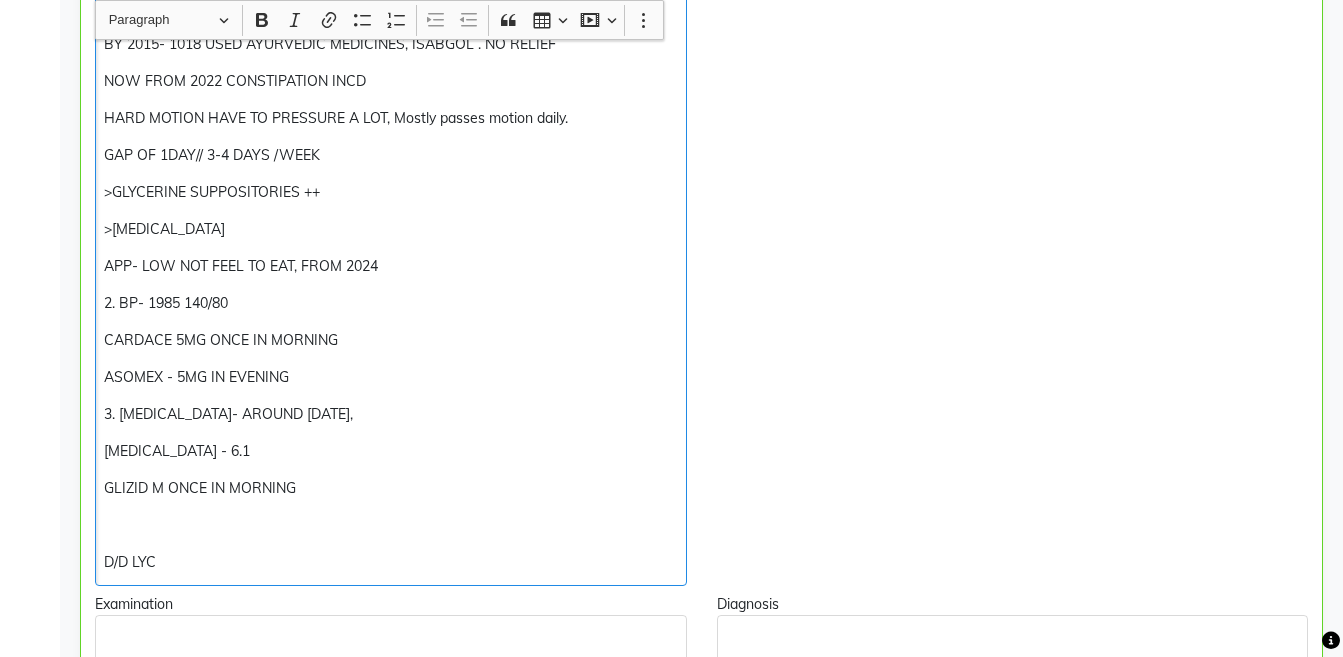 type 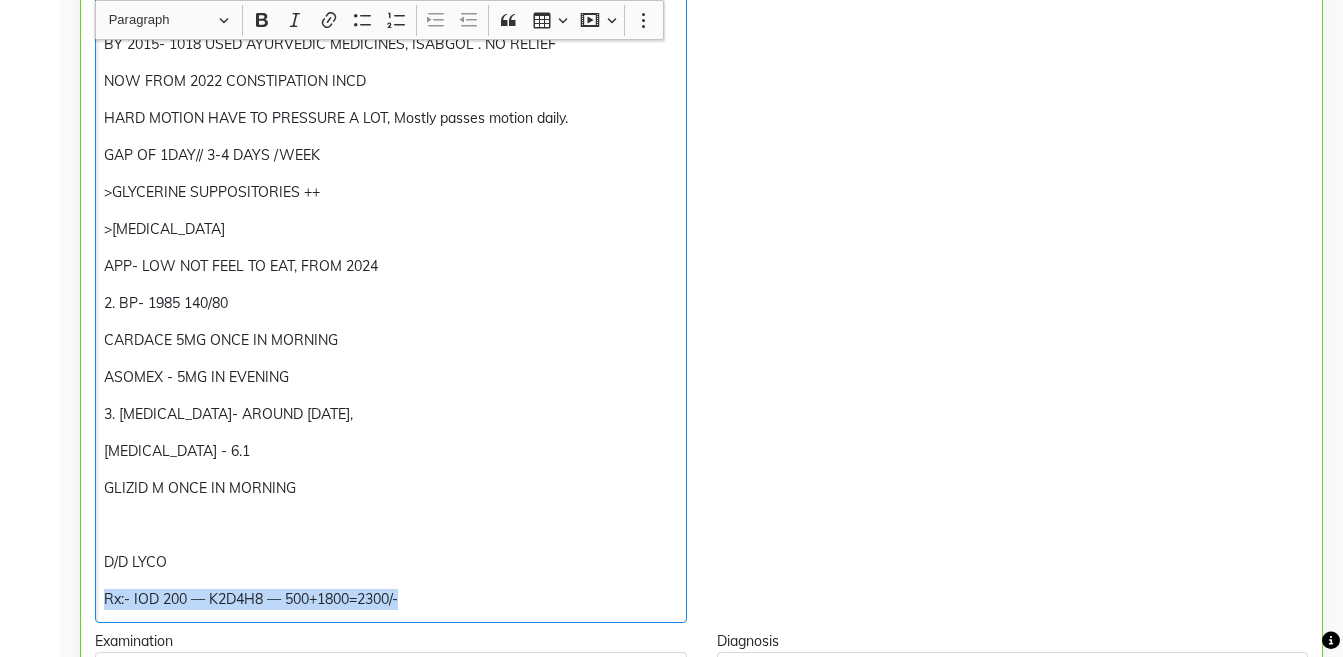 copy on "Rx:- IOD 200 — K2D4H8 — 500+1800=2300/-" 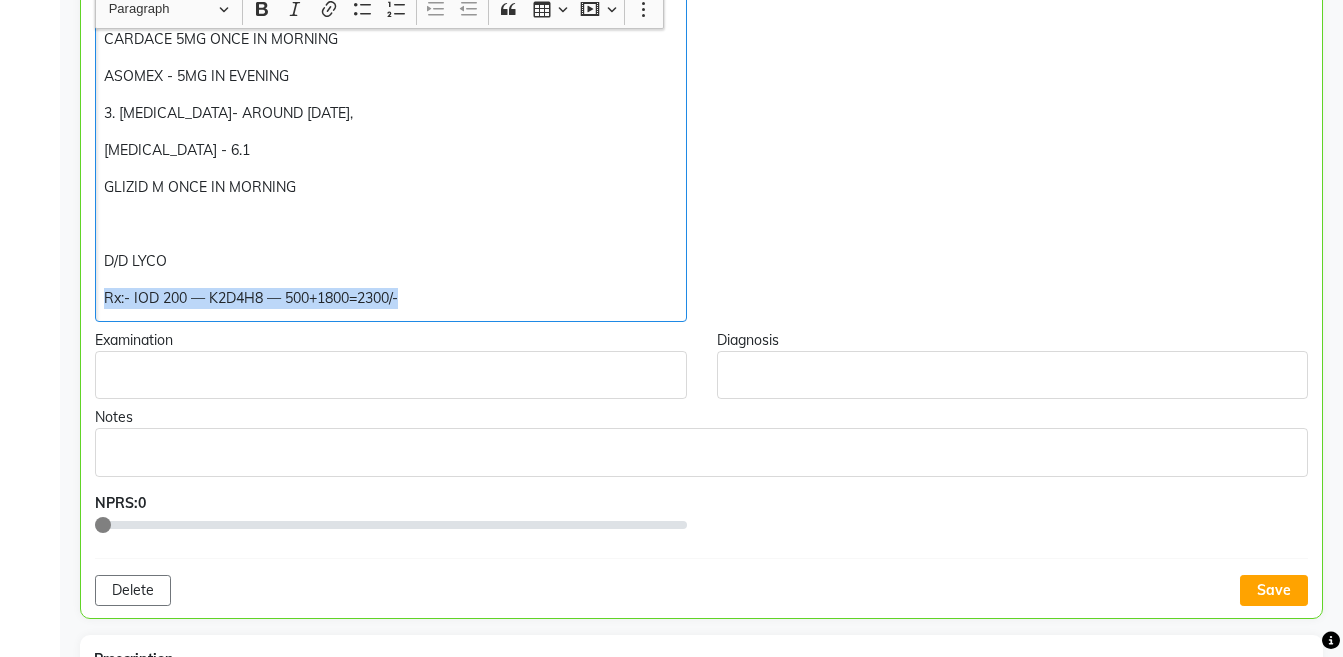 scroll, scrollTop: 940, scrollLeft: 0, axis: vertical 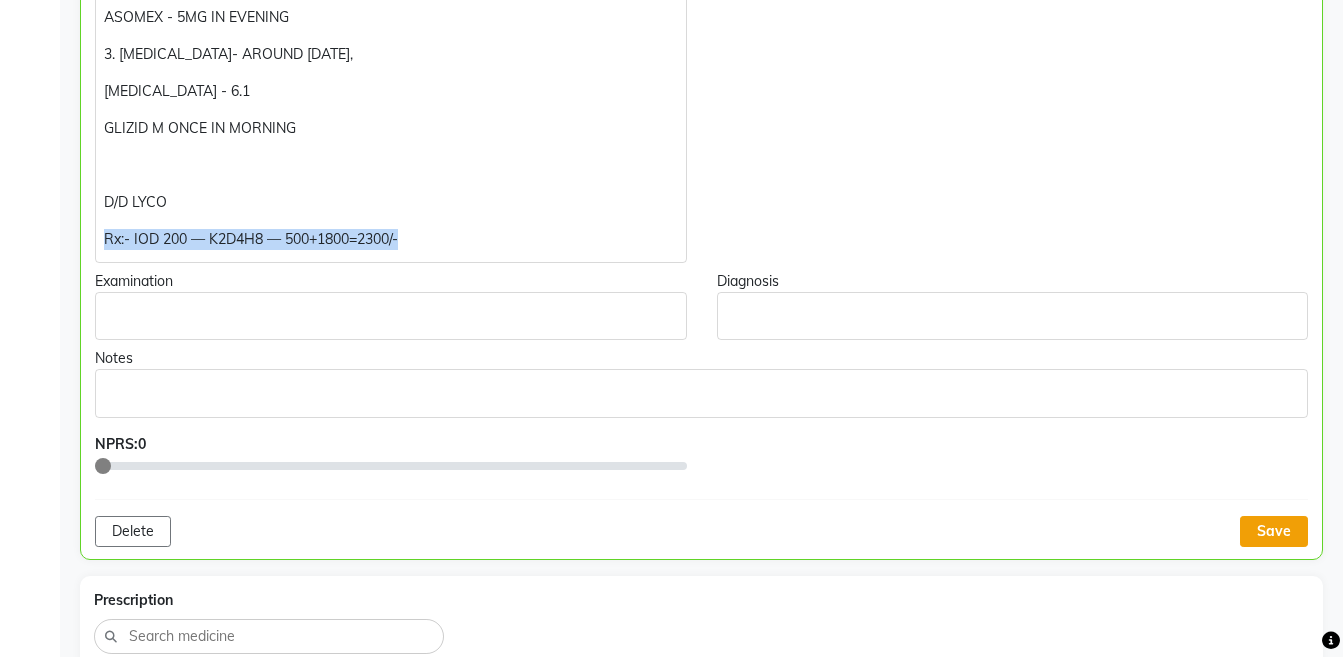 click on "Save" 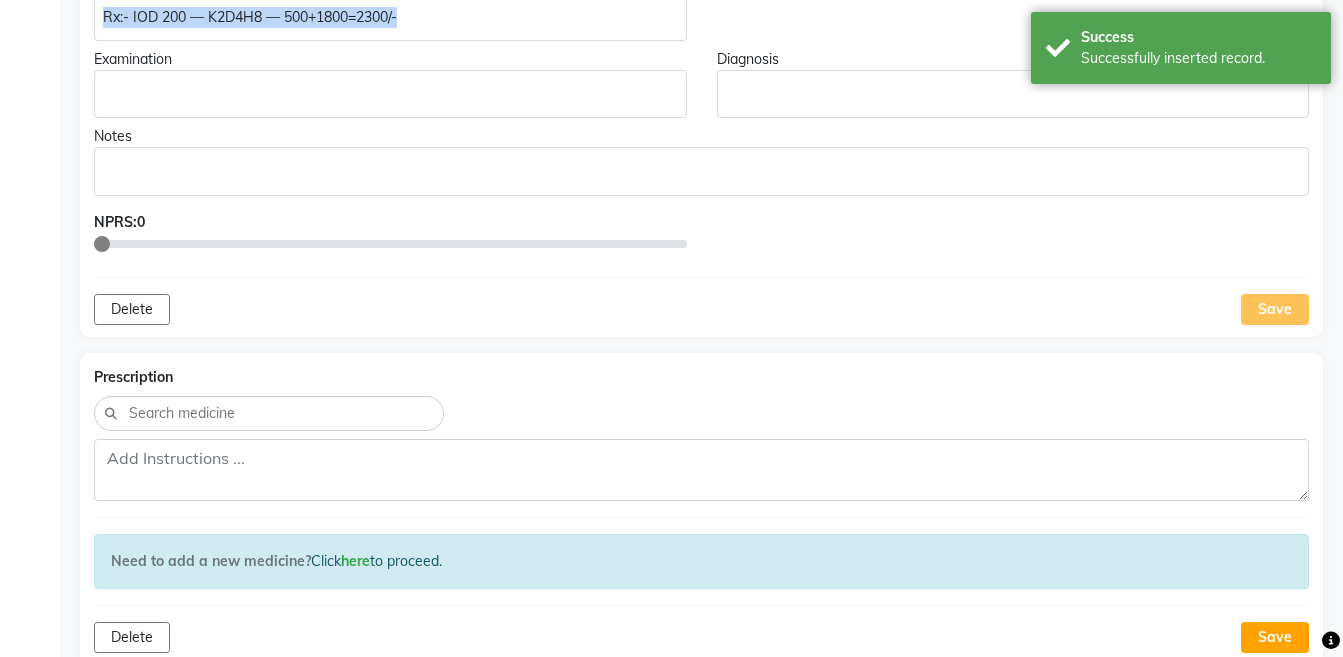 scroll, scrollTop: 1190, scrollLeft: 0, axis: vertical 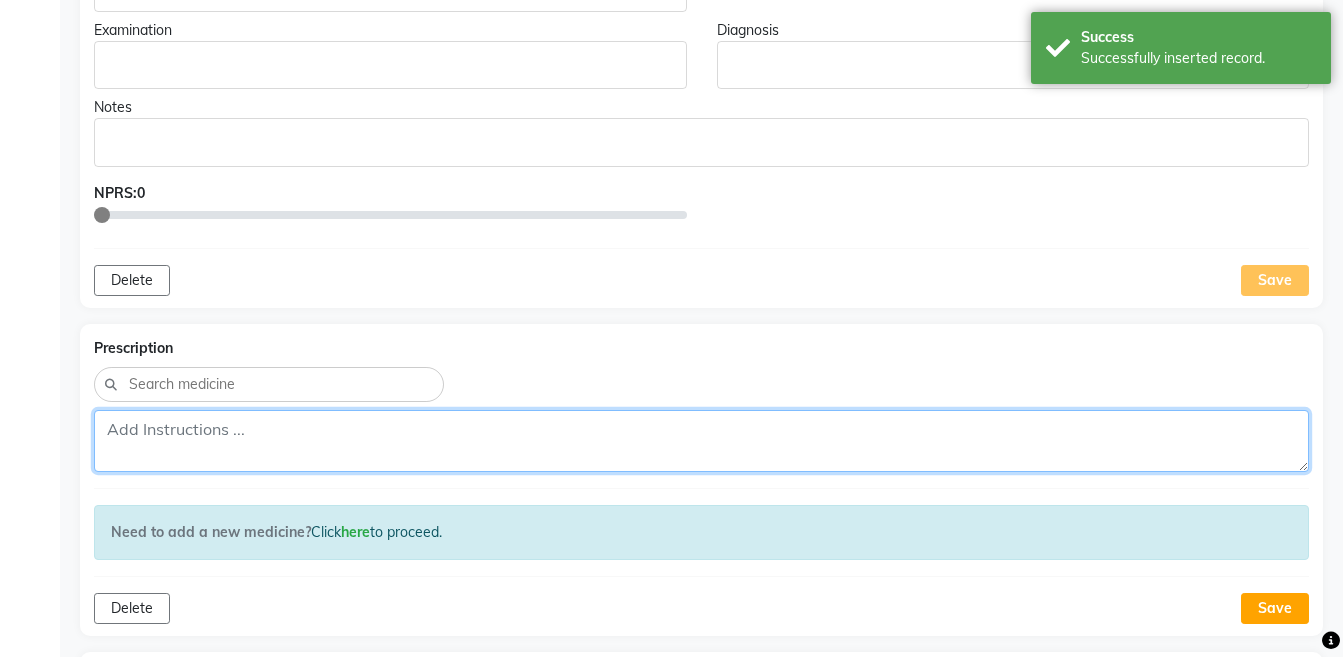 click 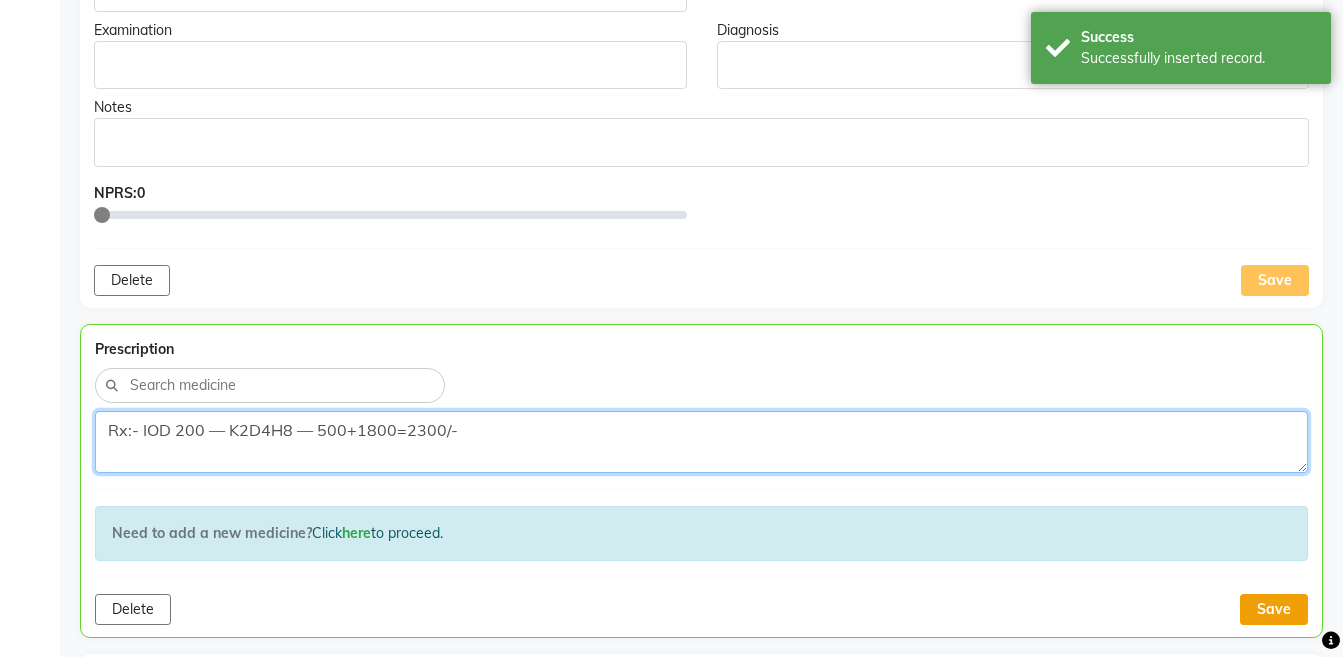 type on "Rx:- IOD 200 — K2D4H8 — 500+1800=2300/-" 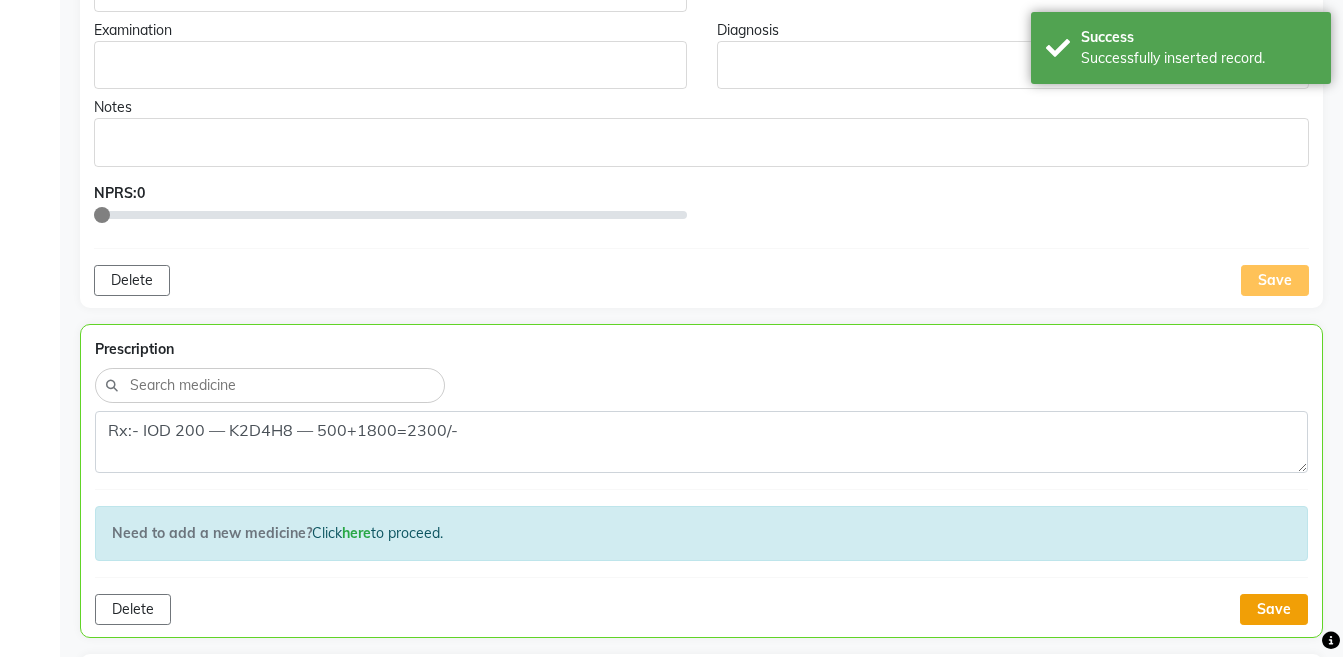 click on "Save" 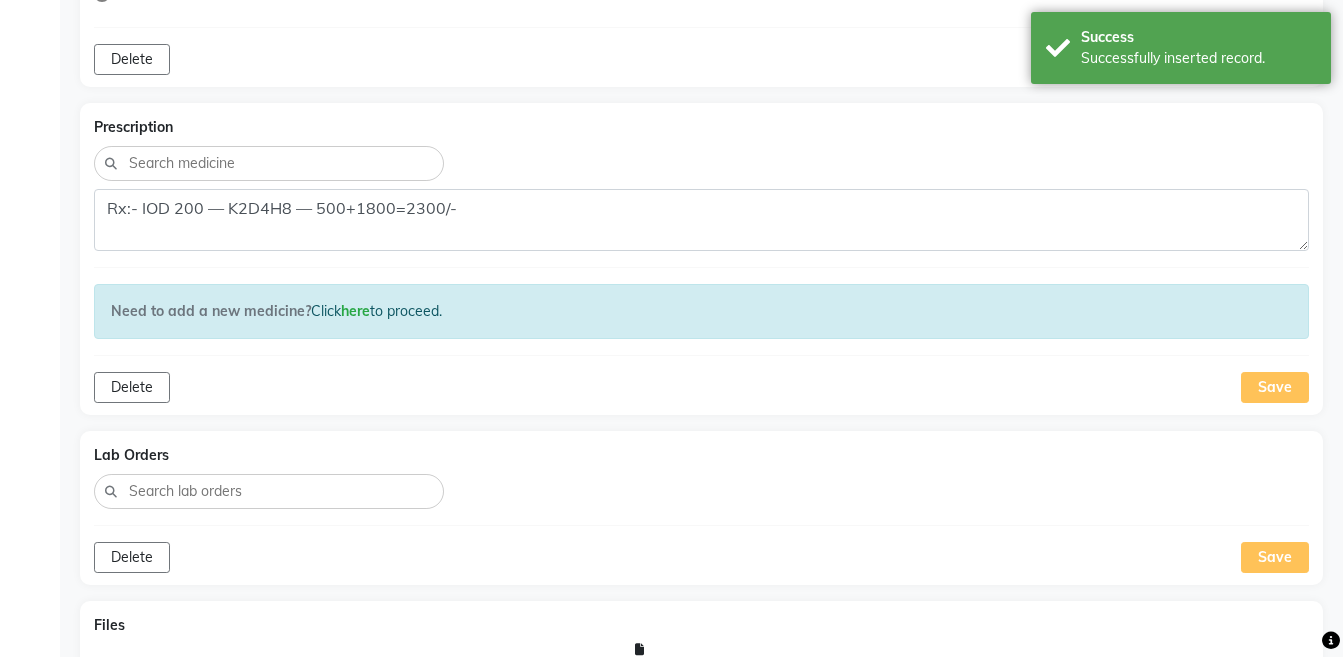 scroll, scrollTop: 1632, scrollLeft: 0, axis: vertical 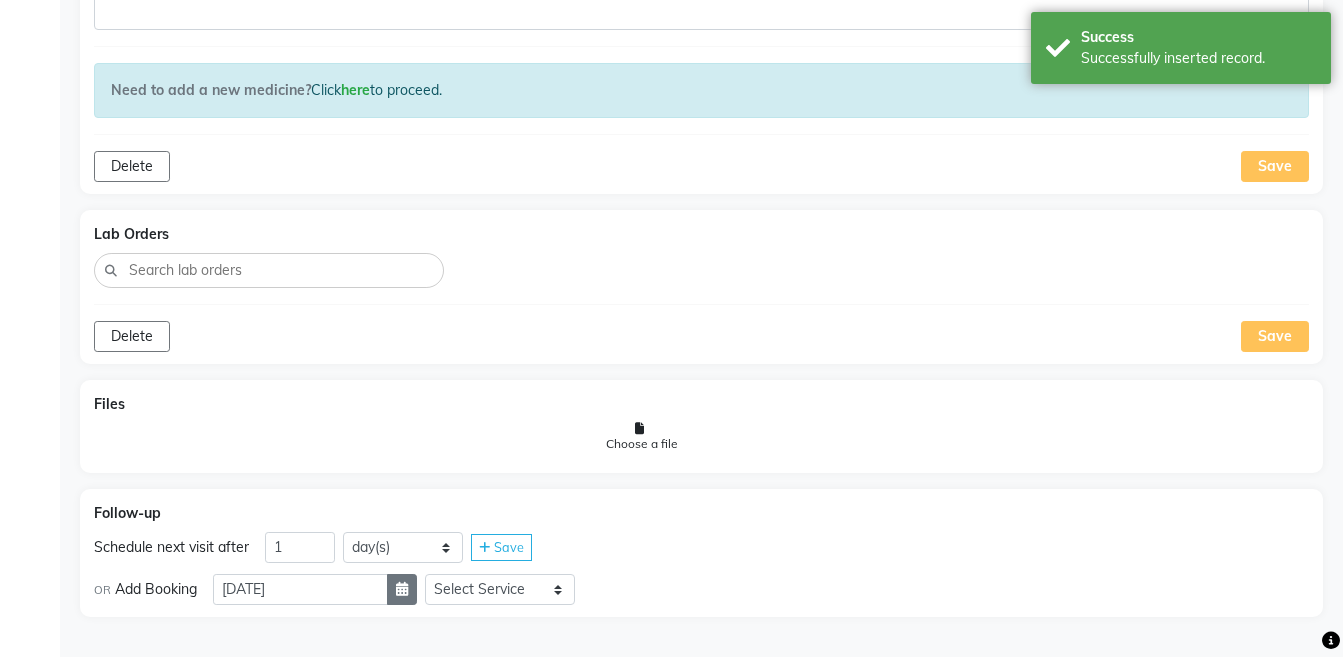 click 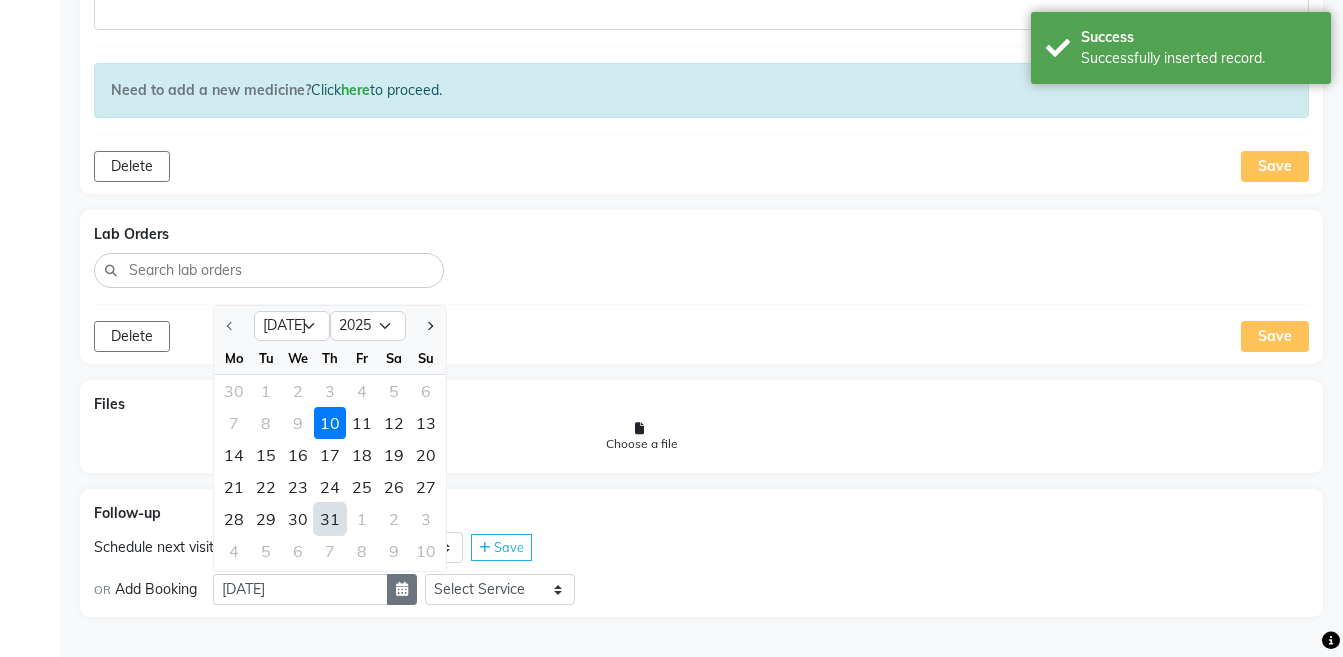 select on "8" 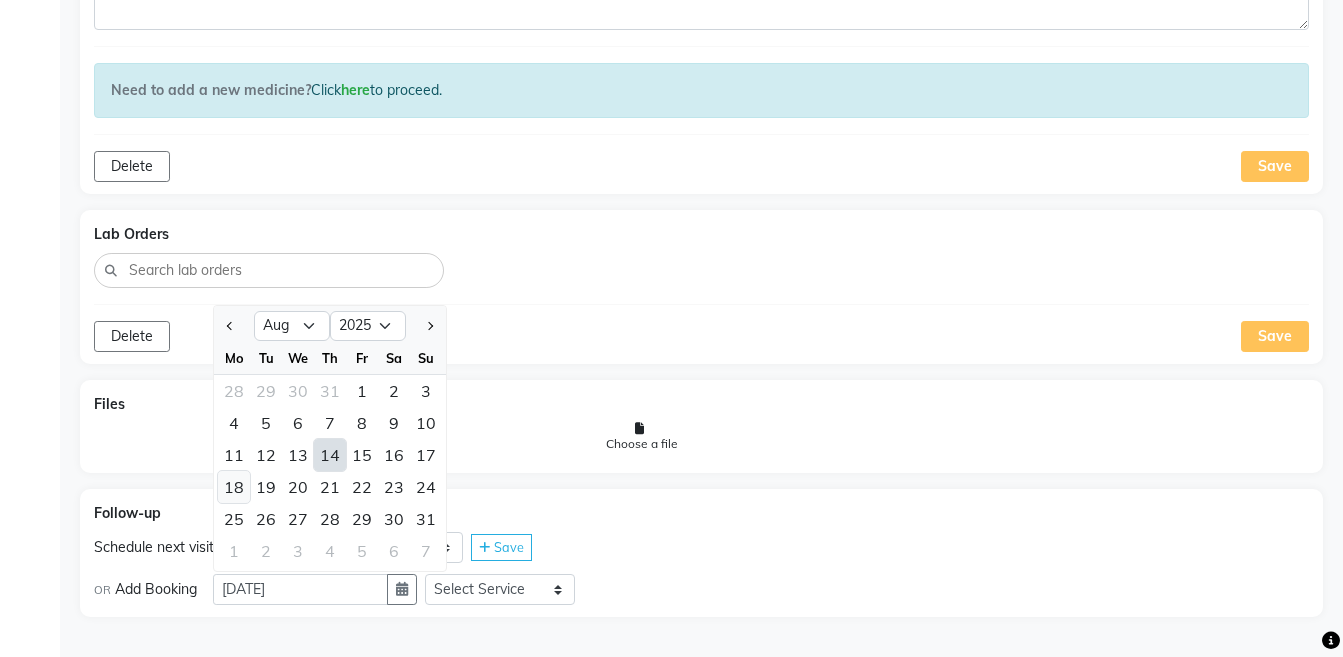 click on "18" 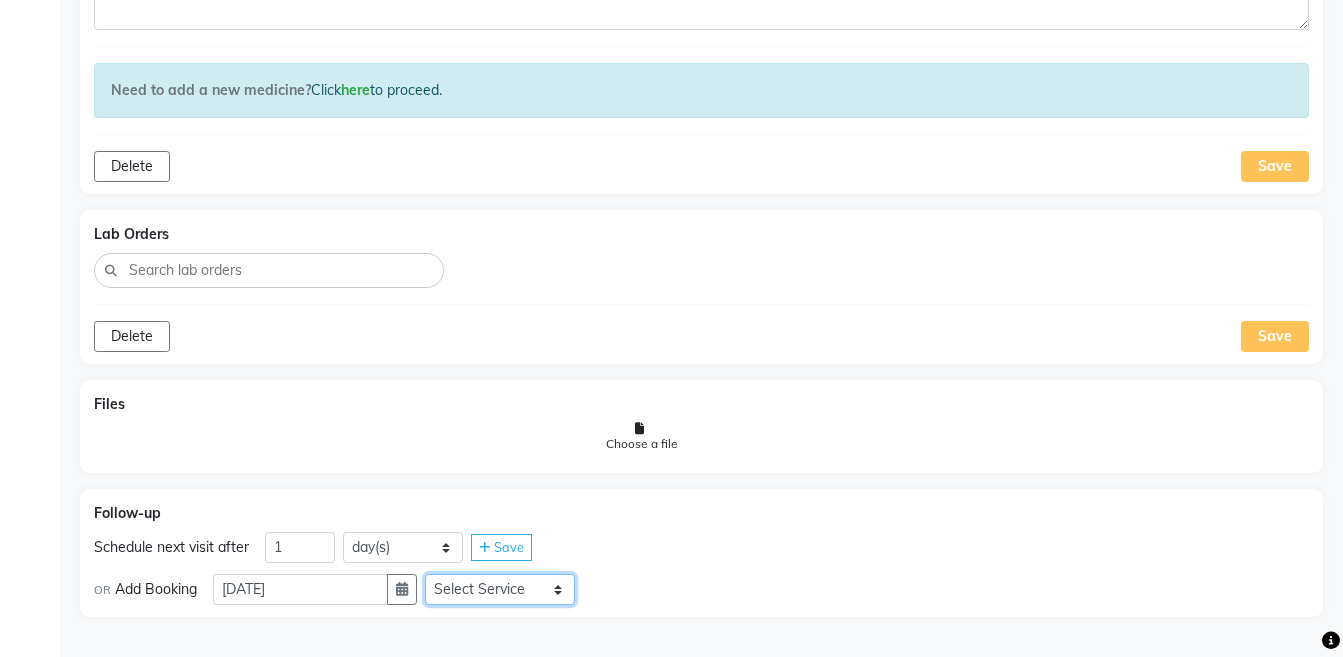 click on "Select Service  Medicine  Medicine 1  Hydra Facial  Medi Facial  Vampire Facial With Plasma  Oxygeno Facial  Anti Aging Facial  Korean Glass GLow Facial  Full Face  Upper Lip  Chin  Underarms  Full Legs & arms  Back-side  Chest  Abdomen  Yellow Peel  Black Peel  Party Peel  Glow Peel  Argi Peel  Under-arm Peel  Depigmento Peel  Anti Aging Peel  Lip Peel  Hair PRP  GFC PRP  Mesotherapy / Dermaroller  Under Eye PRP  Face PRP  Dermapen / Mesotherapt for Full Face  Dermapen / Mesotherapt for Scars  Carbon Peel  LASER BLEECH Laser Bleech  BB Glow  Indian Glass Glow  In Person - Consultation  Courier Charges in City  Courier Charges out of City  In Person - Follow Up  Hair Treatment   Skin Treatment   Online - Consultation  Online - Follow Up" 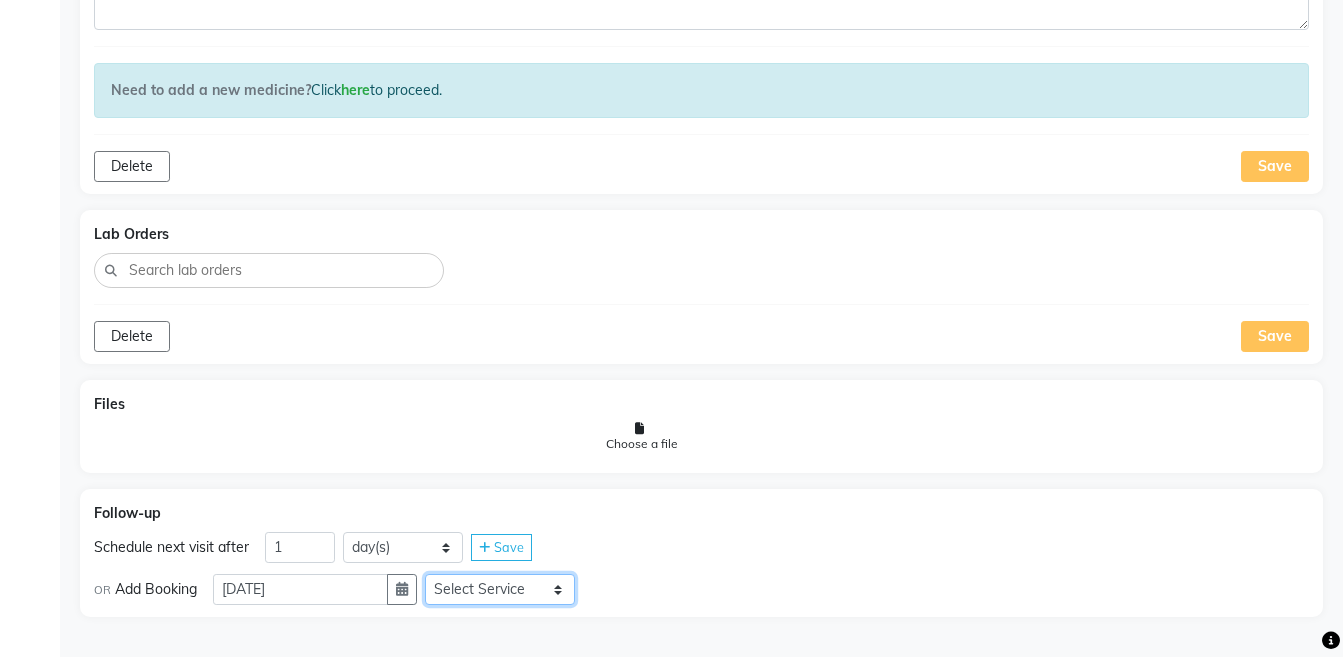 select on "972997" 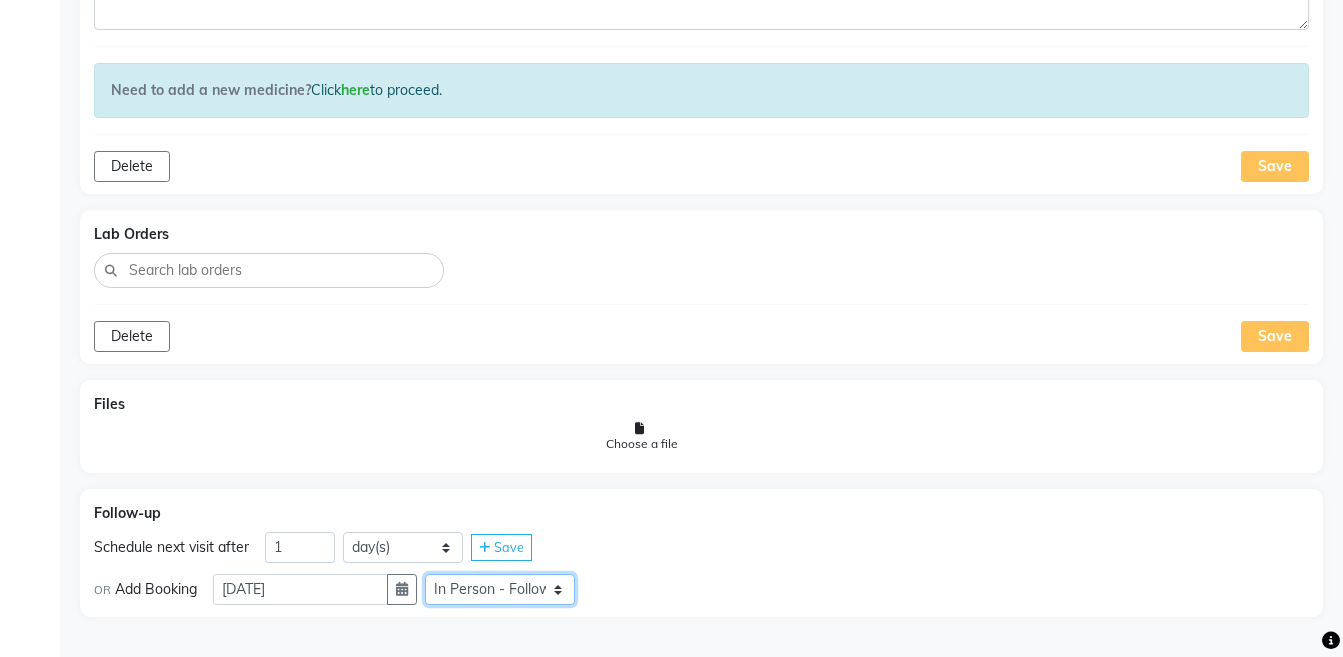 click on "Select Service  Medicine  Medicine 1  Hydra Facial  Medi Facial  Vampire Facial With Plasma  Oxygeno Facial  Anti Aging Facial  Korean Glass GLow Facial  Full Face  Upper Lip  Chin  Underarms  Full Legs & arms  Back-side  Chest  Abdomen  Yellow Peel  Black Peel  Party Peel  Glow Peel  Argi Peel  Under-arm Peel  Depigmento Peel  Anti Aging Peel  Lip Peel  Hair PRP  GFC PRP  Mesotherapy / Dermaroller  Under Eye PRP  Face PRP  Dermapen / Mesotherapt for Full Face  Dermapen / Mesotherapt for Scars  Carbon Peel  LASER BLEECH Laser Bleech  BB Glow  Indian Glass Glow  In Person - Consultation  Courier Charges in City  Courier Charges out of City  In Person - Follow Up  Hair Treatment   Skin Treatment   Online - Consultation  Online - Follow Up" 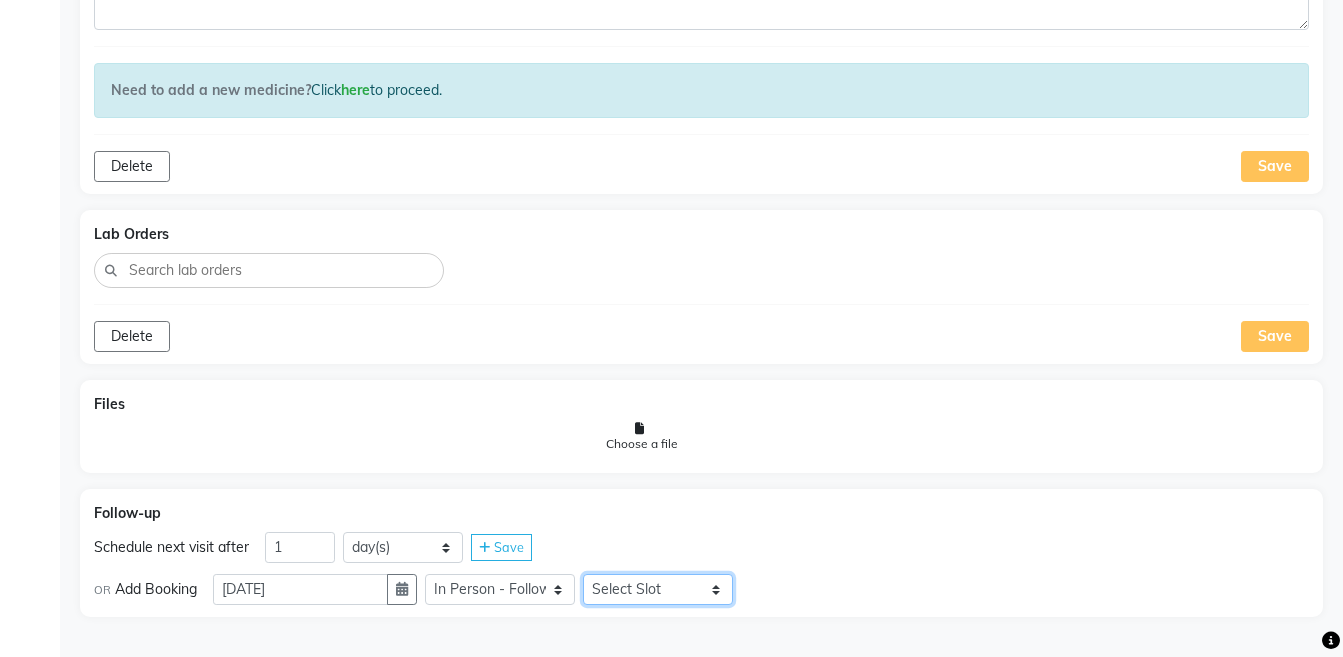 click on "Select Slot 10:15 10:30 10:45 11:00 11:15 11:45 12:00 12:15 12:45 13:00 13:15 13:30 13:45 14:00 14:15 14:30 14:45 15:00 15:15 15:30 15:45 16:00 16:15 16:30 16:45 17:00 17:15 17:30 17:45 18:00 18:15 18:30 18:45 19:00 19:15 19:30 19:45 20:00 20:15 20:30 20:45 21:00 21:15 21:30 21:45" 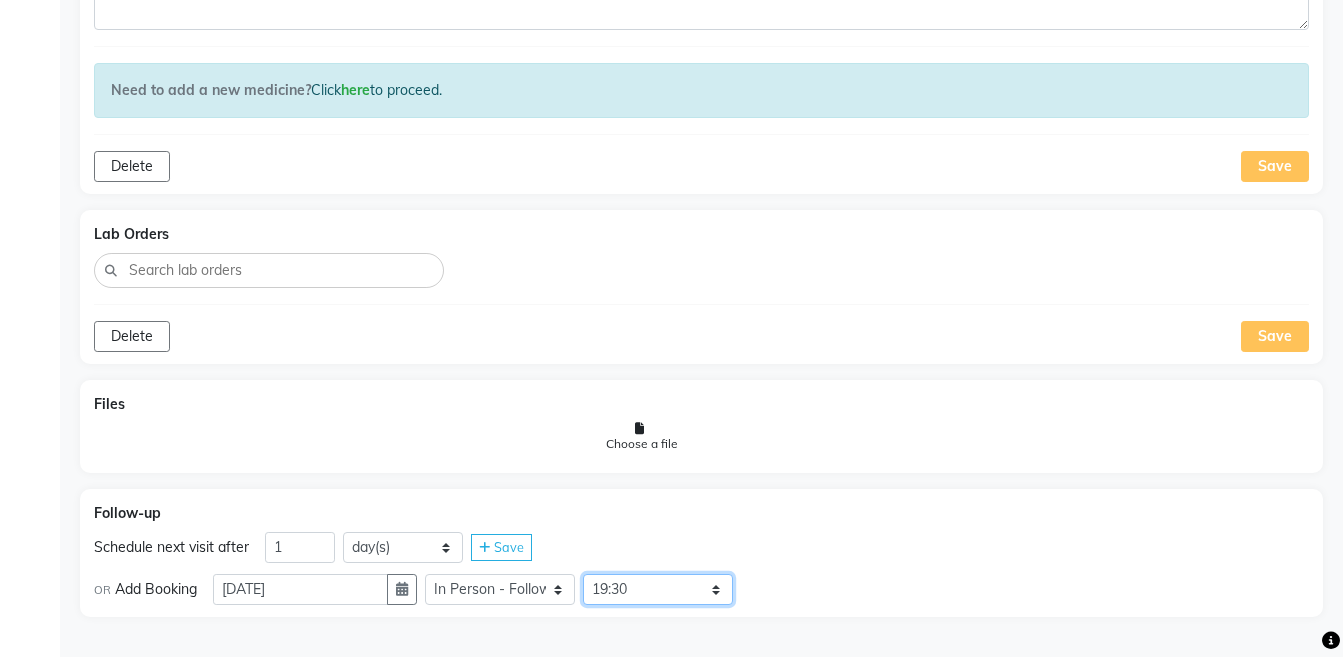 click on "Select Slot 10:15 10:30 10:45 11:00 11:15 11:45 12:00 12:15 12:45 13:00 13:15 13:30 13:45 14:00 14:15 14:30 14:45 15:00 15:15 15:30 15:45 16:00 16:15 16:30 16:45 17:00 17:15 17:30 17:45 18:00 18:15 18:30 18:45 19:00 19:15 19:30 19:45 20:00 20:15 20:30 20:45 21:00 21:15 21:30 21:45" 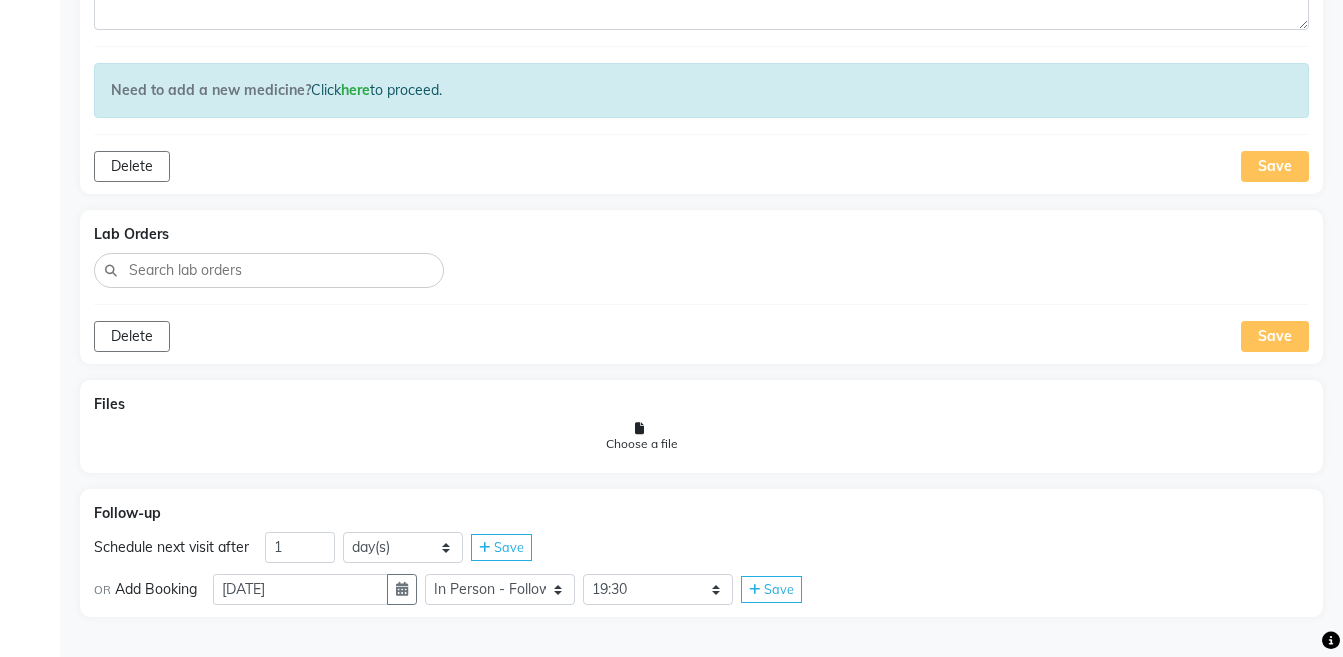 click on "Save" 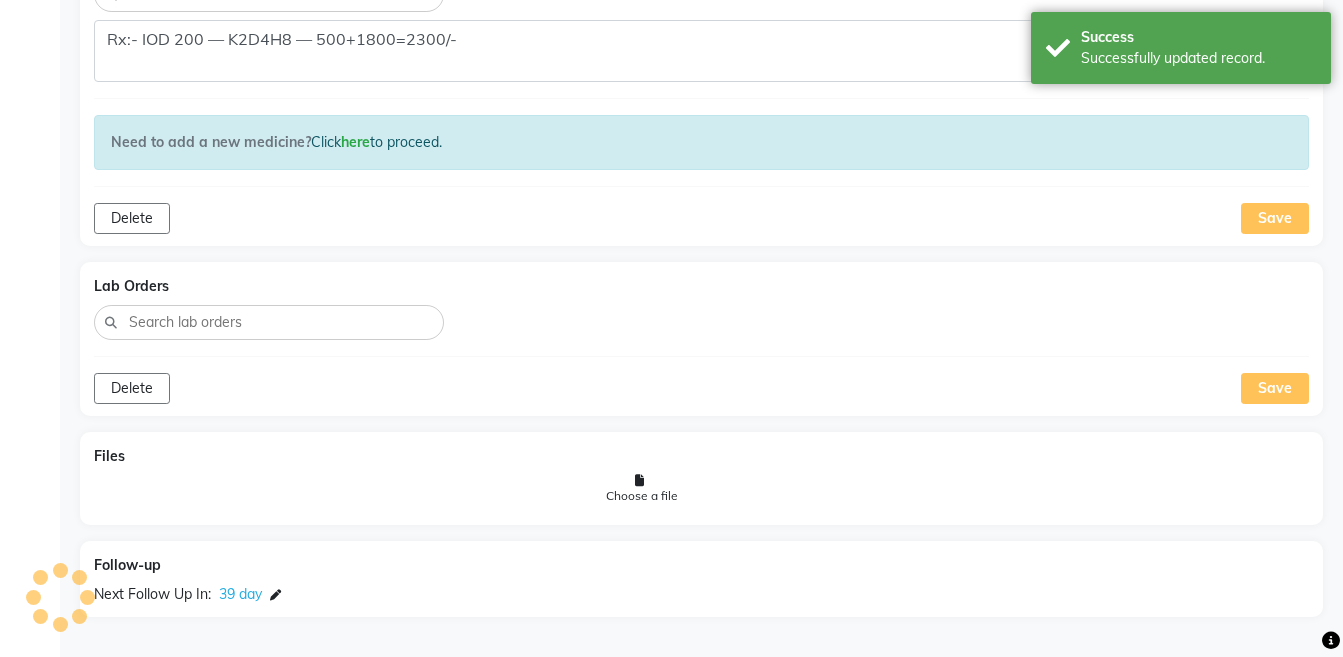 scroll, scrollTop: 1580, scrollLeft: 0, axis: vertical 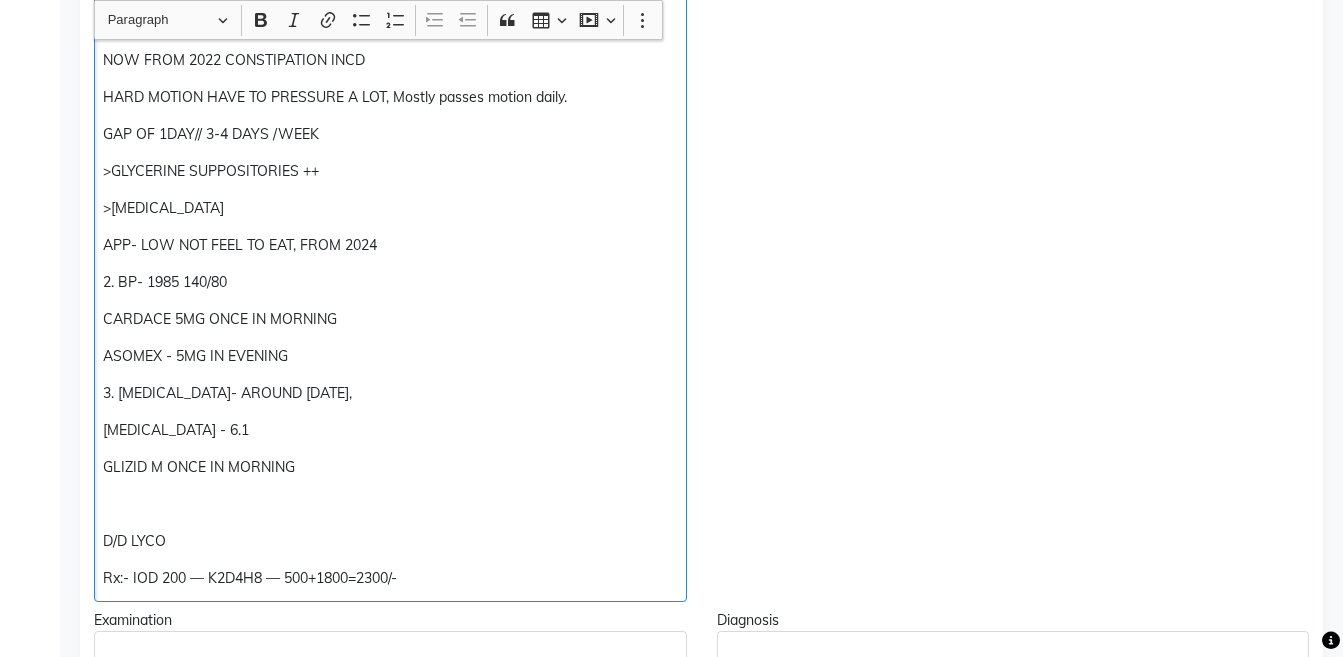 click on "Rx:- IOD 200 — K2D4H8 — 500+1800=2300/-" 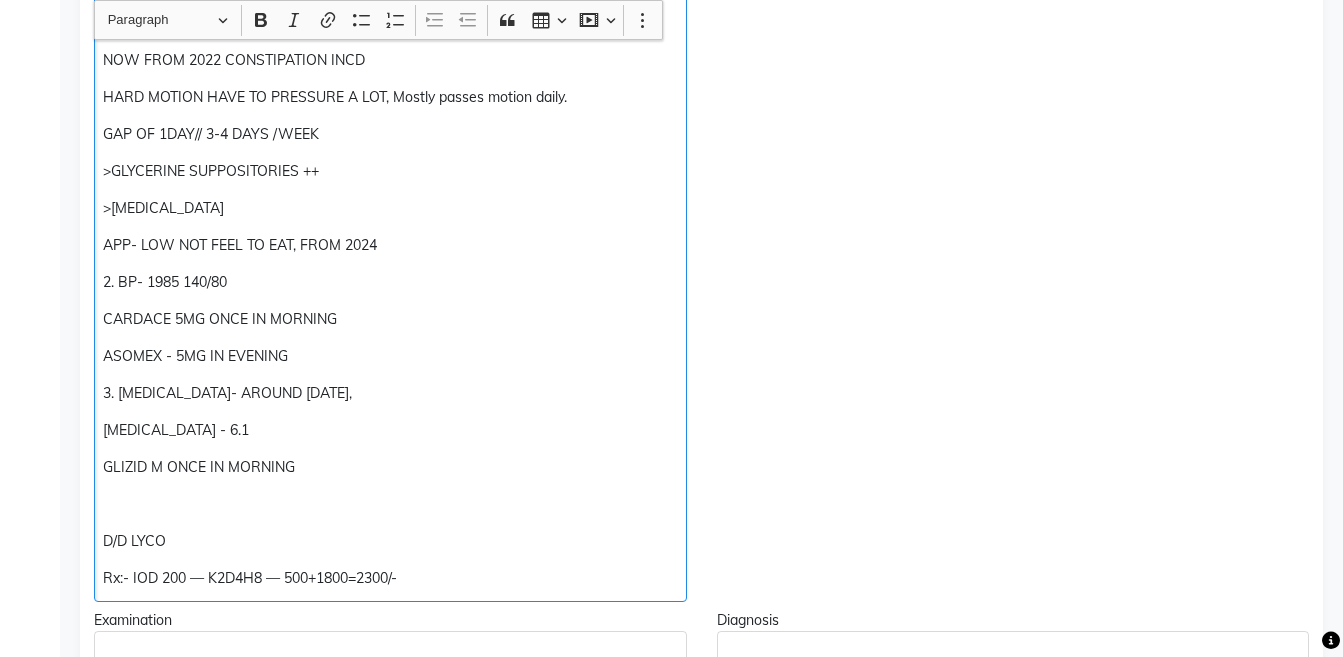scroll, scrollTop: 601, scrollLeft: 0, axis: vertical 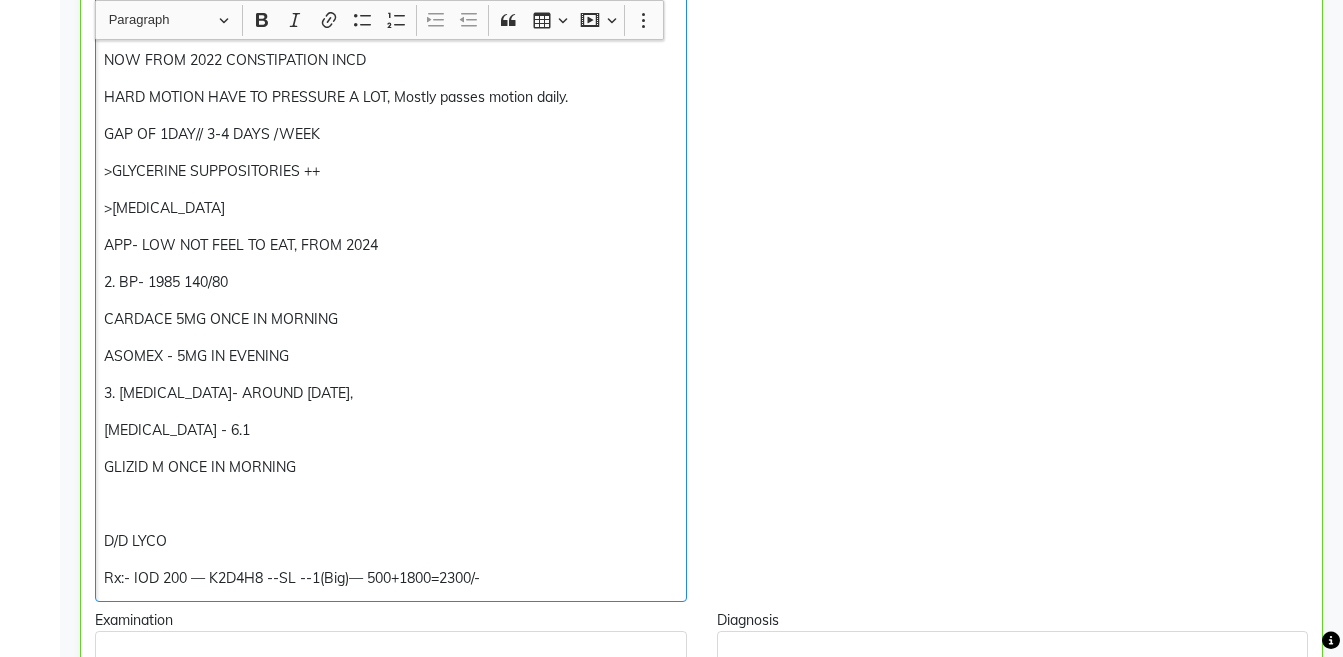 click on "Rx:- IOD 200 — K2D4H8 --SL --1(Big)— 500+1800=2300/-" 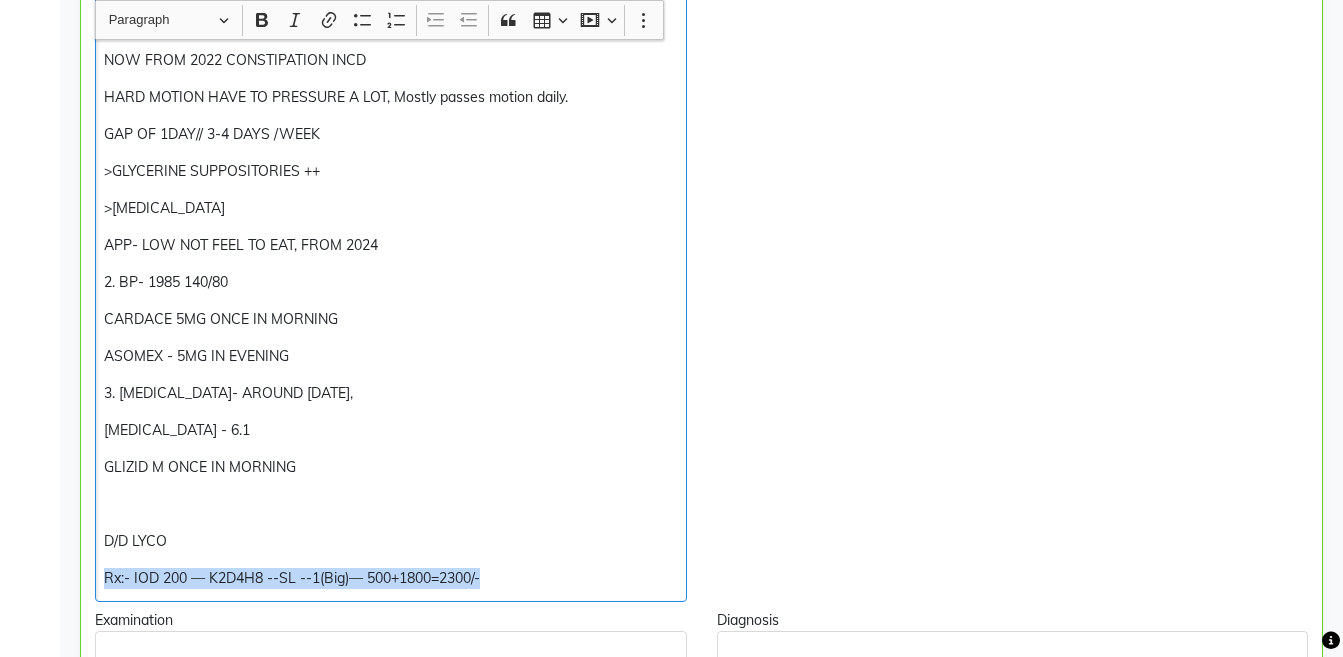 copy on "Rx:- IOD 200 — K2D4H8 --SL --1(Big)— 500+1800=2300/-" 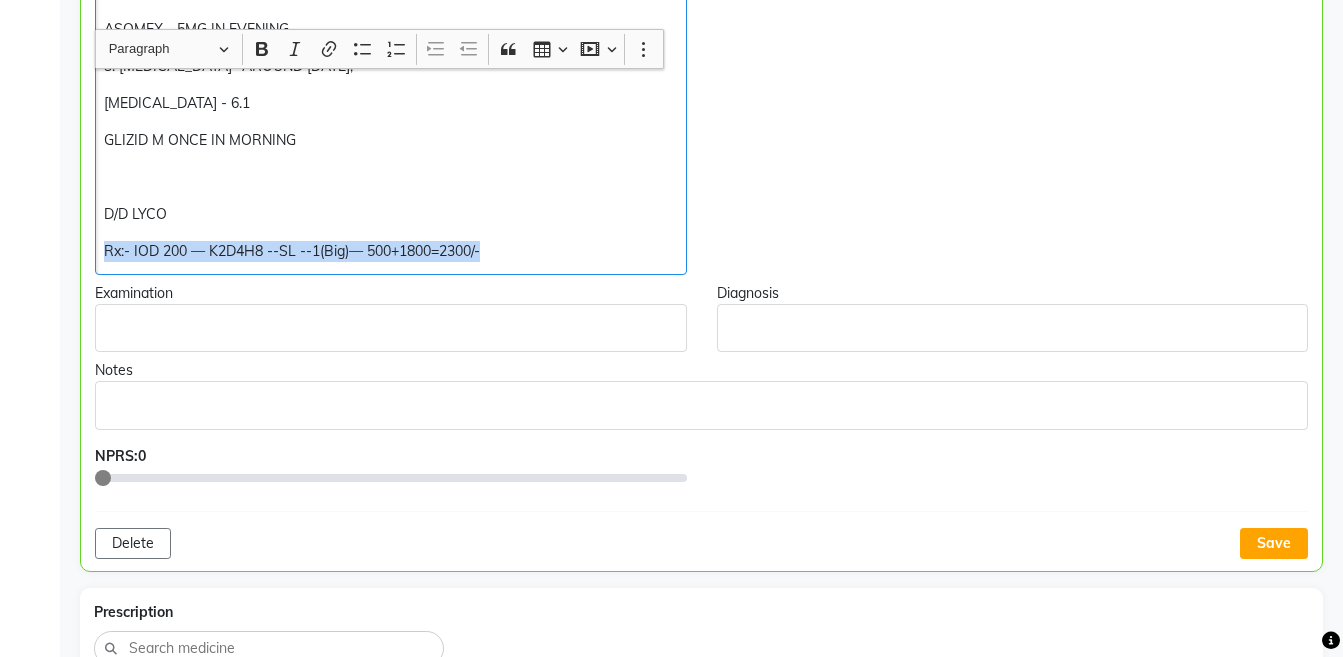scroll, scrollTop: 967, scrollLeft: 0, axis: vertical 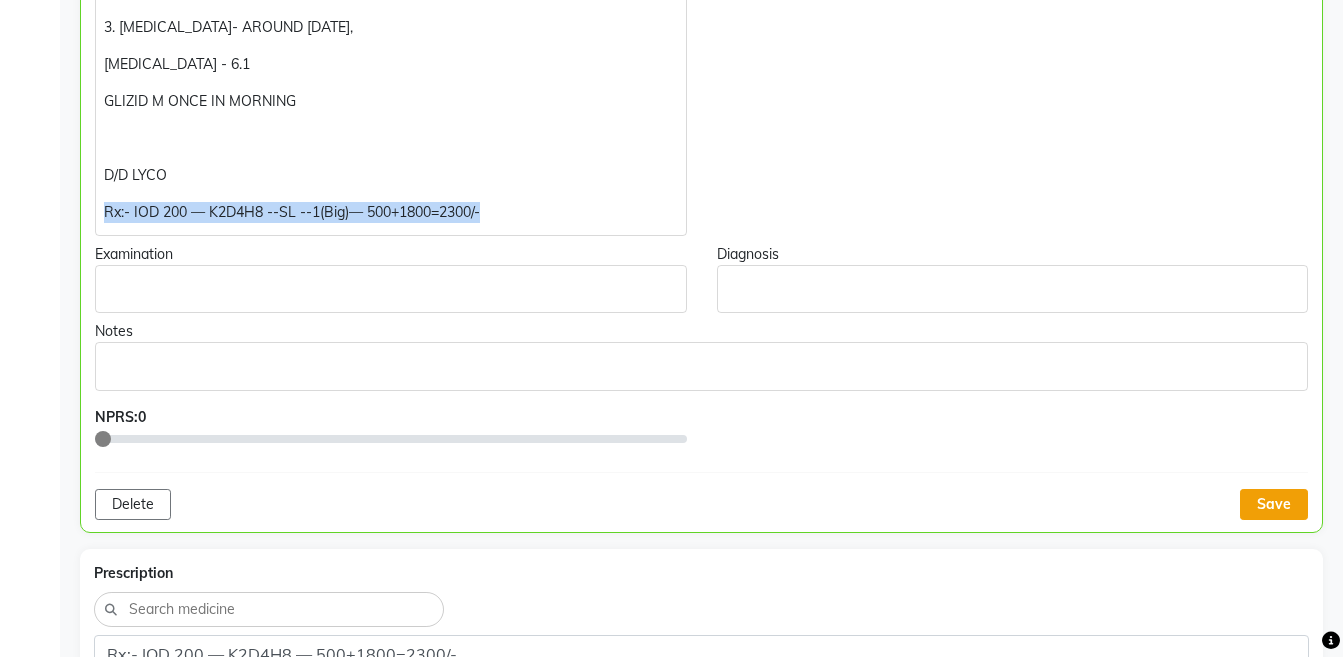 click on "Save" 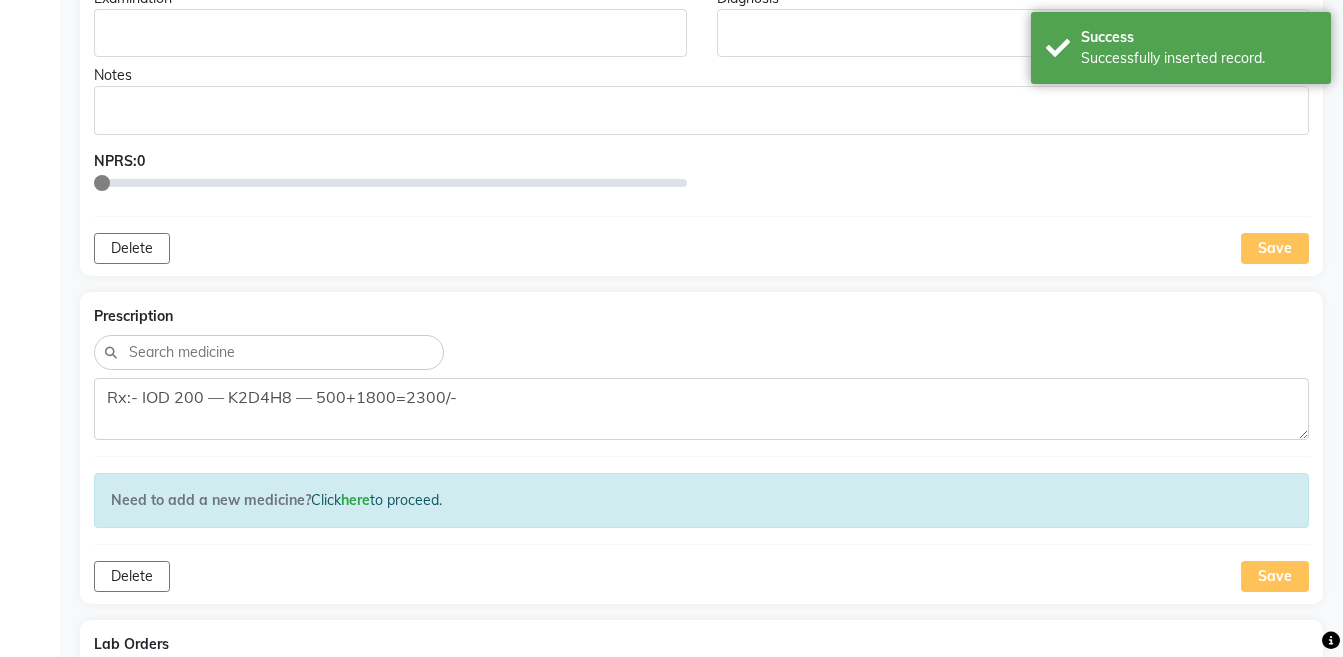 scroll, scrollTop: 1294, scrollLeft: 0, axis: vertical 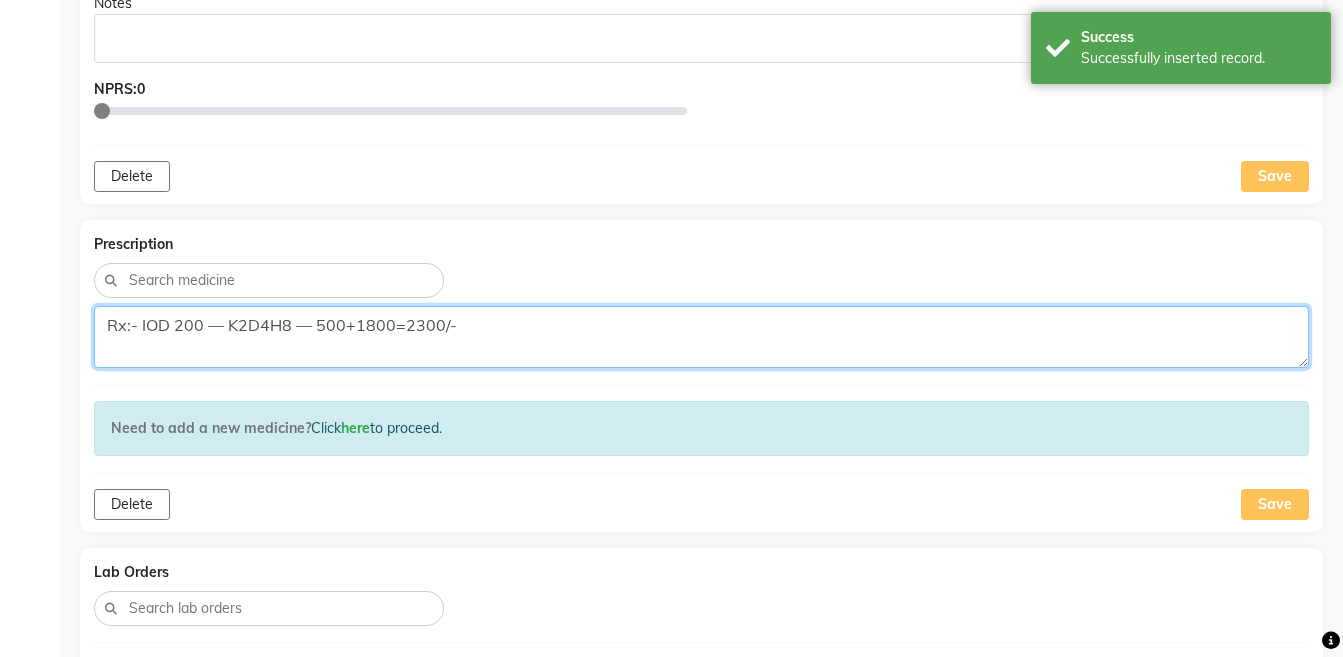 click on "Rx:- IOD 200 — K2D4H8 — 500+1800=2300/-" 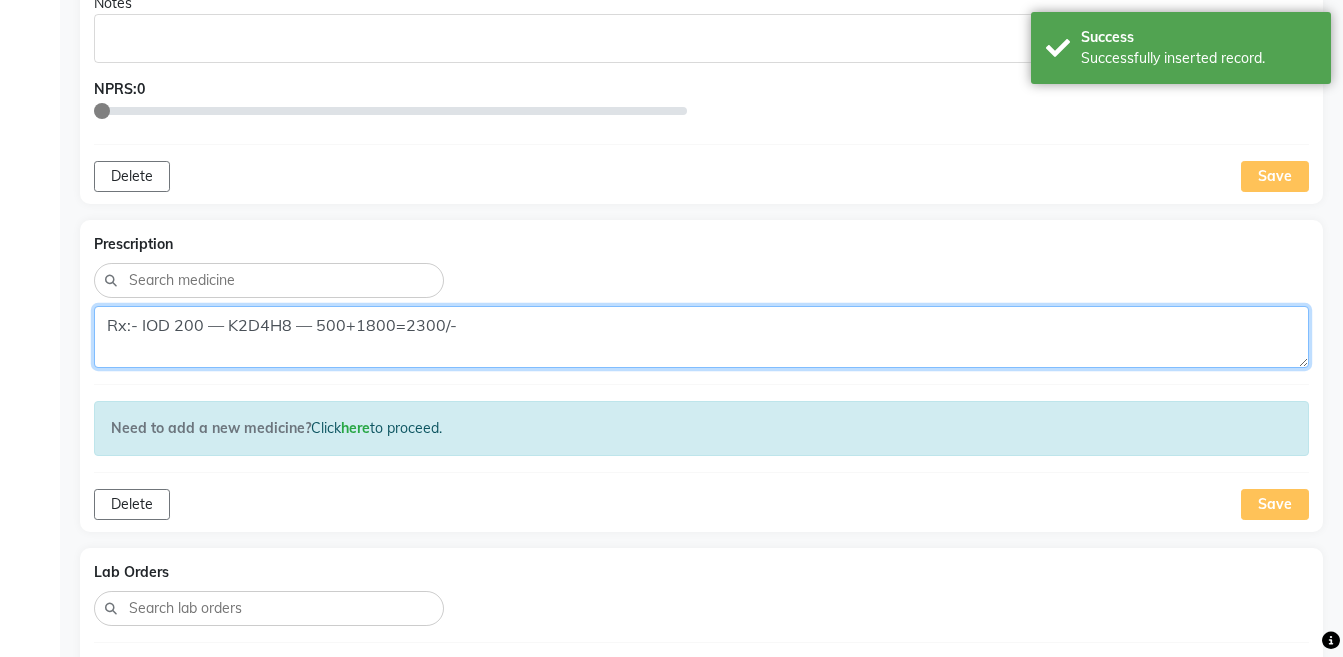 paste on "--SL --1(Big)" 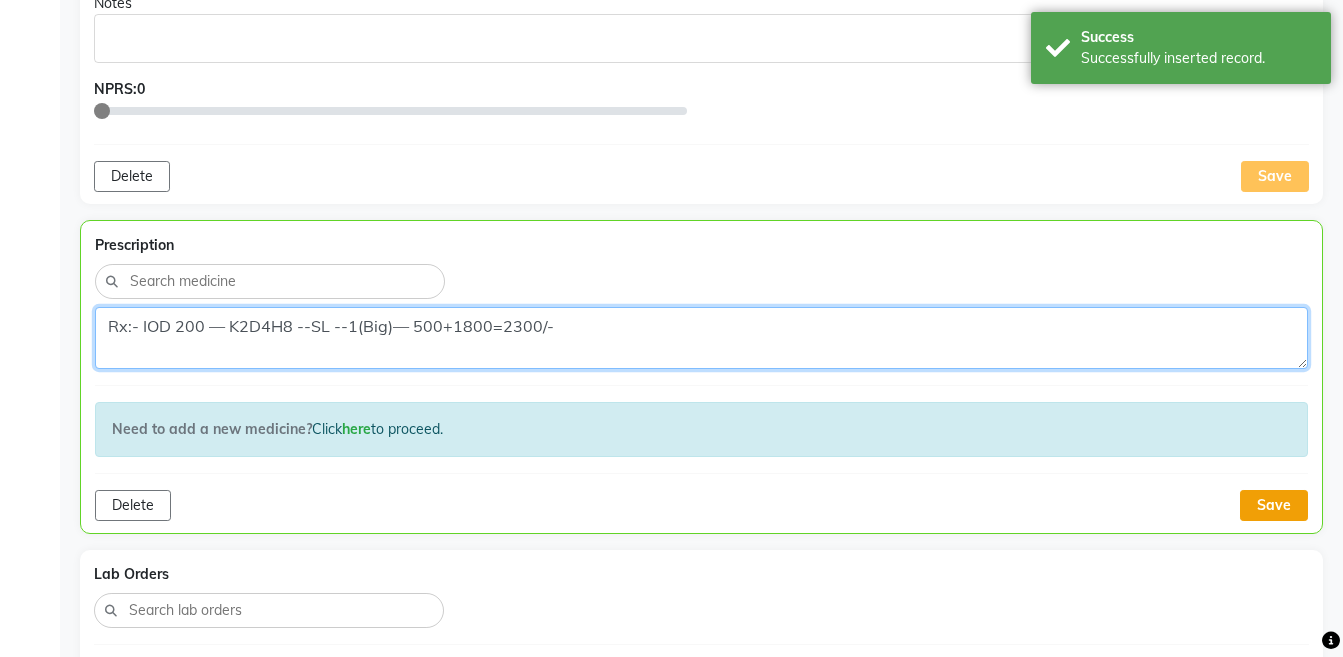 type on "Rx:- IOD 200 — K2D4H8 --SL --1(Big)— 500+1800=2300/-" 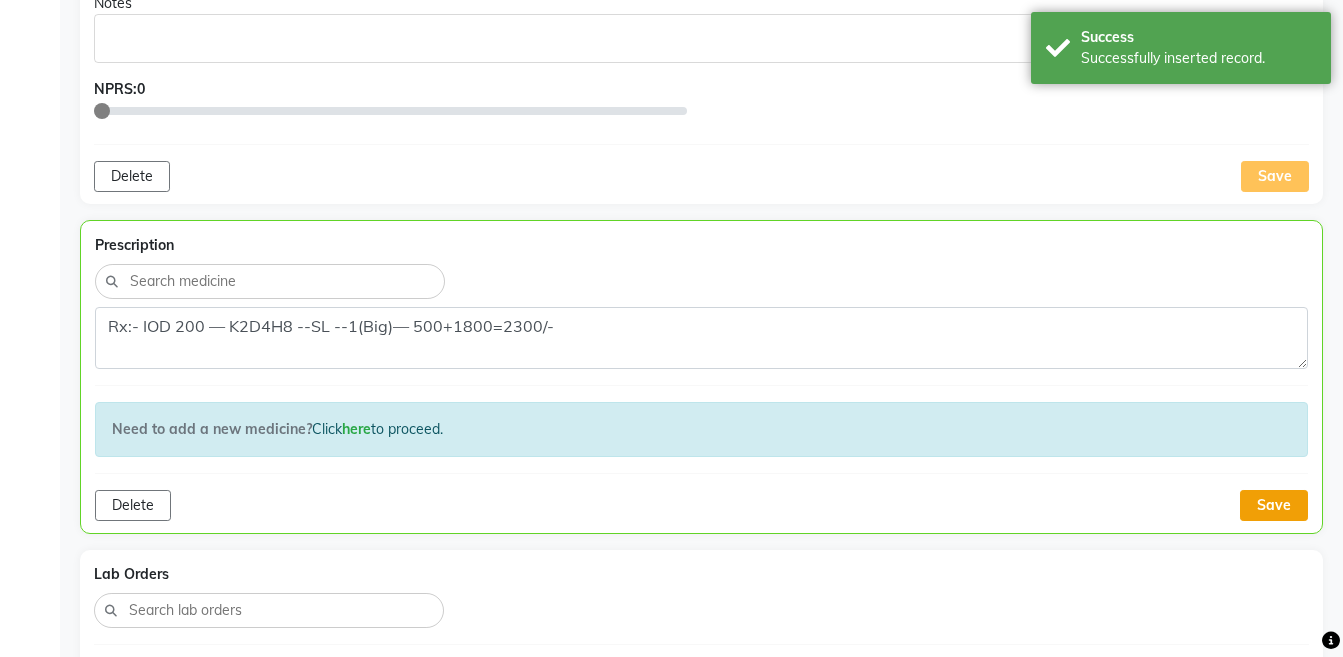 click on "Save" 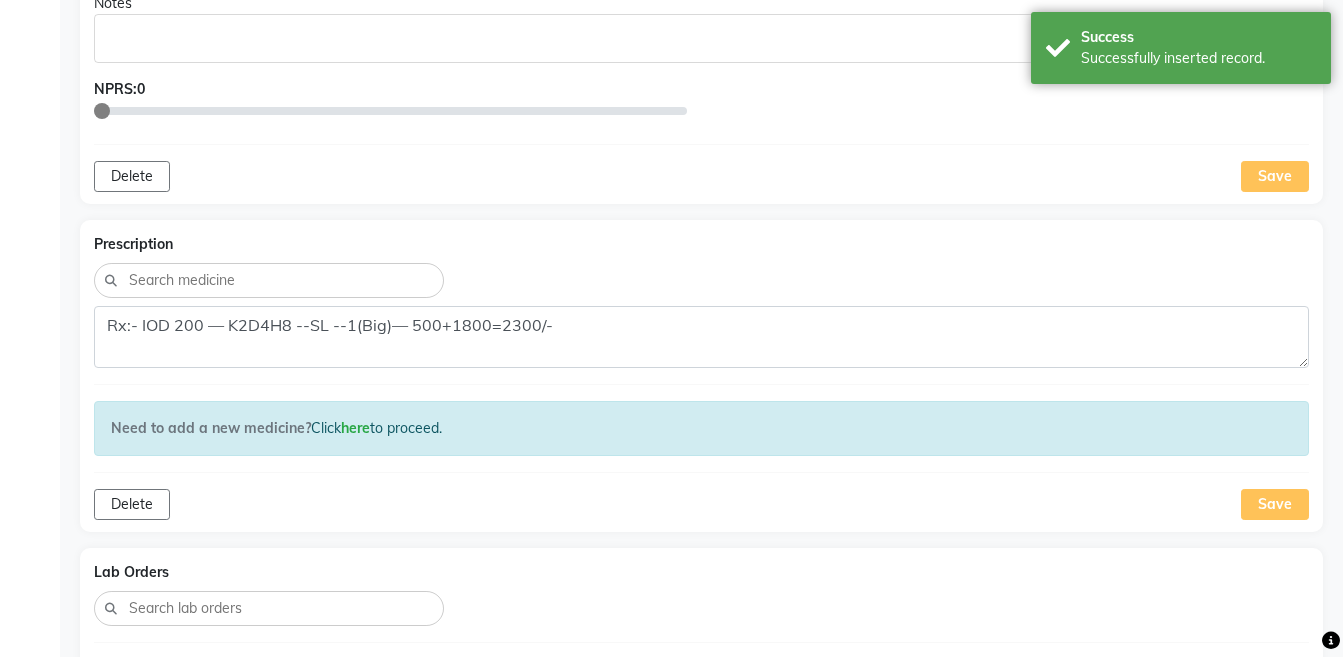 scroll, scrollTop: 1580, scrollLeft: 0, axis: vertical 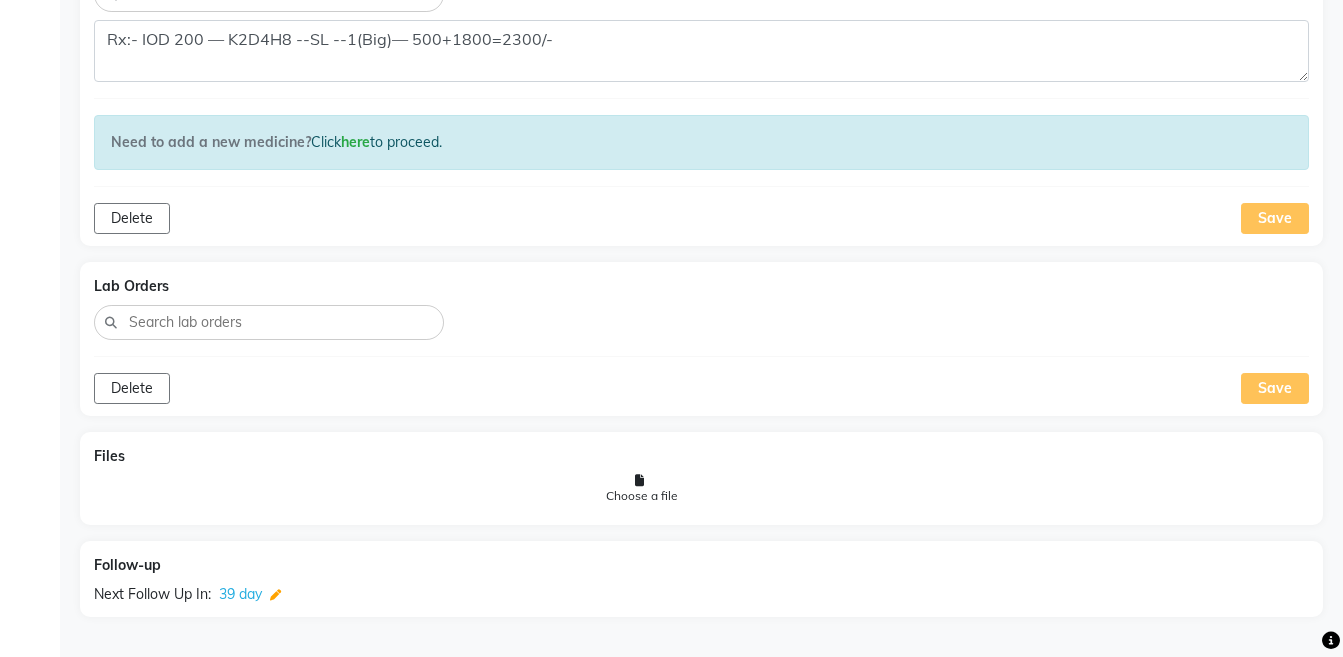 click 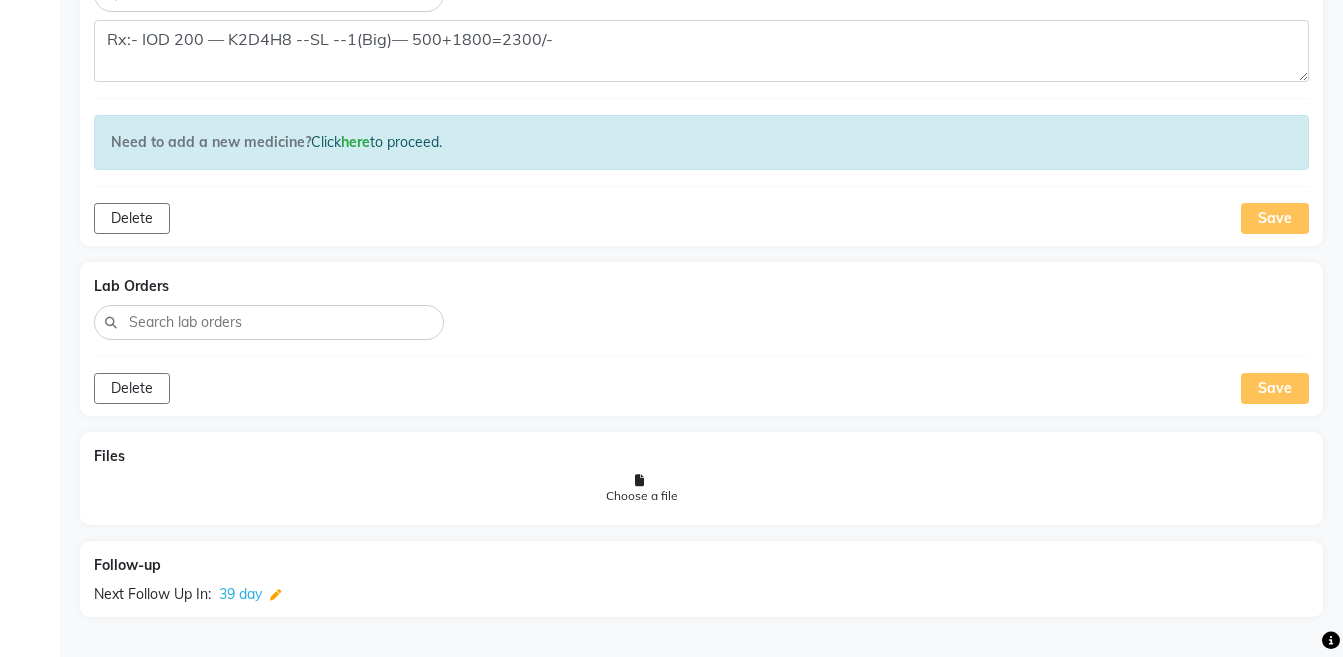 select on "972997" 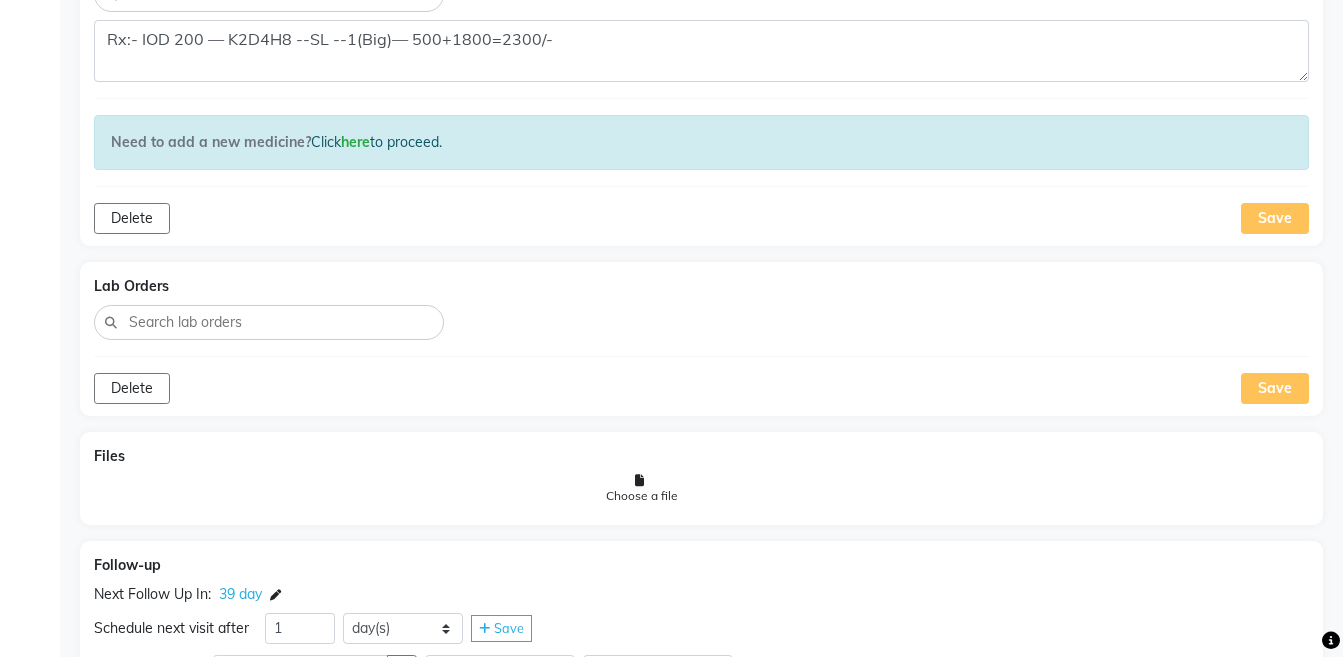 scroll, scrollTop: 1661, scrollLeft: 0, axis: vertical 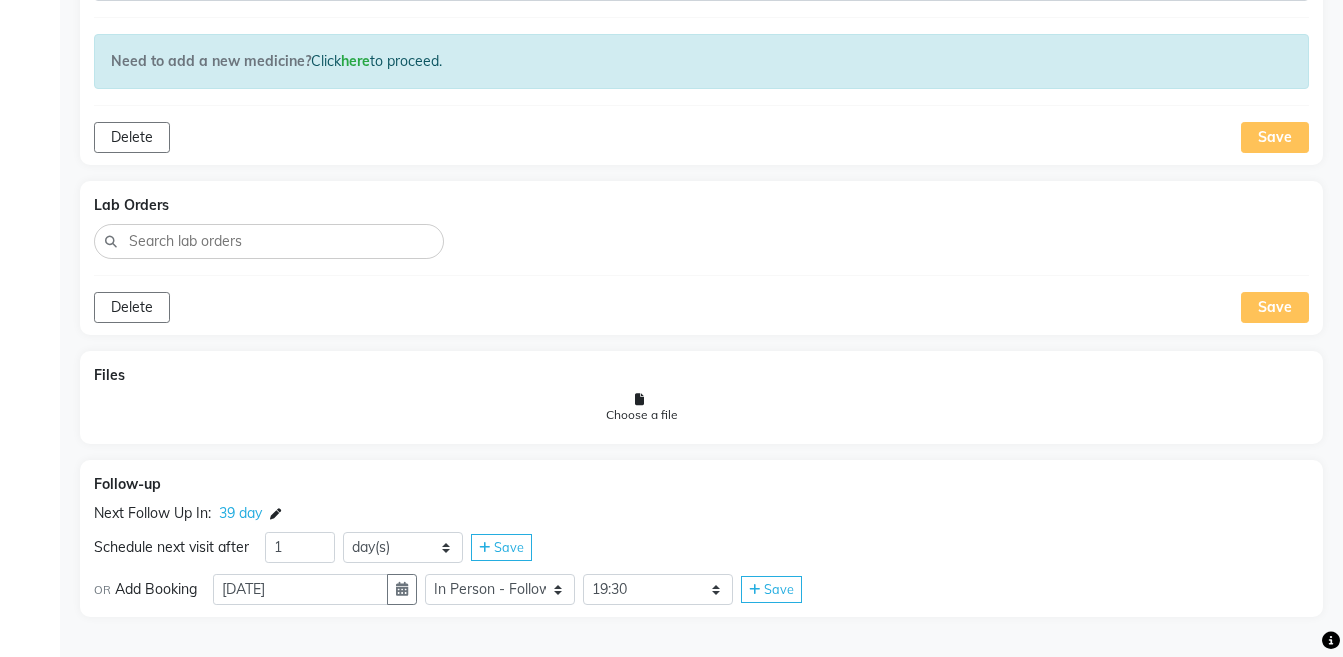 click 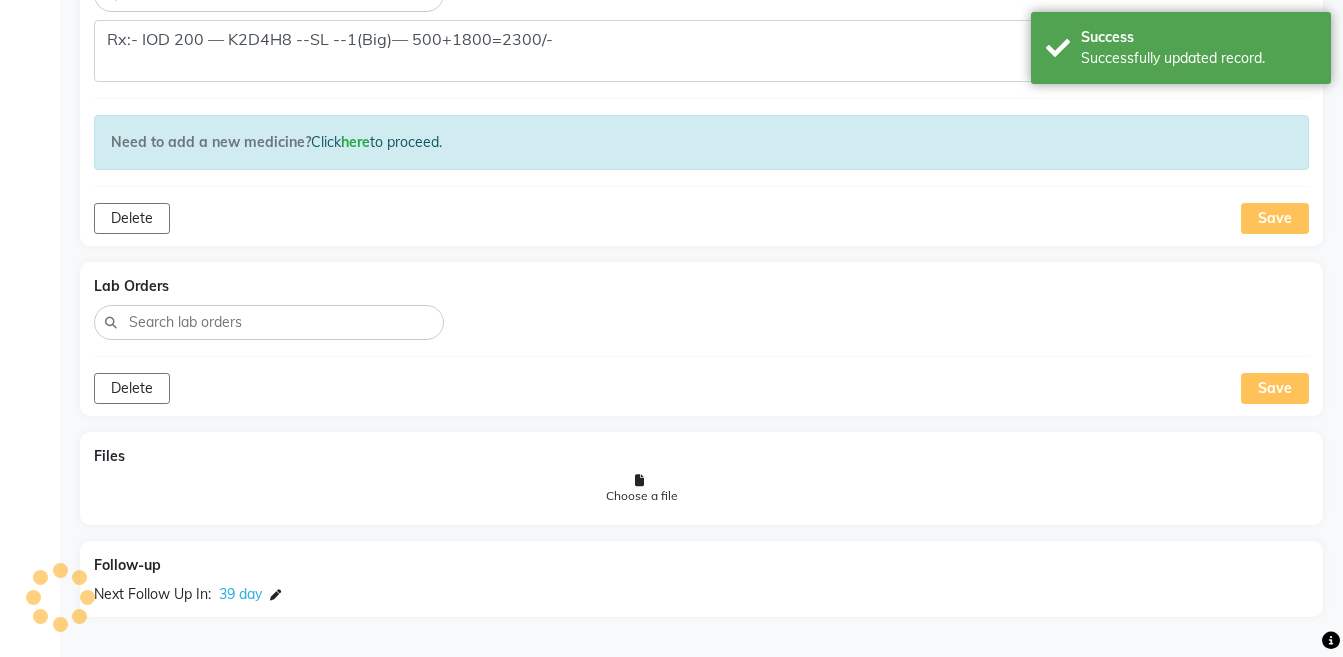 scroll, scrollTop: 1580, scrollLeft: 0, axis: vertical 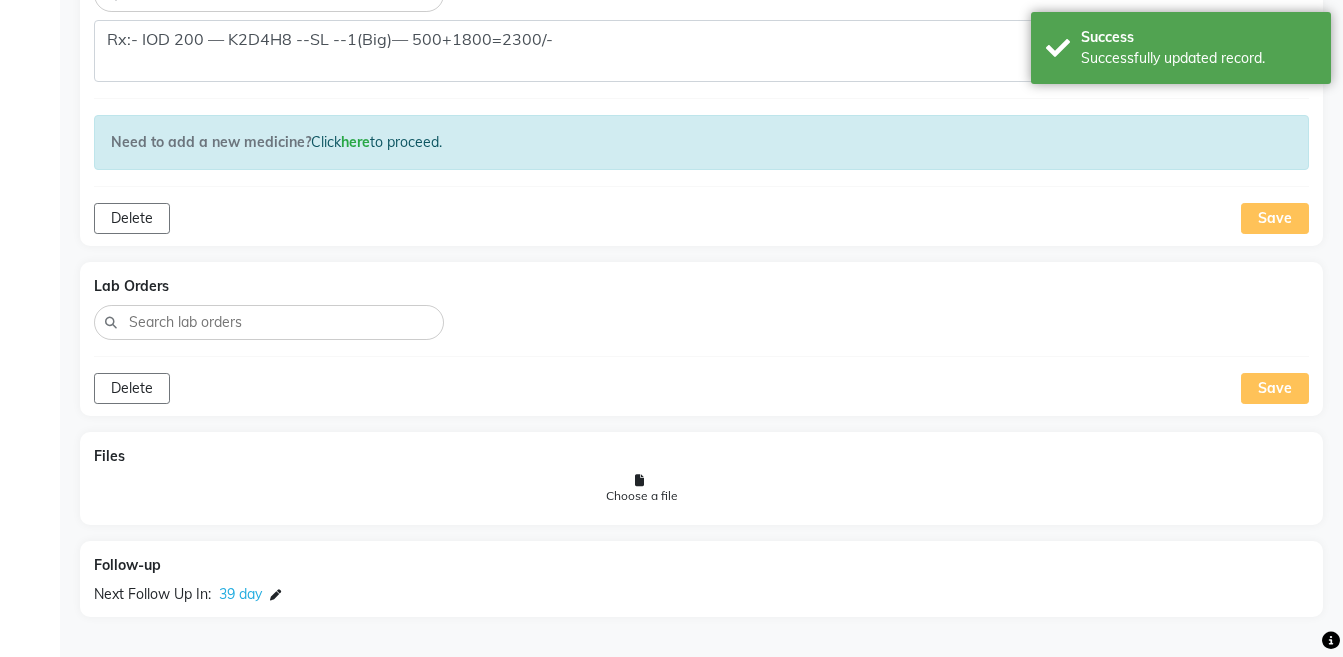 click on "DR.KISHOR Add Family Member  Dr.   Dr Vaseem Choudhary Dingg Support Dr.Anisa Choudhary Dr Faraz Choudhary  Dr Komal Saste Dr Nijol Patil Dr Nikita Patil Dr.Nupur Jain Dr Pooja Doshi Dr Shraddha Nair Dr Vaseem Choudhary Ejas Choudhary Nikita Bhondave Prajakta Yadav DR.KISHOR Age 76 Gender:  Not Selected Male Female Patient Code:  MAG684 Blood Group:  Not Selected O- O+ A- A+ B- B+ AB- AB+ Allergies:  Food: Drug:  Diseases:  Height:   Weight:   BP:   SBP: DBP: HR: 10-07-2025 at 07:20 PM (inPerson) Email Print  New Visit Doctor Notes Chief Complaints 1.CHRONIC CONSTIPATION- FROM 2000 DAILY PASSED MOTION, HARD MOTIONS, HAVE TO PRESSURE ALOT,  WILL GET RELIEF AFTER OPERATION.OPERATED FOR FISTULA 2002.  After operated no problem for 10 yrs. BY 2015- 1018 USED AYURVEDIC MEDICINES, ISABGOL . NO RELIEF  NOW FROM 2022 CONSTIPATION INCD HARD MOTION HAVE TO PRESSURE A LOT, Mostly passes motion daily.  GAP OF 1DAY// 3-4 DAYS /WEEK >GLYCERINE SUPPOSITORIES ++ >DULCOLAX  APP- LOW NOT FEEL TO EAT, FROM 2024 D/D LYCO" 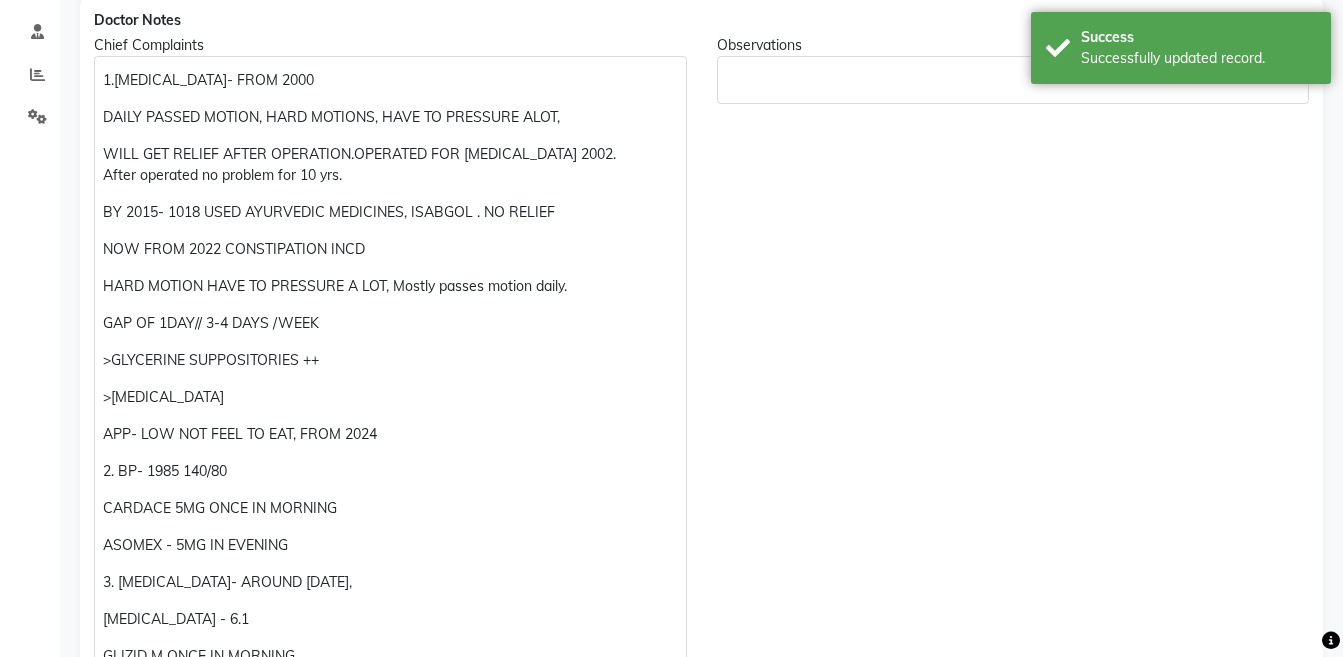 scroll, scrollTop: 0, scrollLeft: 0, axis: both 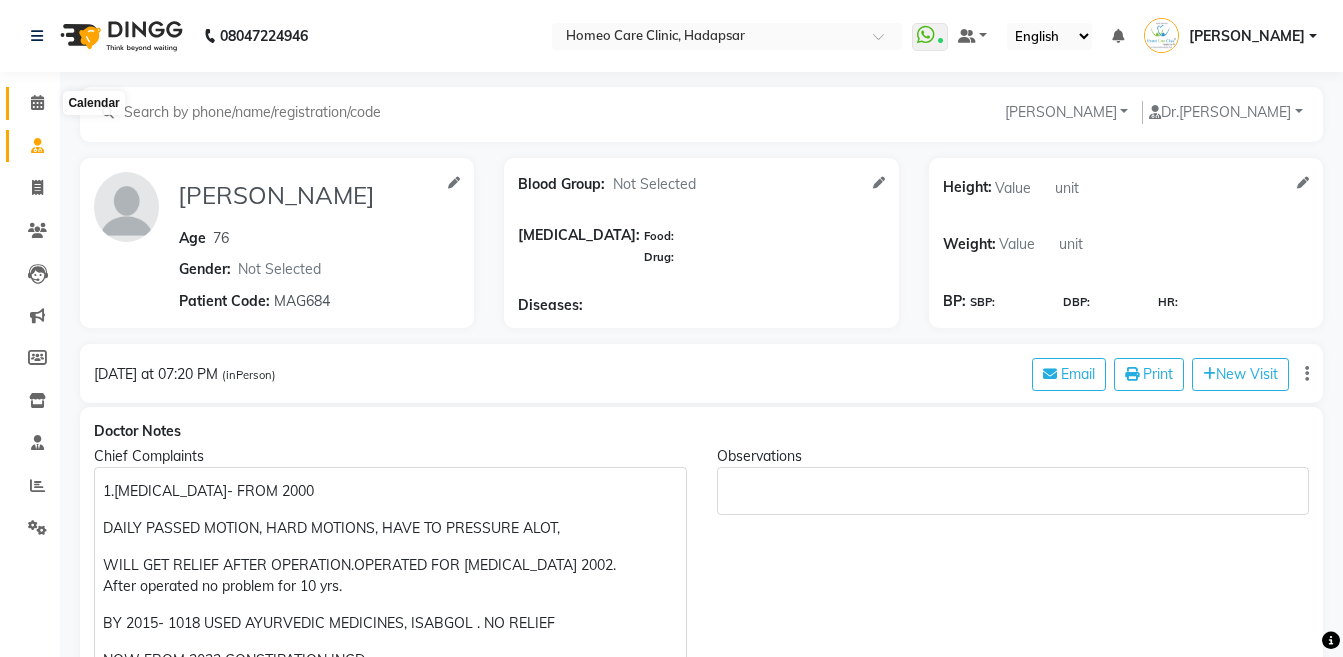 click 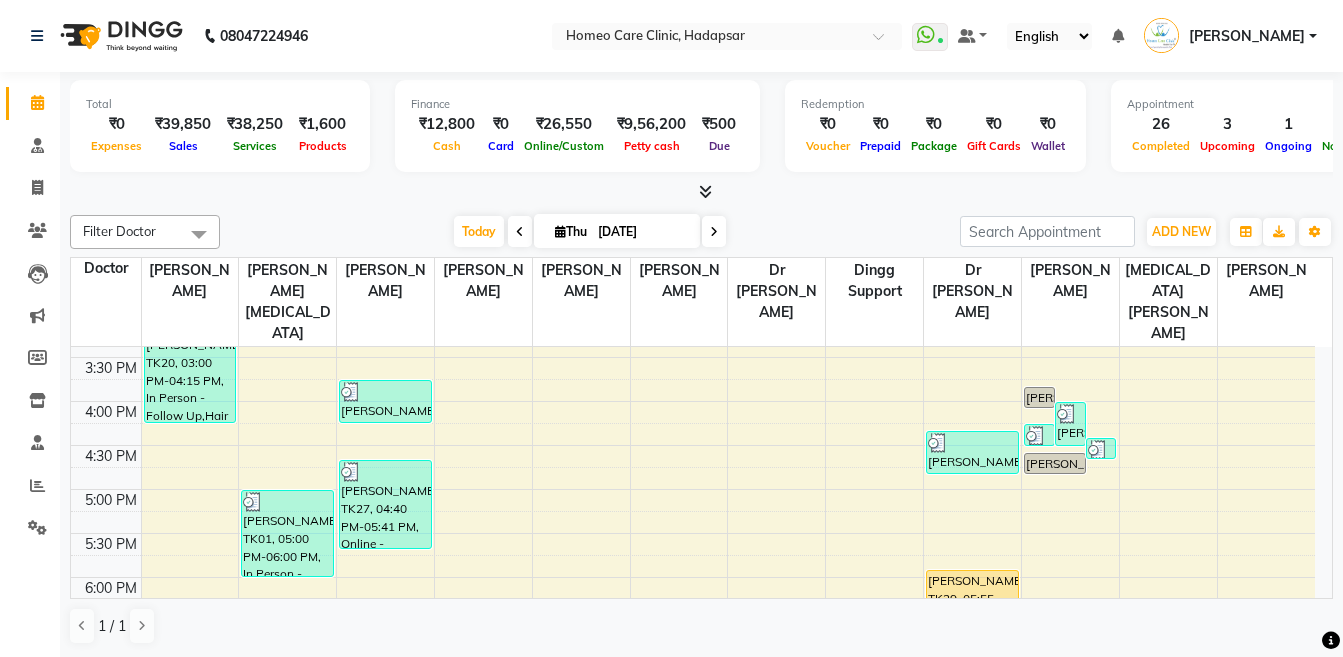 scroll, scrollTop: 571, scrollLeft: 0, axis: vertical 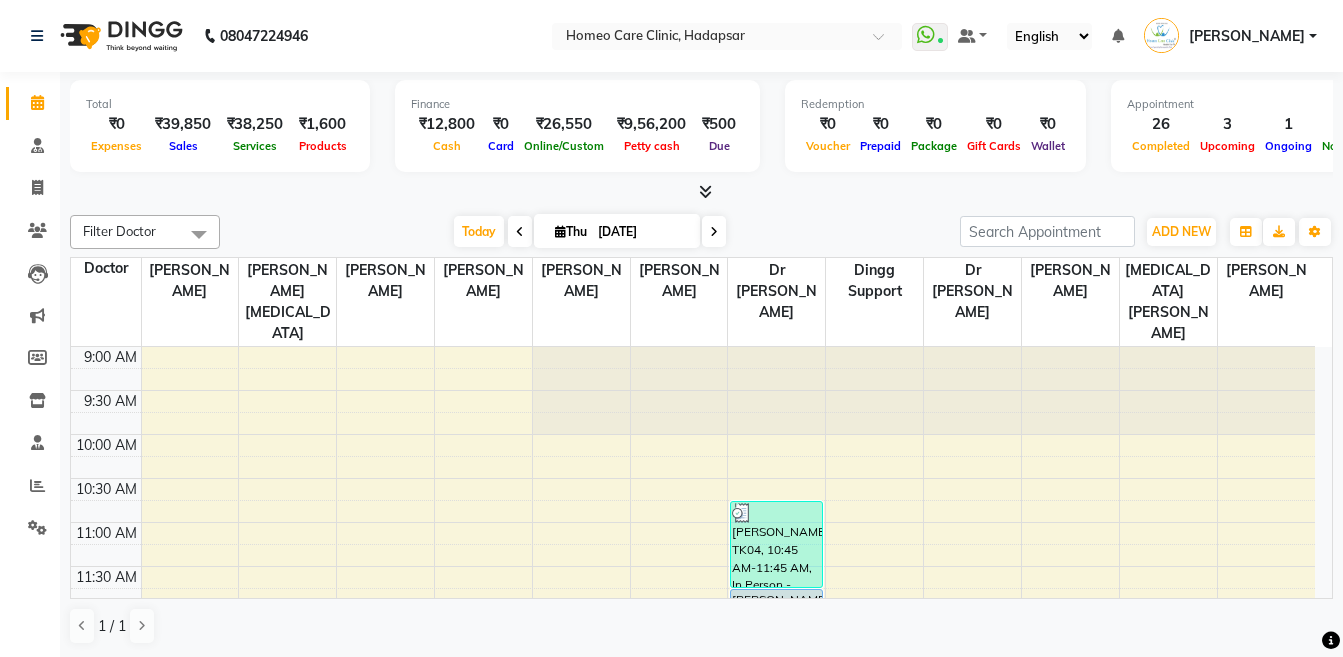click at bounding box center [560, 231] 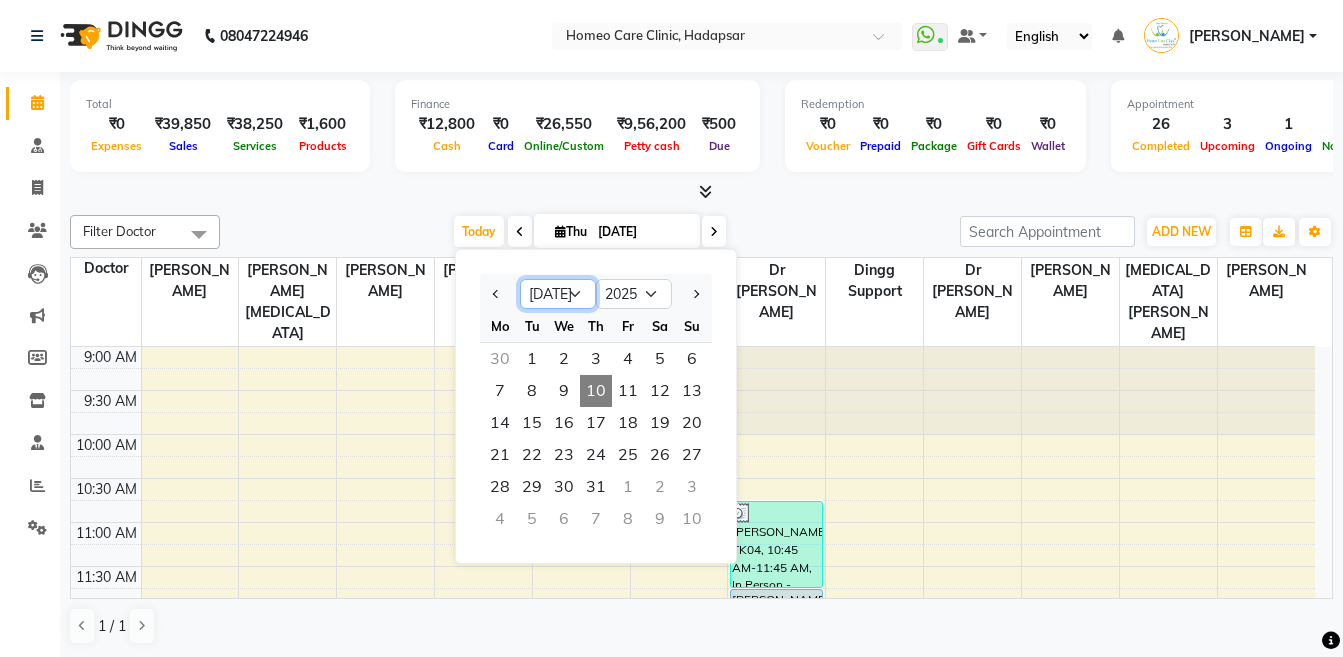 click on "Jan Feb Mar Apr May Jun Jul Aug Sep Oct Nov Dec" at bounding box center [558, 294] 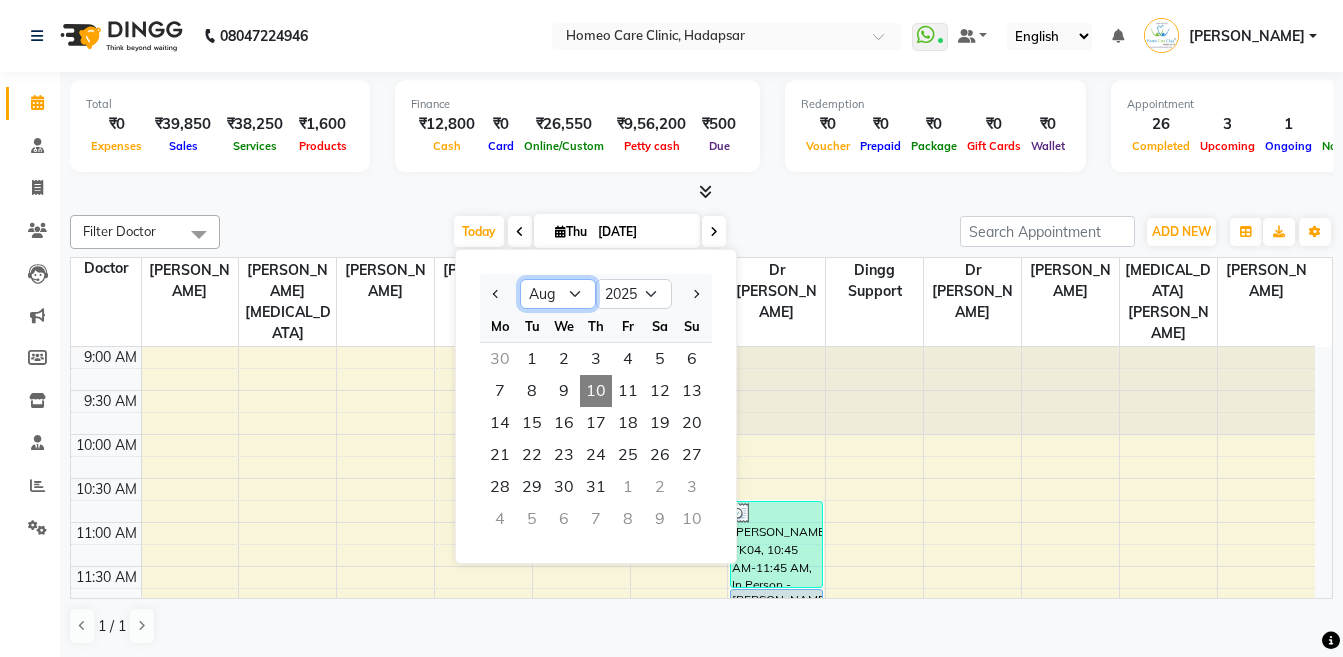click on "Jan Feb Mar Apr May Jun Jul Aug Sep Oct Nov Dec" at bounding box center (558, 294) 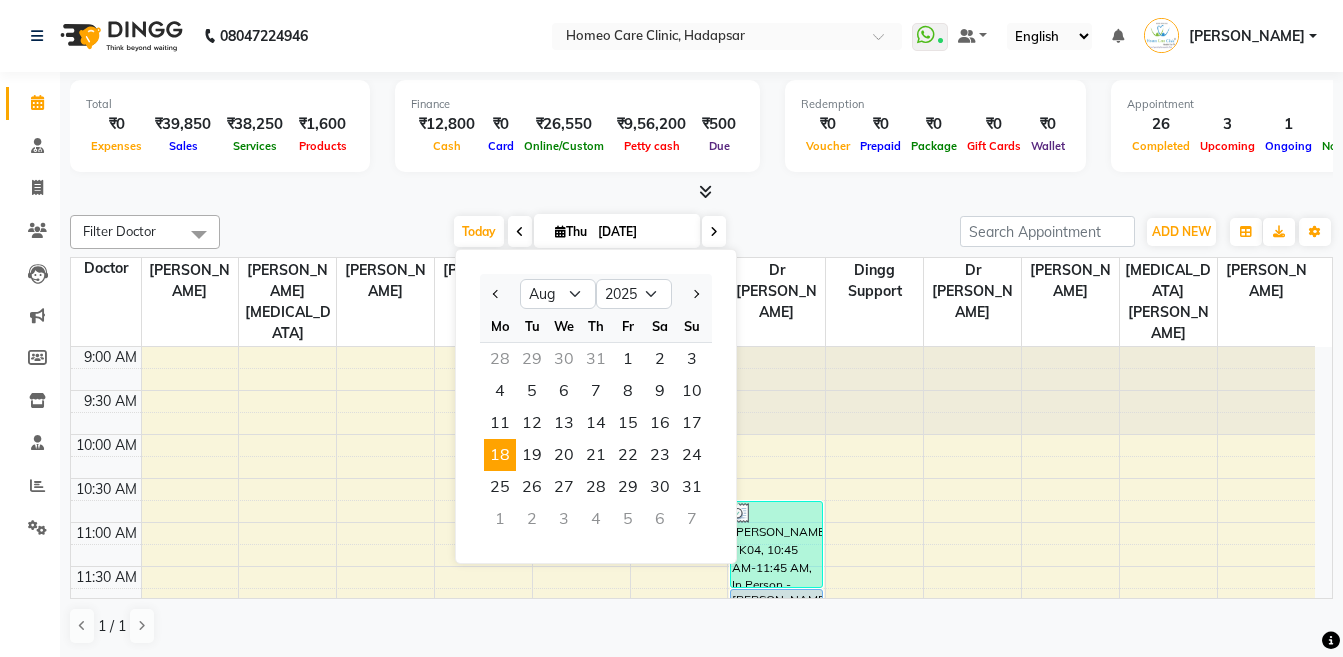 click on "18" at bounding box center (500, 455) 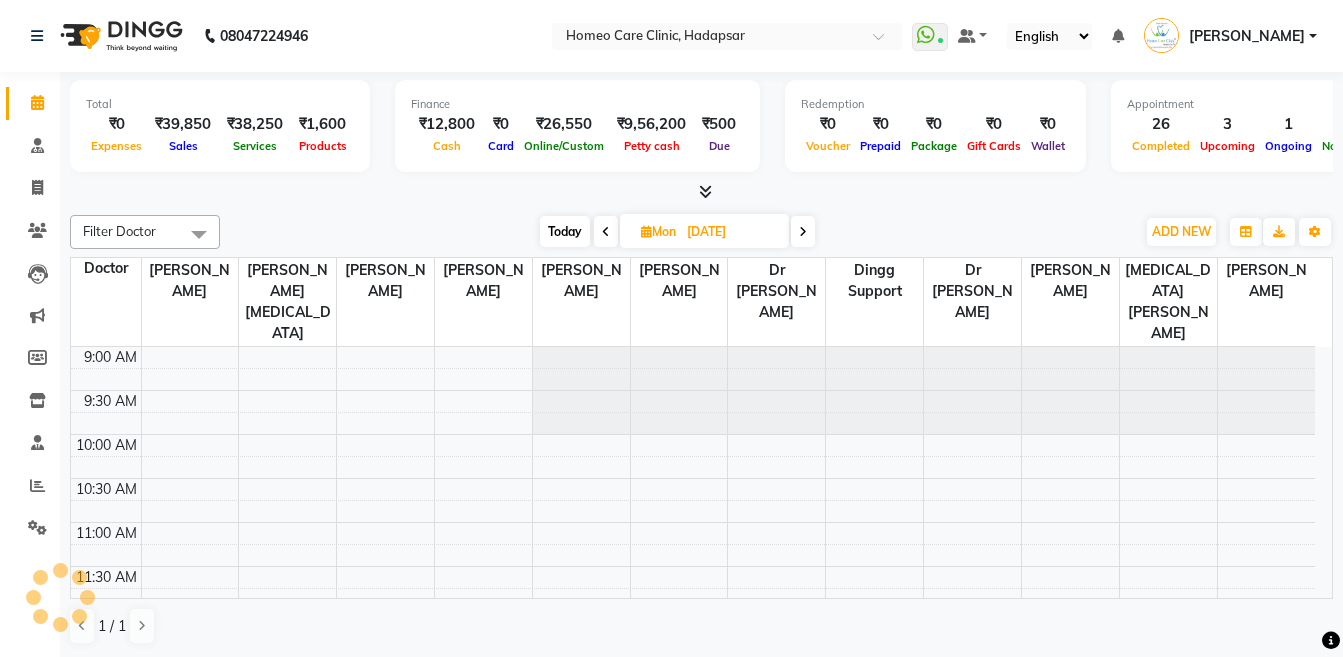scroll, scrollTop: 881, scrollLeft: 0, axis: vertical 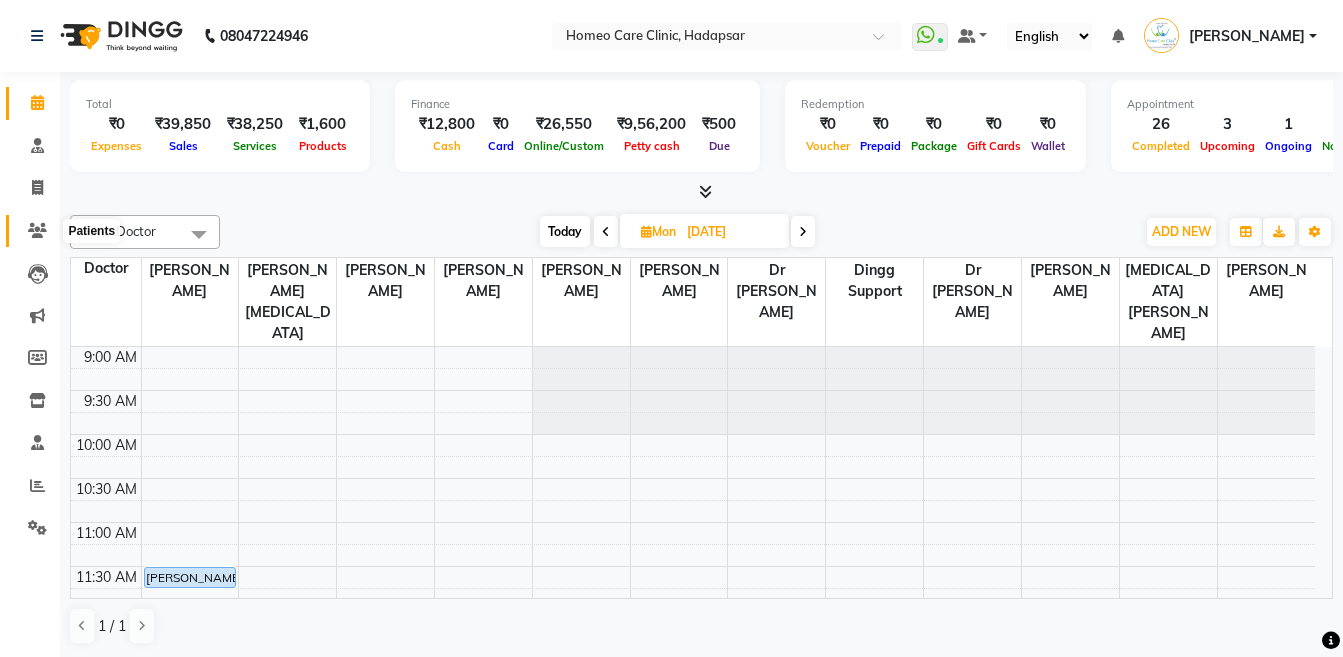 click 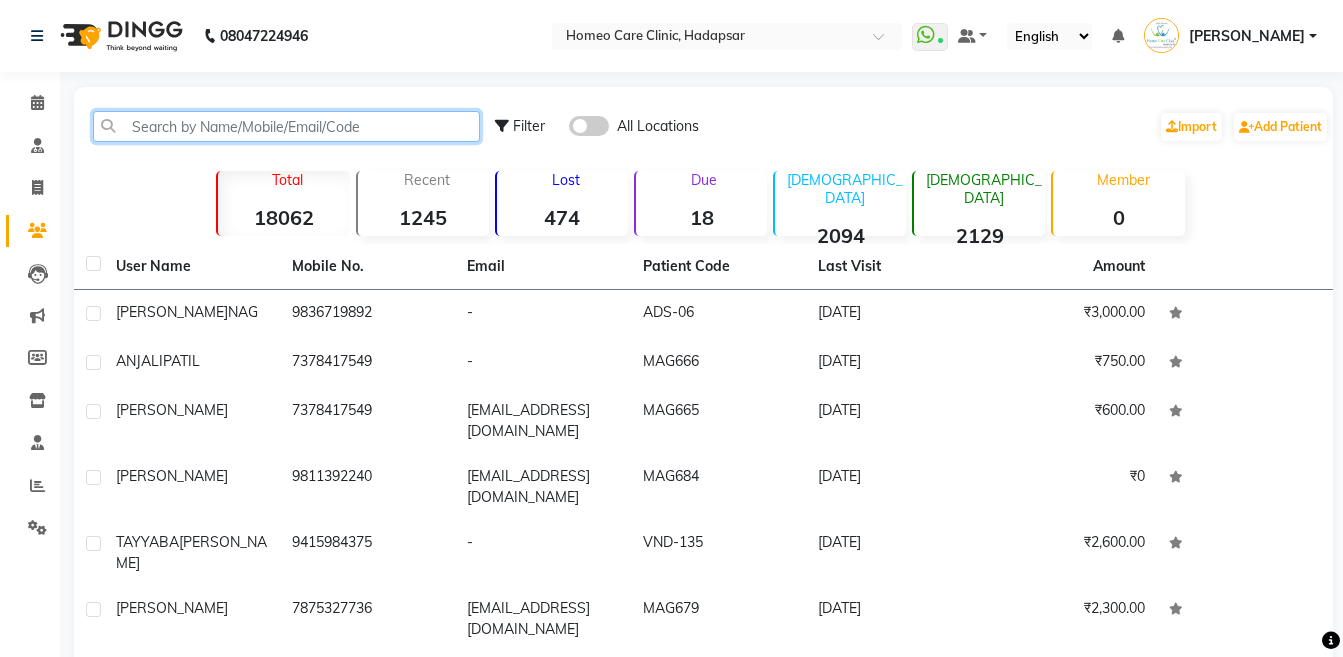 click 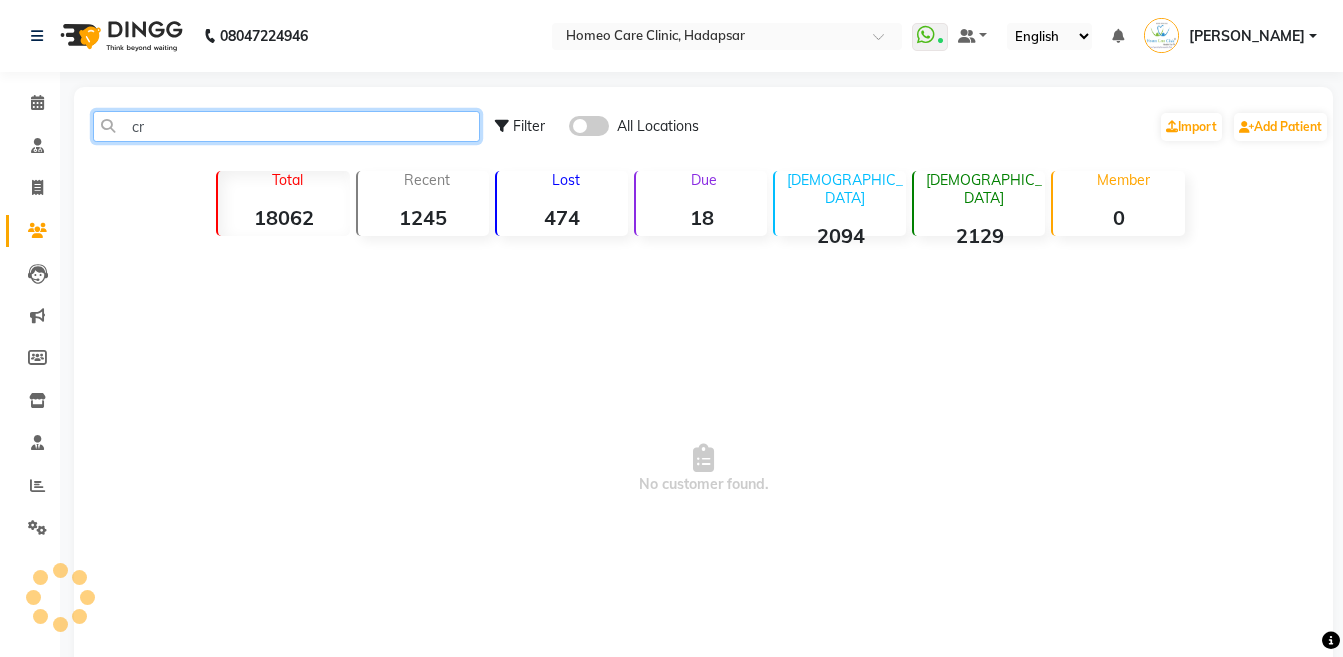 type on "c" 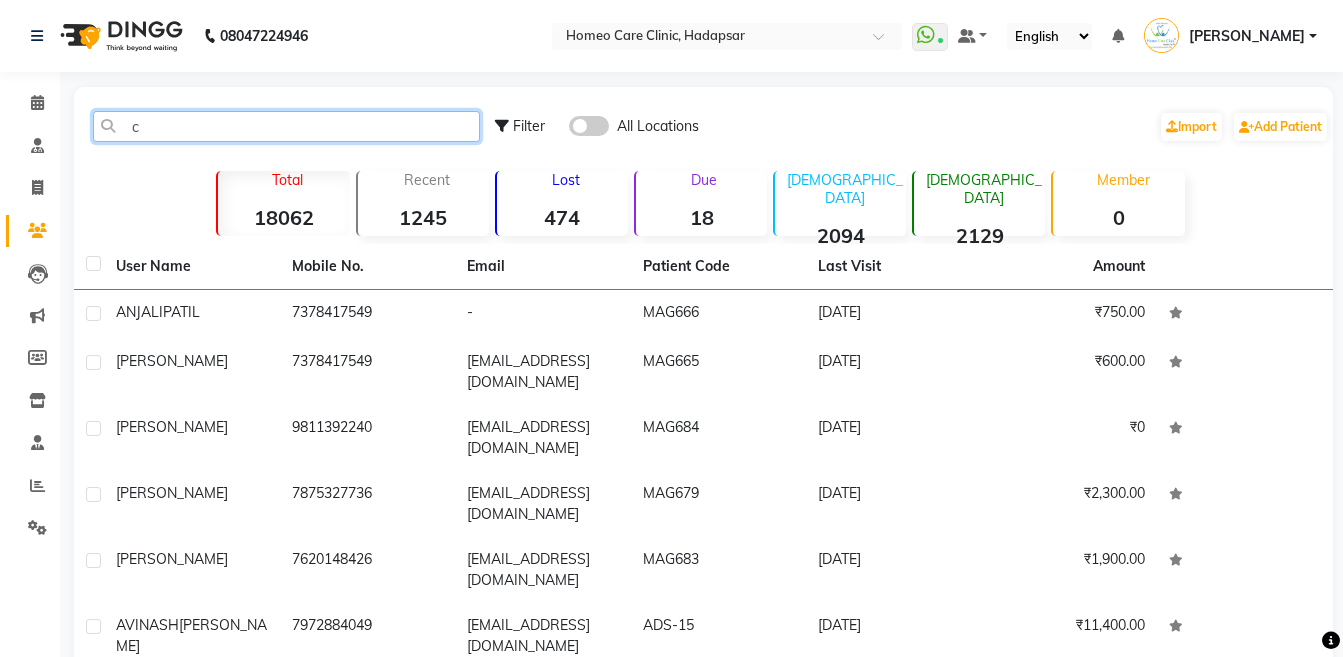type 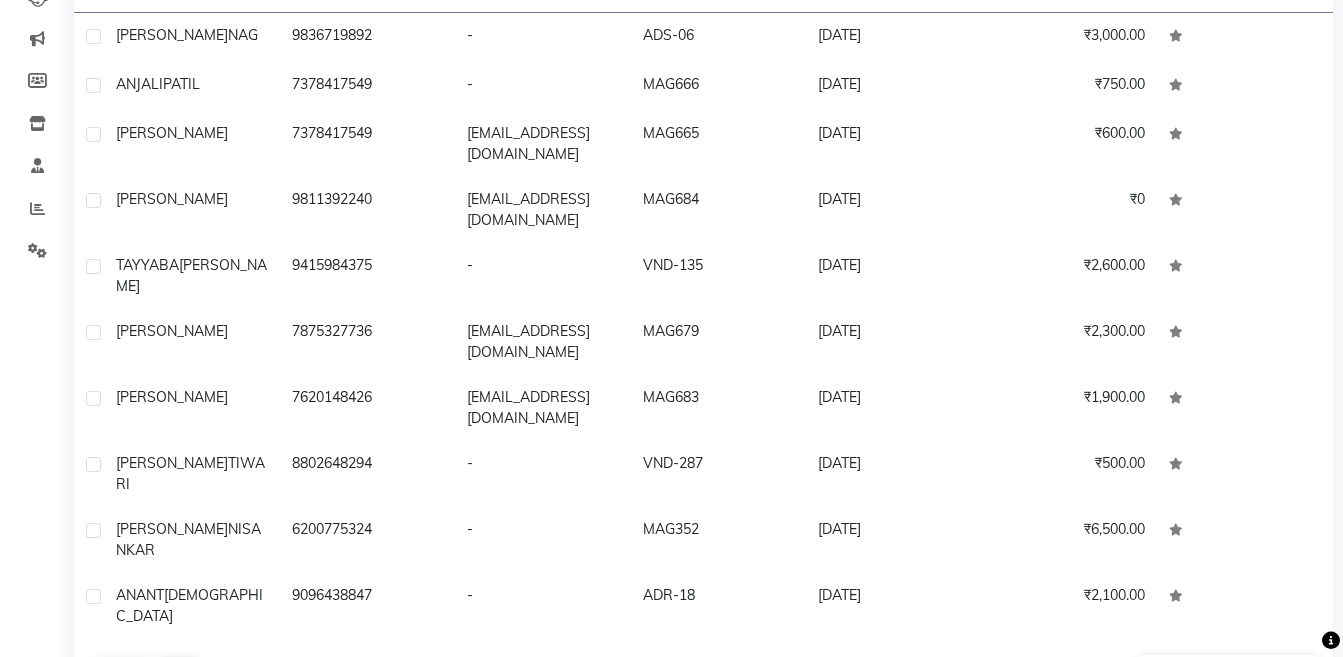 scroll, scrollTop: 294, scrollLeft: 0, axis: vertical 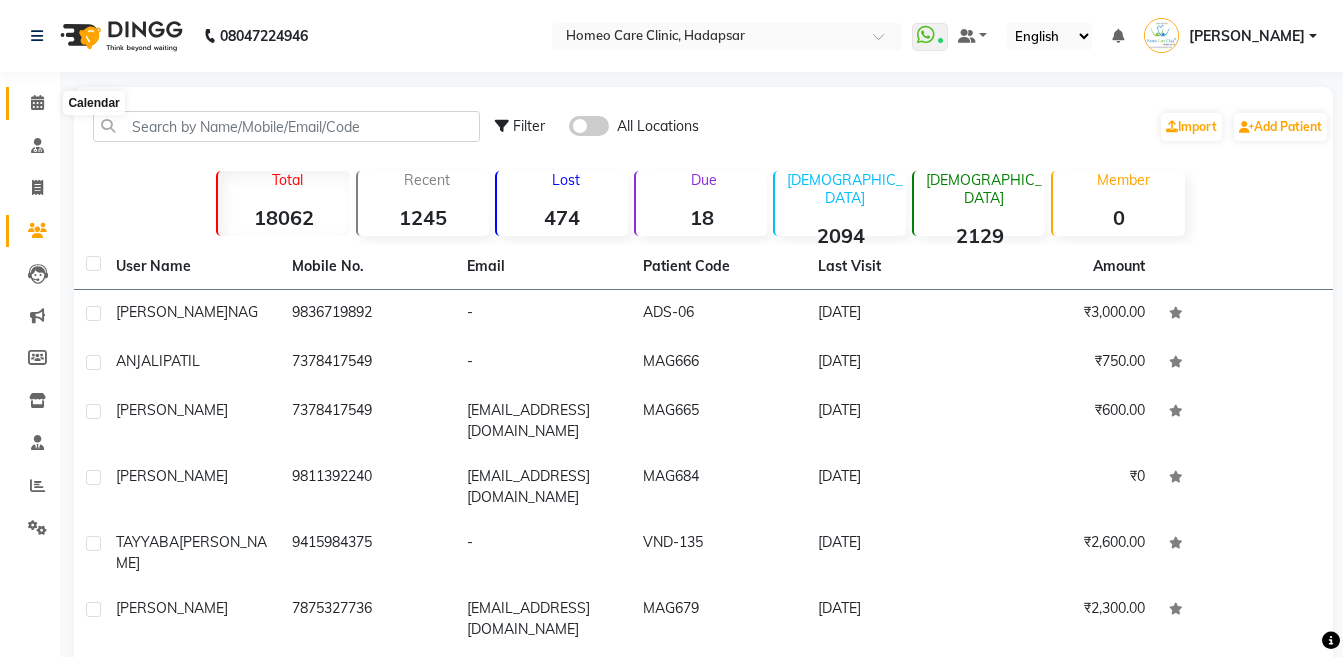 click 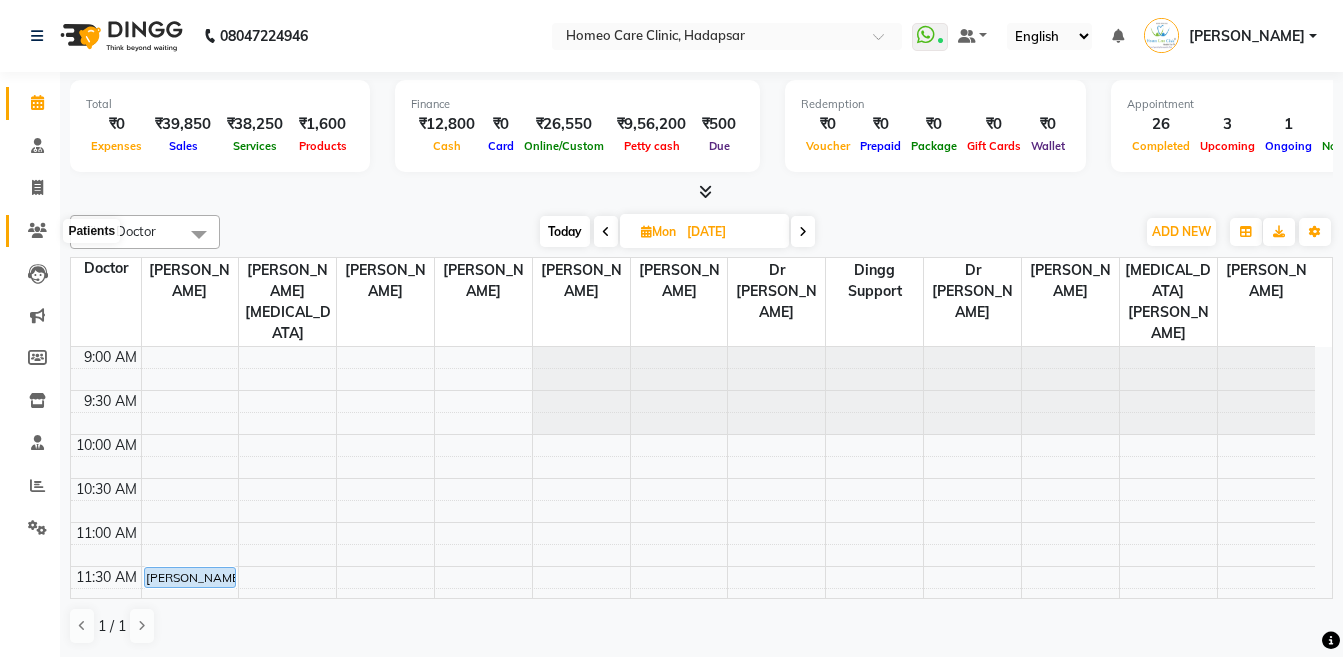 click 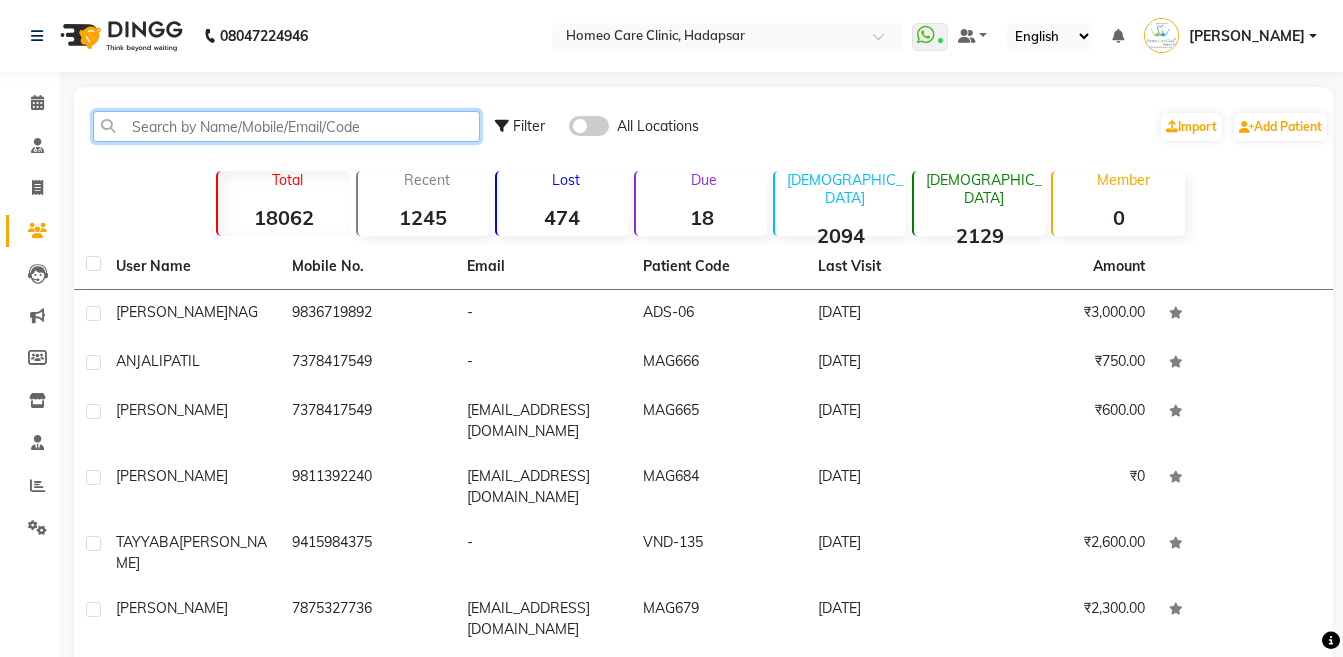 click 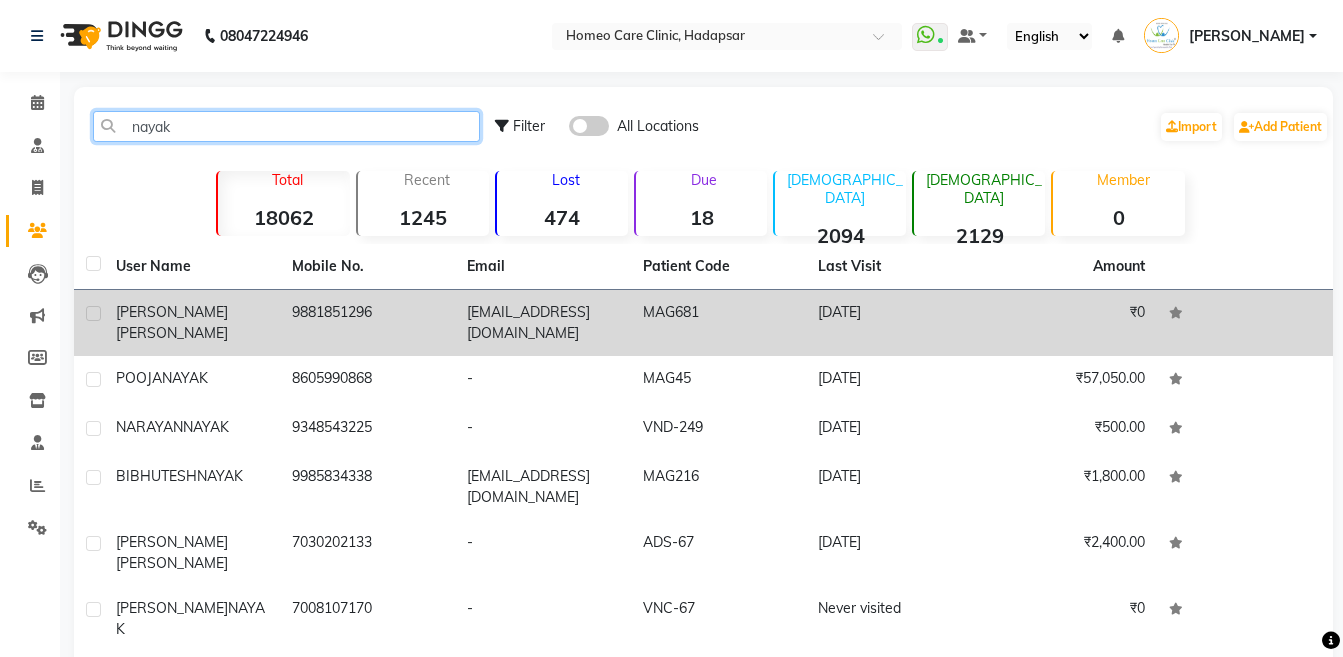 type on "nayak" 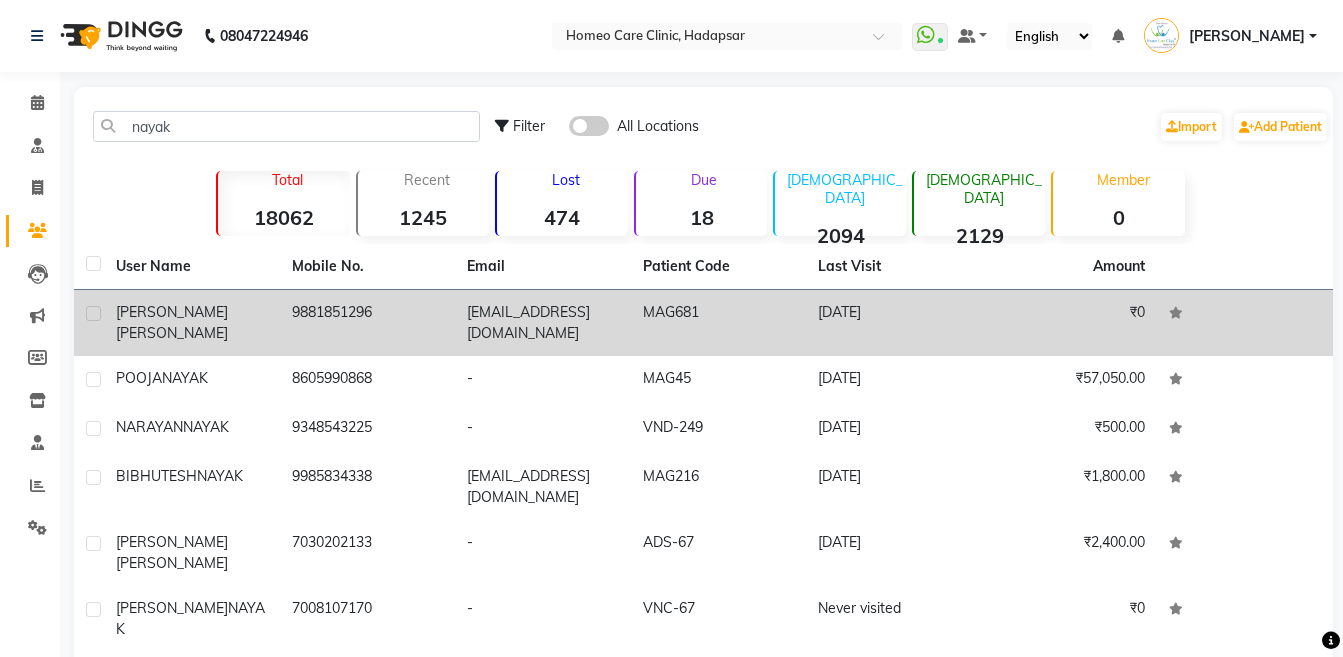 click on "[PERSON_NAME]" 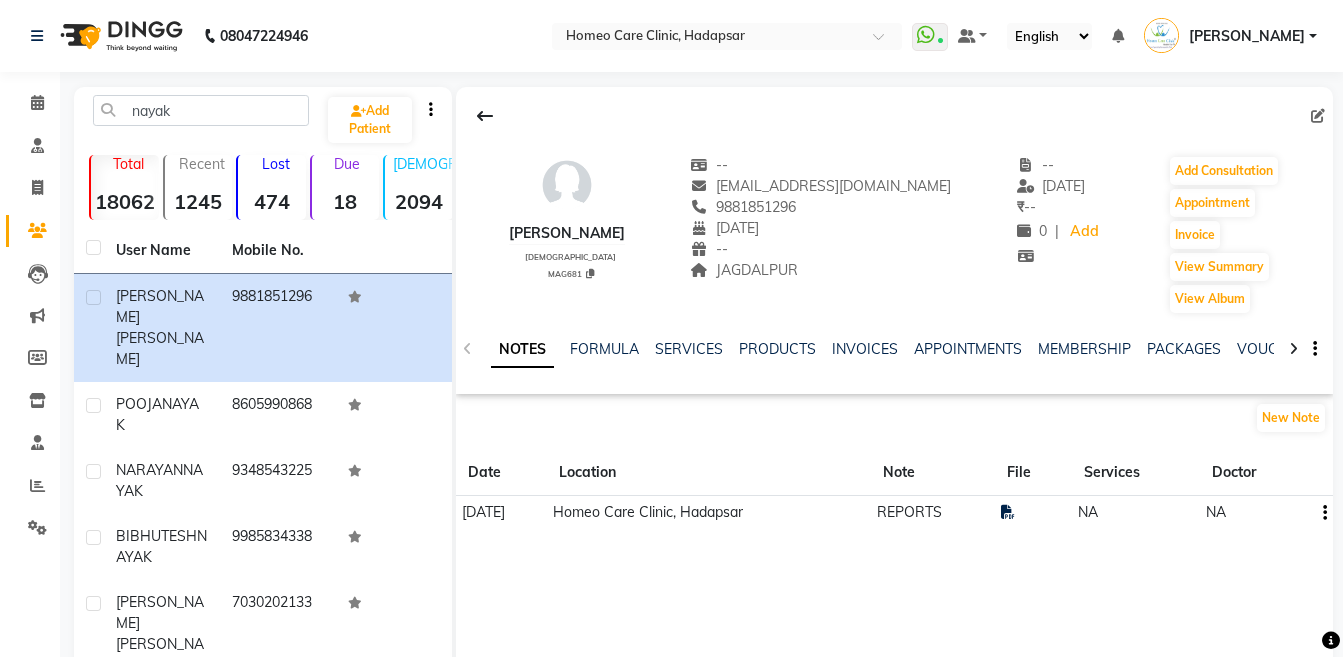 click 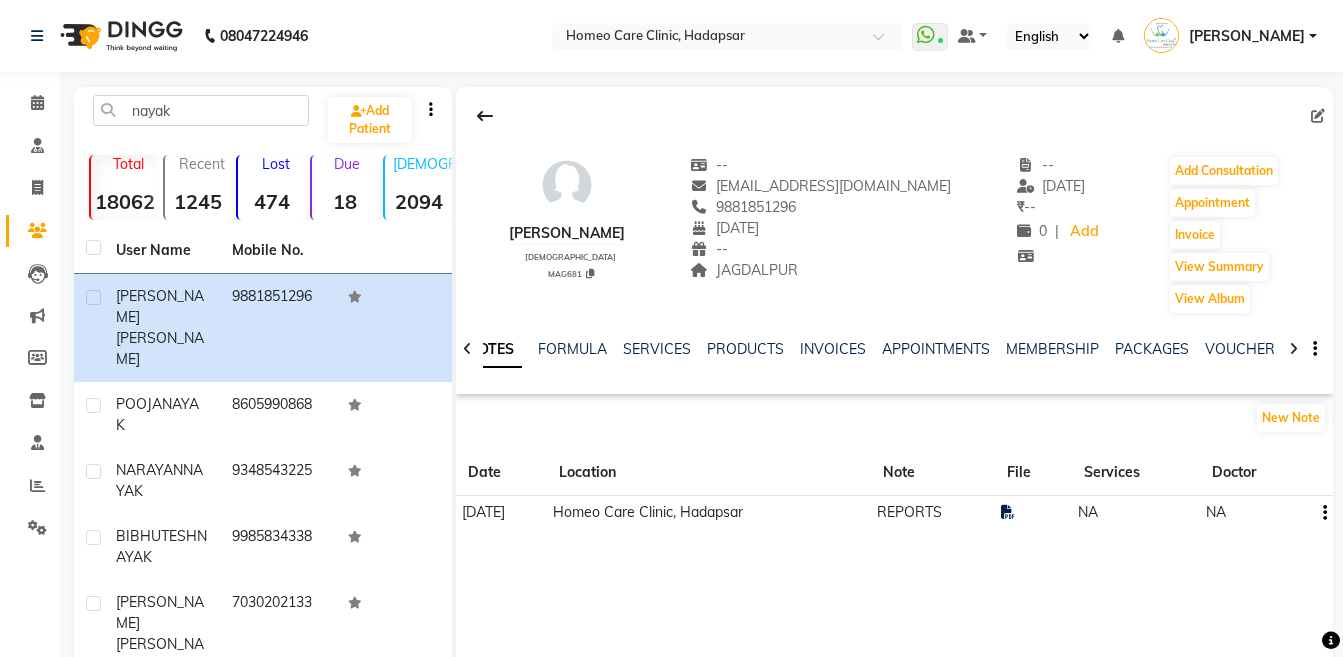 click 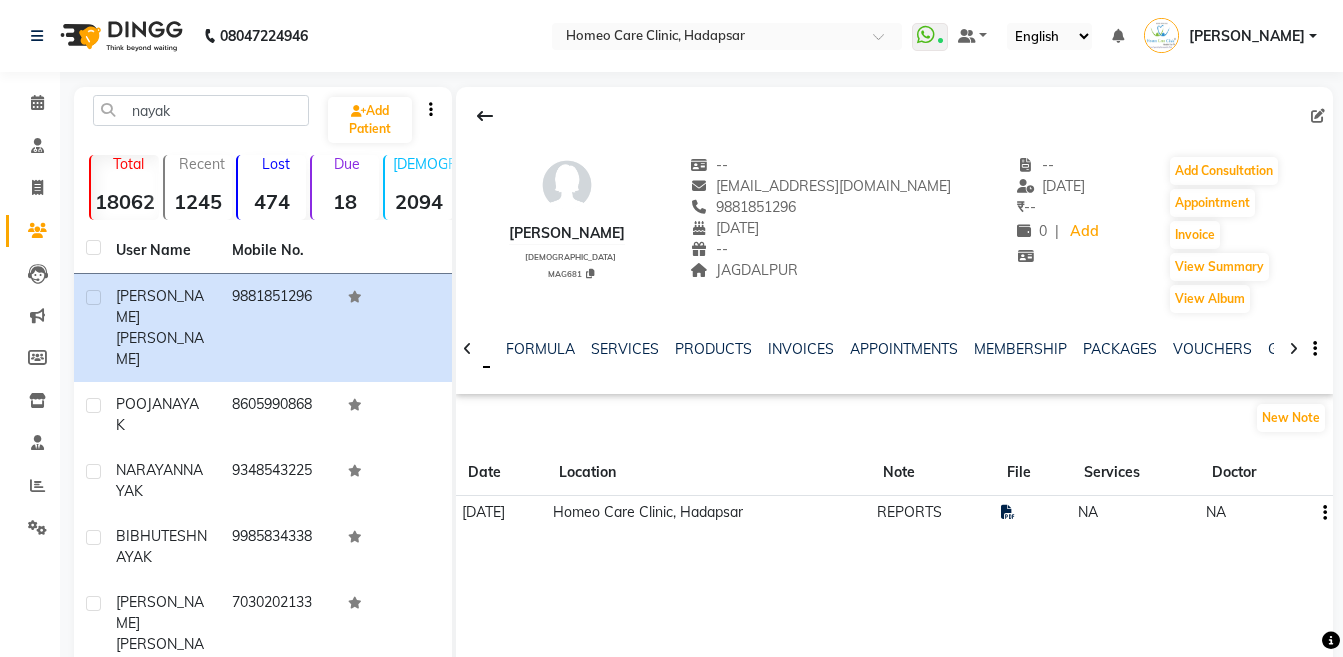 click 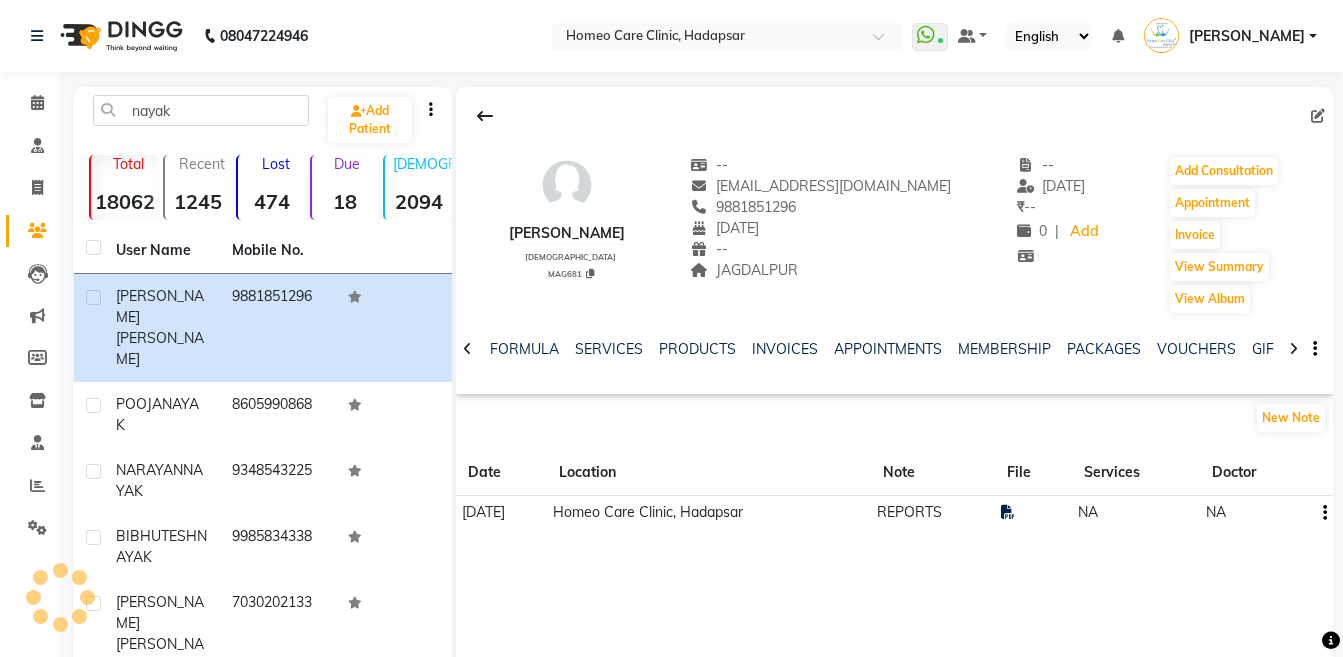 click 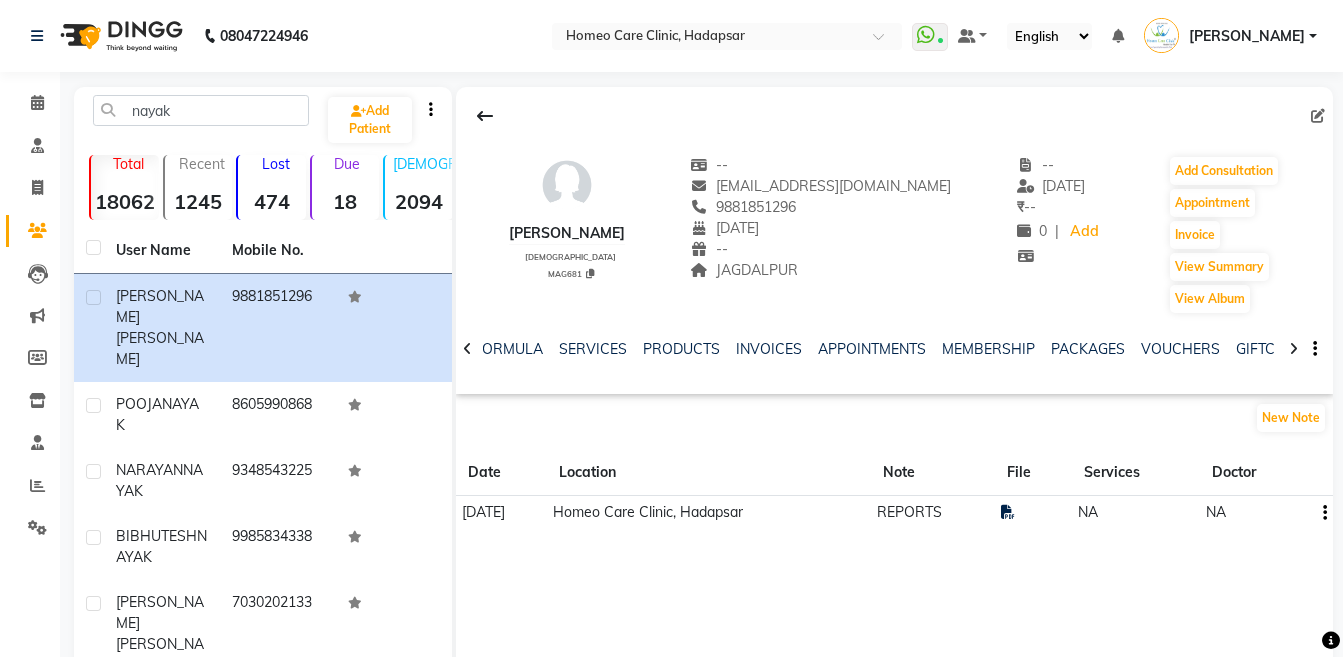 click 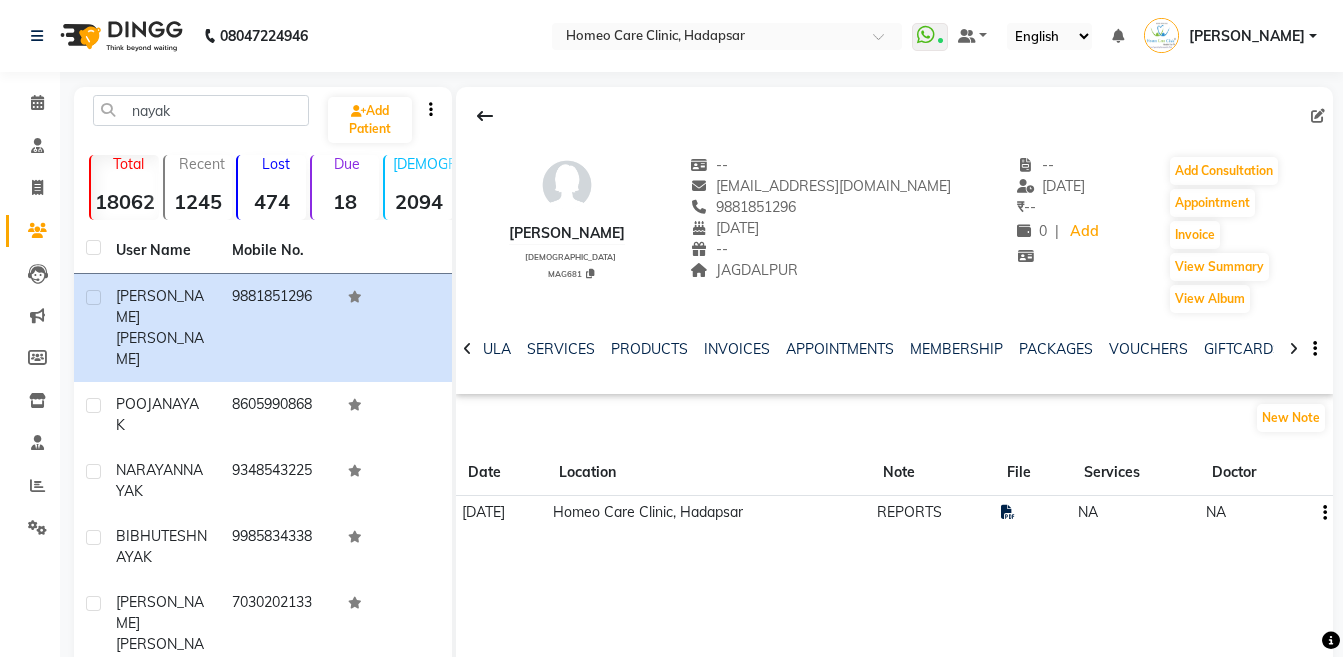 click 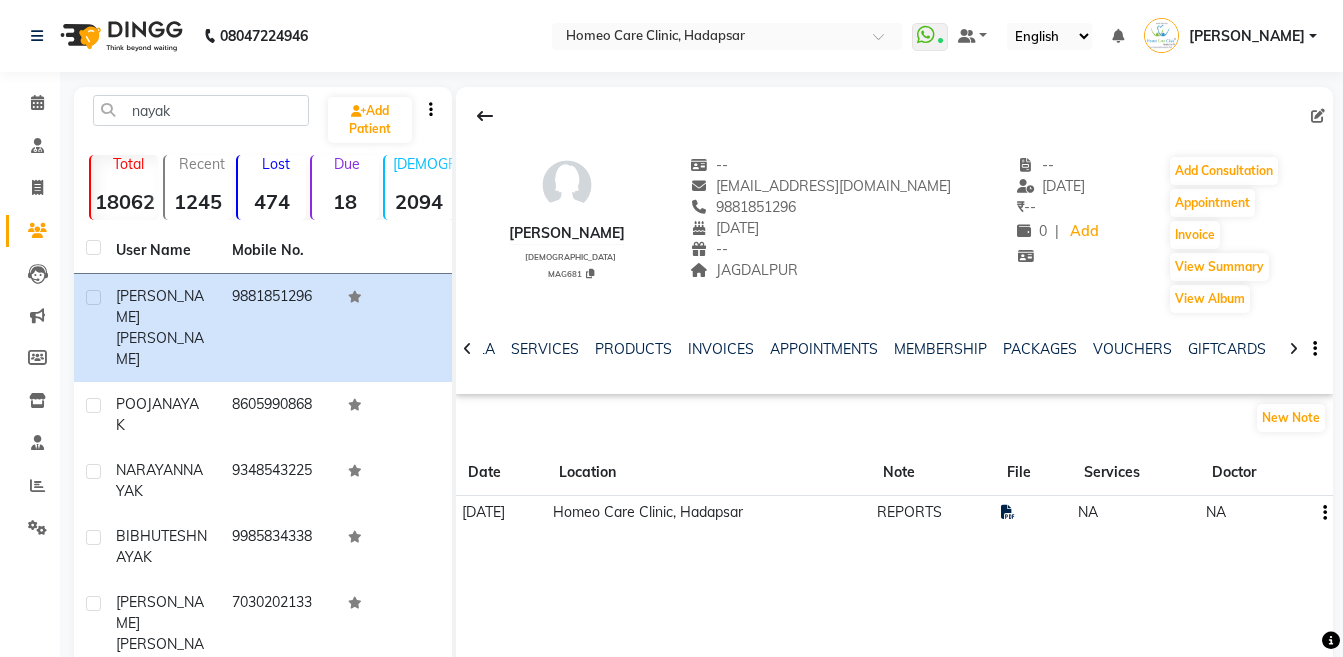 click 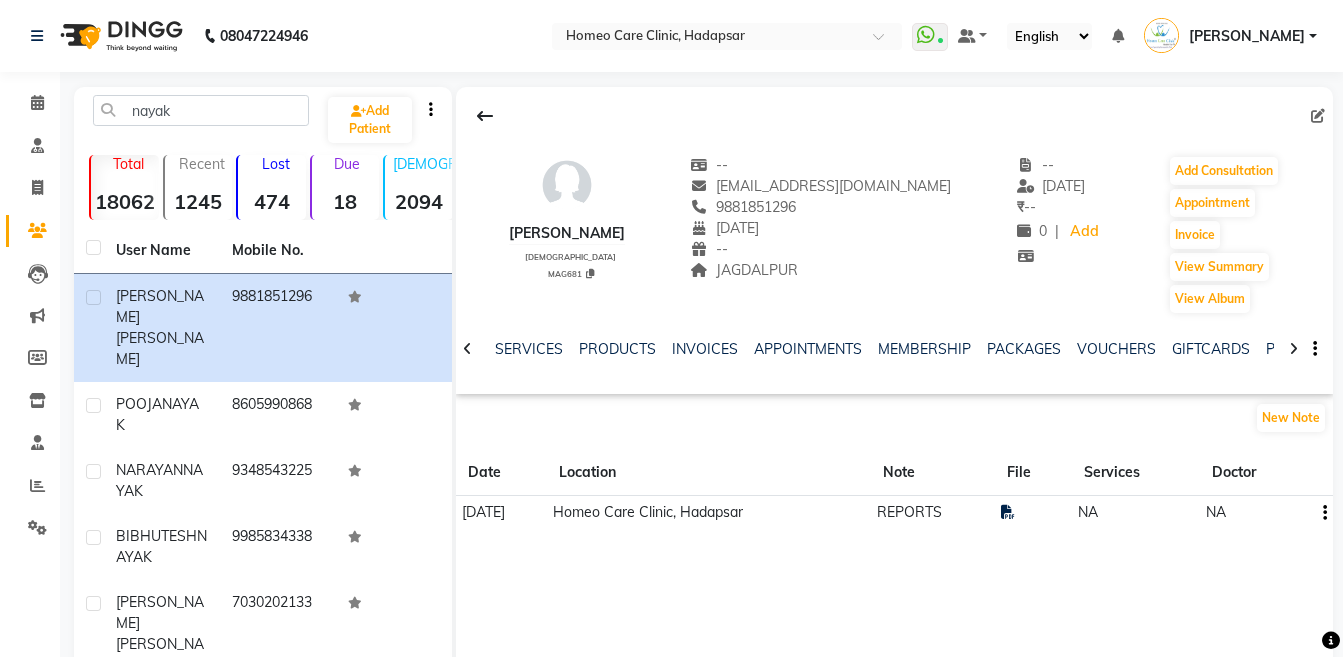 click 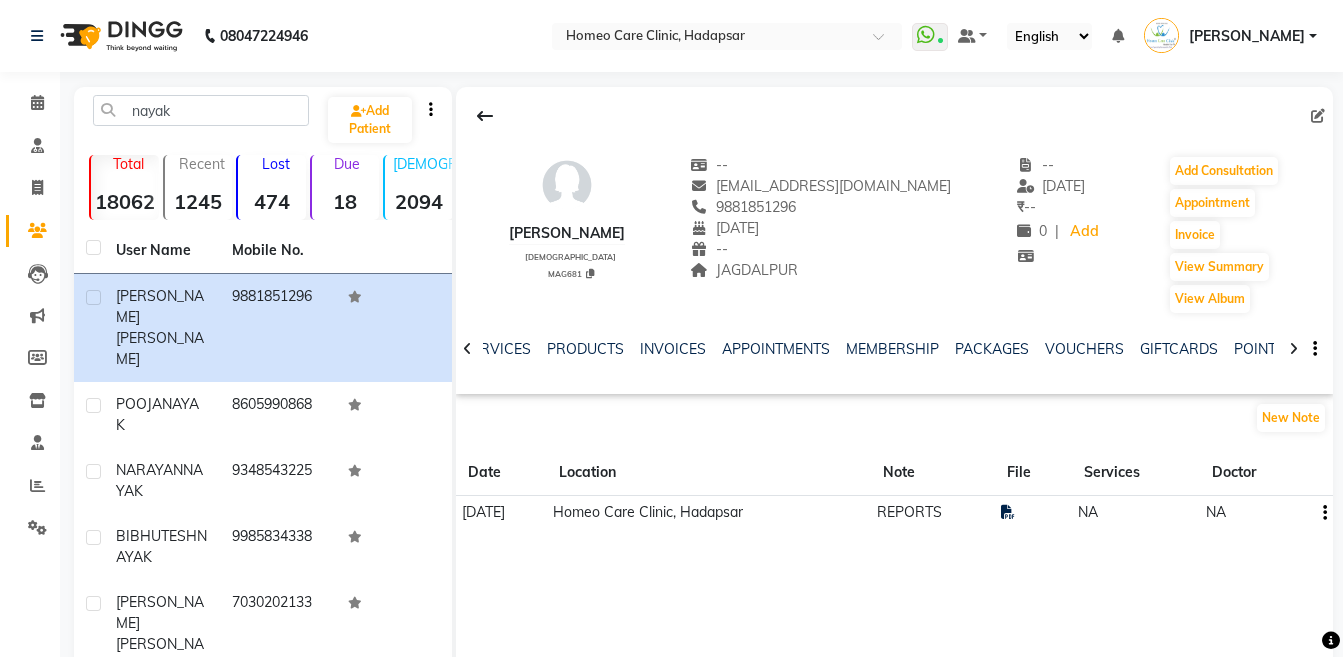 click 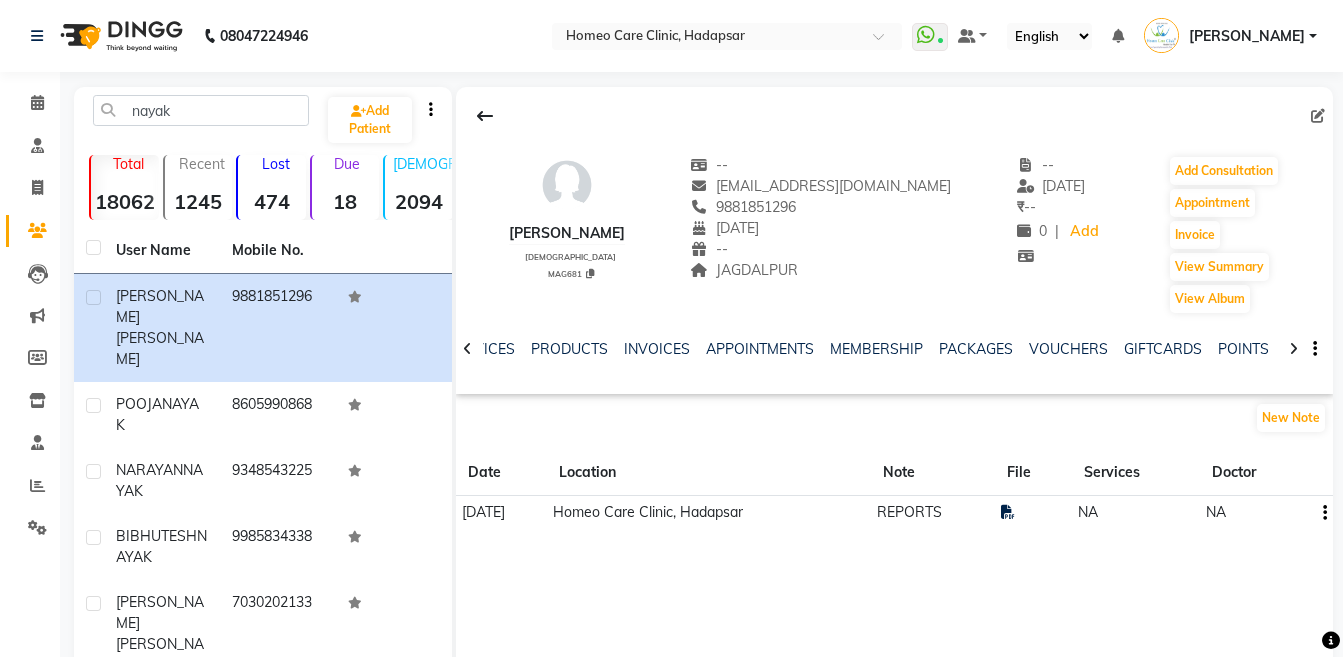 click 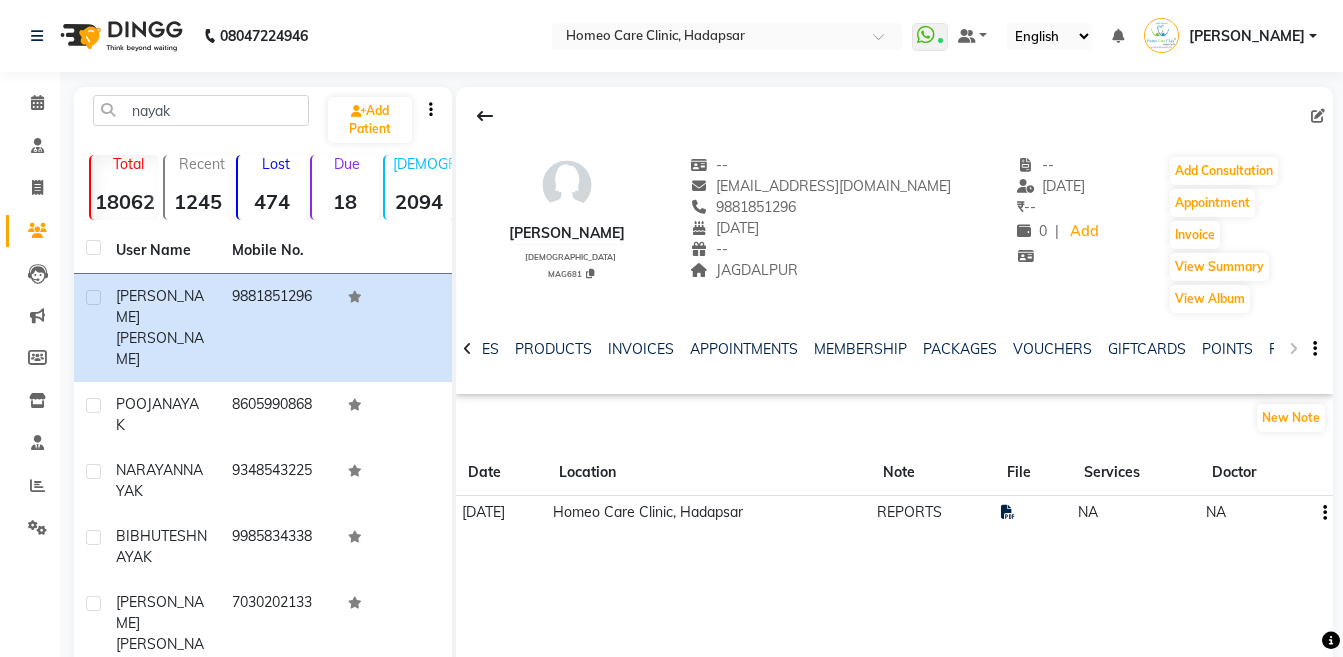 click on "NOTES FORMULA SERVICES PRODUCTS INVOICES APPOINTMENTS MEMBERSHIP PACKAGES VOUCHERS GIFTCARDS POINTS FORMS FAMILY CARDS WALLET" 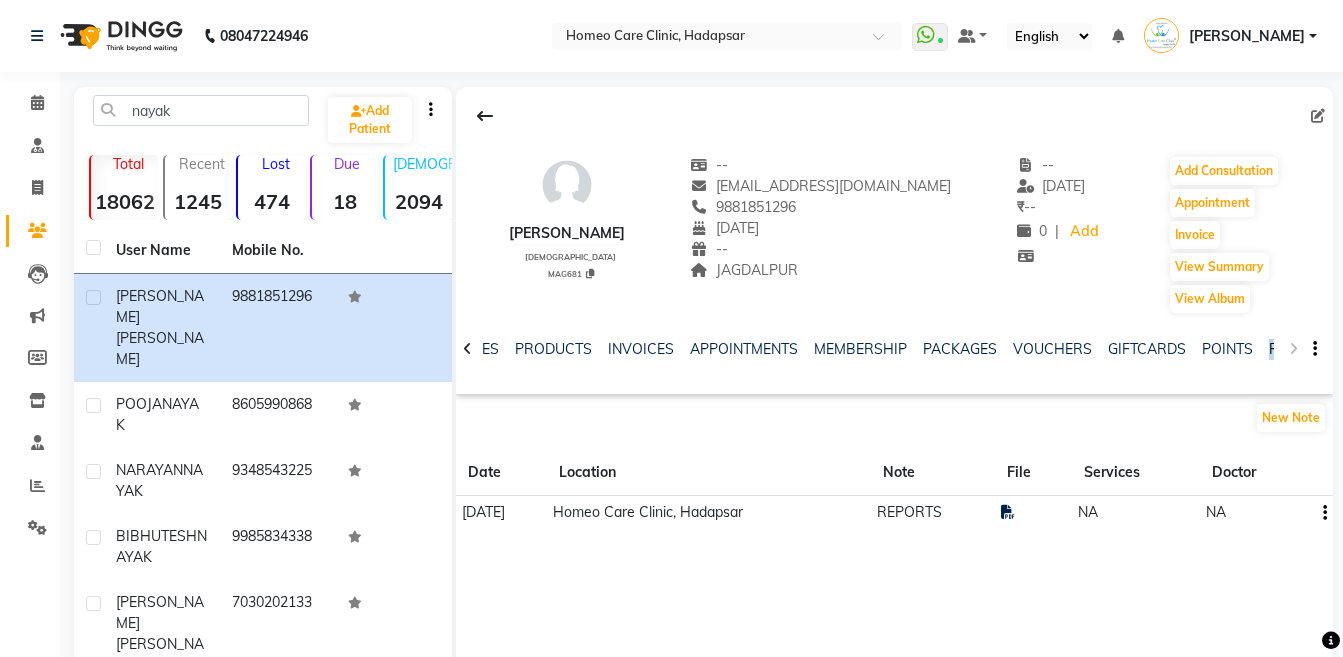 drag, startPoint x: 1294, startPoint y: 351, endPoint x: 1266, endPoint y: 350, distance: 28.01785 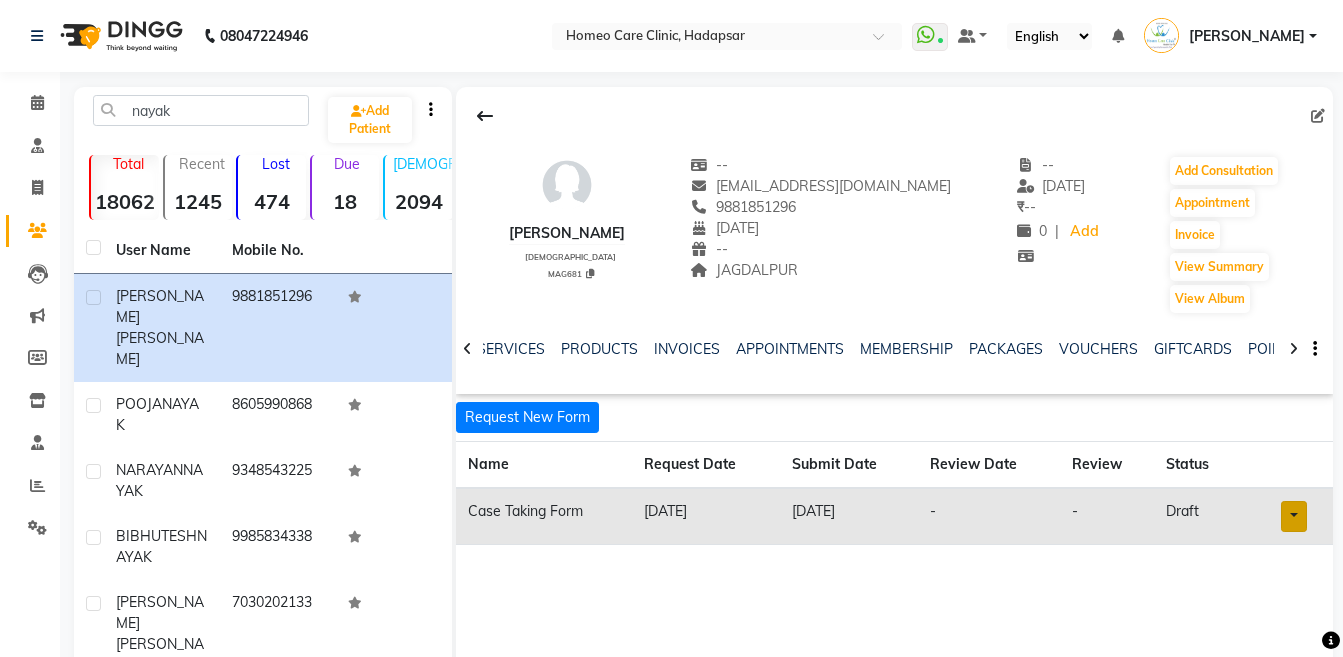 click at bounding box center (1294, 516) 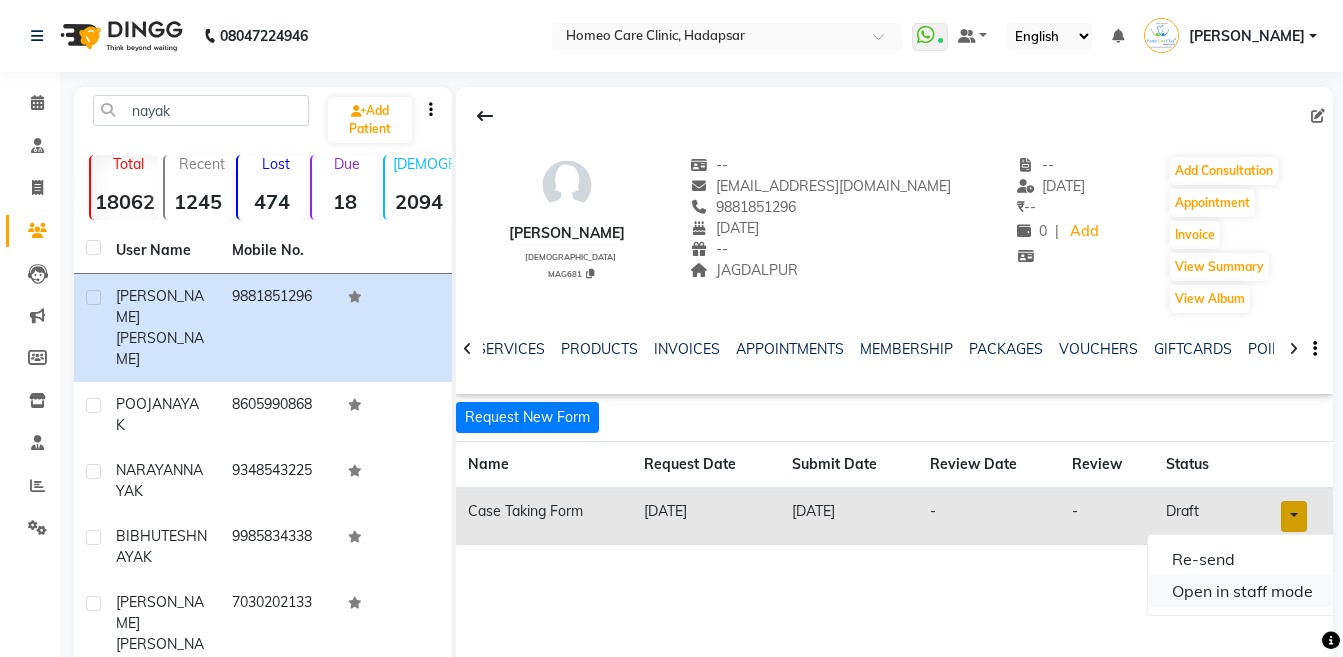 click on "Open in staff mode" 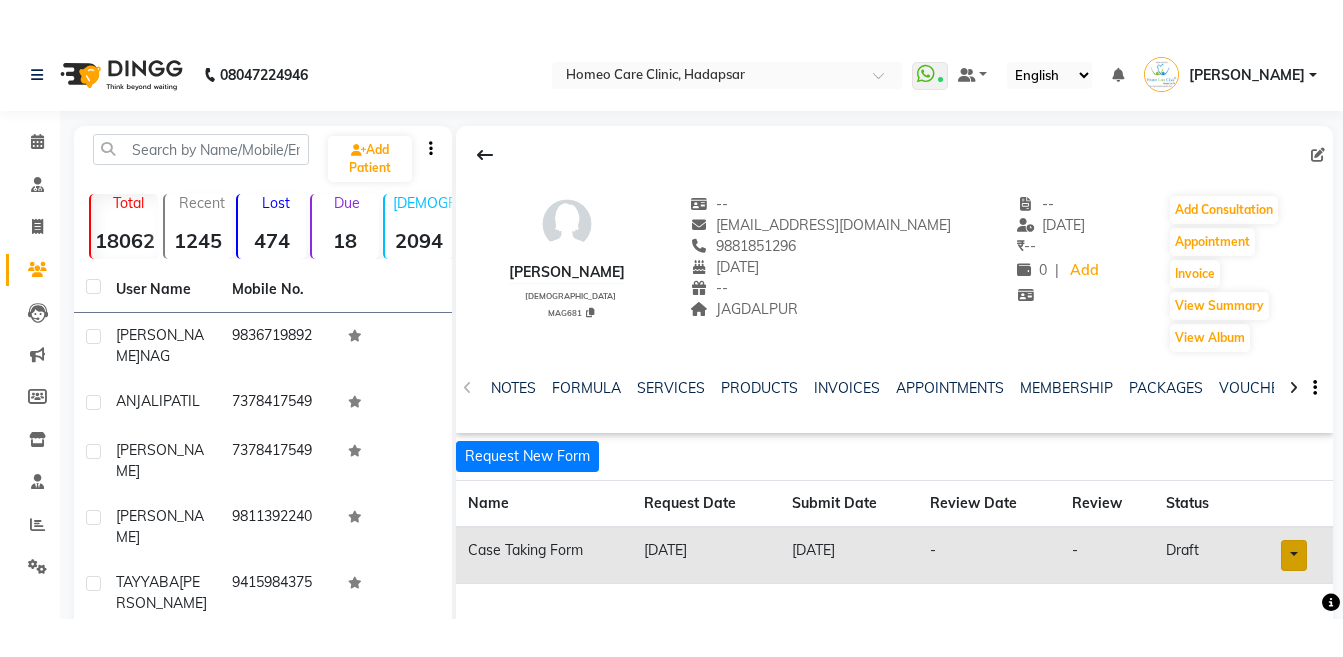 scroll, scrollTop: 0, scrollLeft: 0, axis: both 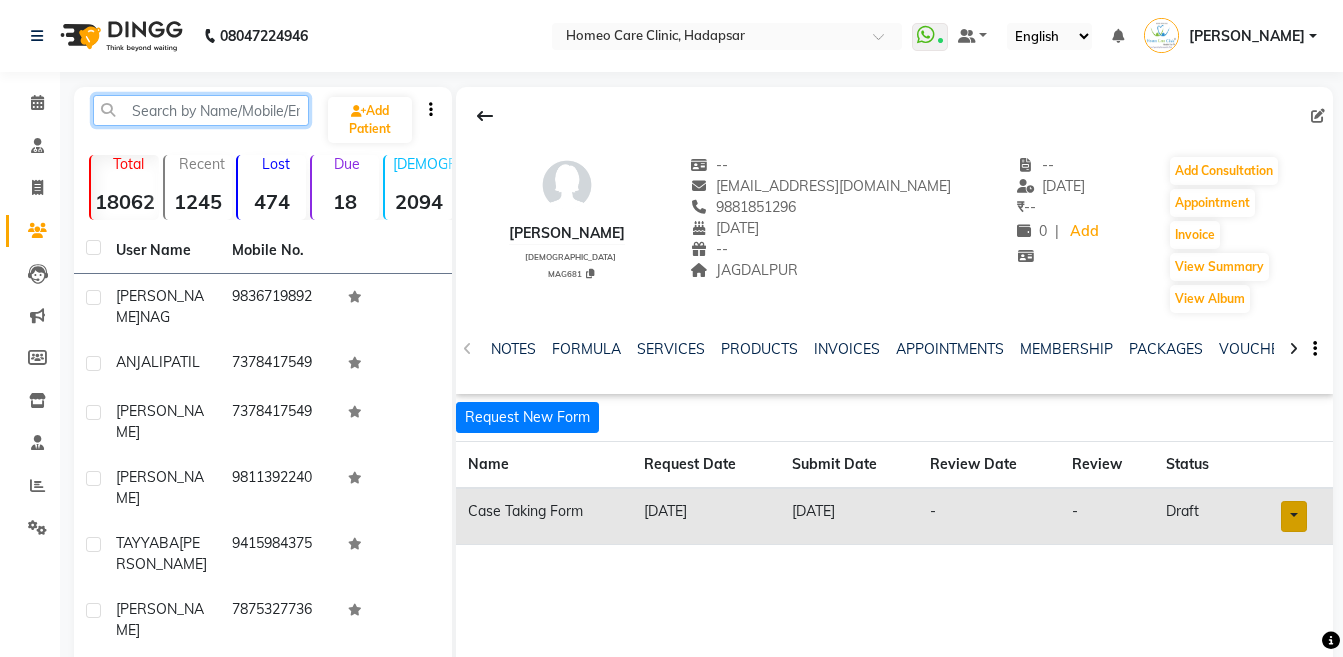 click 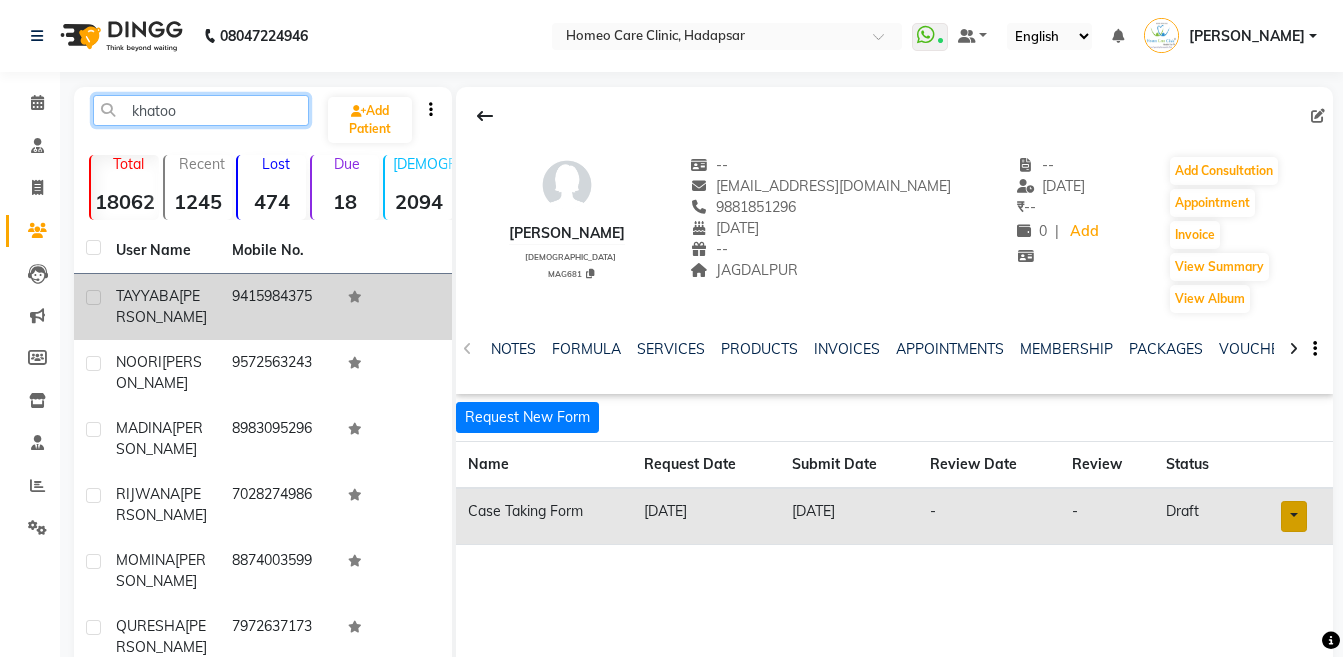 type on "khatoo" 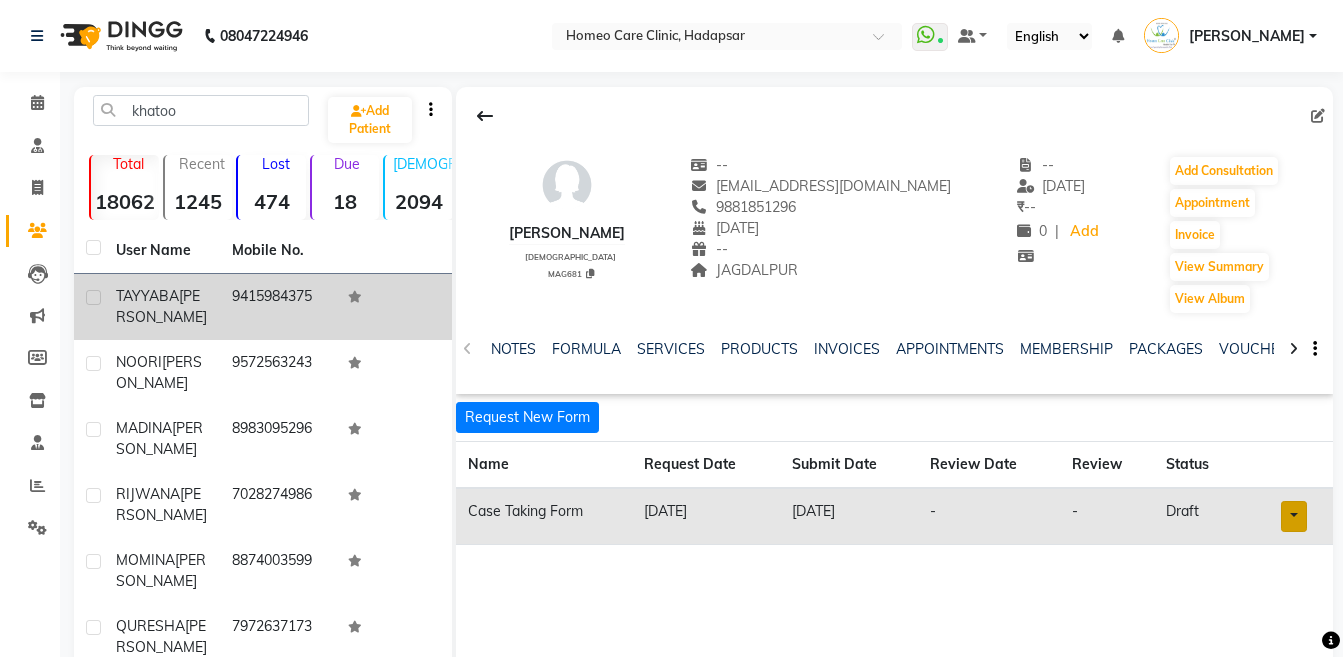 click on "TAYYABA" 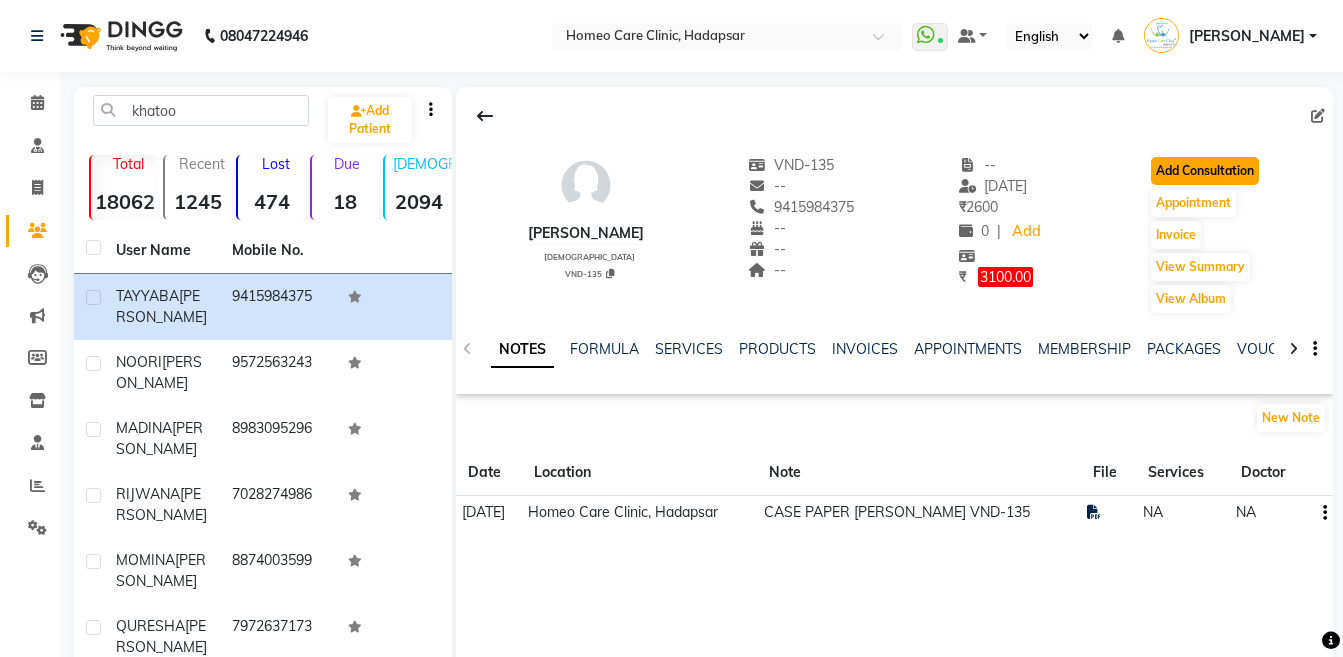 click on "Add Consultation" 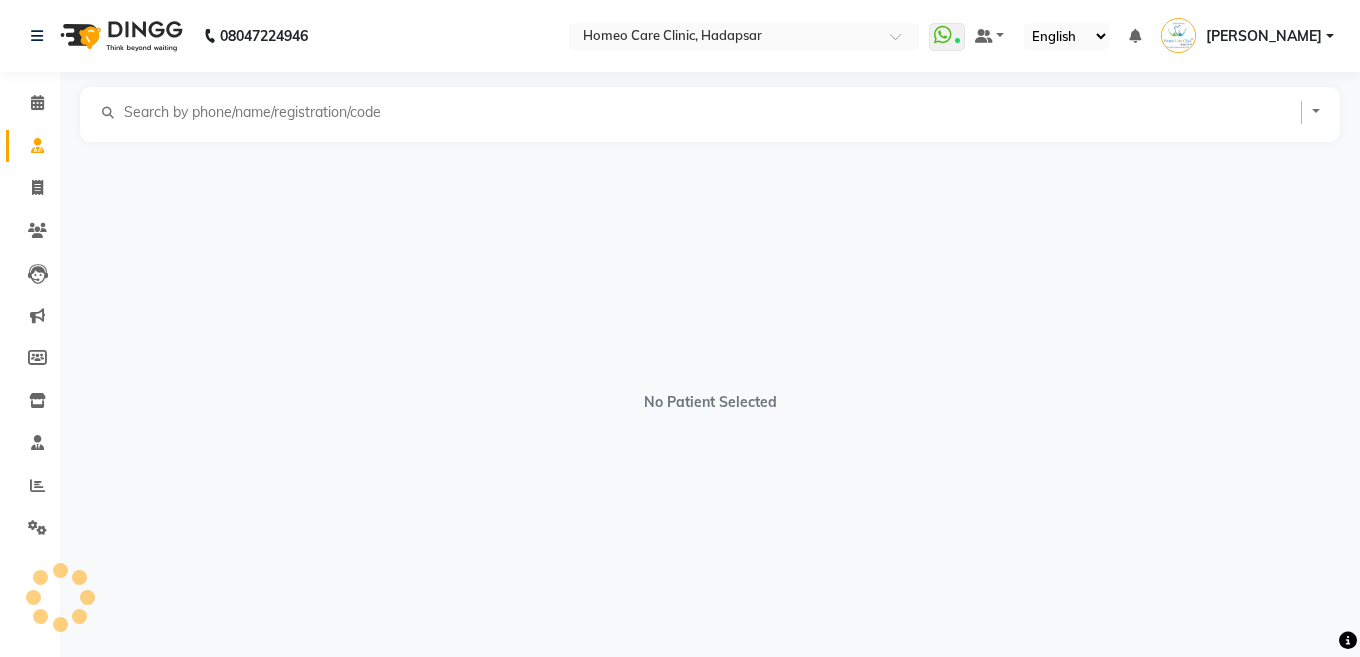 select on "[DEMOGRAPHIC_DATA]" 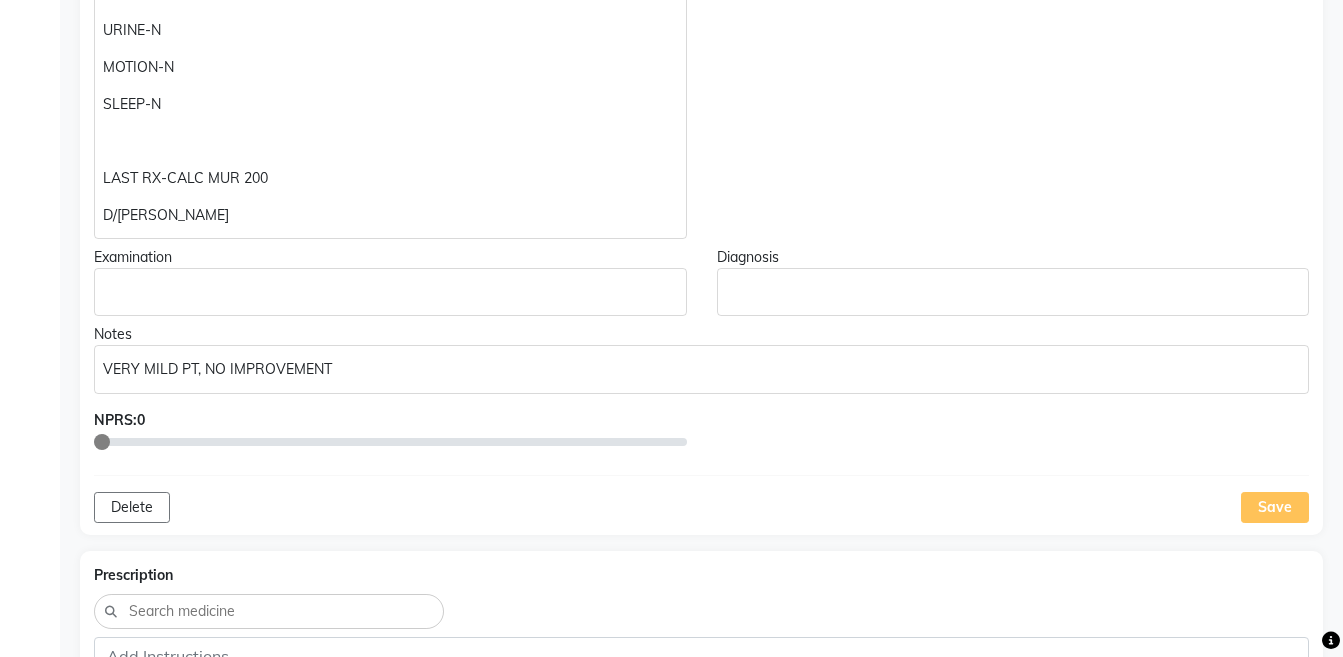 scroll, scrollTop: 1604, scrollLeft: 0, axis: vertical 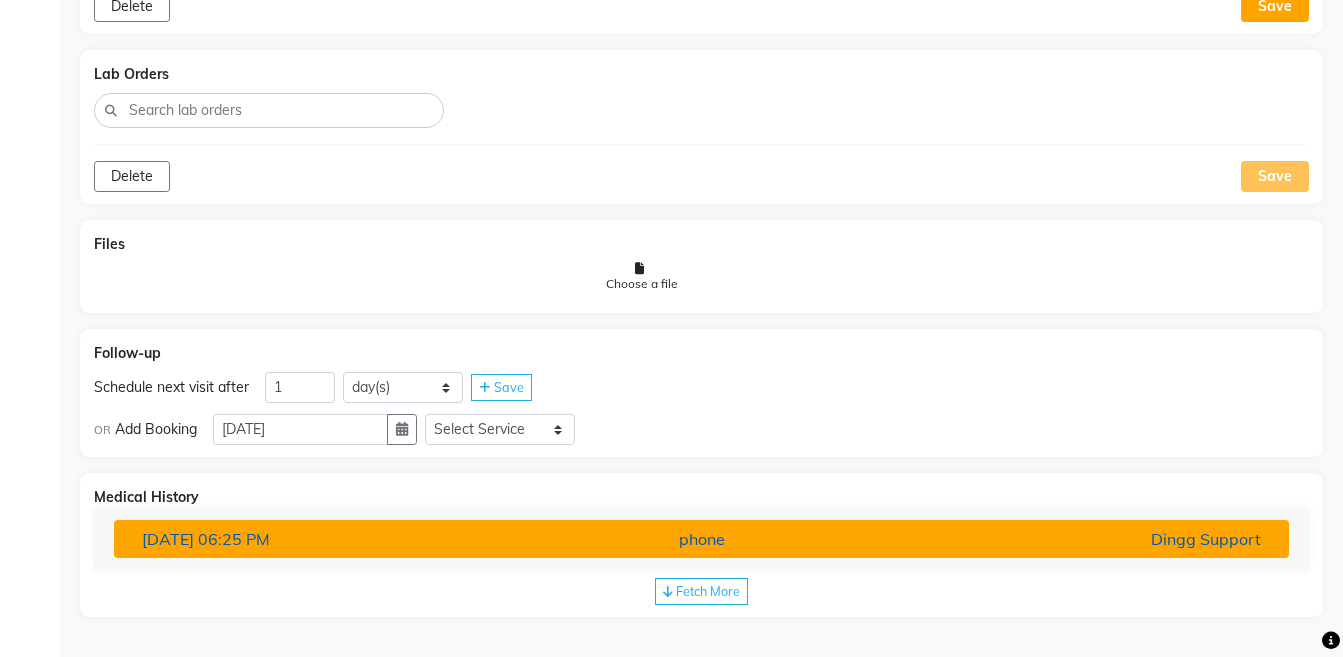 click on "Dingg Support" at bounding box center (1084, 539) 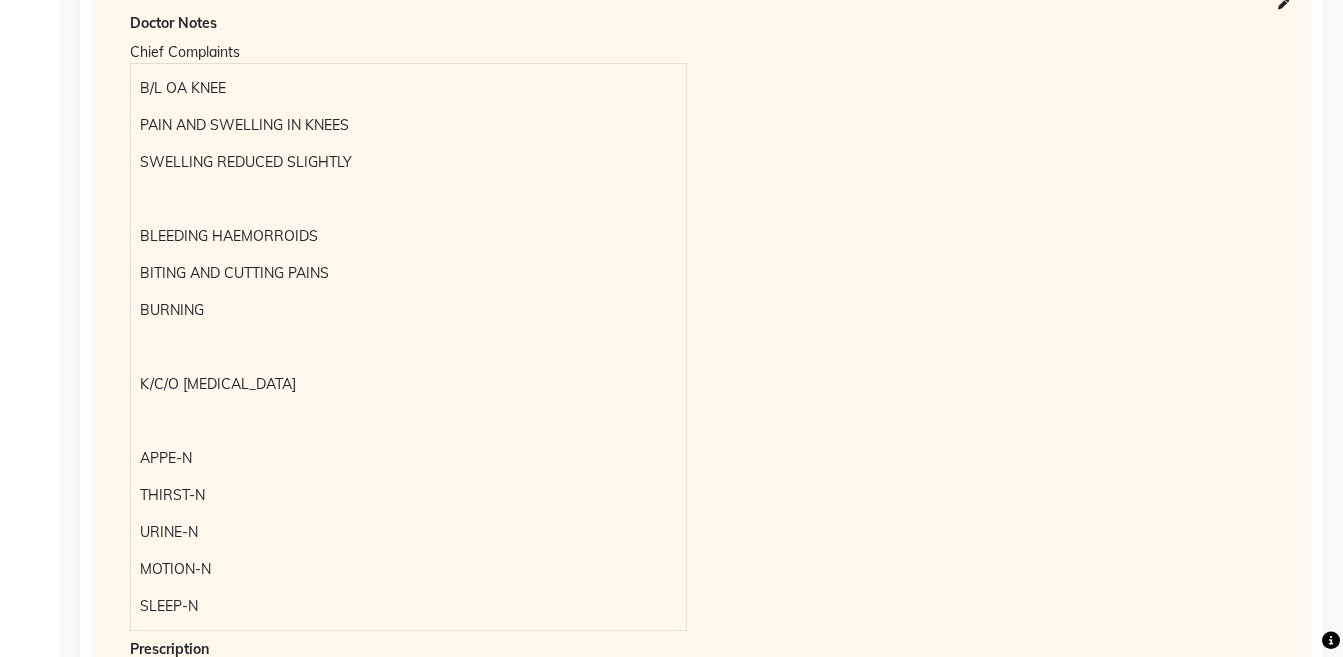 scroll, scrollTop: 2307, scrollLeft: 0, axis: vertical 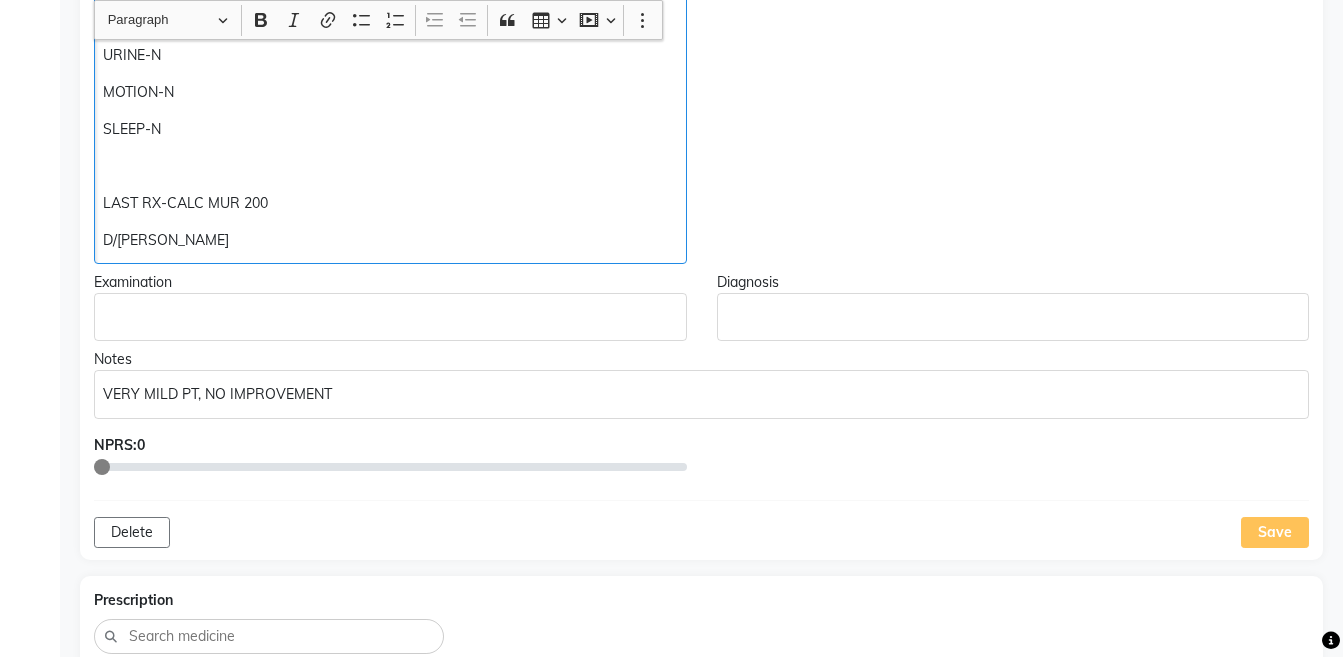 click on "LAST RX-CALC MUR 200" 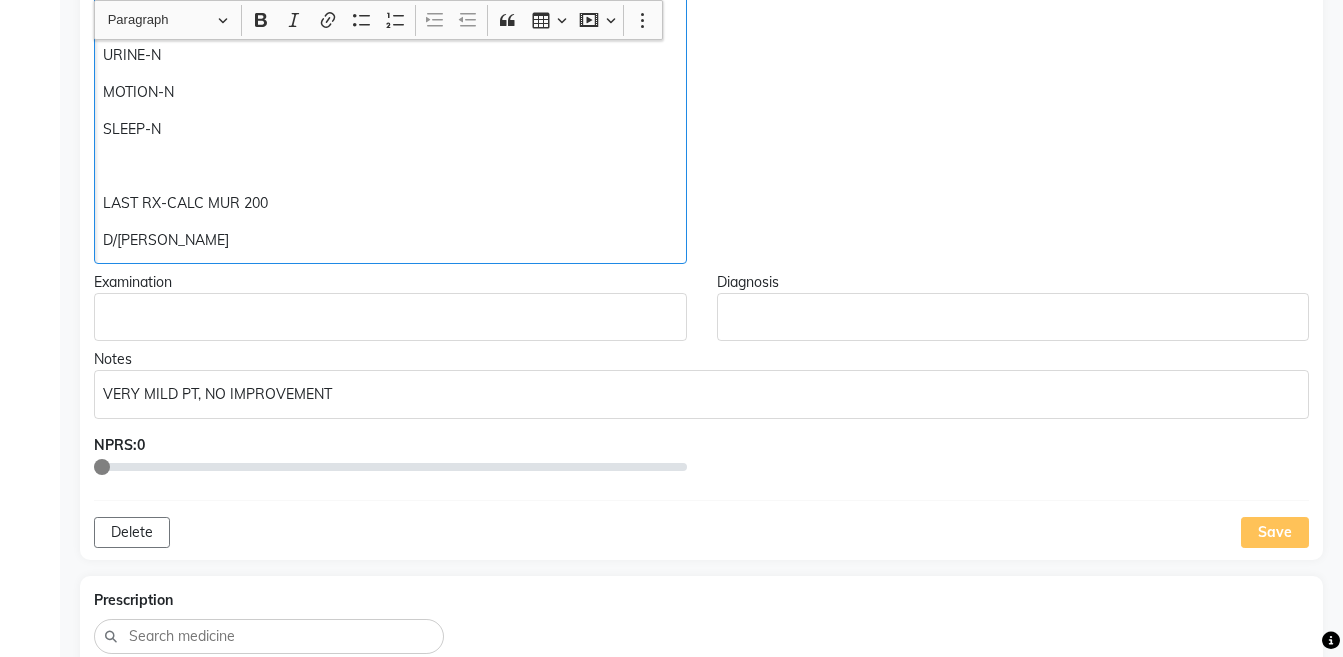 type 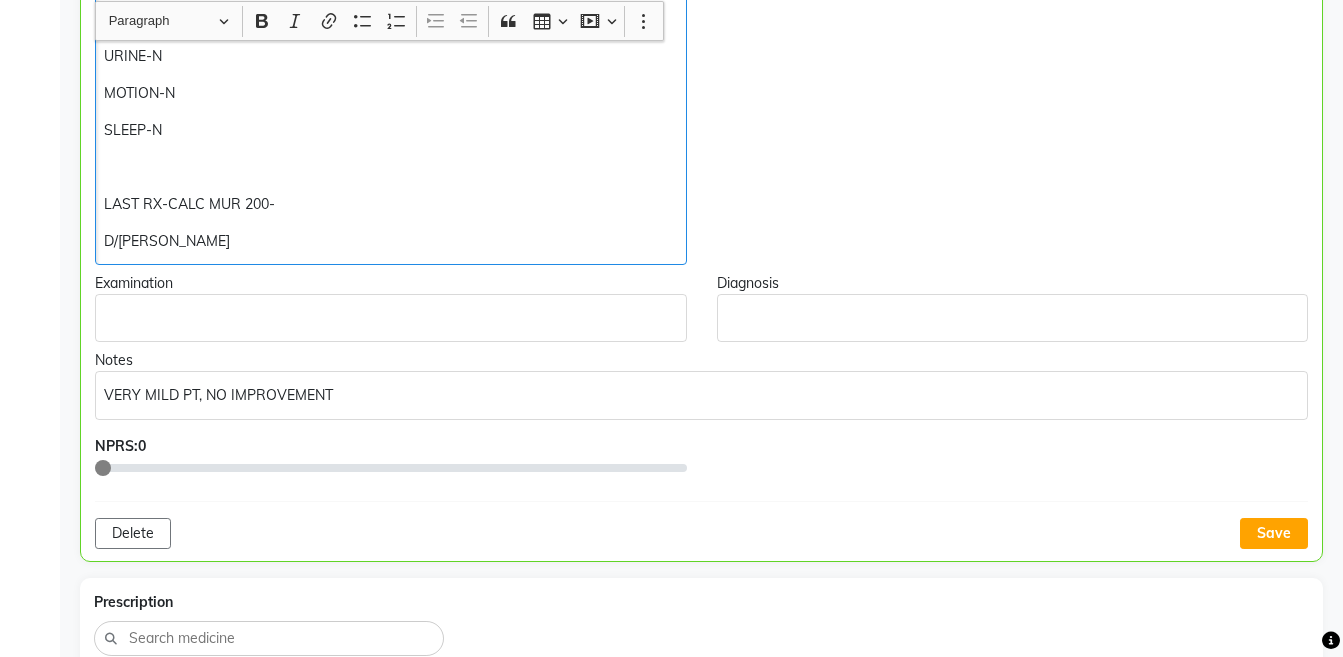scroll, scrollTop: 881, scrollLeft: 0, axis: vertical 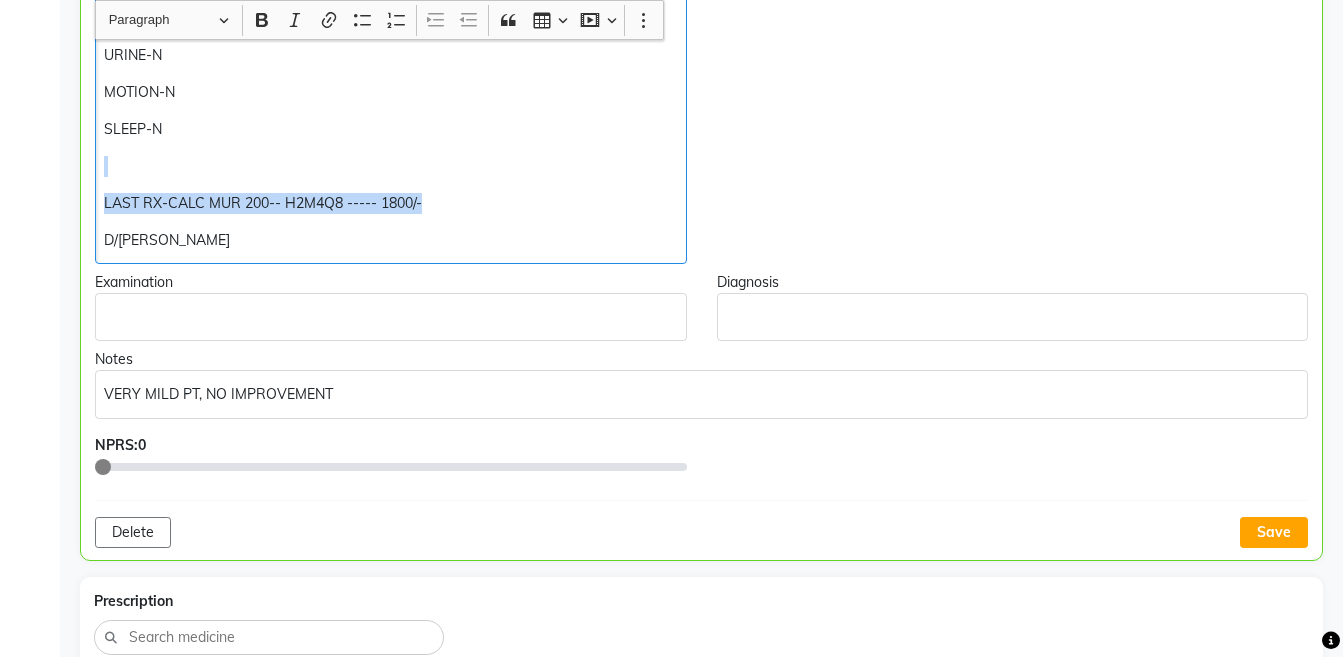 copy on "LAST RX-CALC MUR 200-- H2M4Q8 ----- 1800/-" 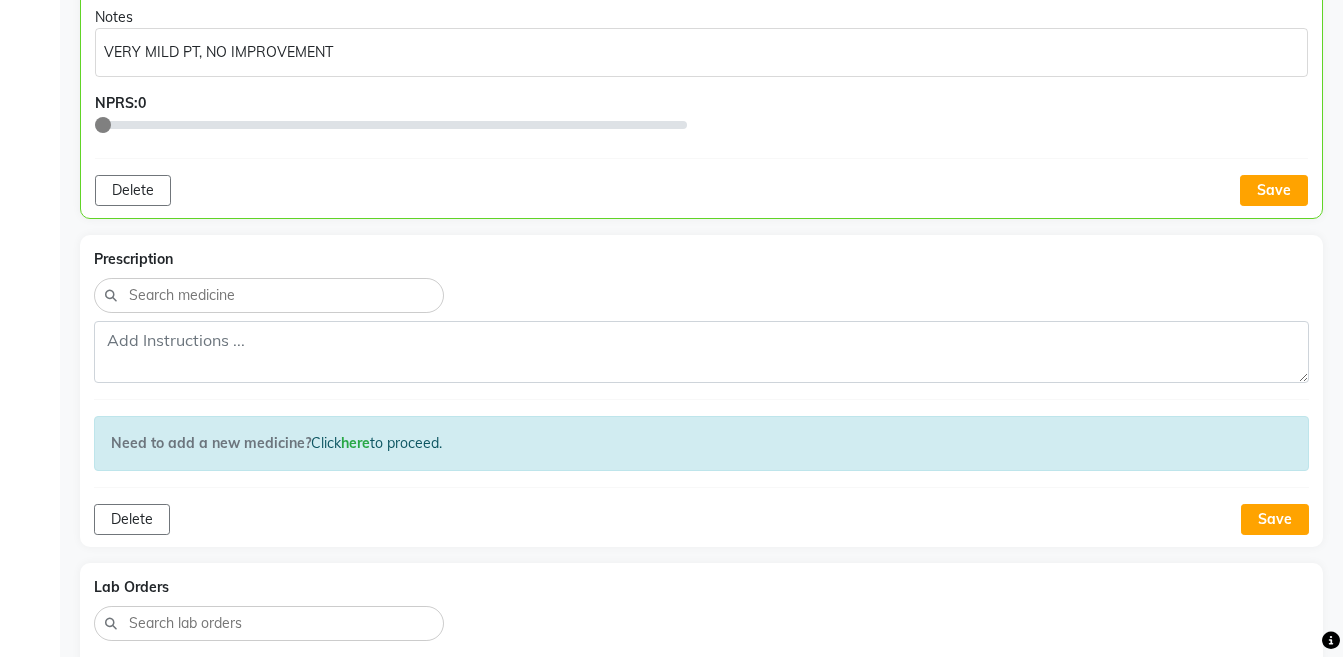 scroll, scrollTop: 1218, scrollLeft: 0, axis: vertical 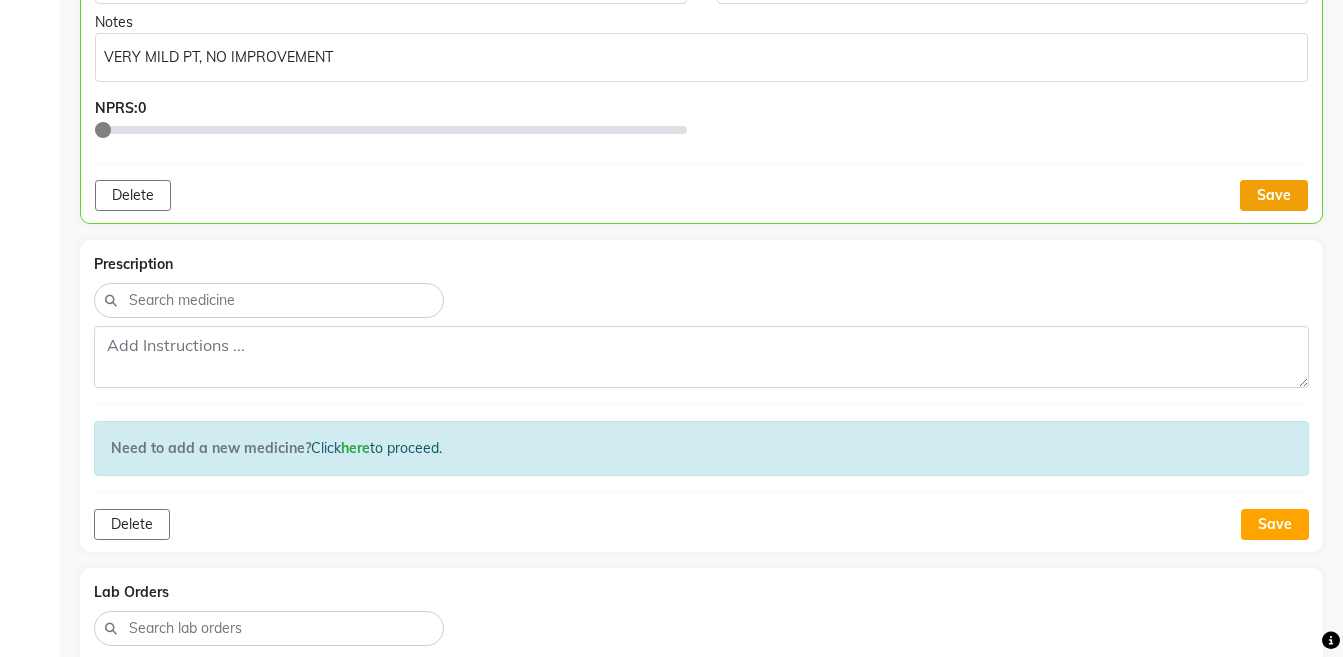 click on "Save" 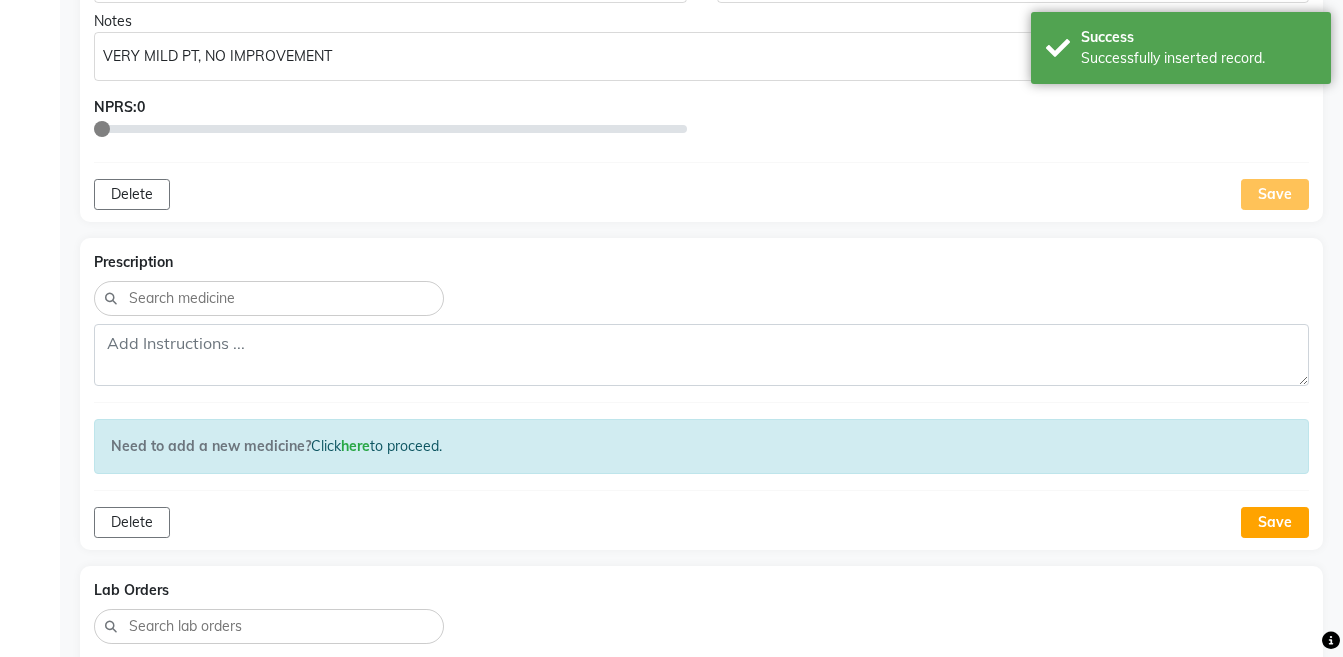 scroll, scrollTop: 2472, scrollLeft: 0, axis: vertical 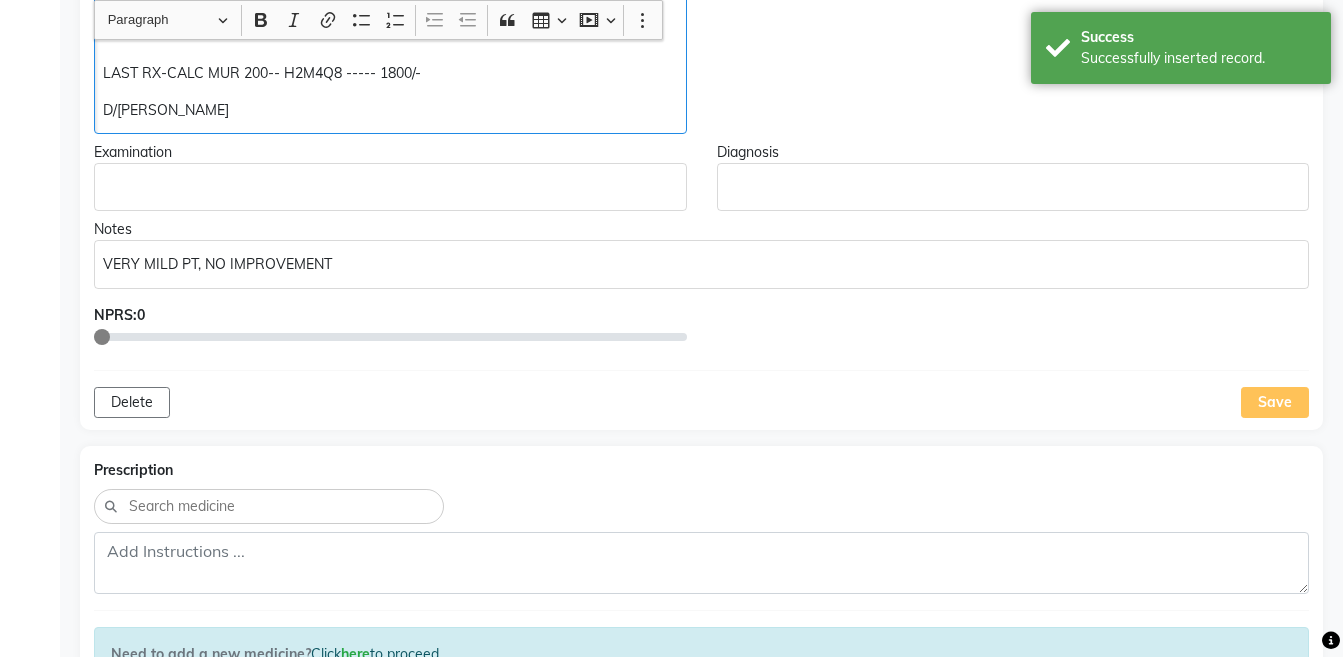 click on "D/D PULS" 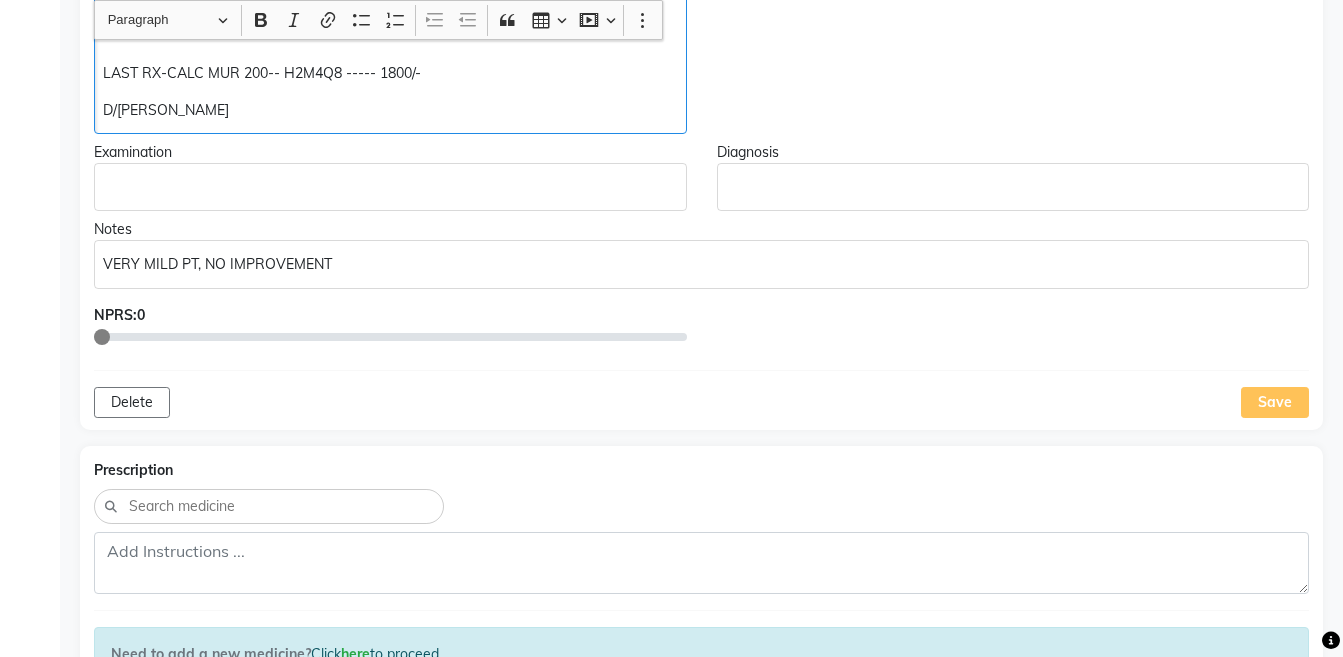 scroll, scrollTop: 1011, scrollLeft: 0, axis: vertical 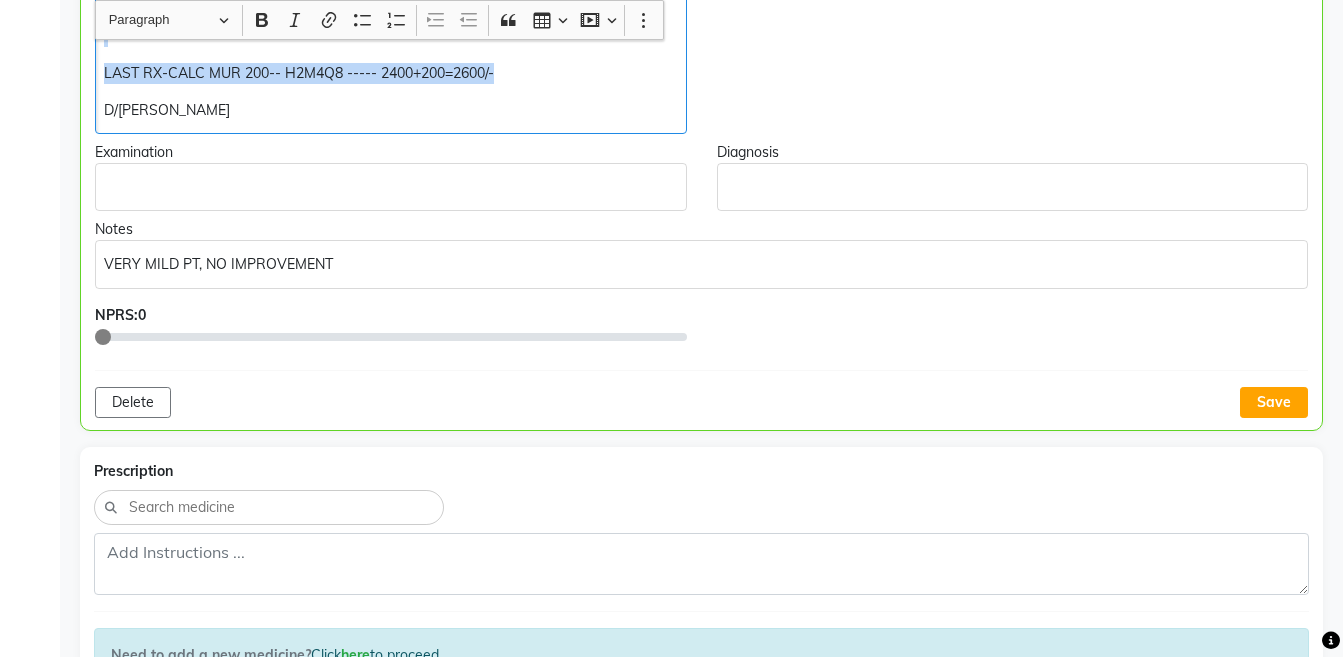 copy on "LAST RX-CALC MUR 200-- H2M4Q8 ----- 2400+200=2600/-" 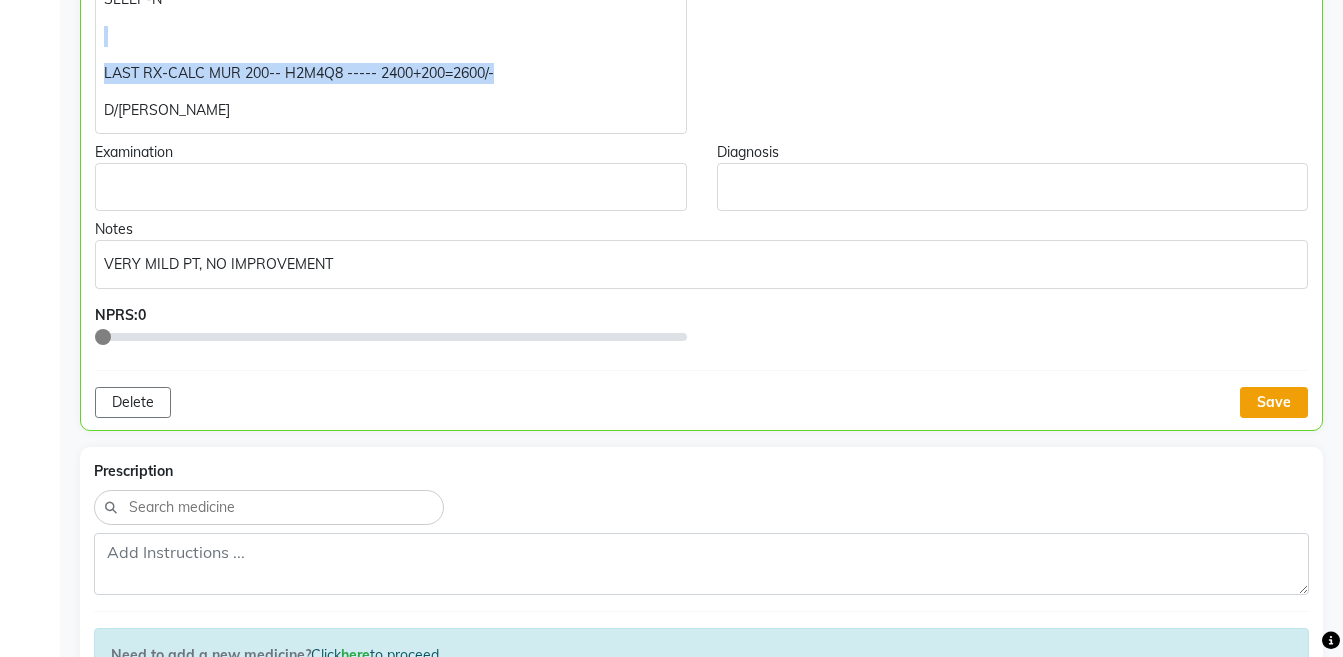 click on "Save" 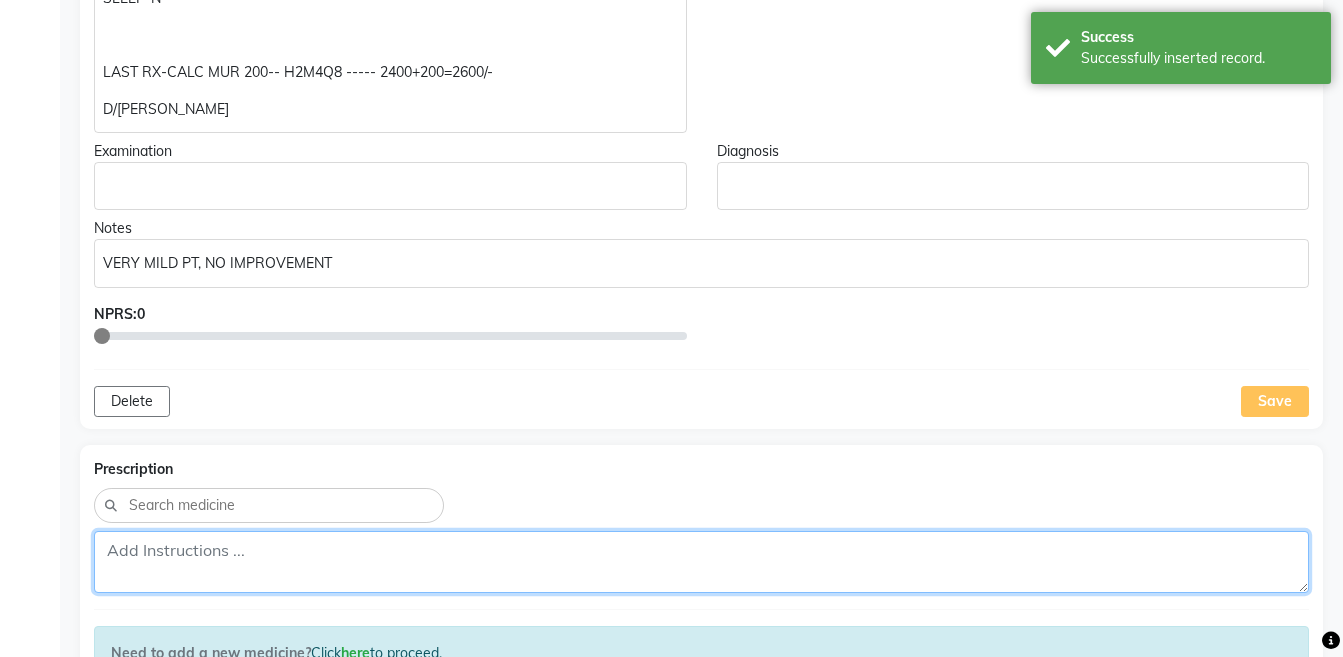 click 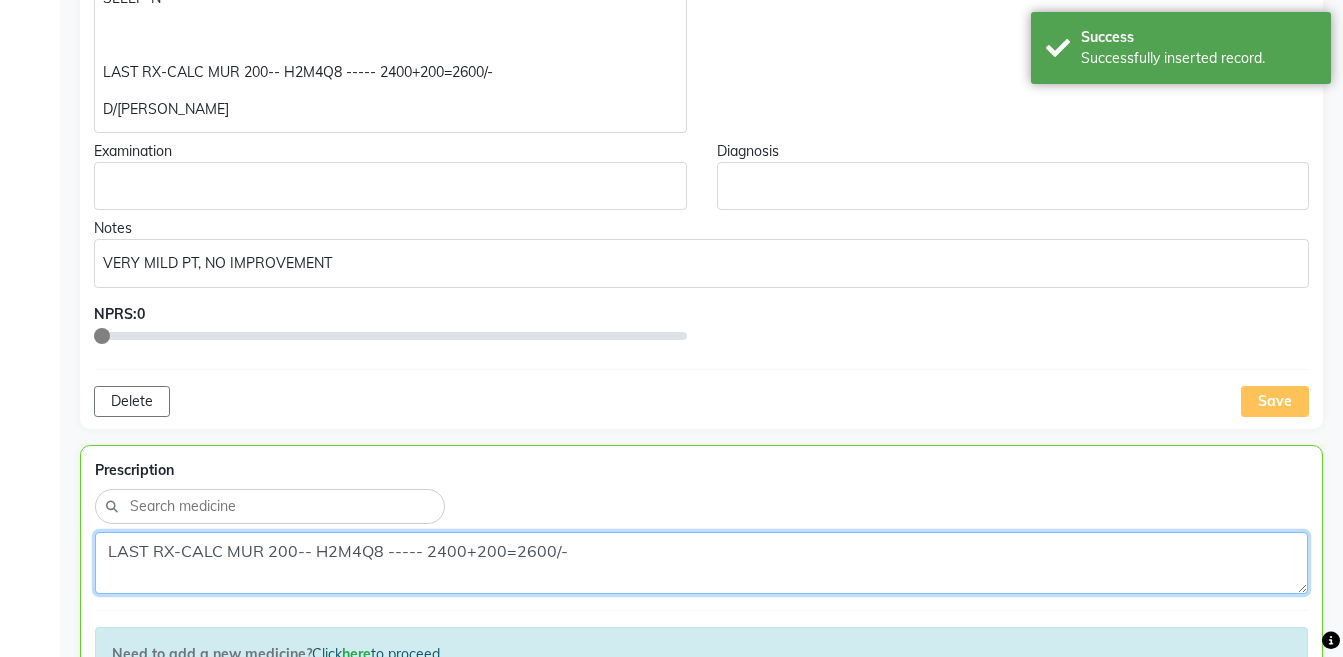 scroll, scrollTop: 16, scrollLeft: 0, axis: vertical 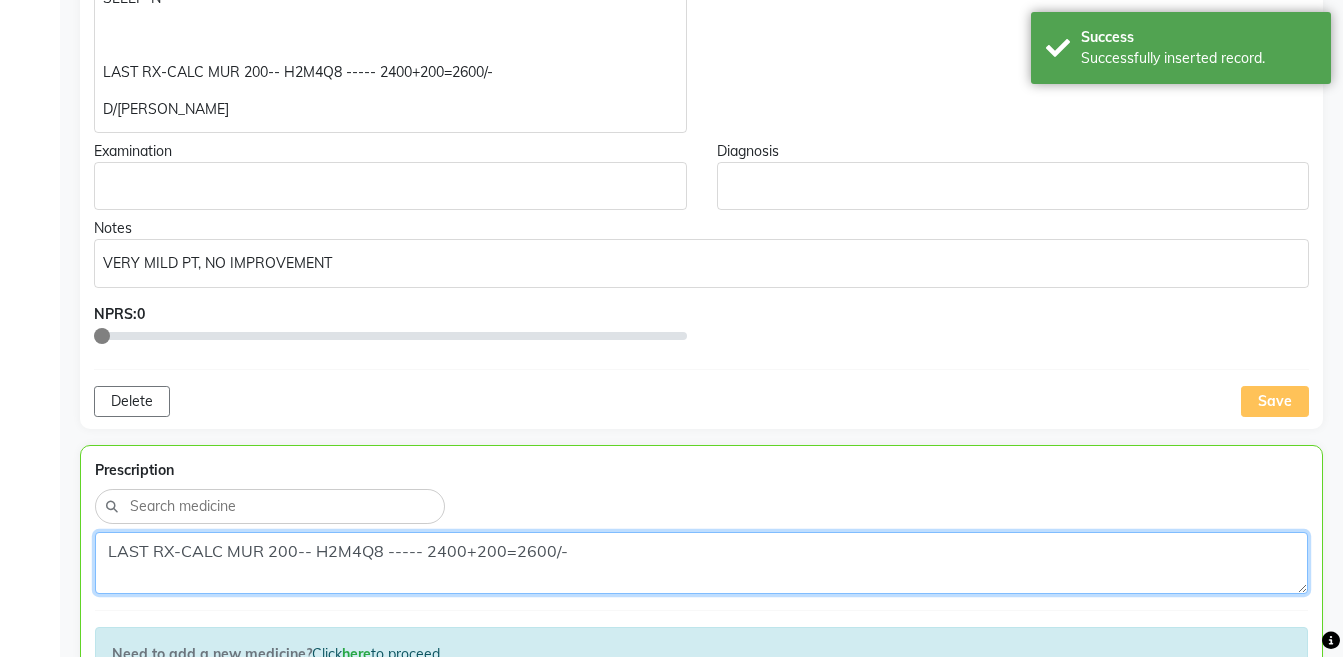click on "LAST RX-CALC MUR 200-- H2M4Q8 ----- 2400+200=2600/-" 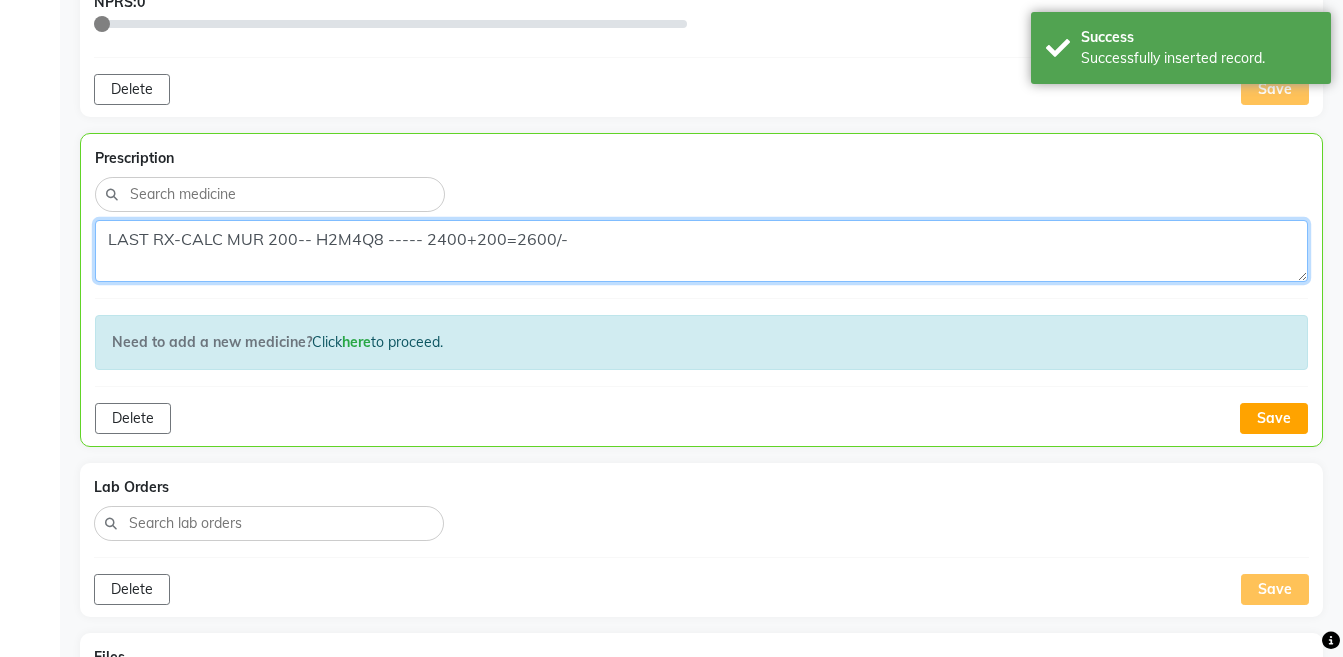 scroll, scrollTop: 1348, scrollLeft: 0, axis: vertical 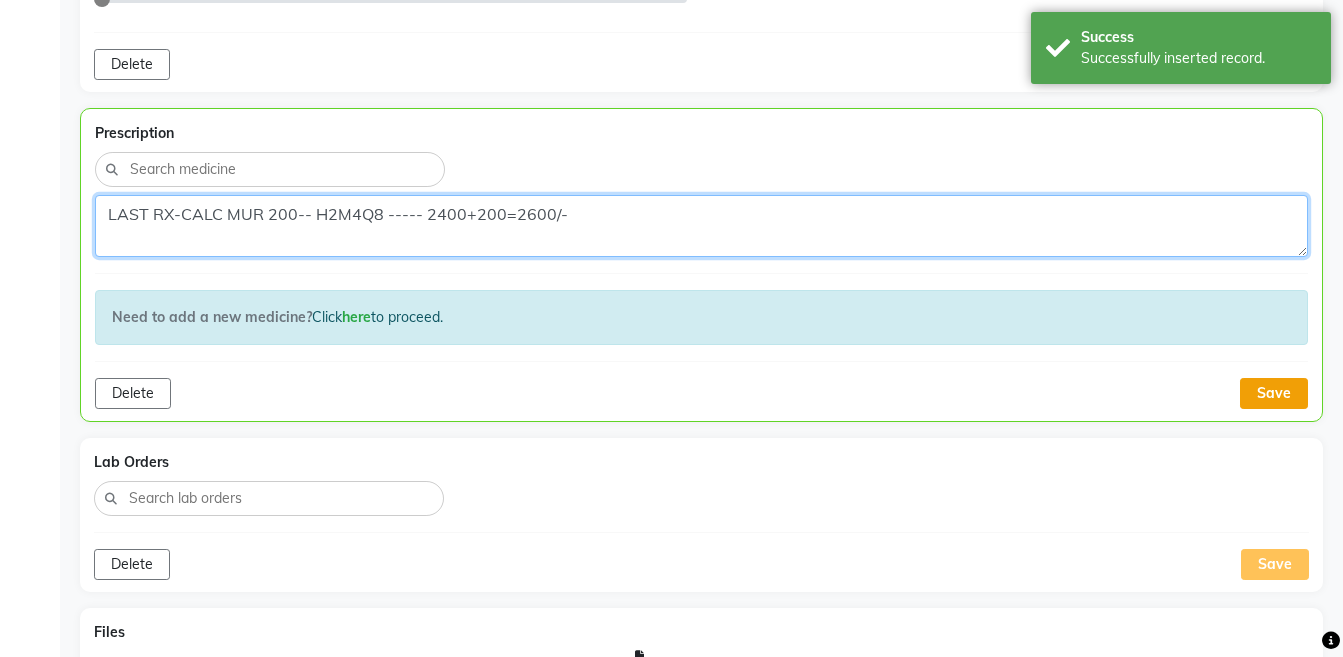 type on "LAST RX-CALC MUR 200-- H2M4Q8 ----- 2400+200=2600/-" 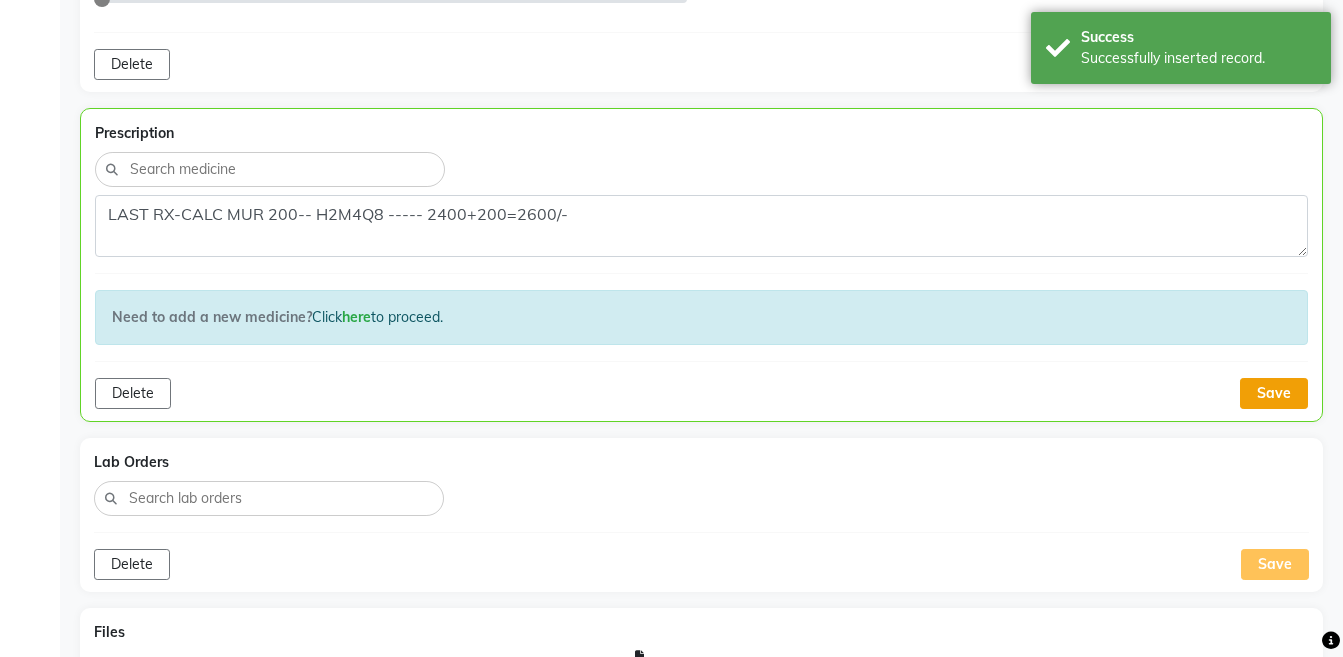 click on "Save" 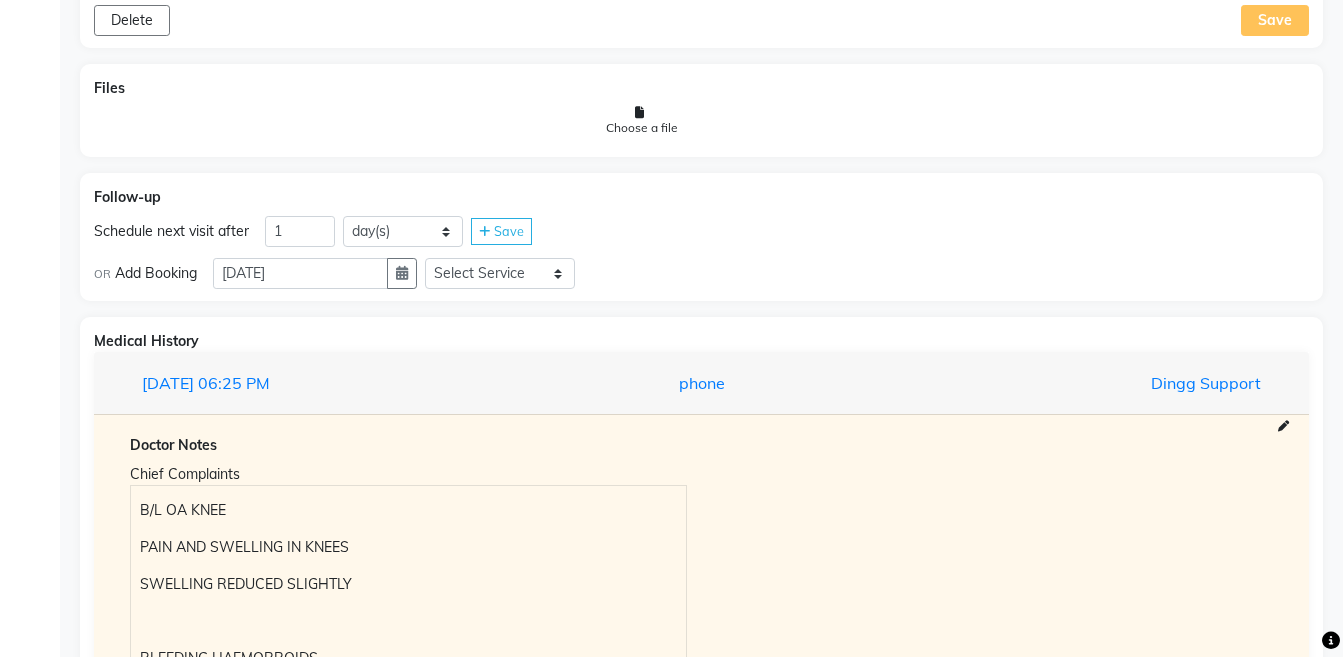 scroll, scrollTop: 1895, scrollLeft: 0, axis: vertical 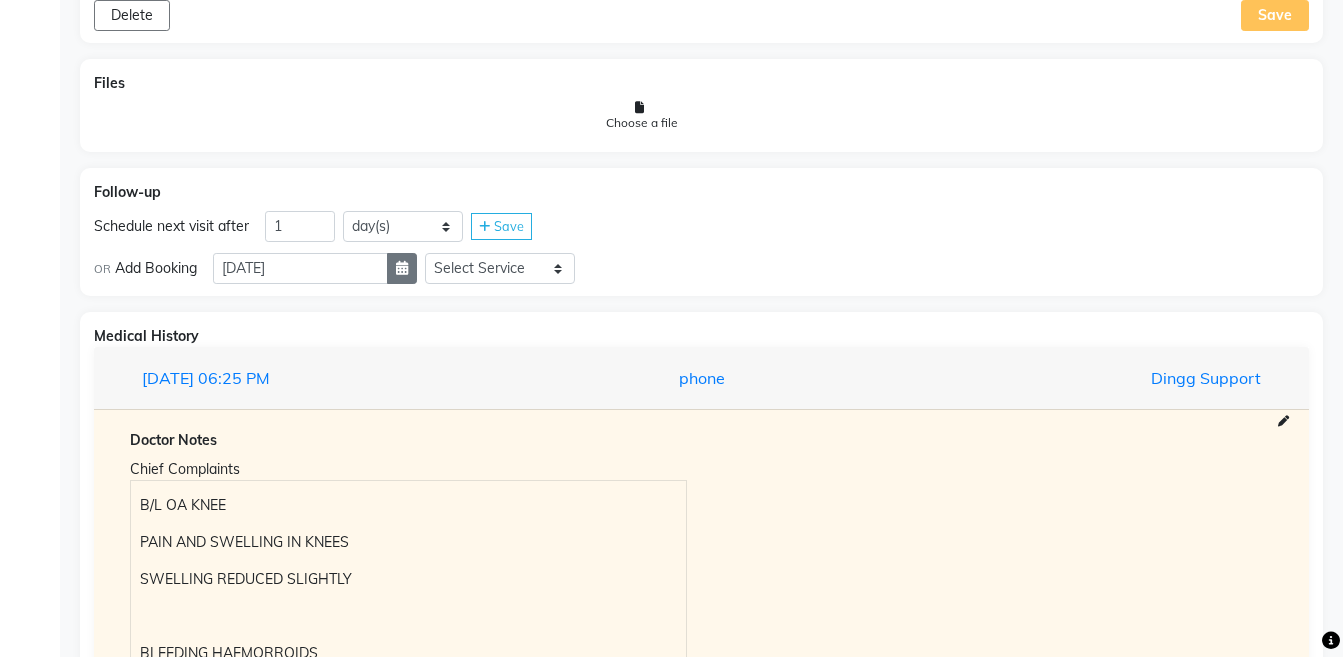 click 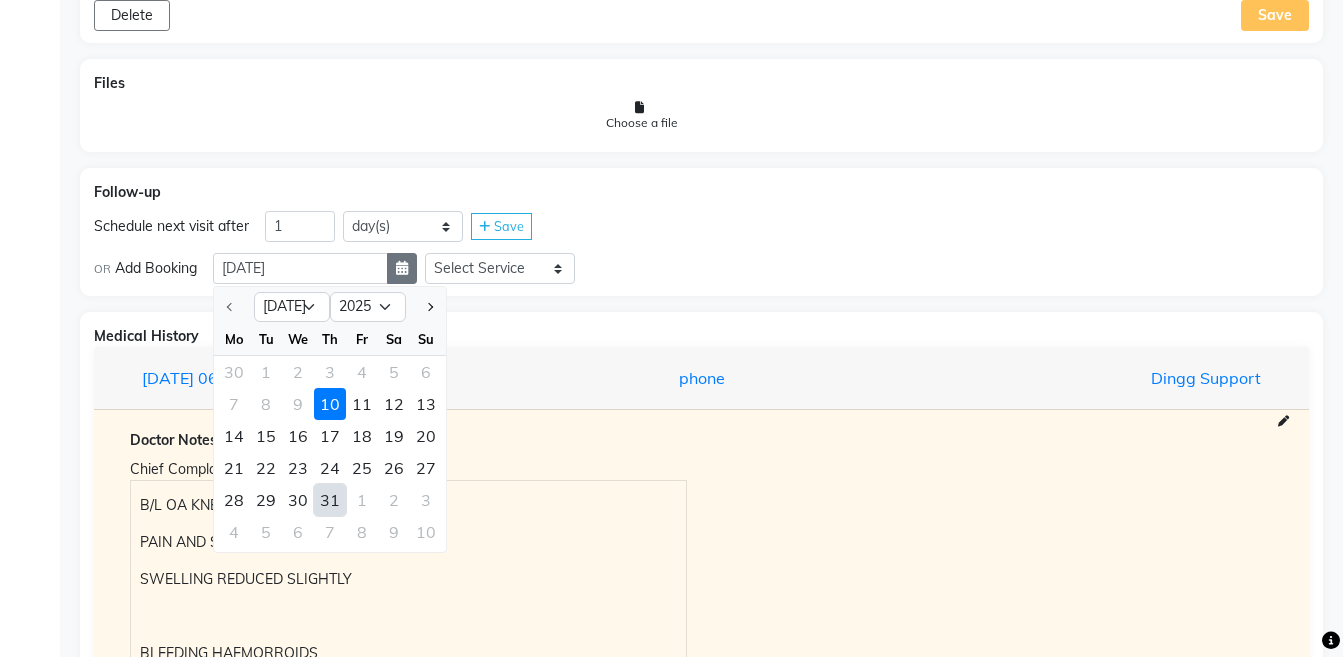 select on "8" 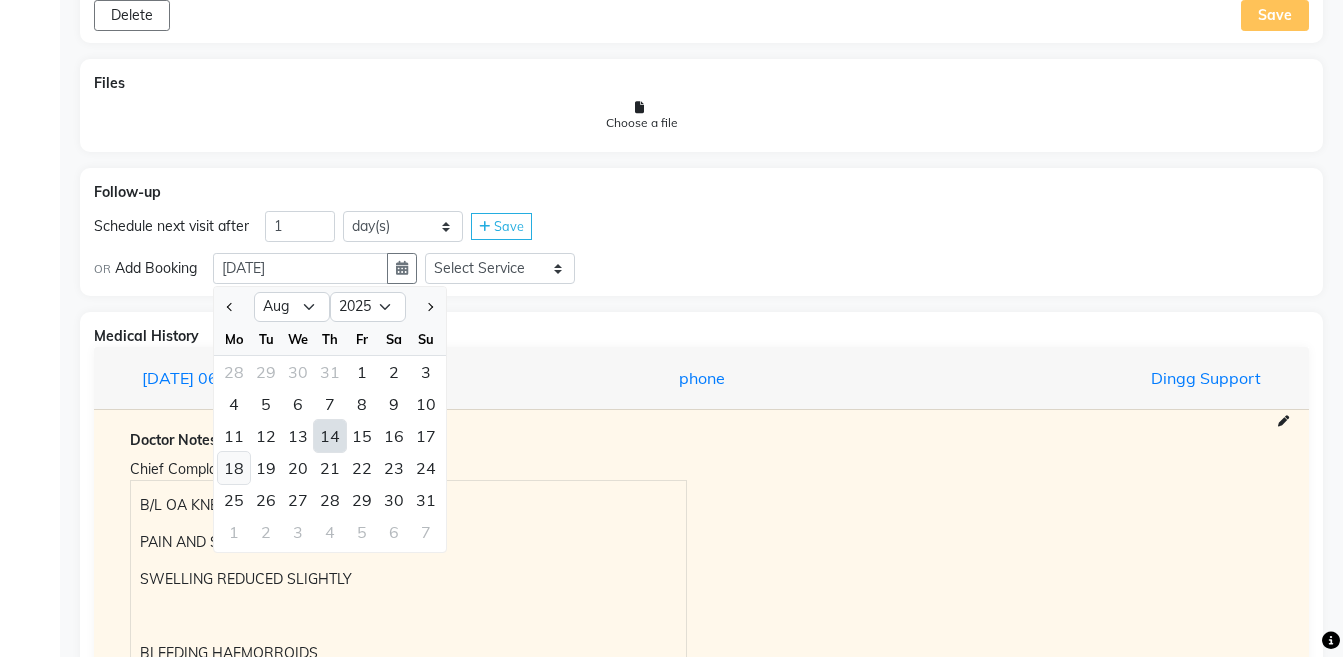 click on "18" 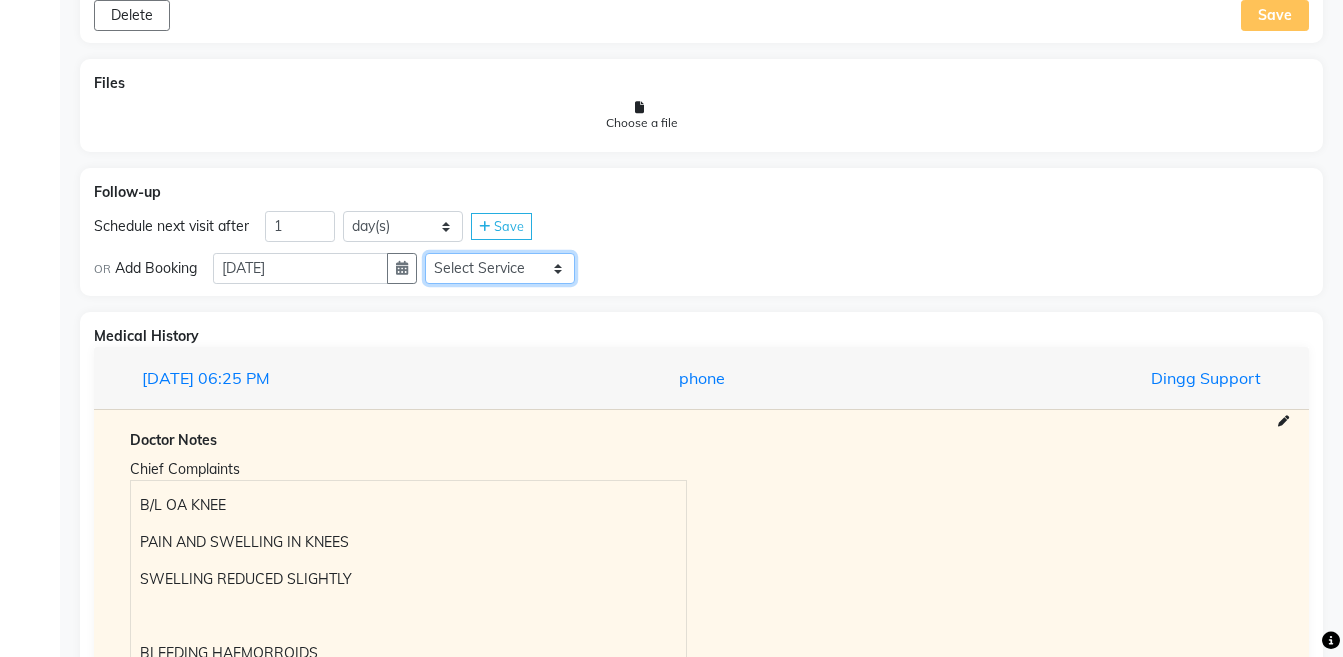 click on "Select Service  Medicine  Medicine 1  Hydra Facial  Medi Facial  Vampire Facial With Plasma  Oxygeno Facial  Anti Aging Facial  Korean Glass GLow Facial  Full Face  Upper Lip  Chin  Underarms  Full Legs & arms  Back-side  Chest  Abdomen  Yellow Peel  Black Peel  Party Peel  Glow Peel  Argi Peel  Under-arm Peel  Depigmento Peel  Anti Aging Peel  Lip Peel  Hair PRP  GFC PRP  Mesotherapy / Dermaroller  Under Eye PRP  Face PRP  Dermapen / Mesotherapt for Full Face  Dermapen / Mesotherapt for Scars  Carbon Peel  LASER BLEECH Laser Bleech  BB Glow  Indian Glass Glow  In Person - Consultation  Courier Charges in City  Courier Charges out of City  In Person - Follow Up  Hair Treatment   Skin Treatment   Online - Consultation  Online - Follow Up" 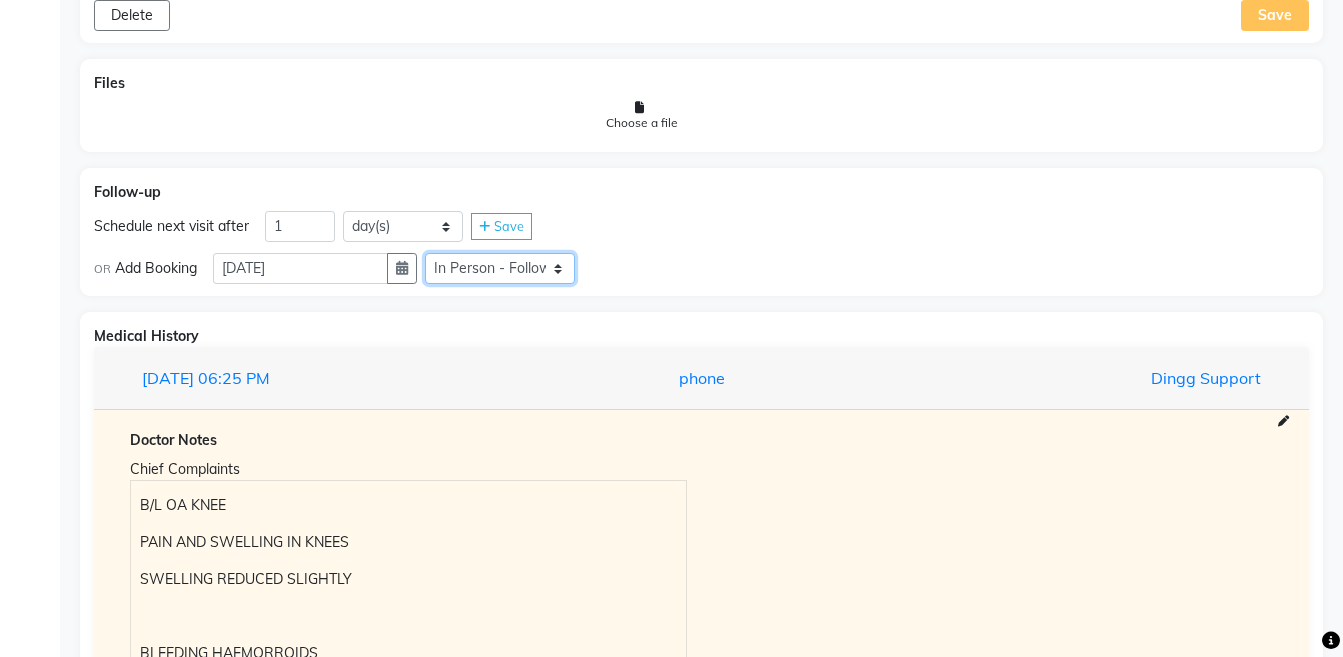 click on "Select Service  Medicine  Medicine 1  Hydra Facial  Medi Facial  Vampire Facial With Plasma  Oxygeno Facial  Anti Aging Facial  Korean Glass GLow Facial  Full Face  Upper Lip  Chin  Underarms  Full Legs & arms  Back-side  Chest  Abdomen  Yellow Peel  Black Peel  Party Peel  Glow Peel  Argi Peel  Under-arm Peel  Depigmento Peel  Anti Aging Peel  Lip Peel  Hair PRP  GFC PRP  Mesotherapy / Dermaroller  Under Eye PRP  Face PRP  Dermapen / Mesotherapt for Full Face  Dermapen / Mesotherapt for Scars  Carbon Peel  LASER BLEECH Laser Bleech  BB Glow  Indian Glass Glow  In Person - Consultation  Courier Charges in City  Courier Charges out of City  In Person - Follow Up  Hair Treatment   Skin Treatment   Online - Consultation  Online - Follow Up" 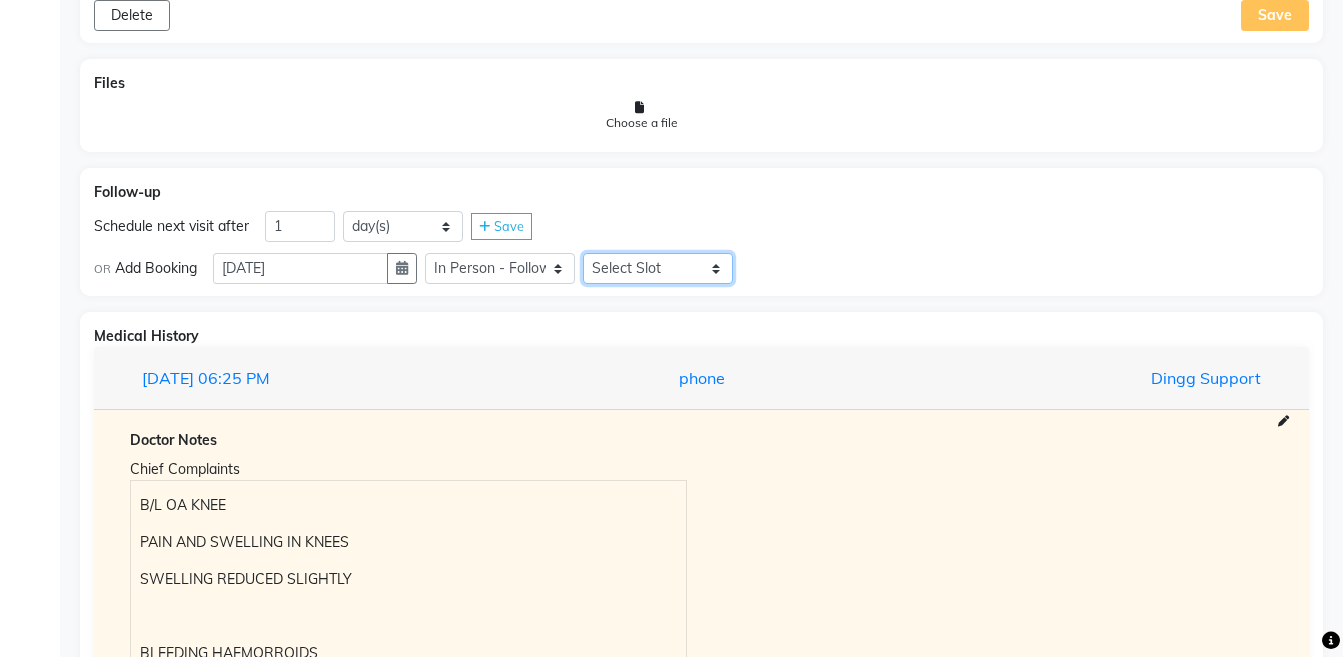 click on "Select Slot 10:15 10:30 10:45 11:00 11:15 11:45 12:00 12:15 12:45 13:00 13:15 13:30 13:45 14:00 14:15 14:30 14:45 15:00 15:15 15:30 15:45 16:00 16:15 16:30 16:45 17:00 17:15 17:30 17:45 18:00 18:15 18:30 18:45 19:00 19:15 19:30 19:45 20:00 20:15 20:30 20:45 21:00 21:15 21:30 21:45" 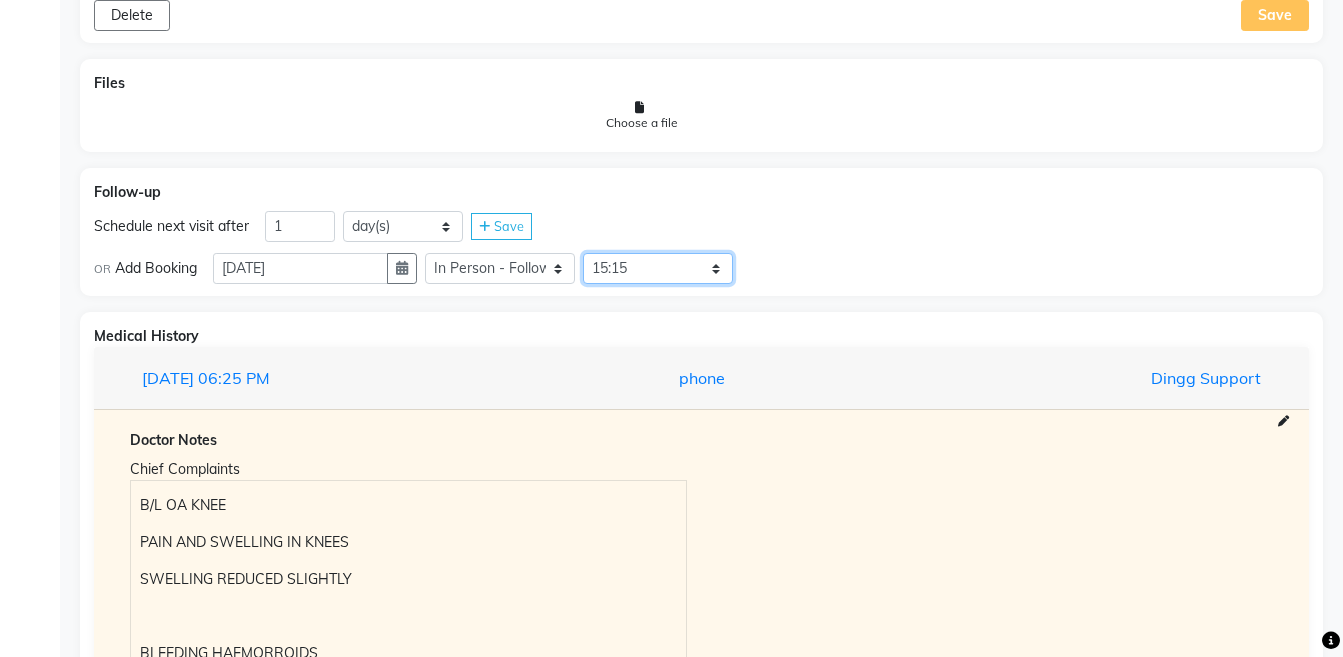 click on "Select Slot 10:15 10:30 10:45 11:00 11:15 11:45 12:00 12:15 12:45 13:00 13:15 13:30 13:45 14:00 14:15 14:30 14:45 15:00 15:15 15:30 15:45 16:00 16:15 16:30 16:45 17:00 17:15 17:30 17:45 18:00 18:15 18:30 18:45 19:00 19:15 19:30 19:45 20:00 20:15 20:30 20:45 21:00 21:15 21:30 21:45" 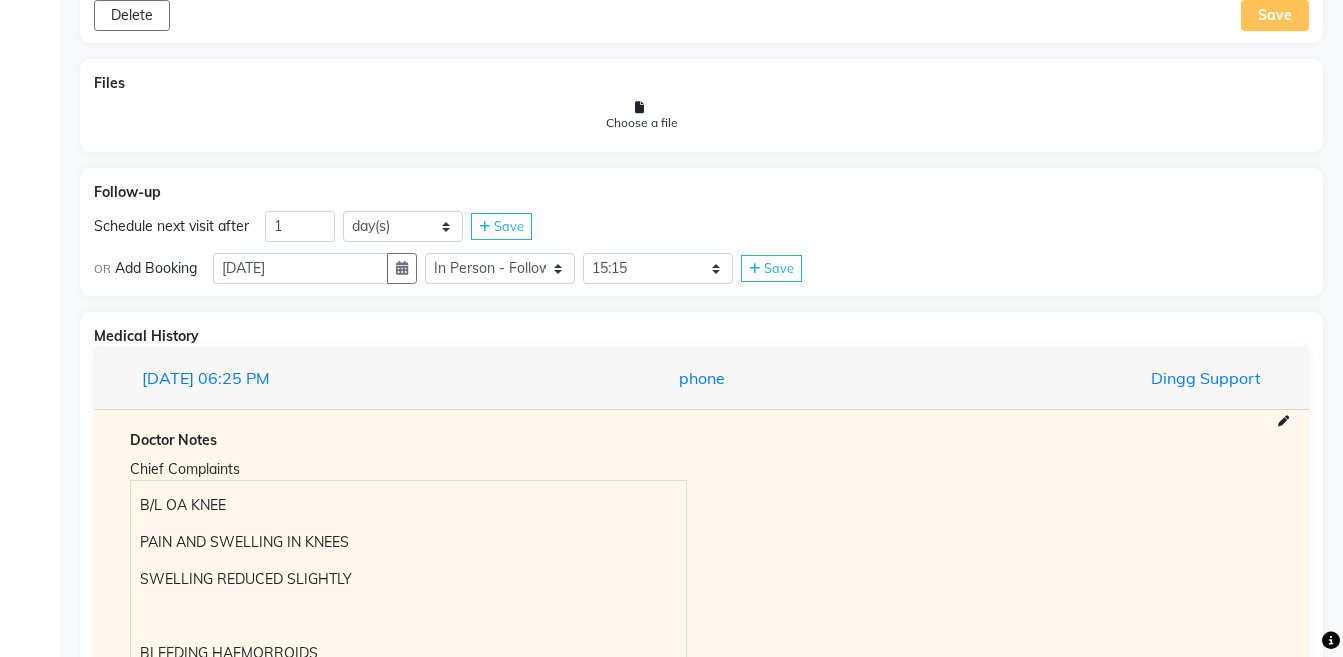 click on "Save" 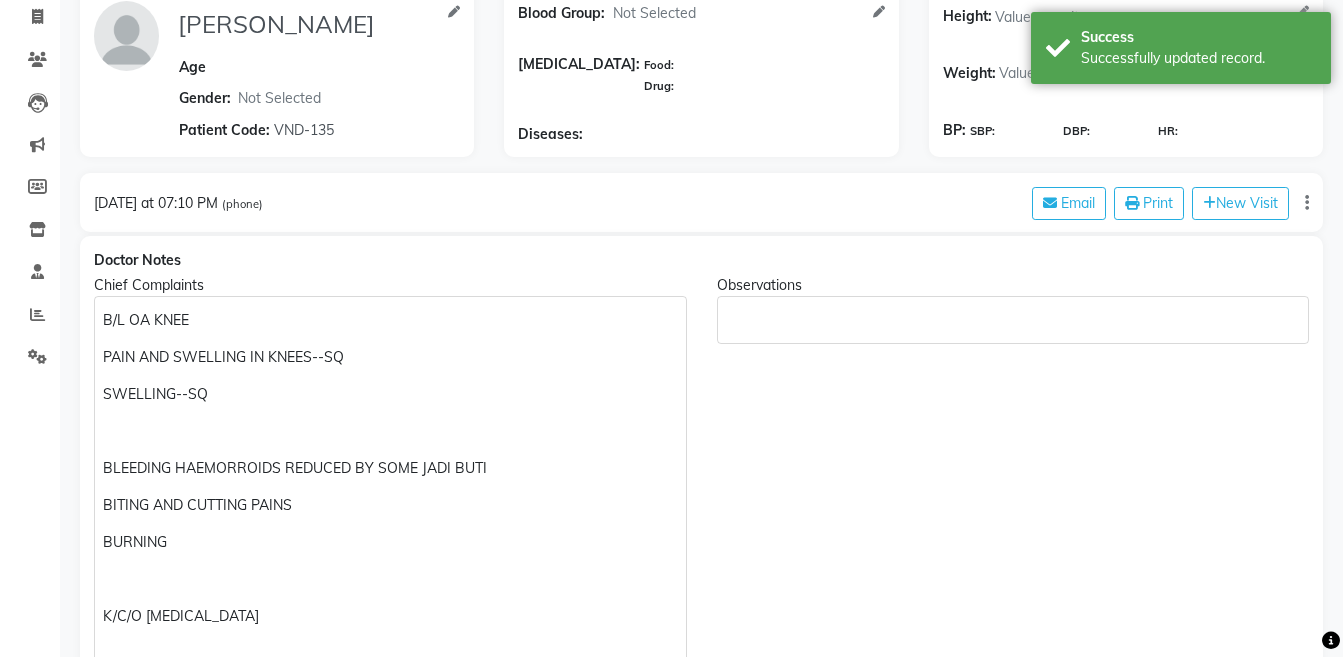 scroll, scrollTop: 0, scrollLeft: 0, axis: both 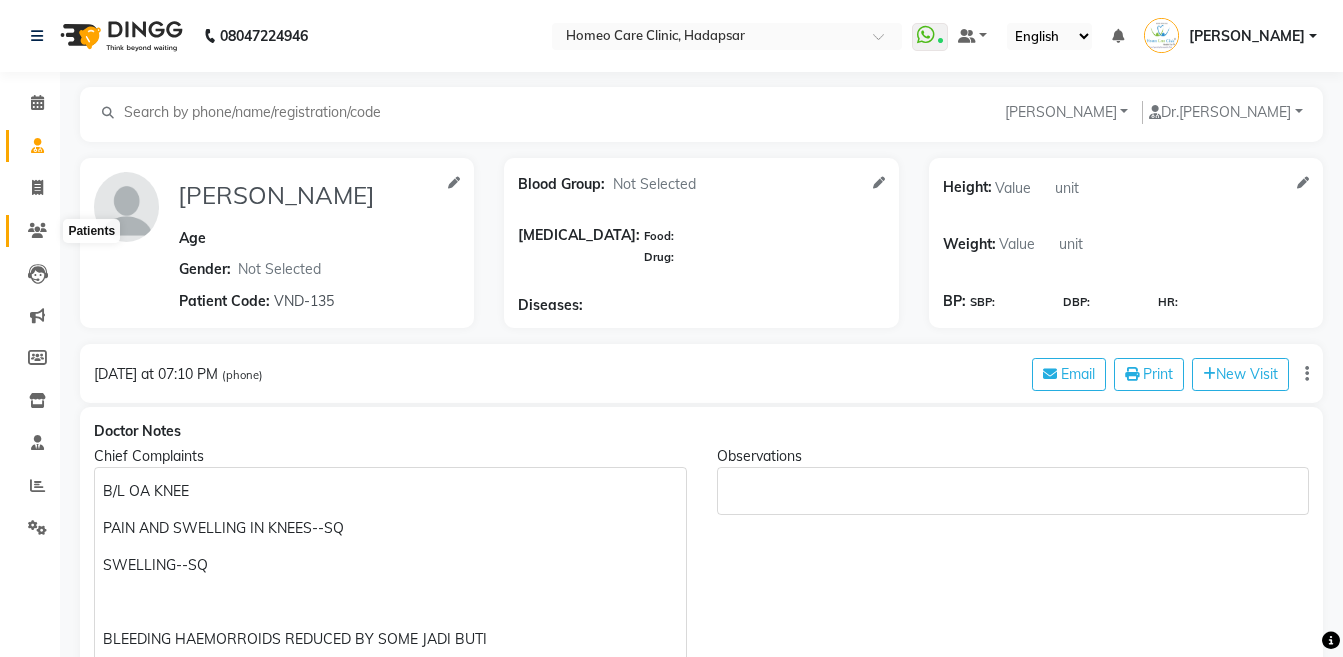 click 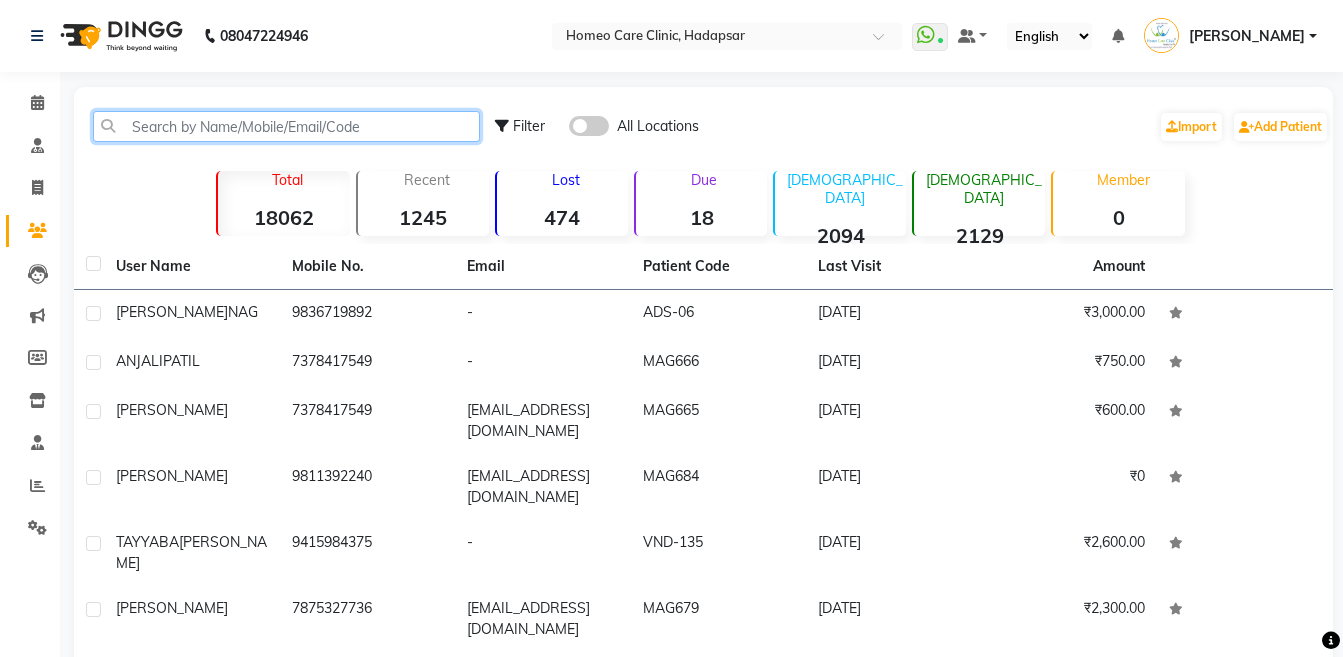click 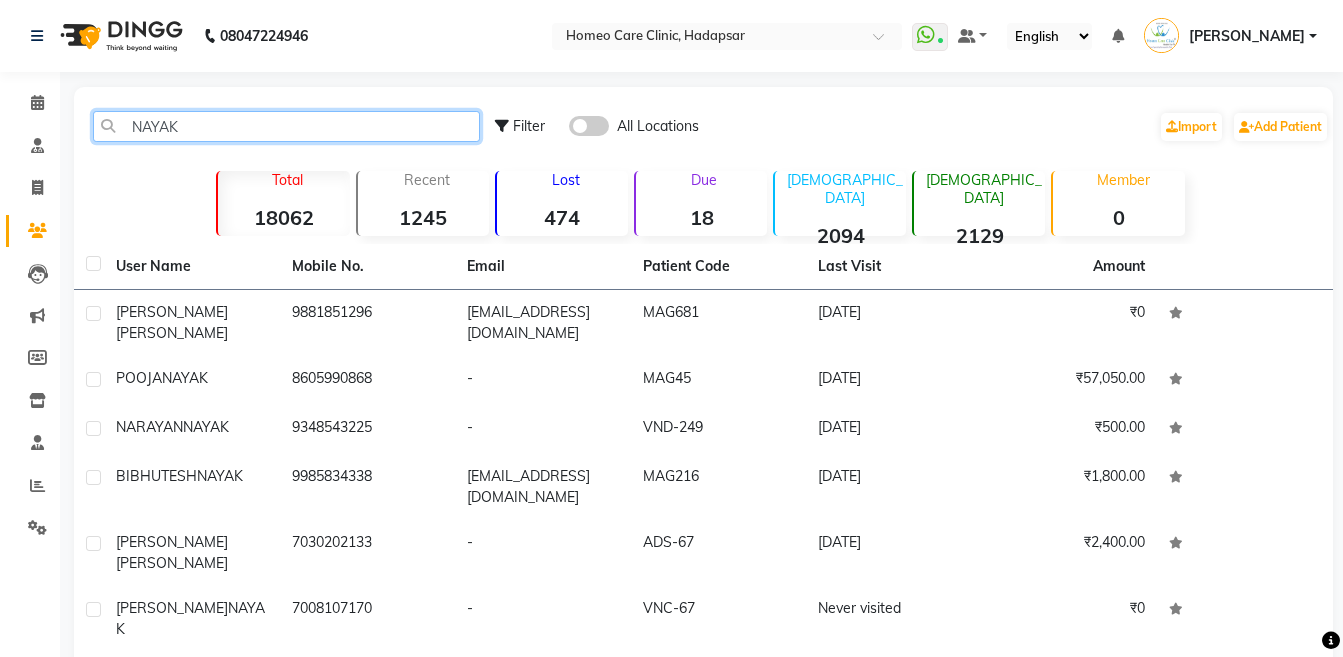 type on "NAYAK" 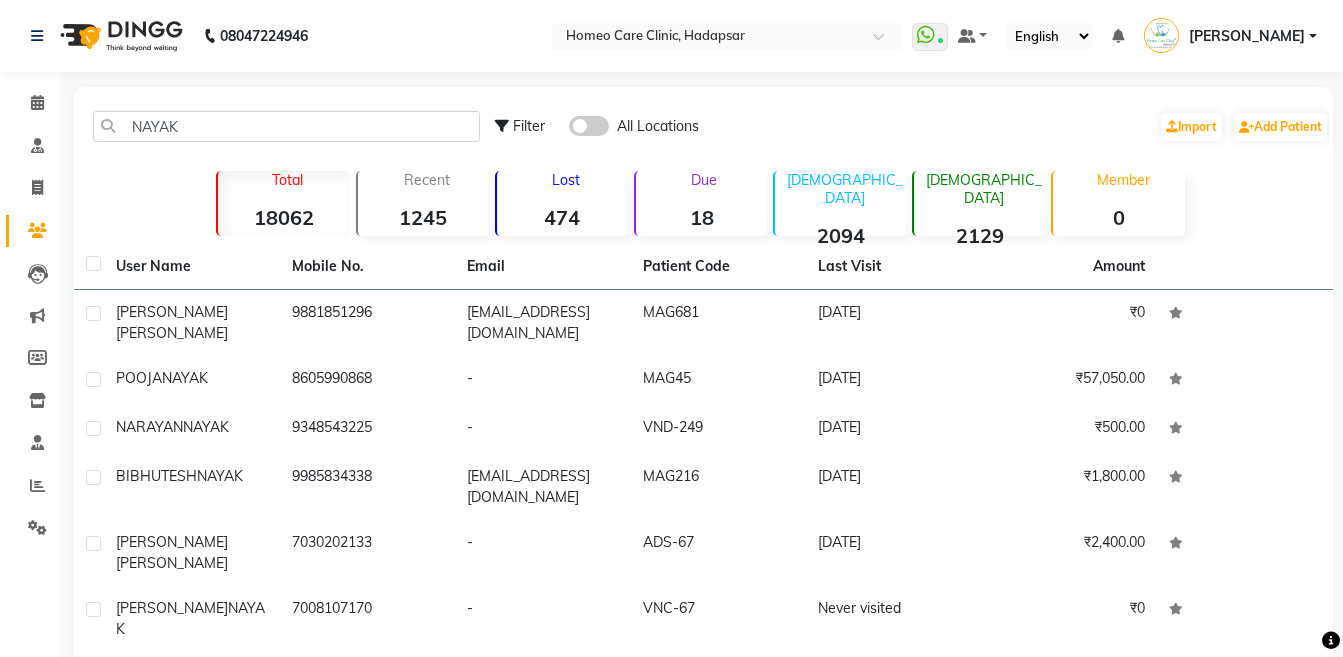 click on "[PERSON_NAME]" 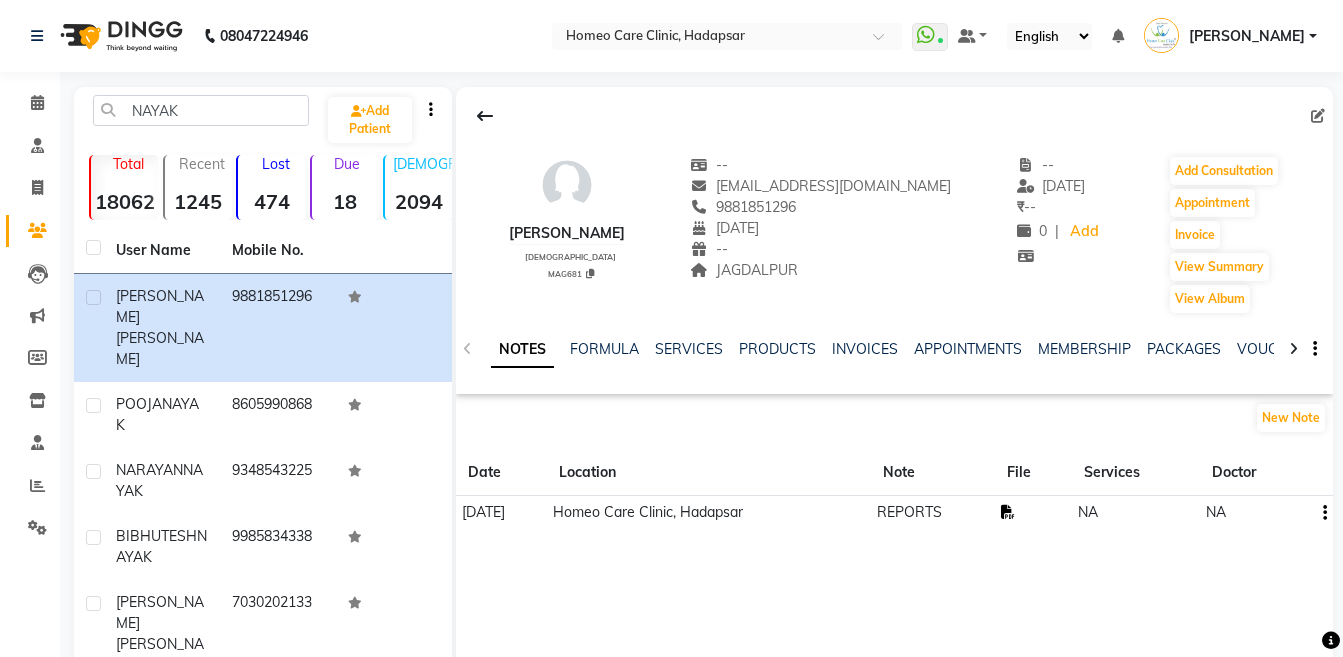 click 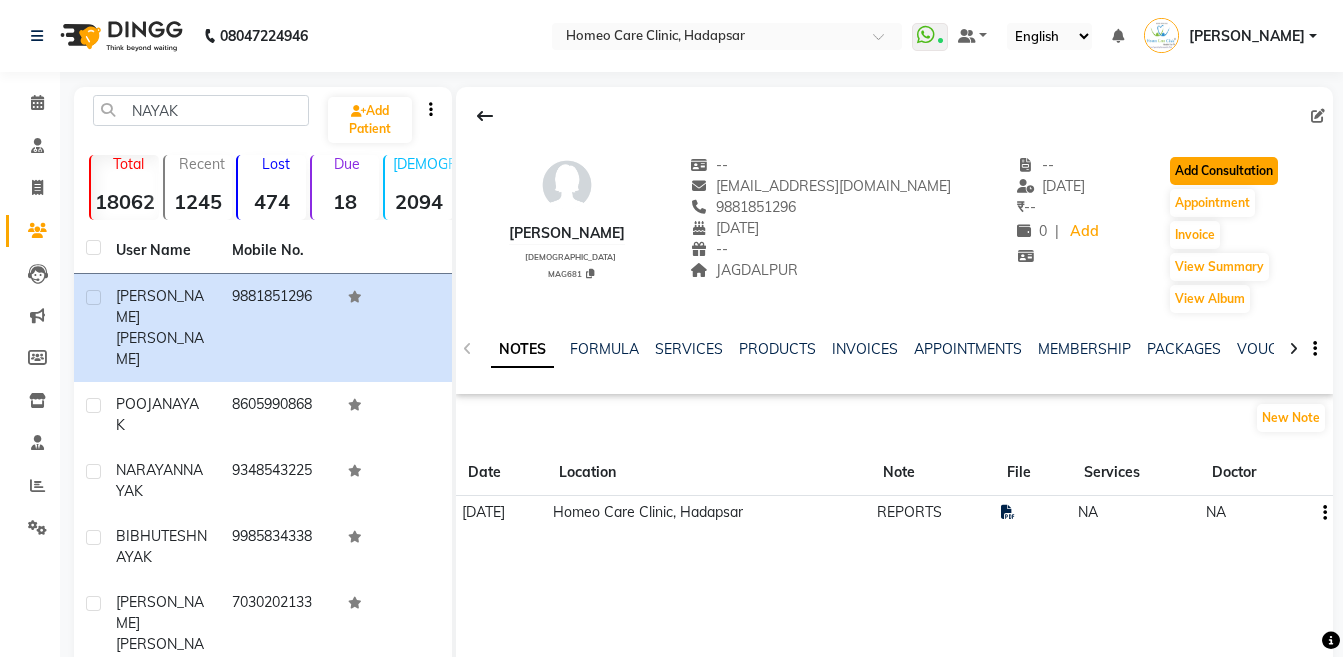 click on "Add Consultation" 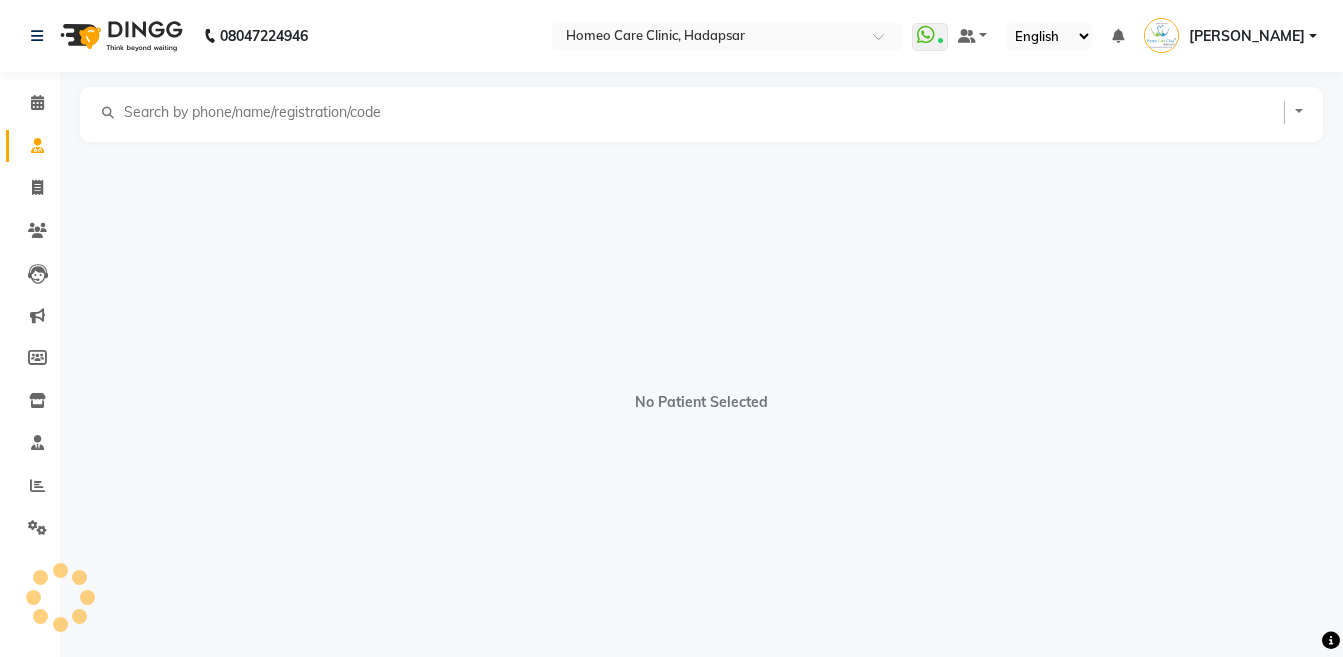 select on "[DEMOGRAPHIC_DATA]" 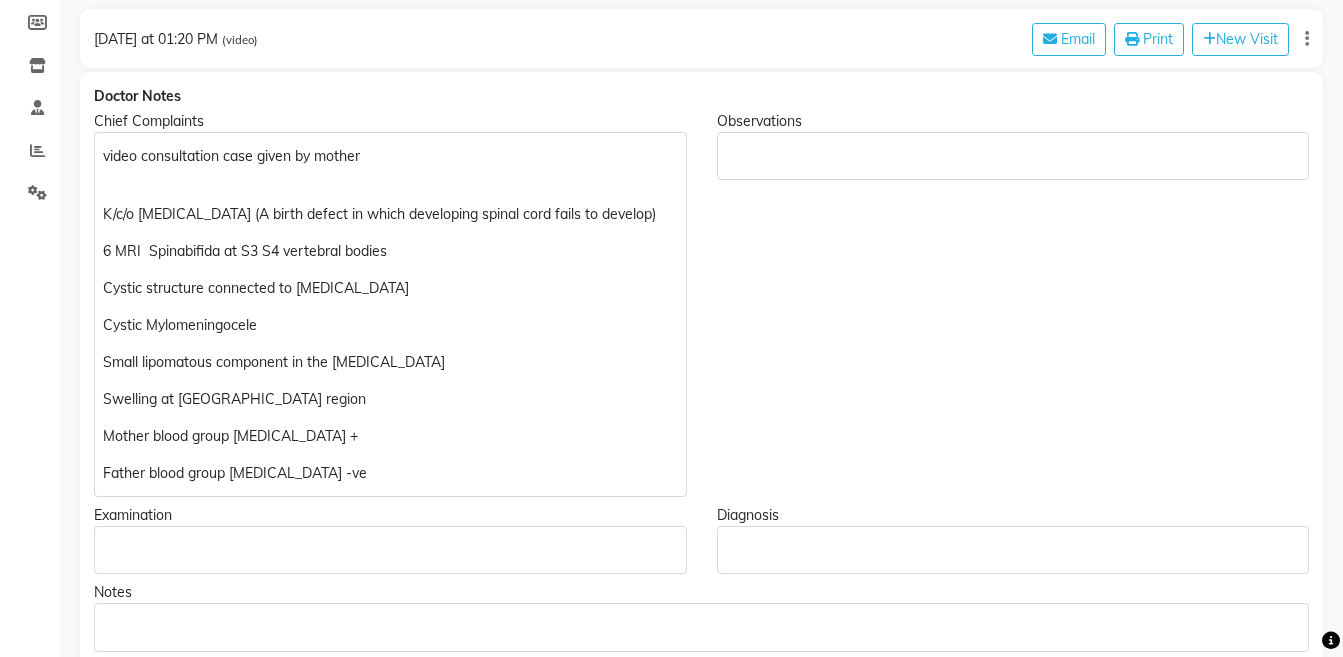 scroll, scrollTop: 338, scrollLeft: 0, axis: vertical 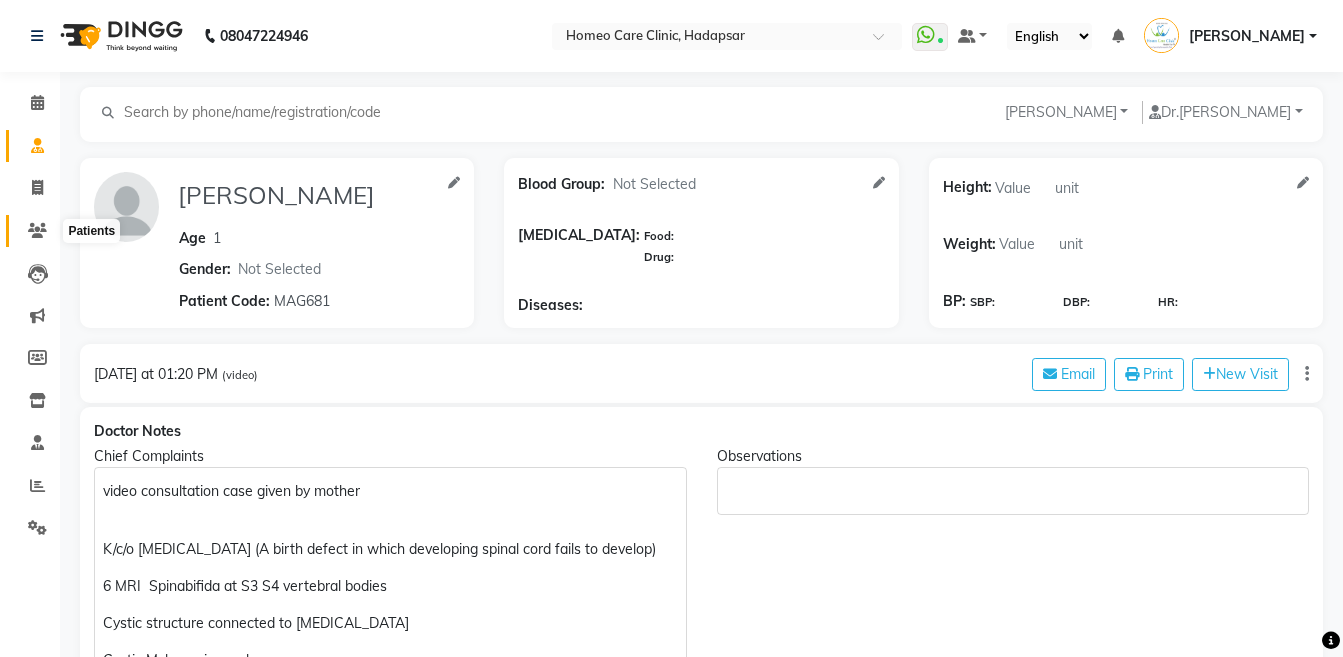 click 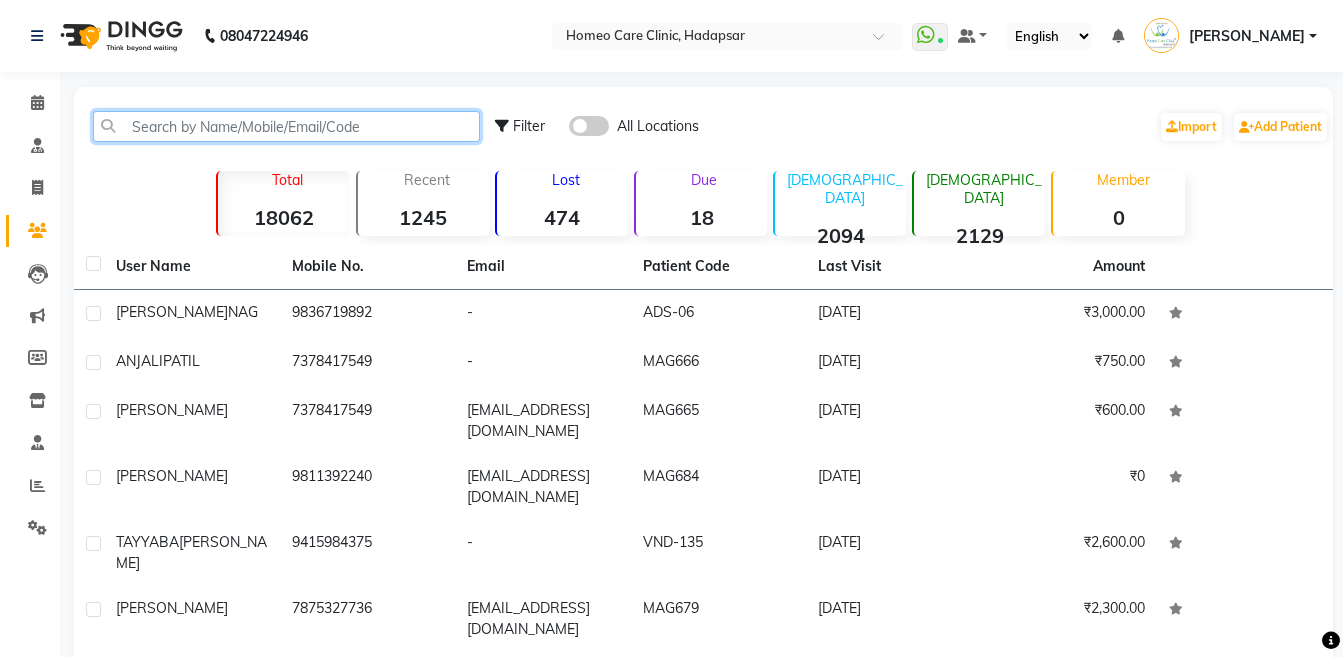 click 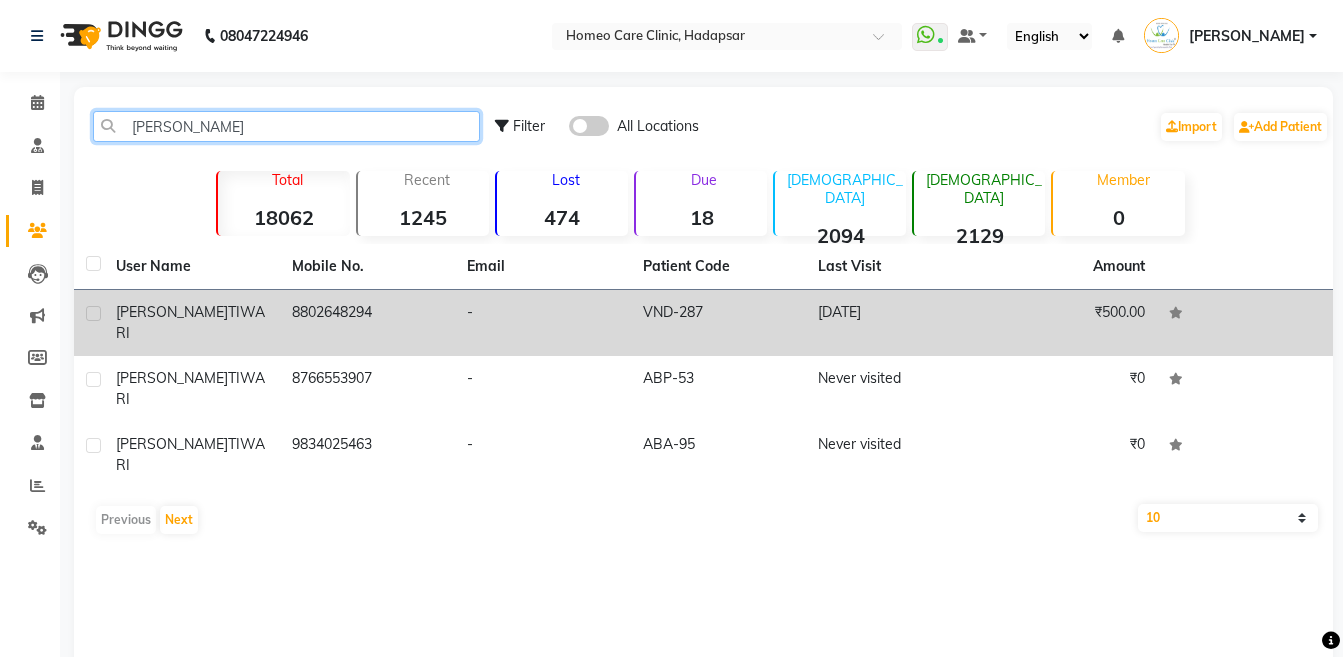 type on "anand tiwari" 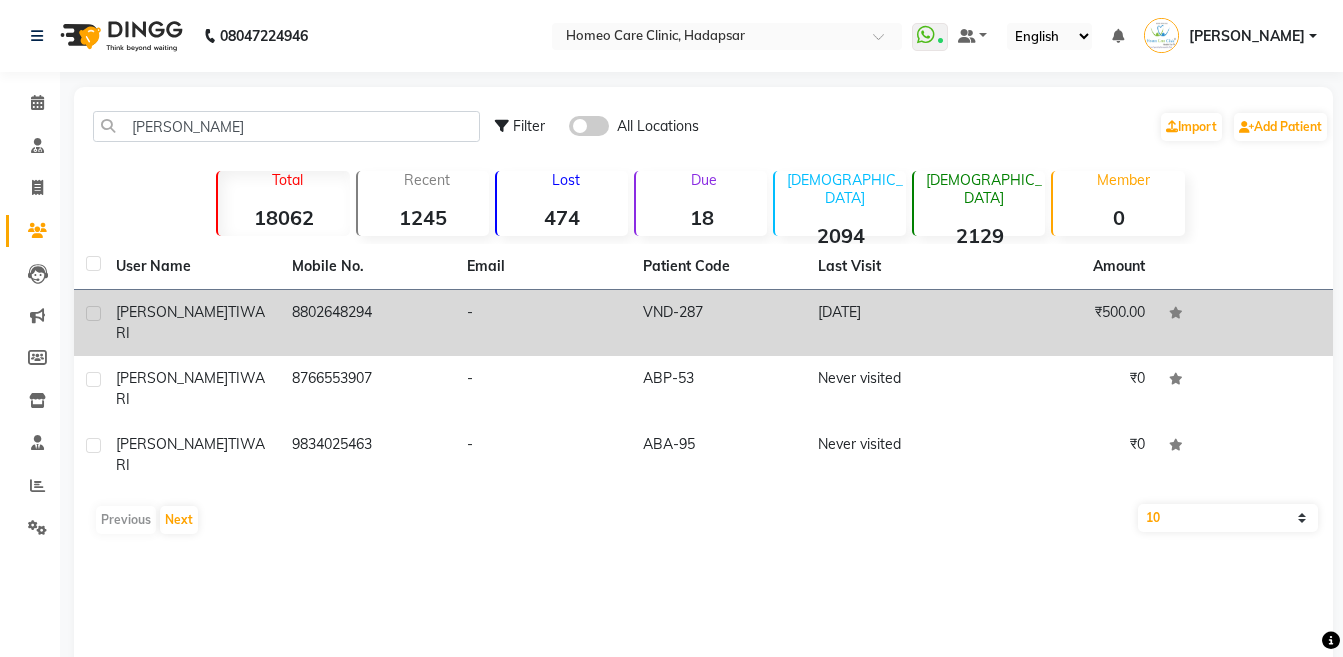 click on "ANAND  TIWARI" 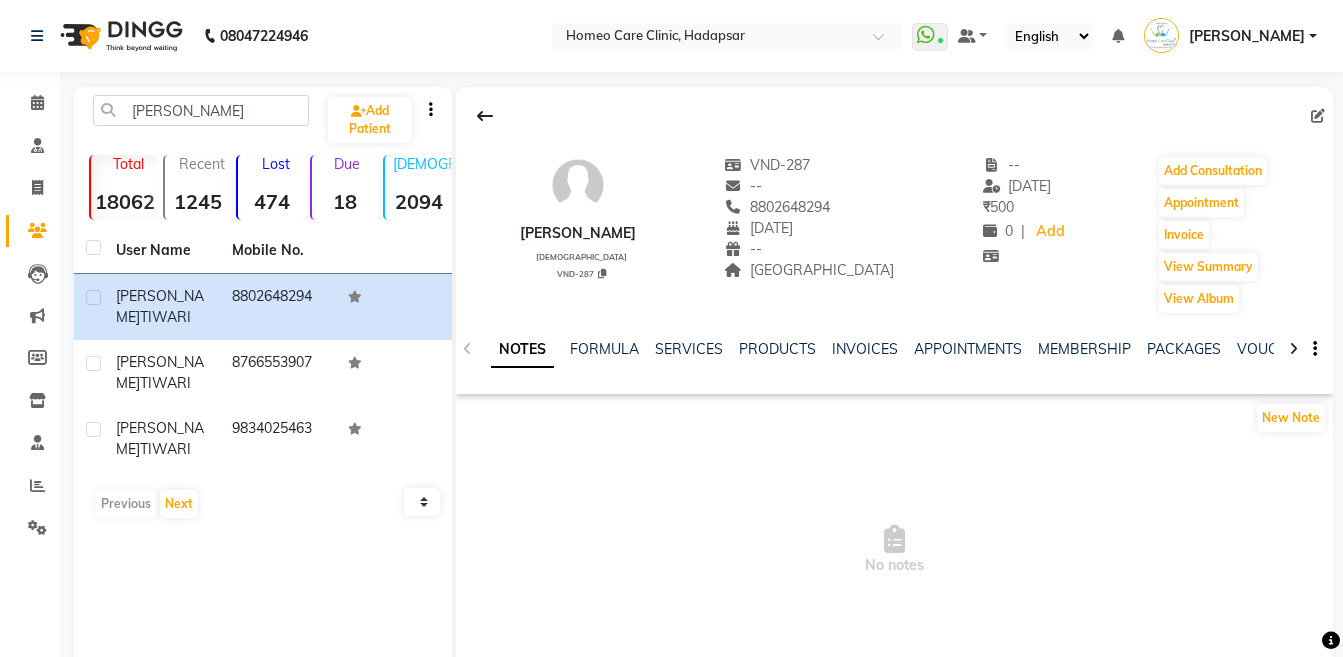 click 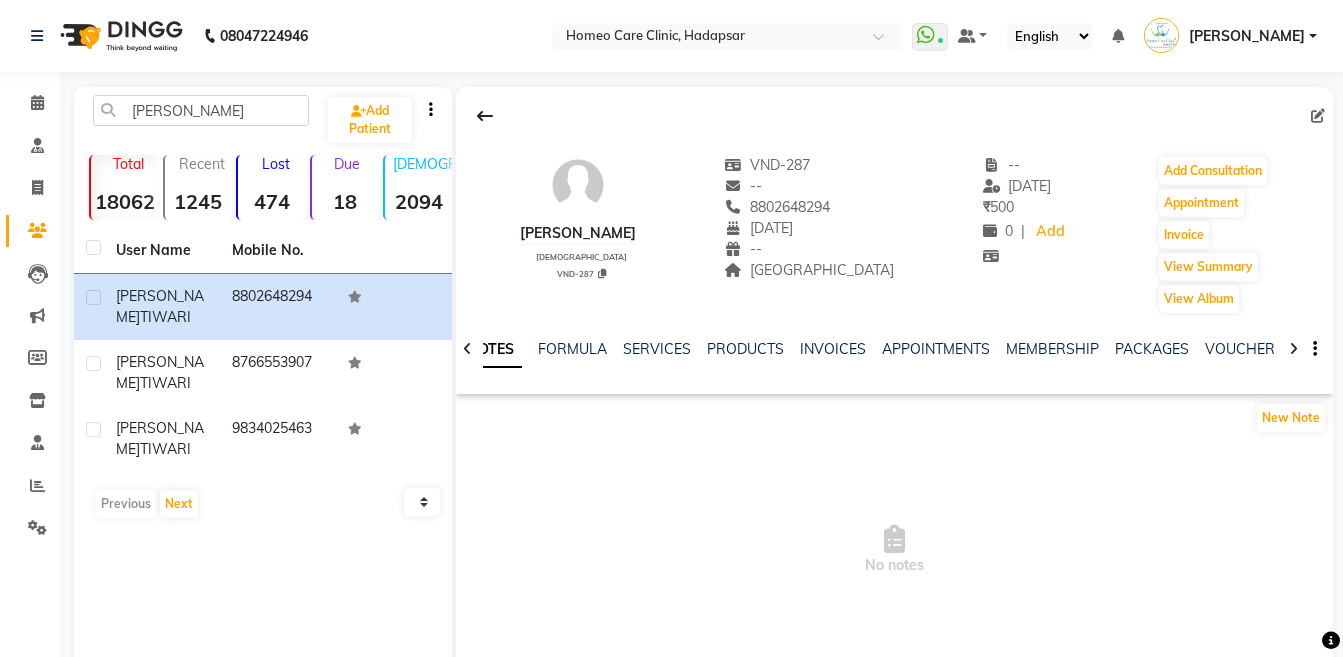 click 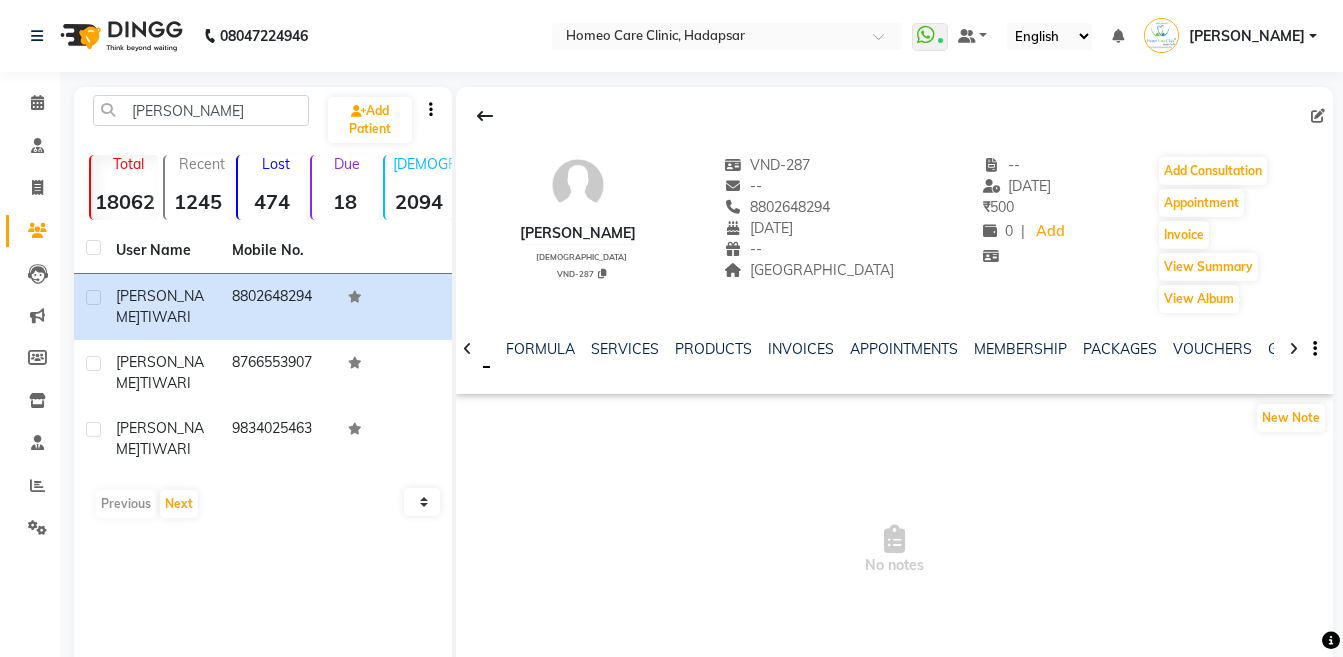 click 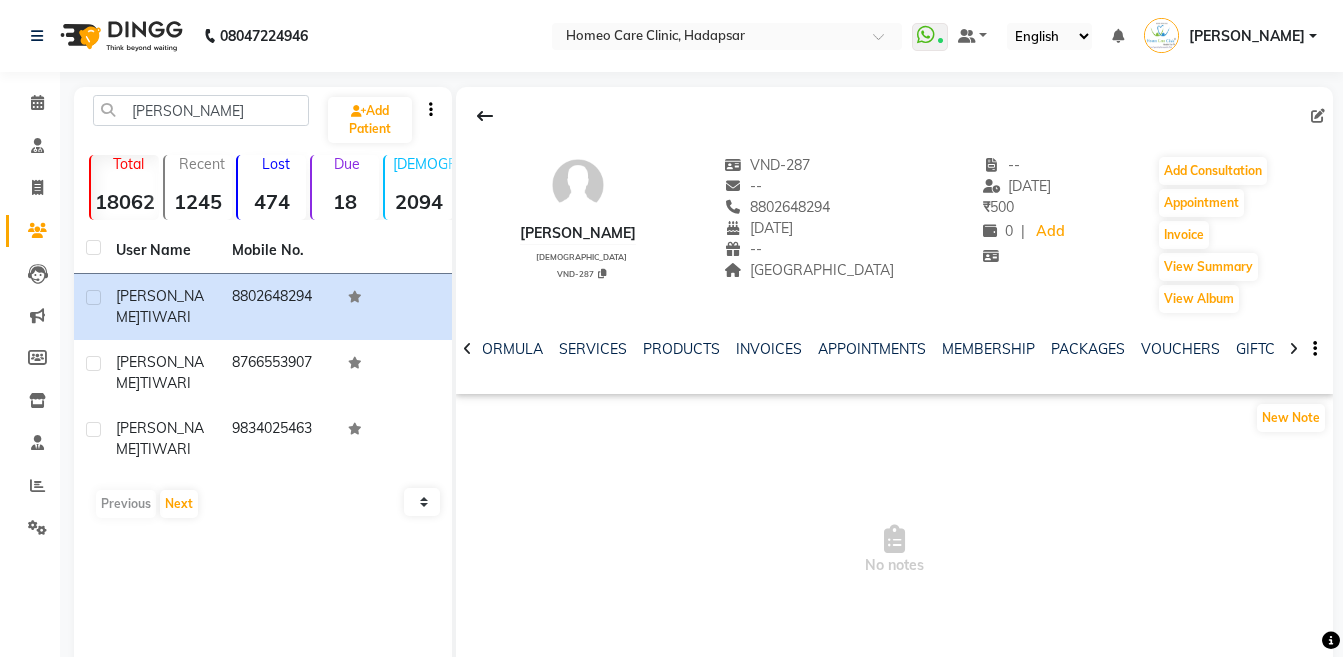 click 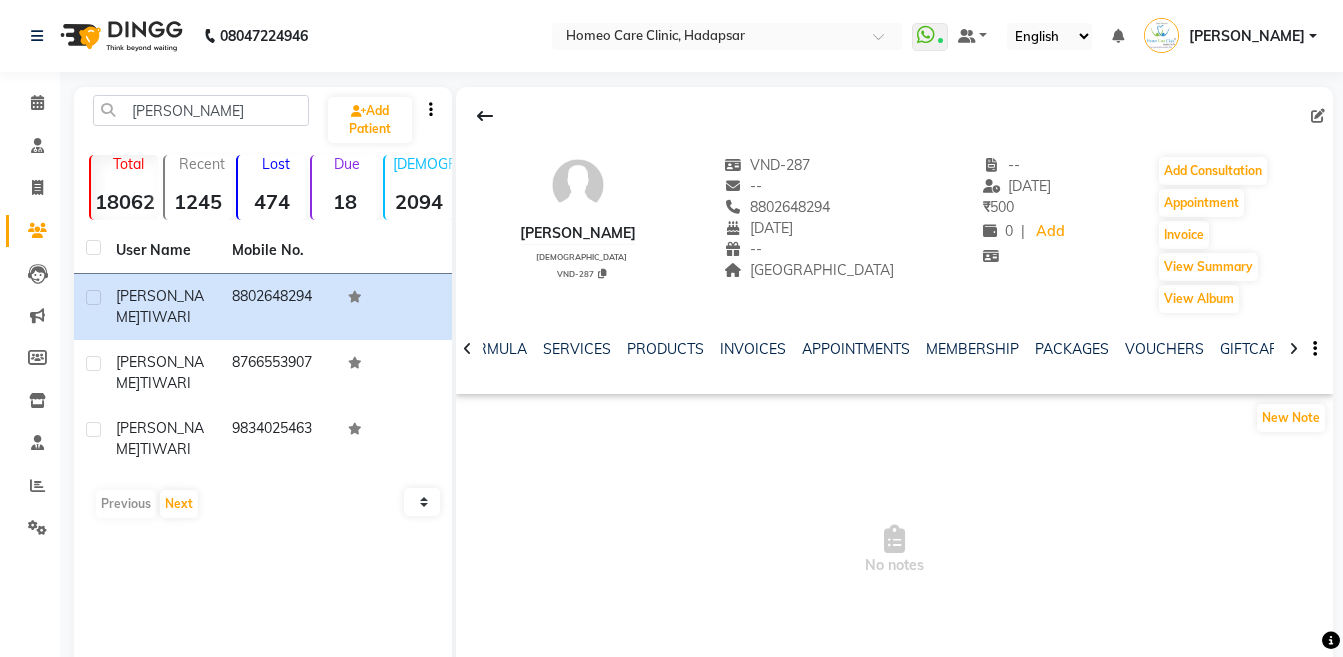 click 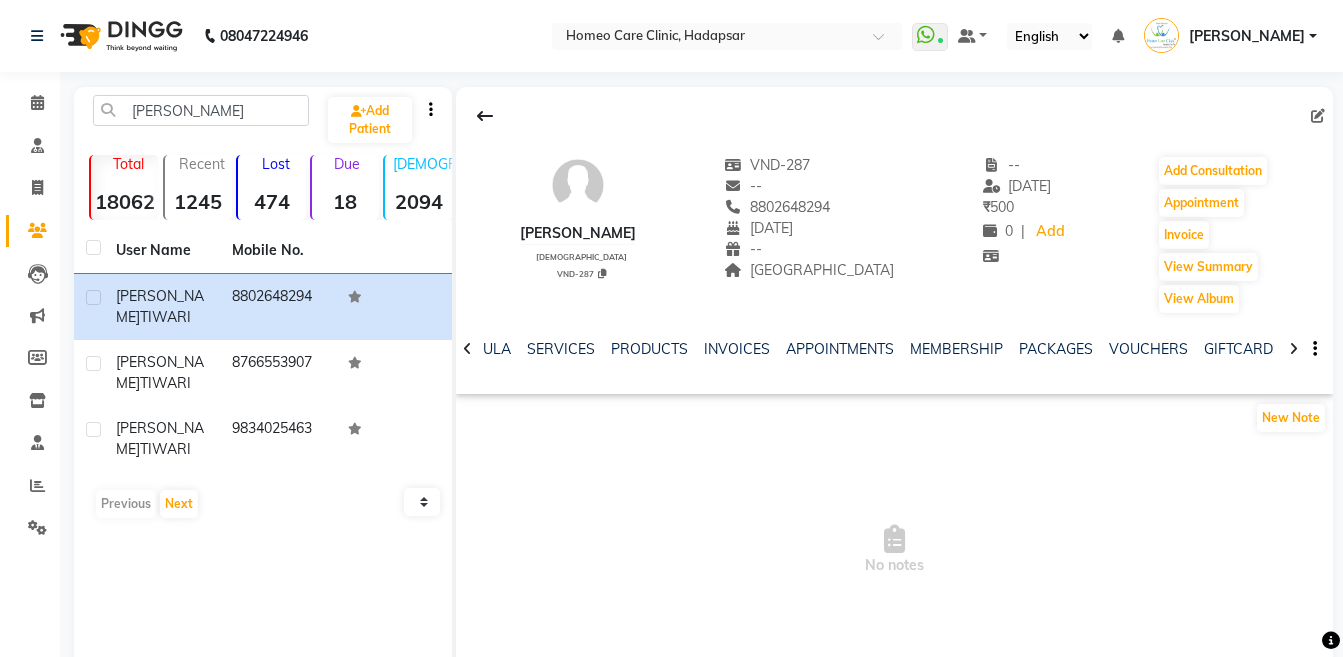 click 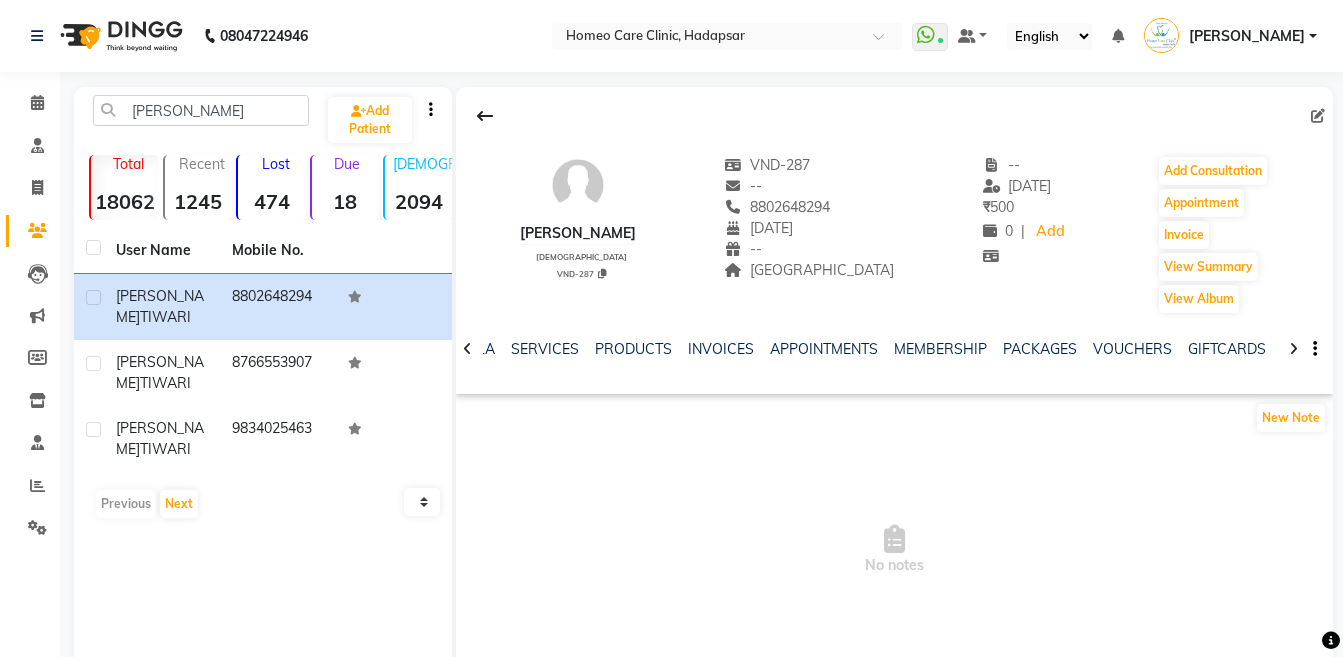 click 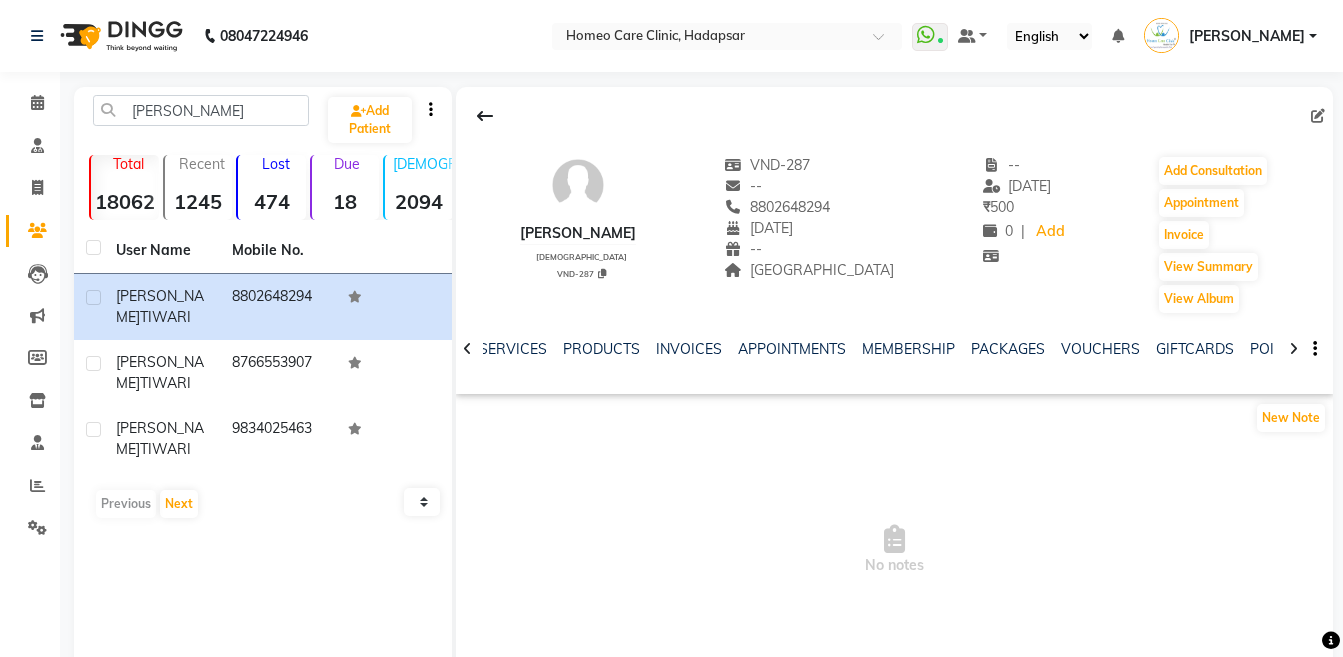 click 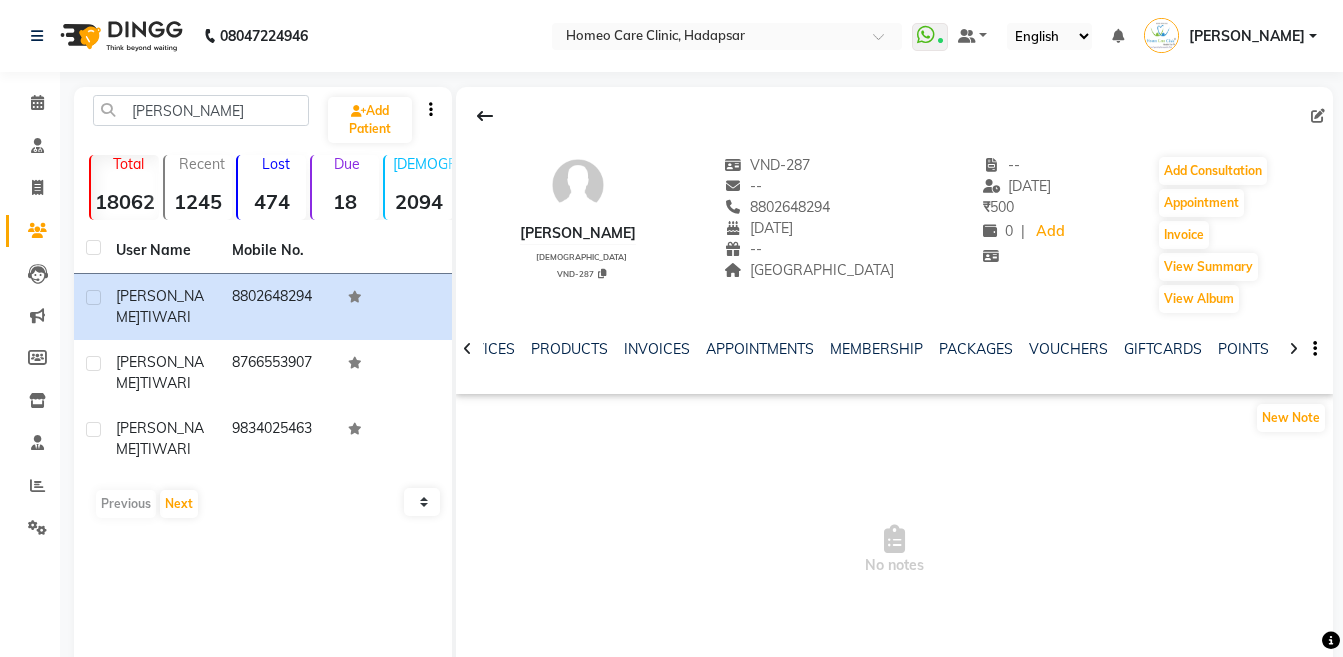click 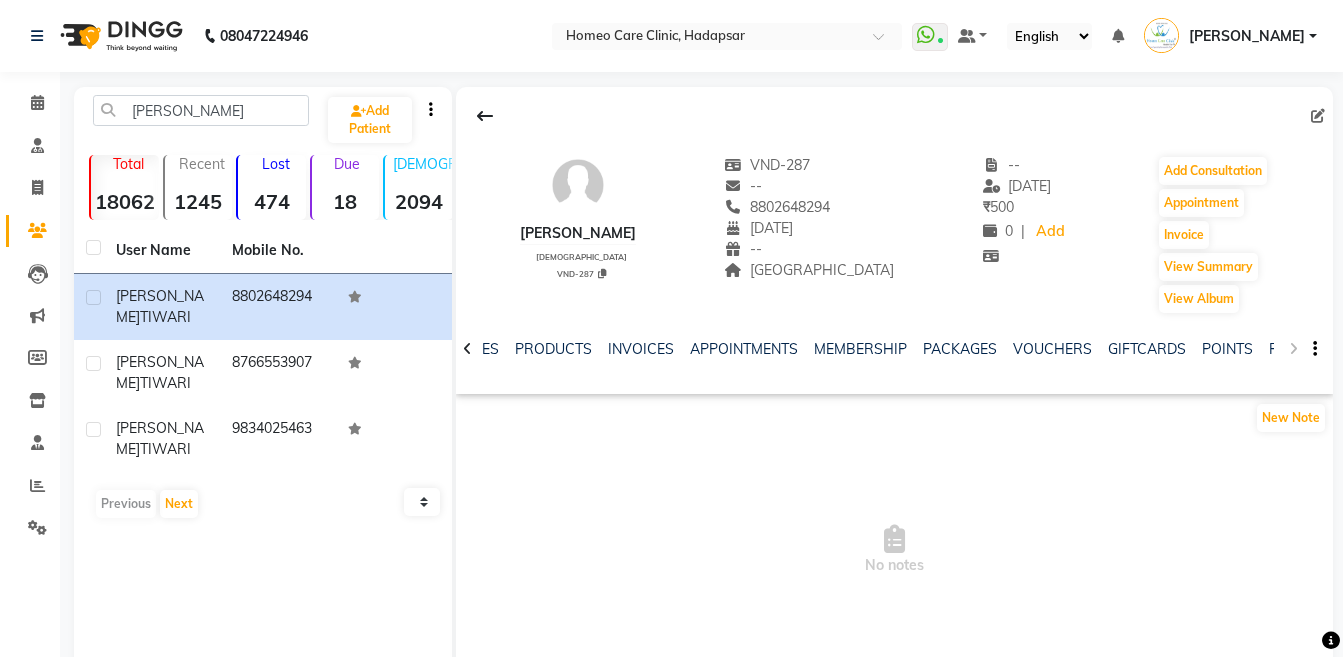click on "NOTES FORMULA SERVICES PRODUCTS INVOICES APPOINTMENTS MEMBERSHIP PACKAGES VOUCHERS GIFTCARDS POINTS FORMS FAMILY CARDS WALLET" 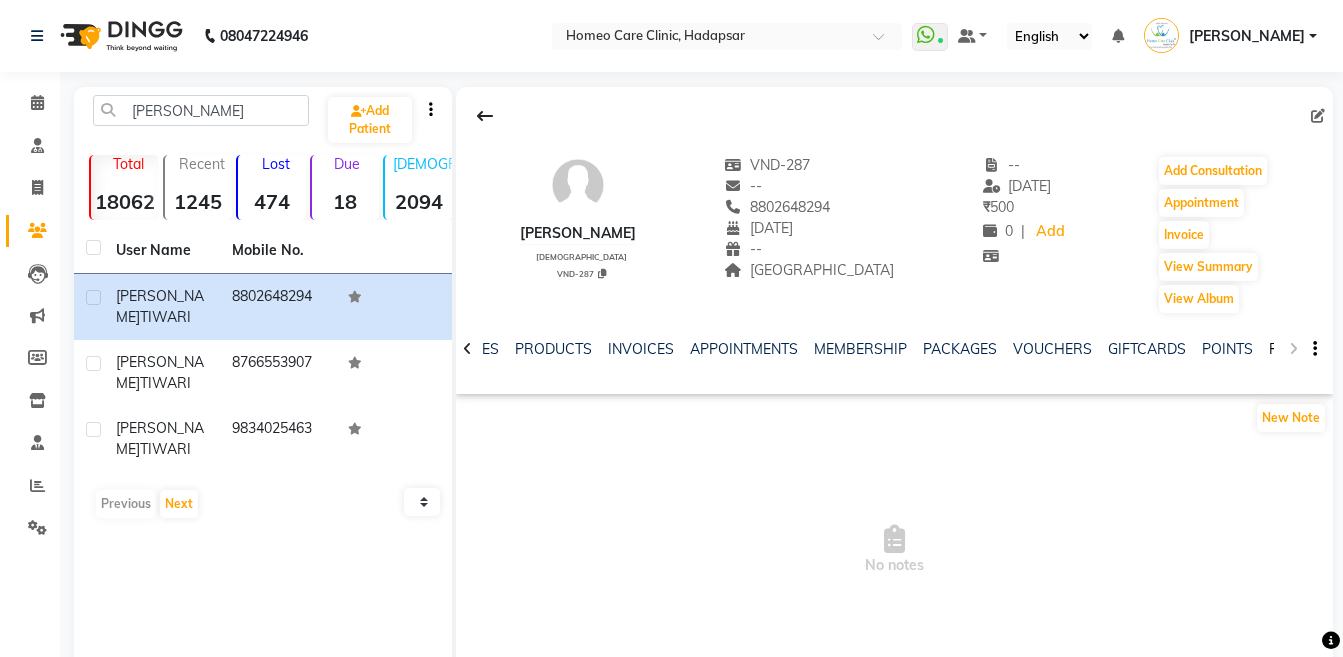 click on "FORMS" 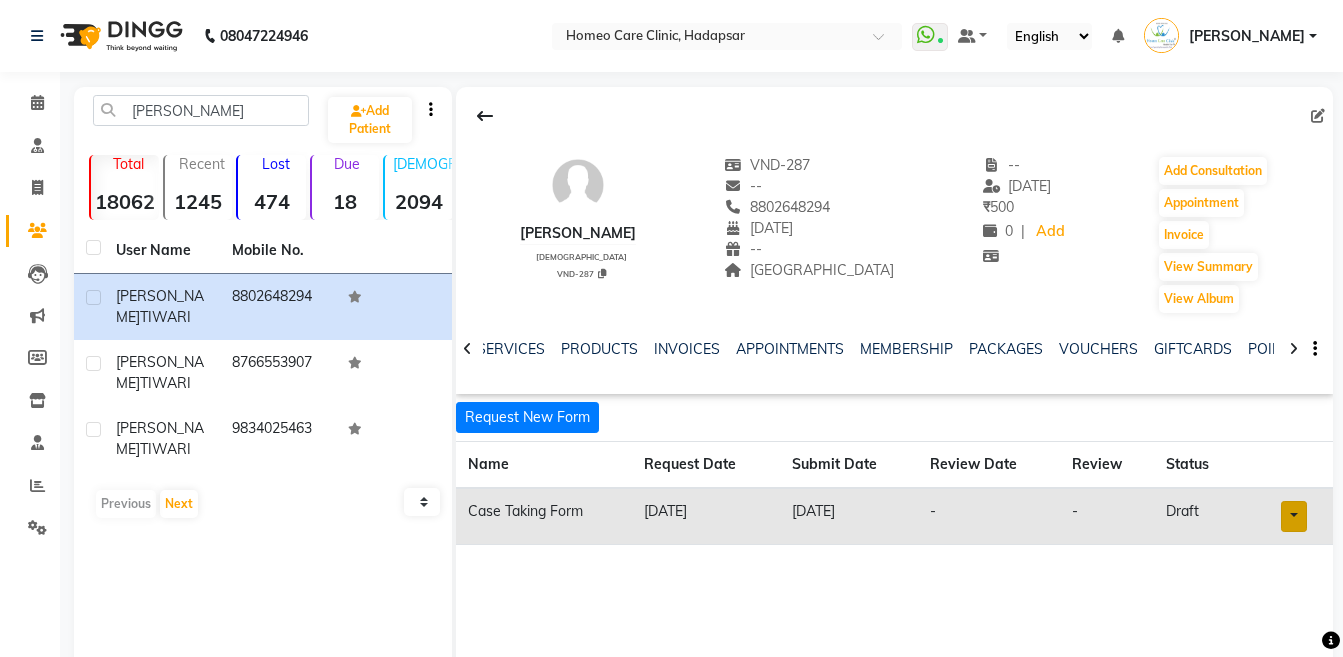 click at bounding box center (1294, 516) 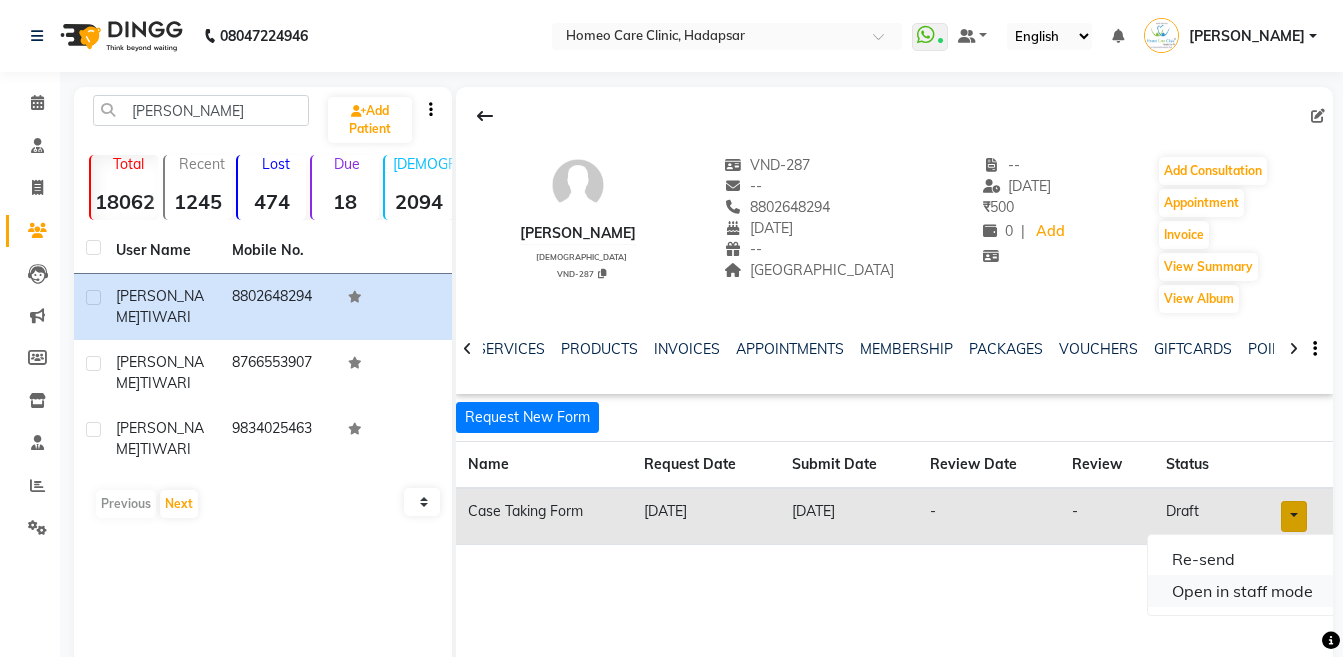 click on "Open in staff mode" 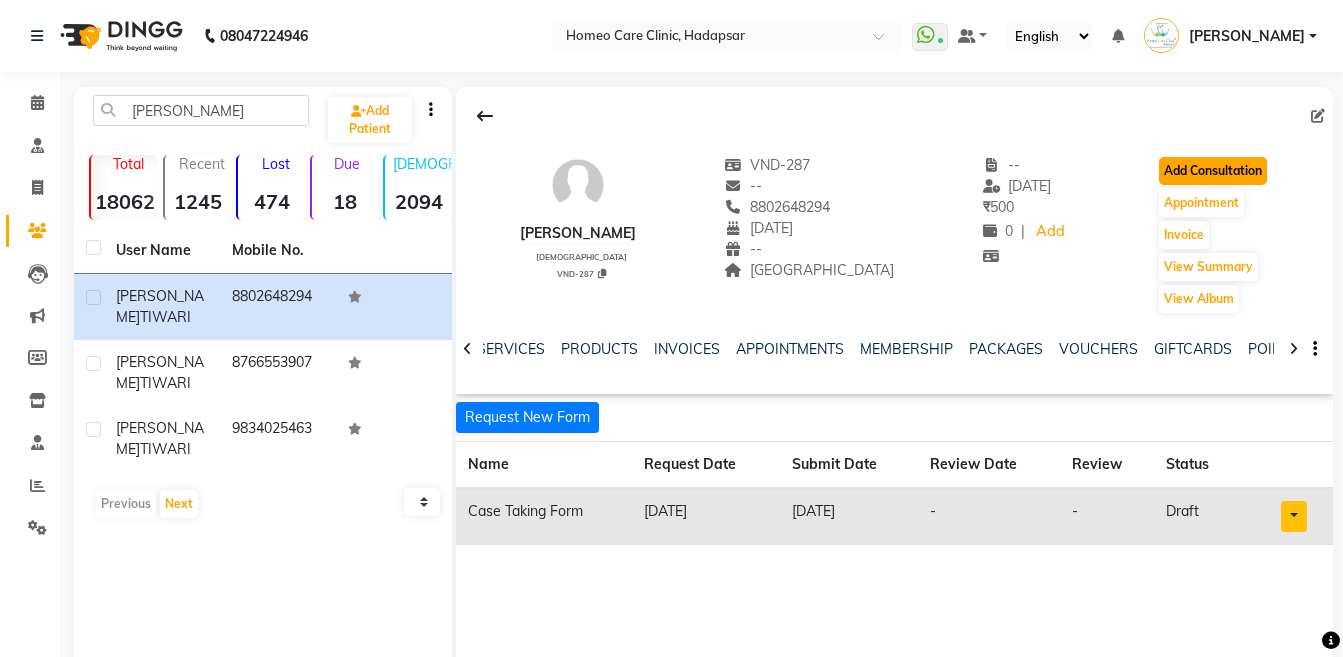 click on "Add Consultation" 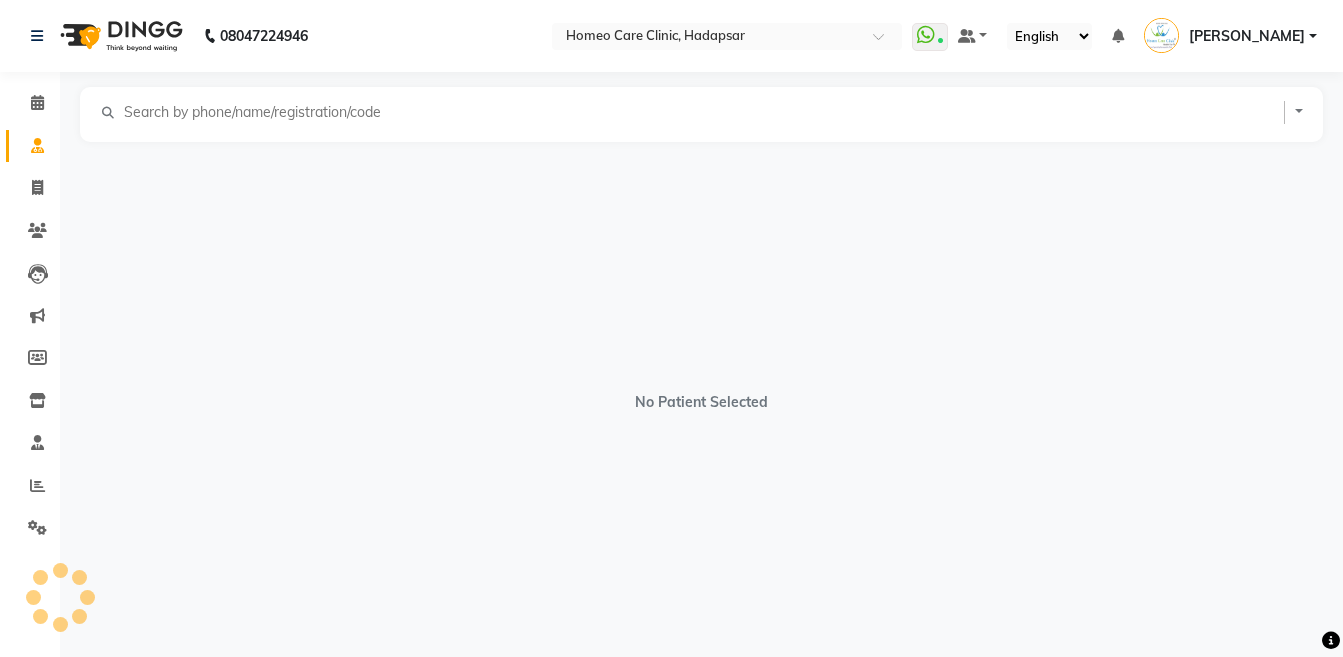 select on "male" 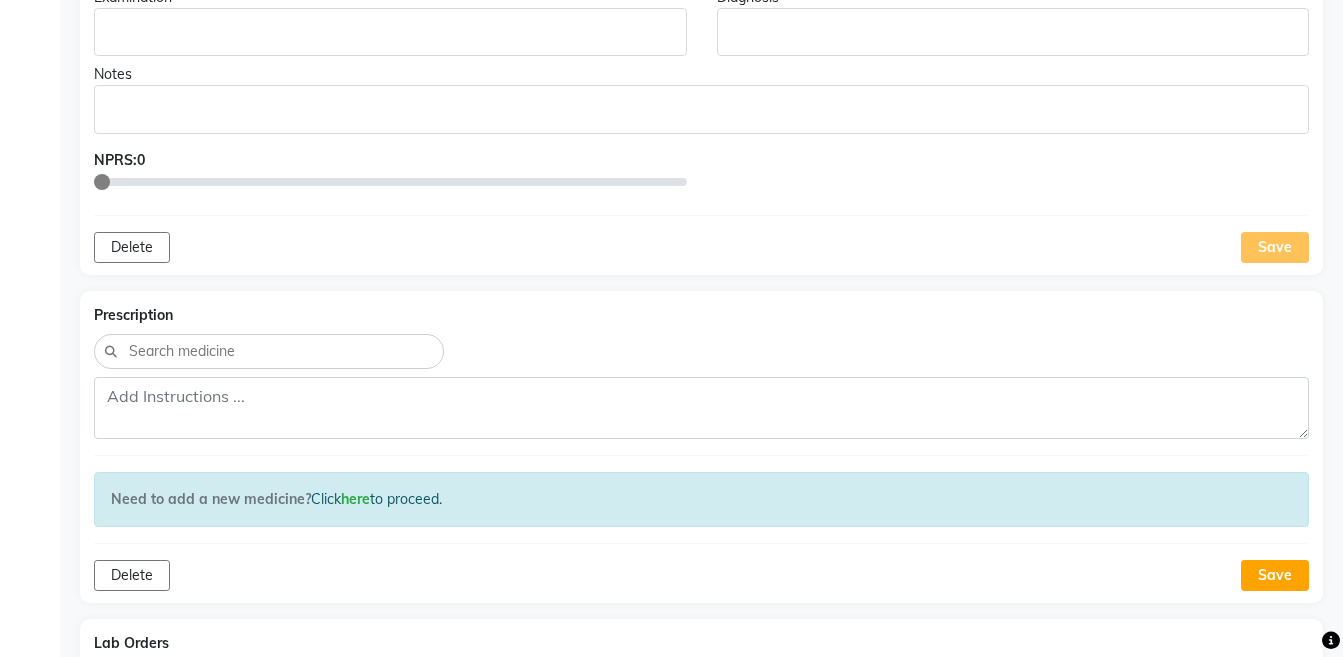 scroll, scrollTop: 14, scrollLeft: 0, axis: vertical 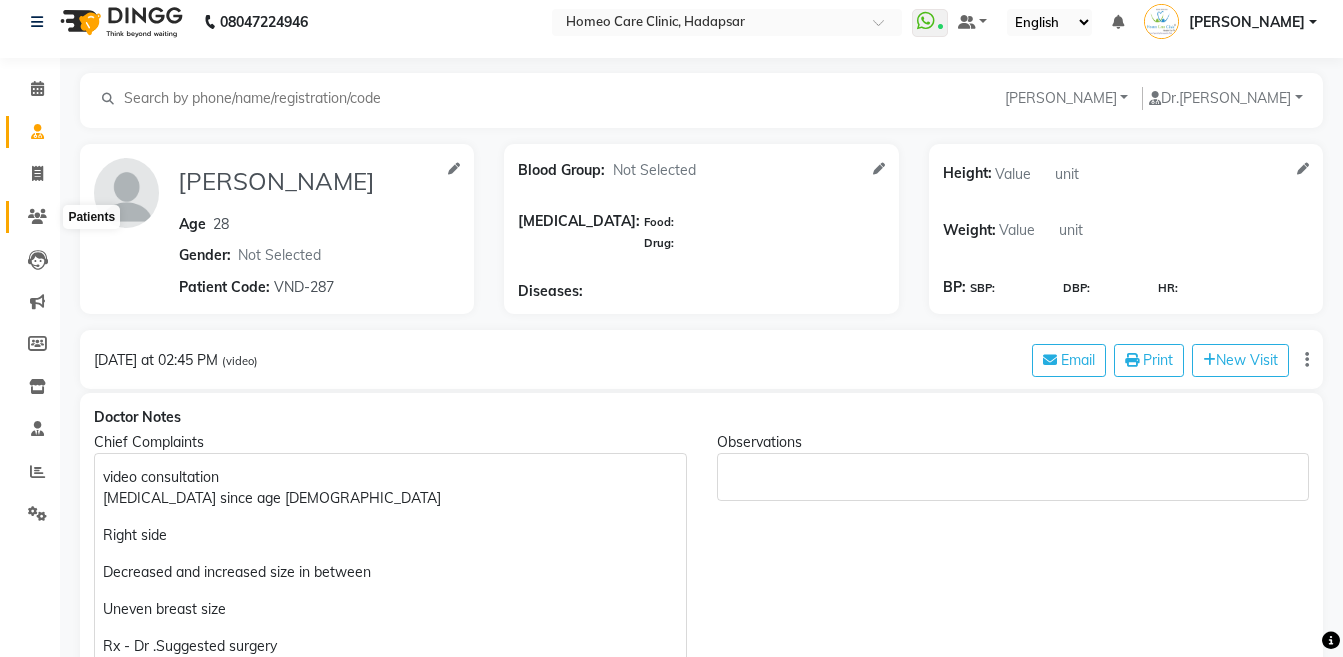 click 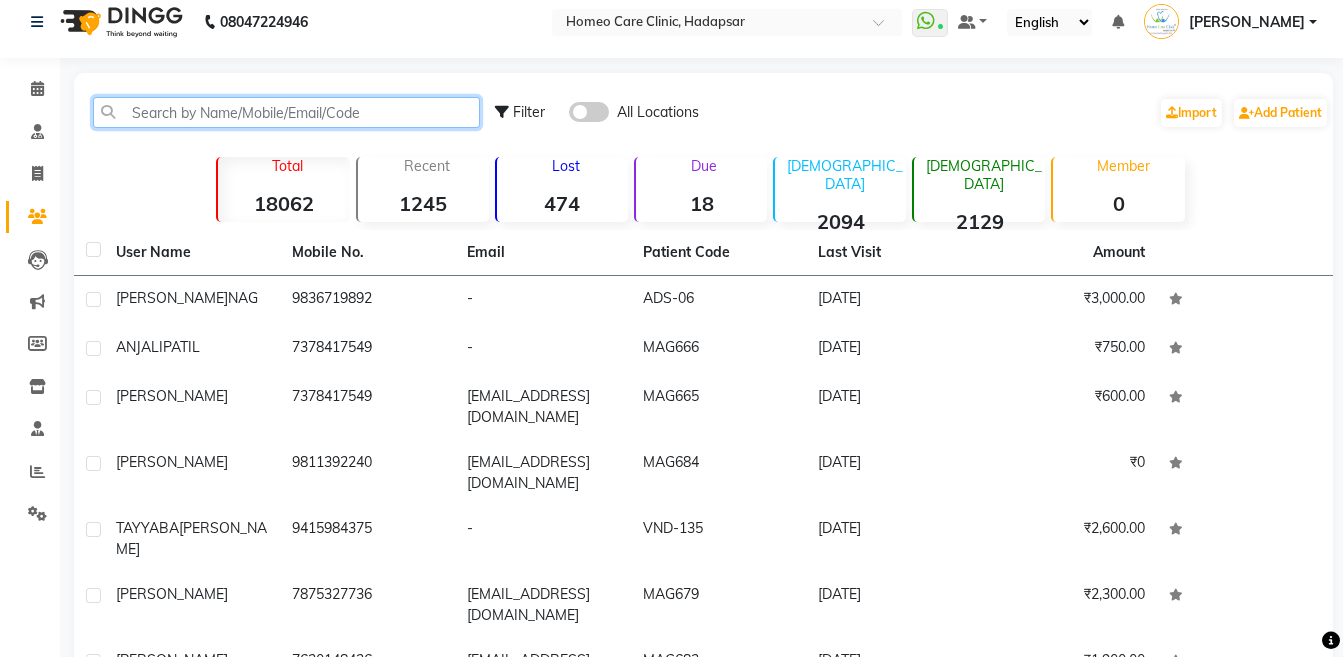 click 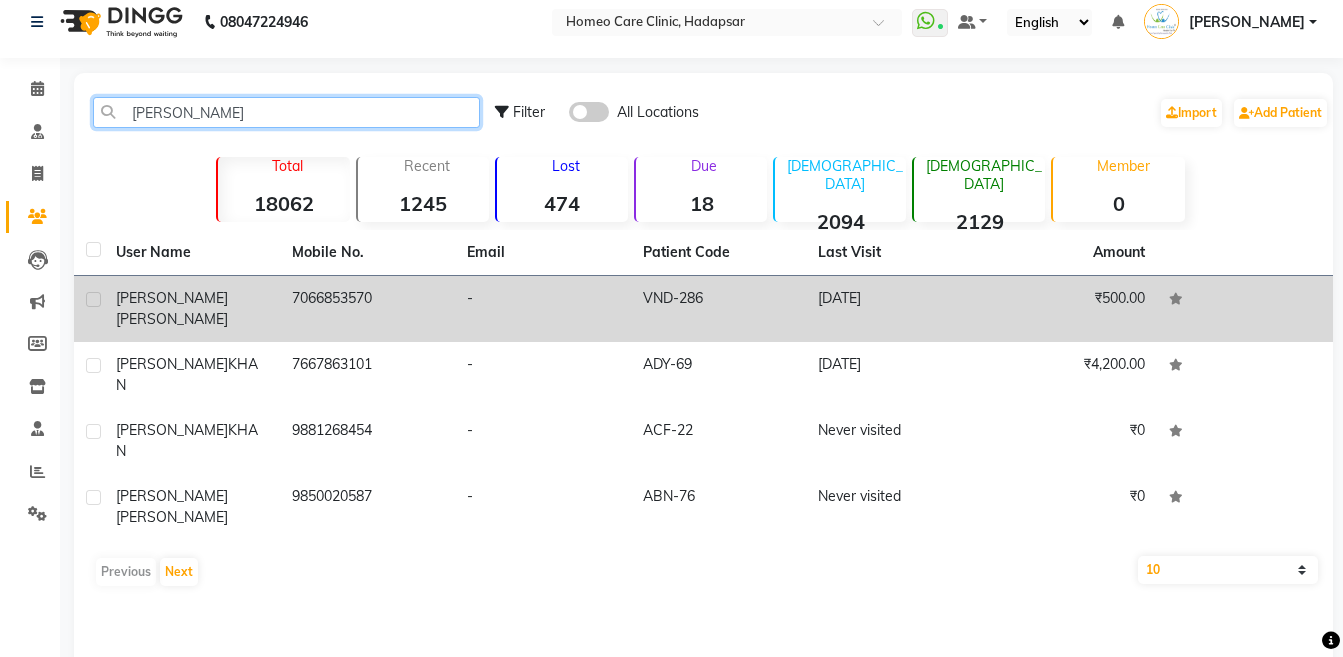 type on "sajid" 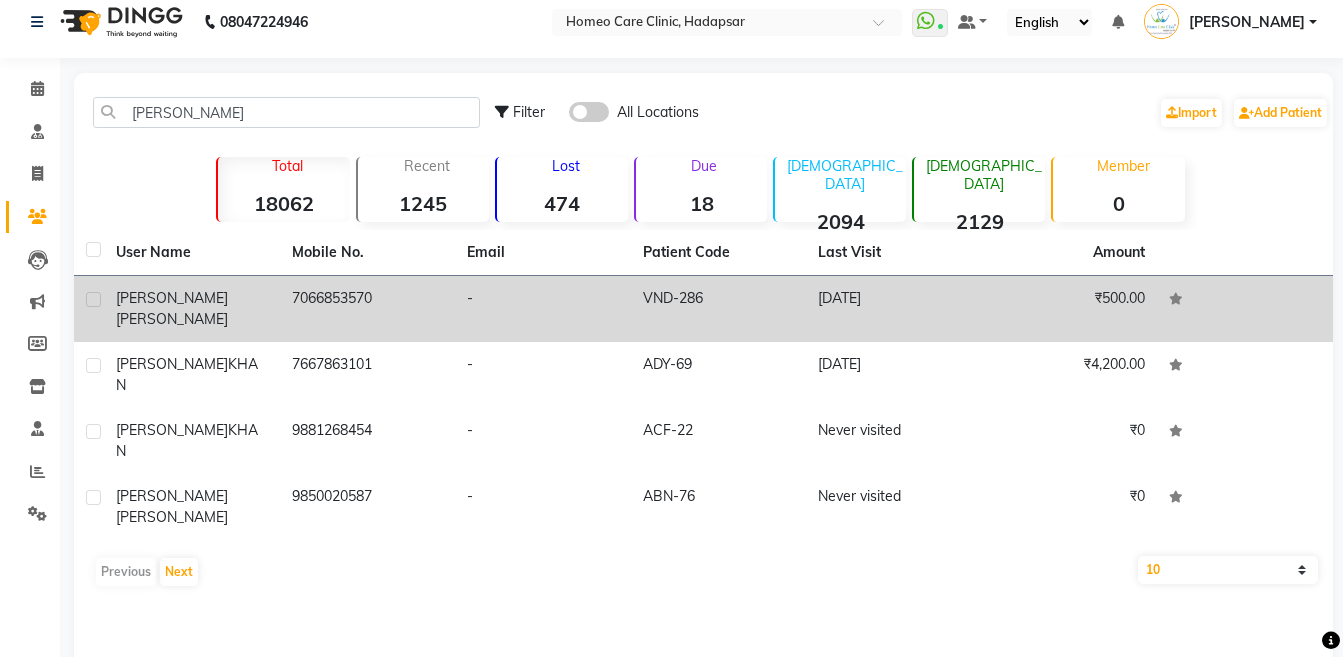 click on "SAJID  KORABU" 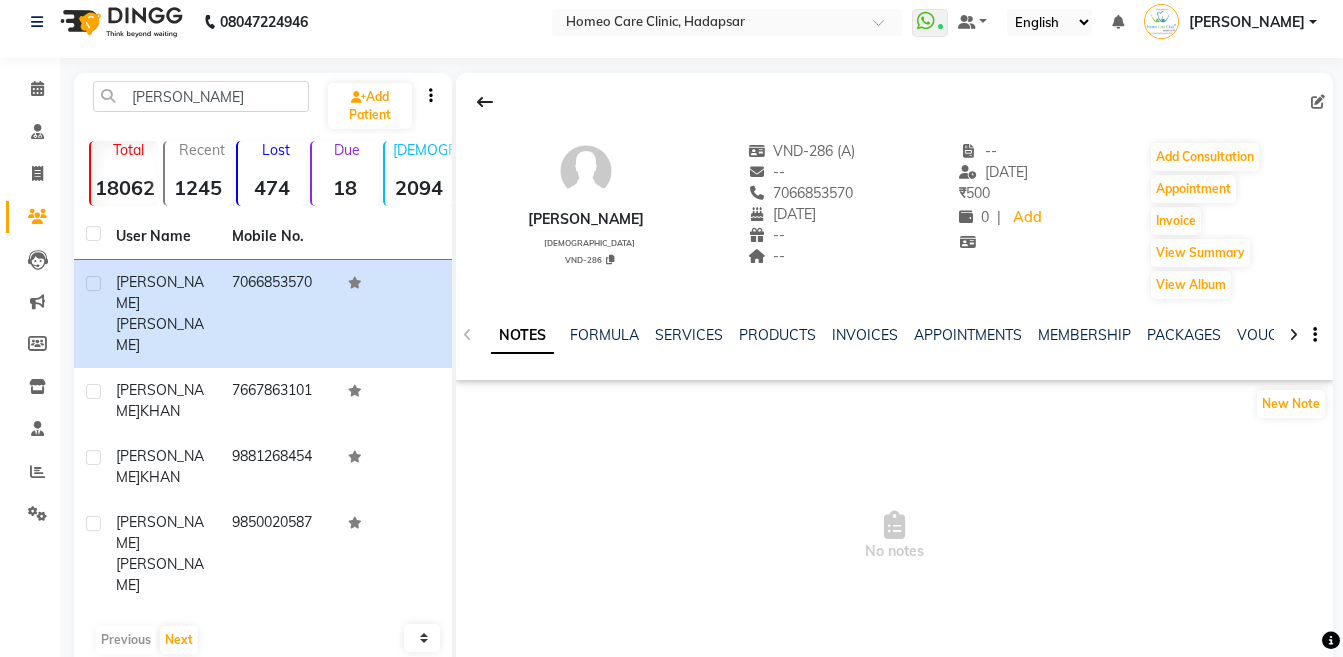 click 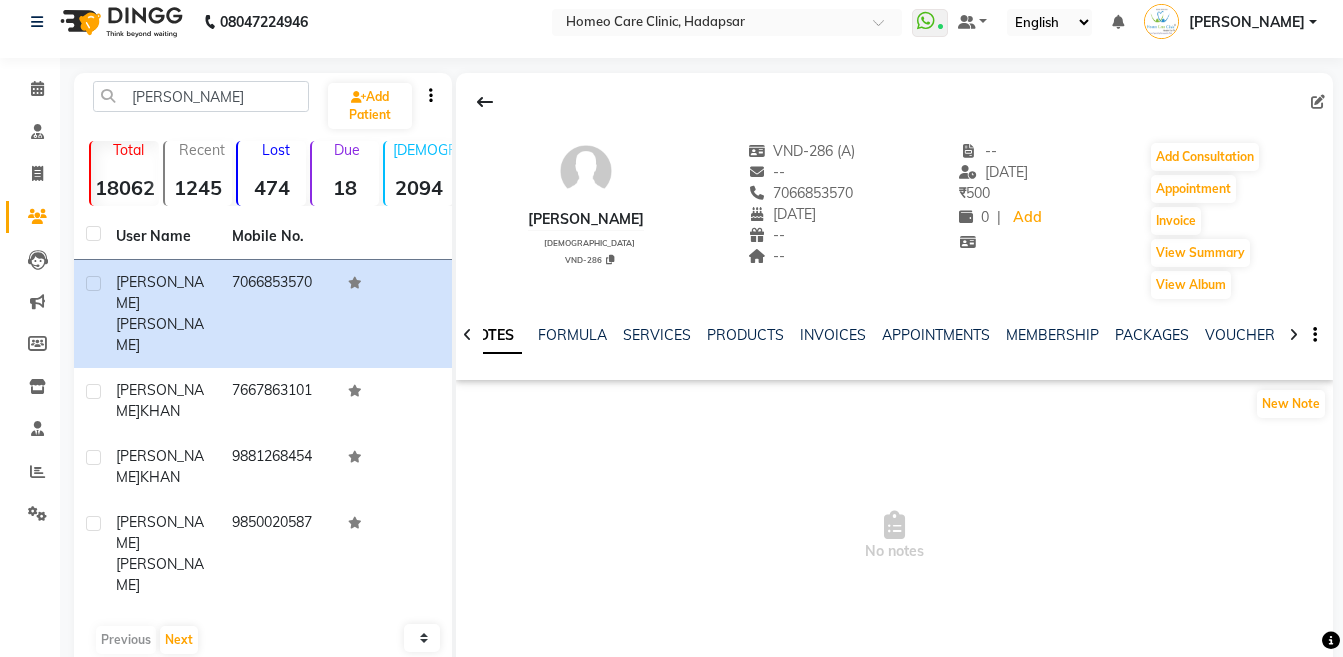 click 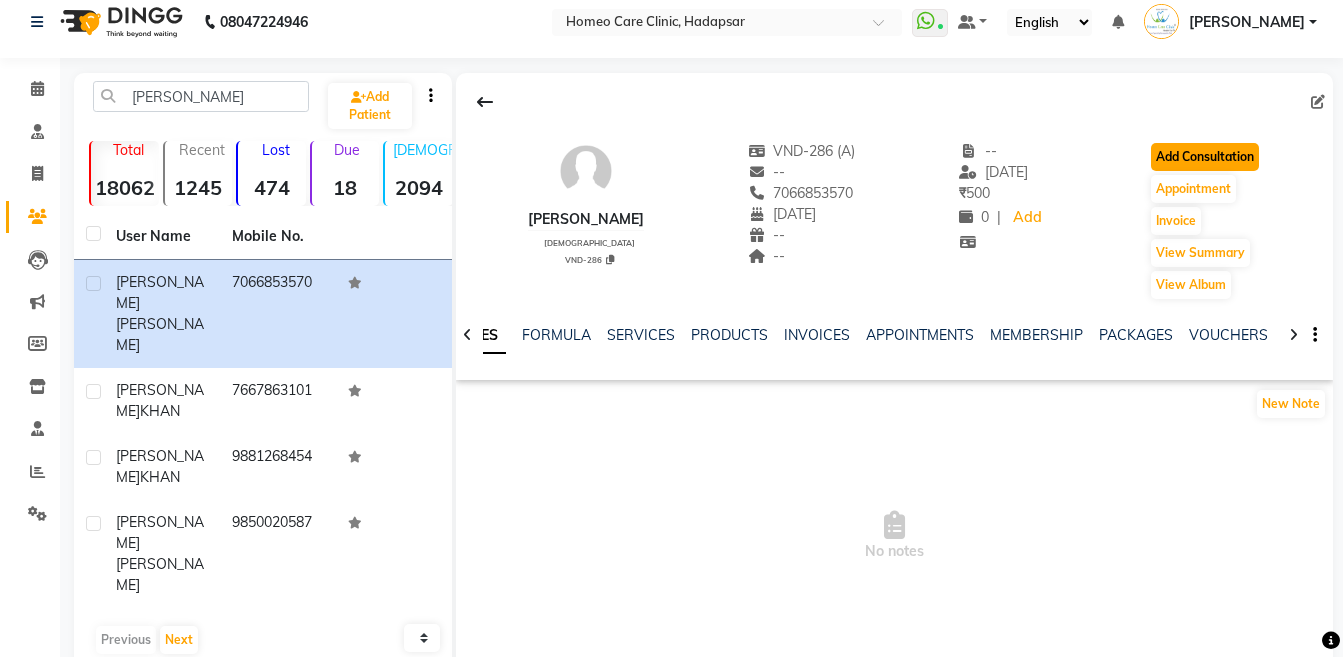 click on "Add Consultation" 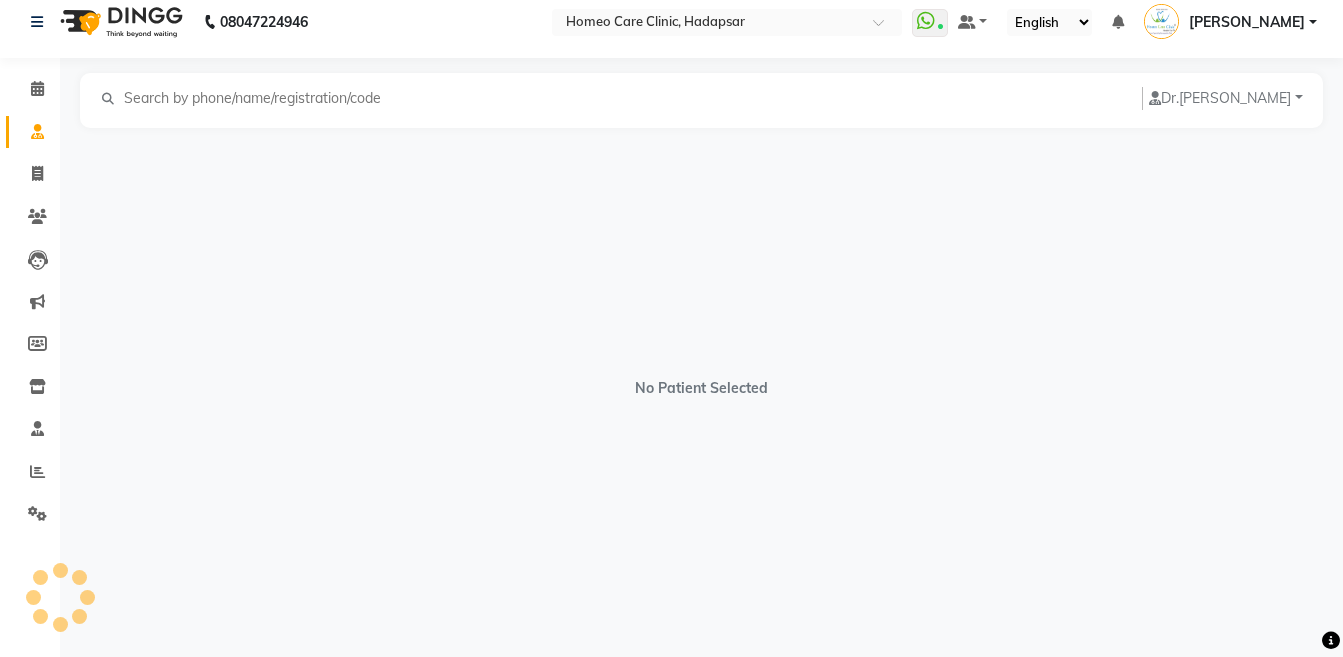 scroll, scrollTop: 0, scrollLeft: 0, axis: both 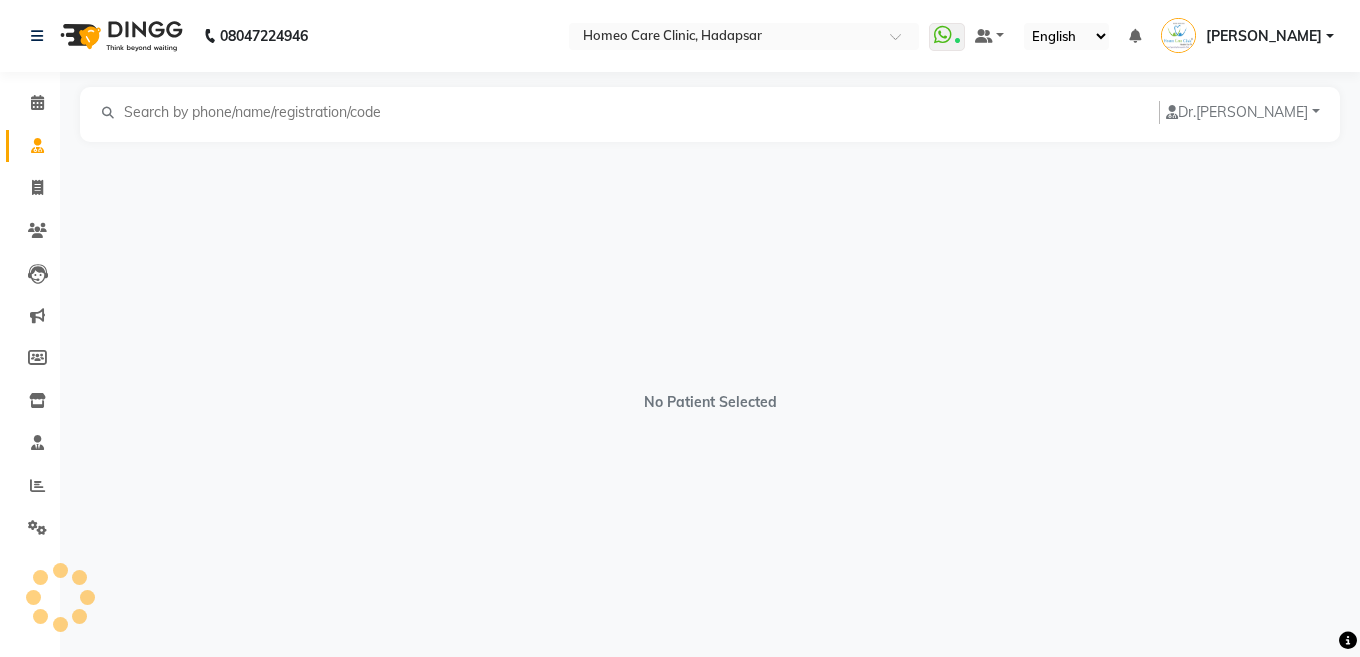 select on "male" 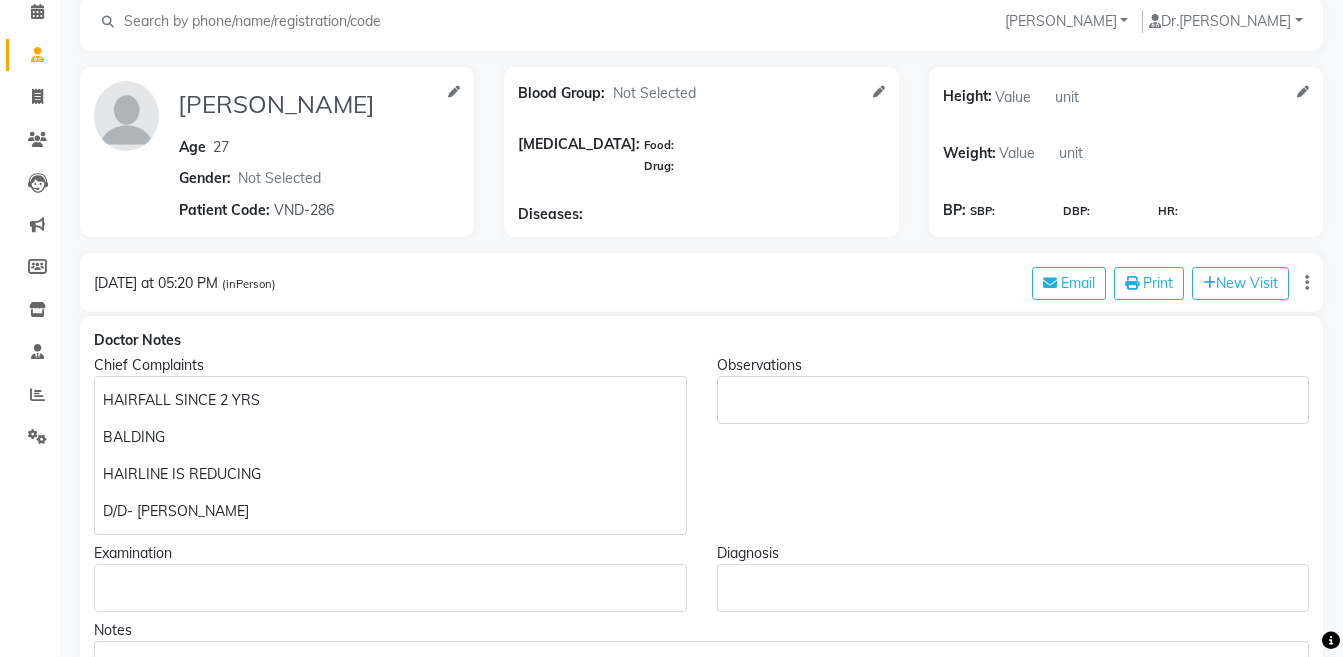 scroll, scrollTop: 0, scrollLeft: 0, axis: both 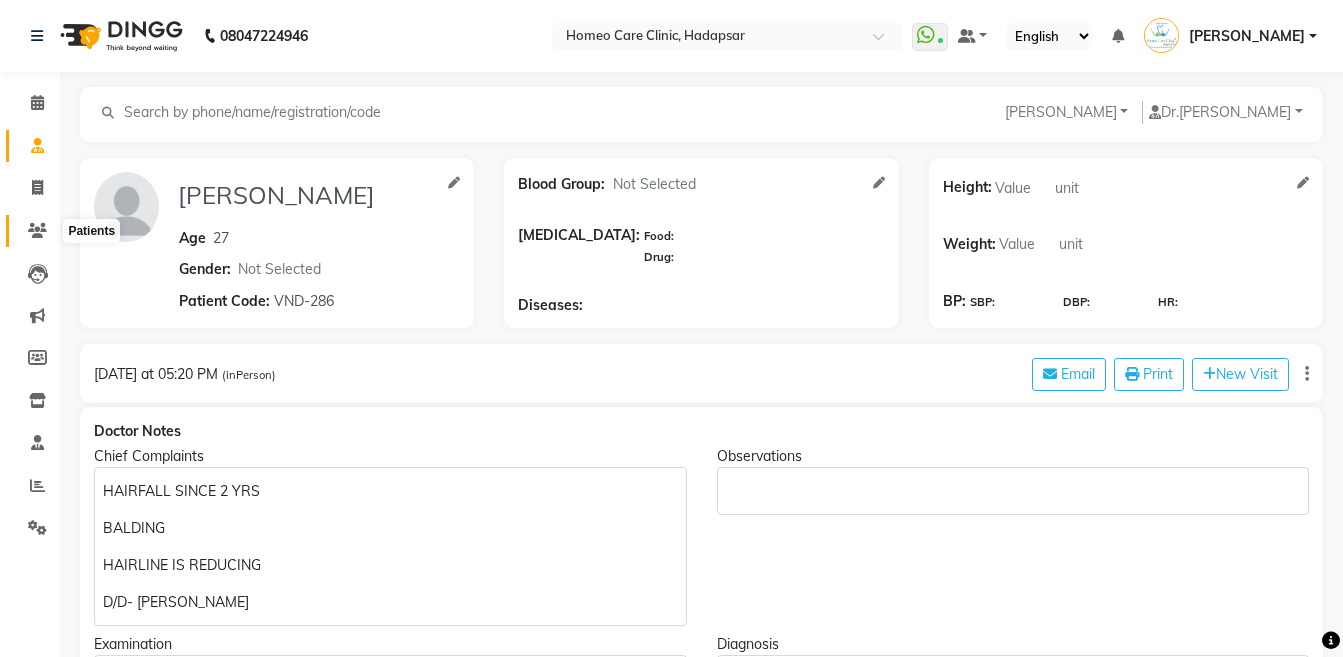 click 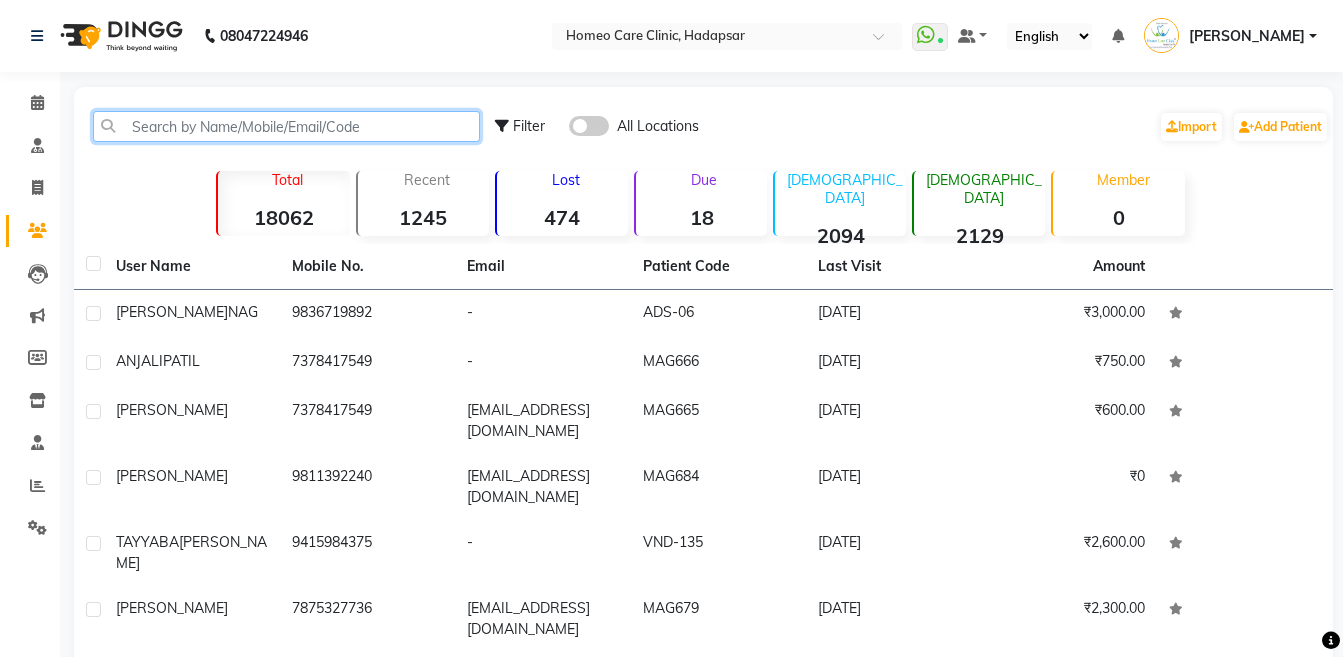 click 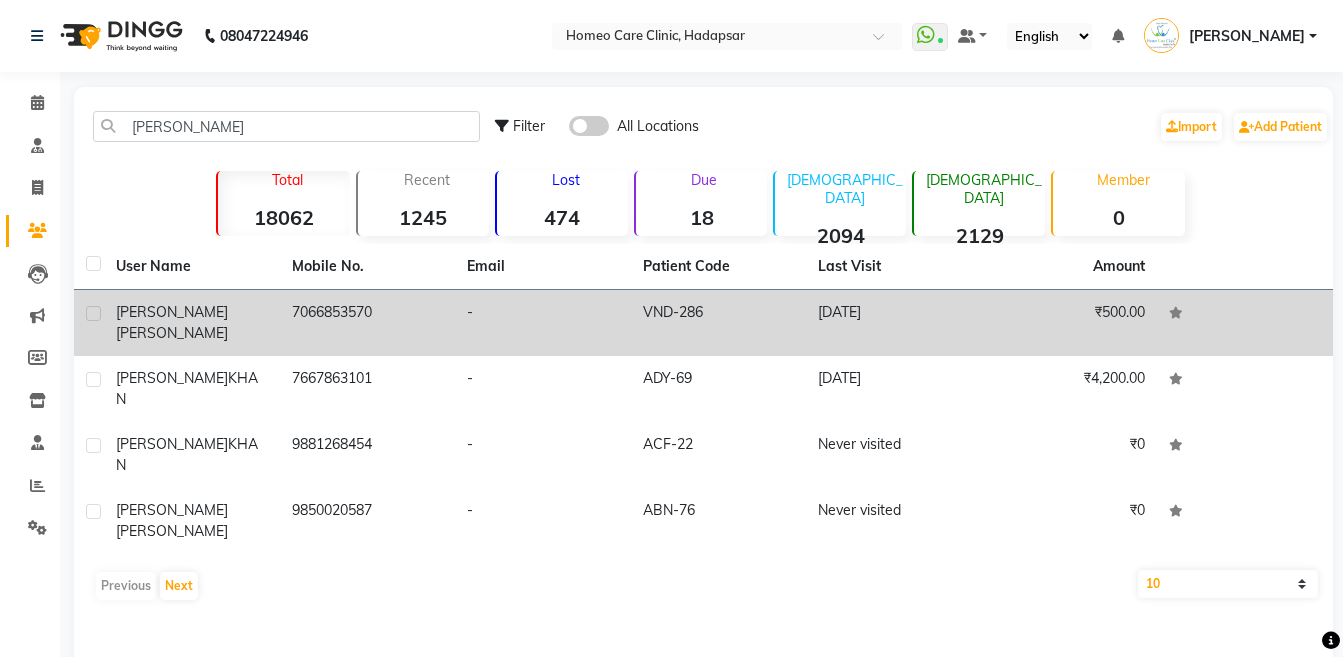 click on "SAJID  KORABU" 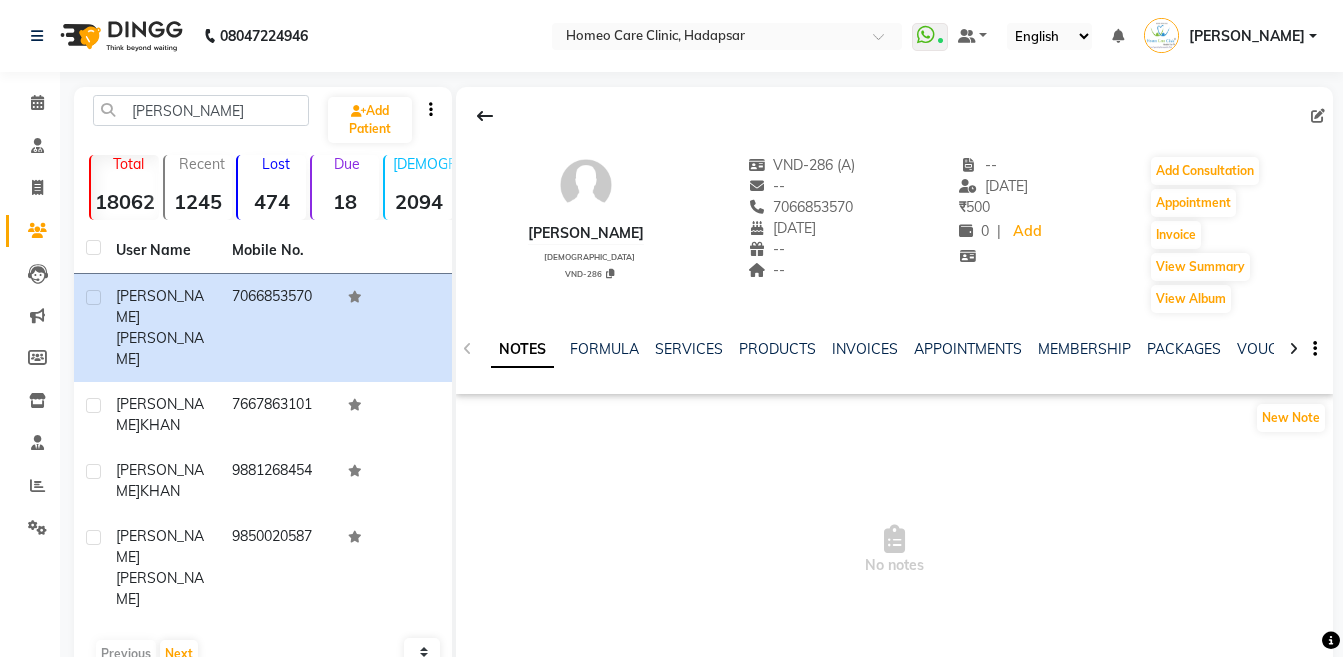 click 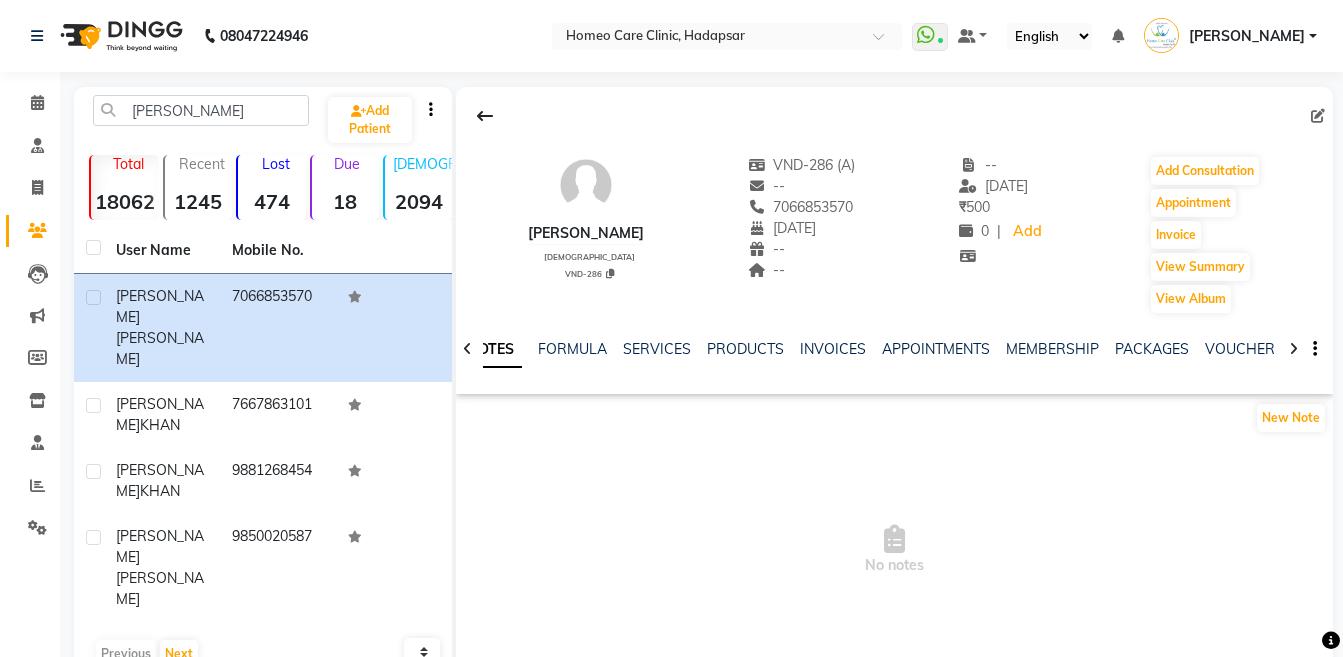 click 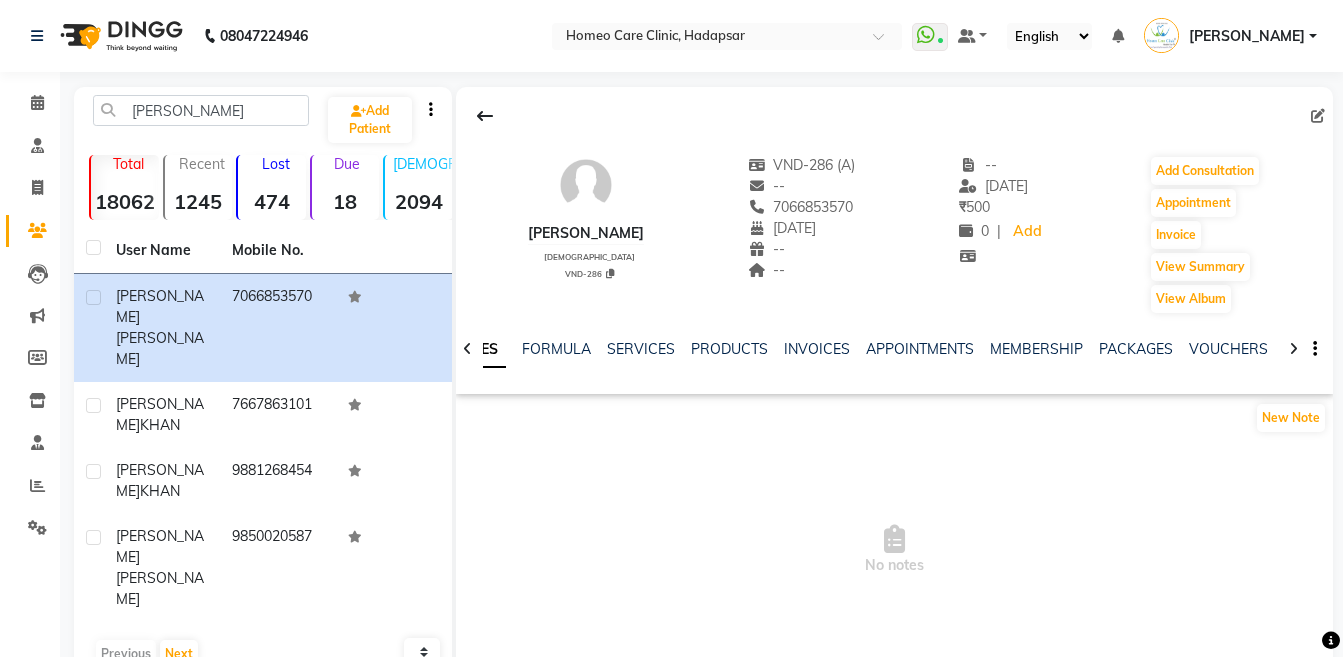 click 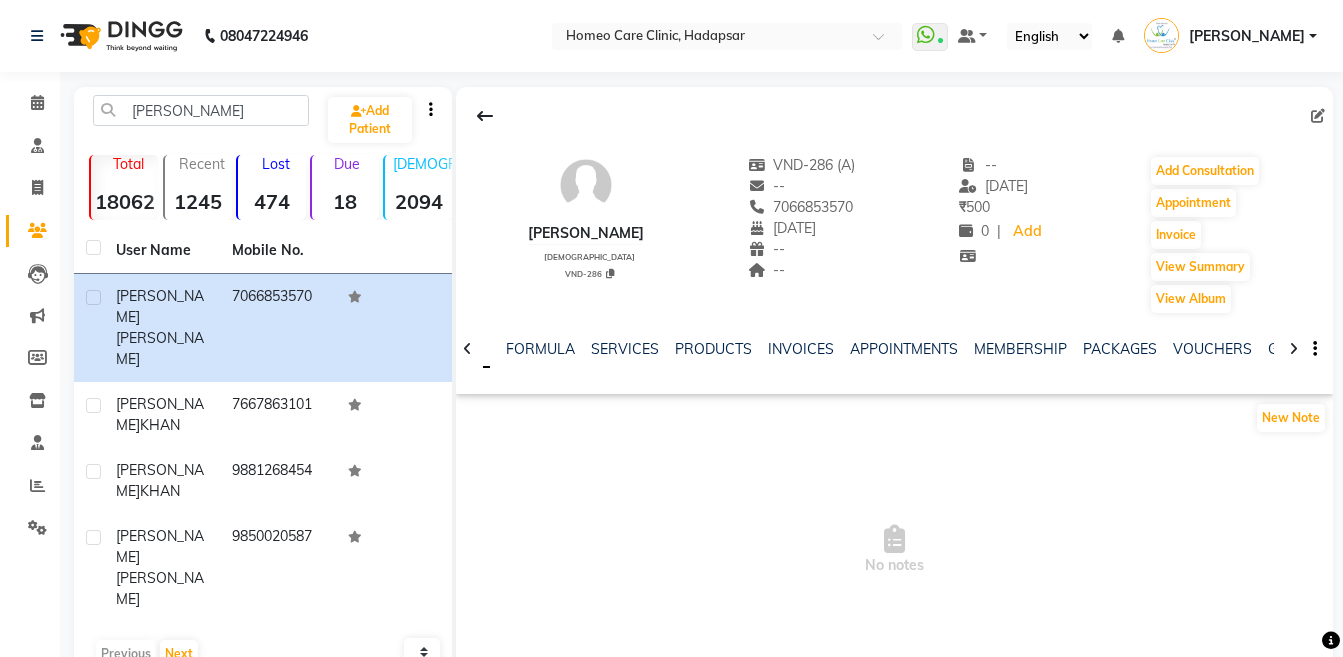 click 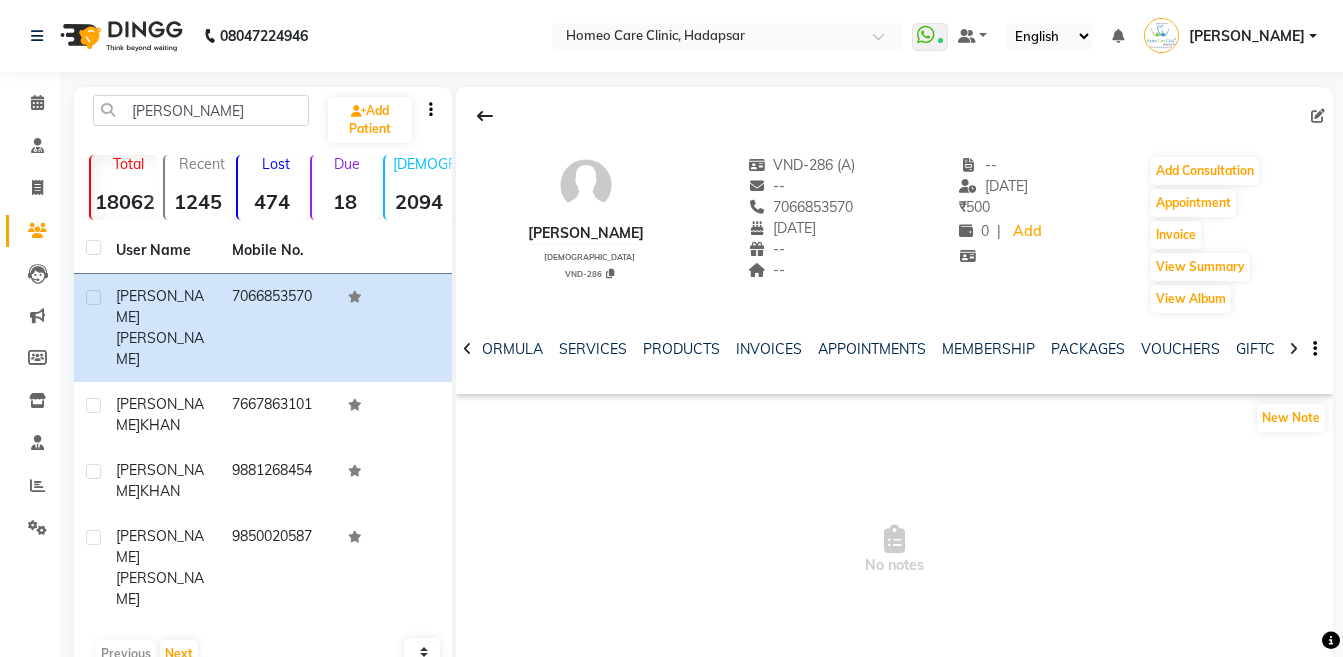 click 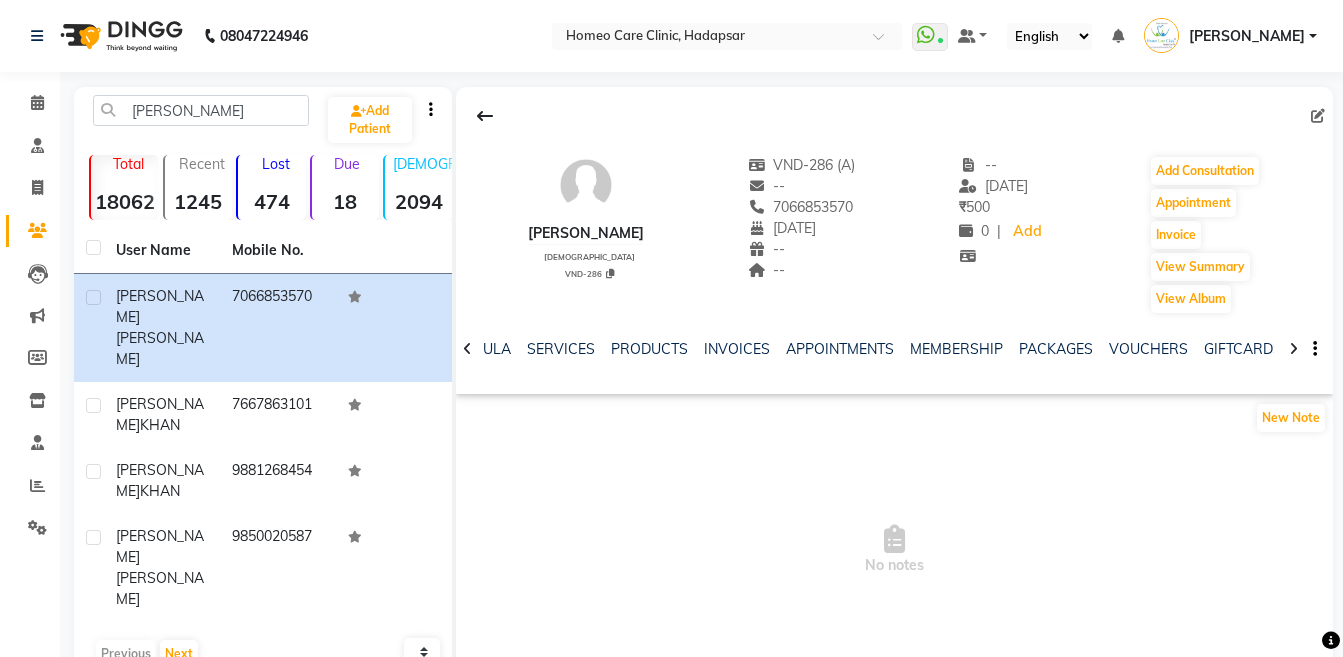click 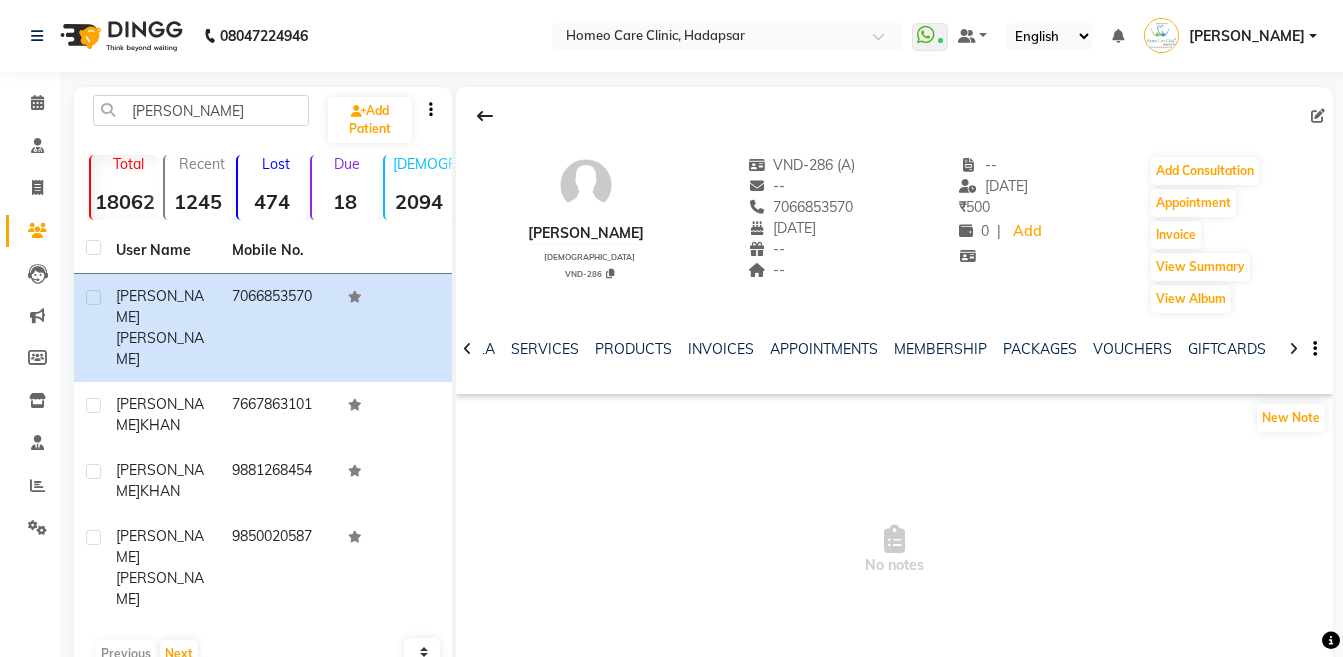 click 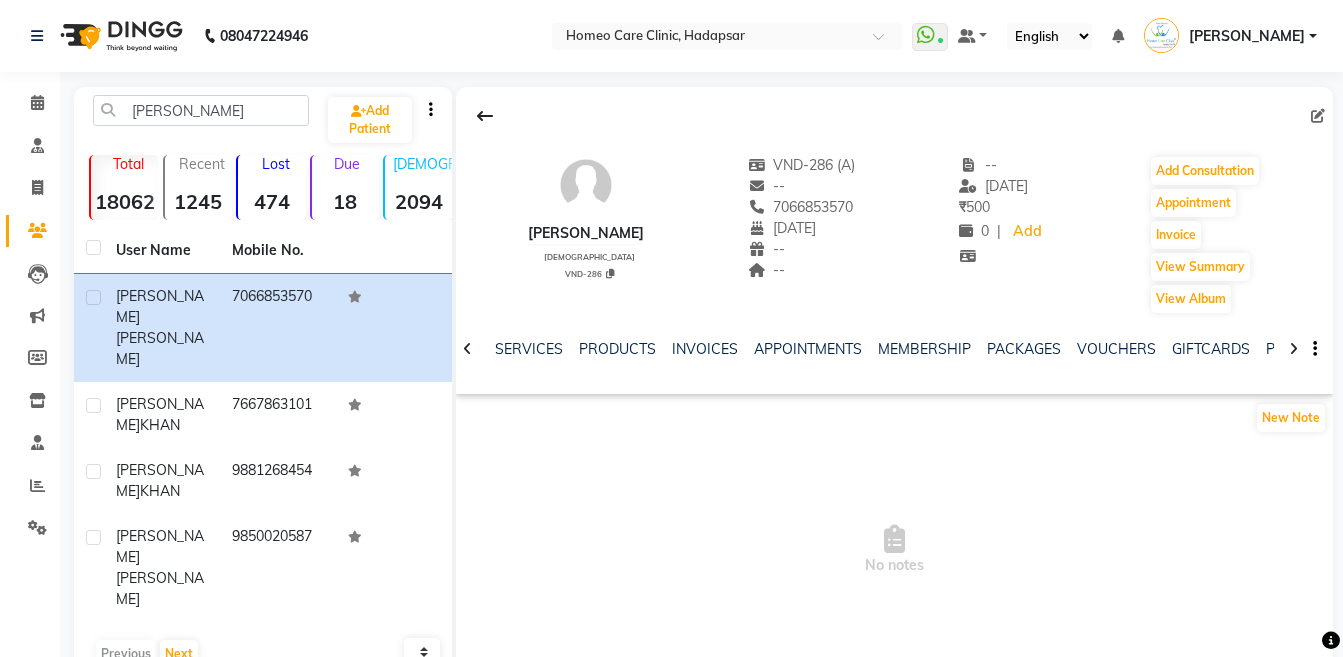 click 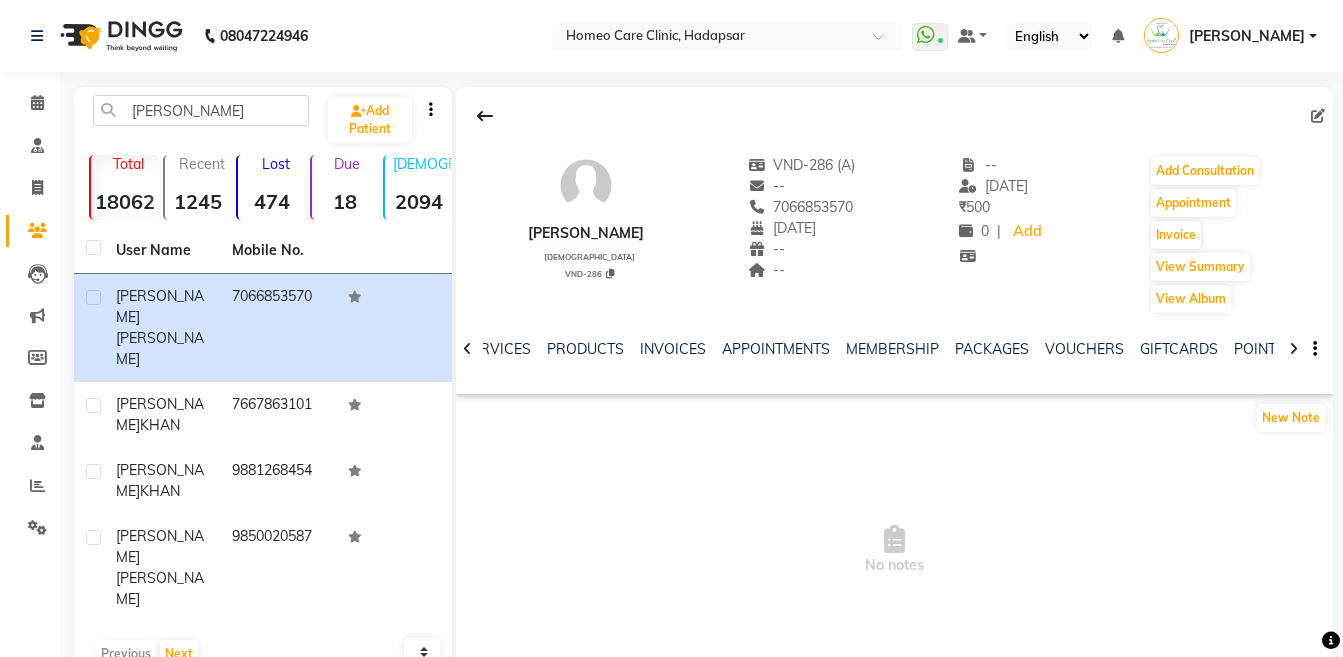 click 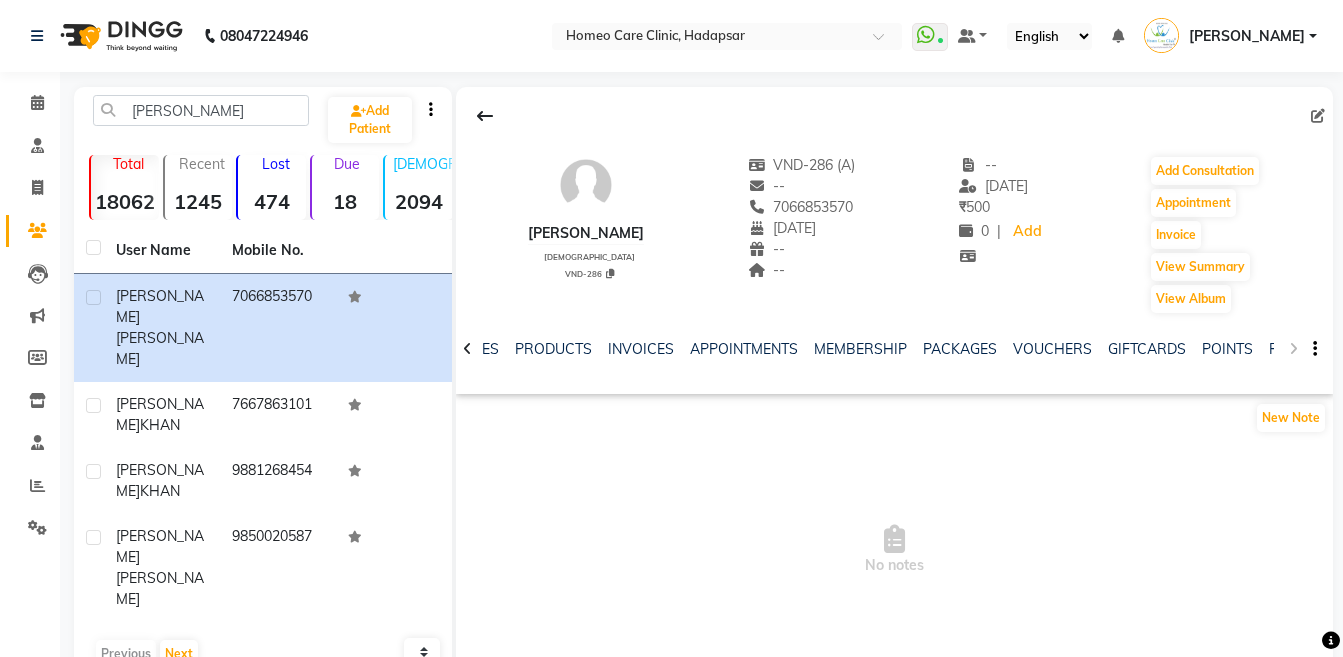 click on "NOTES FORMULA SERVICES PRODUCTS INVOICES APPOINTMENTS MEMBERSHIP PACKAGES VOUCHERS GIFTCARDS POINTS FORMS FAMILY CARDS WALLET" 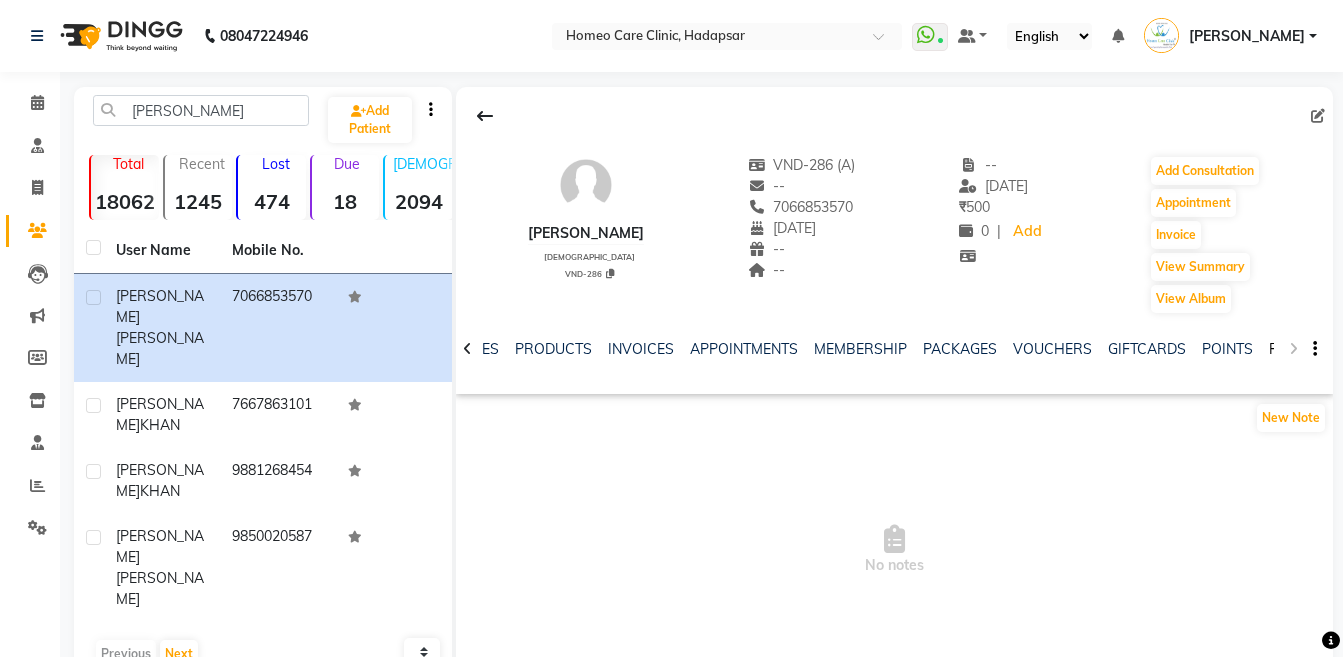 click on "FORMS" 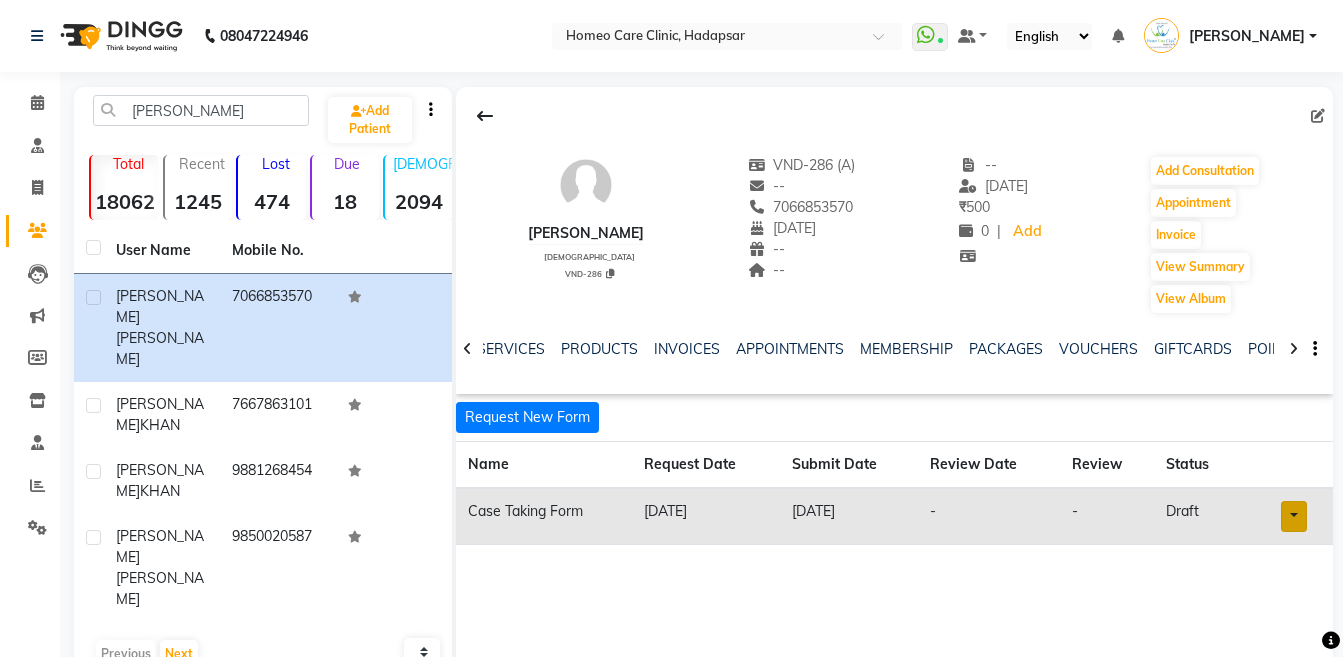 click at bounding box center [1294, 516] 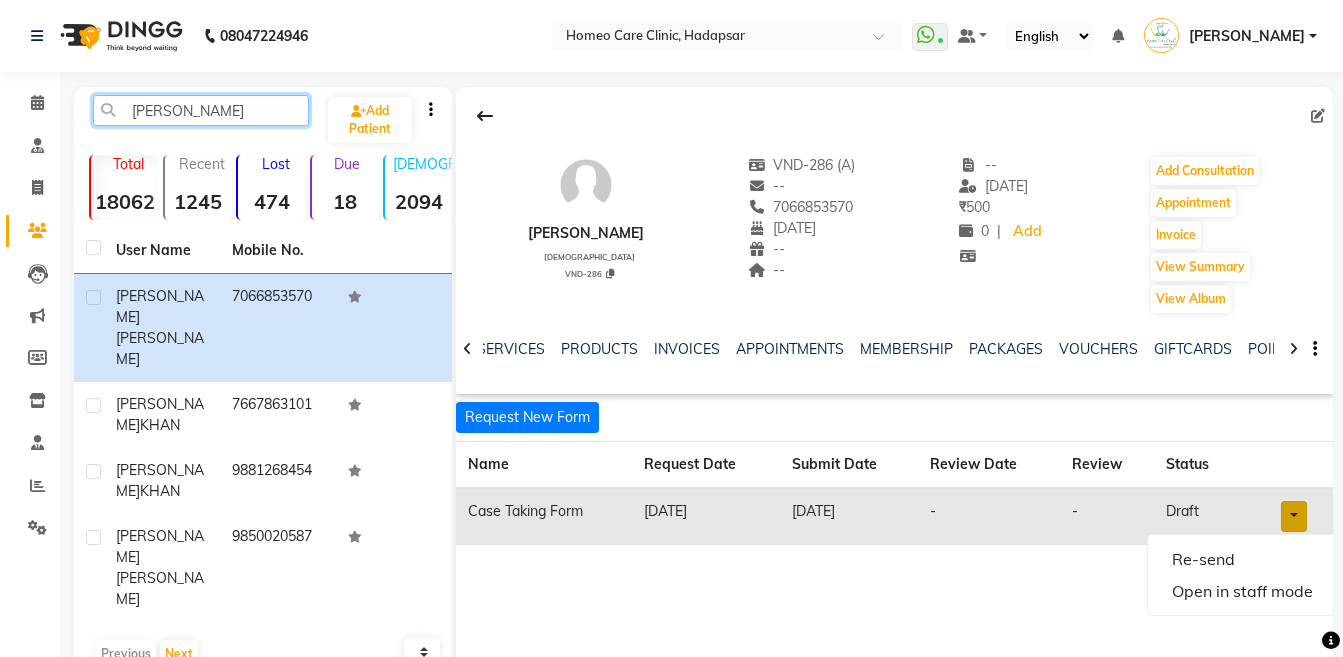 click on "sajid" 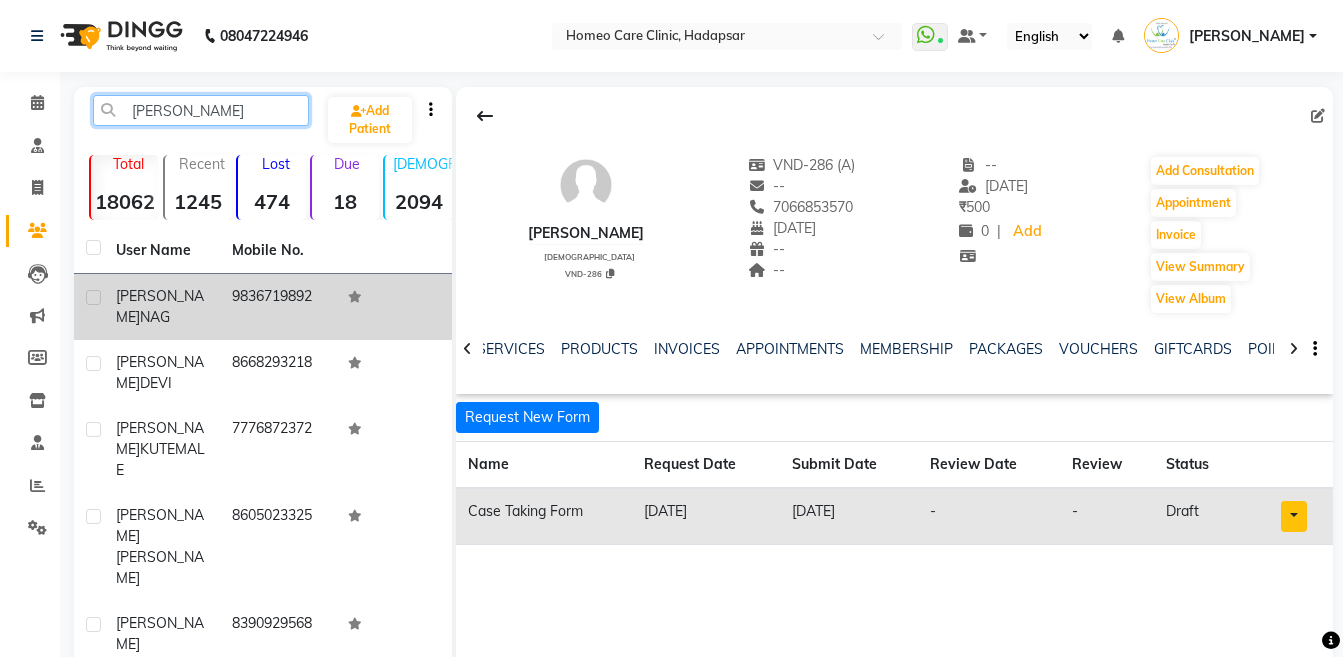 type on "sumitra" 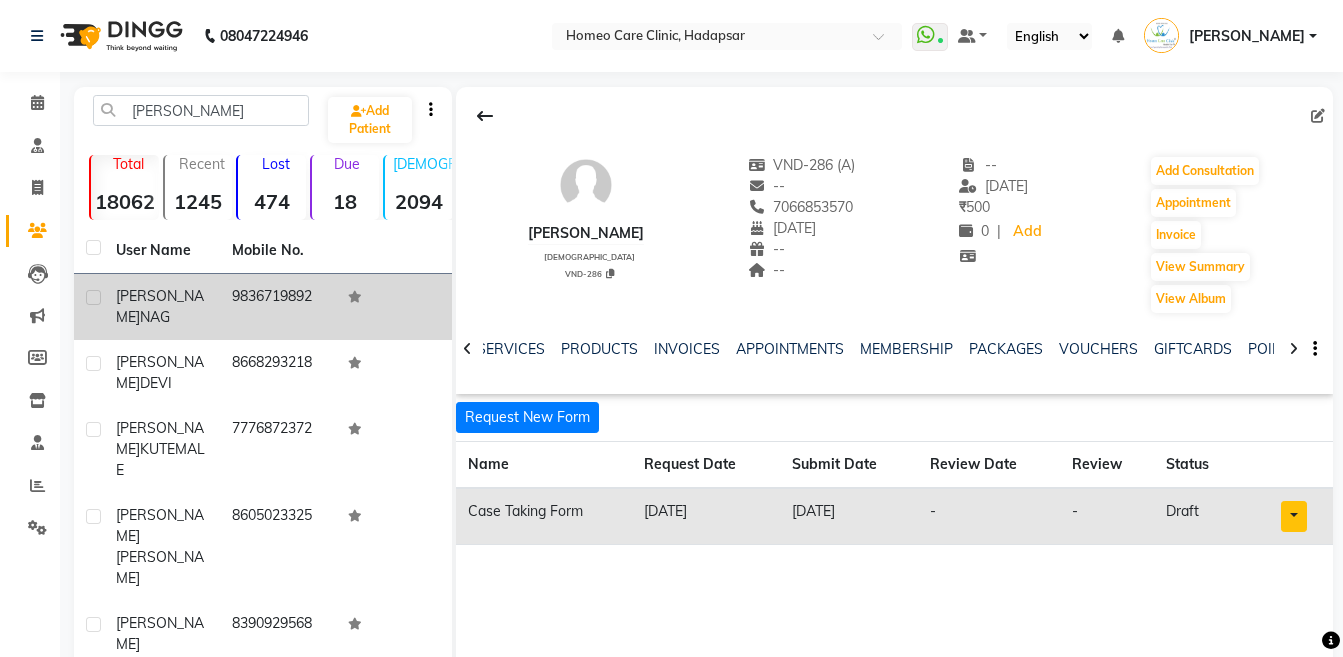 click on "SUMITRA  NAG" 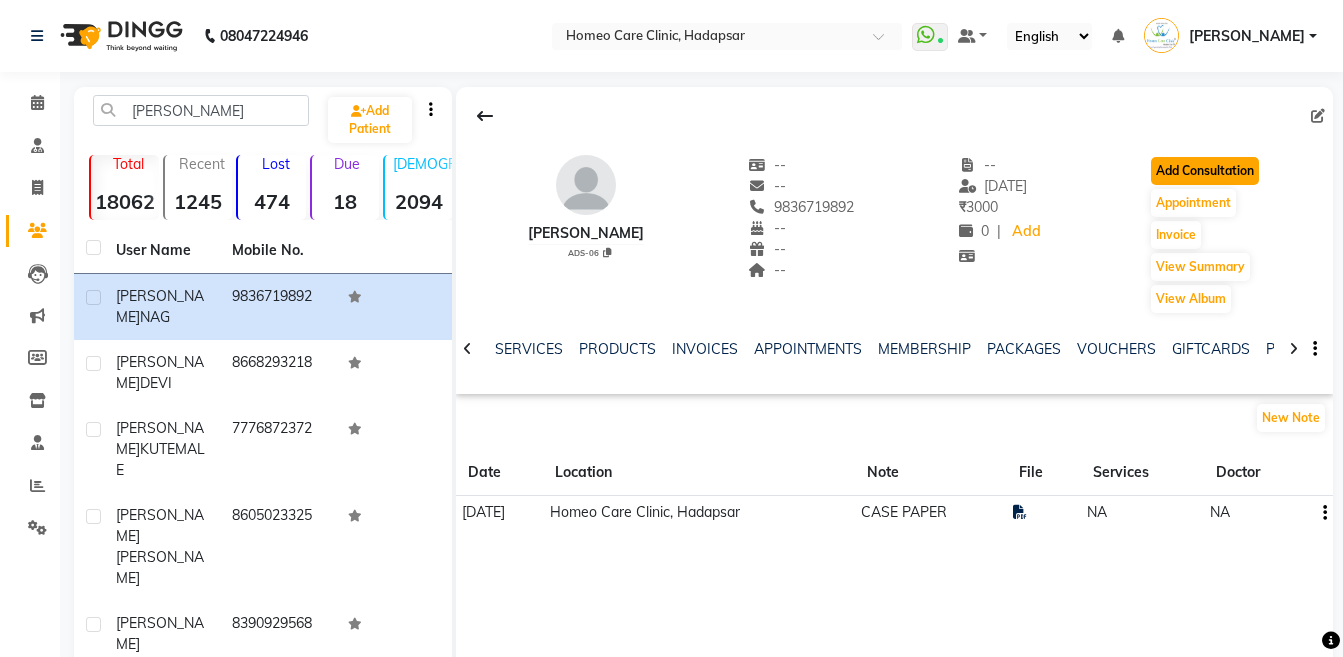 click on "Add Consultation" 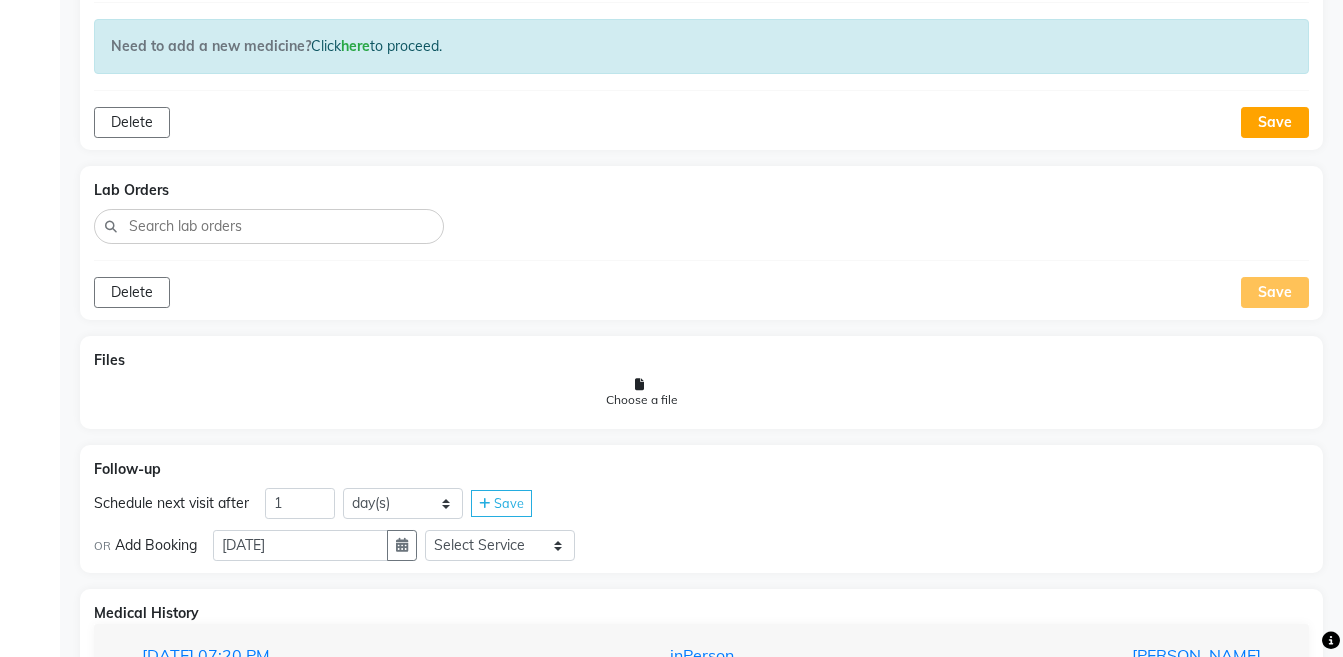 scroll, scrollTop: 1401, scrollLeft: 0, axis: vertical 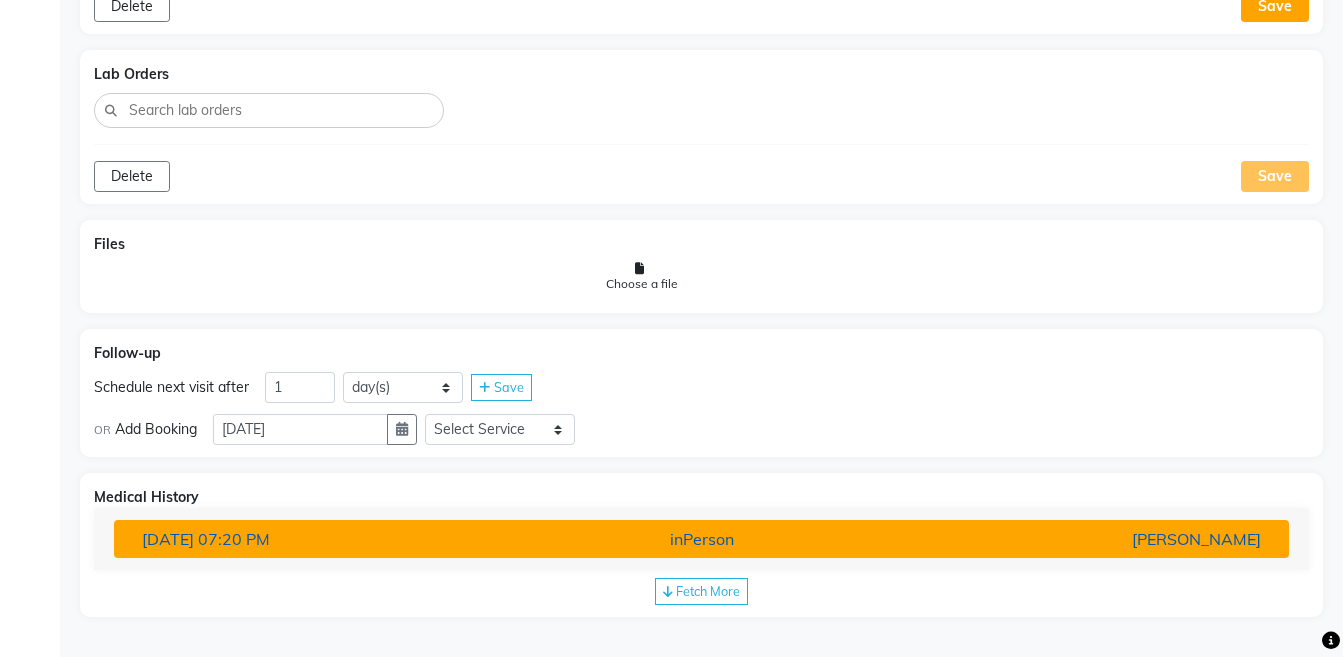click on "[PERSON_NAME]" at bounding box center [1084, 539] 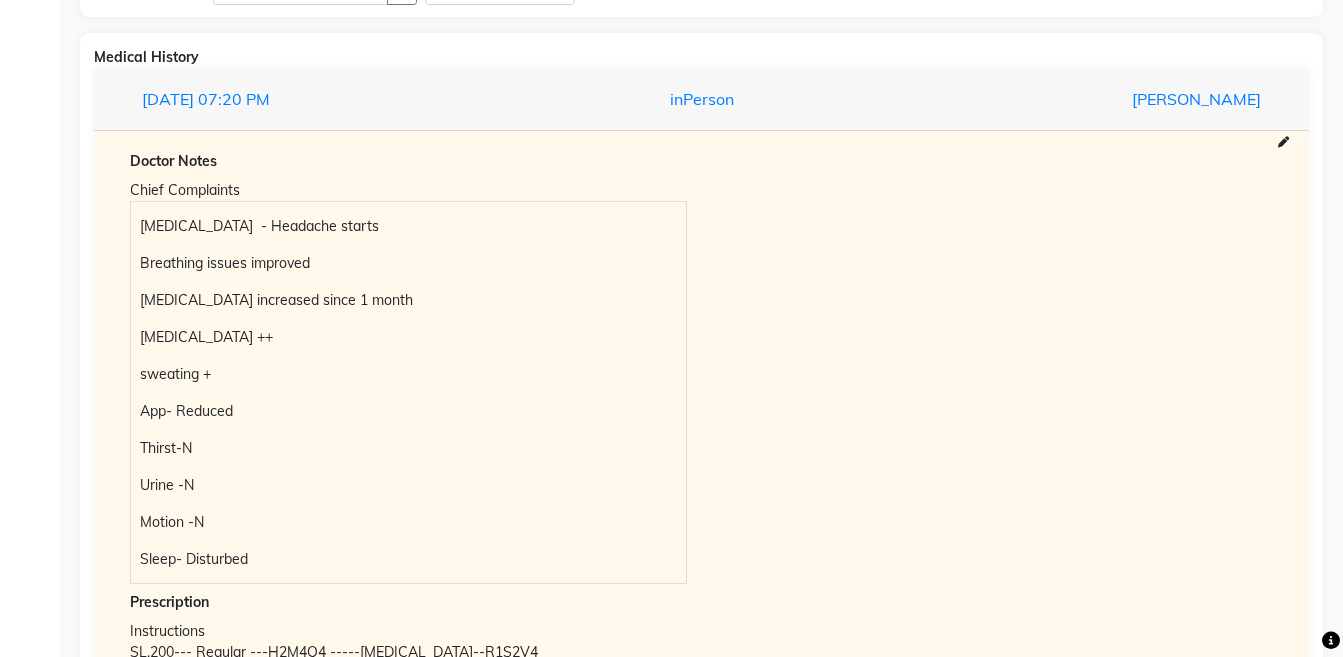 scroll, scrollTop: 1837, scrollLeft: 0, axis: vertical 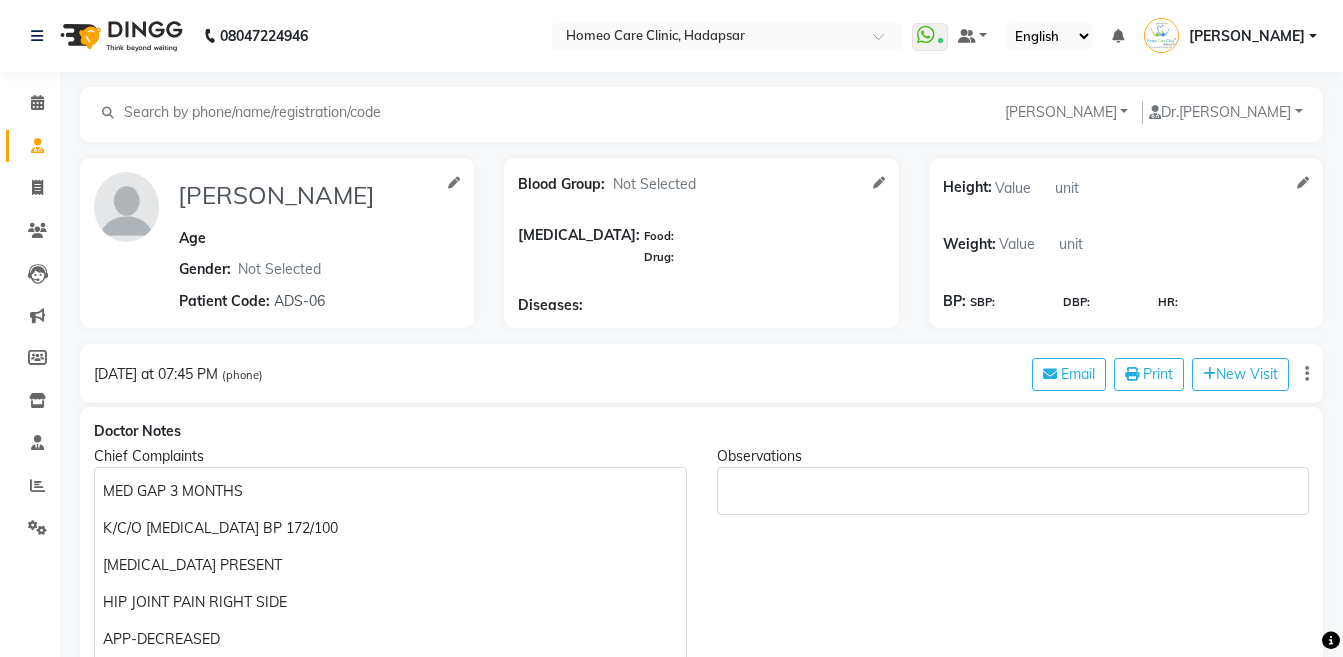 type 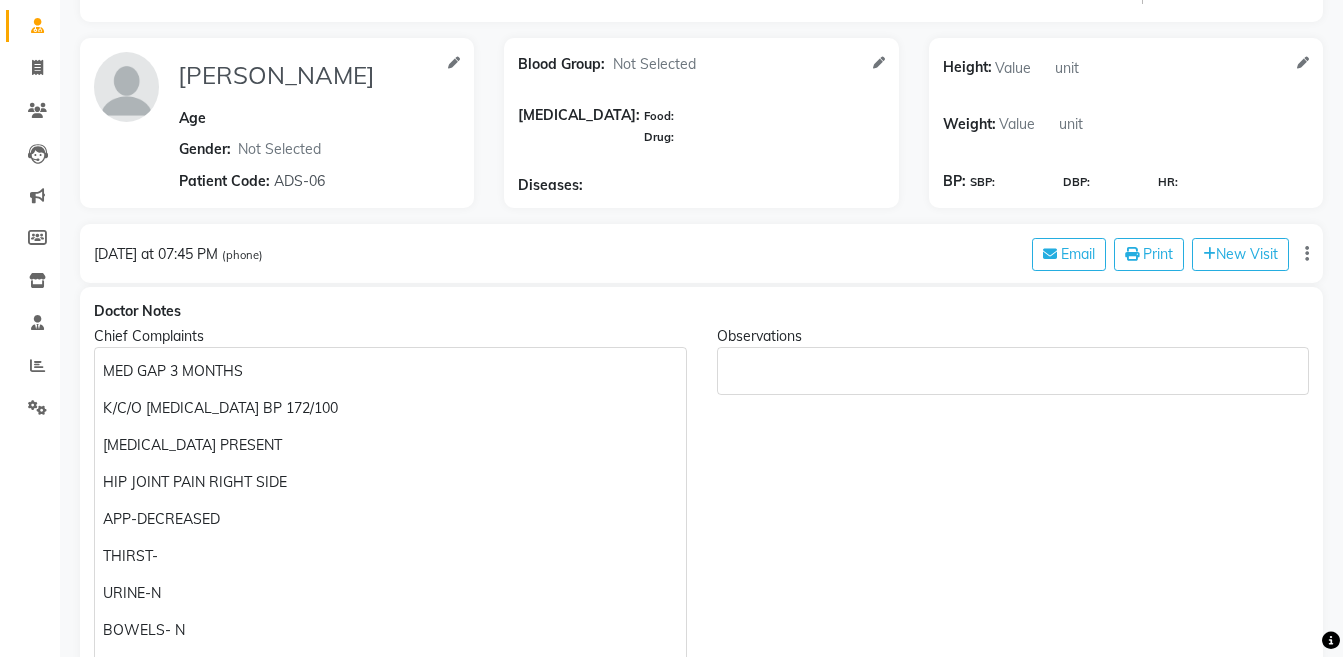 scroll, scrollTop: 160, scrollLeft: 0, axis: vertical 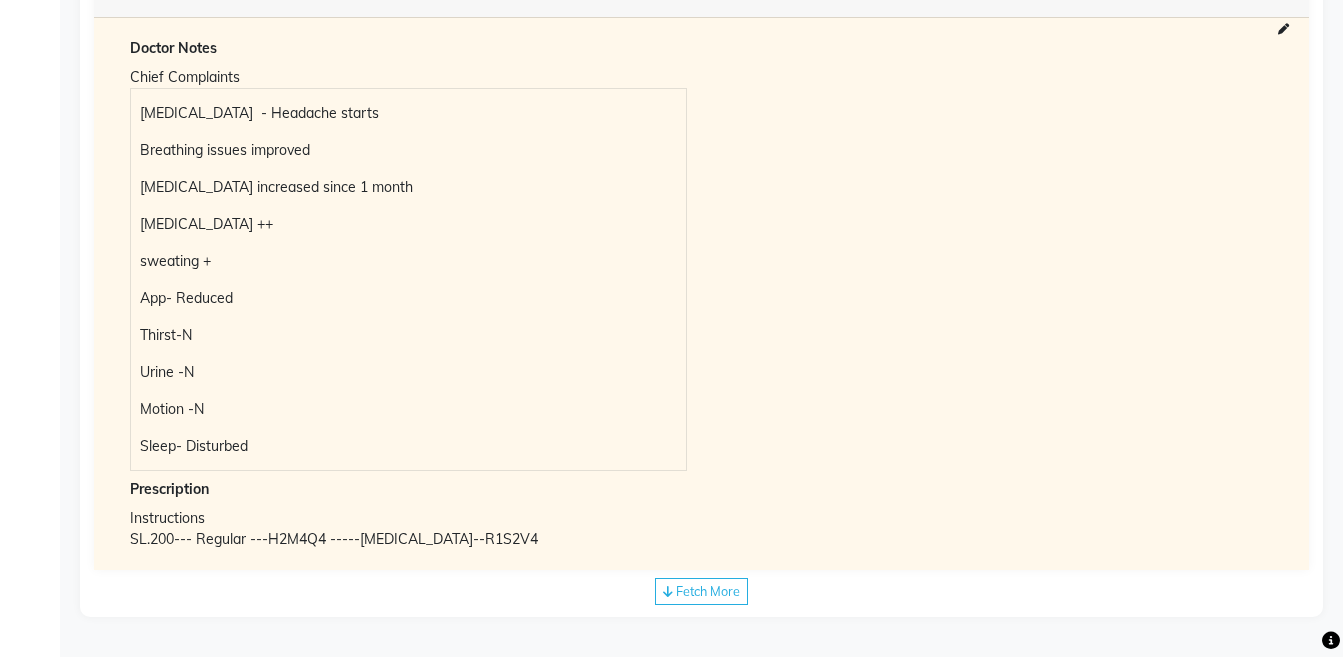 click on "SL.200--- Regular ---H2M4Q4                           -----Lumbar Pain--R1S2V4" at bounding box center (701, 539) 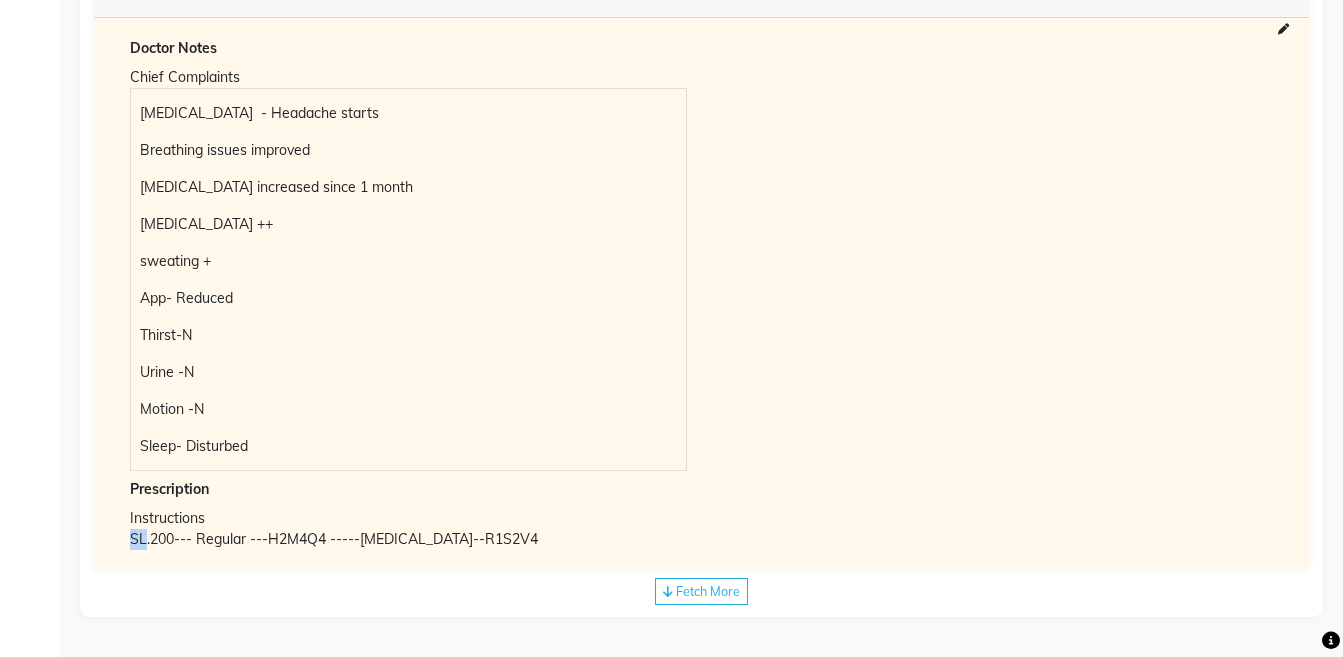 click on "SL.200--- Regular ---H2M4Q4                           -----Lumbar Pain--R1S2V4" at bounding box center [701, 539] 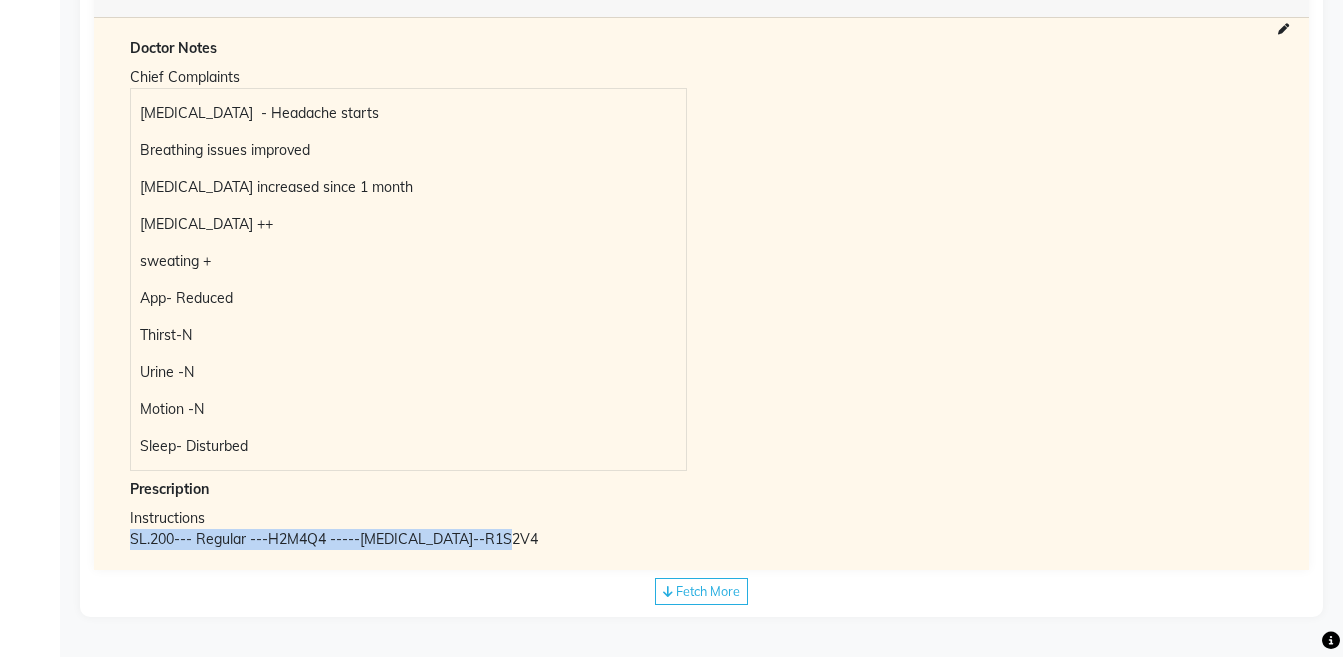 click on "SL.200--- Regular ---H2M4Q4                           -----Lumbar Pain--R1S2V4" at bounding box center (701, 539) 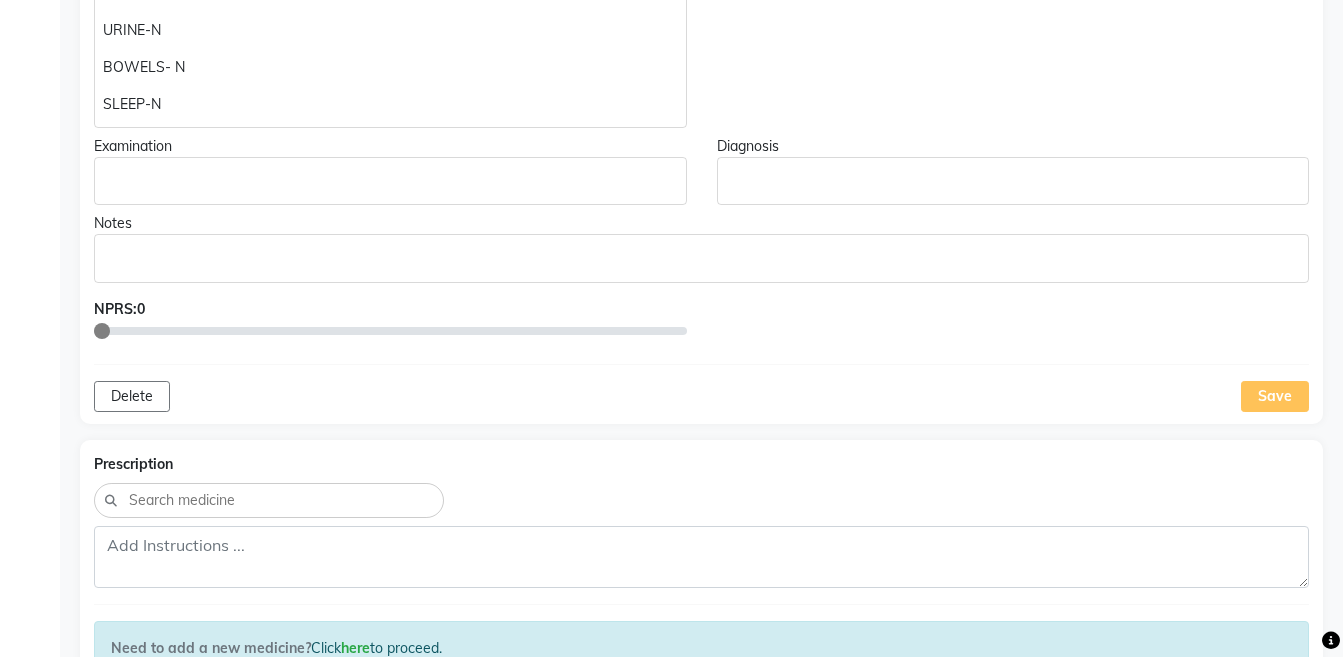 scroll, scrollTop: 474, scrollLeft: 0, axis: vertical 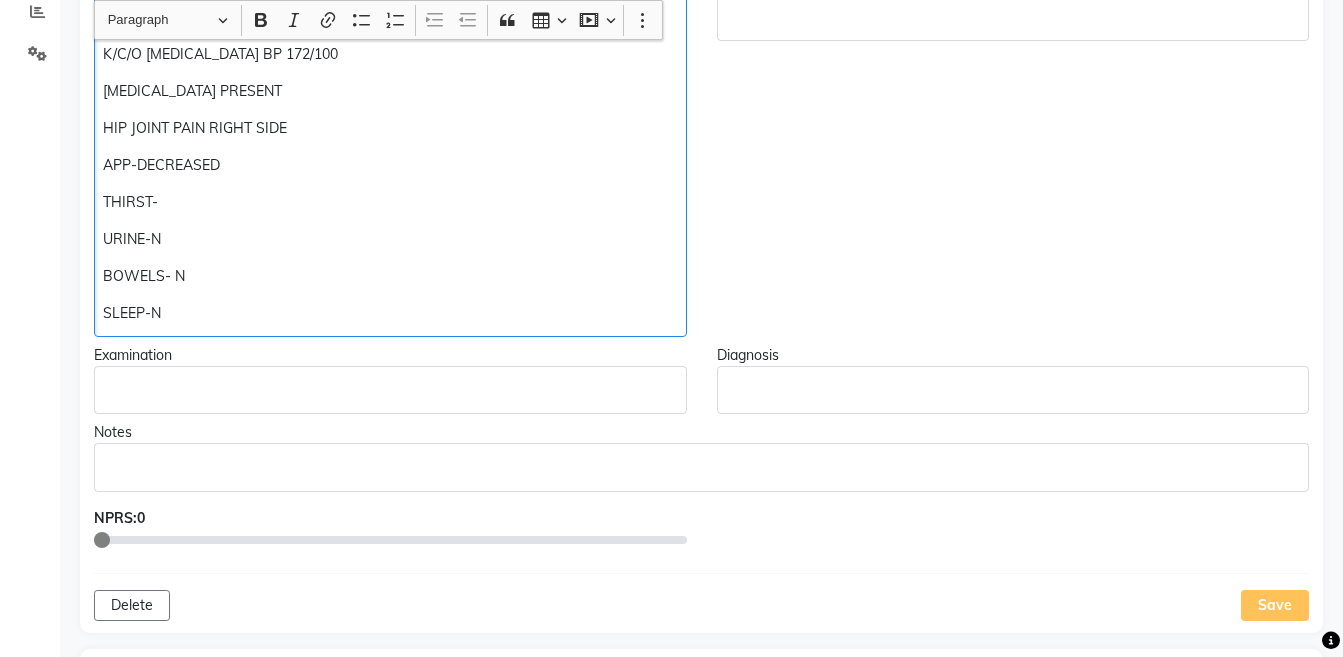 click on "MED GAP 3 MONTHS  K/C/O HYPERTENSION BP 172/100 LUMBAR PAIN PRESENT  HIP JOINT PAIN RIGHT SIDE  APP-DECREASED THIRST-  URINE-N BOWELS- N SLEEP-N" 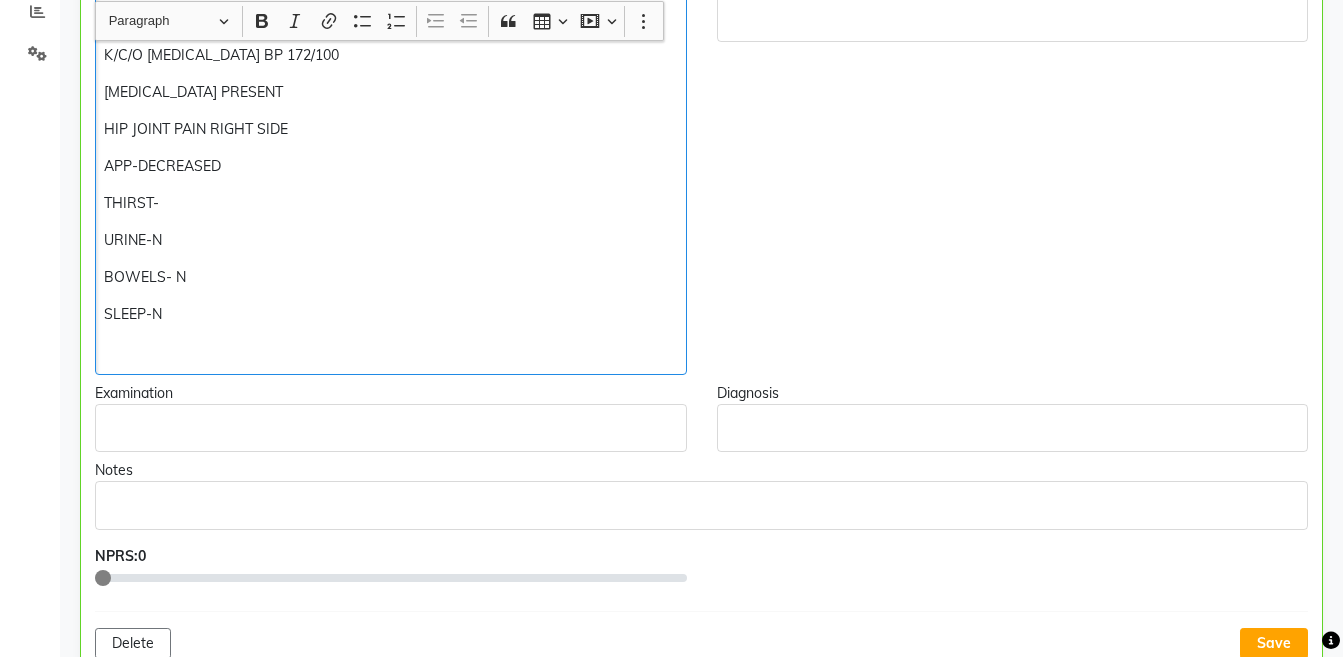 scroll, scrollTop: 475, scrollLeft: 0, axis: vertical 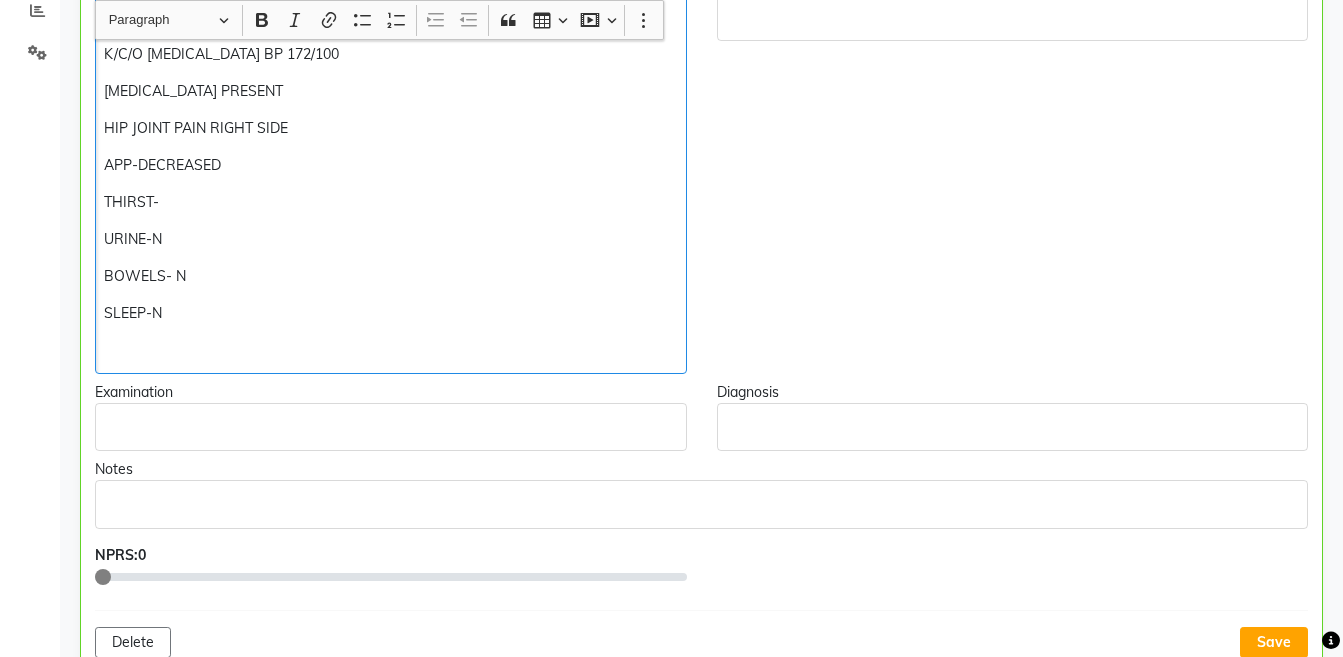 type 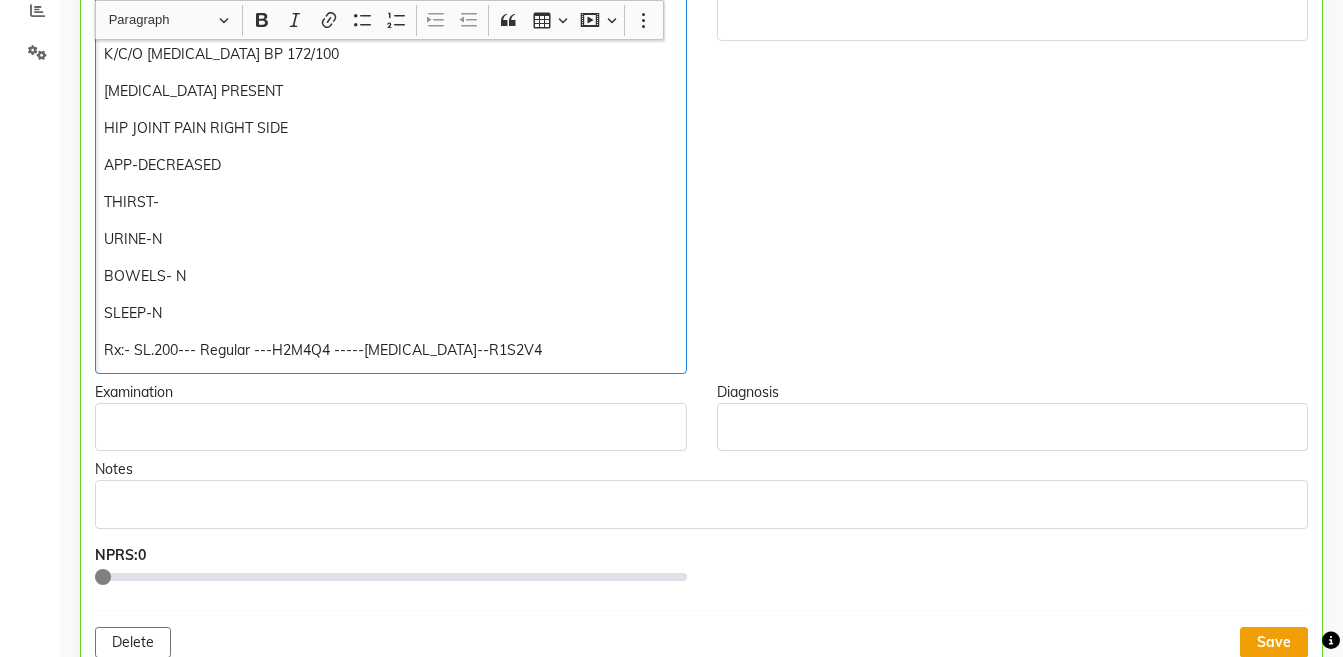 click on "Save" 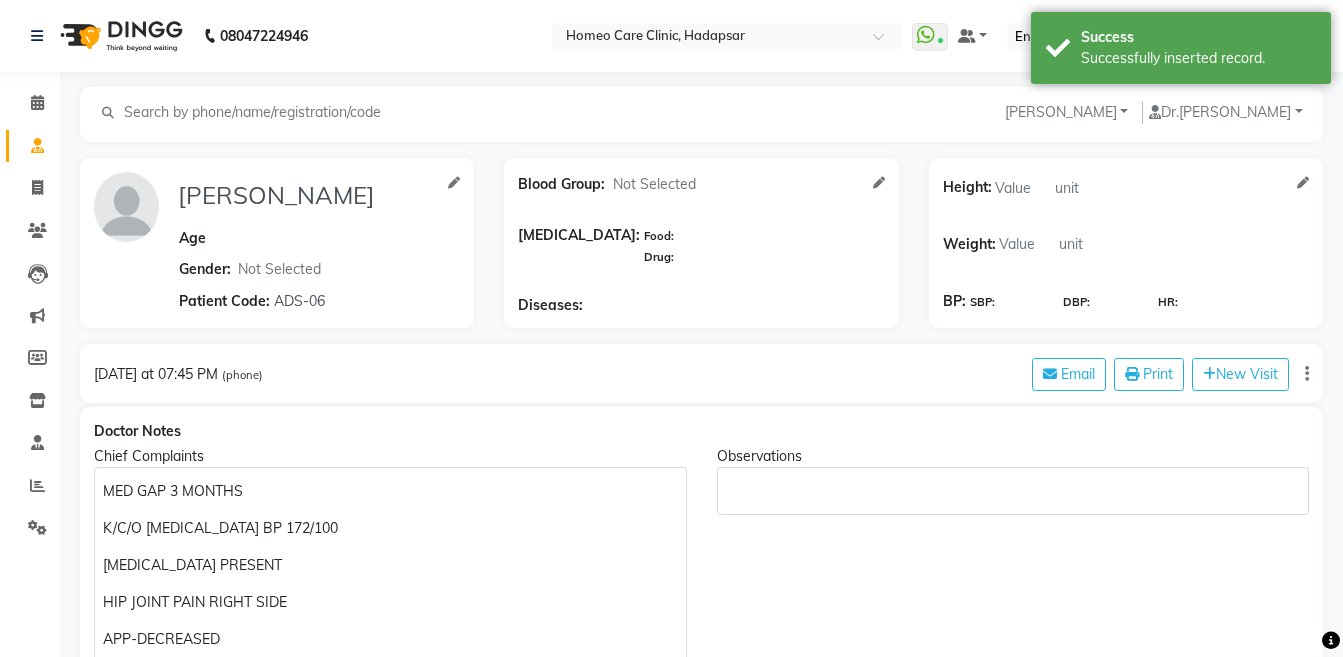 scroll, scrollTop: 339, scrollLeft: 0, axis: vertical 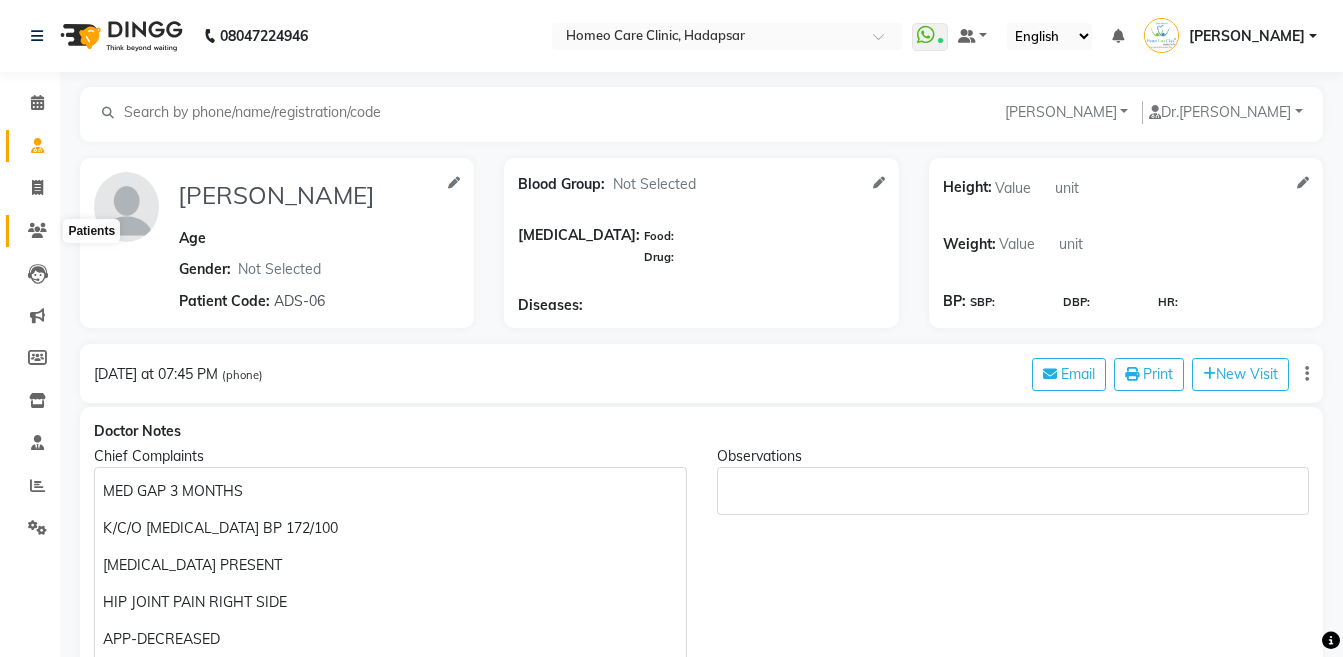 click 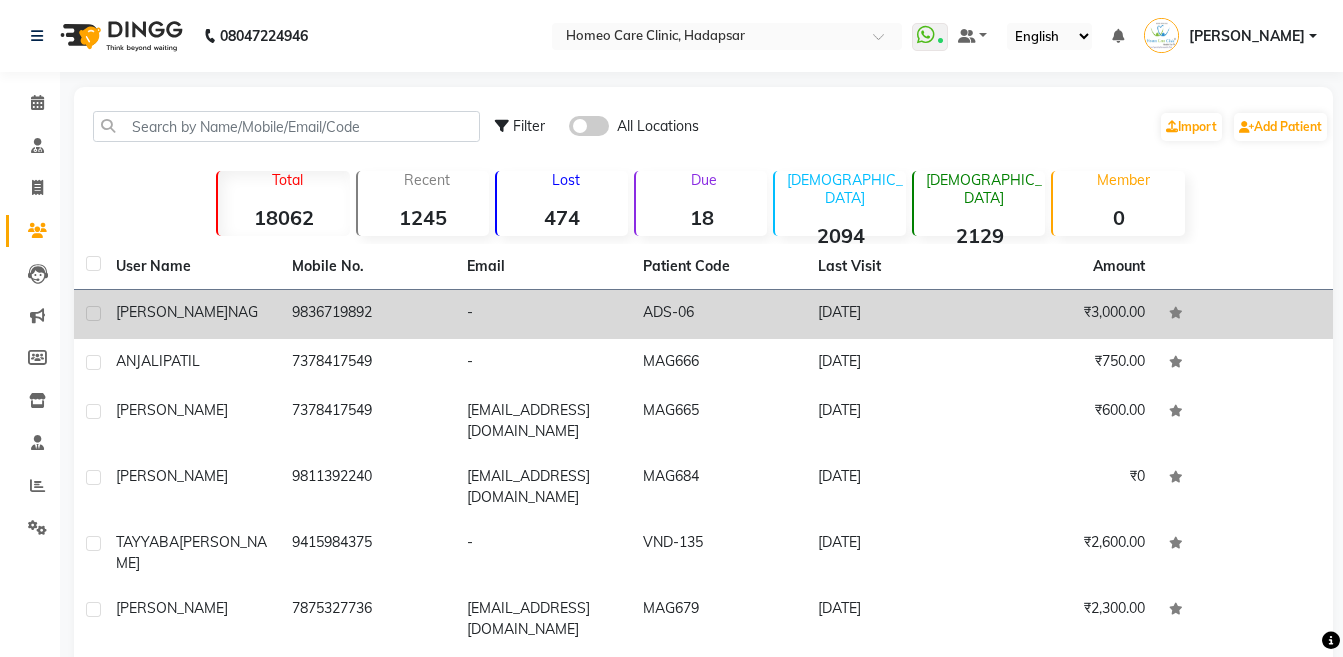 click on "NAG" 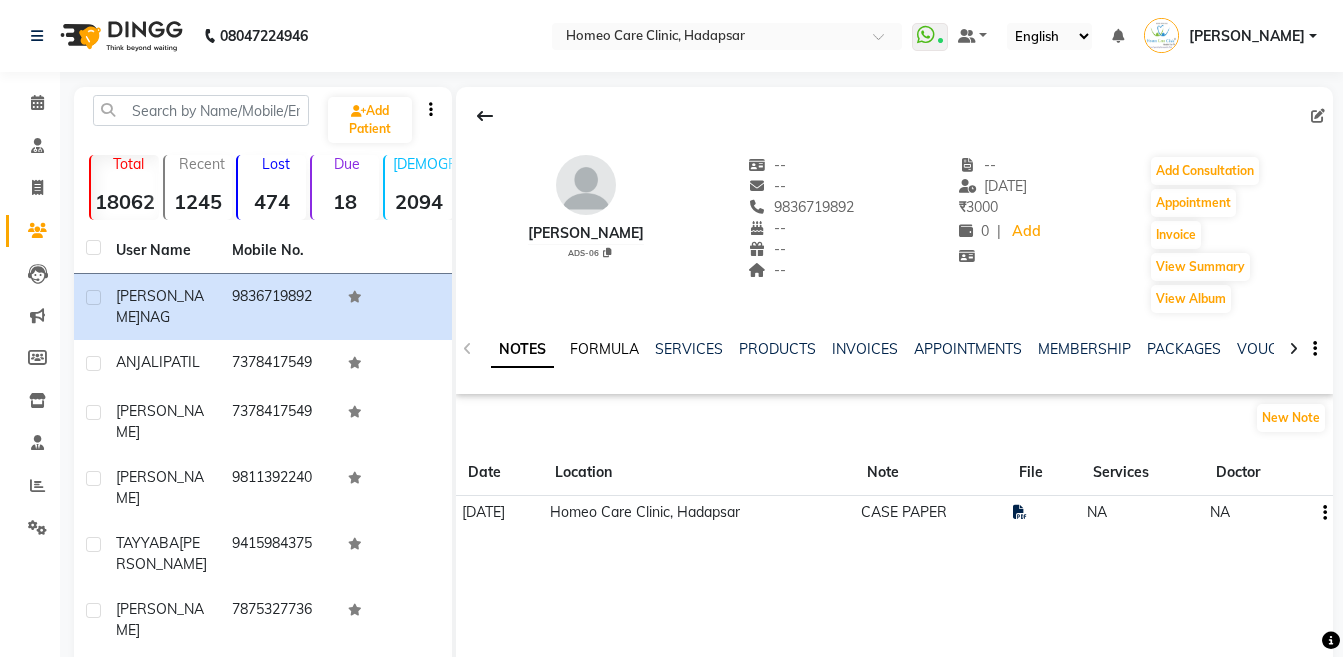 click on "FORMULA" 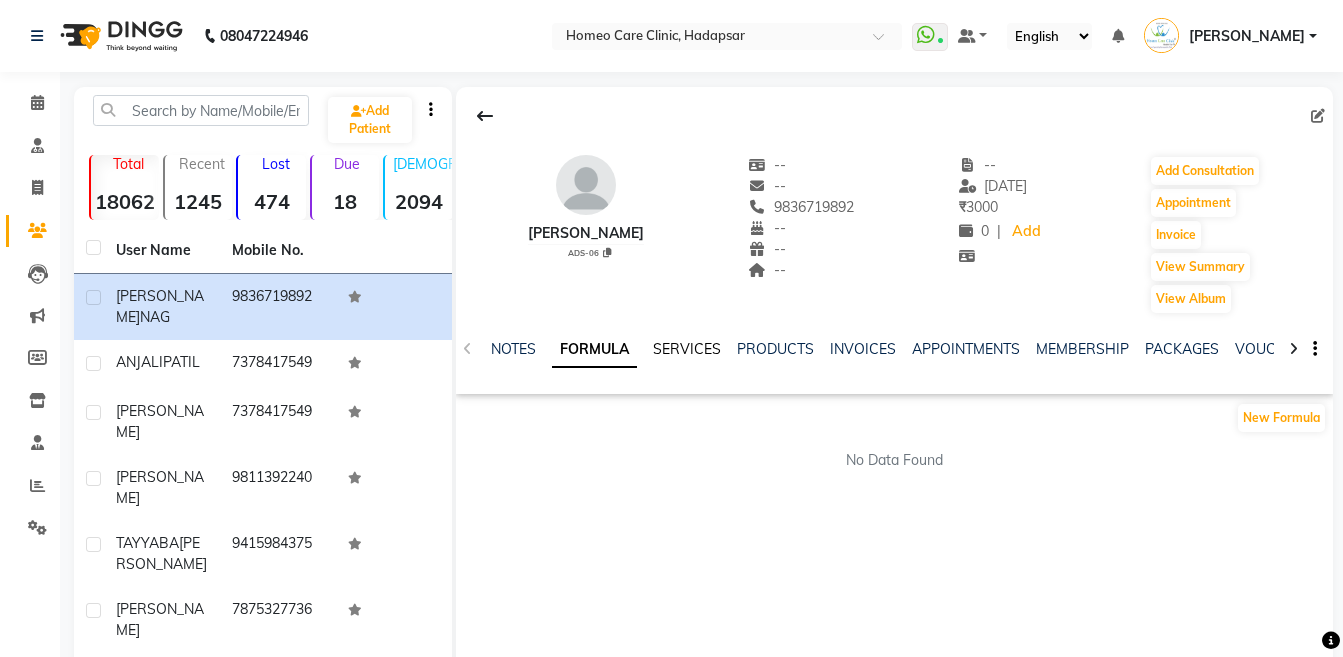 click on "SERVICES" 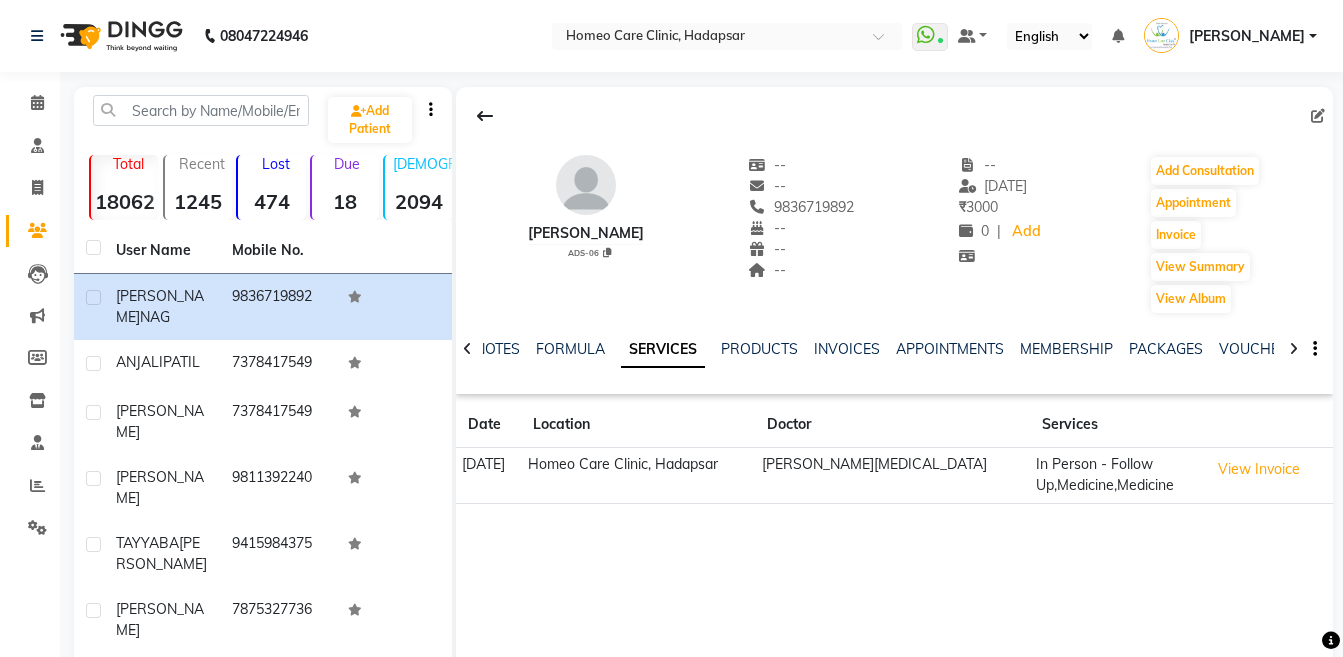 click on "NOTES FORMULA SERVICES PRODUCTS INVOICES APPOINTMENTS MEMBERSHIP PACKAGES VOUCHERS GIFTCARDS POINTS FORMS FAMILY CARDS WALLET" 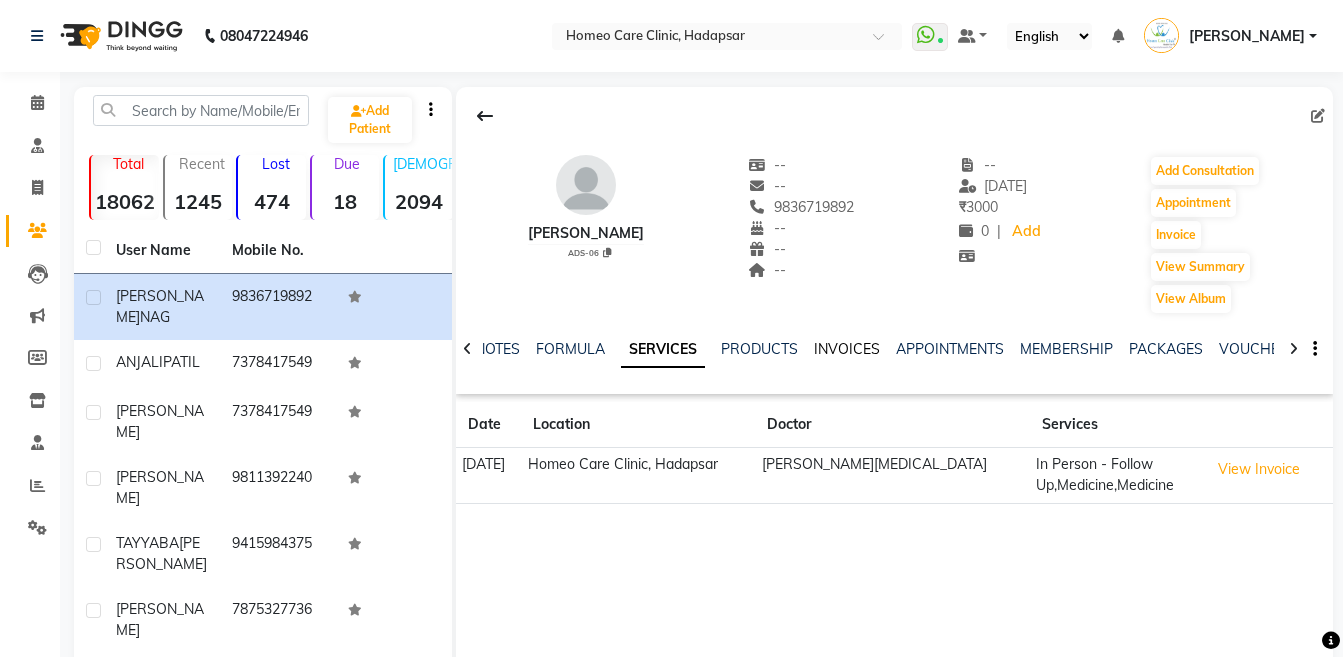 click on "INVOICES" 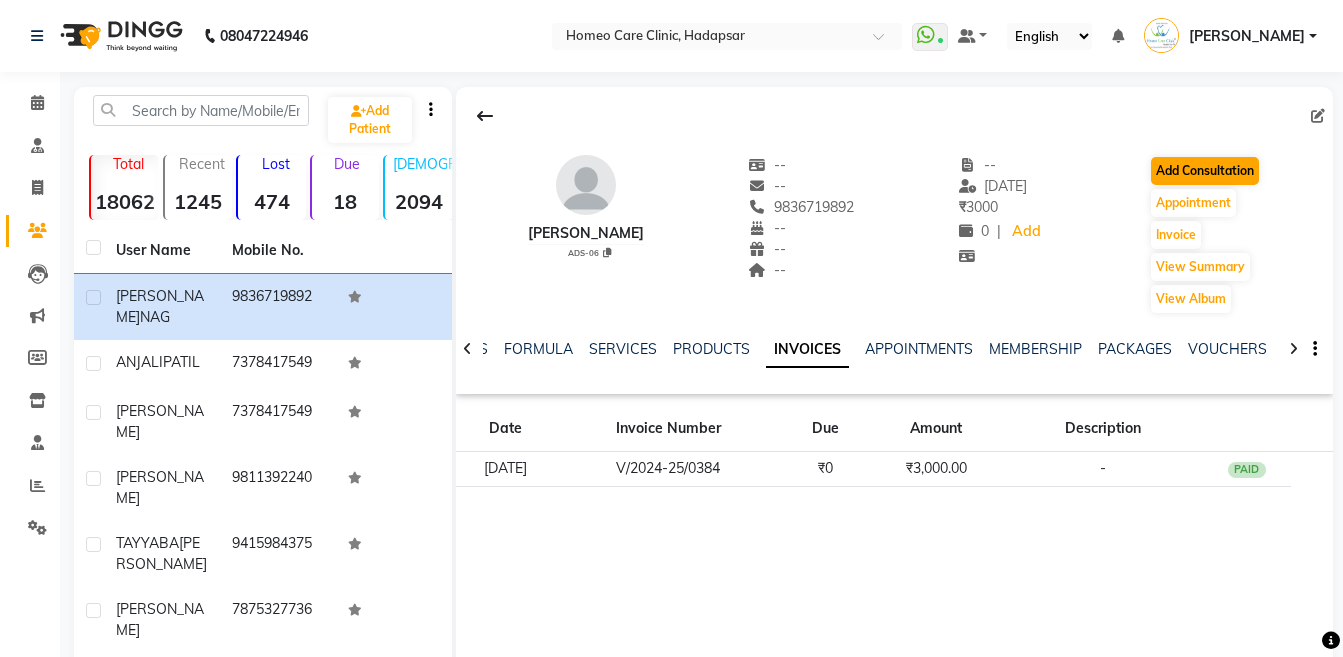 drag, startPoint x: 1168, startPoint y: 149, endPoint x: 1170, endPoint y: 164, distance: 15.132746 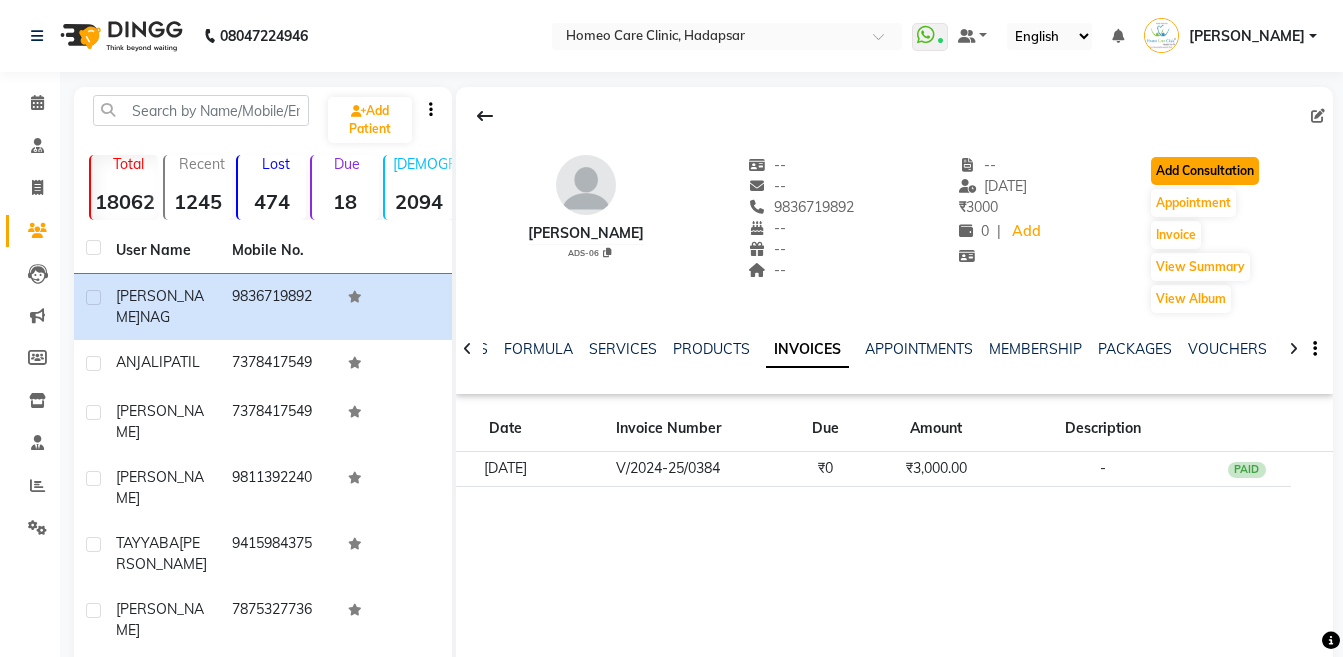click on "Add Consultation" 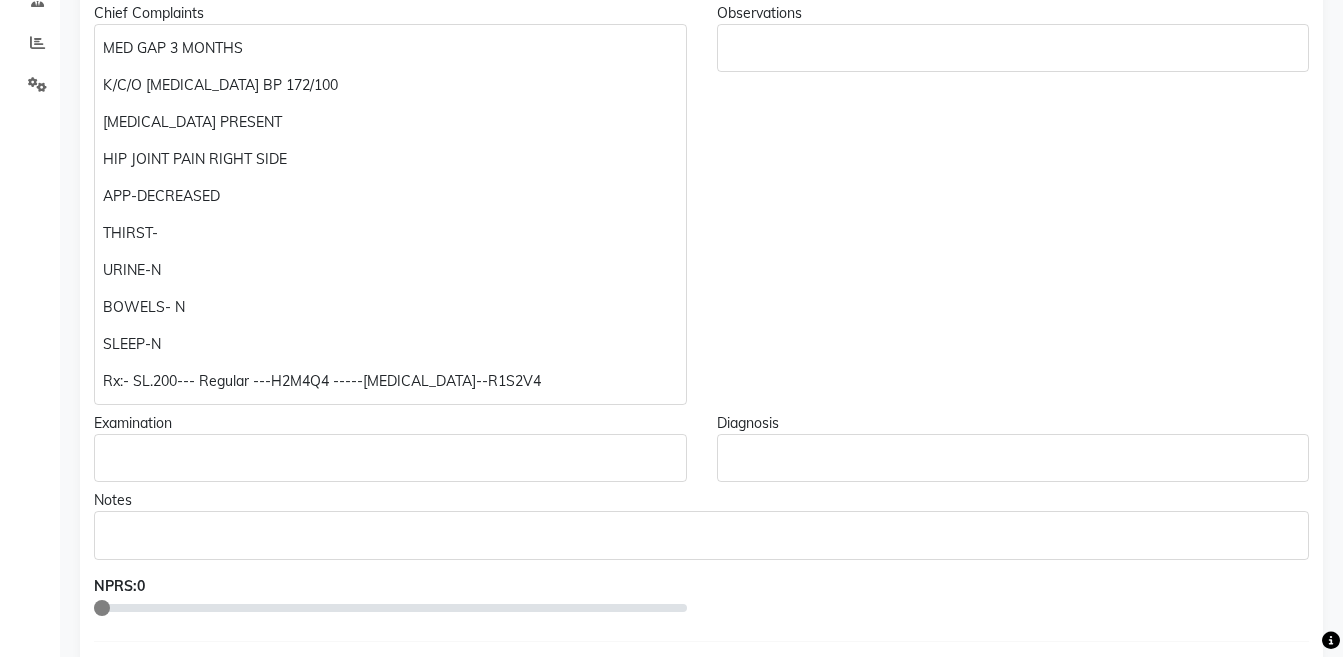 scroll, scrollTop: 487, scrollLeft: 0, axis: vertical 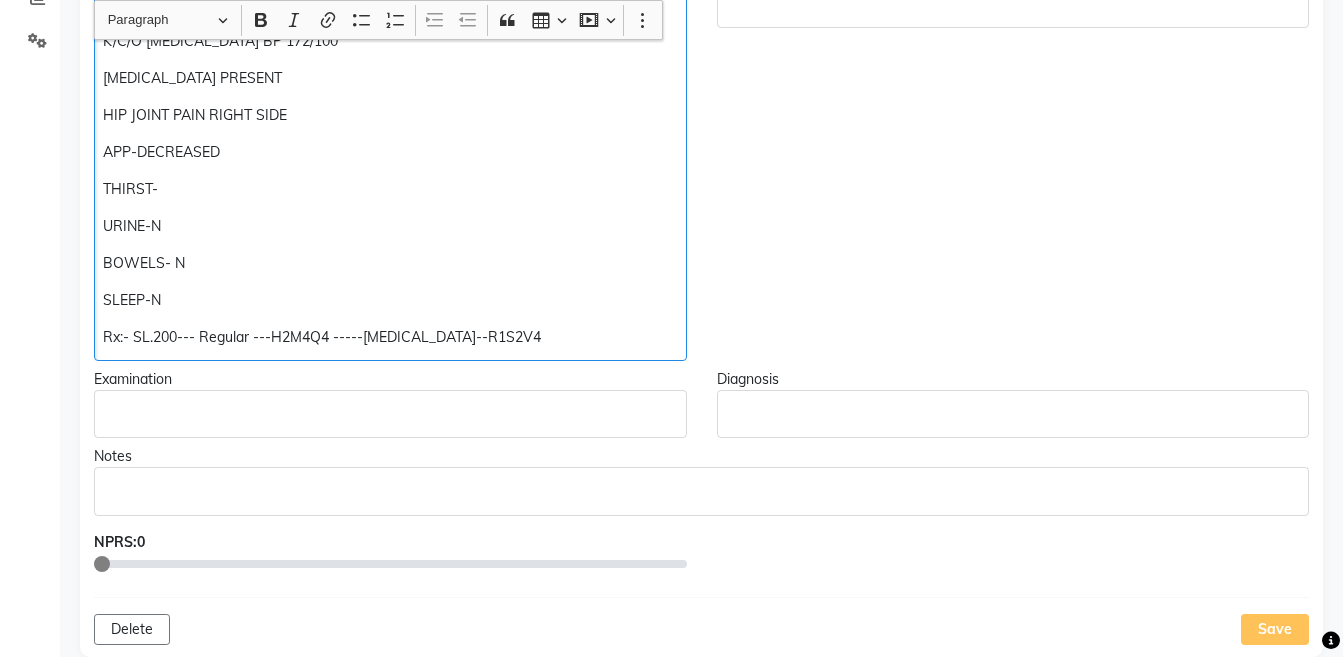 click on "Rx:- SL.200--- Regular ---H2M4Q4 -----Lumbar Pain--R1S2V4" 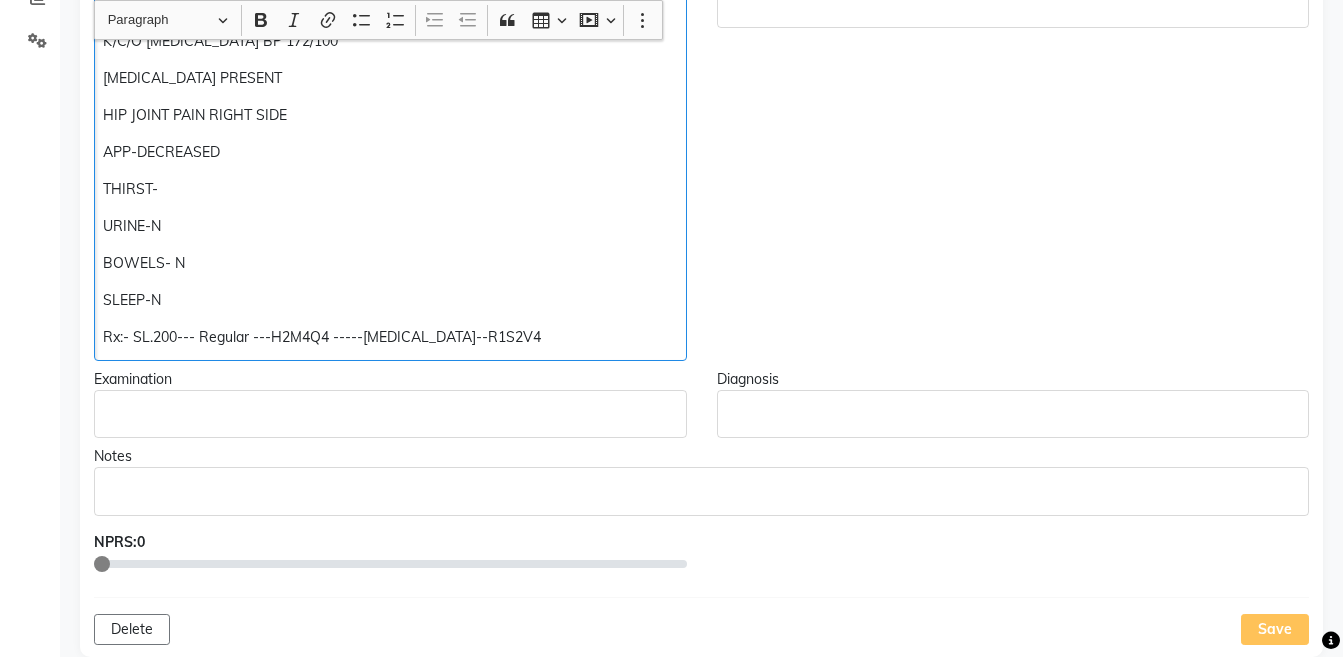type 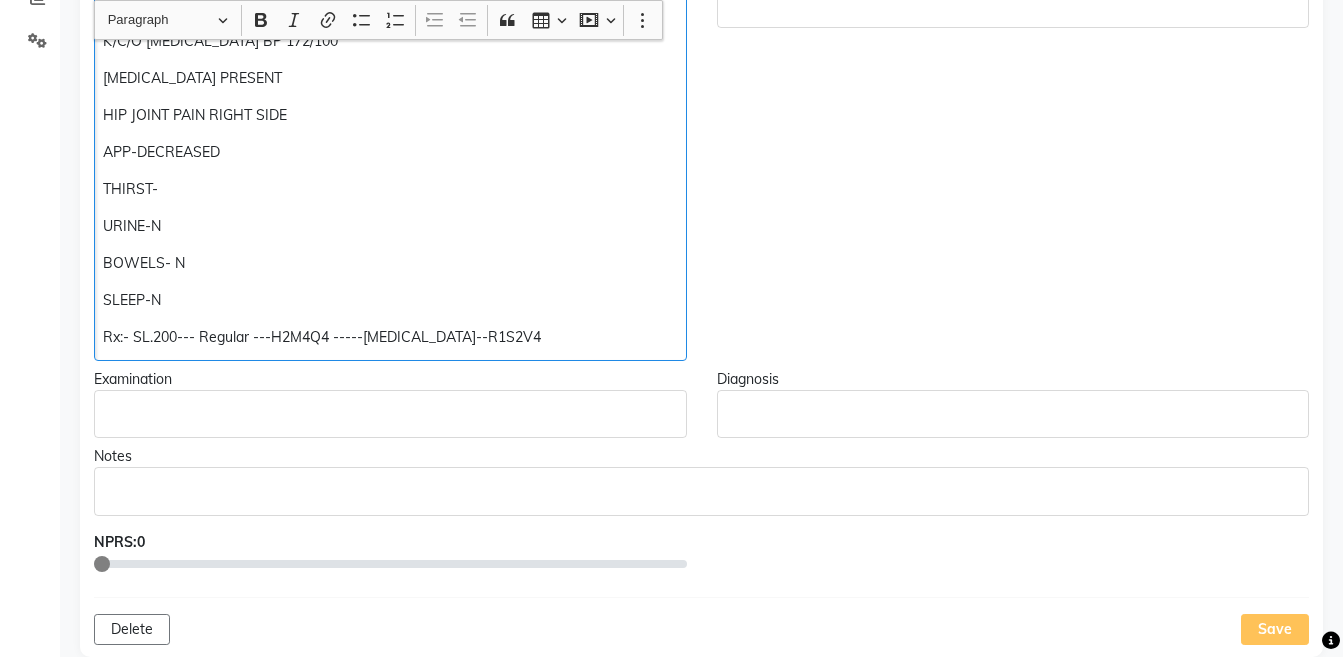 scroll, scrollTop: 488, scrollLeft: 0, axis: vertical 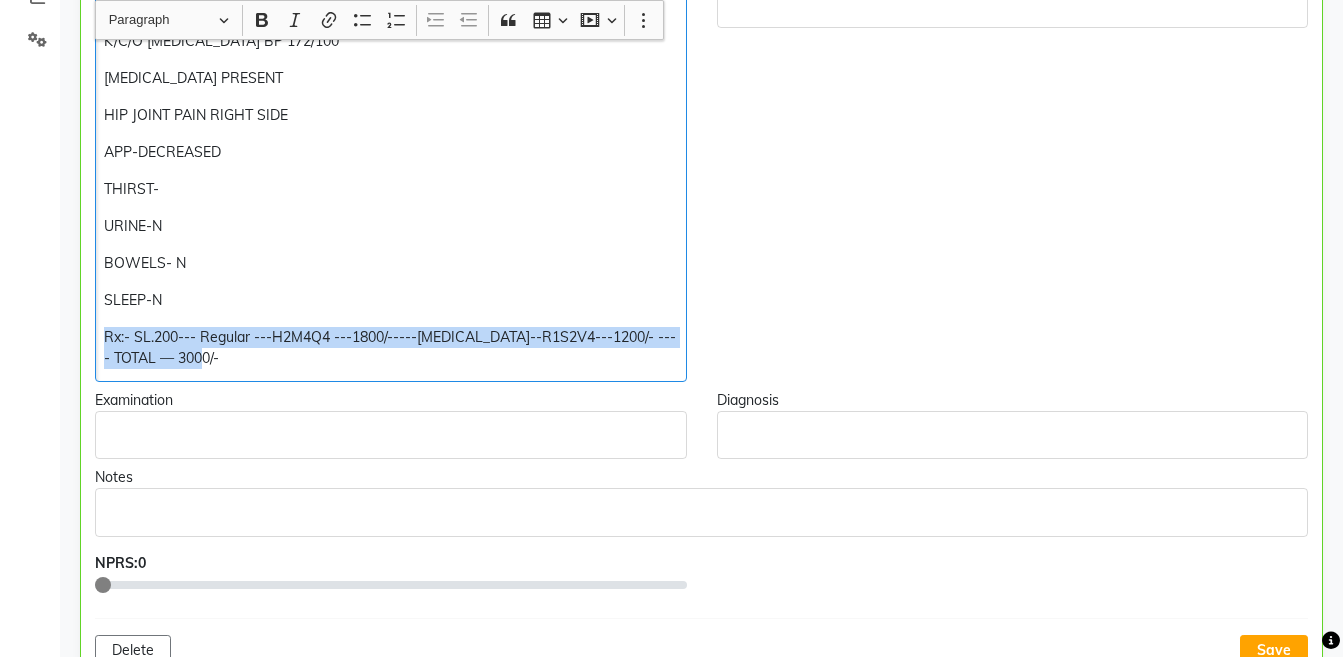 copy on "Rx:- SL.200--- Regular ---H2M4Q4 ---1800/-----Lumbar Pain--R1S2V4---1200/- ---- TOTAL — 3000/-" 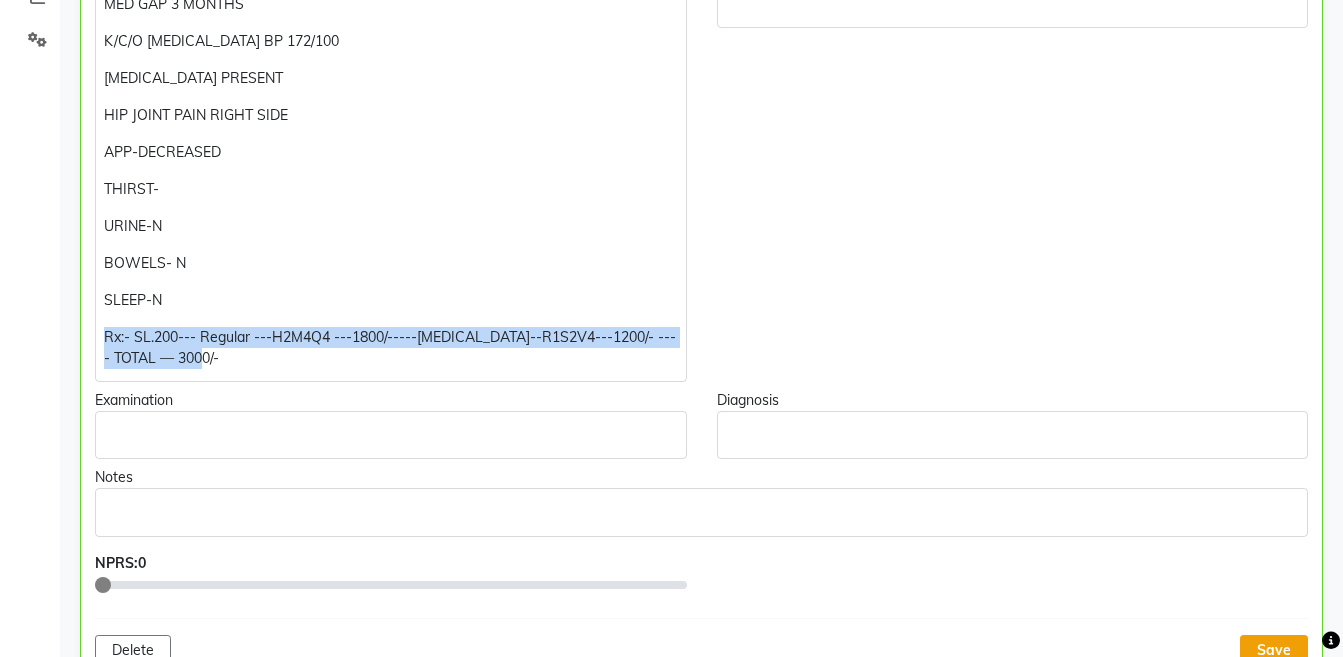 click on "Save" 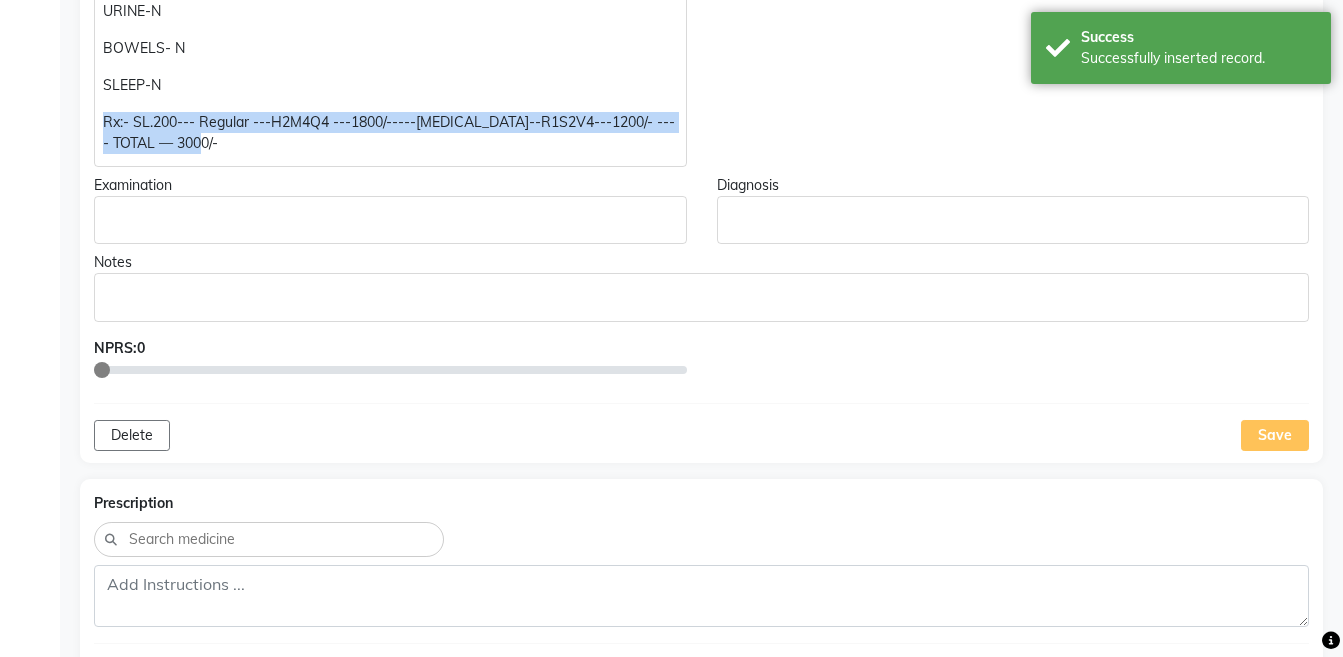 scroll, scrollTop: 821, scrollLeft: 0, axis: vertical 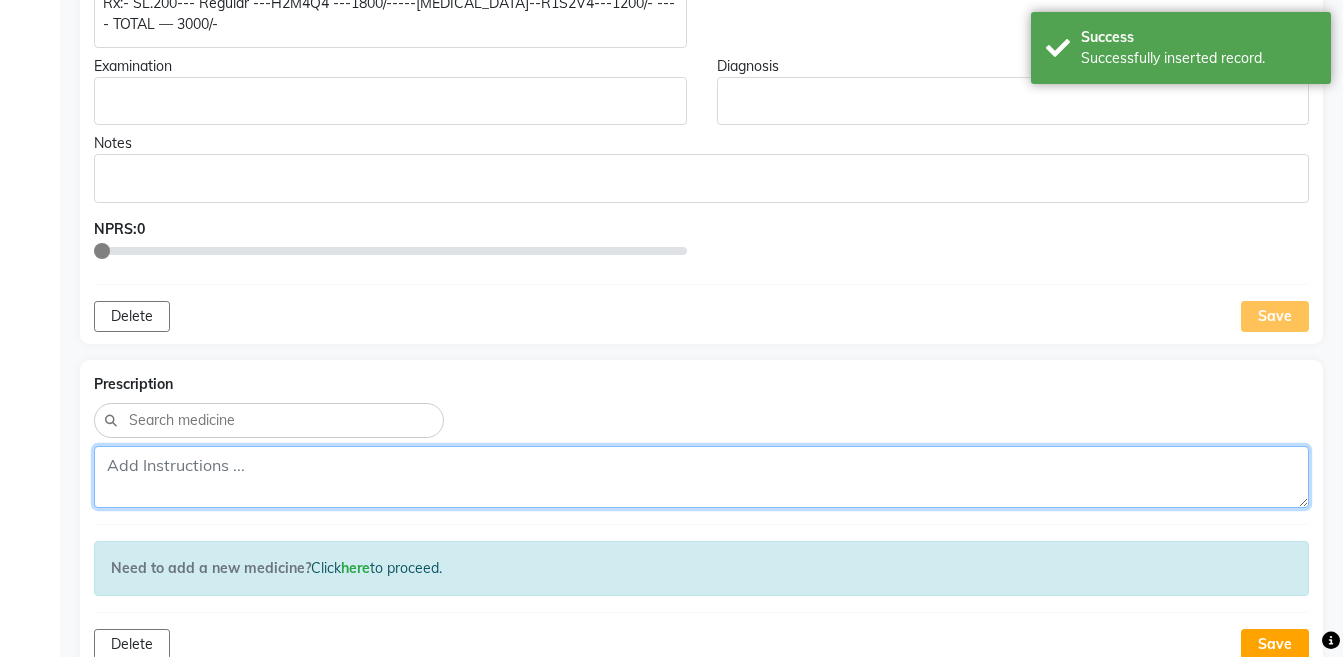 click 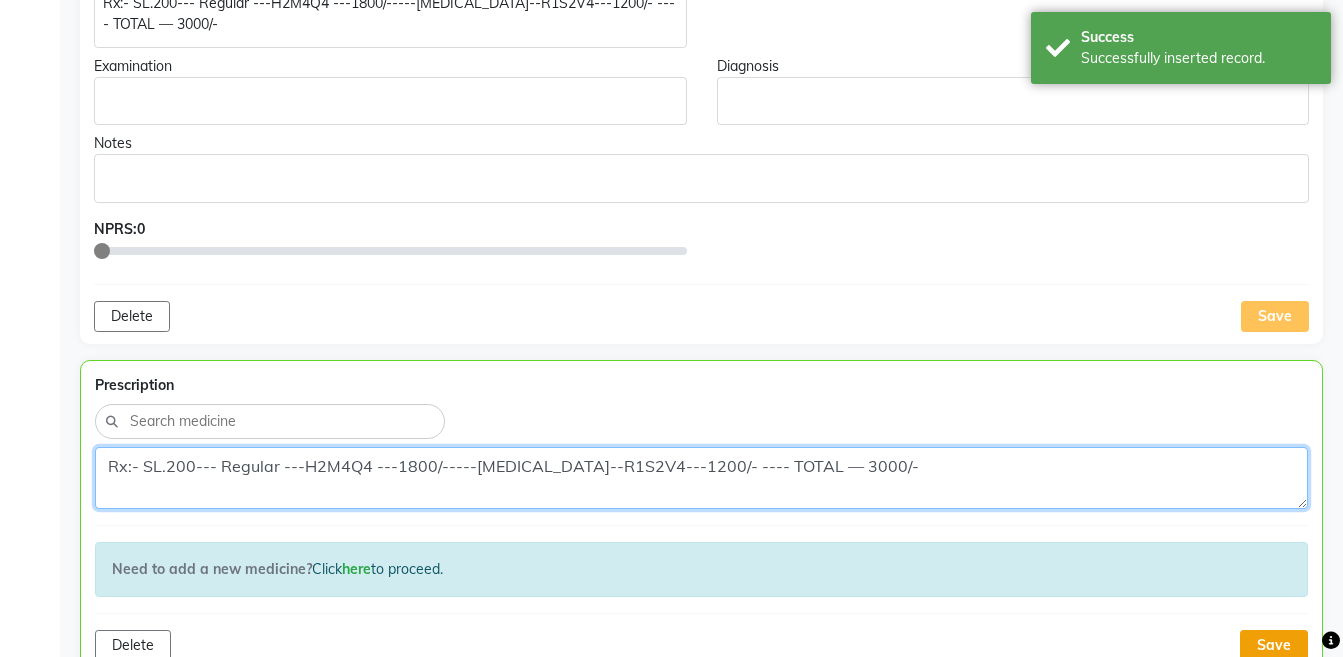 type on "Rx:- SL.200--- Regular ---H2M4Q4 ---1800/-----Lumbar Pain--R1S2V4---1200/- ---- TOTAL — 3000/-" 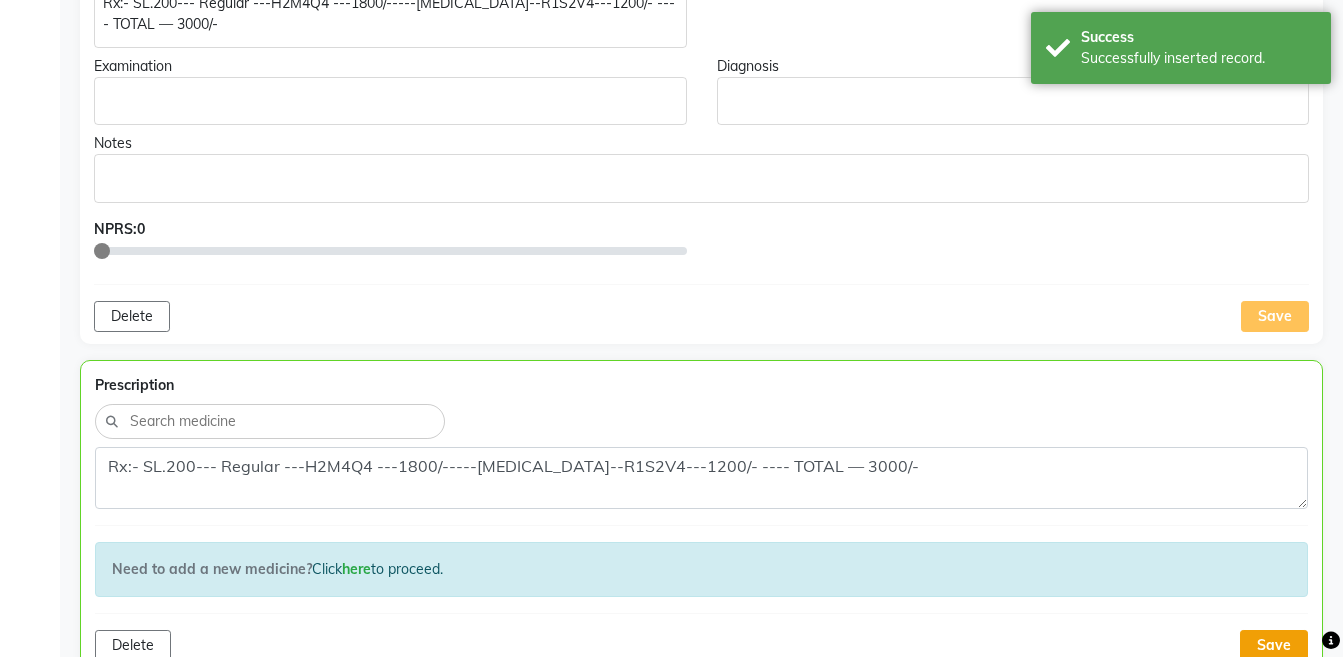 click on "Save" 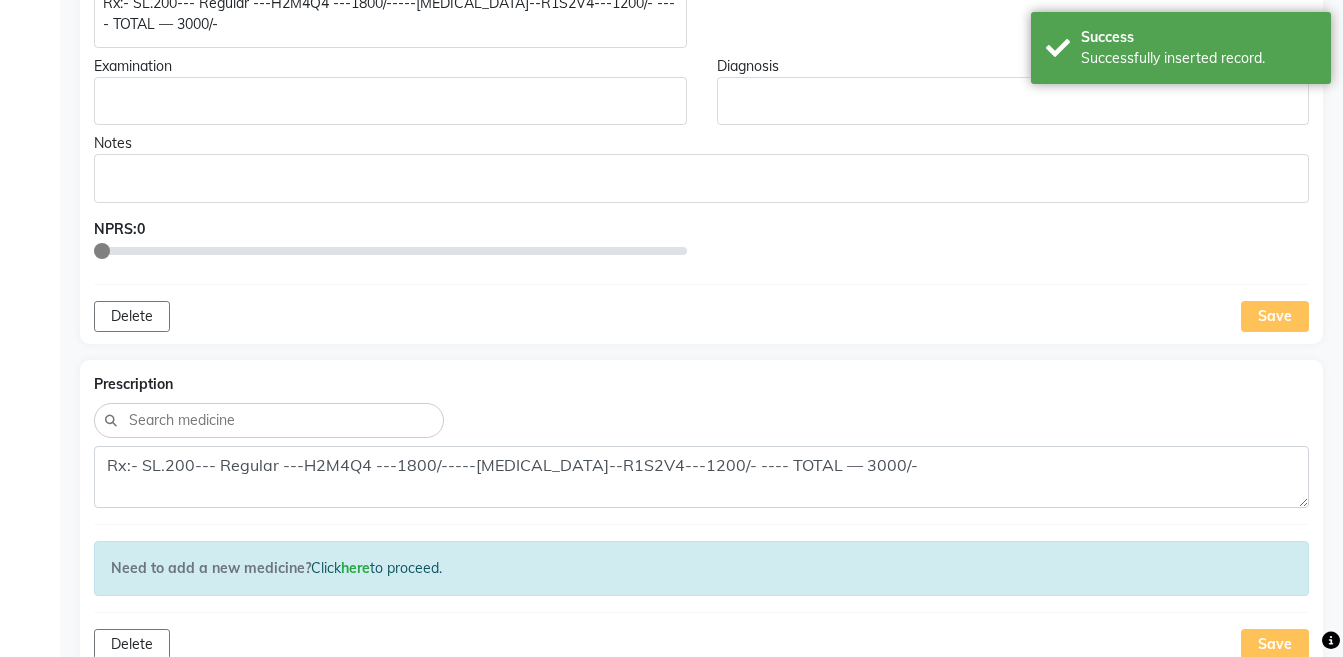 scroll, scrollTop: 1459, scrollLeft: 0, axis: vertical 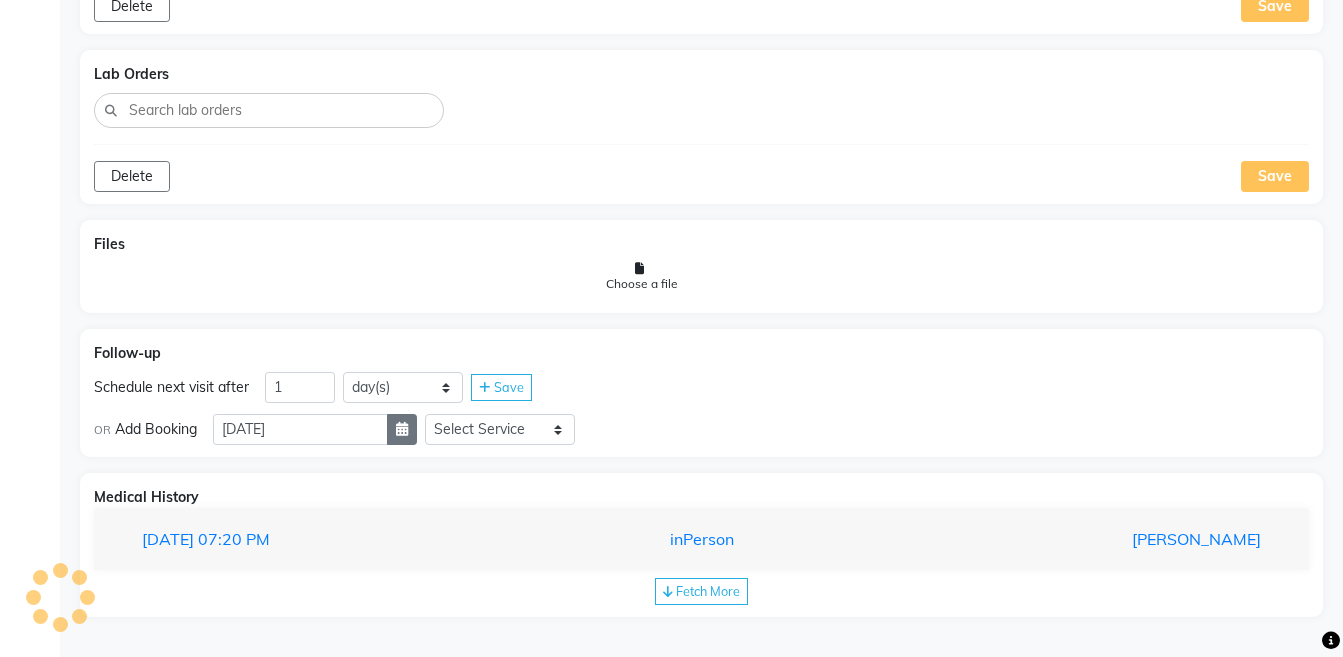click 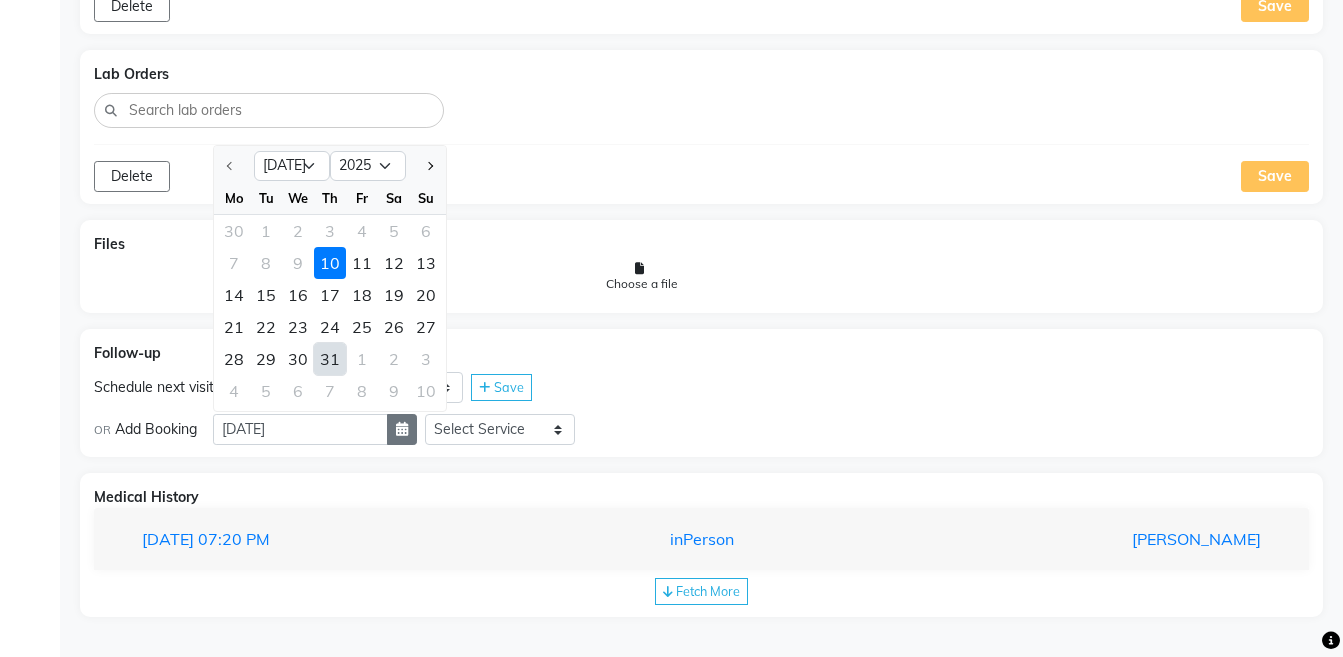 select on "8" 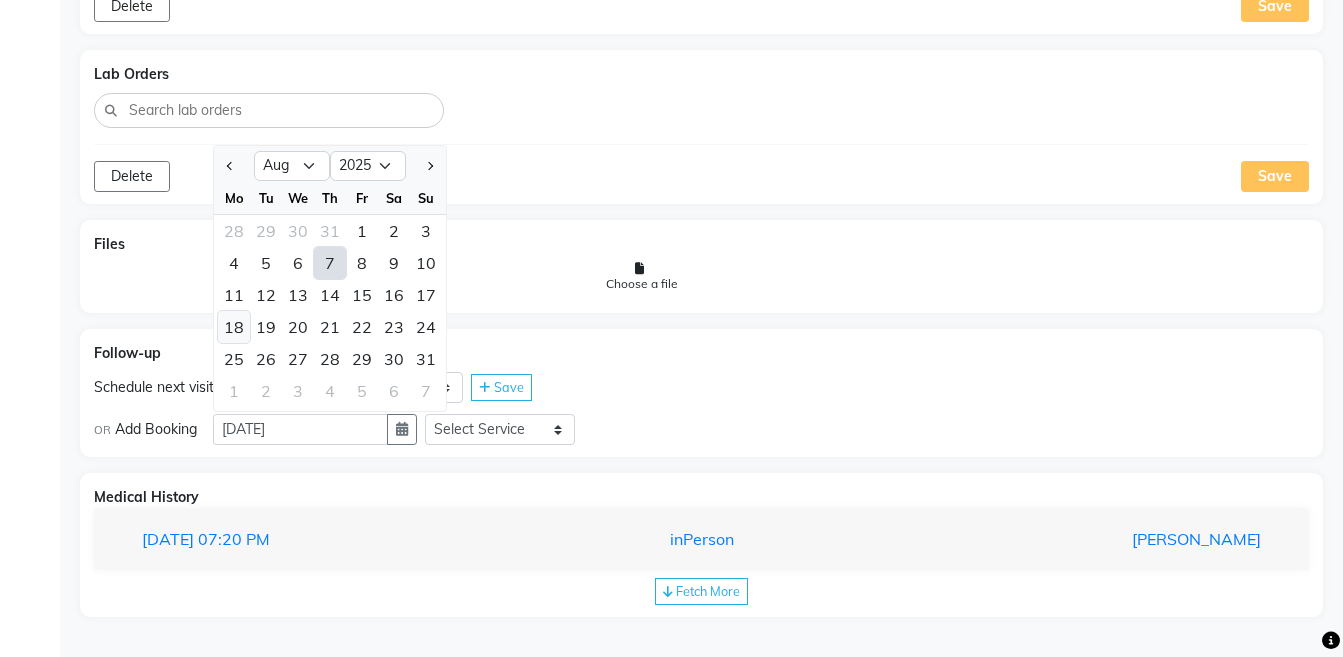 click on "18" 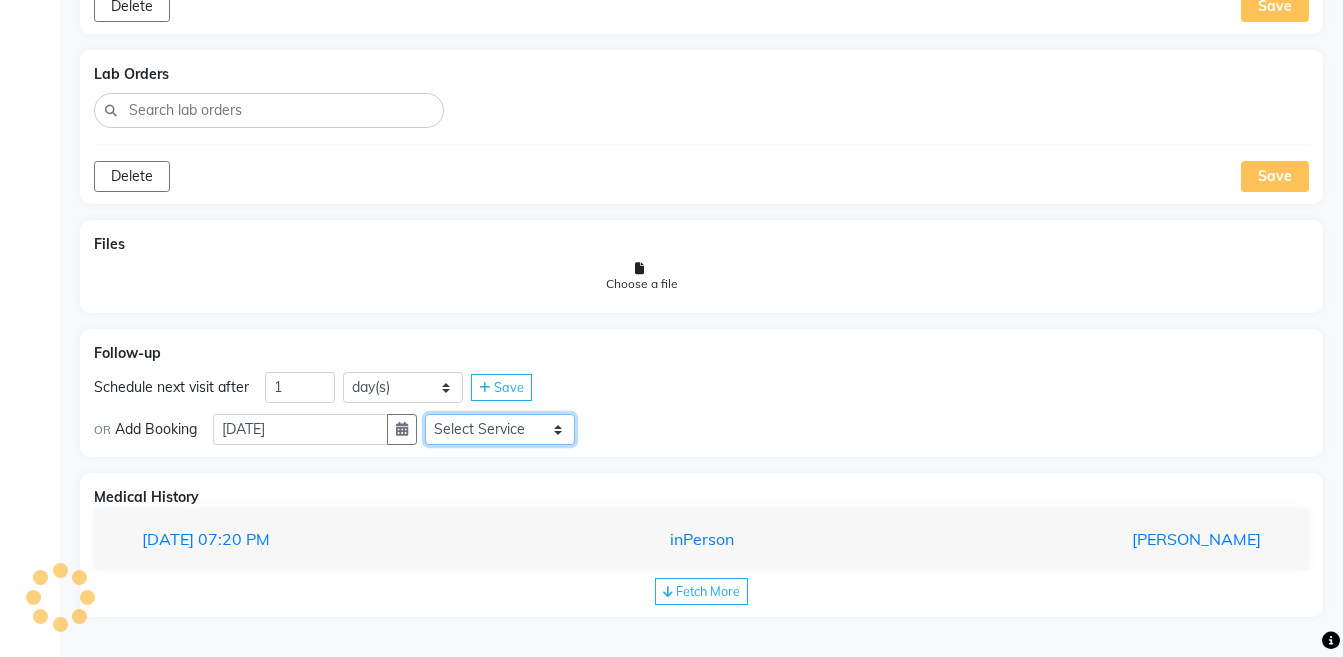 click on "Select Service  Medicine  Medicine 1  Hydra Facial  Medi Facial  Vampire Facial With Plasma  Oxygeno Facial  Anti Aging Facial  Korean Glass GLow Facial  Full Face  Upper Lip  Chin  Underarms  Full Legs & arms  Back-side  Chest  Abdomen  Yellow Peel  Black Peel  Party Peel  Glow Peel  Argi Peel  Under-arm Peel  Depigmento Peel  Anti Aging Peel  Lip Peel  Hair PRP  GFC PRP  Mesotherapy / Dermaroller  Under Eye PRP  Face PRP  Dermapen / Mesotherapt for Full Face  Dermapen / Mesotherapt for Scars  Carbon Peel  LASER BLEECH Laser Bleech  BB Glow  Indian Glass Glow  In Person - Consultation  Courier Charges in City  Courier Charges out of City  In Person - Follow Up  Hair Treatment   Skin Treatment   Online - Consultation  Online - Follow Up" 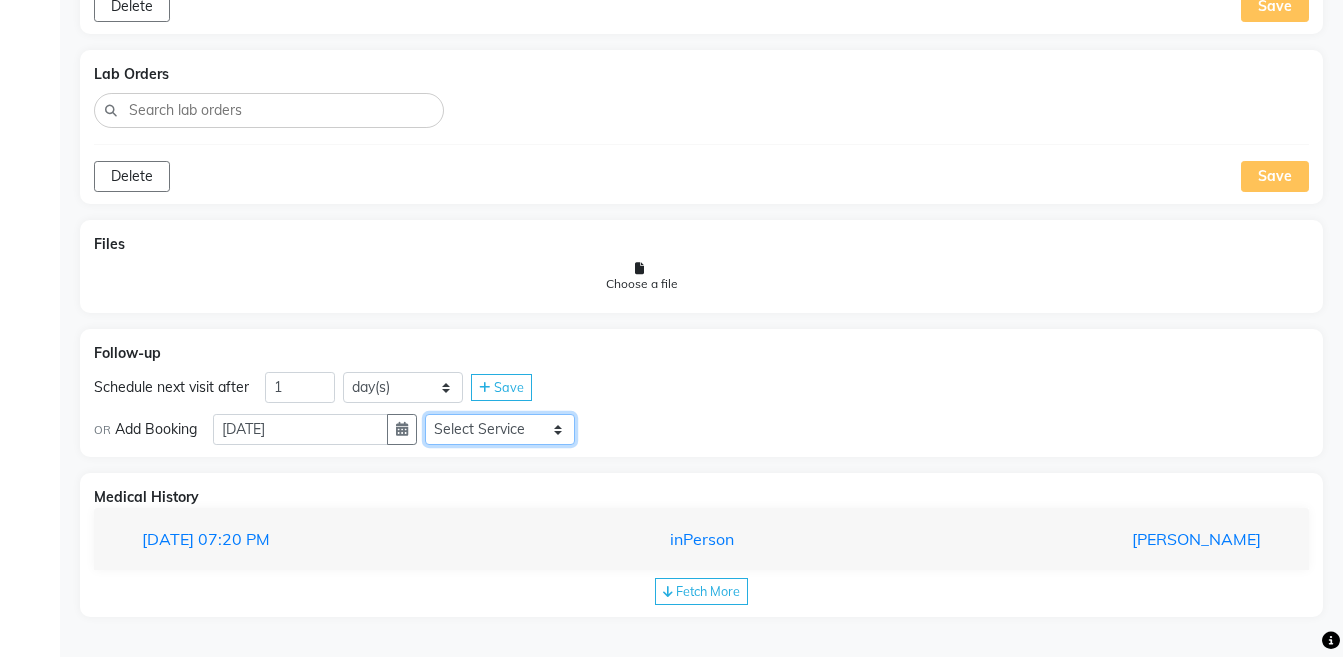 select on "981031" 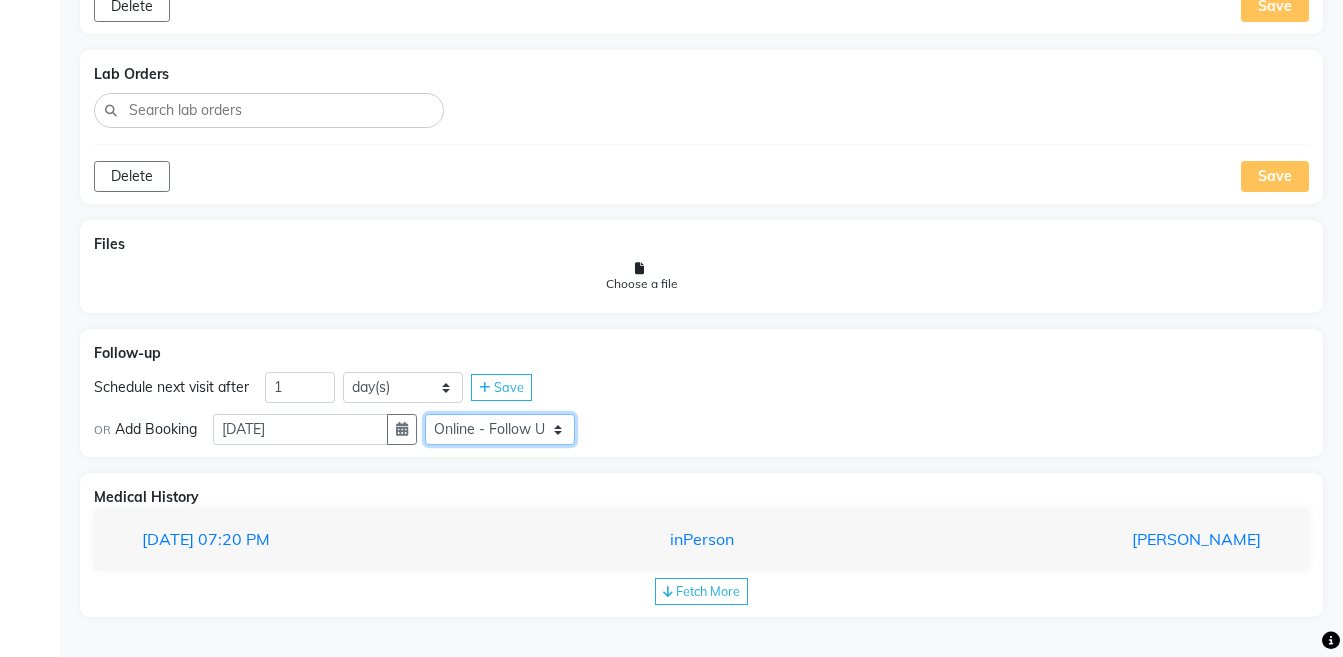 click on "Select Service  Medicine  Medicine 1  Hydra Facial  Medi Facial  Vampire Facial With Plasma  Oxygeno Facial  Anti Aging Facial  Korean Glass GLow Facial  Full Face  Upper Lip  Chin  Underarms  Full Legs & arms  Back-side  Chest  Abdomen  Yellow Peel  Black Peel  Party Peel  Glow Peel  Argi Peel  Under-arm Peel  Depigmento Peel  Anti Aging Peel  Lip Peel  Hair PRP  GFC PRP  Mesotherapy / Dermaroller  Under Eye PRP  Face PRP  Dermapen / Mesotherapt for Full Face  Dermapen / Mesotherapt for Scars  Carbon Peel  LASER BLEECH Laser Bleech  BB Glow  Indian Glass Glow  In Person - Consultation  Courier Charges in City  Courier Charges out of City  In Person - Follow Up  Hair Treatment   Skin Treatment   Online - Consultation  Online - Follow Up" 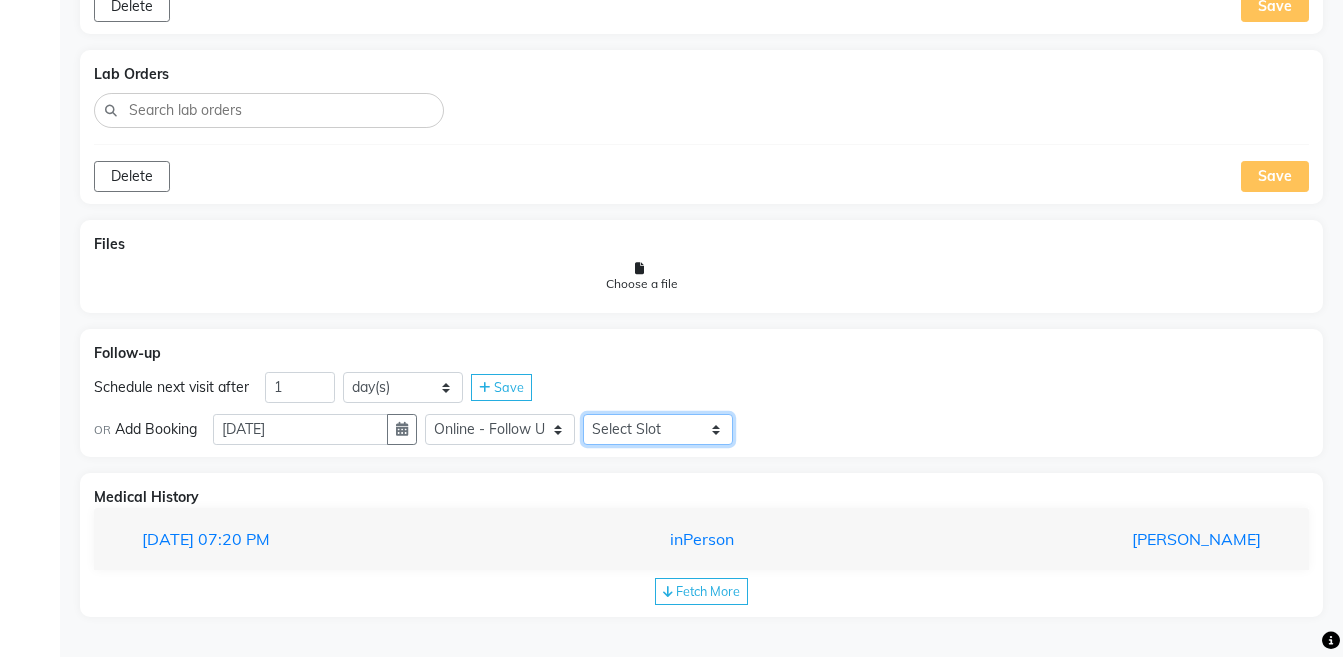 click on "Select Slot 10:15 10:30 10:45 11:00 11:15 11:45 12:00 12:15 12:45 13:00 13:15 13:30 13:45 14:00 14:15 14:30 14:45 15:00 15:15 15:30 15:45 16:00 16:15 16:30 16:45 17:00 17:15 17:30 17:45 18:00 18:15 18:30 18:45 19:00 19:15 19:30 19:45 20:00 20:15 20:30 20:45 21:00 21:15 21:30 21:45" 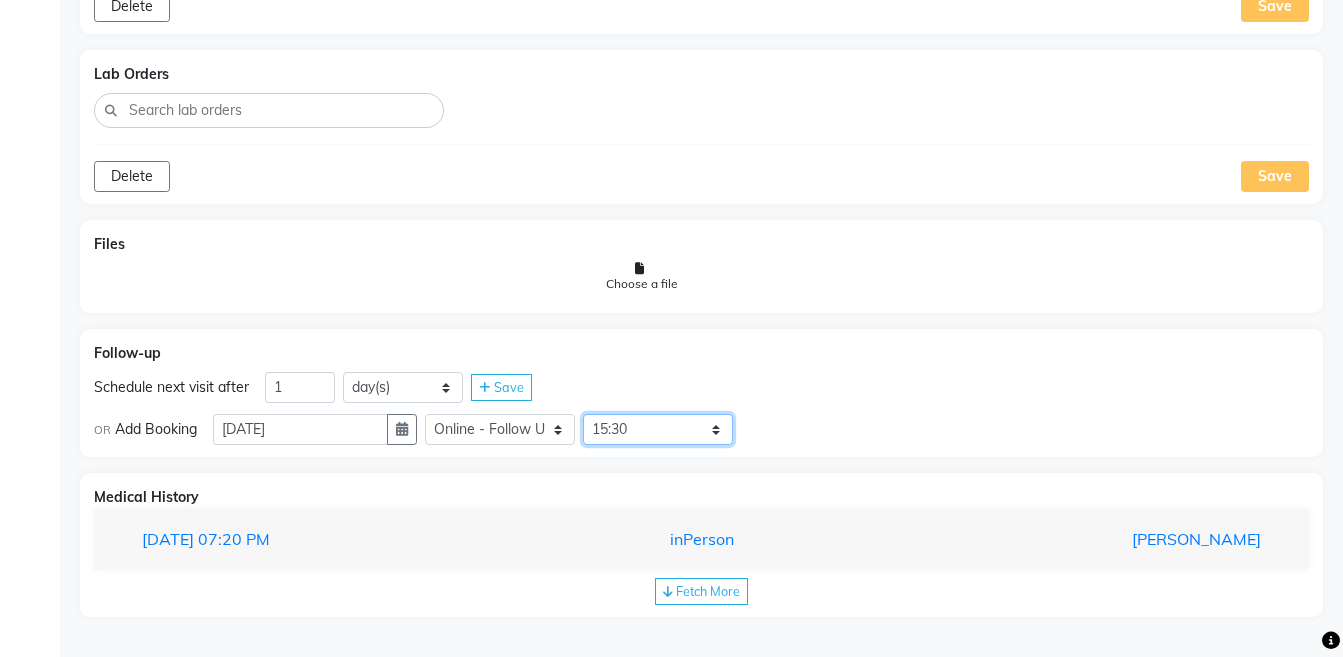 click on "Select Slot 10:15 10:30 10:45 11:00 11:15 11:45 12:00 12:15 12:45 13:00 13:15 13:30 13:45 14:00 14:15 14:30 14:45 15:00 15:15 15:30 15:45 16:00 16:15 16:30 16:45 17:00 17:15 17:30 17:45 18:00 18:15 18:30 18:45 19:00 19:15 19:30 19:45 20:00 20:15 20:30 20:45 21:00 21:15 21:30 21:45" 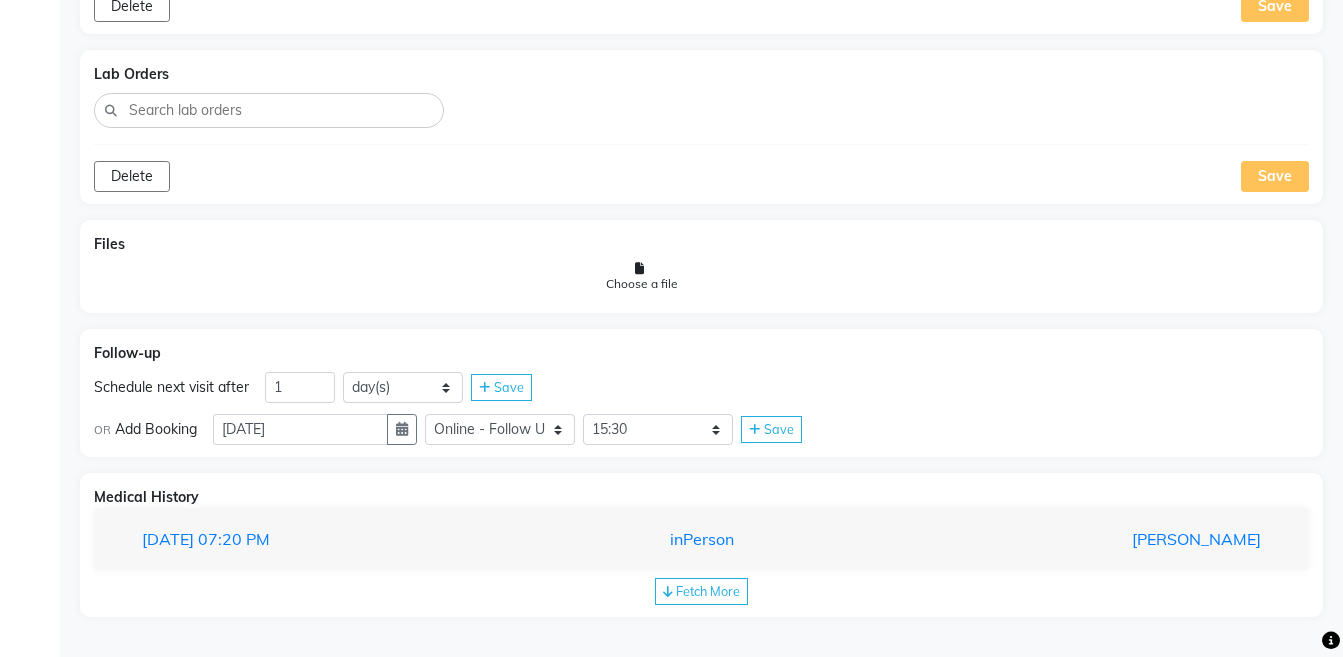 click on "OR Add Booking  18-08-2025 Select Service  Medicine  Medicine 1  Hydra Facial  Medi Facial  Vampire Facial With Plasma  Oxygeno Facial  Anti Aging Facial  Korean Glass GLow Facial  Full Face  Upper Lip  Chin  Underarms  Full Legs & arms  Back-side  Chest  Abdomen  Yellow Peel  Black Peel  Party Peel  Glow Peel  Argi Peel  Under-arm Peel  Depigmento Peel  Anti Aging Peel  Lip Peel  Hair PRP  GFC PRP  Mesotherapy / Dermaroller  Under Eye PRP  Face PRP  Dermapen / Mesotherapt for Full Face  Dermapen / Mesotherapt for Scars  Carbon Peel  LASER BLEECH Laser Bleech  BB Glow  Indian Glass Glow  In Person - Consultation  Courier Charges in City  Courier Charges out of City  In Person - Follow Up  Hair Treatment   Skin Treatment   Online - Consultation  Online - Follow Up Select Slot 10:15 10:30 10:45 11:00 11:15 11:45 12:00 12:15 12:45 13:00 13:15 13:30 13:45 14:00 14:15 14:30 14:45 15:00 15:15 15:30 15:45 16:00 16:15 16:30 16:45 17:00 17:15 17:30 17:45 18:00 18:15 18:30 18:45 19:00 19:15 19:30 19:45 20:00 20:15 Save" 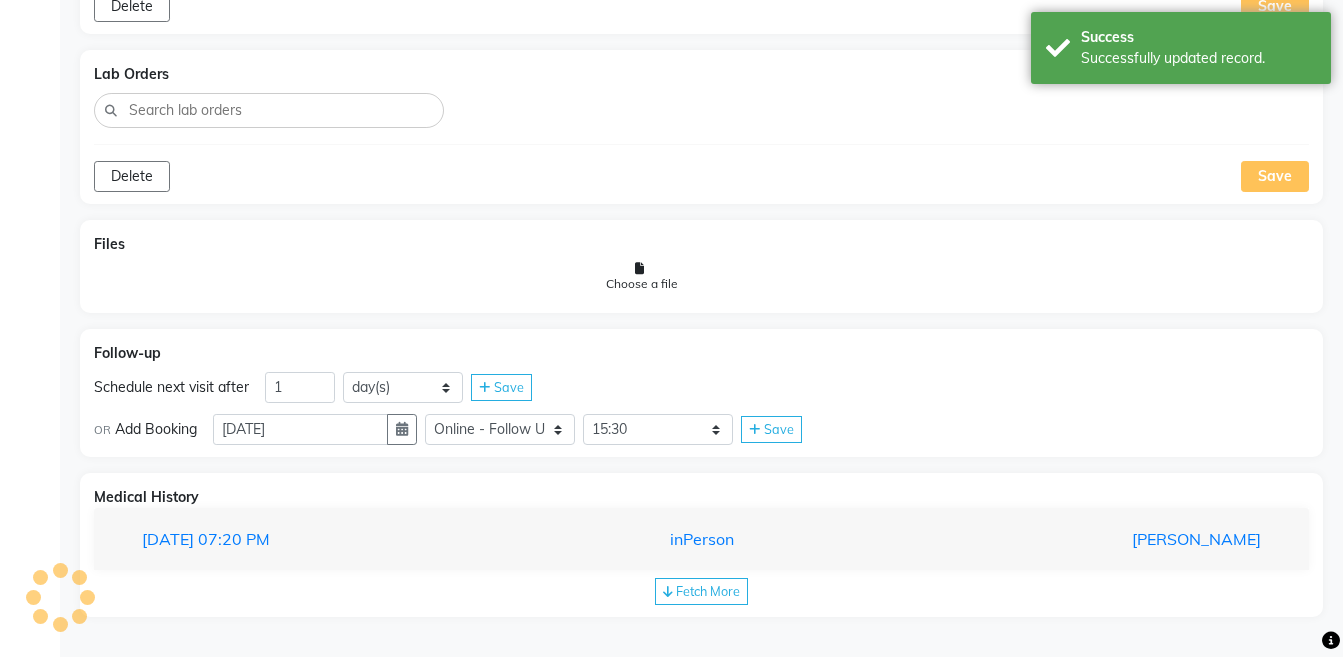 scroll, scrollTop: 1407, scrollLeft: 0, axis: vertical 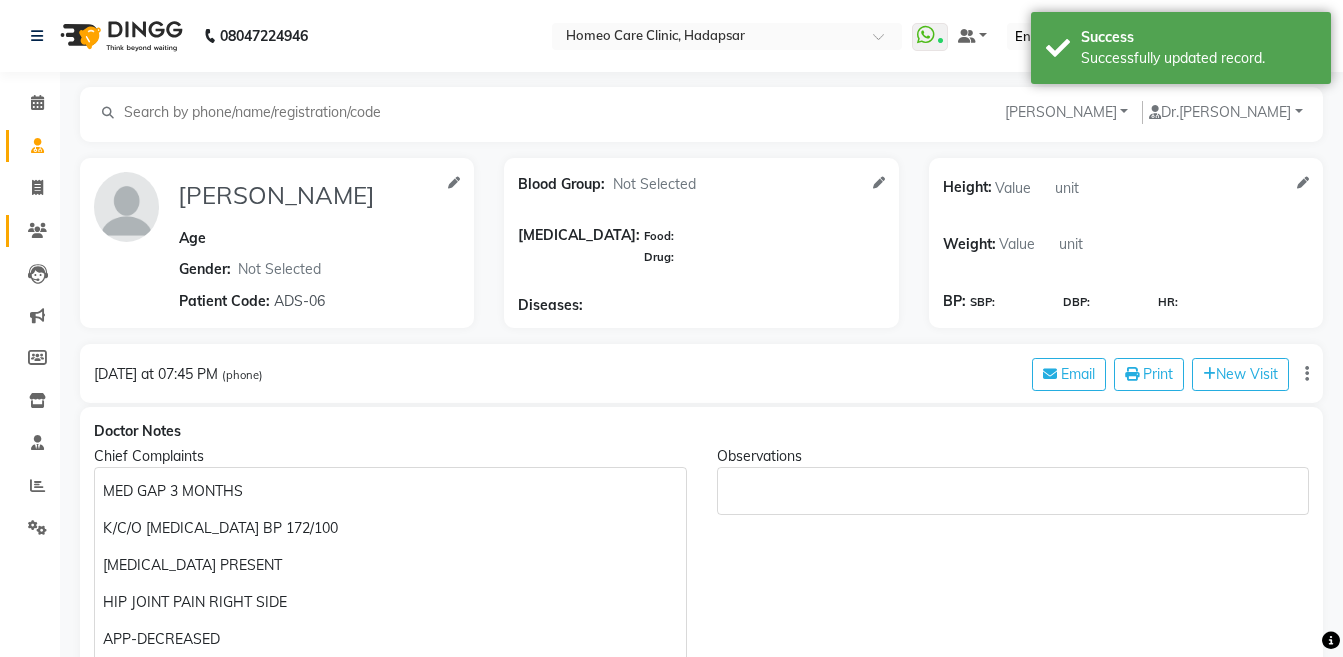 click on "Patients" 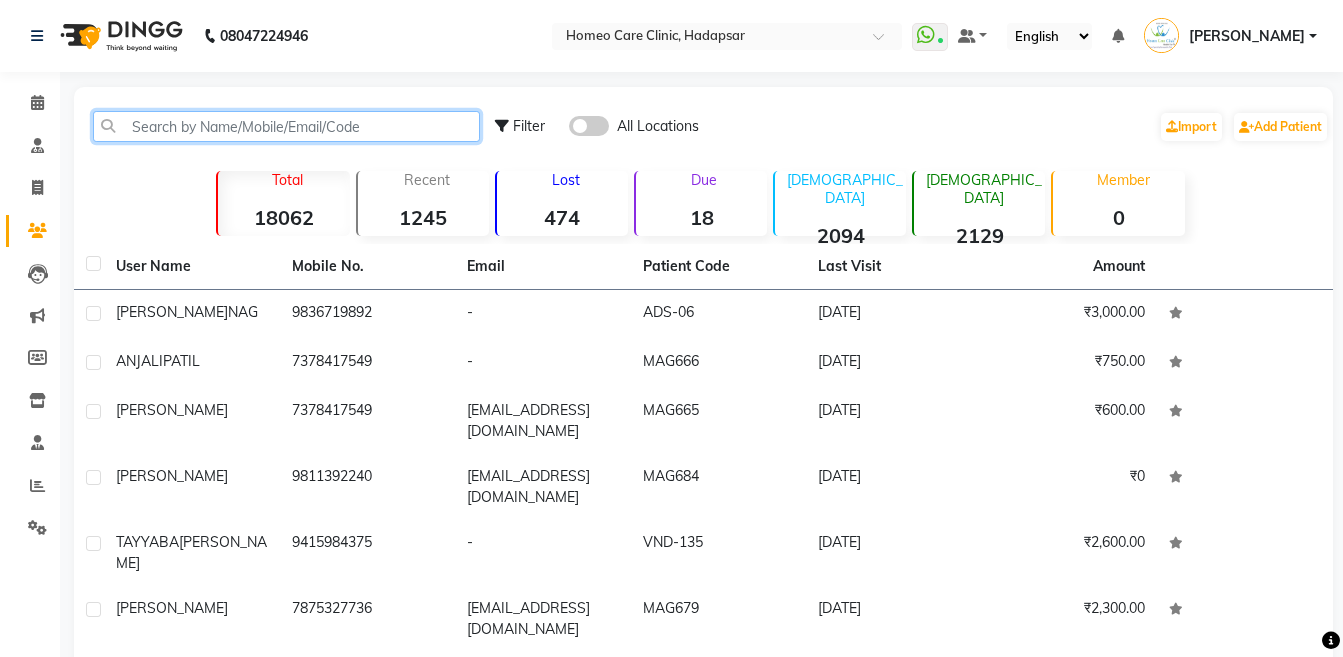 click 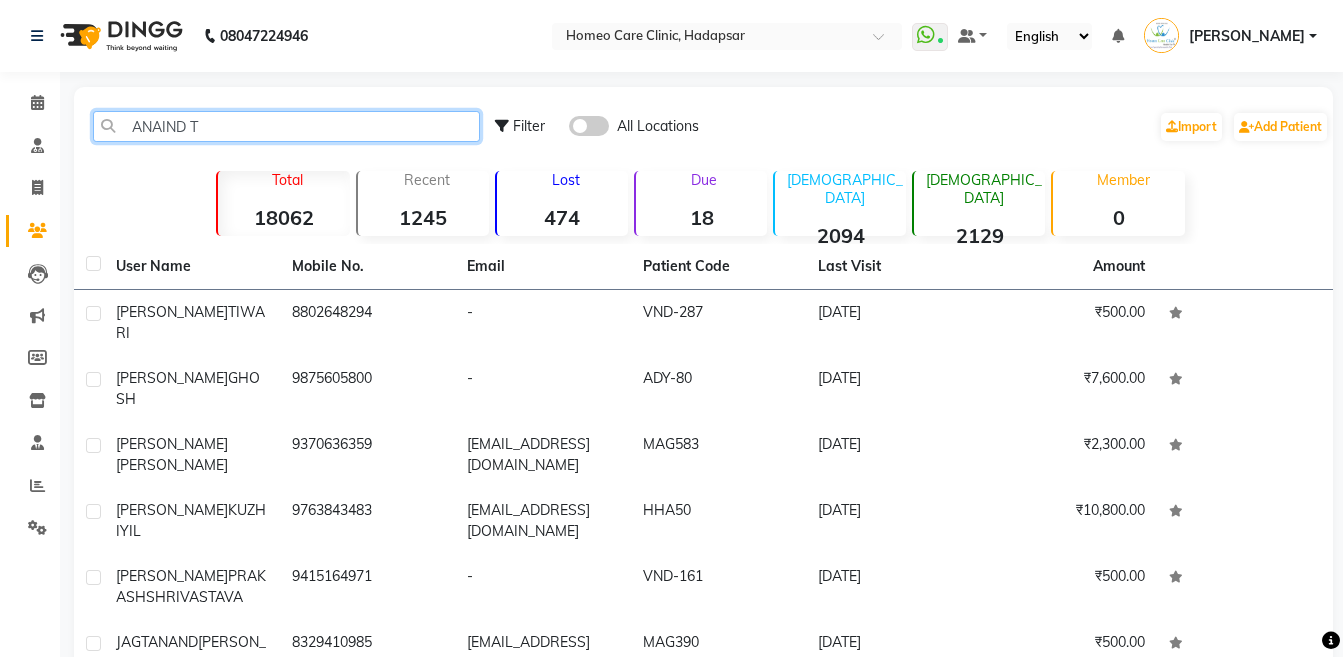 click on "ANAIND T" 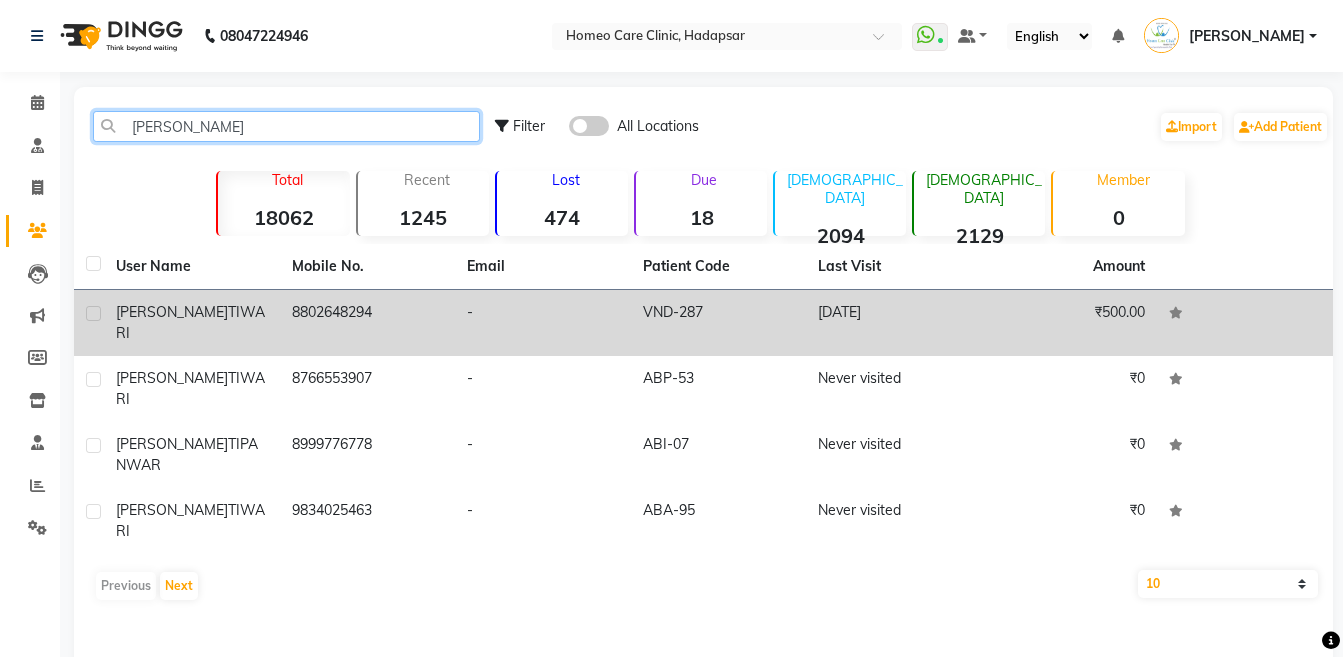 type on "ANAND T" 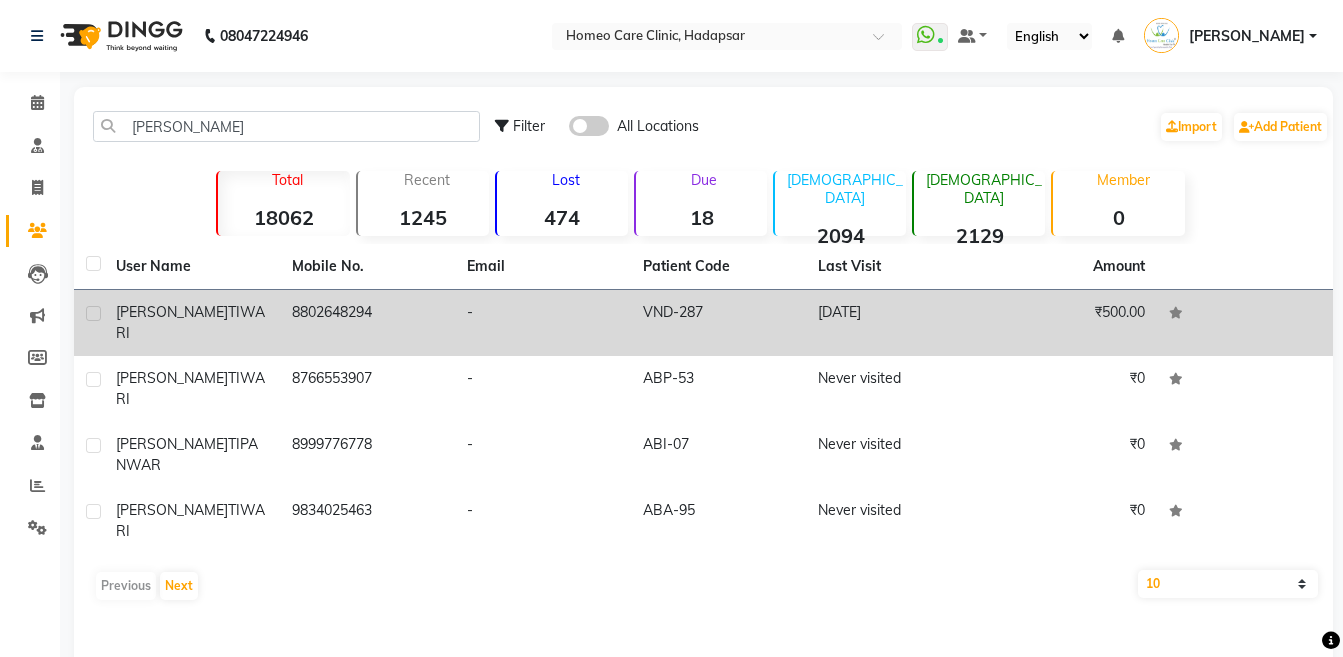 click on "-" 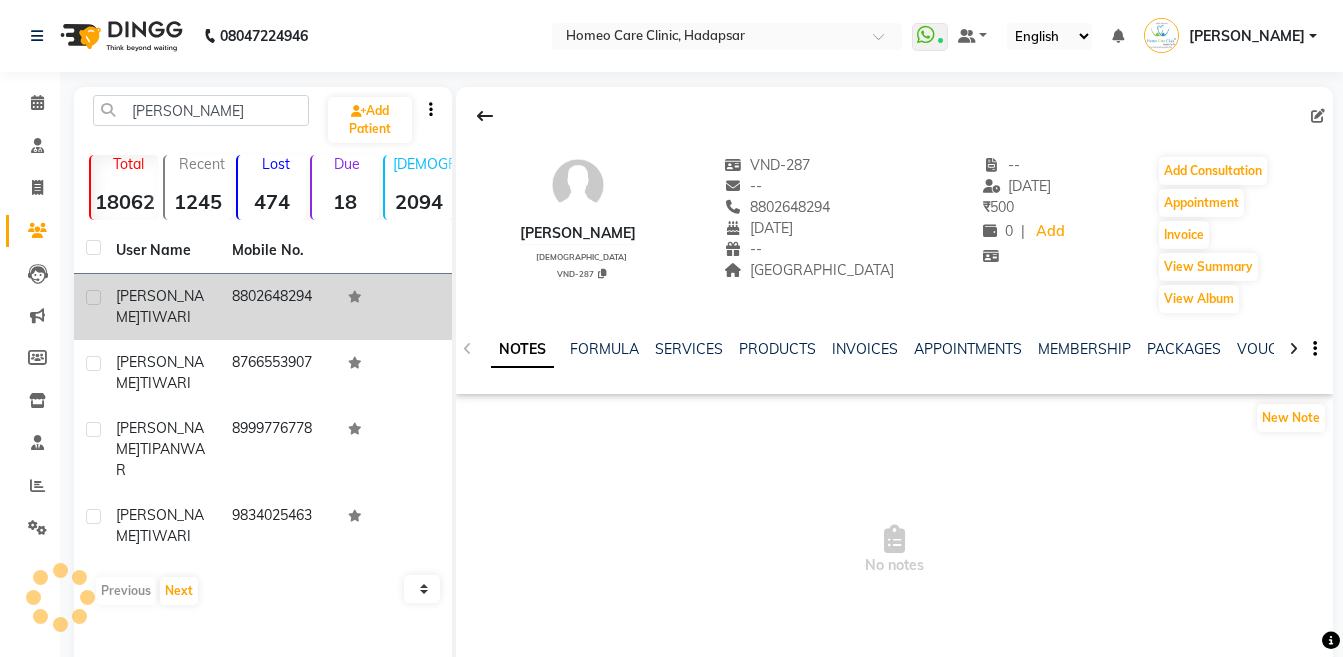 click 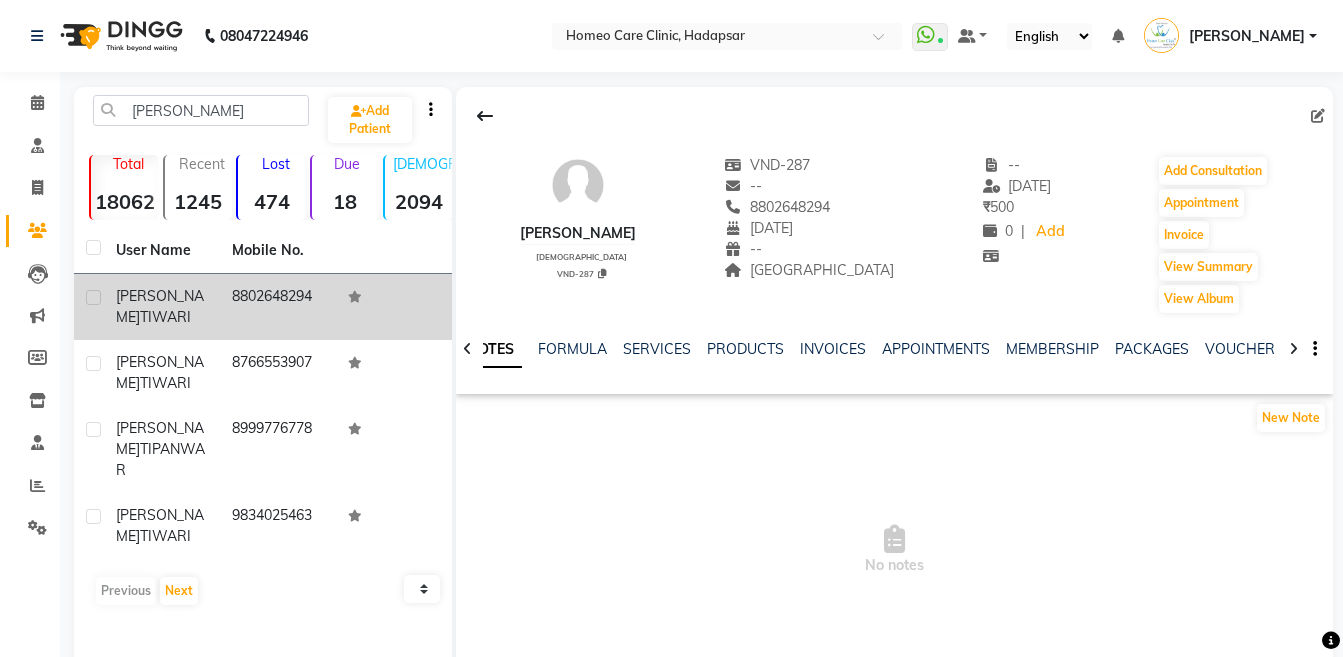 click 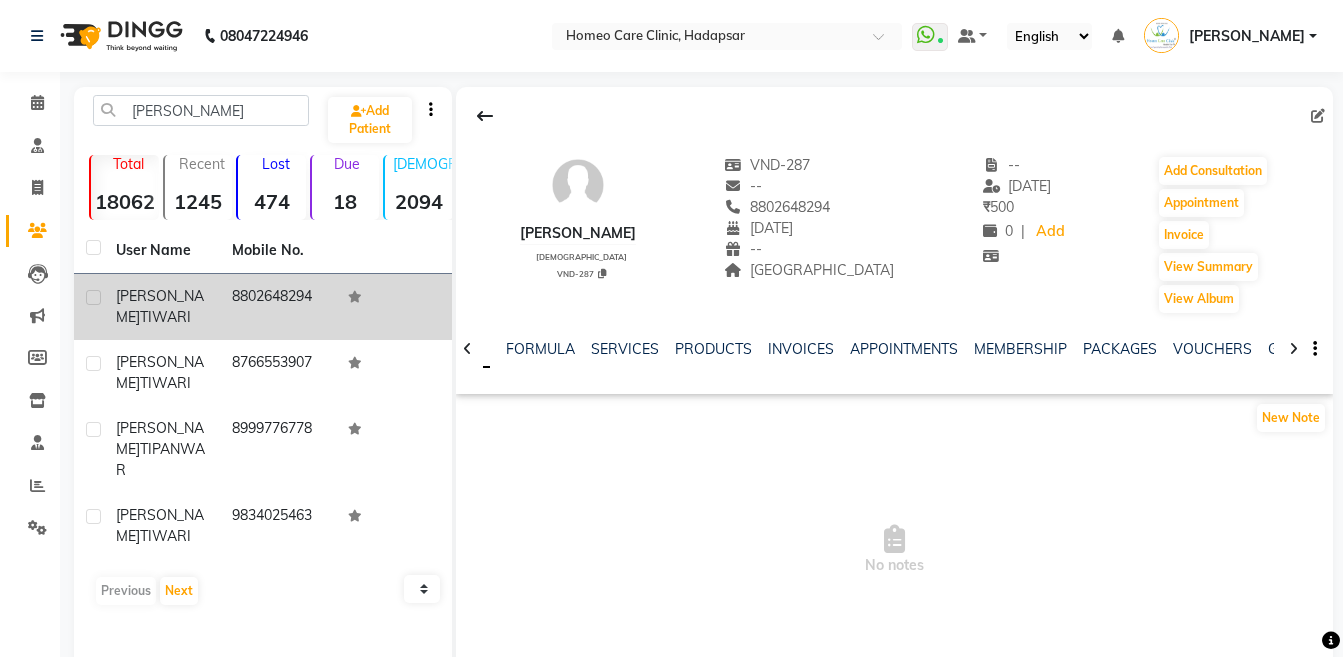 click 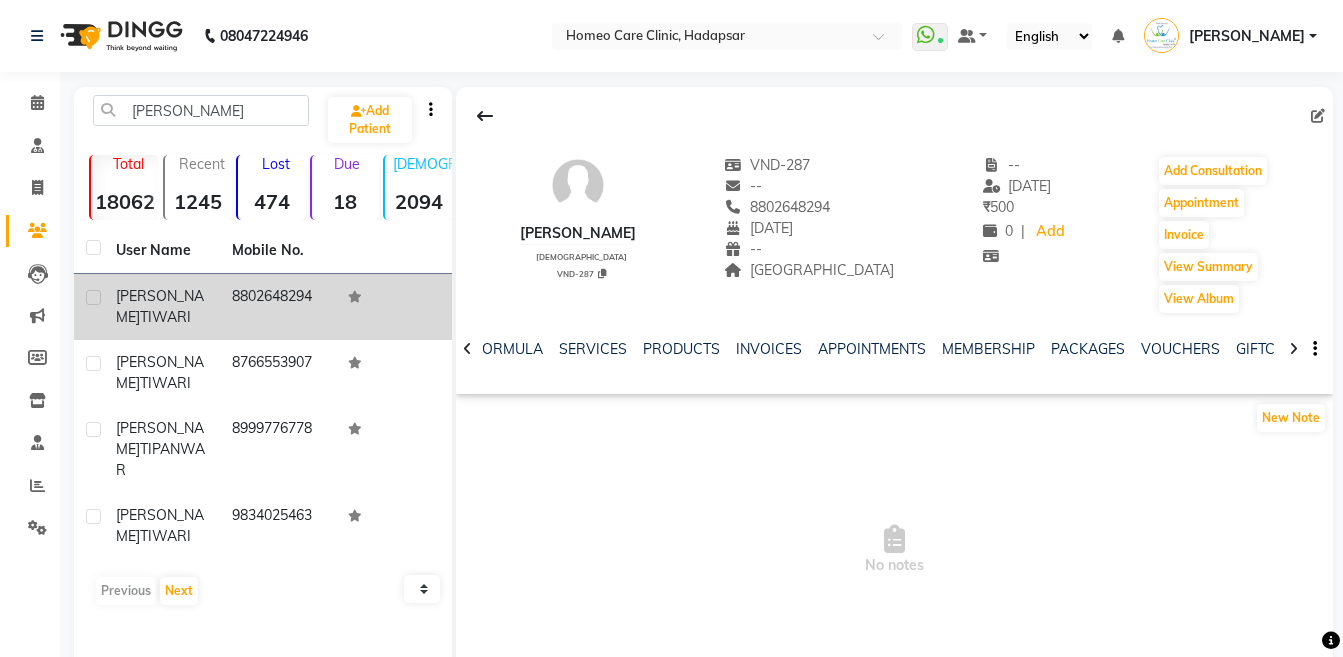 click 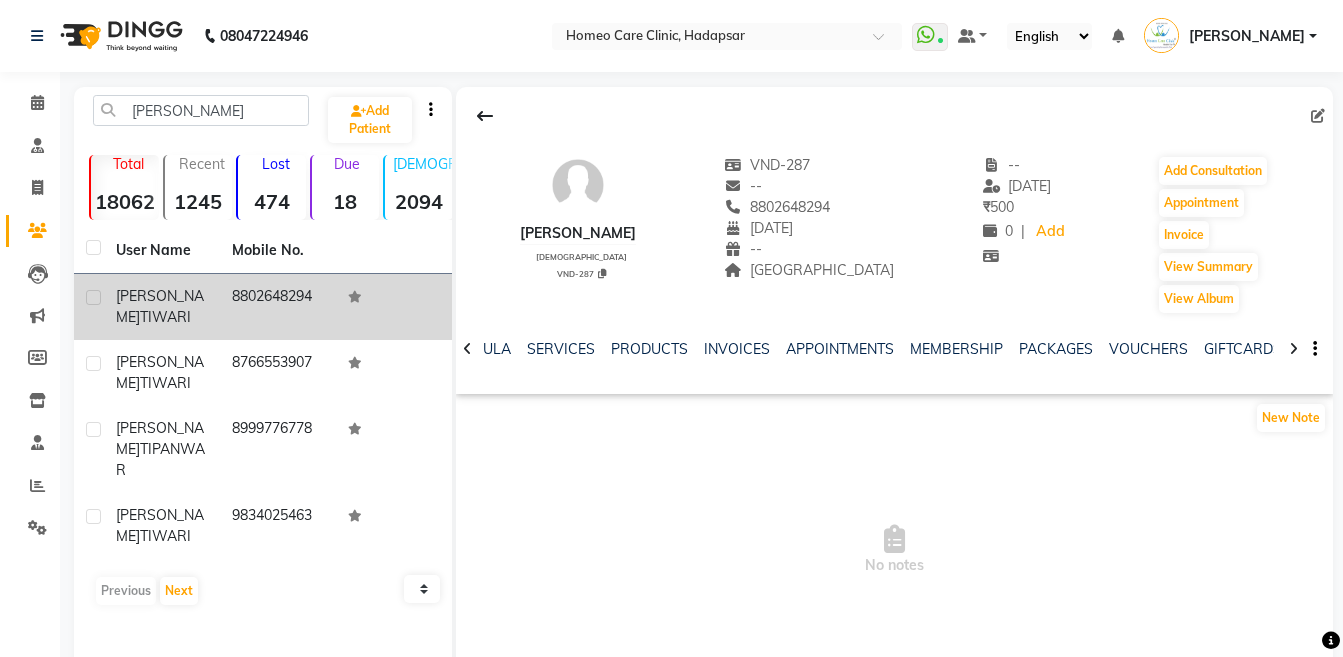 click 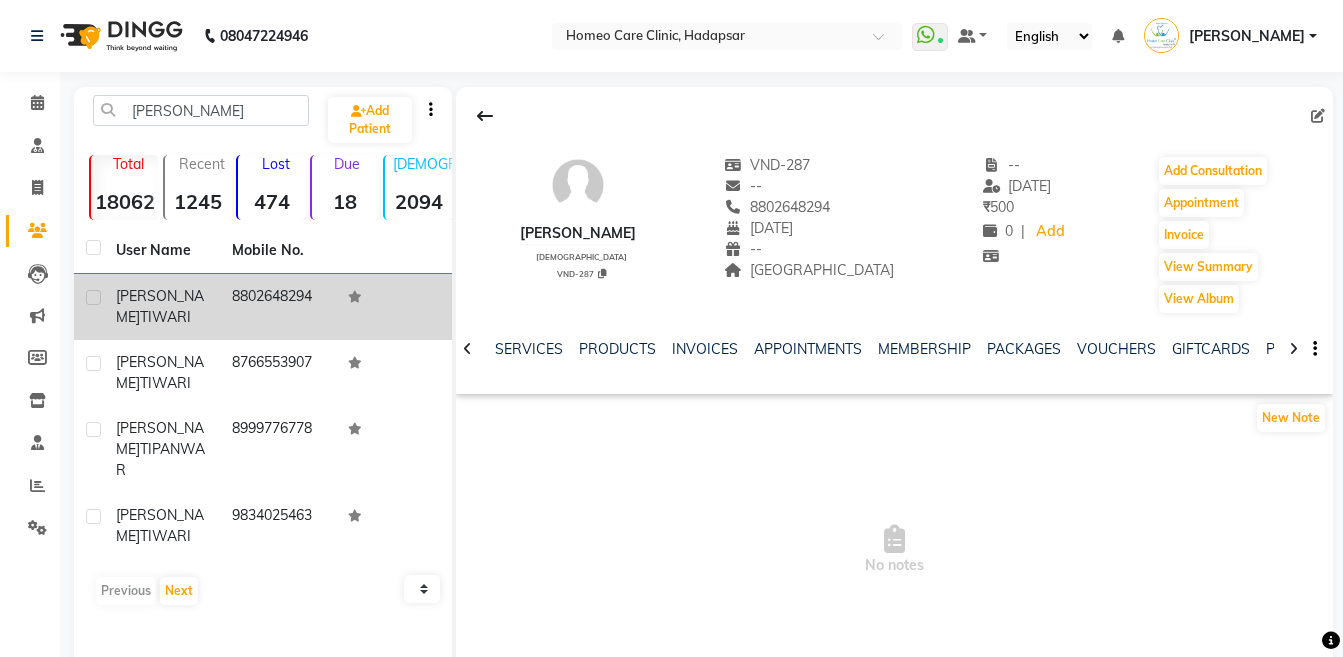 click 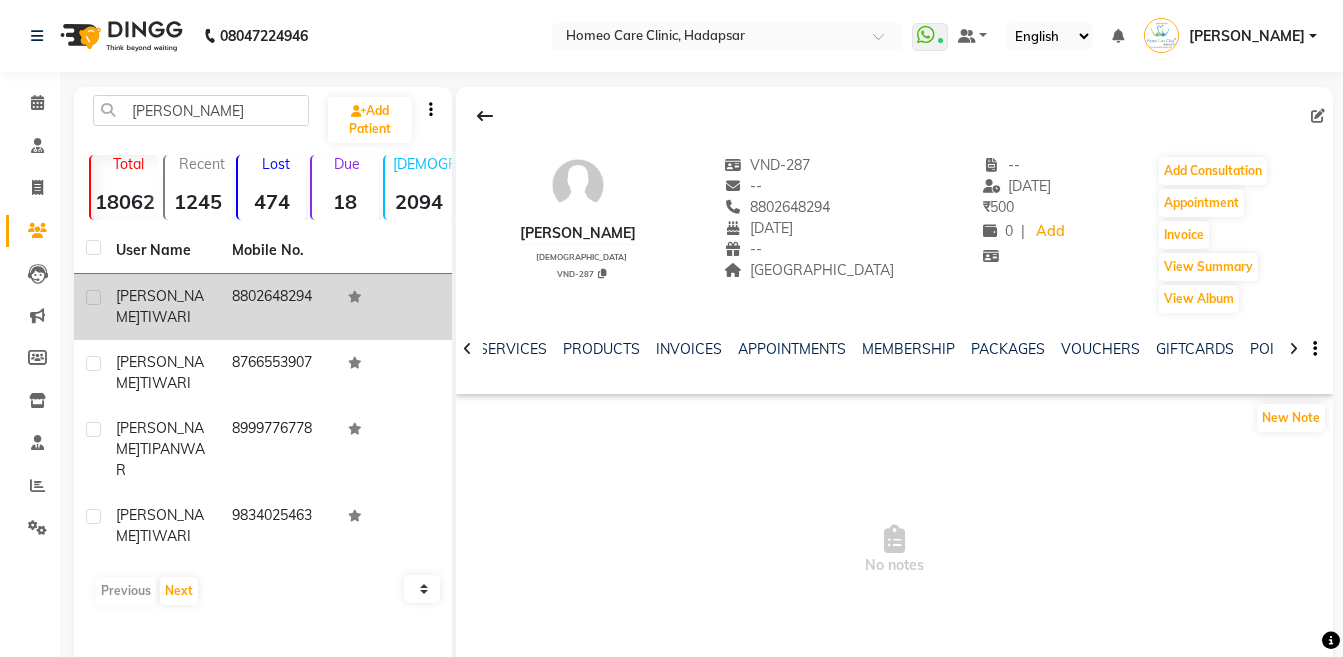 click 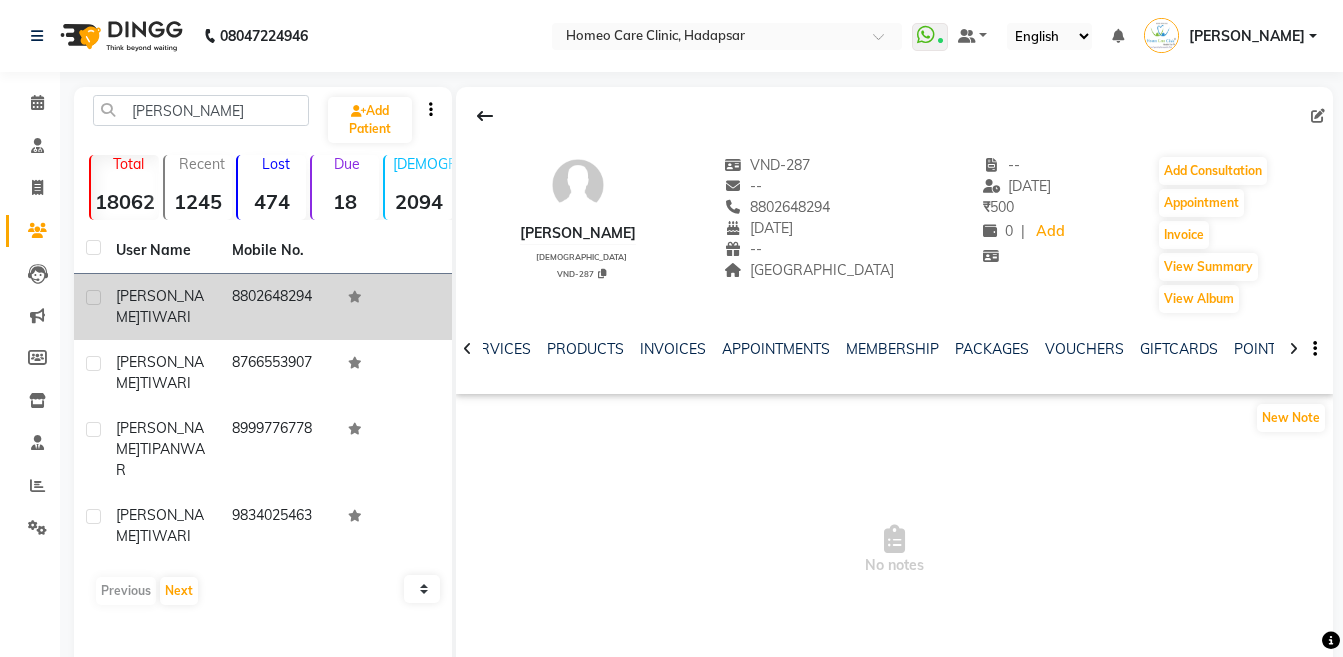 click 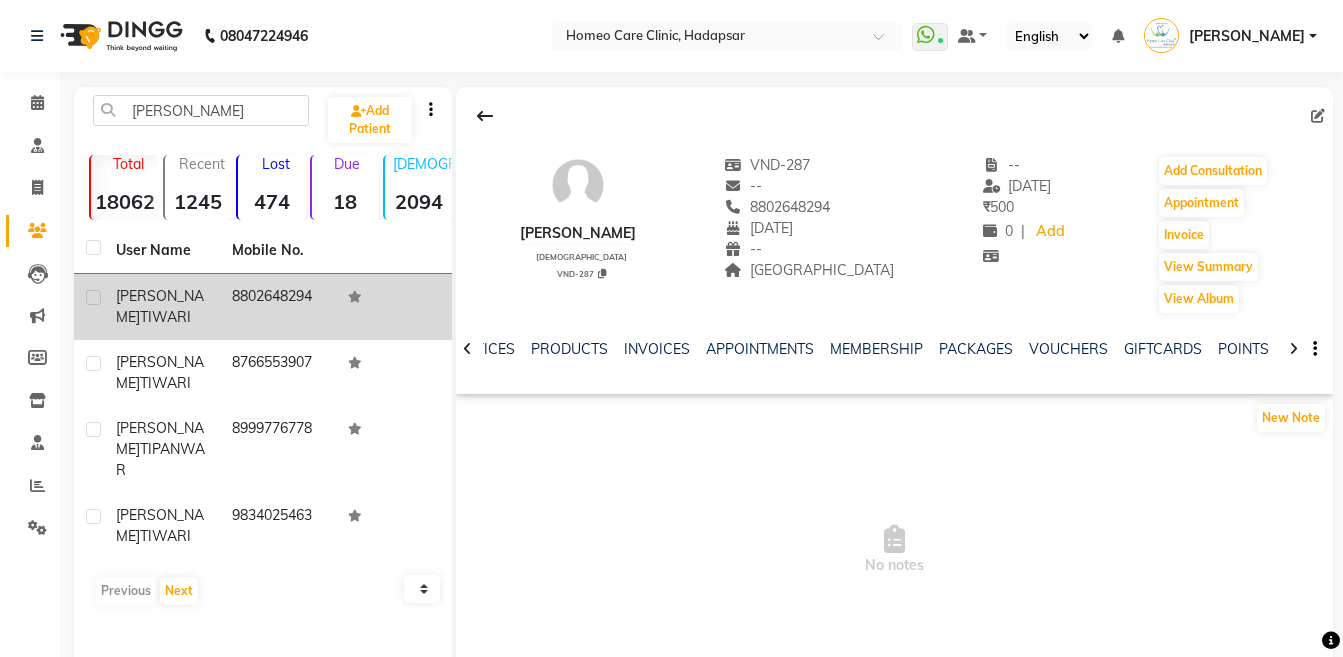 click 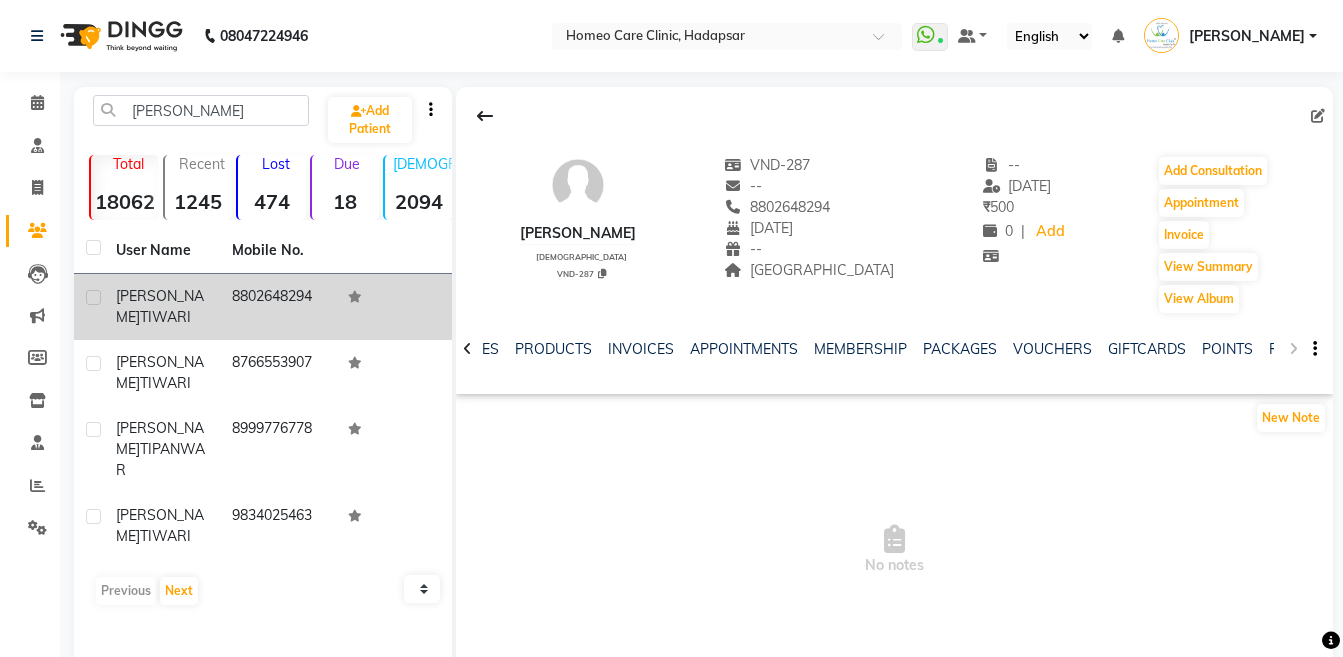 click on "NOTES FORMULA SERVICES PRODUCTS INVOICES APPOINTMENTS MEMBERSHIP PACKAGES VOUCHERS GIFTCARDS POINTS FORMS FAMILY CARDS WALLET" 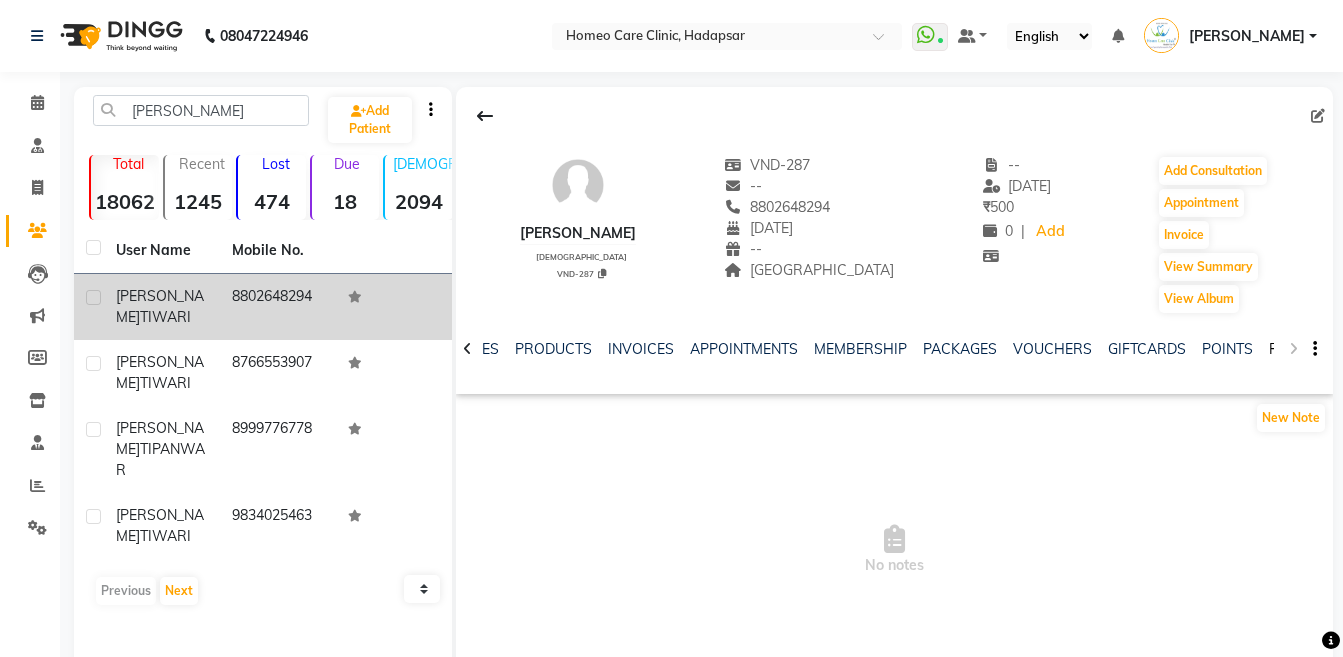 click on "FORMS" 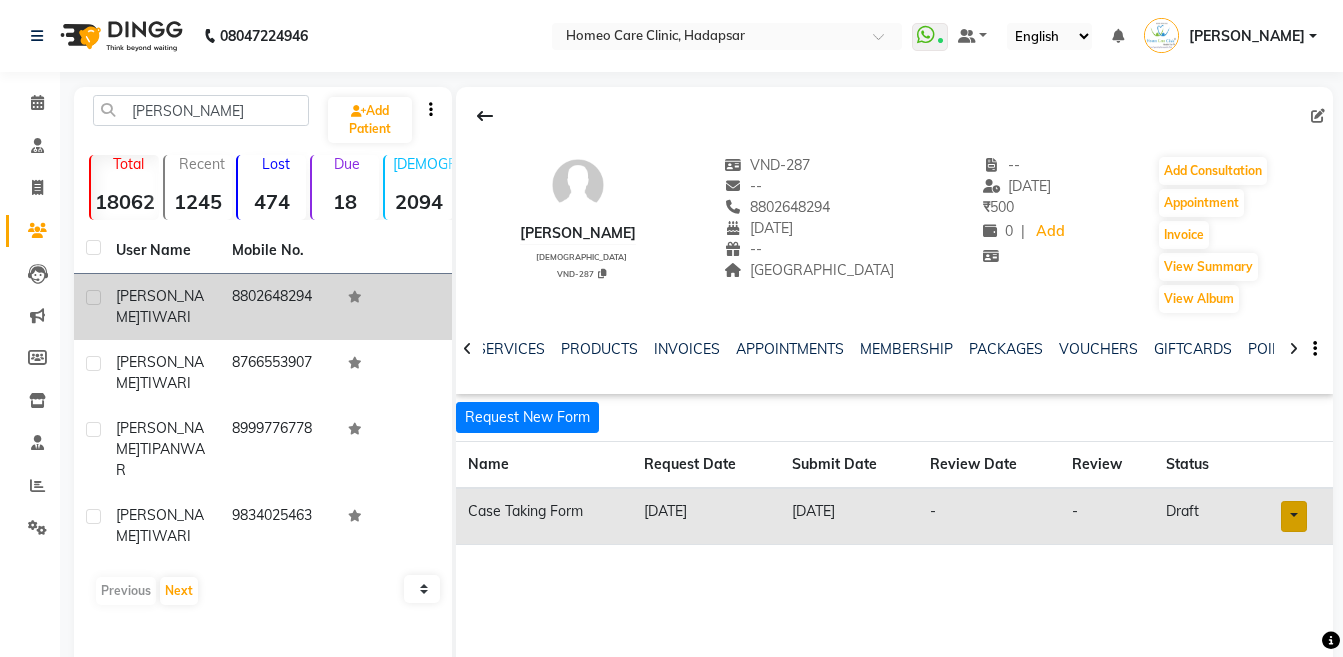 click at bounding box center [1294, 516] 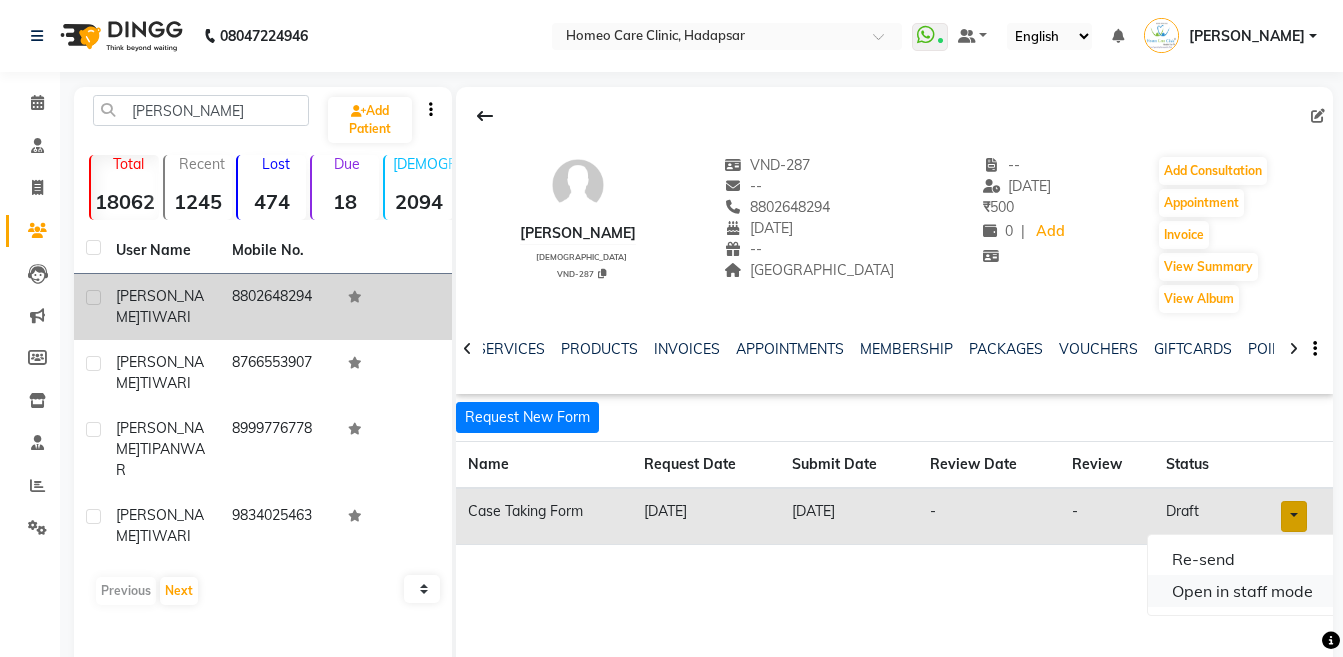 click on "Open in staff mode" 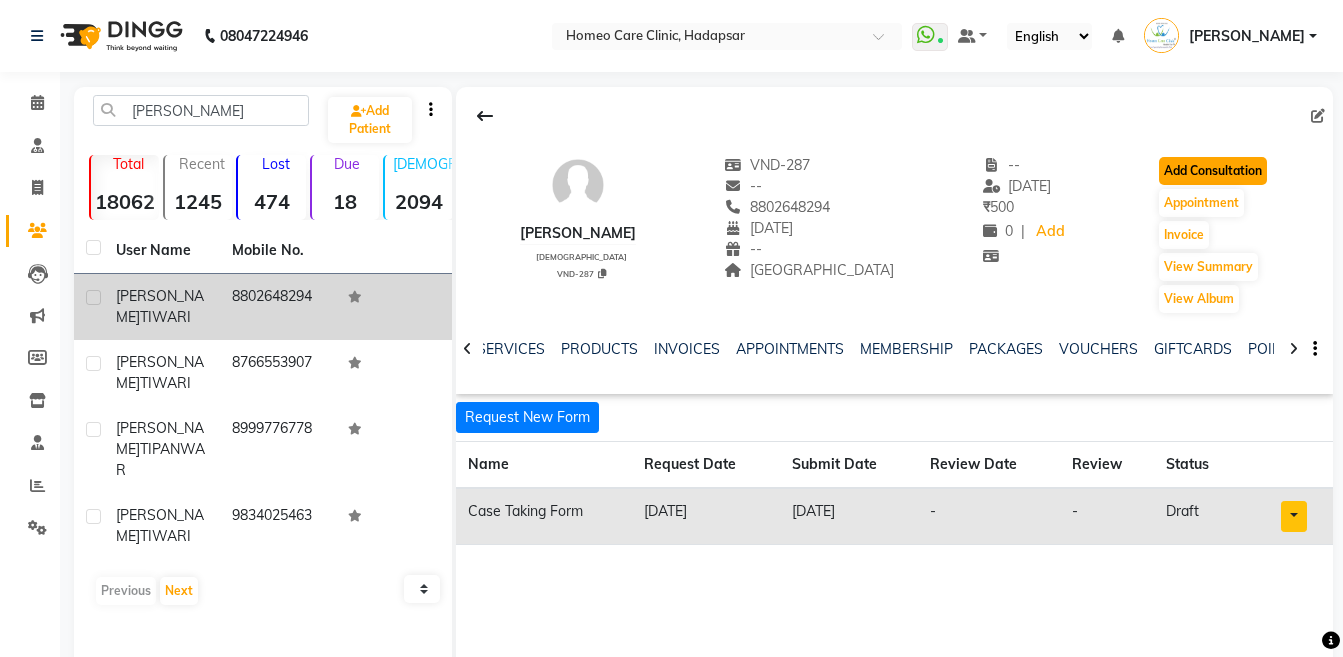 click on "Add Consultation" 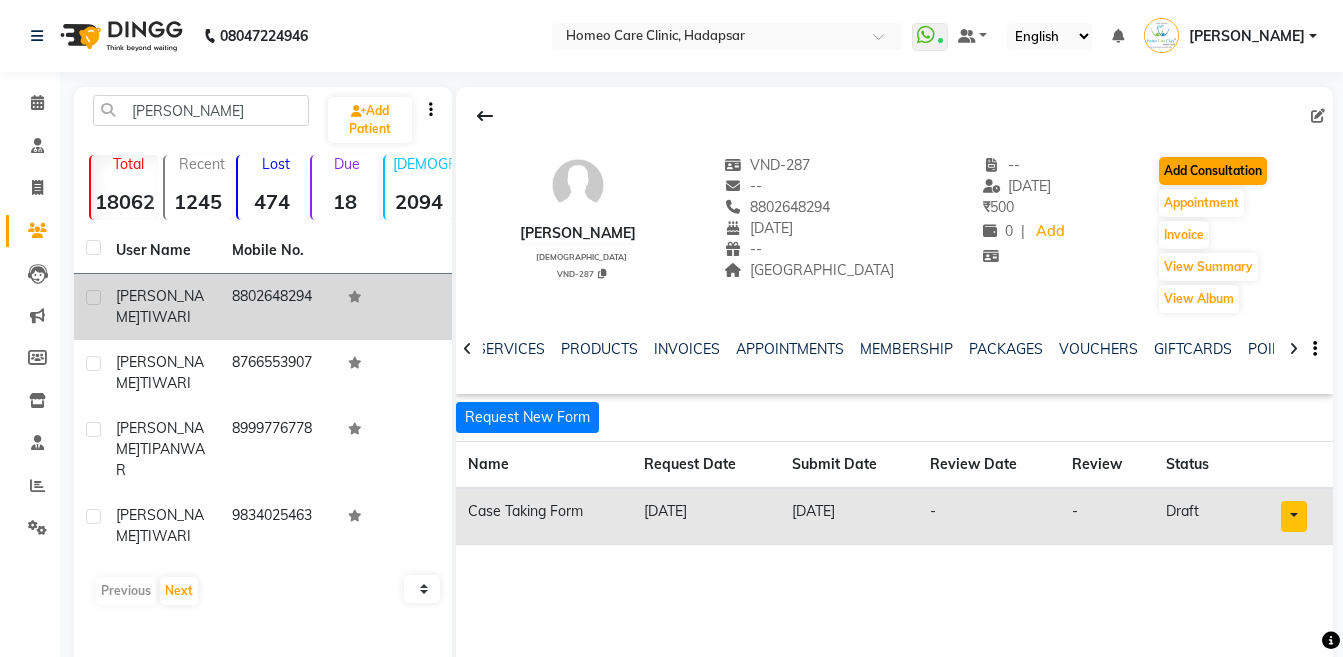 select on "male" 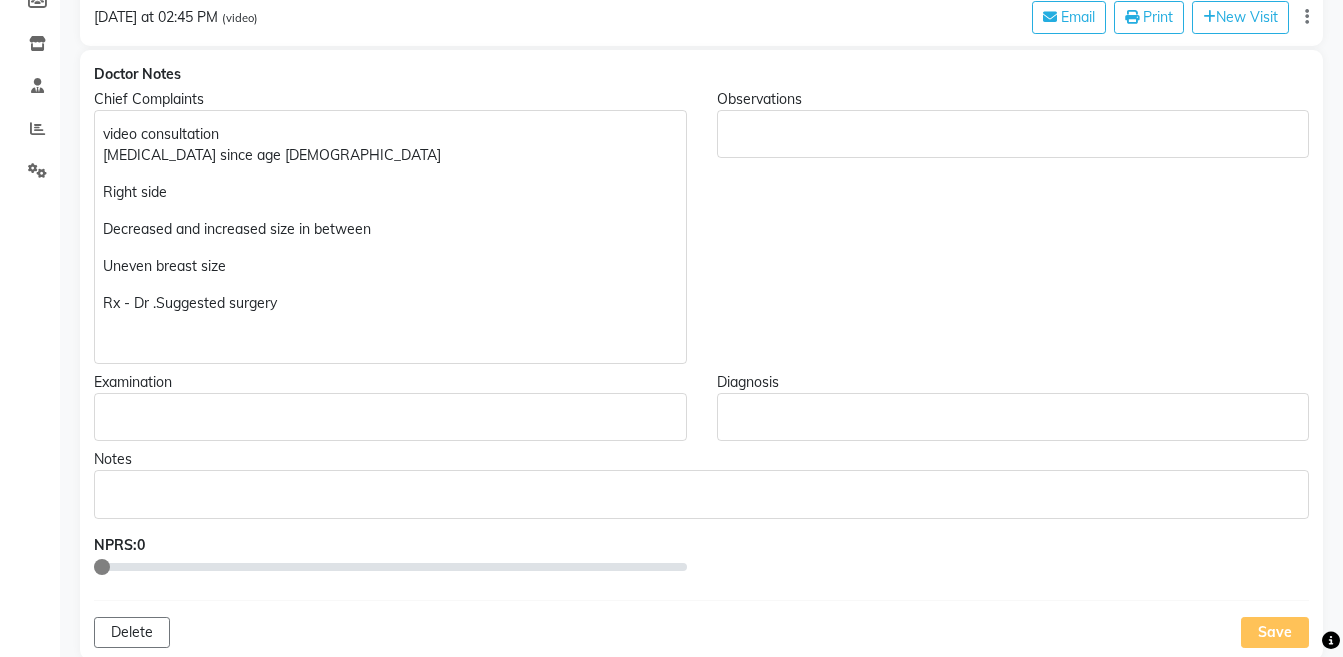 scroll, scrollTop: 458, scrollLeft: 0, axis: vertical 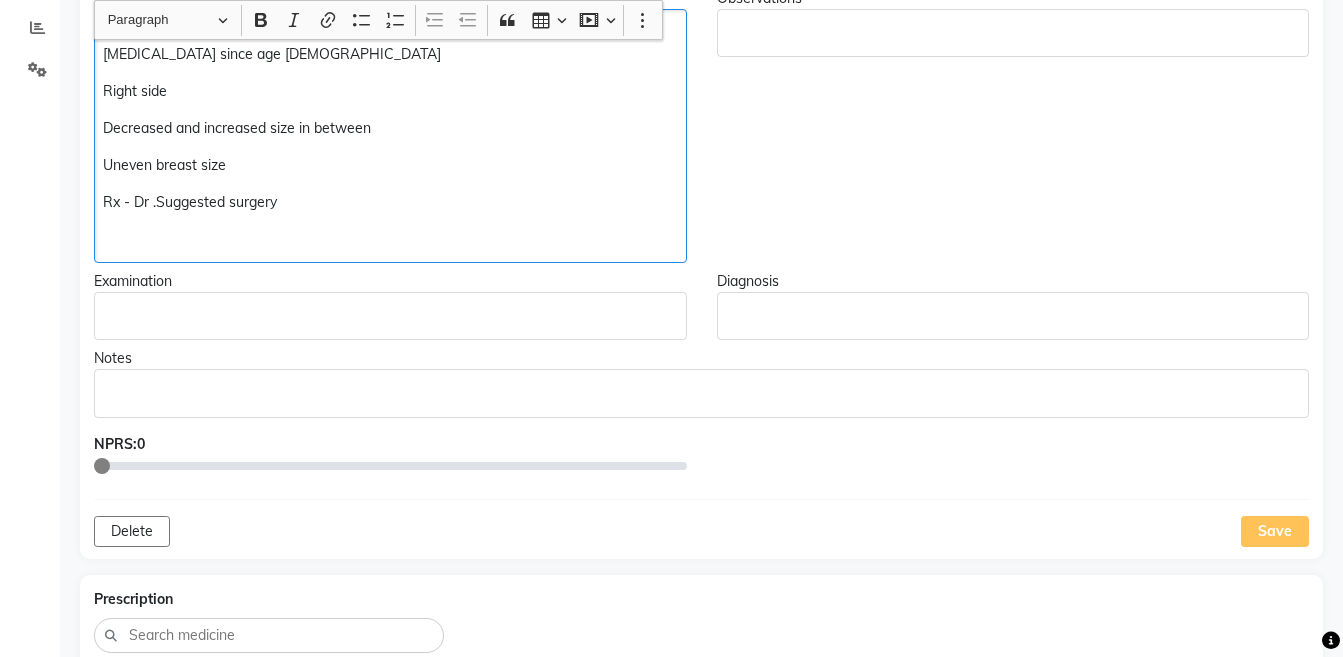 click on "video consultation  Gynaecomastia since age 17 Right side  Decreased and increased size in between Uneven breast size Rx - Dr .Suggested surgery" 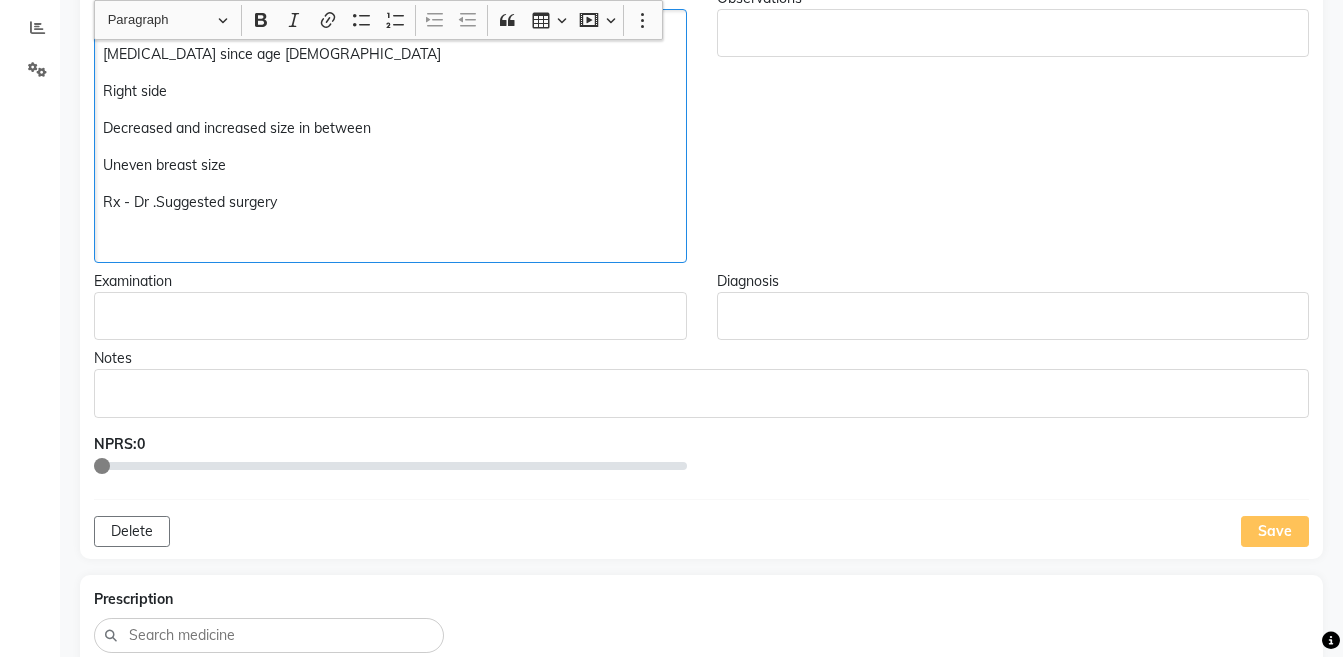 type 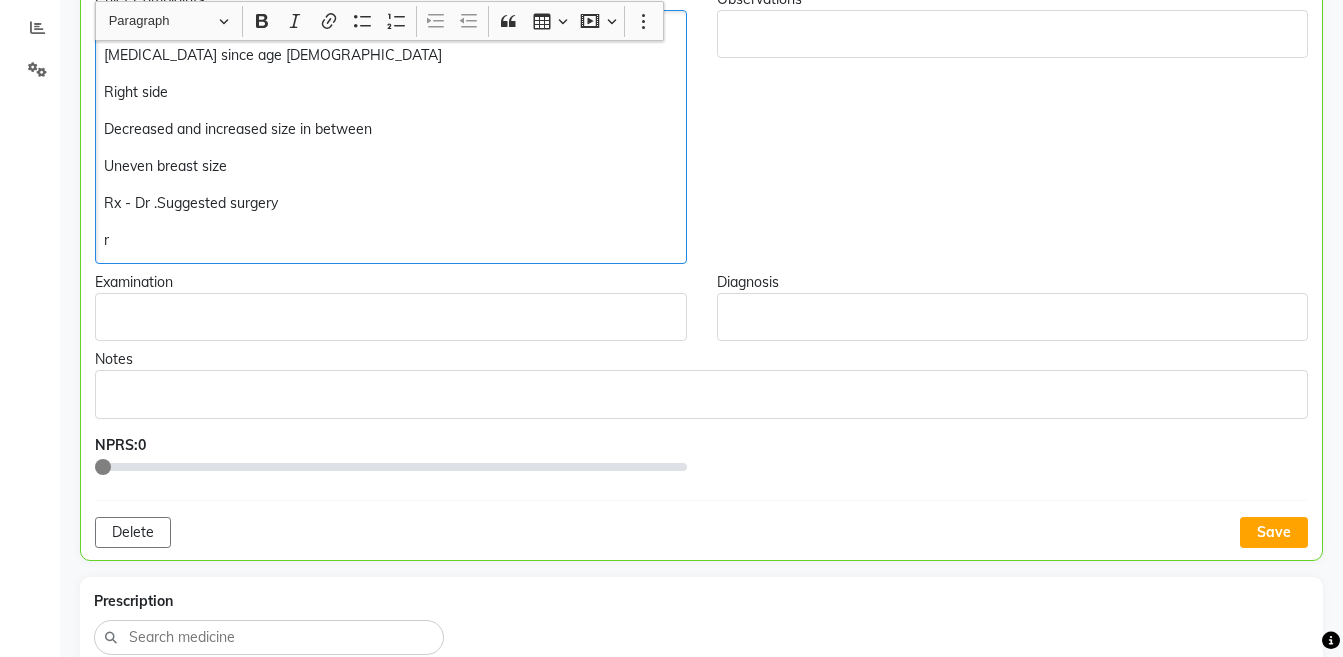 scroll, scrollTop: 459, scrollLeft: 0, axis: vertical 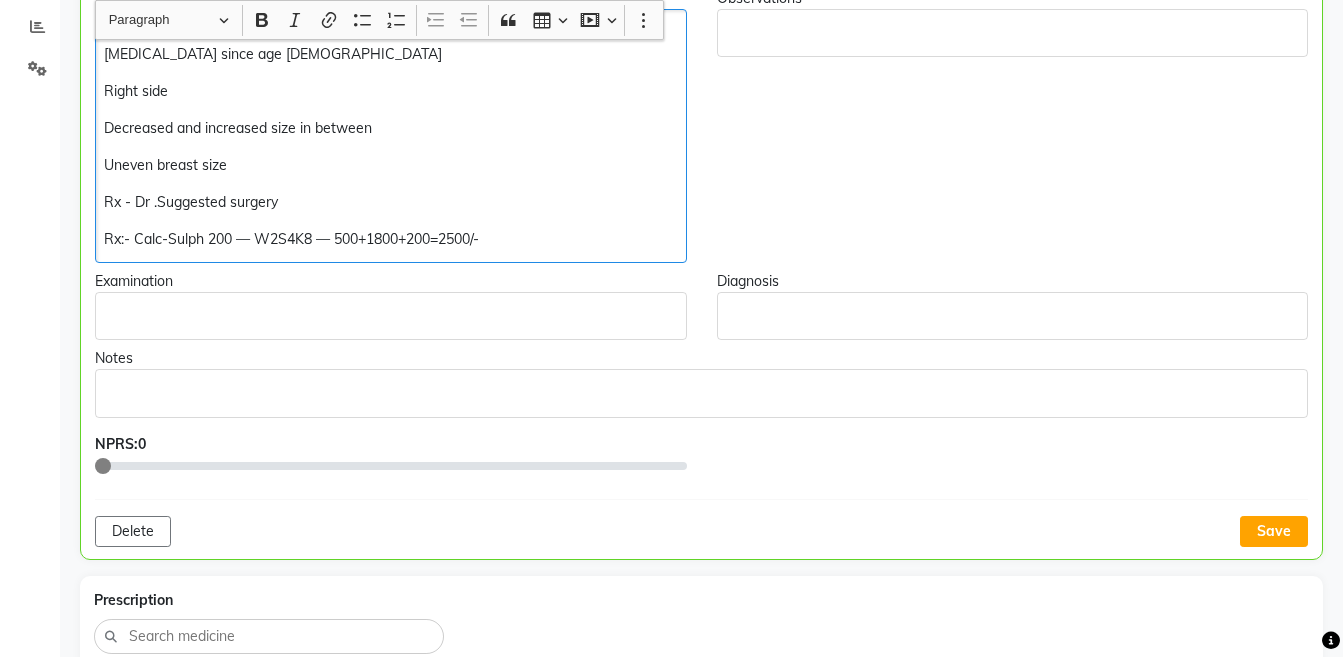 copy on "Rx - Dr .Suggested surgery  Rx:- Calc-Sulph 200 — W2S4K8 — 500+1800+200=2500/-" 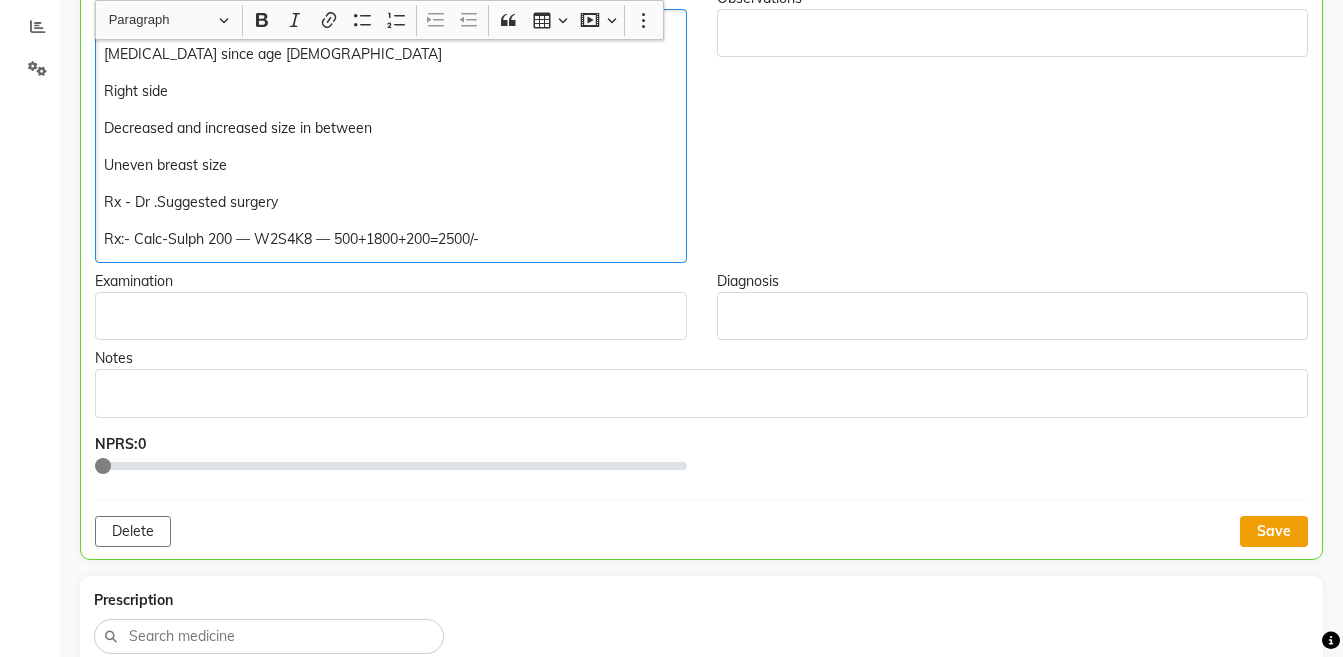 click on "Save" 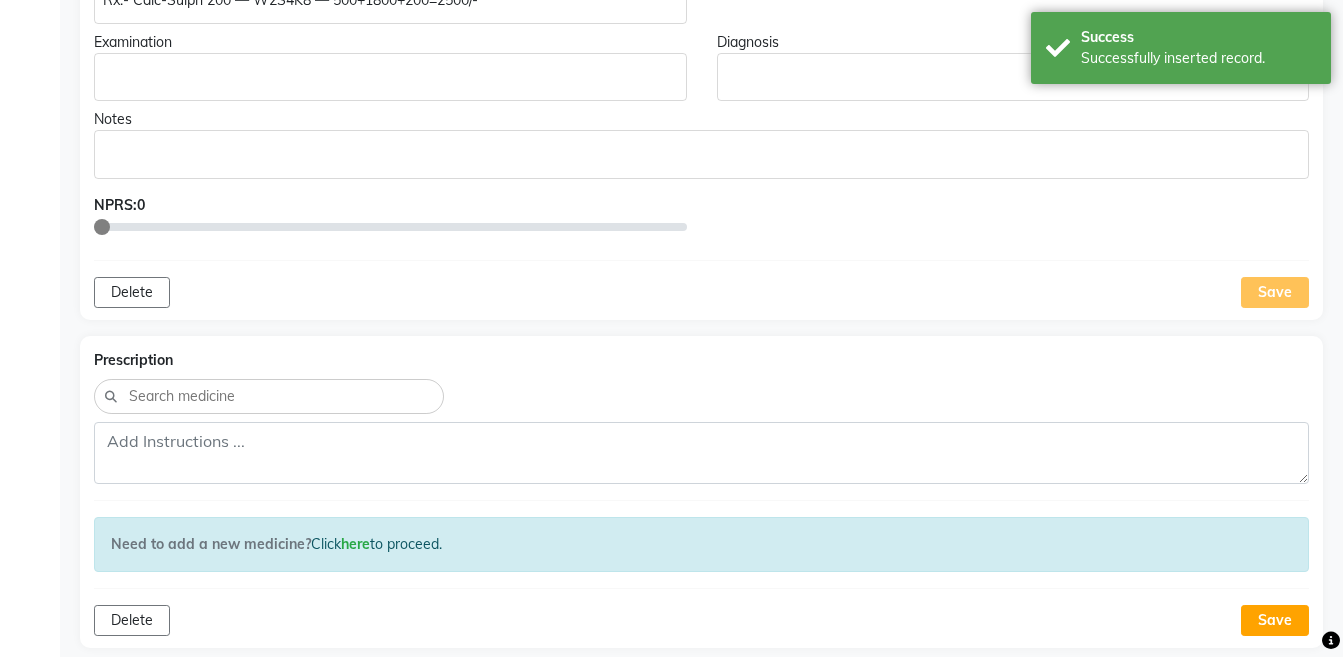 scroll, scrollTop: 740, scrollLeft: 0, axis: vertical 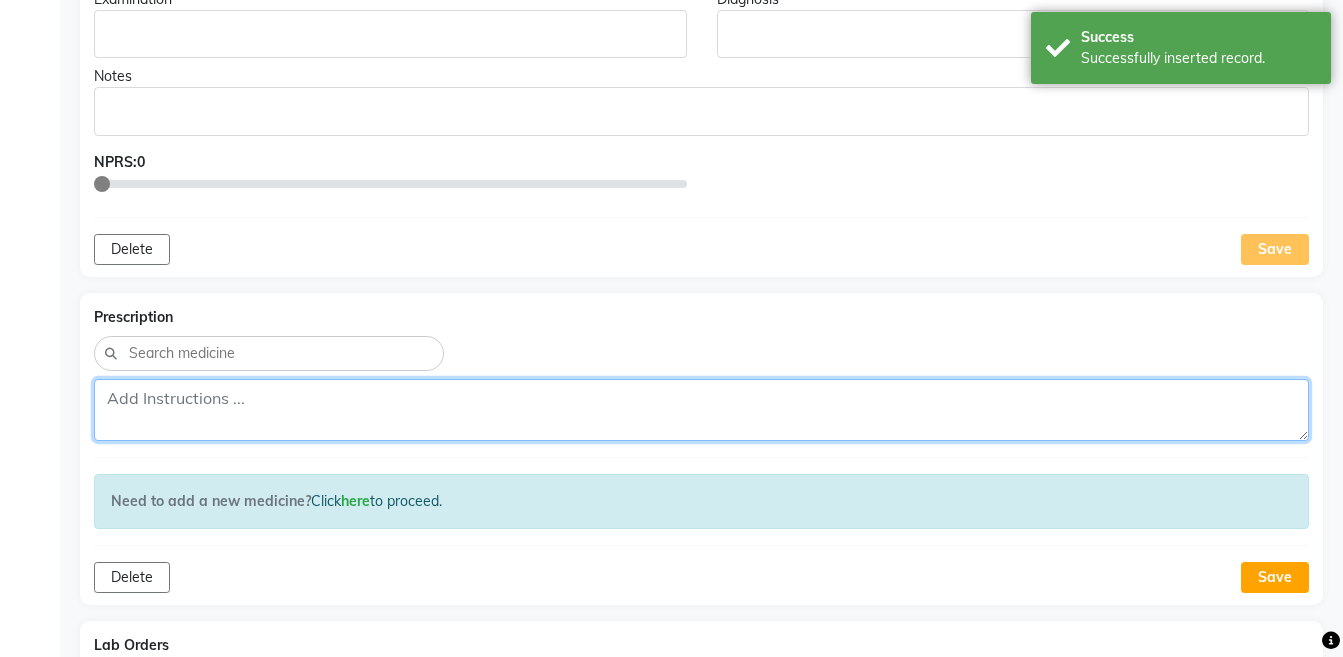 click 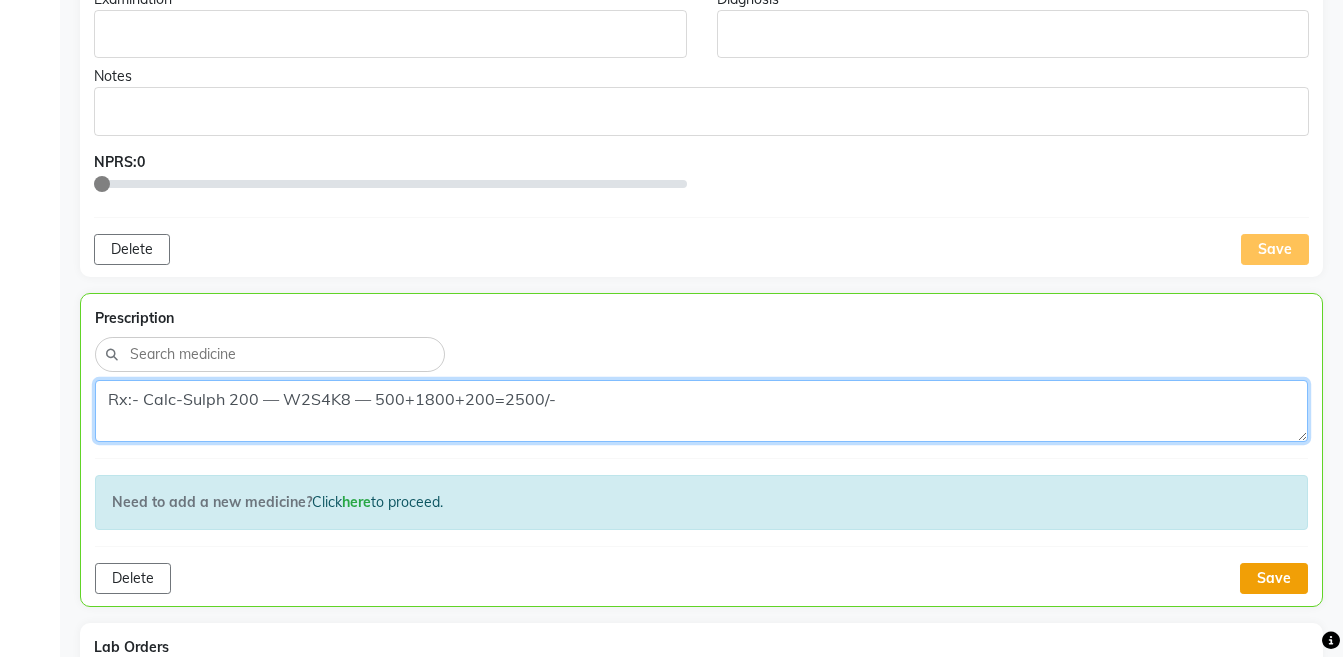 type on "Rx:- Calc-Sulph 200 — W2S4K8 — 500+1800+200=2500/-" 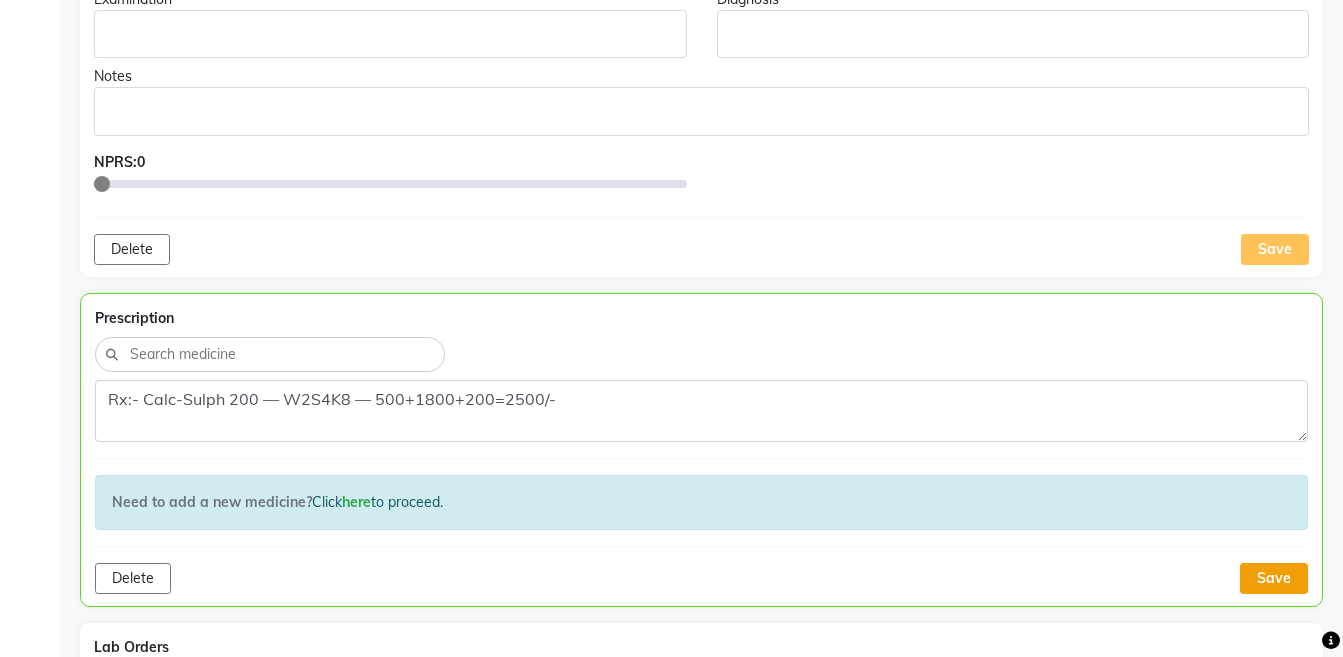 click on "Save" 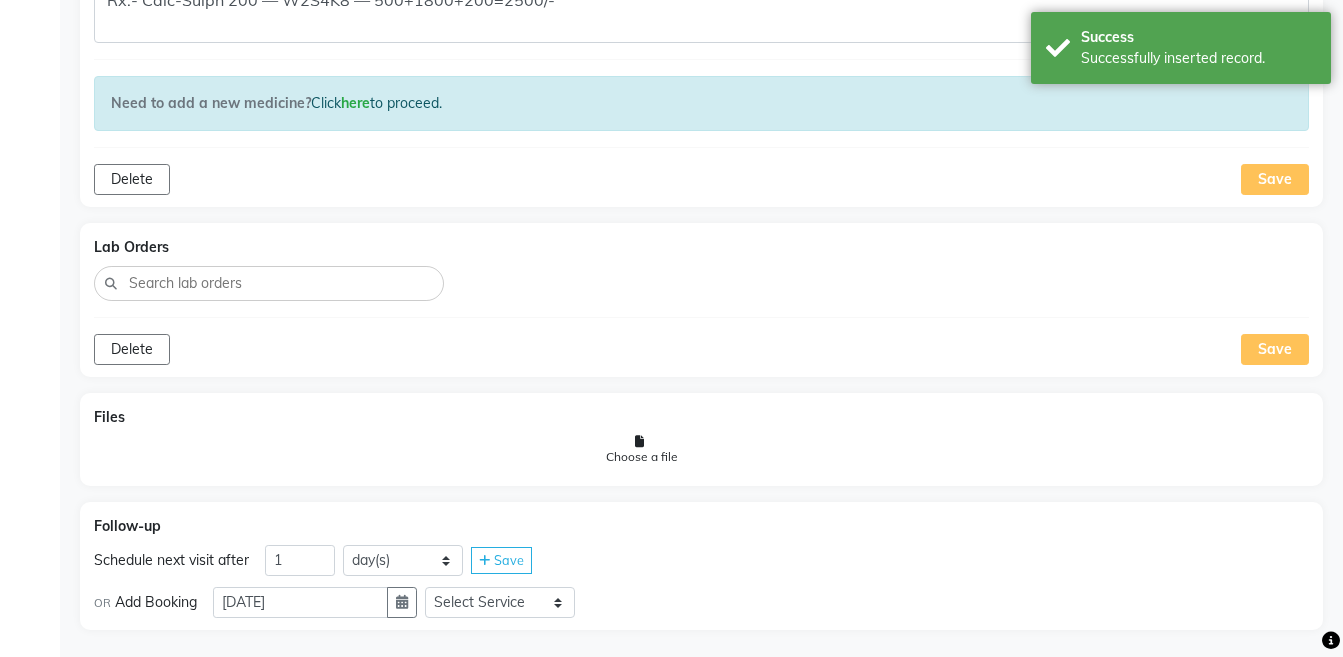 scroll, scrollTop: 1143, scrollLeft: 0, axis: vertical 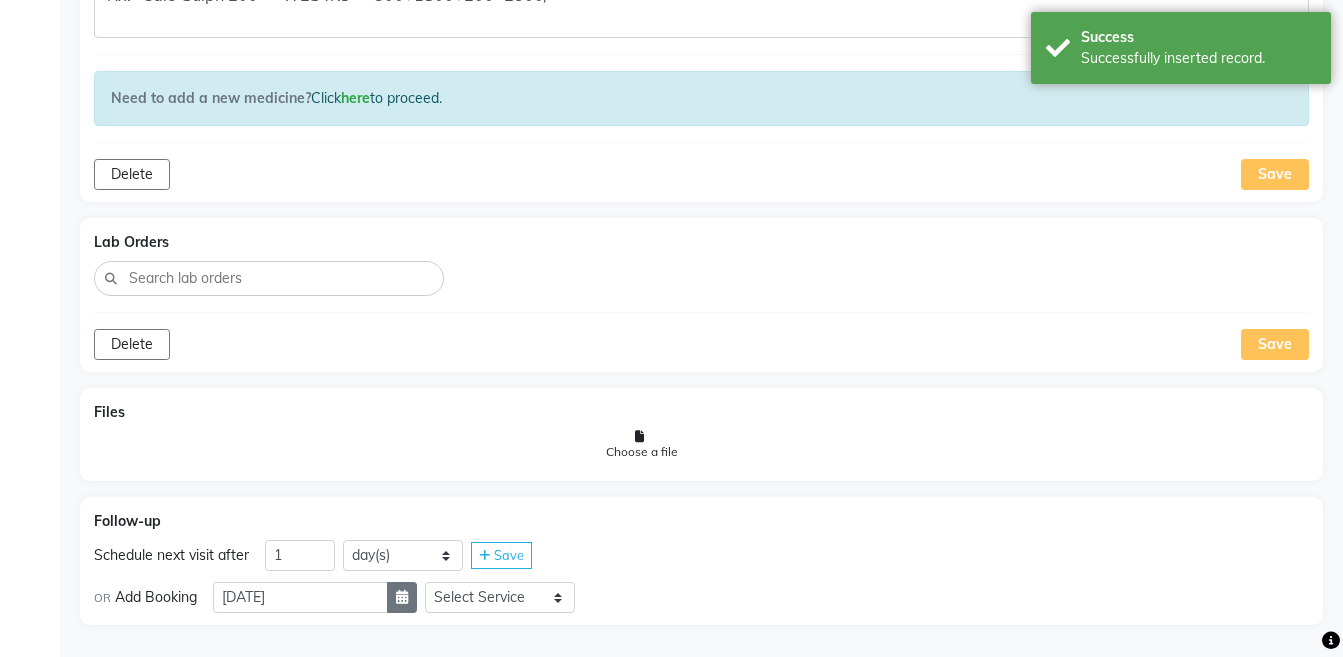 click 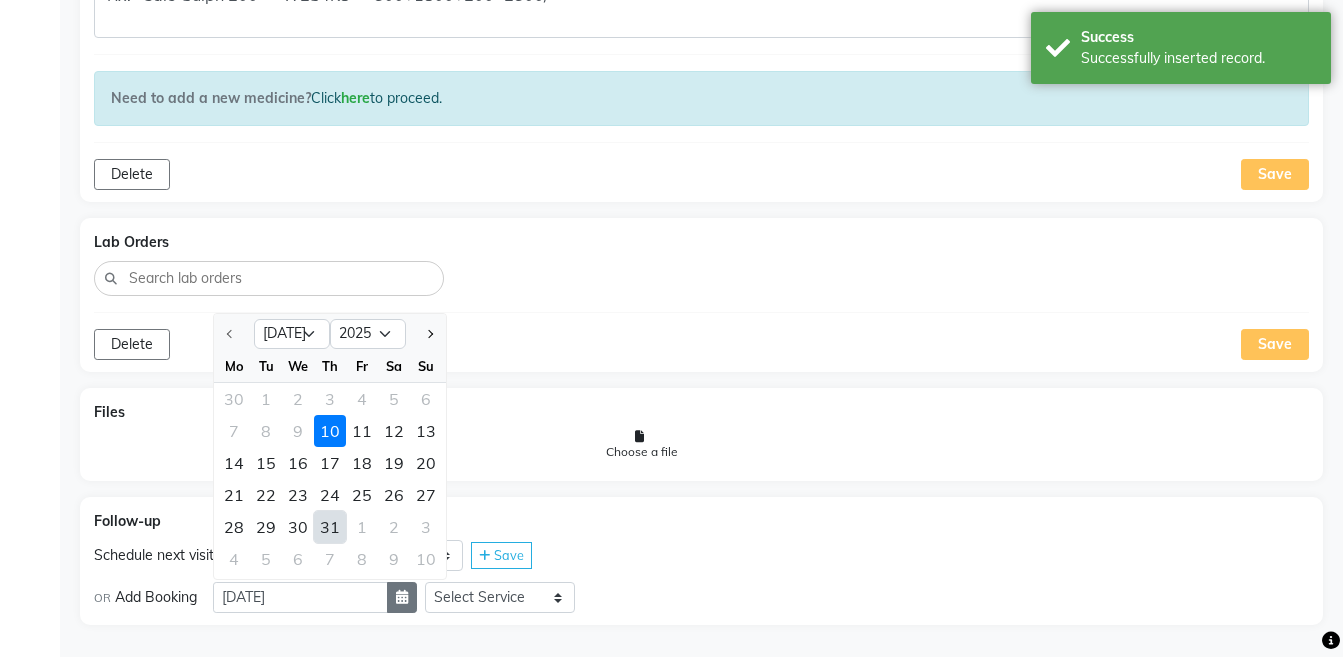 select on "8" 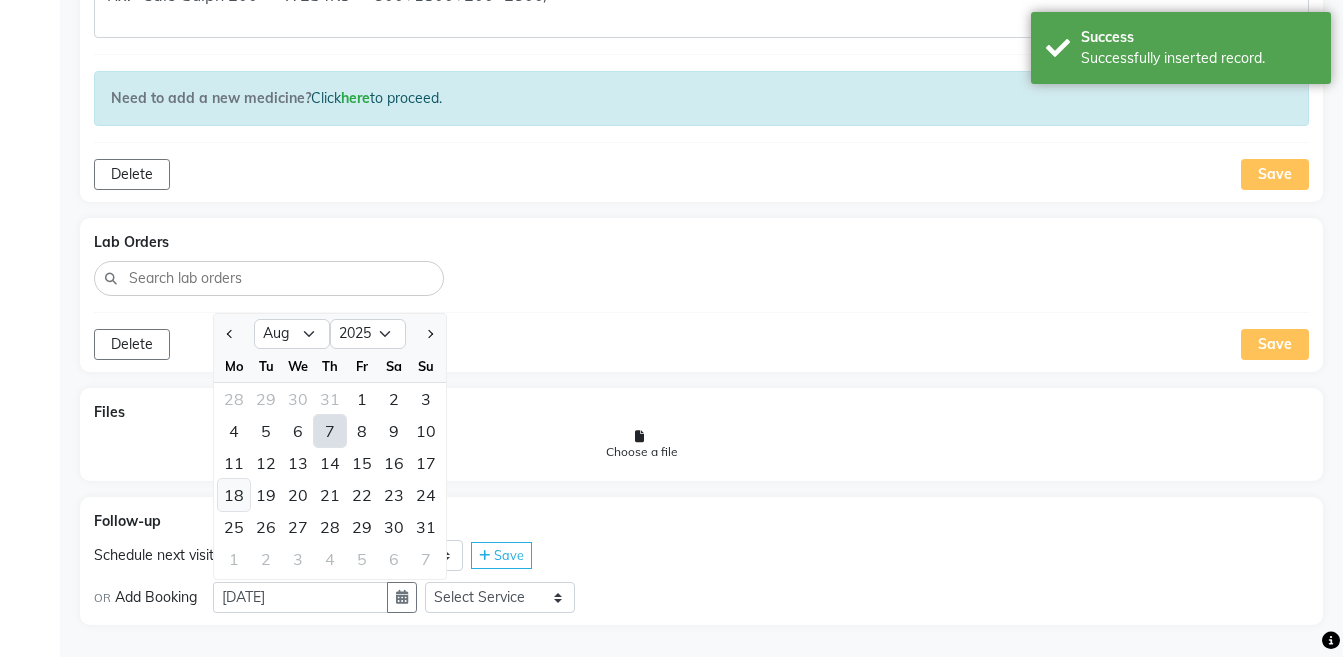 click on "18" 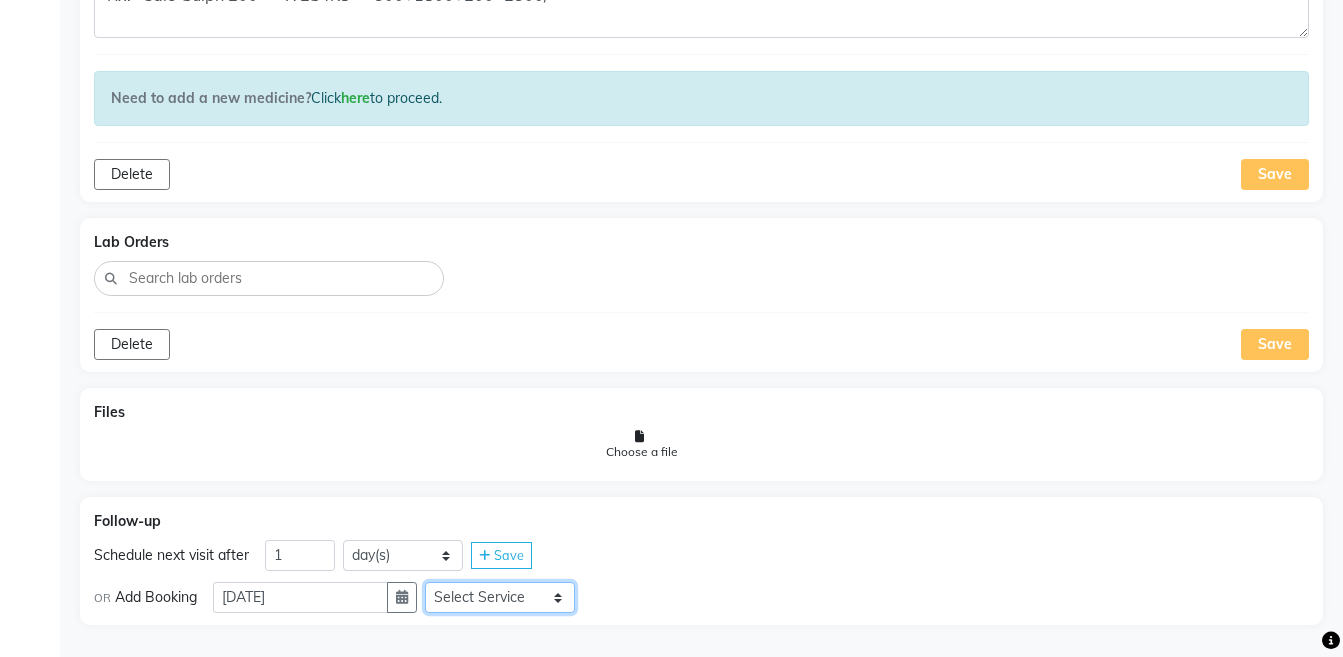 click on "Select Service  Medicine  Medicine 1  Hydra Facial  Medi Facial  Vampire Facial With Plasma  Oxygeno Facial  Anti Aging Facial  Korean Glass GLow Facial  Full Face  Upper Lip  Chin  Underarms  Full Legs & arms  Back-side  Chest  Abdomen  Yellow Peel  Black Peel  Party Peel  Glow Peel  Argi Peel  Under-arm Peel  Depigmento Peel  Anti Aging Peel  Lip Peel  Hair PRP  GFC PRP  Mesotherapy / Dermaroller  Under Eye PRP  Face PRP  Dermapen / Mesotherapt for Full Face  Dermapen / Mesotherapt for Scars  Carbon Peel  LASER BLEECH Laser Bleech  BB Glow  Indian Glass Glow  In Person - Consultation  Courier Charges in City  Courier Charges out of City  In Person - Follow Up  Hair Treatment   Skin Treatment   Online - Consultation  Online - Follow Up" 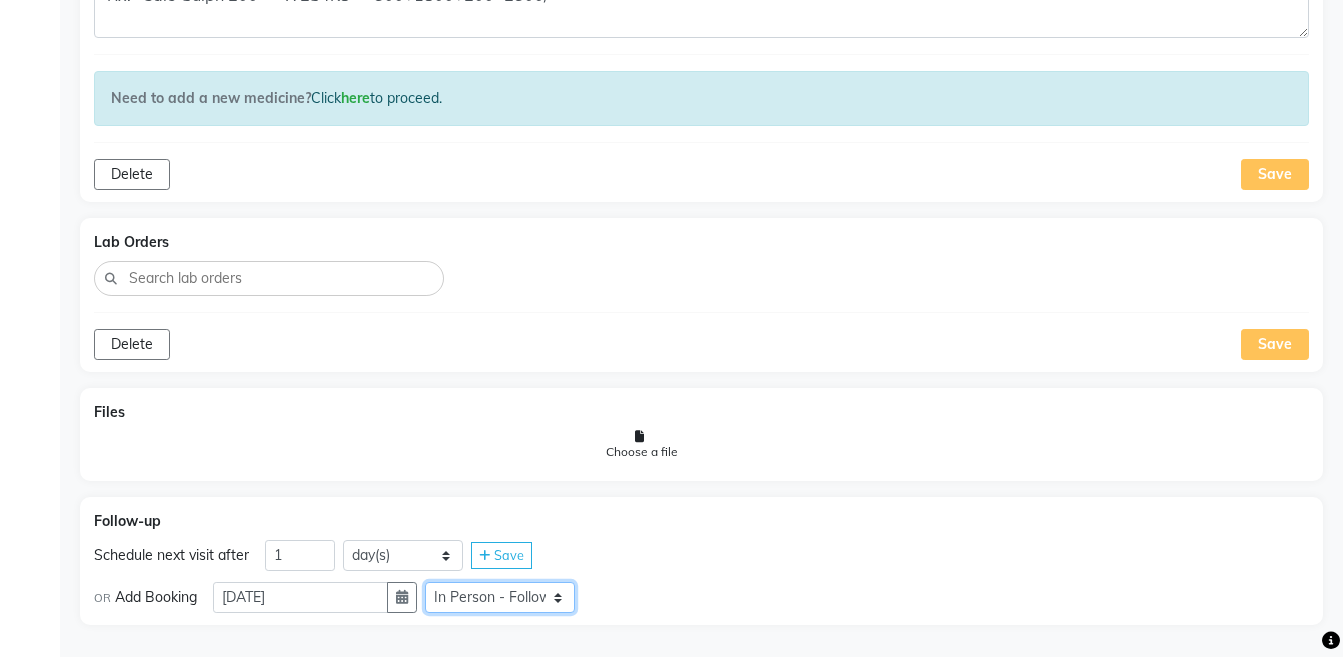 click on "Select Service  Medicine  Medicine 1  Hydra Facial  Medi Facial  Vampire Facial With Plasma  Oxygeno Facial  Anti Aging Facial  Korean Glass GLow Facial  Full Face  Upper Lip  Chin  Underarms  Full Legs & arms  Back-side  Chest  Abdomen  Yellow Peel  Black Peel  Party Peel  Glow Peel  Argi Peel  Under-arm Peel  Depigmento Peel  Anti Aging Peel  Lip Peel  Hair PRP  GFC PRP  Mesotherapy / Dermaroller  Under Eye PRP  Face PRP  Dermapen / Mesotherapt for Full Face  Dermapen / Mesotherapt for Scars  Carbon Peel  LASER BLEECH Laser Bleech  BB Glow  Indian Glass Glow  In Person - Consultation  Courier Charges in City  Courier Charges out of City  In Person - Follow Up  Hair Treatment   Skin Treatment   Online - Consultation  Online - Follow Up" 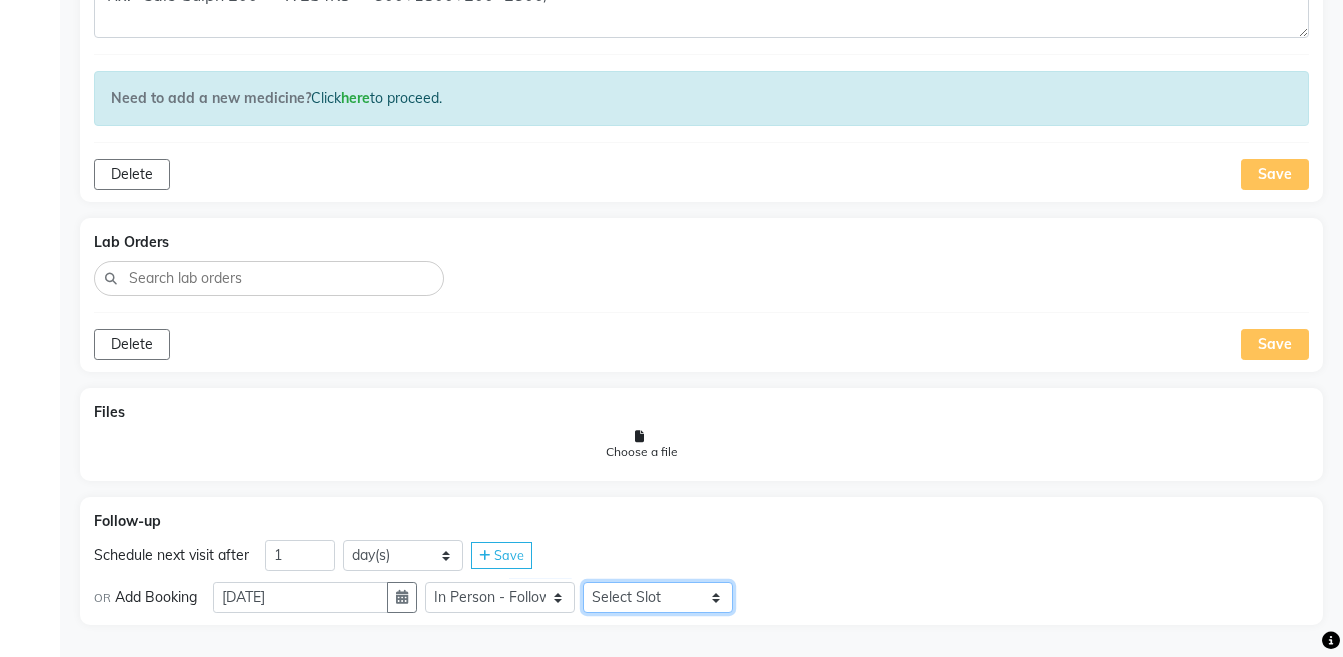 click on "Select Slot 10:15 10:30 10:45 11:00 11:15 11:45 12:00 12:15 12:45 13:00 13:15 13:30 13:45 14:00 14:15 14:30 14:45 15:00 15:15 15:30 15:45 16:00 16:15 16:30 16:45 17:00 17:15 17:30 17:45 18:00 18:15 18:30 18:45 19:00 19:15 19:30 19:45 20:00 20:15 20:30 20:45 21:00 21:15 21:30 21:45" 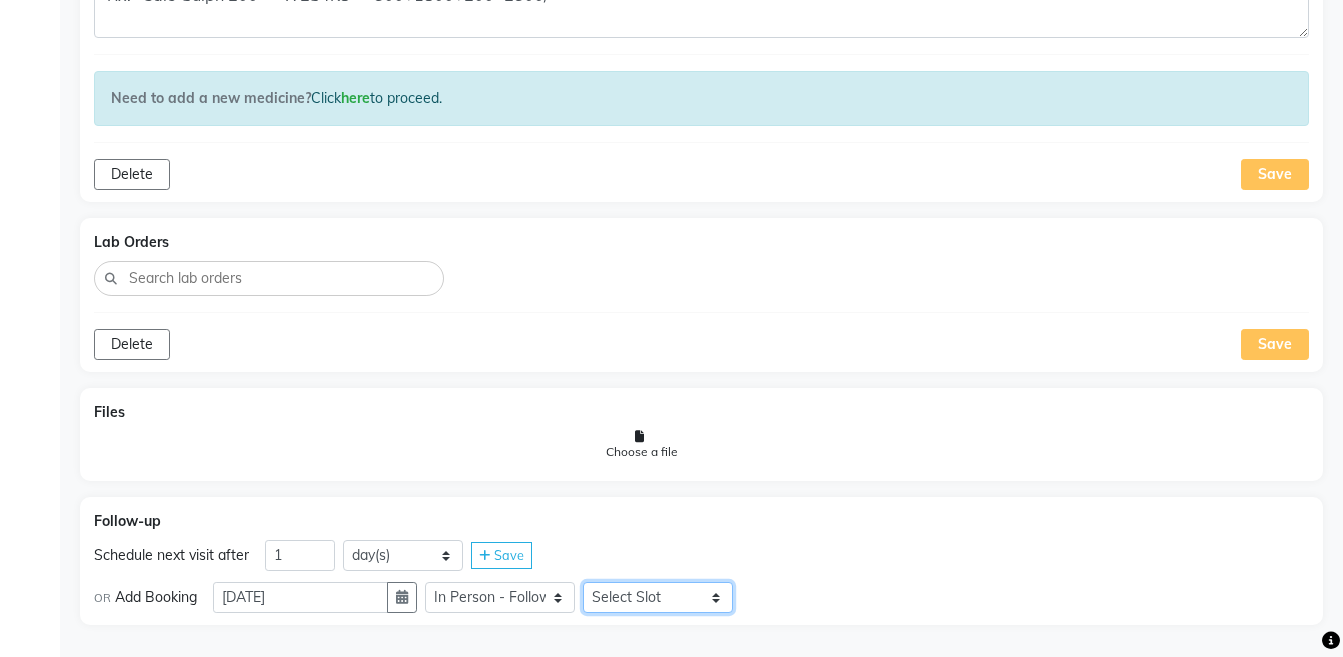 select on "900" 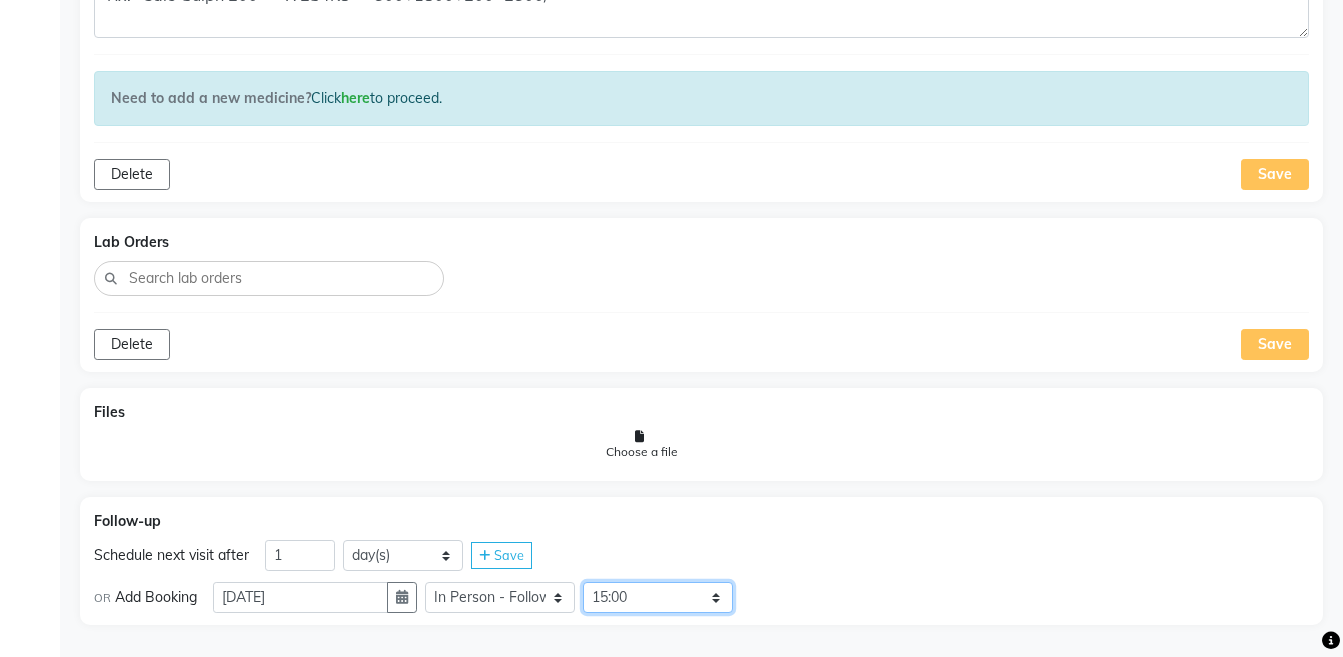 click on "Select Slot 10:15 10:30 10:45 11:00 11:15 11:45 12:00 12:15 12:45 13:00 13:15 13:30 13:45 14:00 14:15 14:30 14:45 15:00 15:15 15:30 15:45 16:00 16:15 16:30 16:45 17:00 17:15 17:30 17:45 18:00 18:15 18:30 18:45 19:00 19:15 19:30 19:45 20:00 20:15 20:30 20:45 21:00 21:15 21:30 21:45" 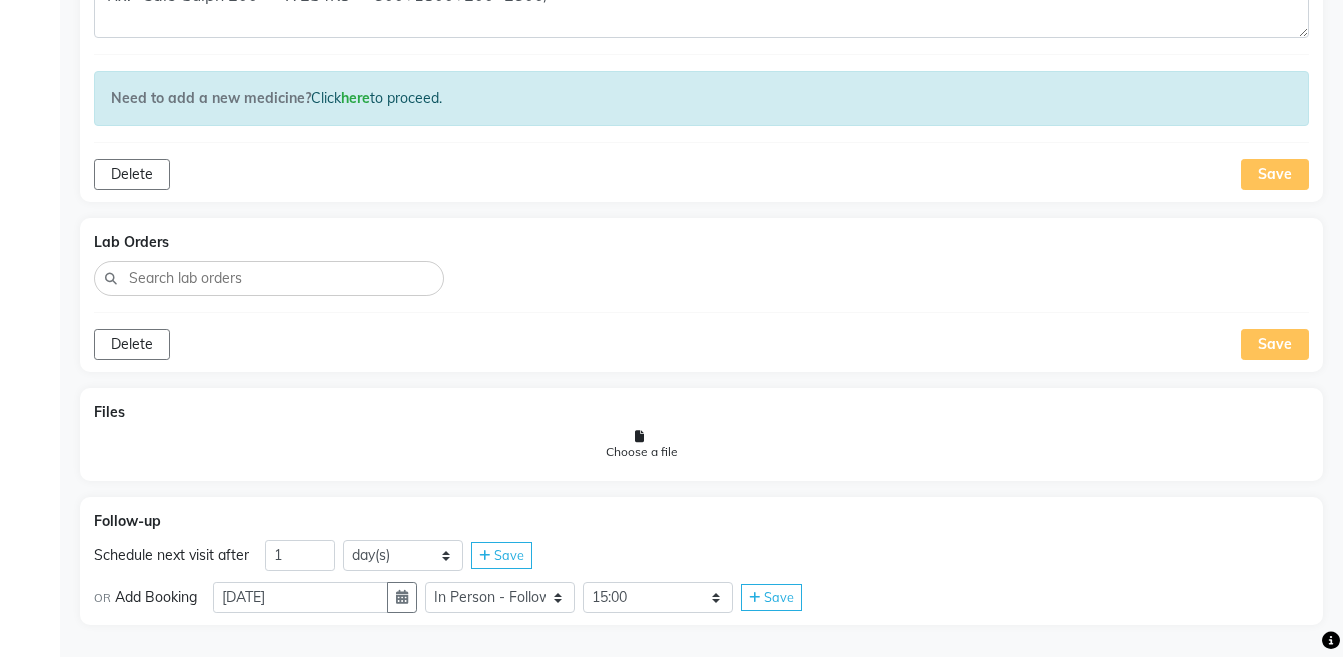 click on "Save" 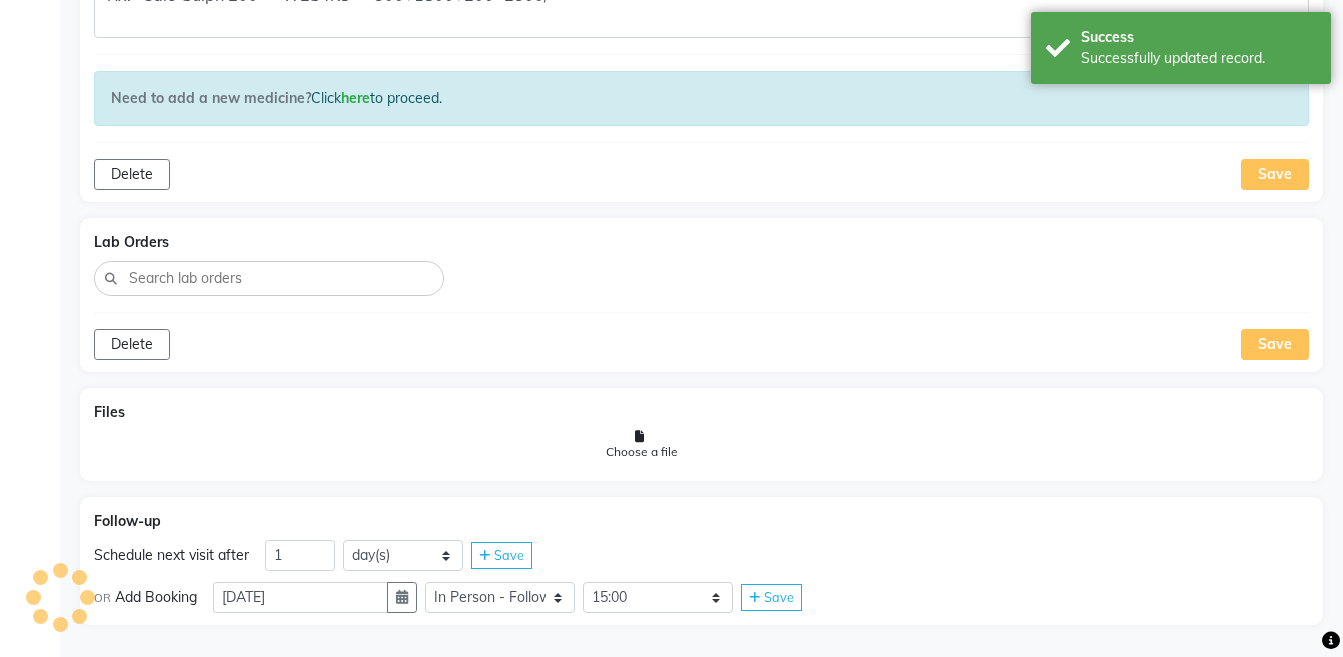 scroll, scrollTop: 1099, scrollLeft: 0, axis: vertical 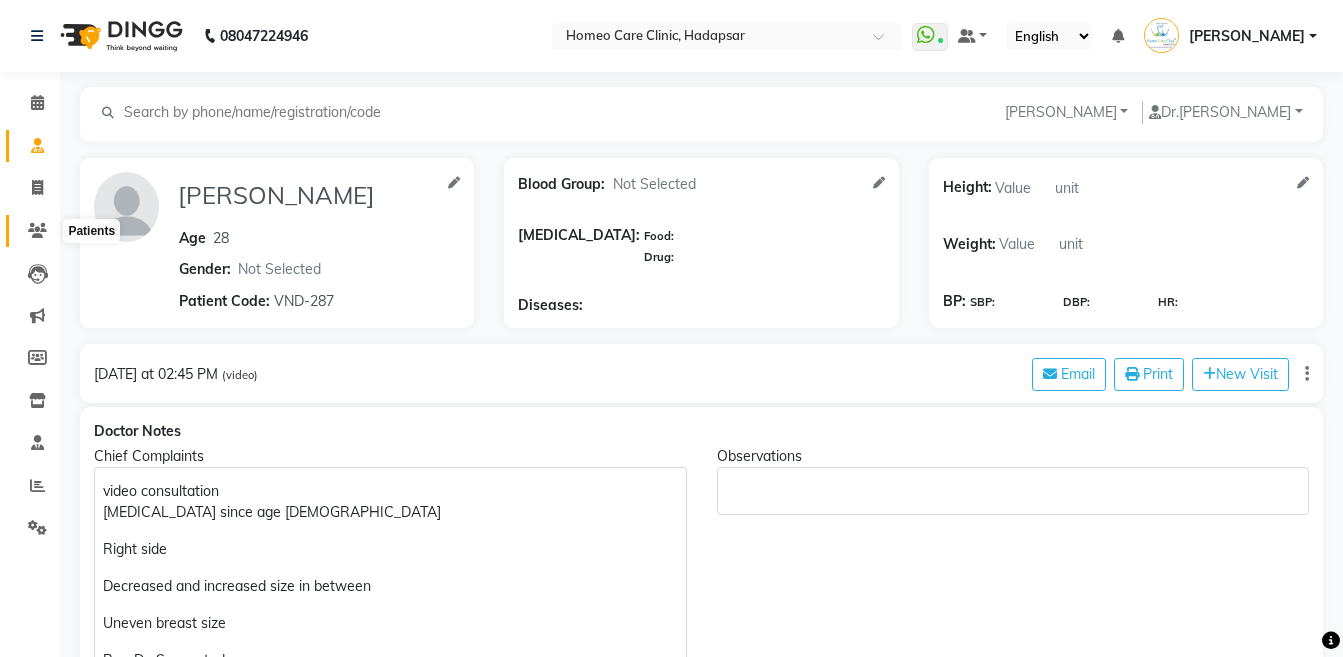 click 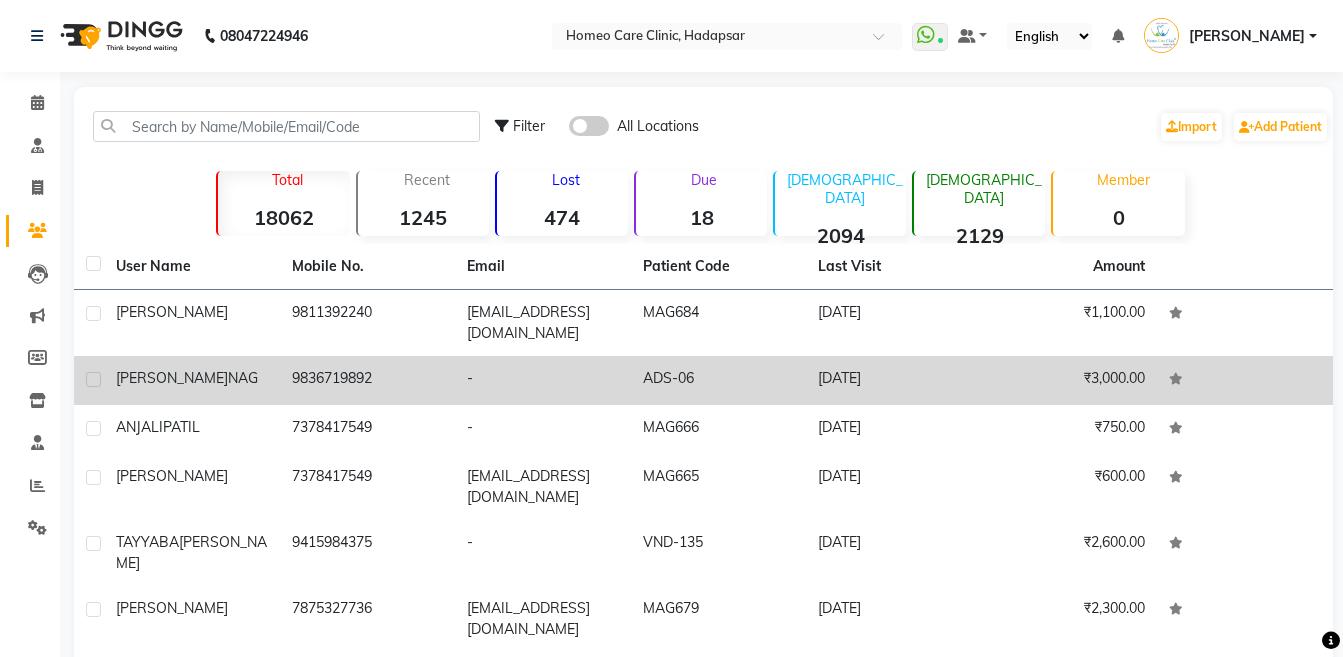 click on "SUMITRA  NAG" 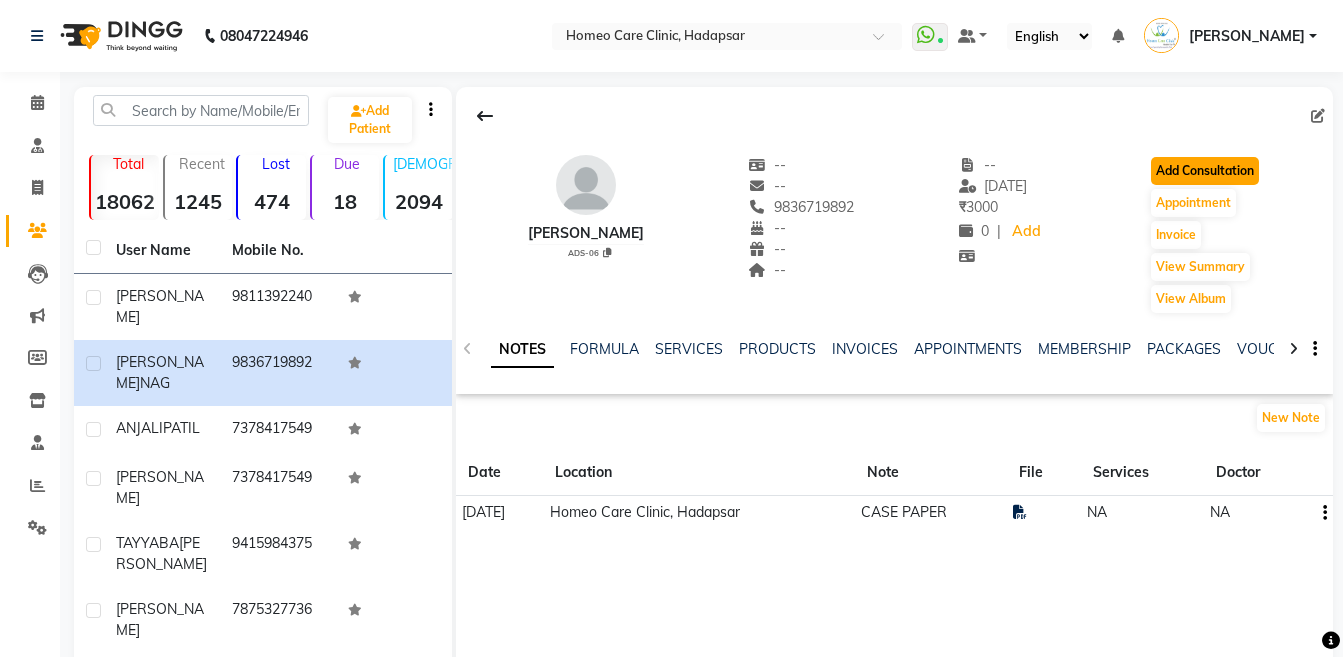 click on "Add Consultation" 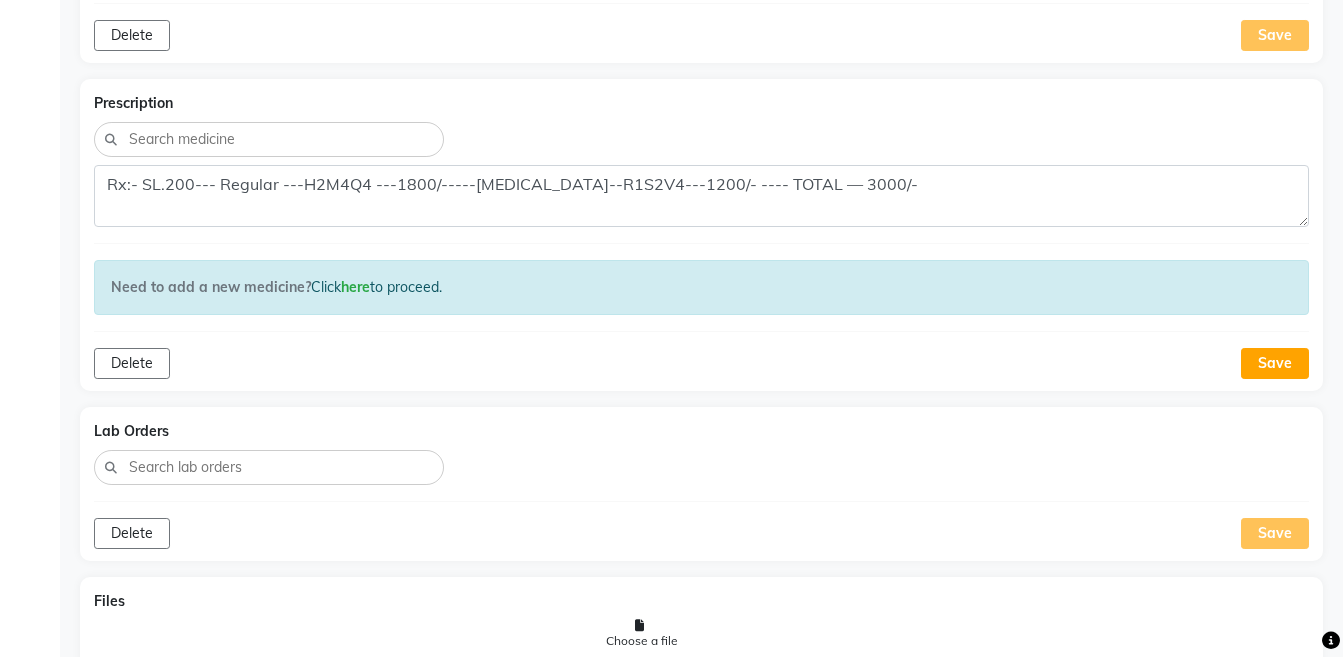 scroll, scrollTop: 1407, scrollLeft: 0, axis: vertical 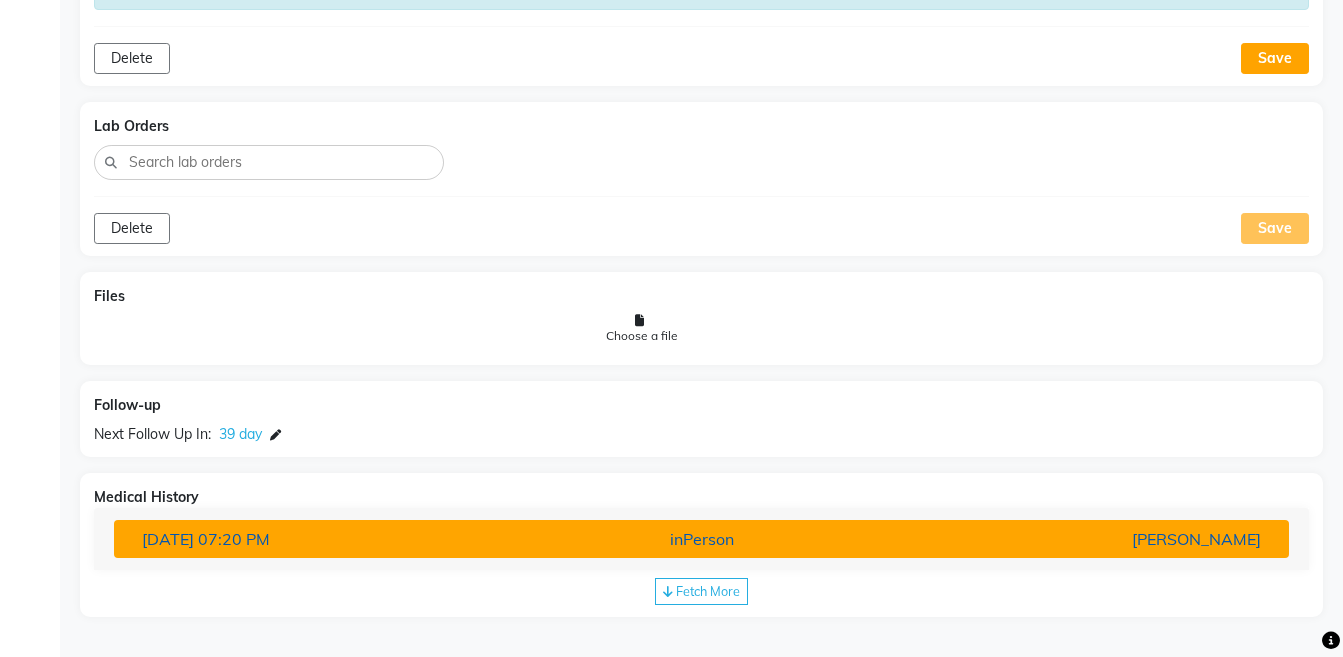 click on "[PERSON_NAME]" at bounding box center (1084, 539) 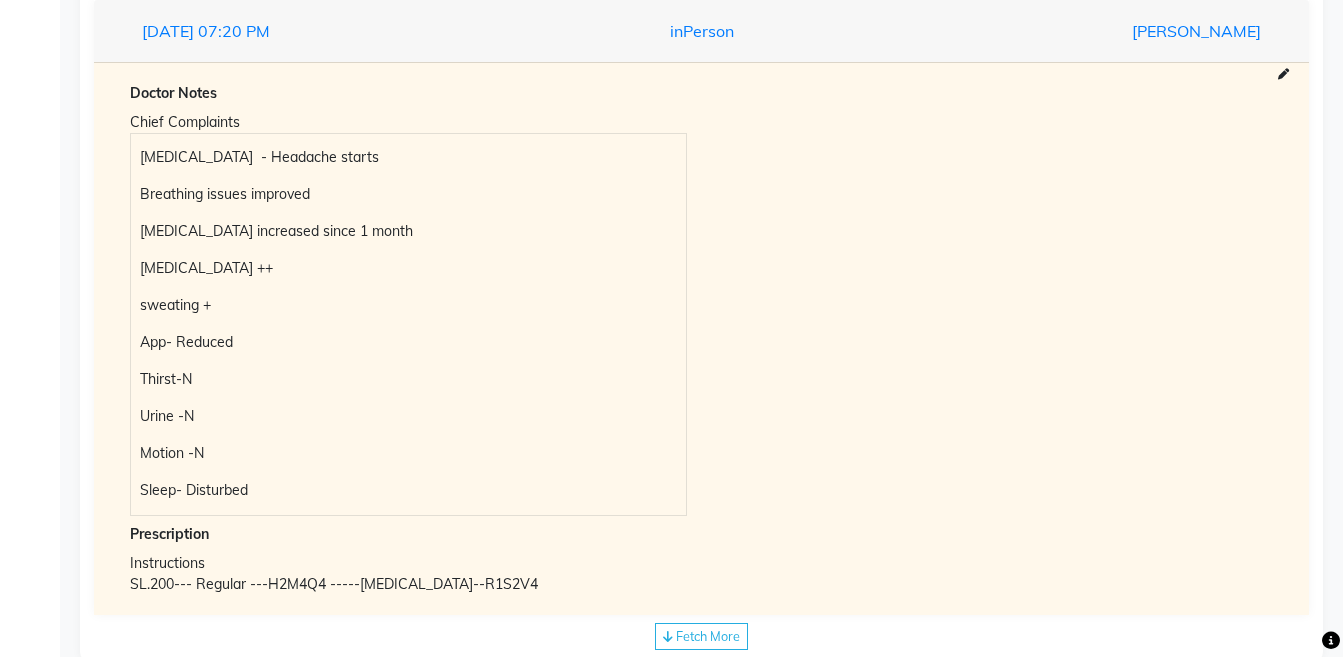 scroll, scrollTop: 1960, scrollLeft: 0, axis: vertical 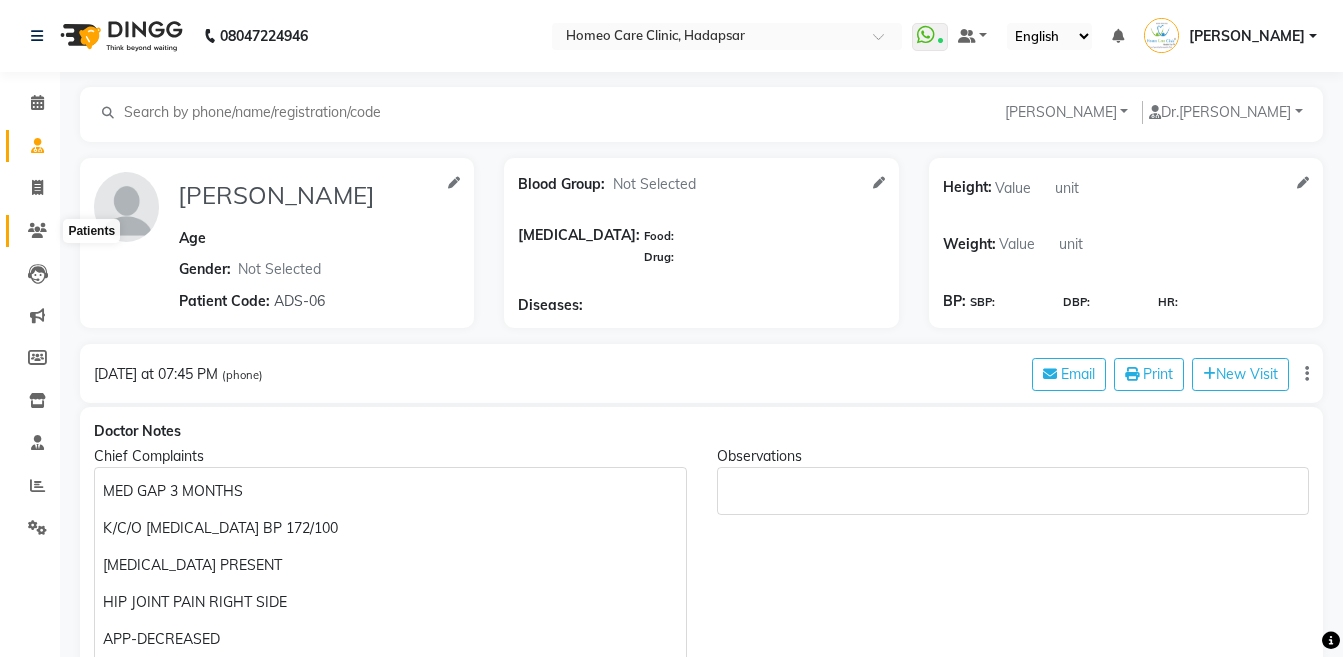 click 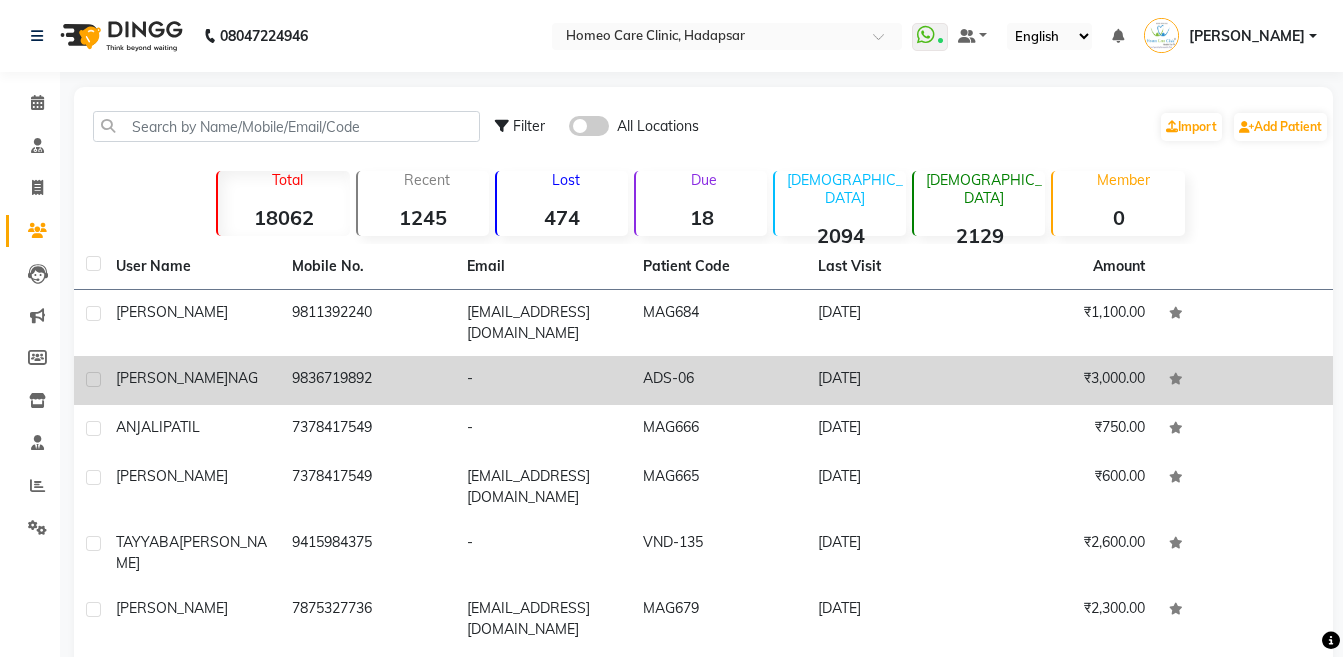 click on "SUMITRA  NAG" 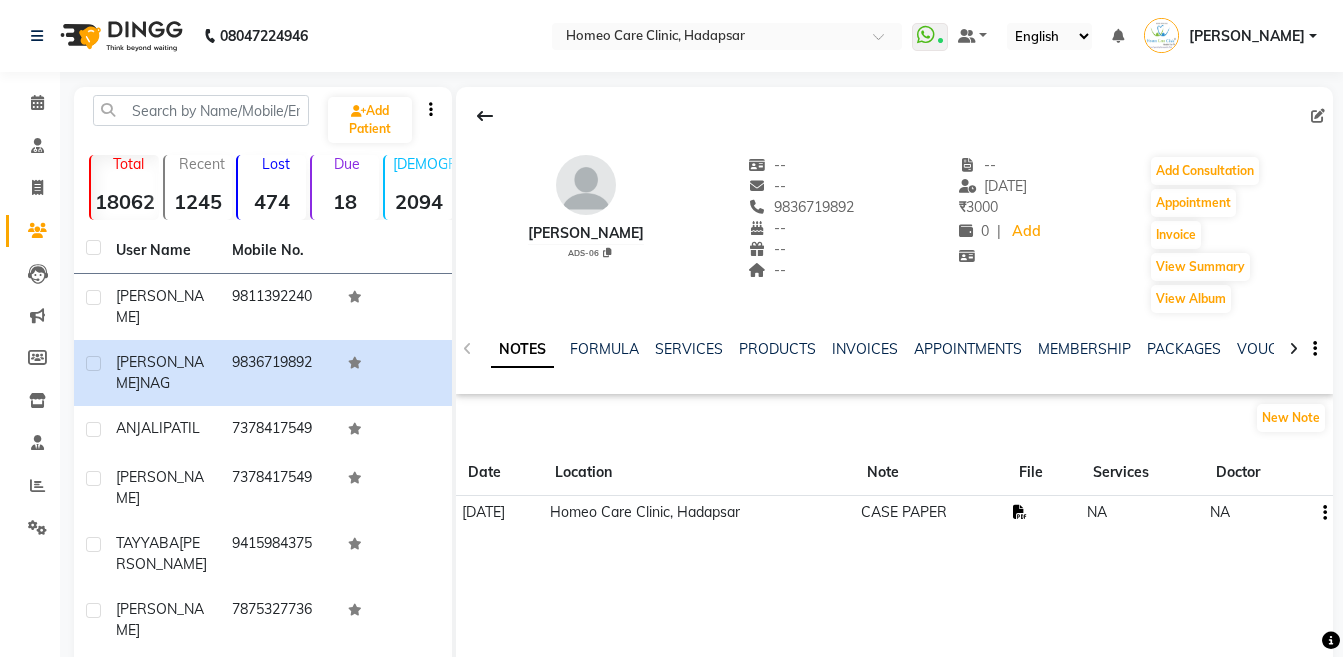 click 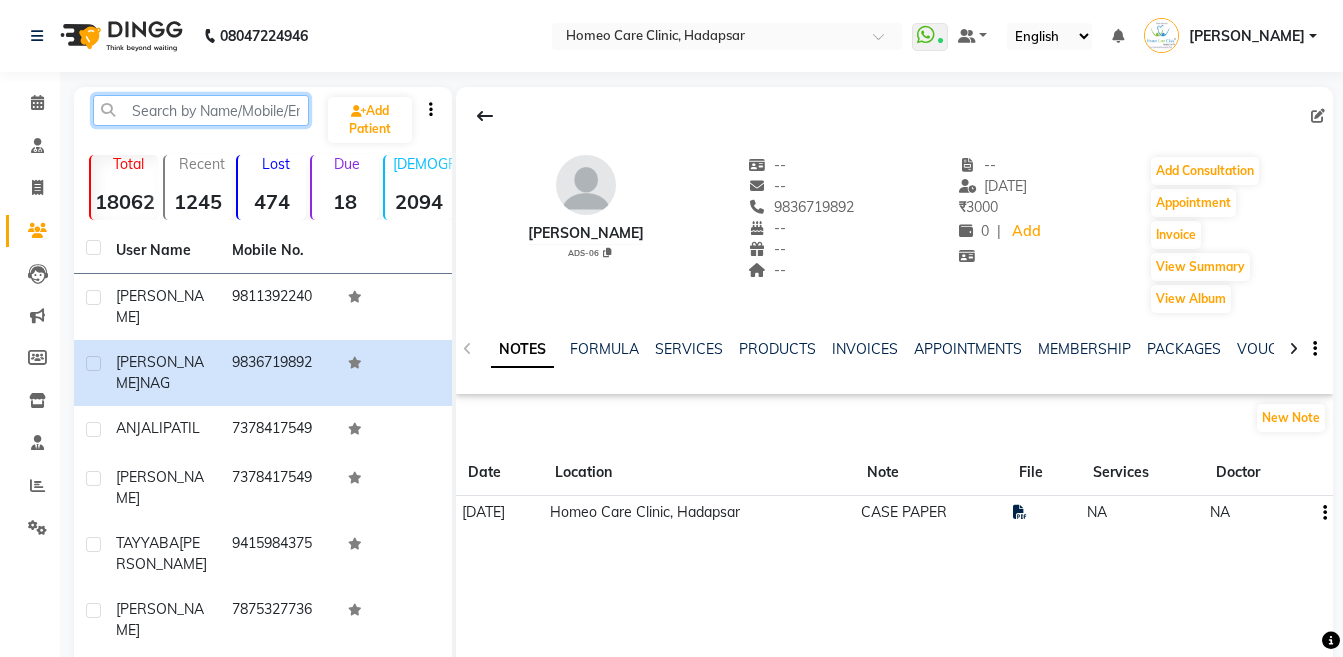 click 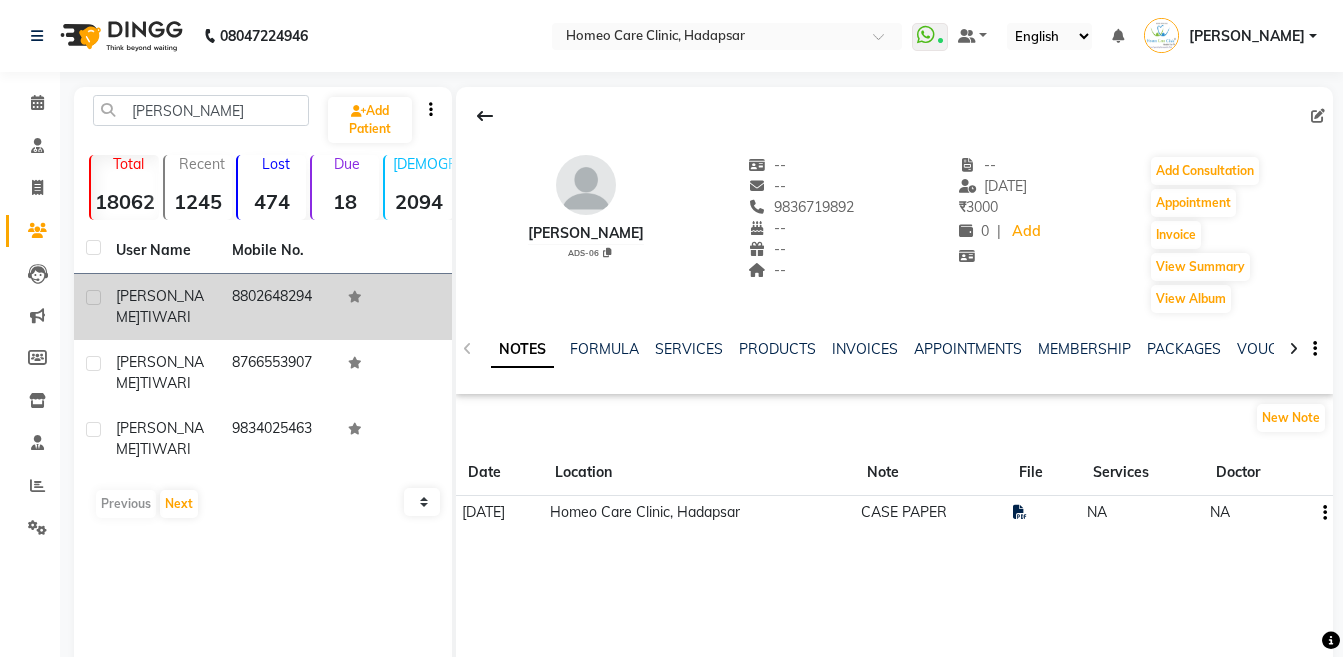 click on "ANAND  TIWARI" 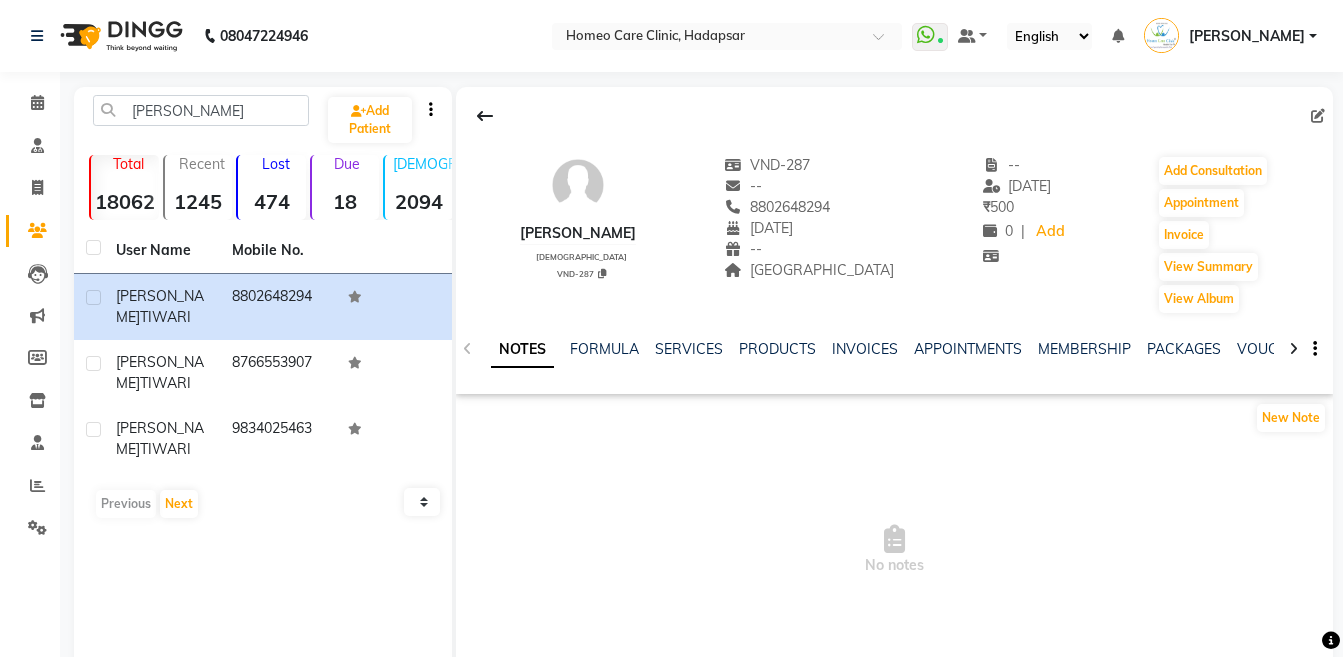 click 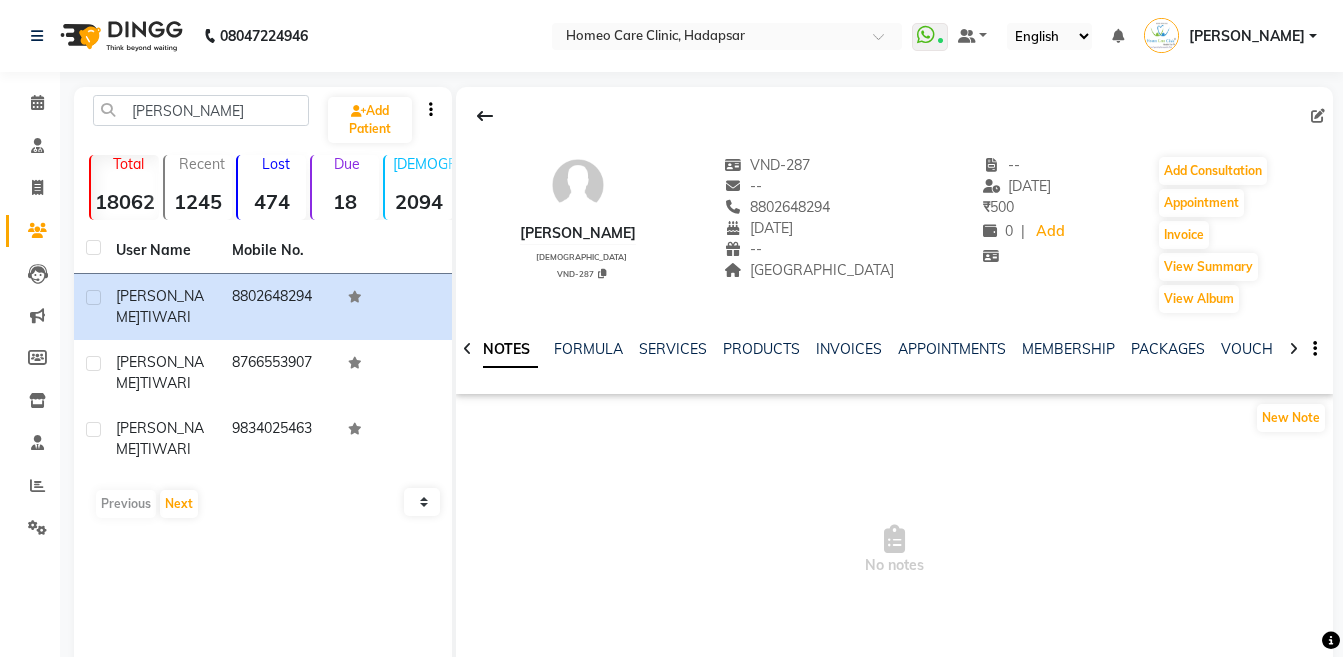 click 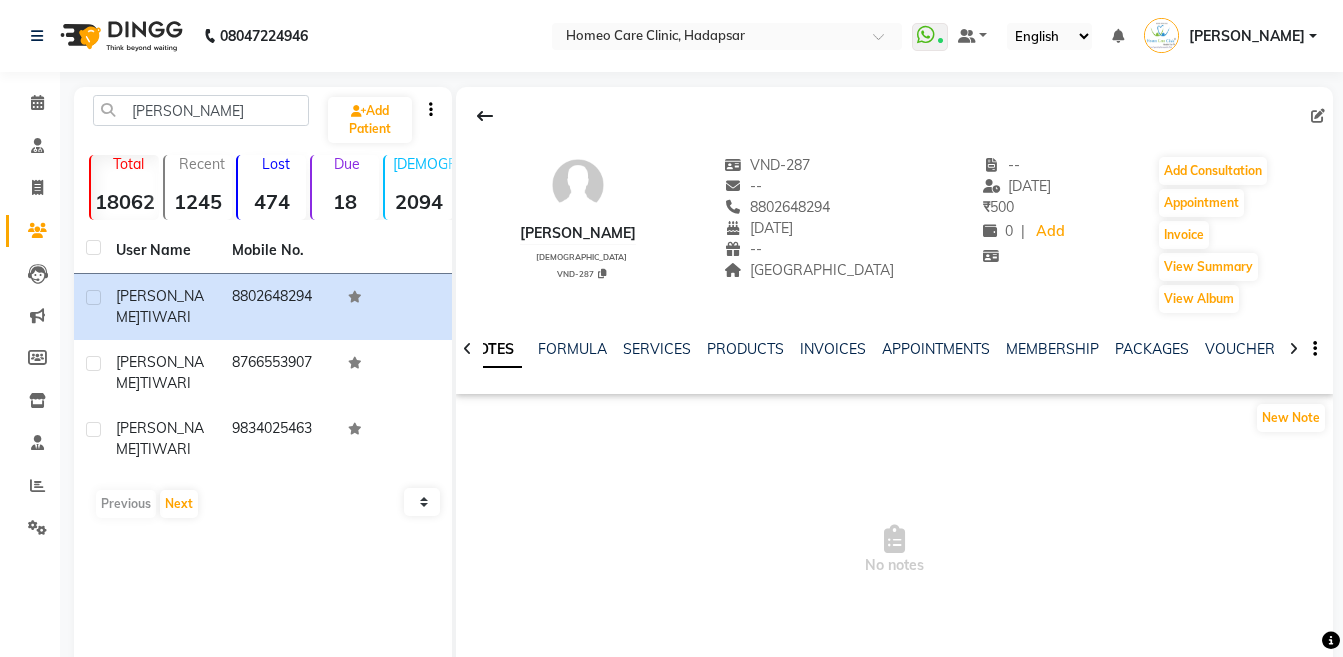 click 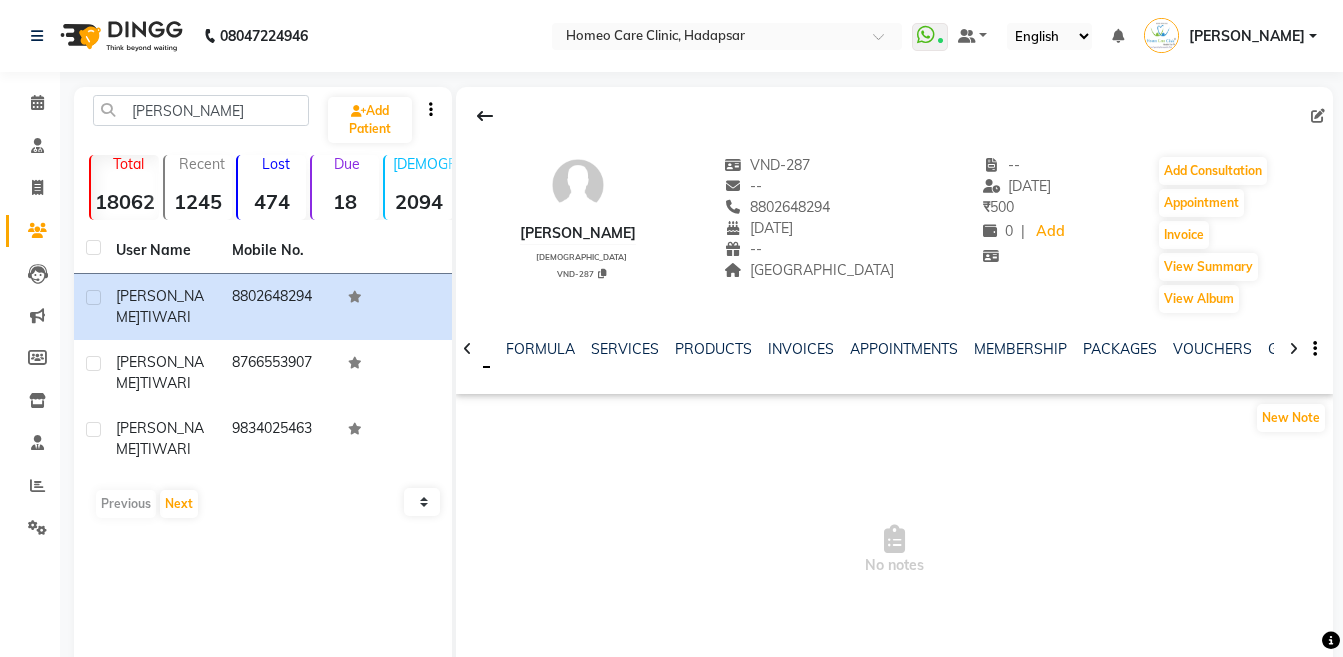 click 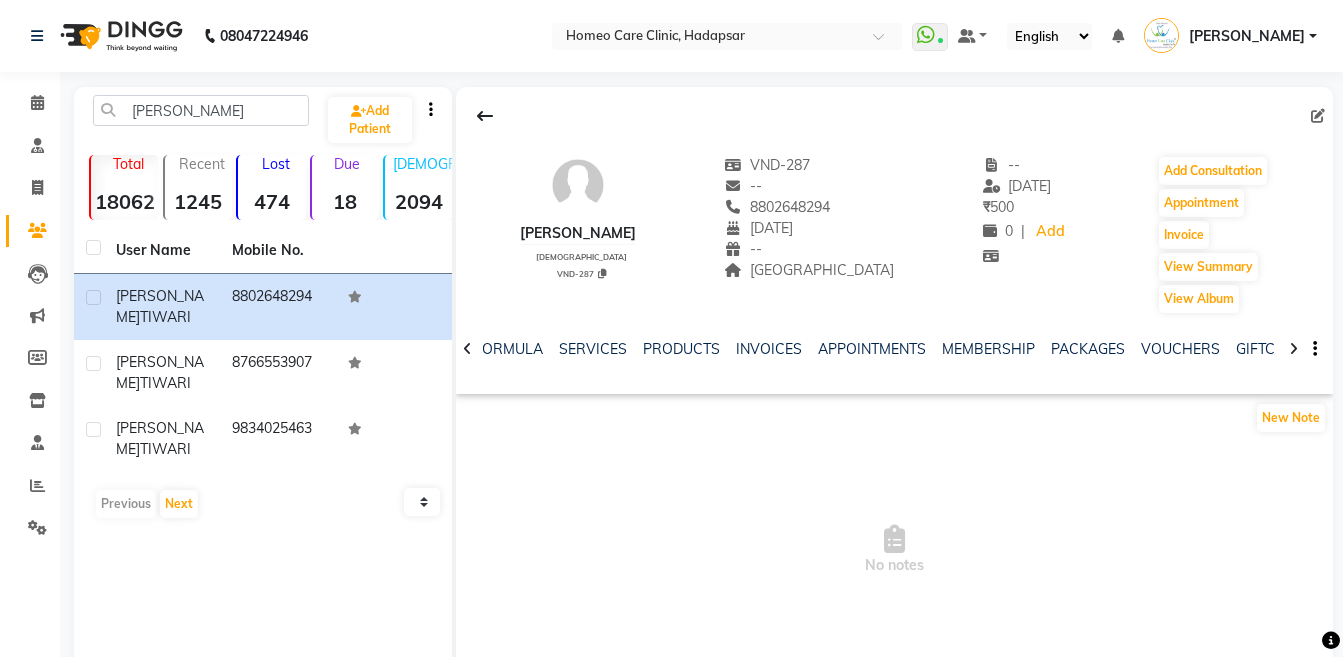 click 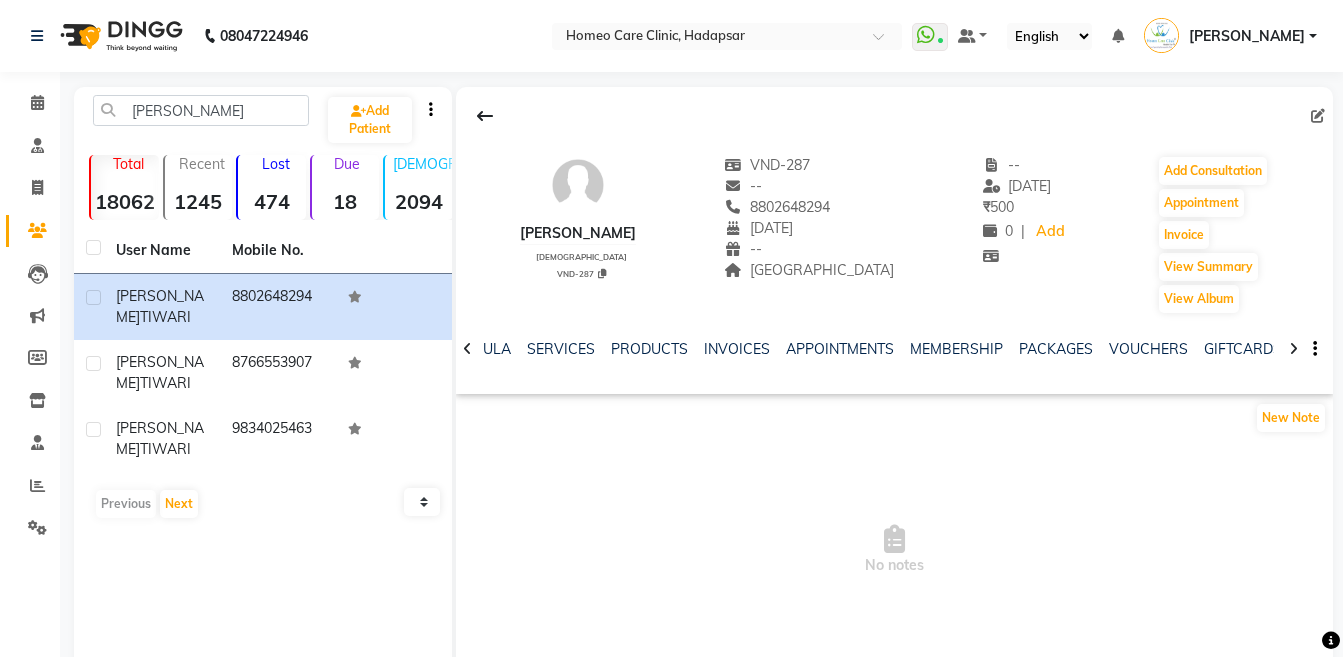 click 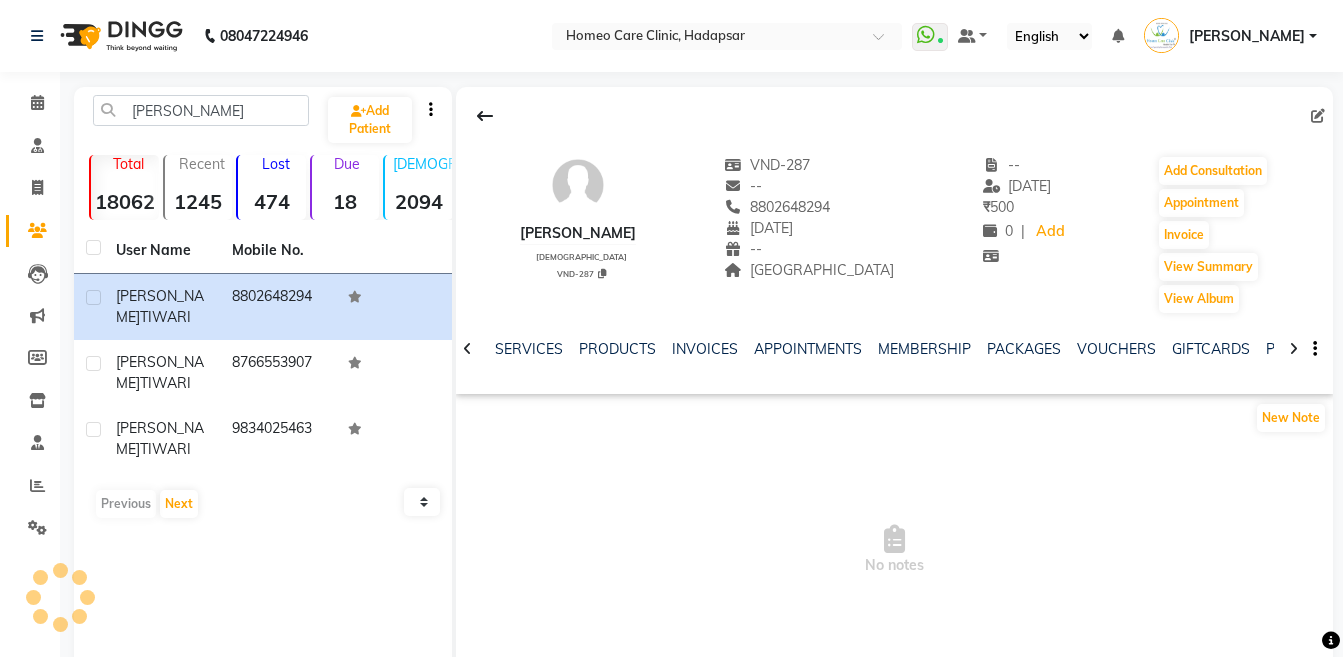 click 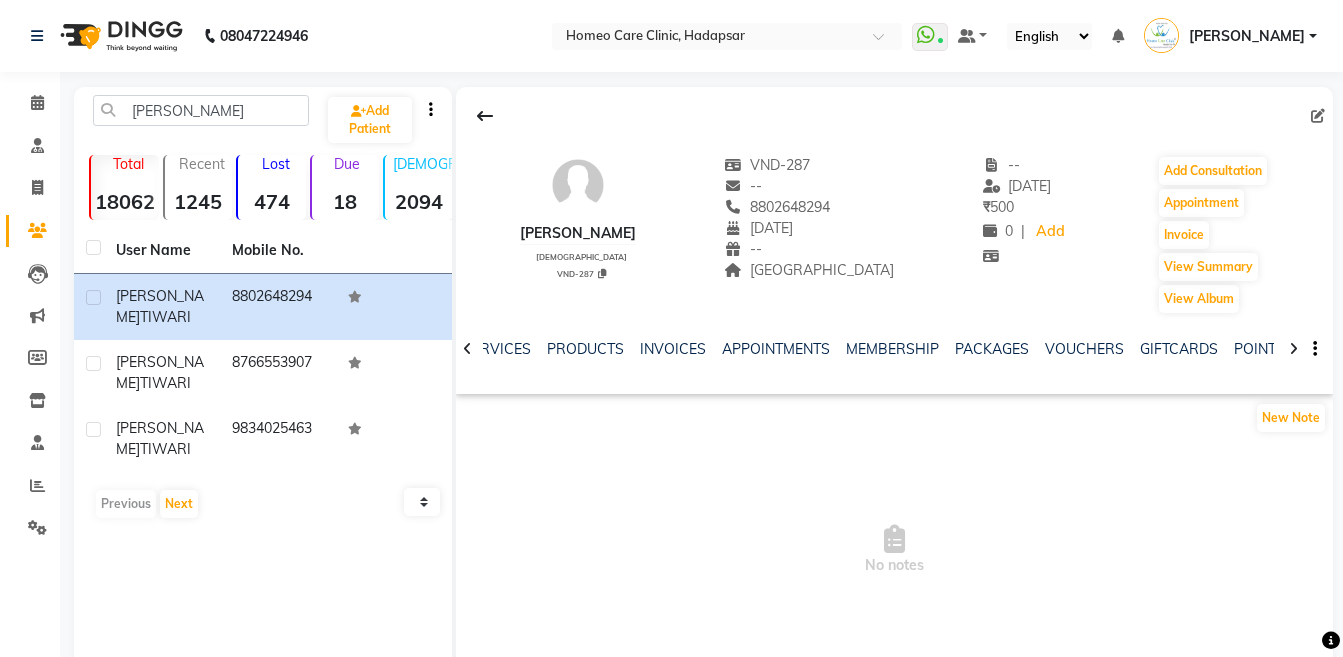 click 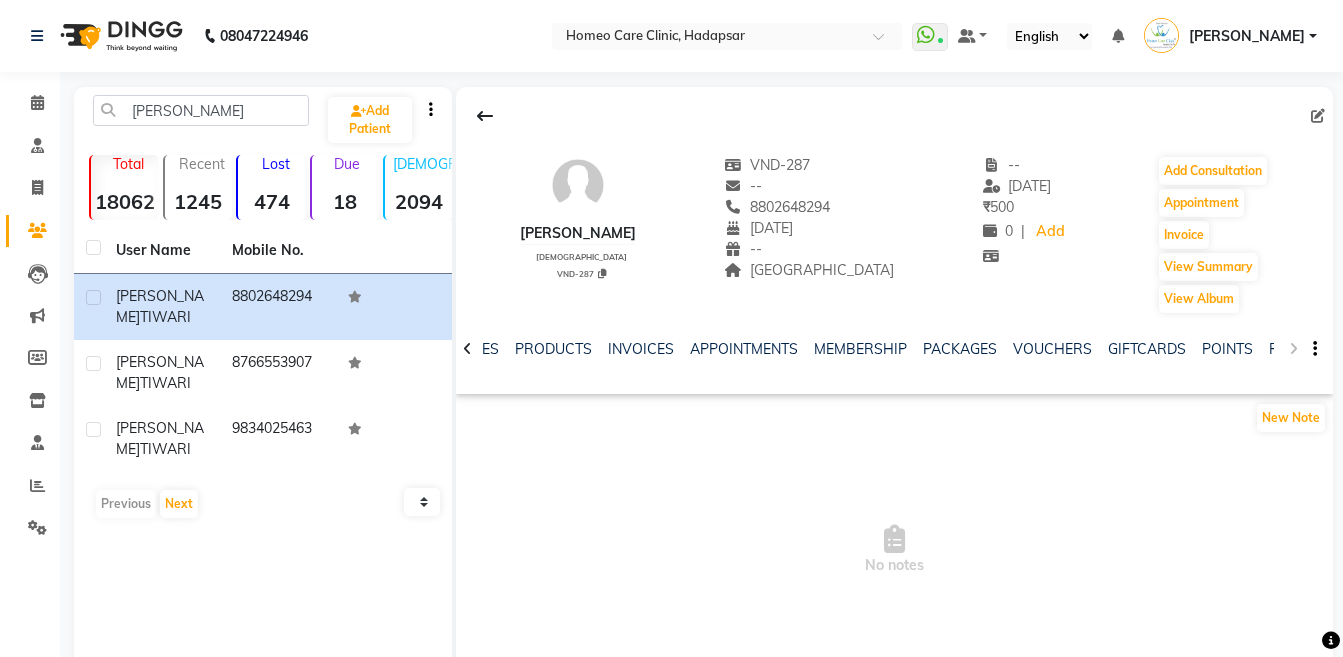 click on "NOTES FORMULA SERVICES PRODUCTS INVOICES APPOINTMENTS MEMBERSHIP PACKAGES VOUCHERS GIFTCARDS POINTS FORMS FAMILY CARDS WALLET" 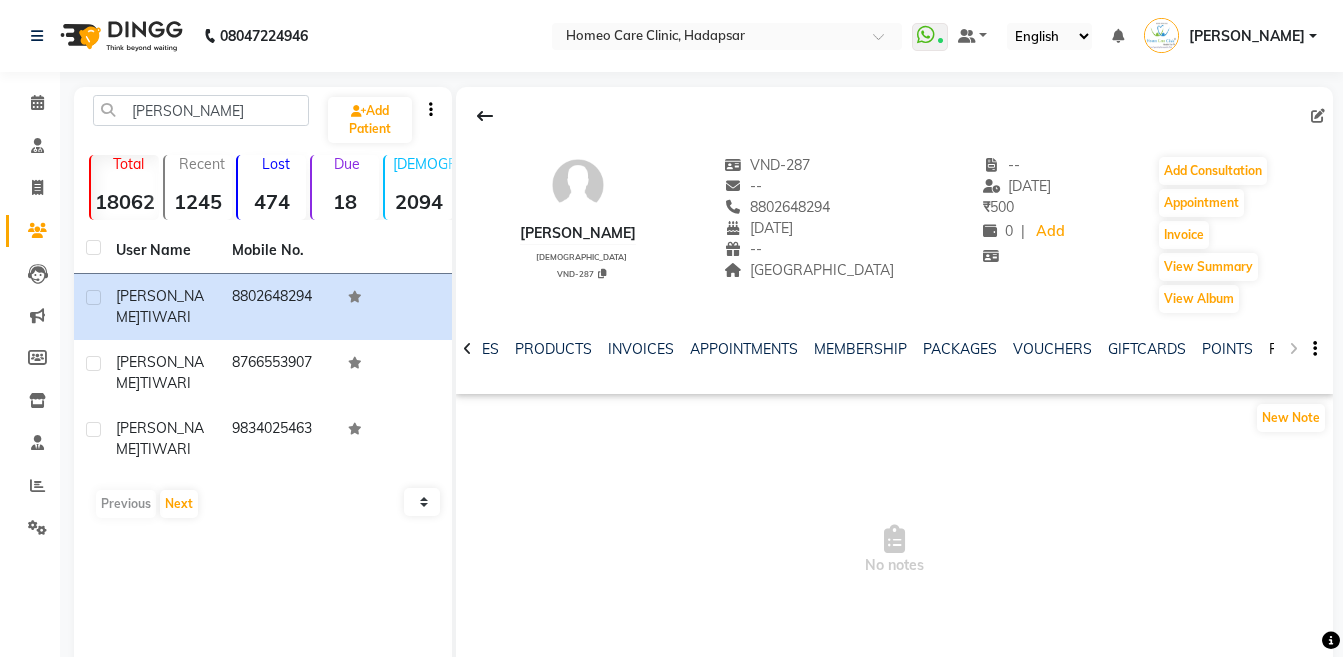 click on "FORMS" 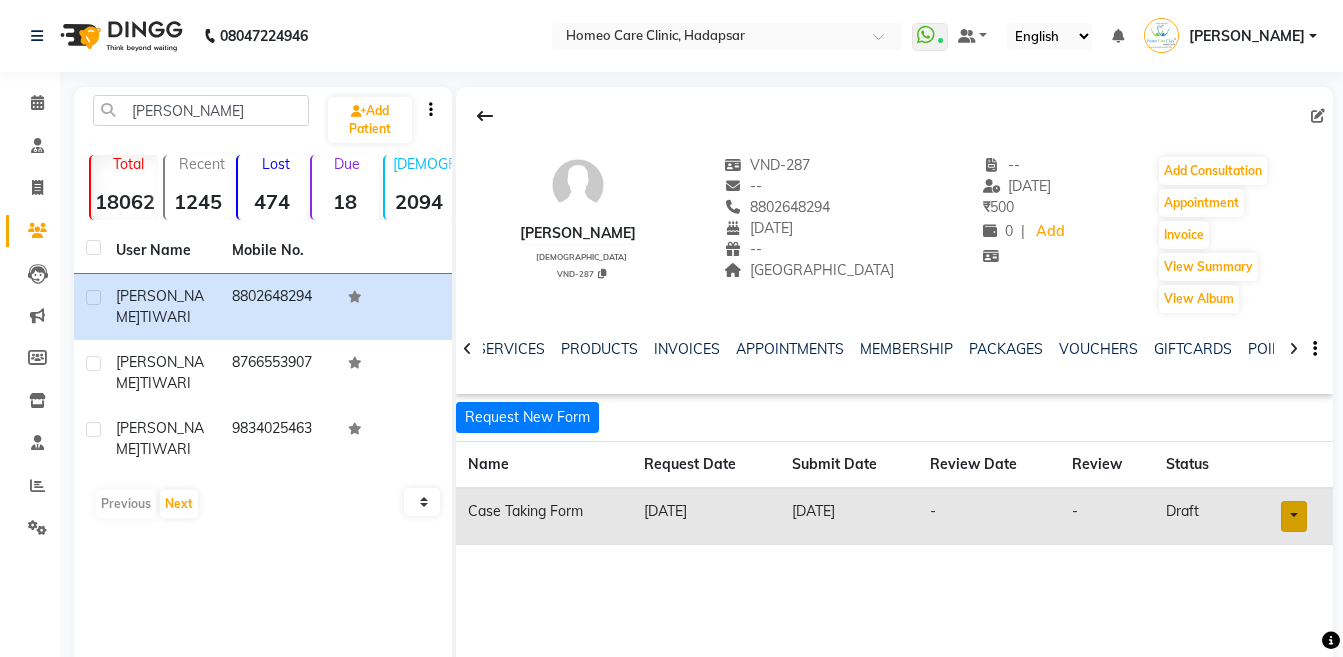 click at bounding box center (1294, 516) 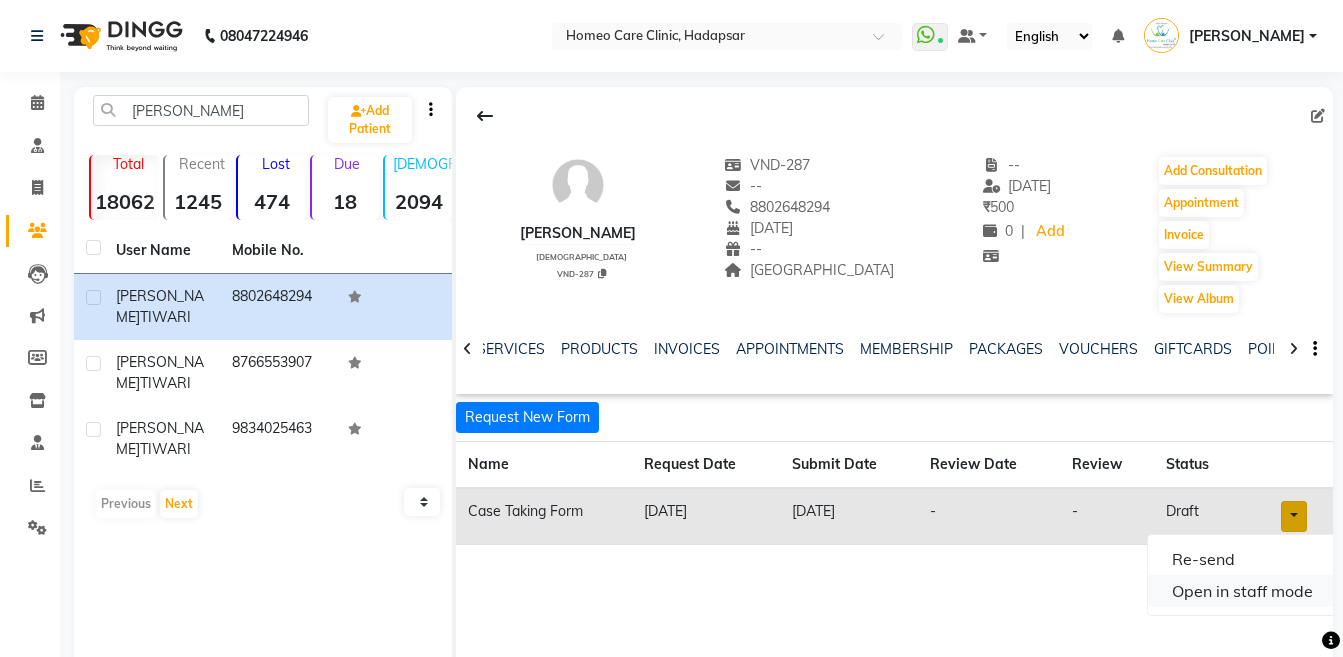 click on "Open in staff mode" 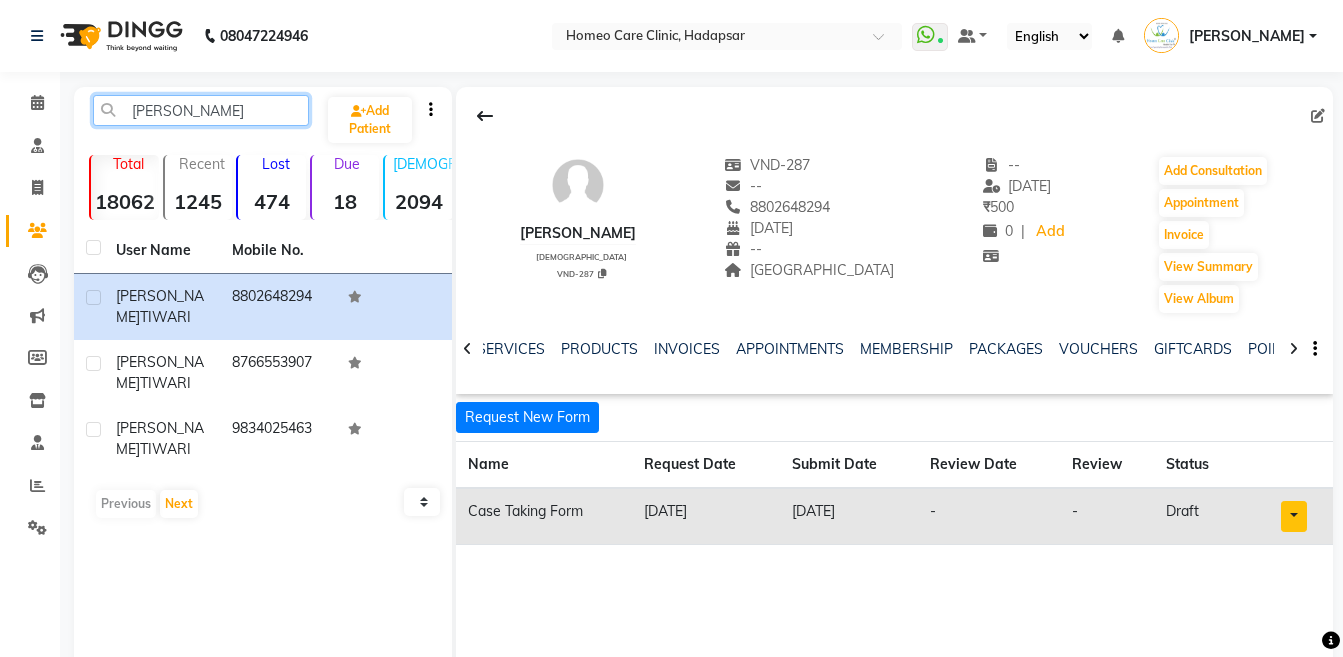 click on "ANAND TIWAR" 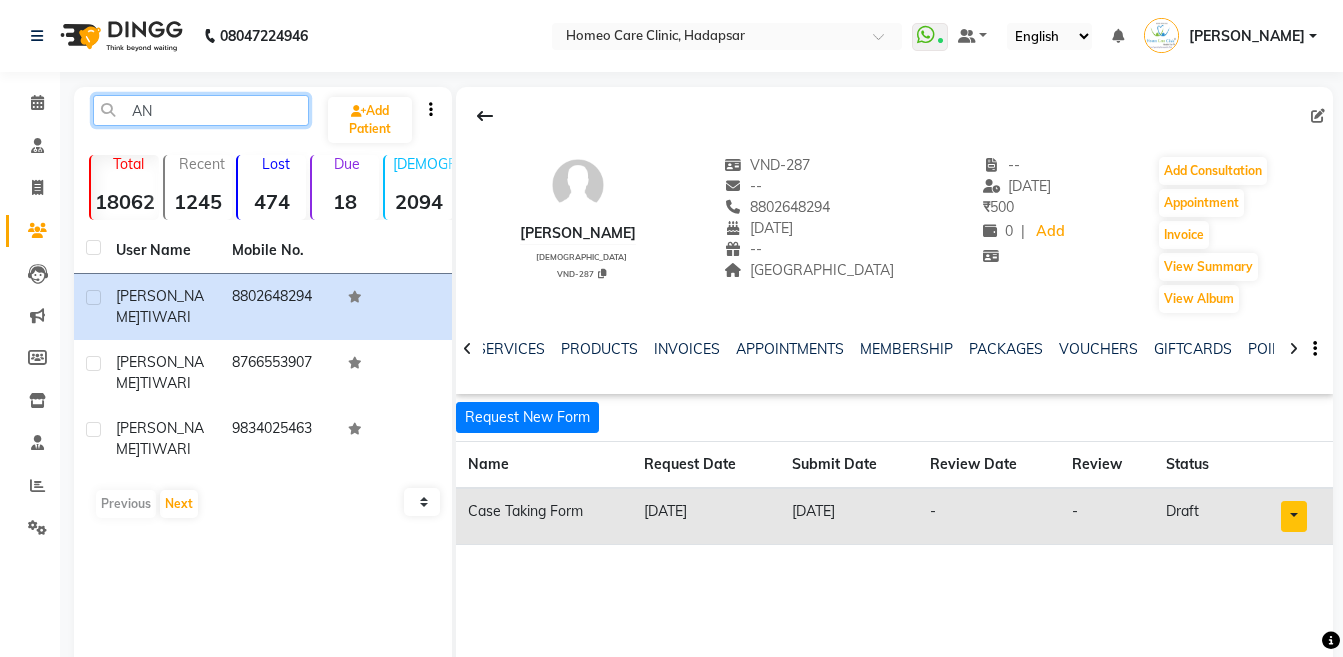 type on "A" 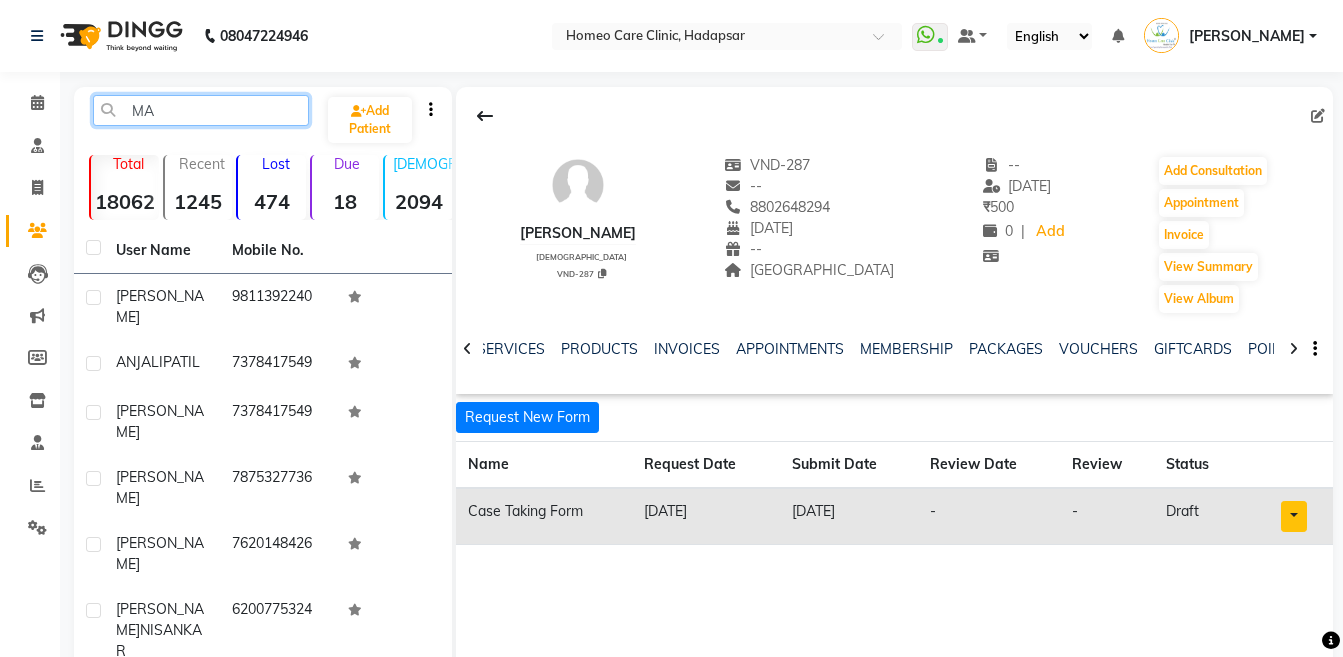 type on "M" 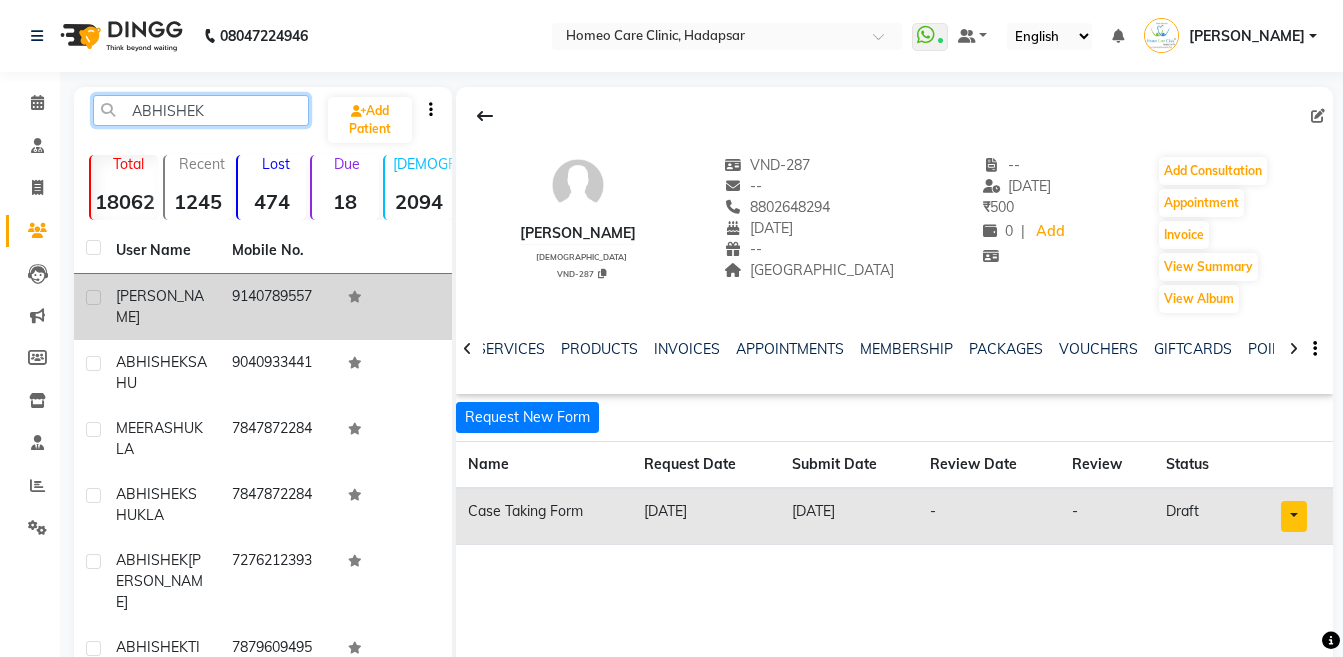 type on "ABHISHEK" 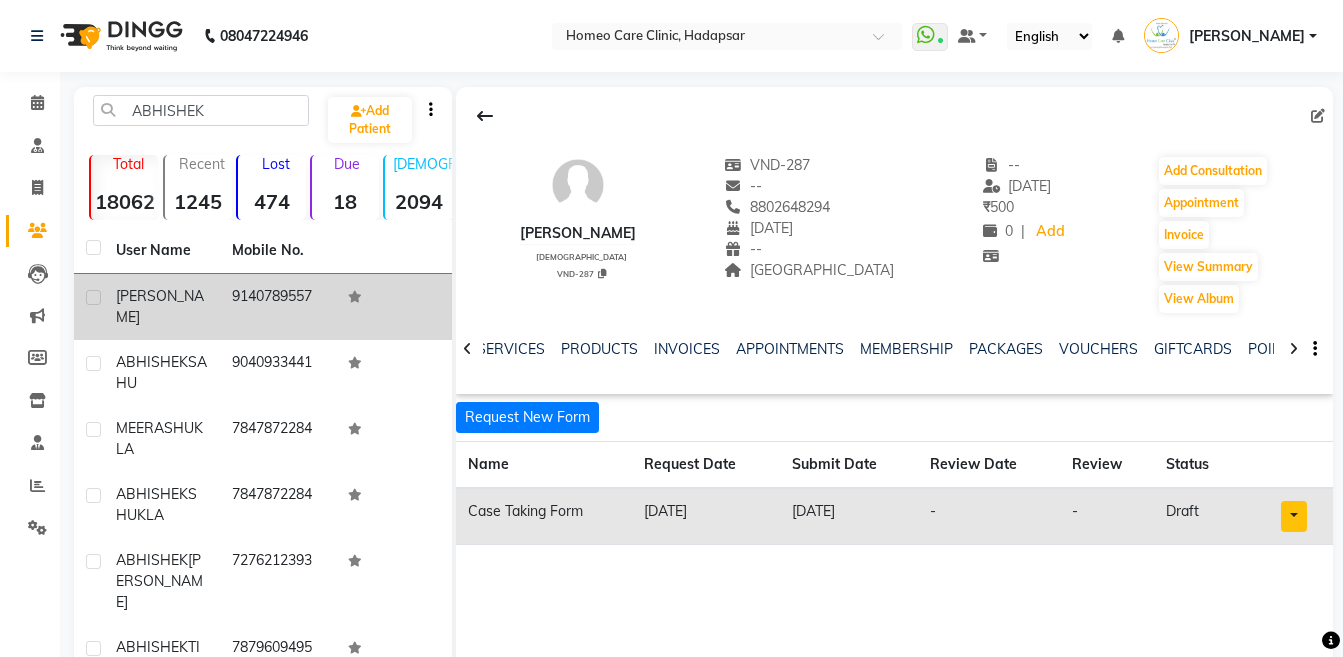 click on "9140789557" 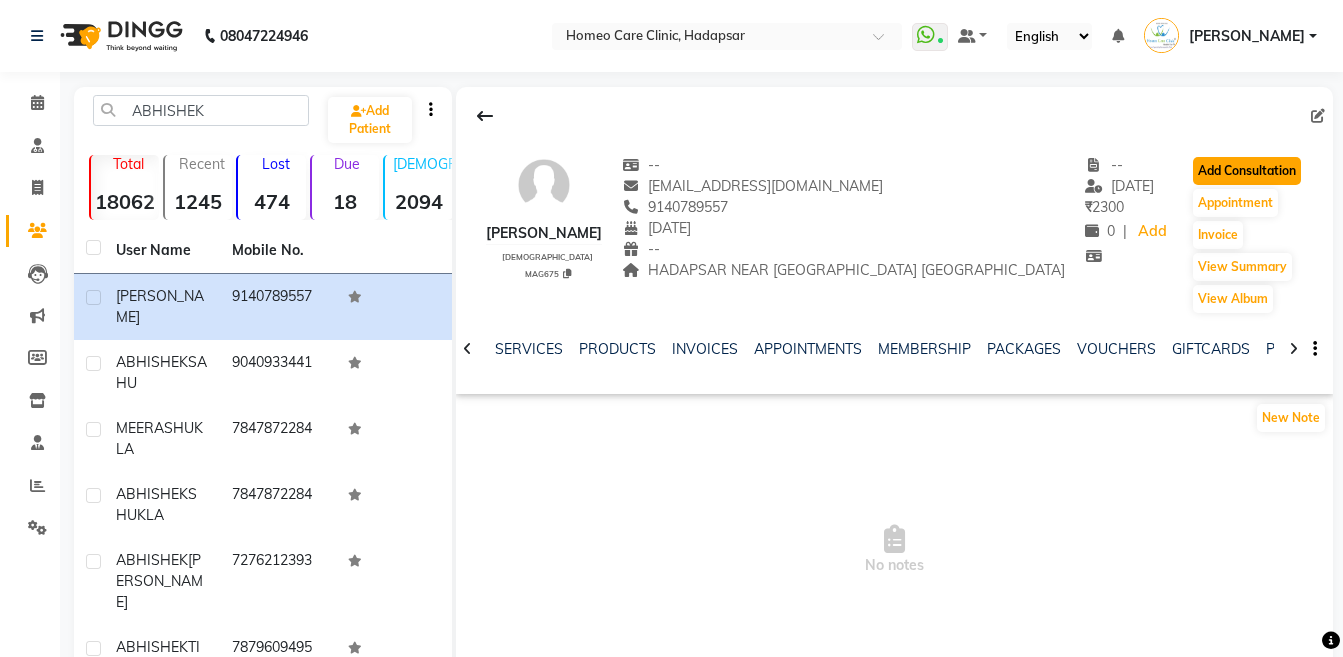click on "Add Consultation" 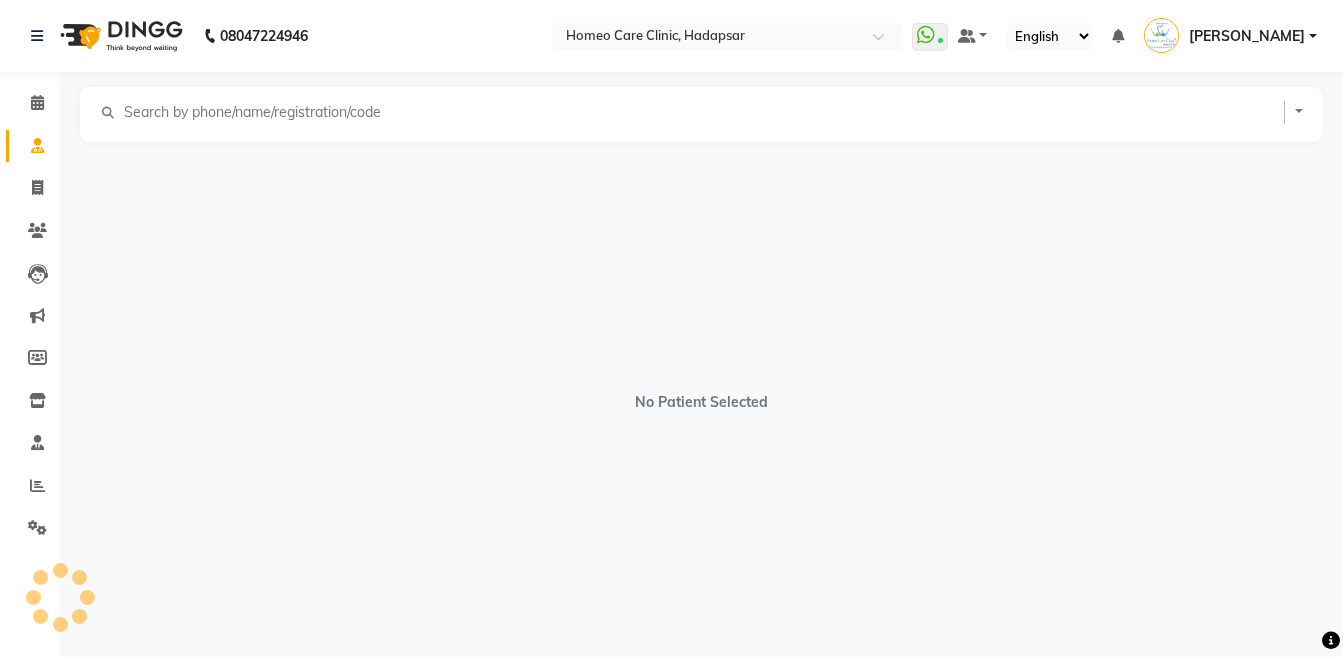 select on "male" 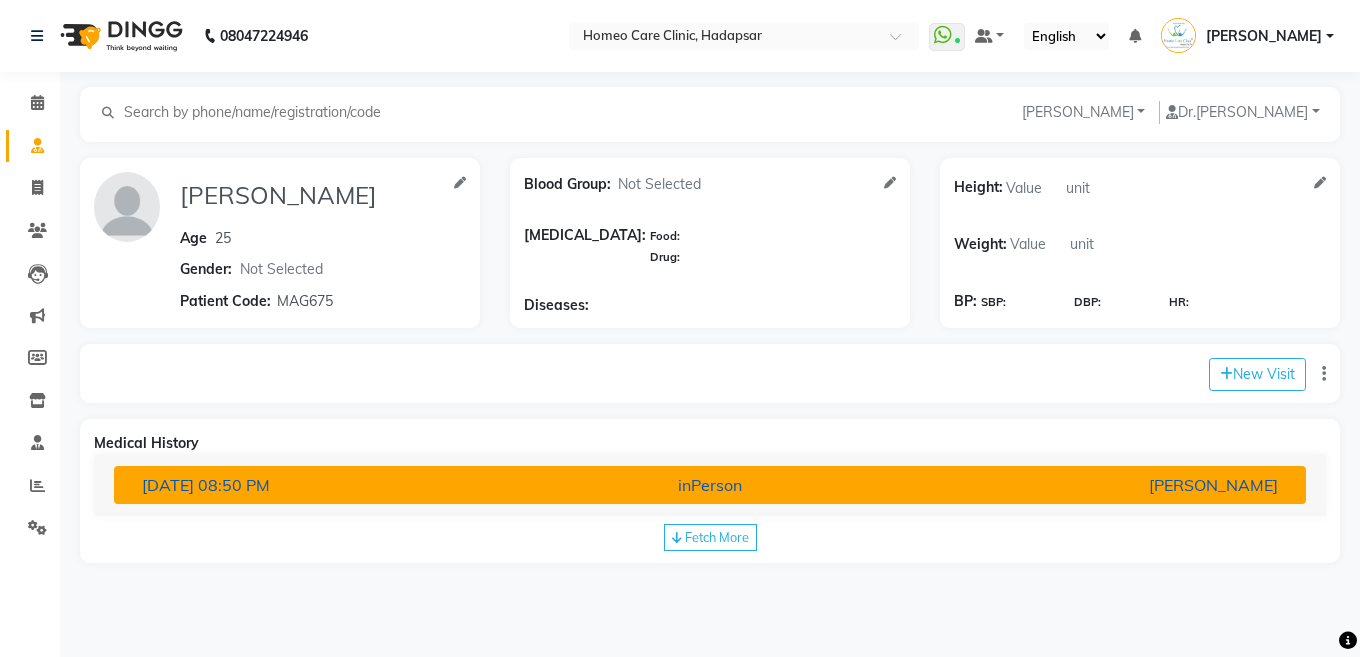 click on "inPerson" at bounding box center [710, 485] 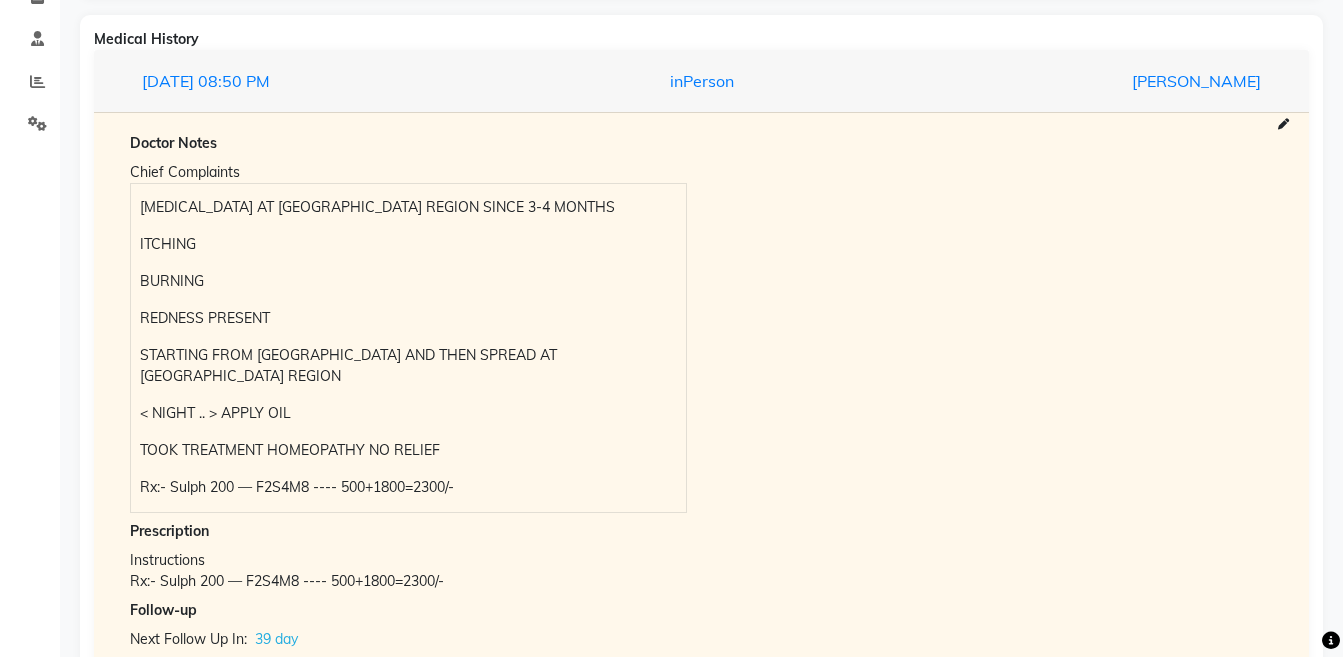 scroll, scrollTop: 430, scrollLeft: 0, axis: vertical 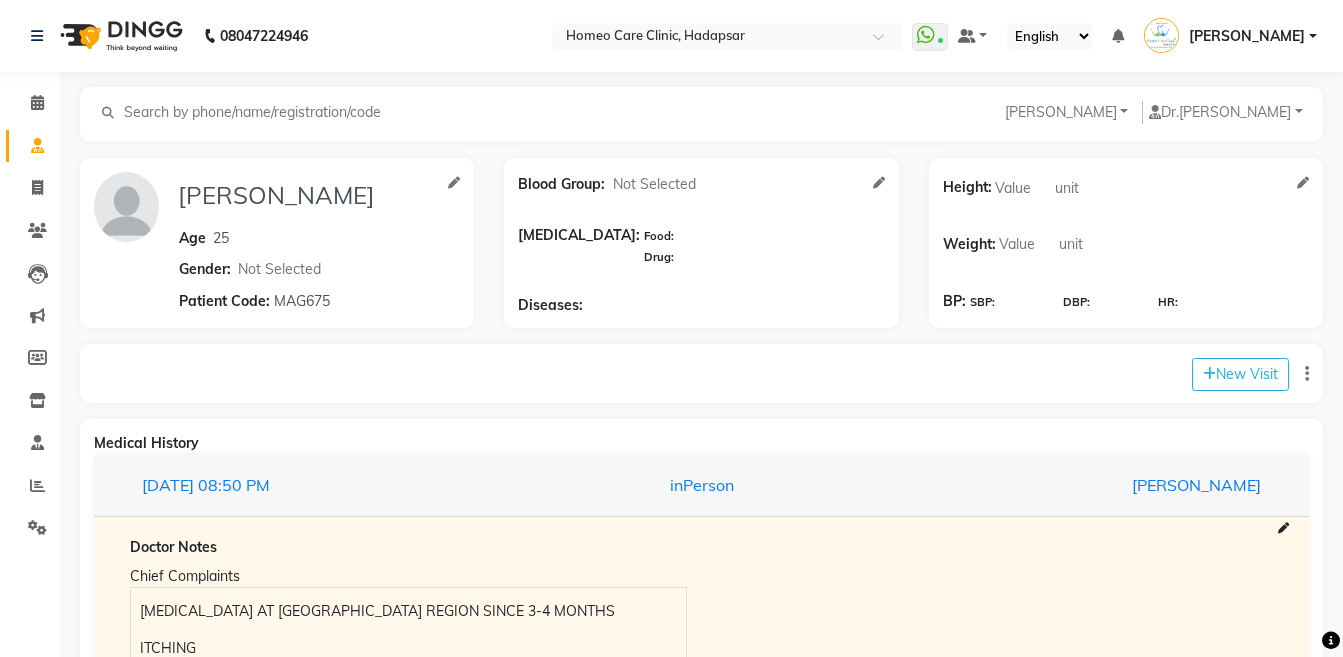 click on "Patients" 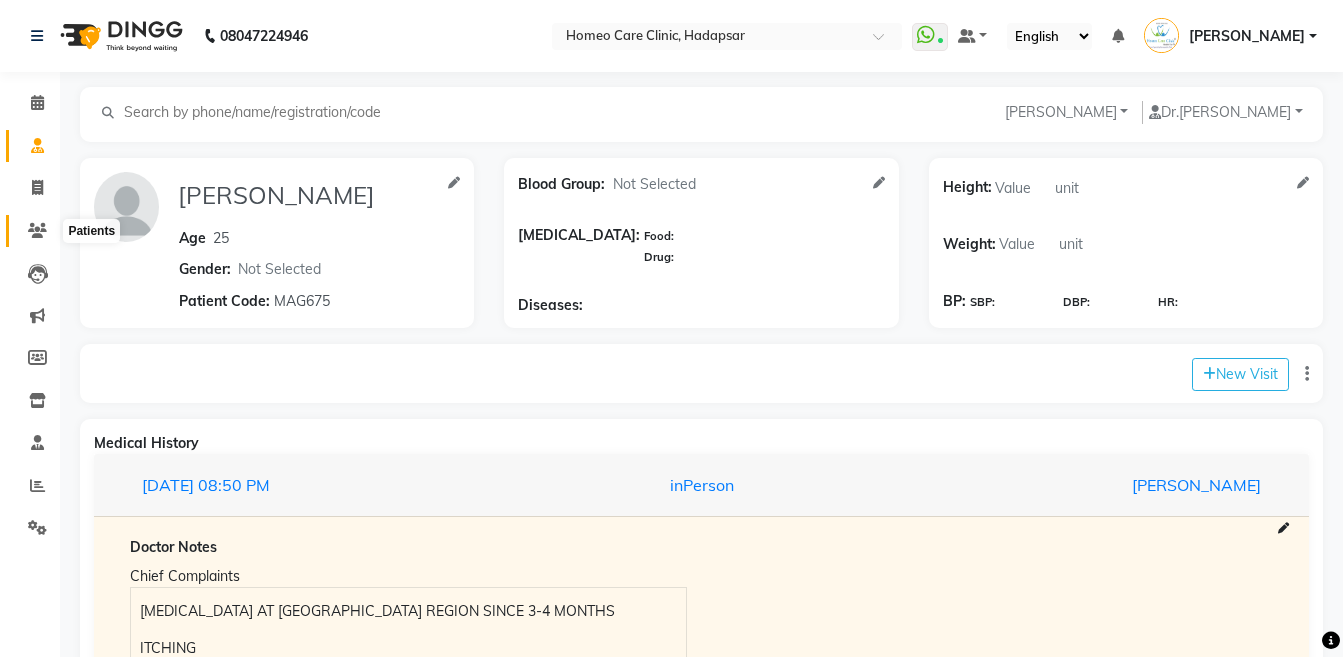 click 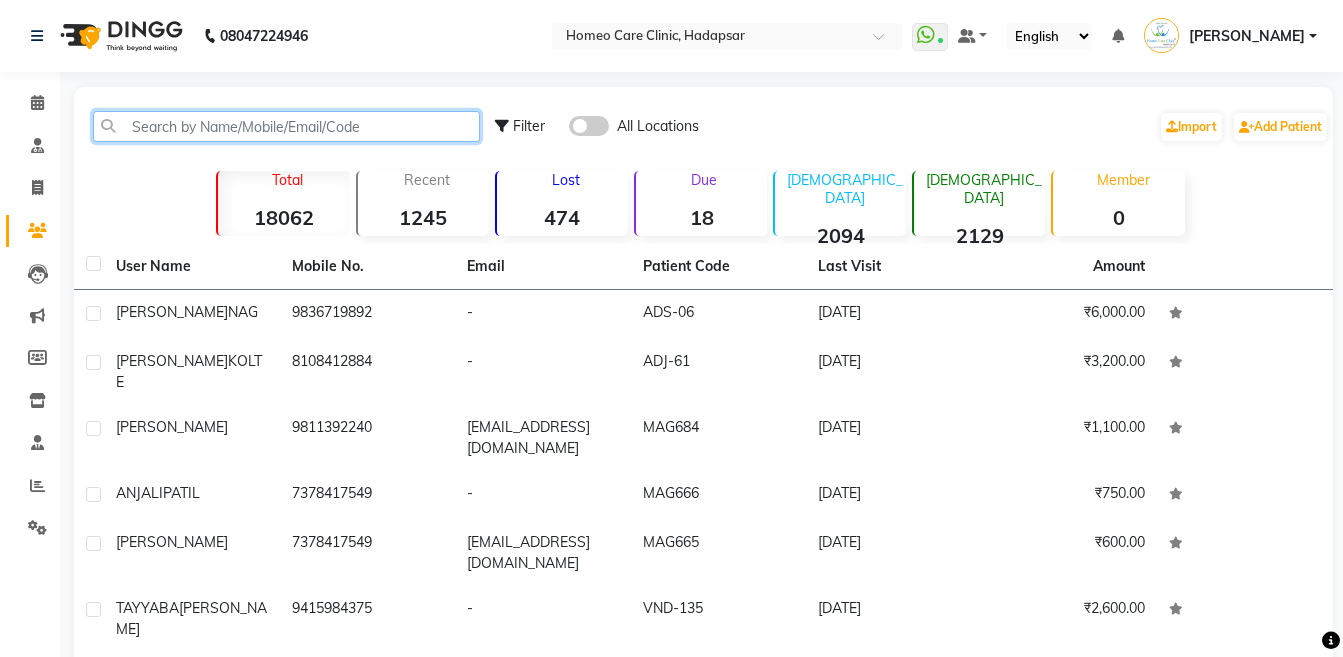 click 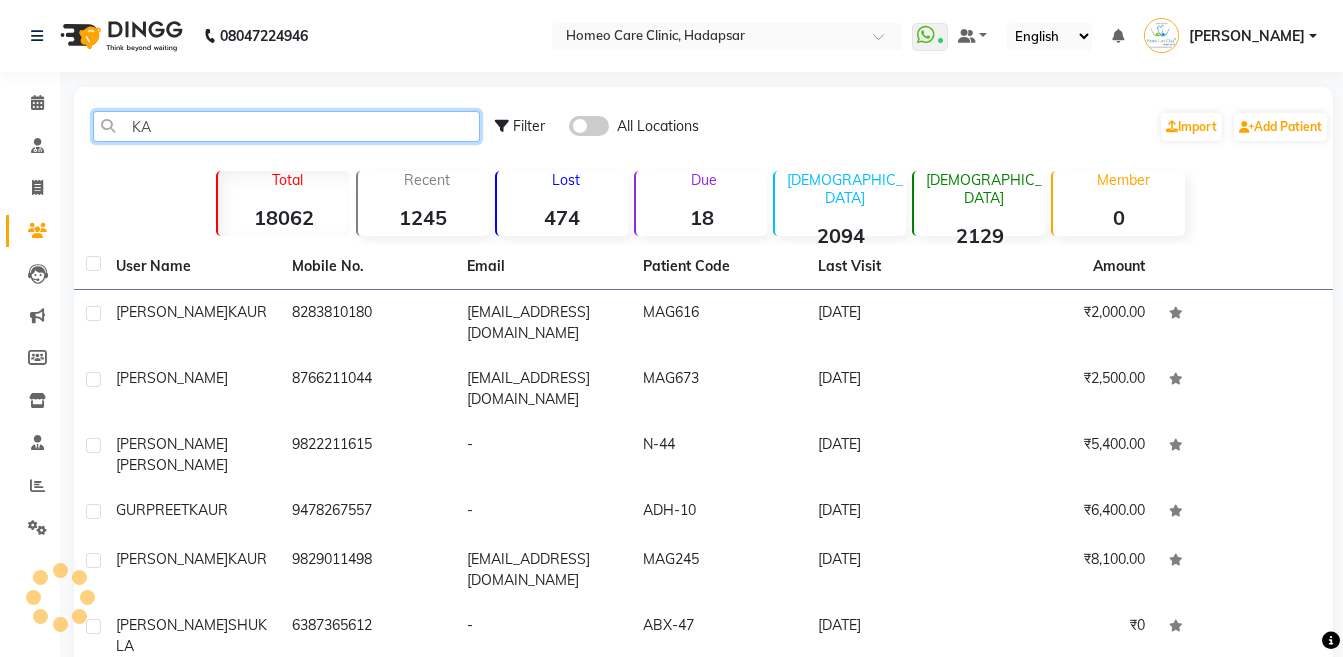 type on "K" 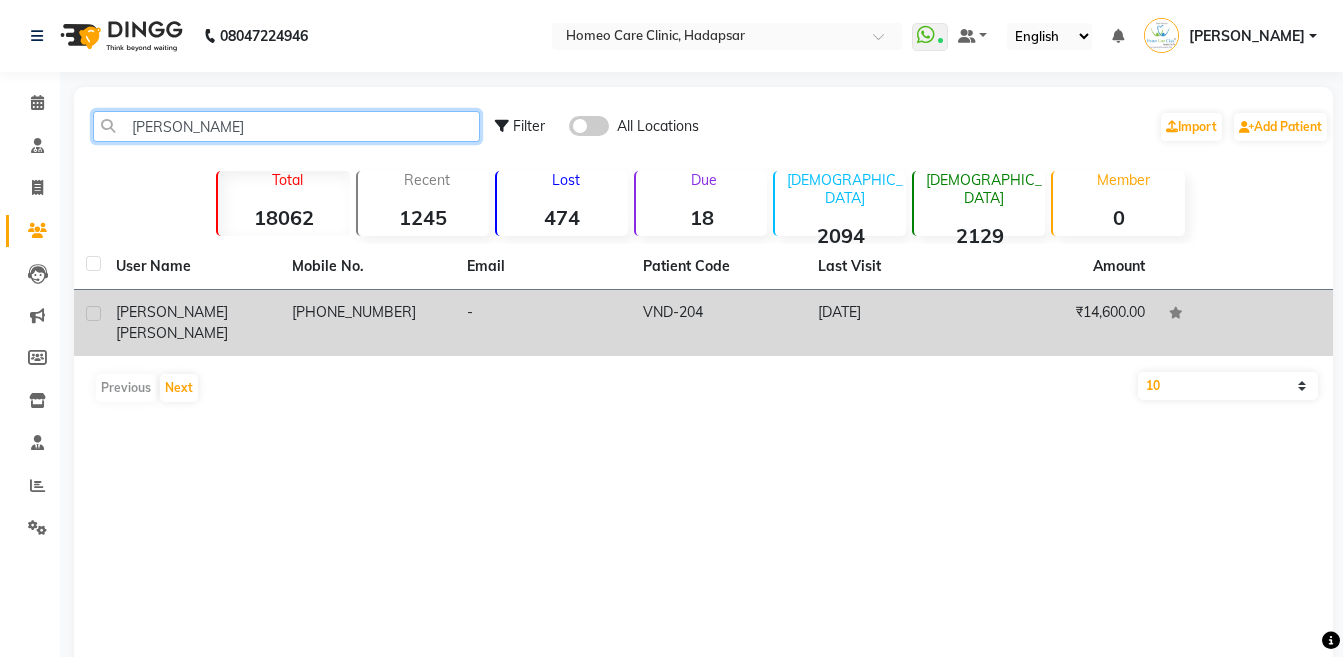 type on "AUTAR" 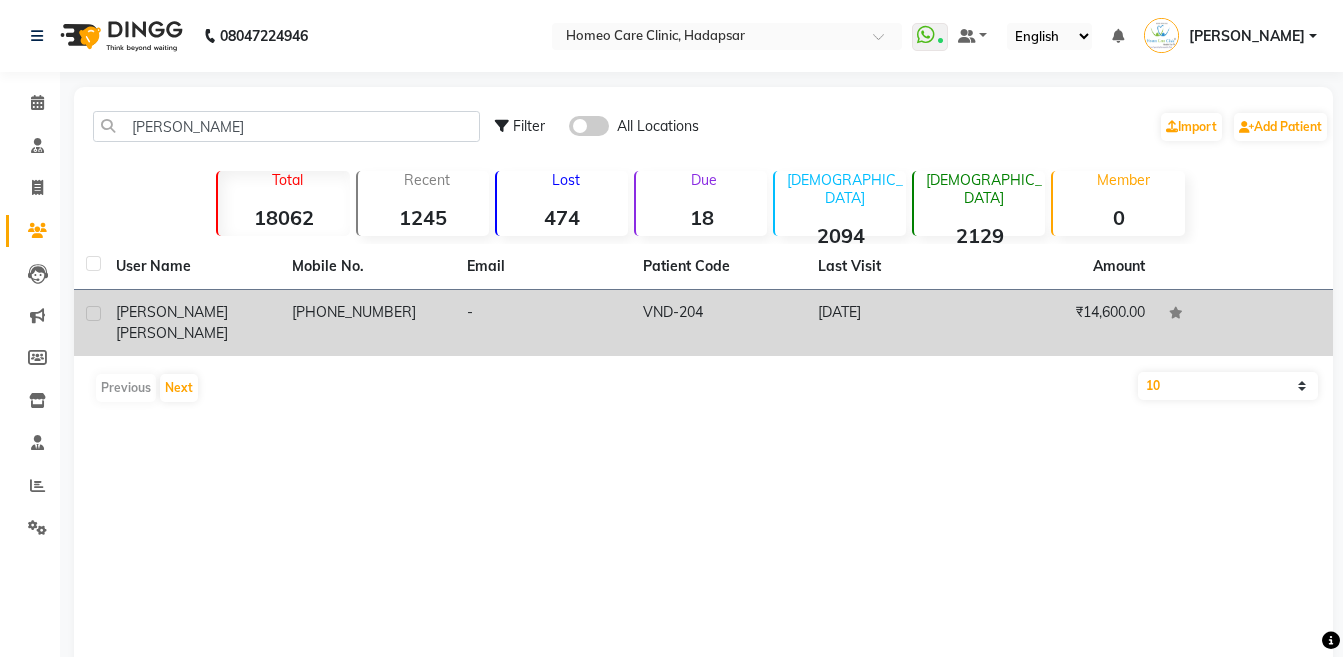 click on "AUTAR KRISHEN" 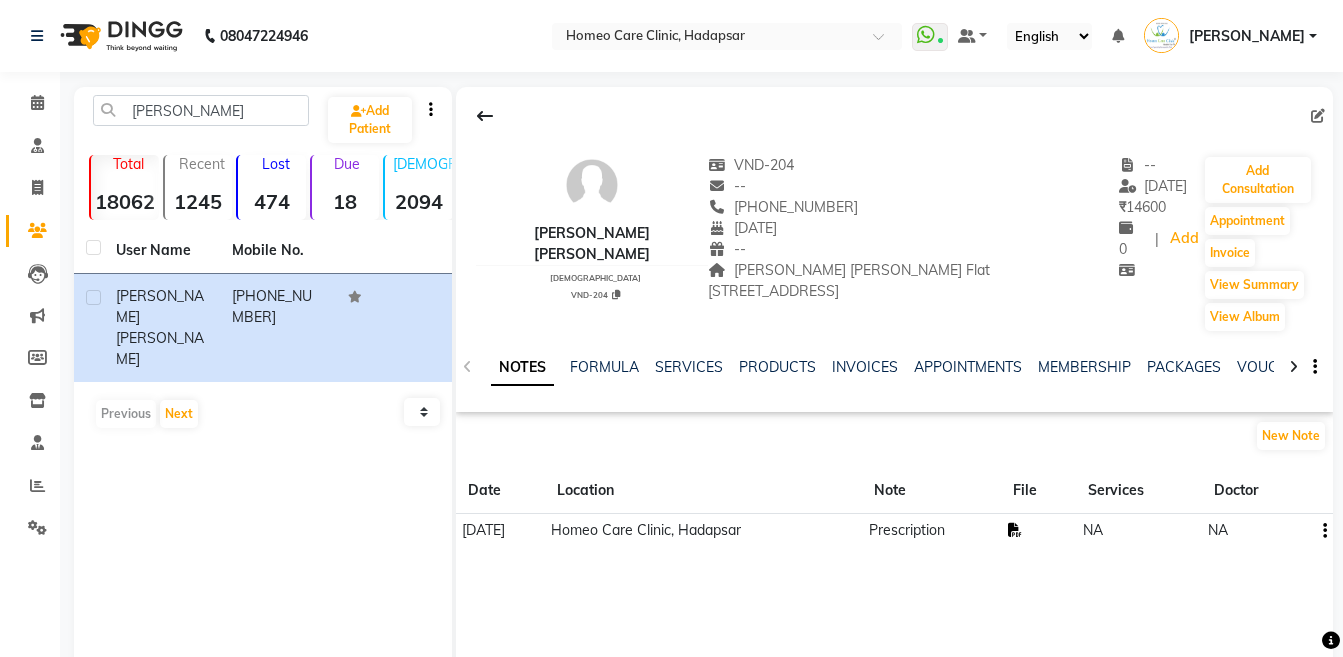 click 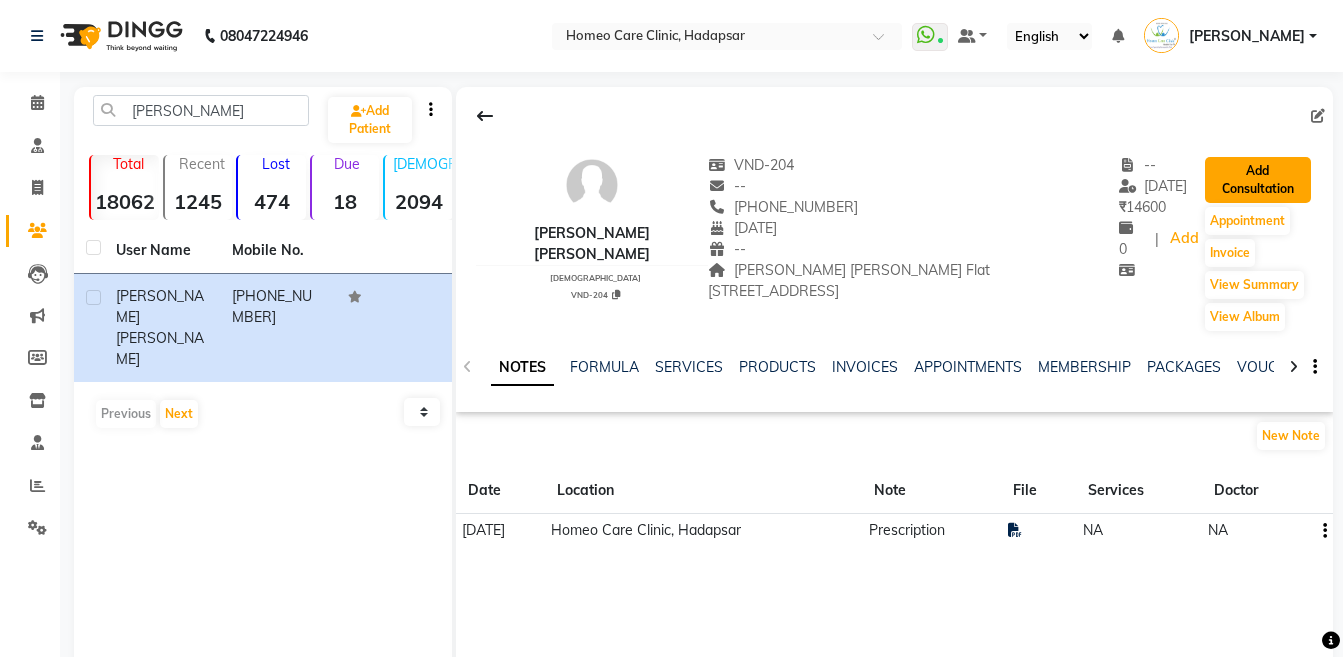 click on "Add Consultation" 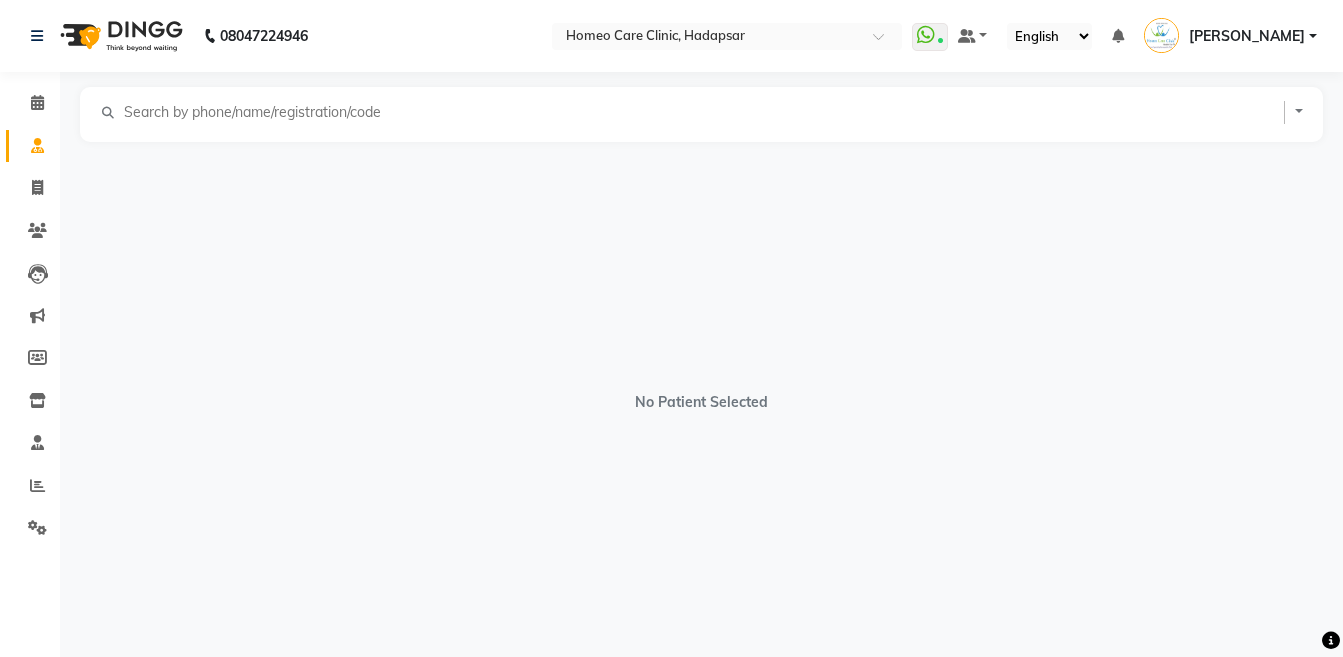 select on "male" 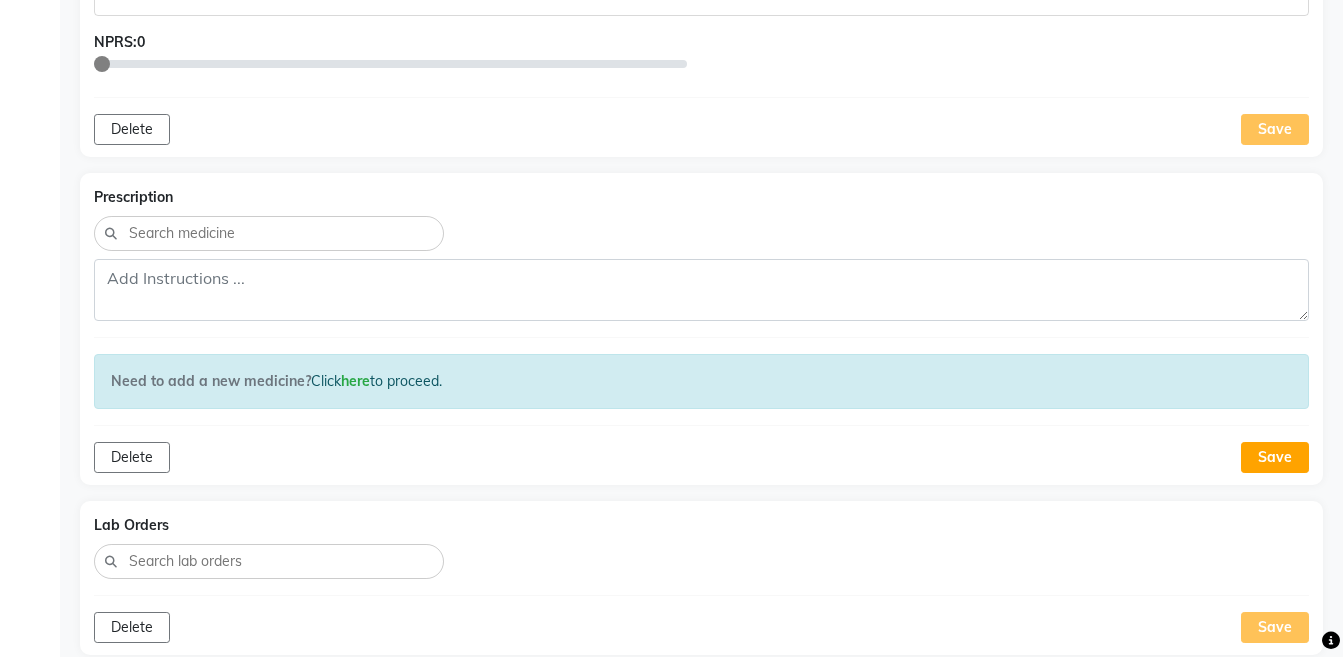 scroll, scrollTop: 1142, scrollLeft: 0, axis: vertical 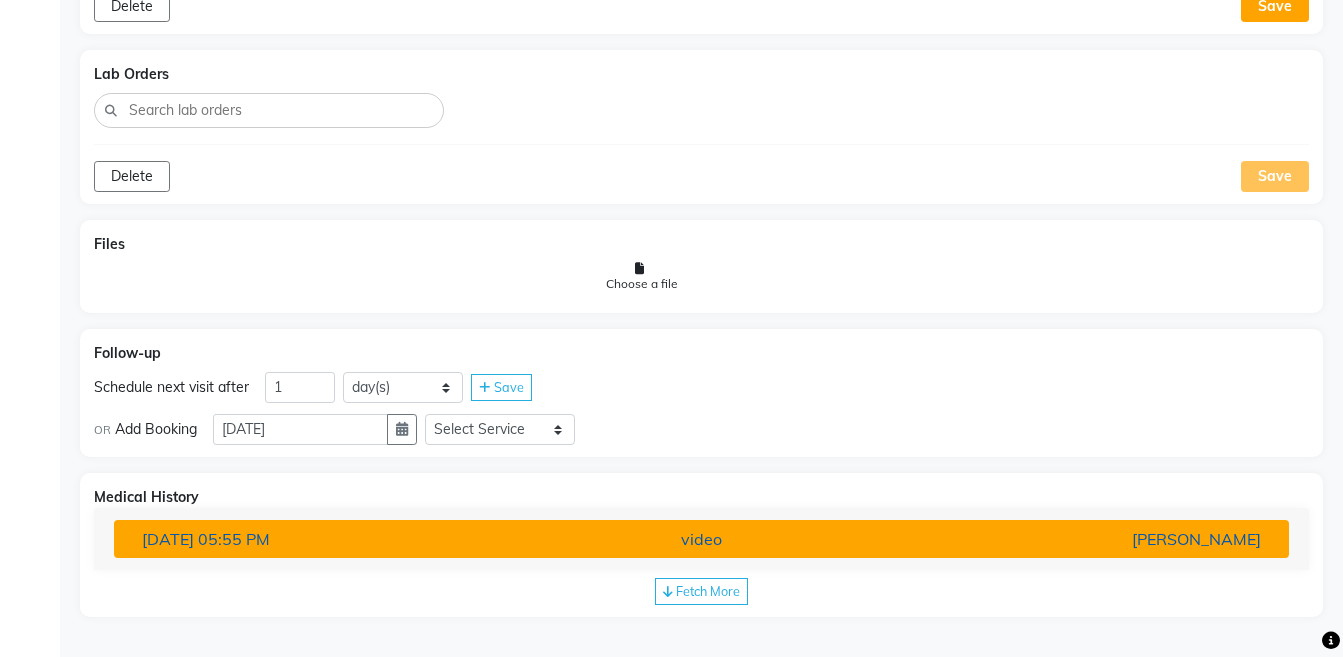 click on "[PERSON_NAME]" at bounding box center [1084, 539] 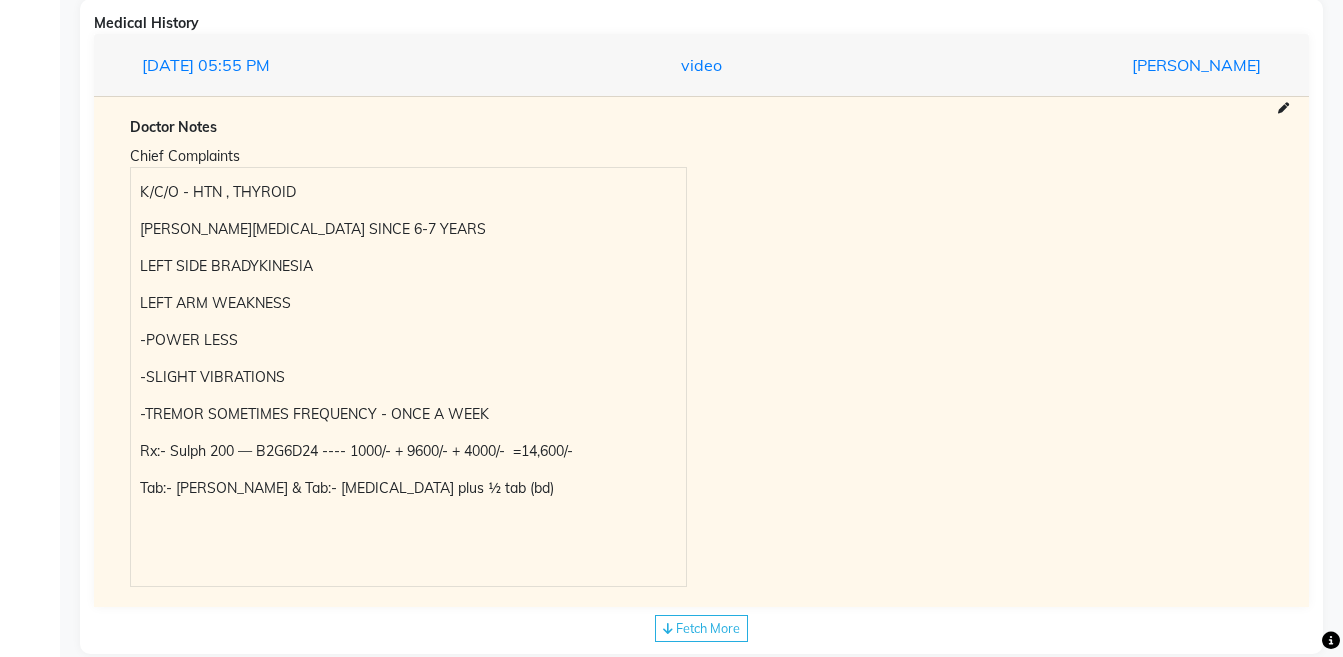 scroll, scrollTop: 1613, scrollLeft: 0, axis: vertical 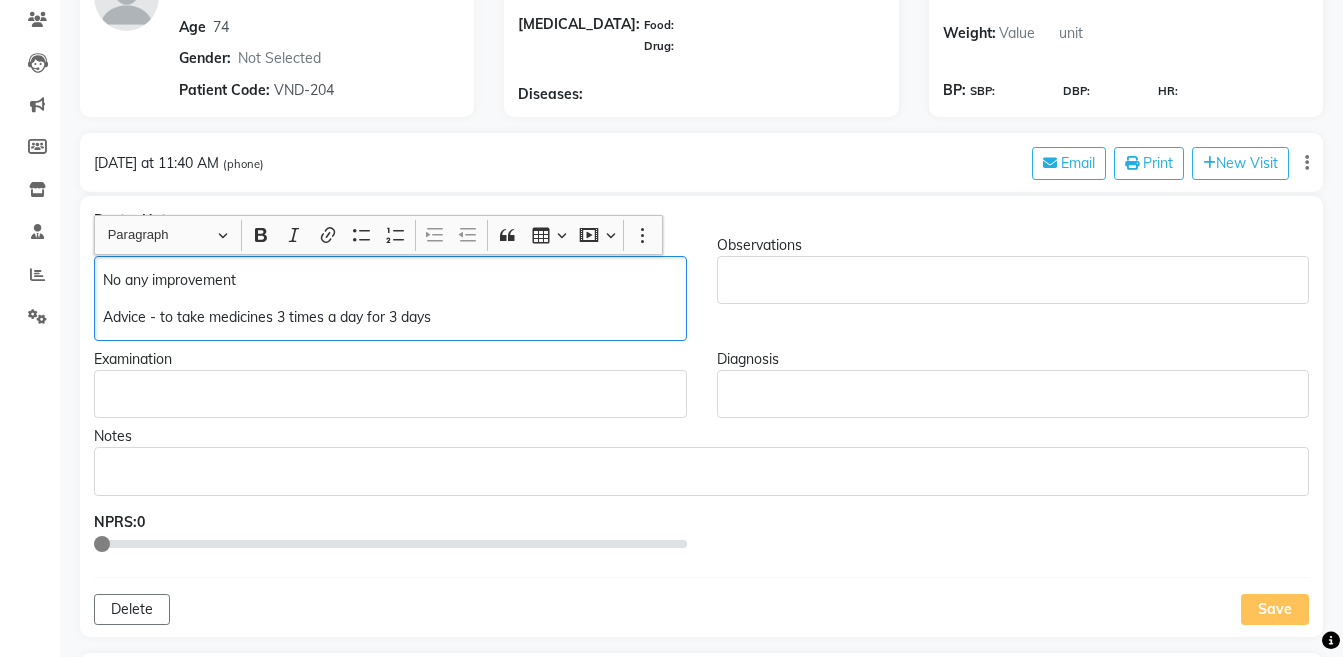 click on "Advice - to take medicines 3 times a day for 3 days" 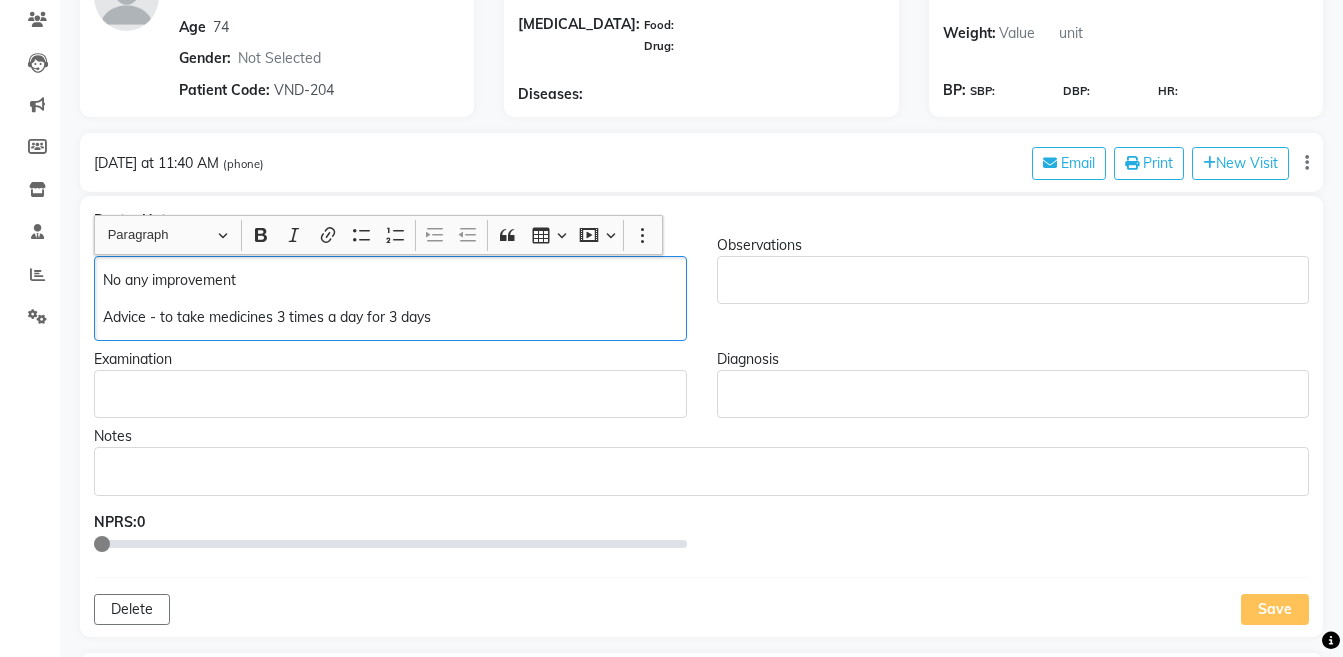scroll, scrollTop: 212, scrollLeft: 0, axis: vertical 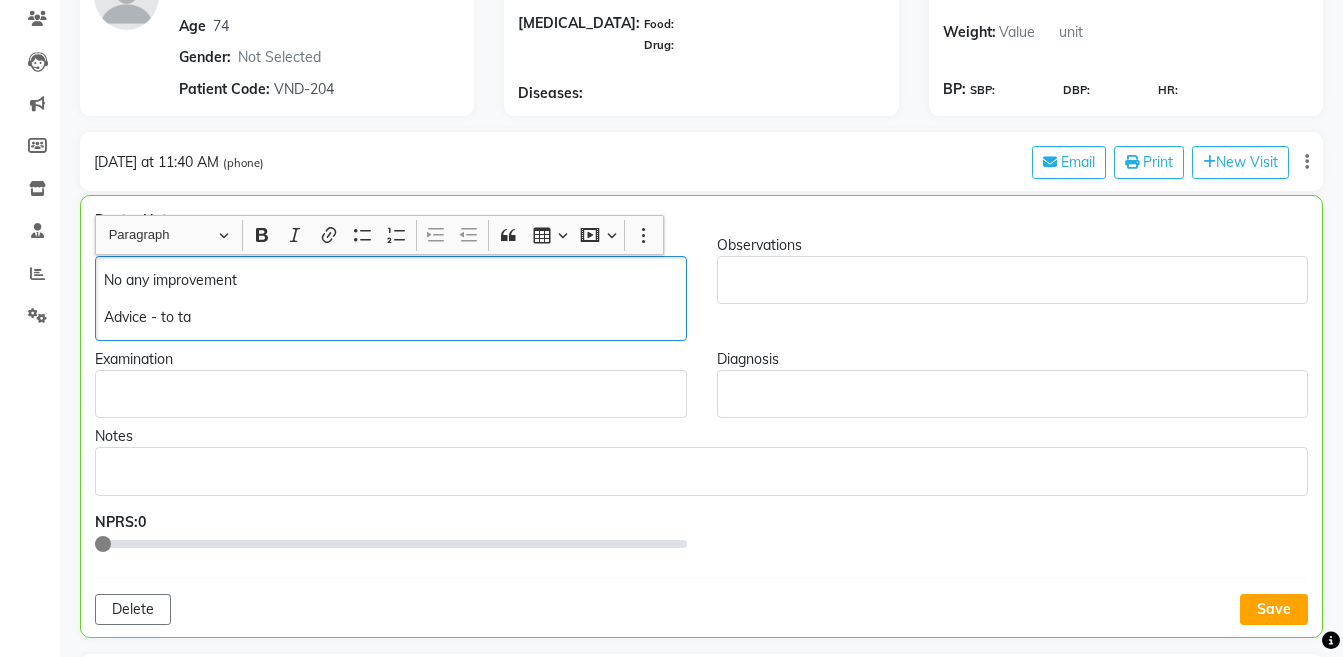 type 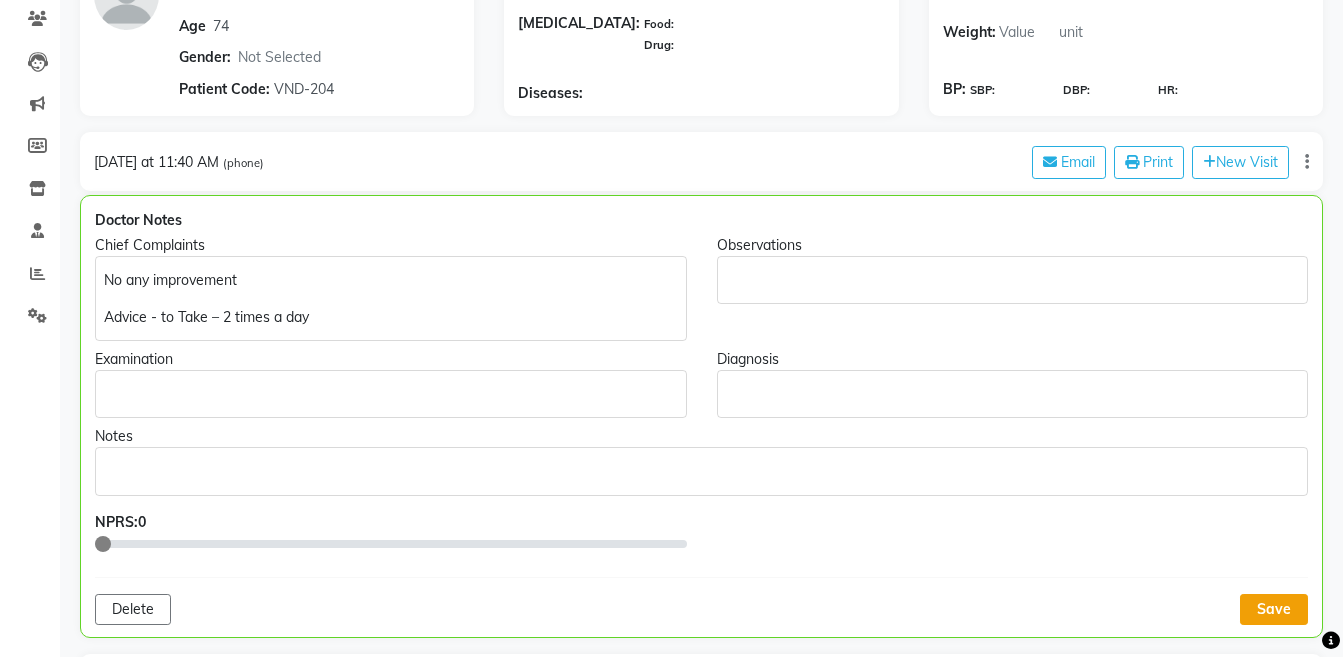 click on "Save" 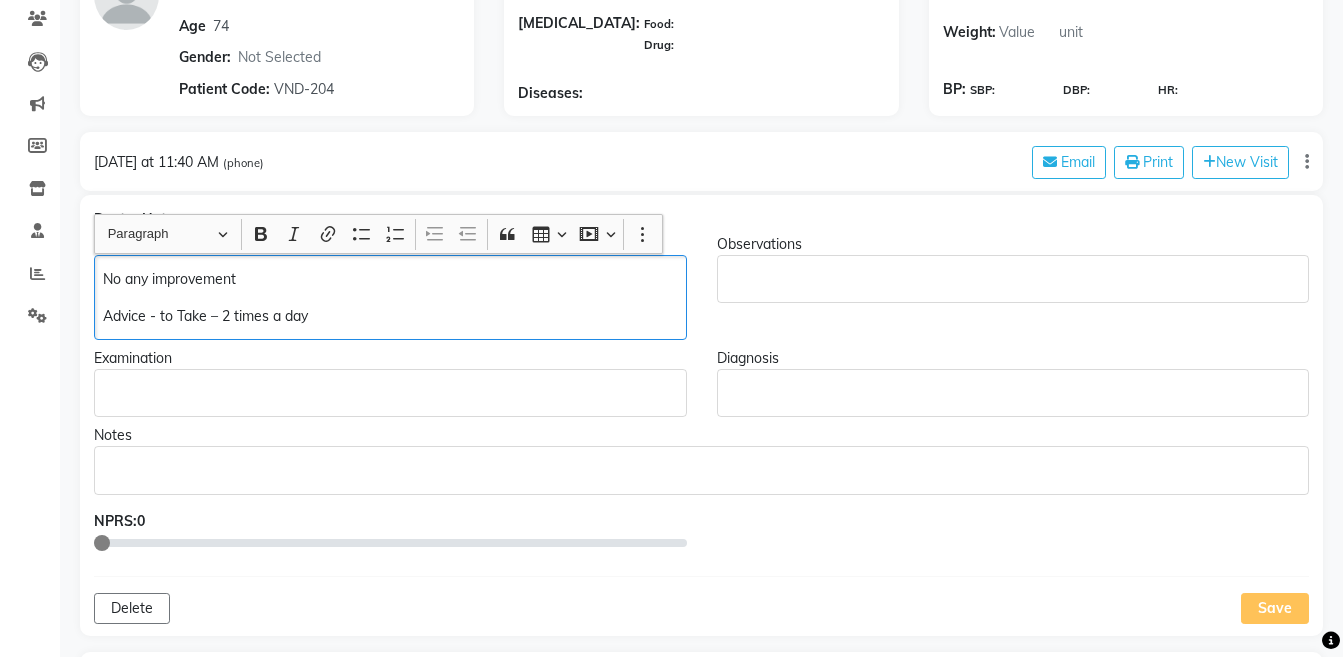 click on "Advice - to Take – 2 times a day" 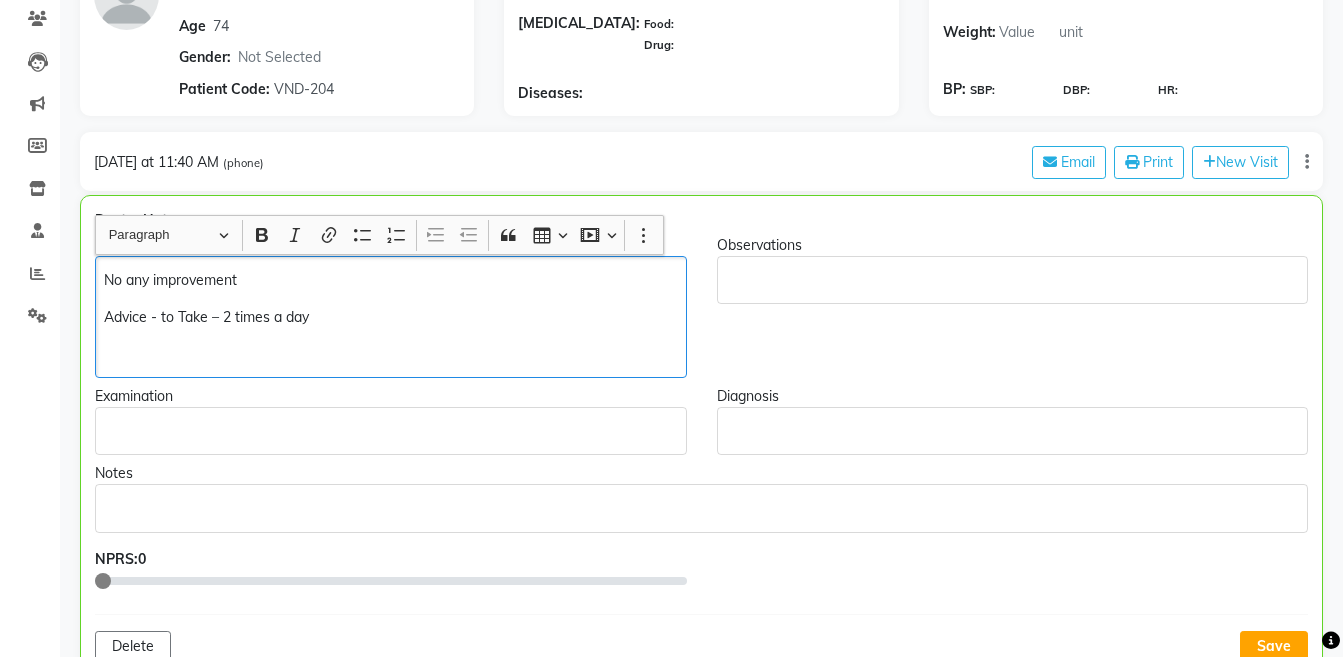 scroll, scrollTop: 213, scrollLeft: 0, axis: vertical 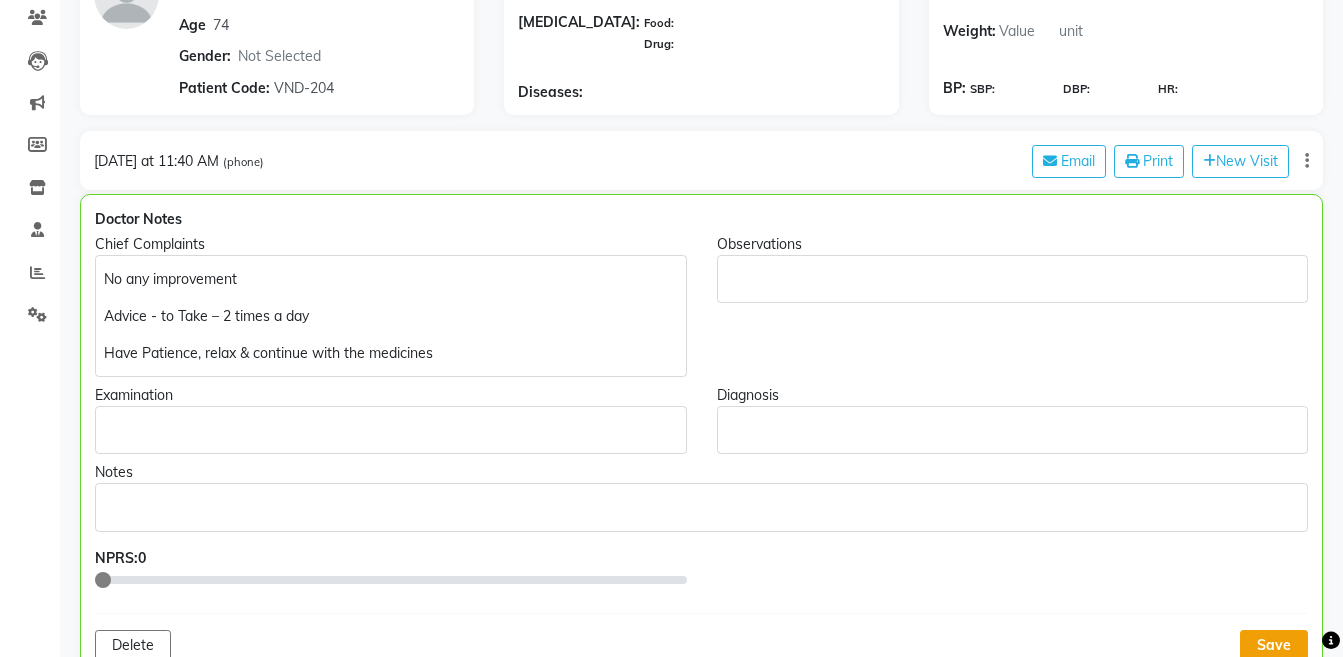 click on "Save" 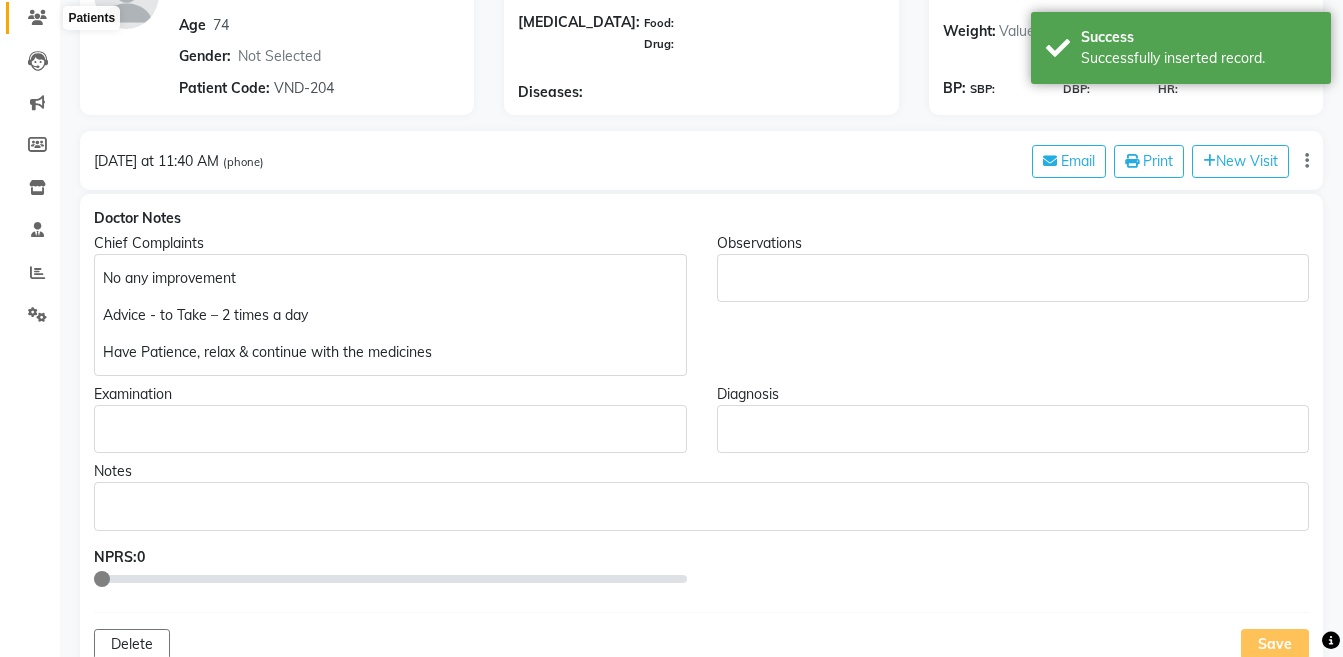 click 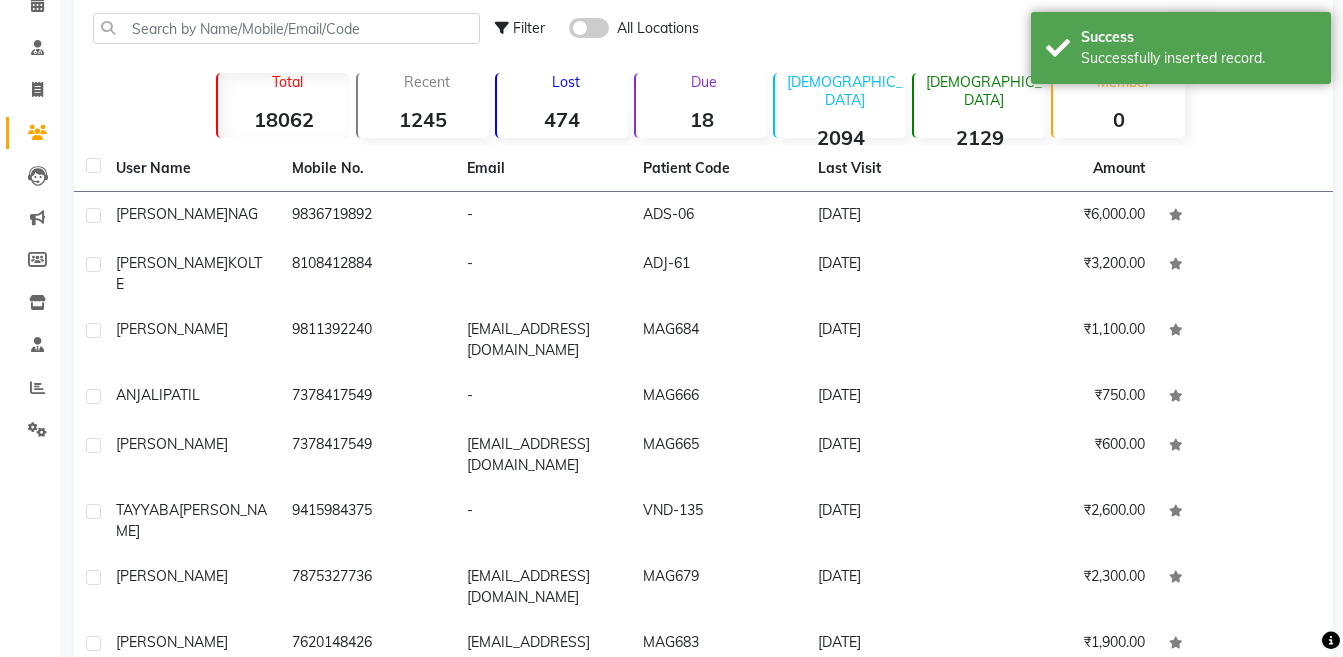 scroll, scrollTop: 0, scrollLeft: 0, axis: both 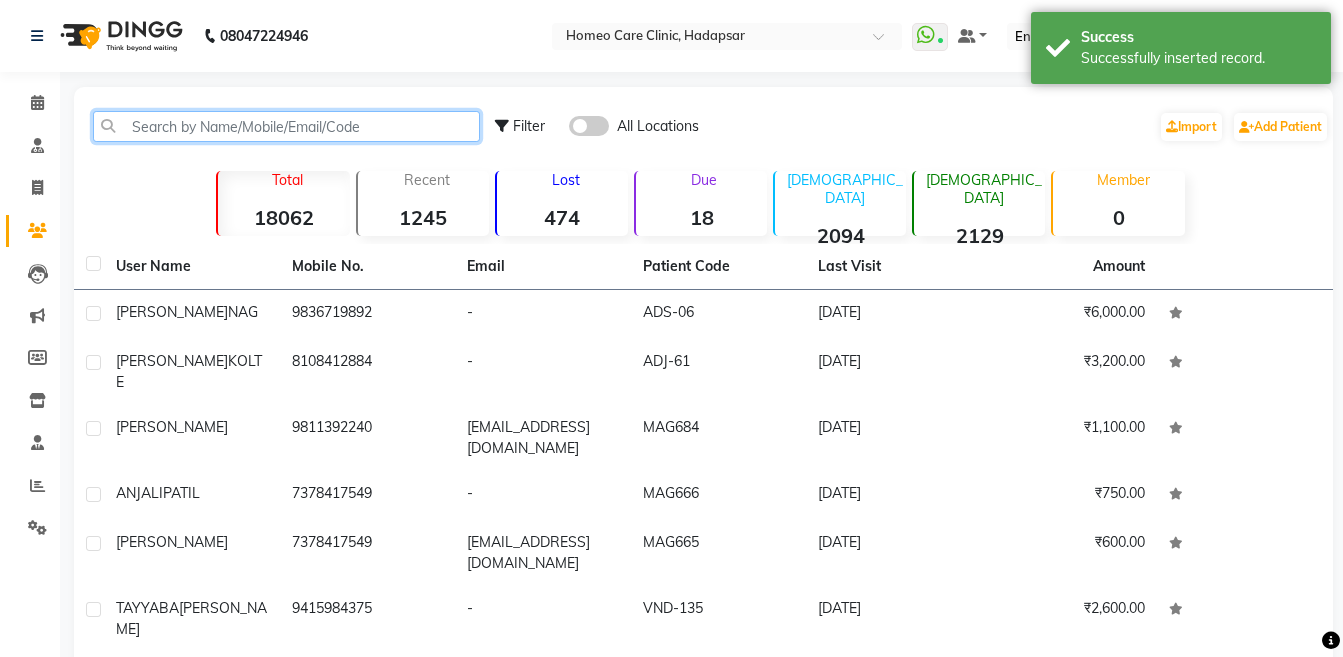 click 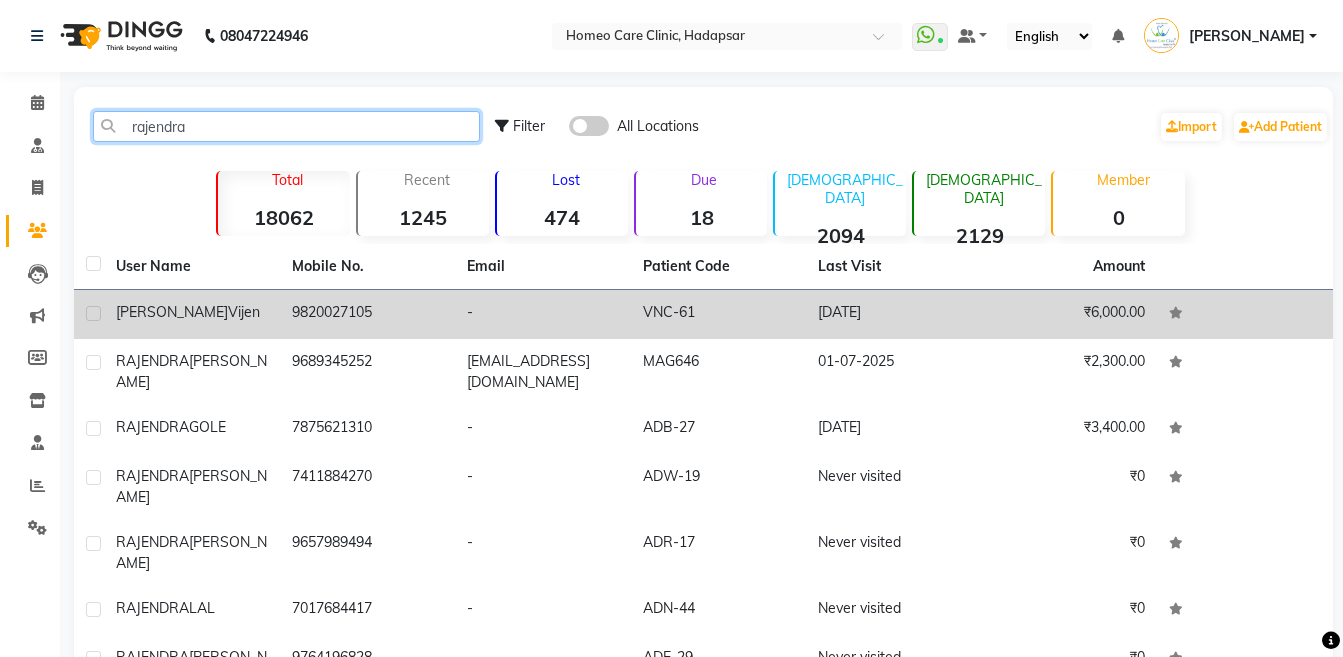 type on "rajendra" 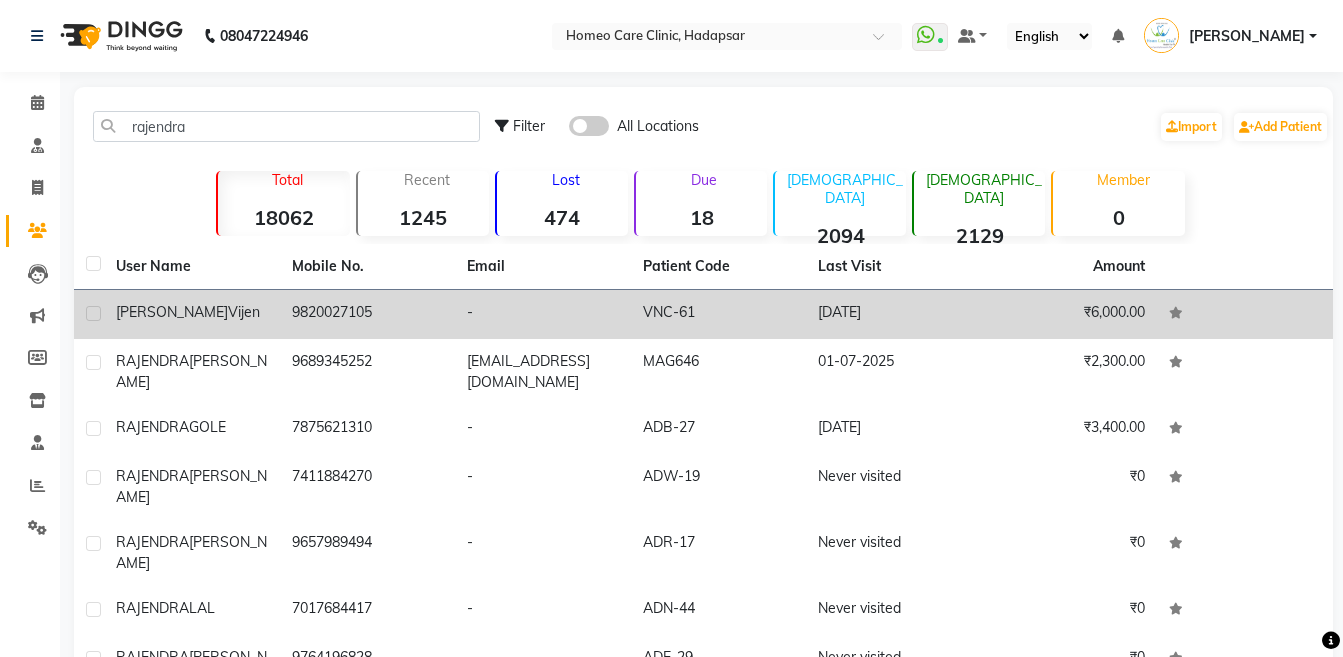 click on "Rajendra  Vijen" 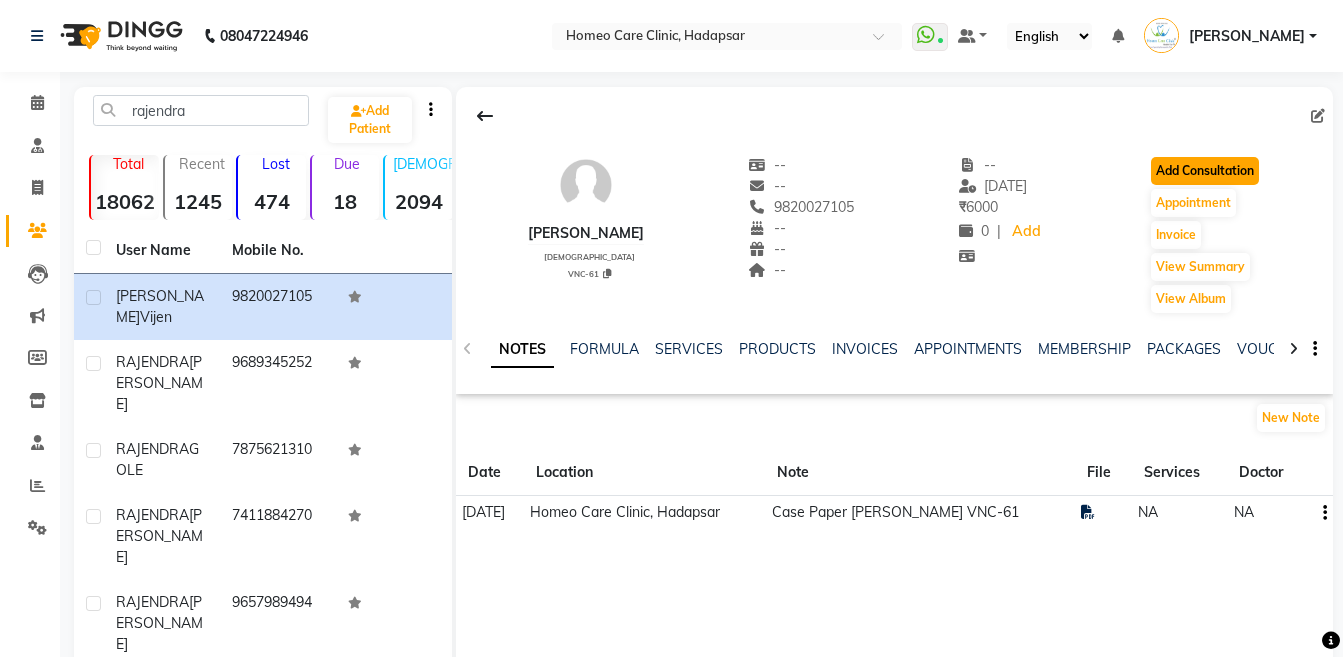 click on "Add Consultation" 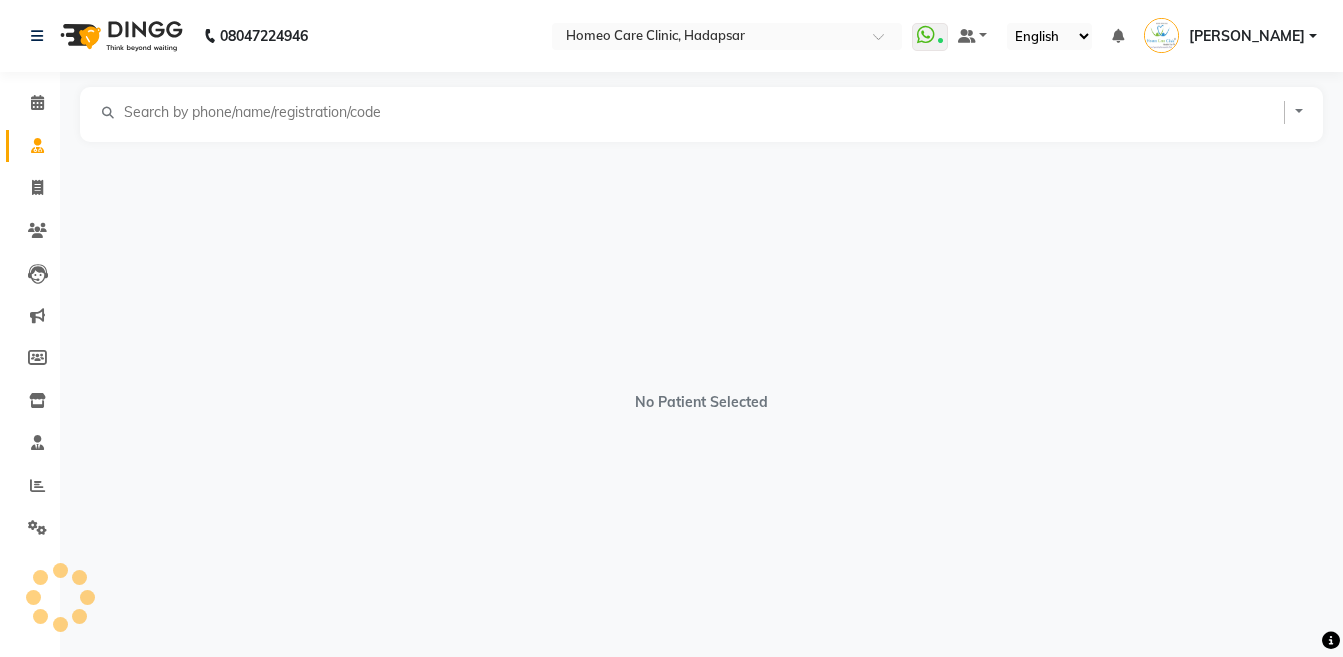 select on "male" 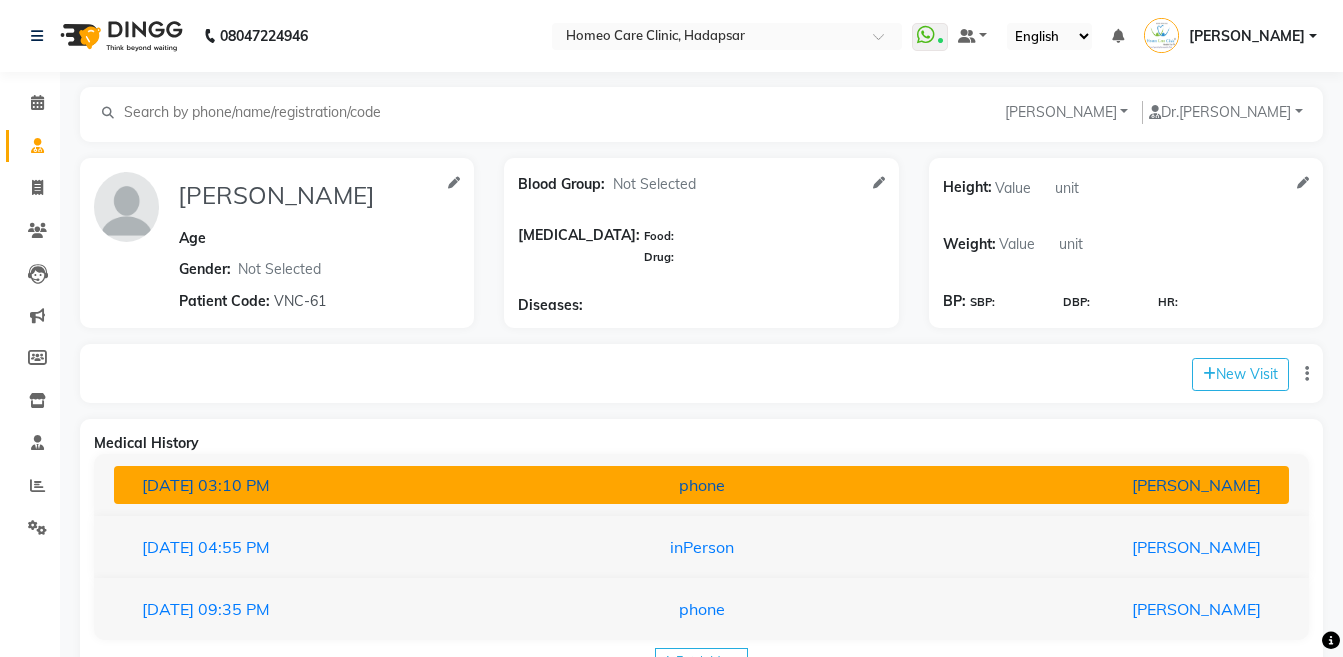 click on "[PERSON_NAME]" at bounding box center (1084, 485) 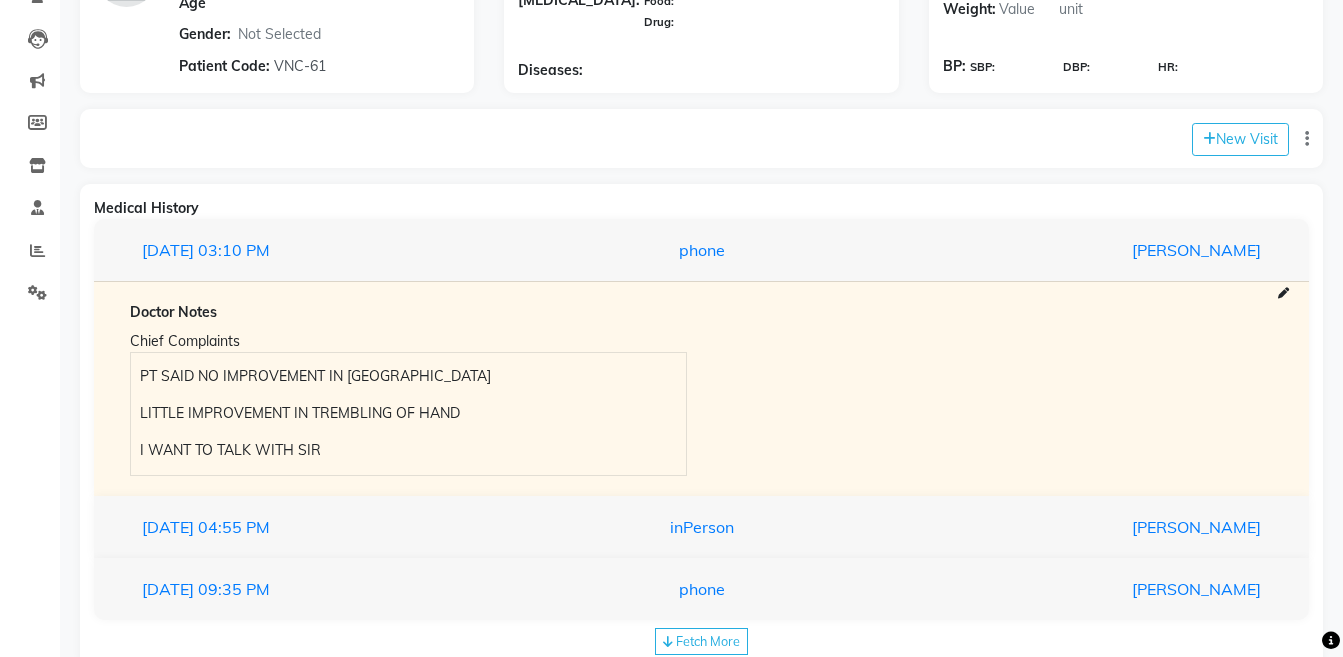 scroll, scrollTop: 236, scrollLeft: 0, axis: vertical 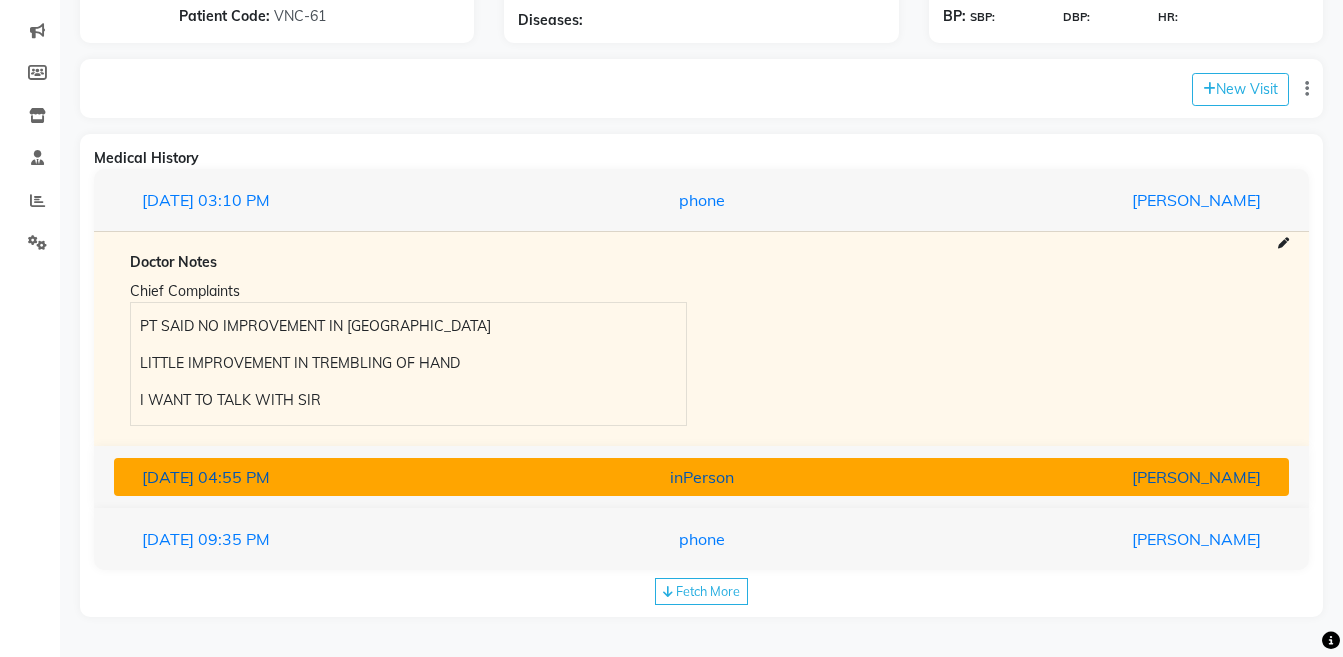 click on "[PERSON_NAME]" at bounding box center [1084, 477] 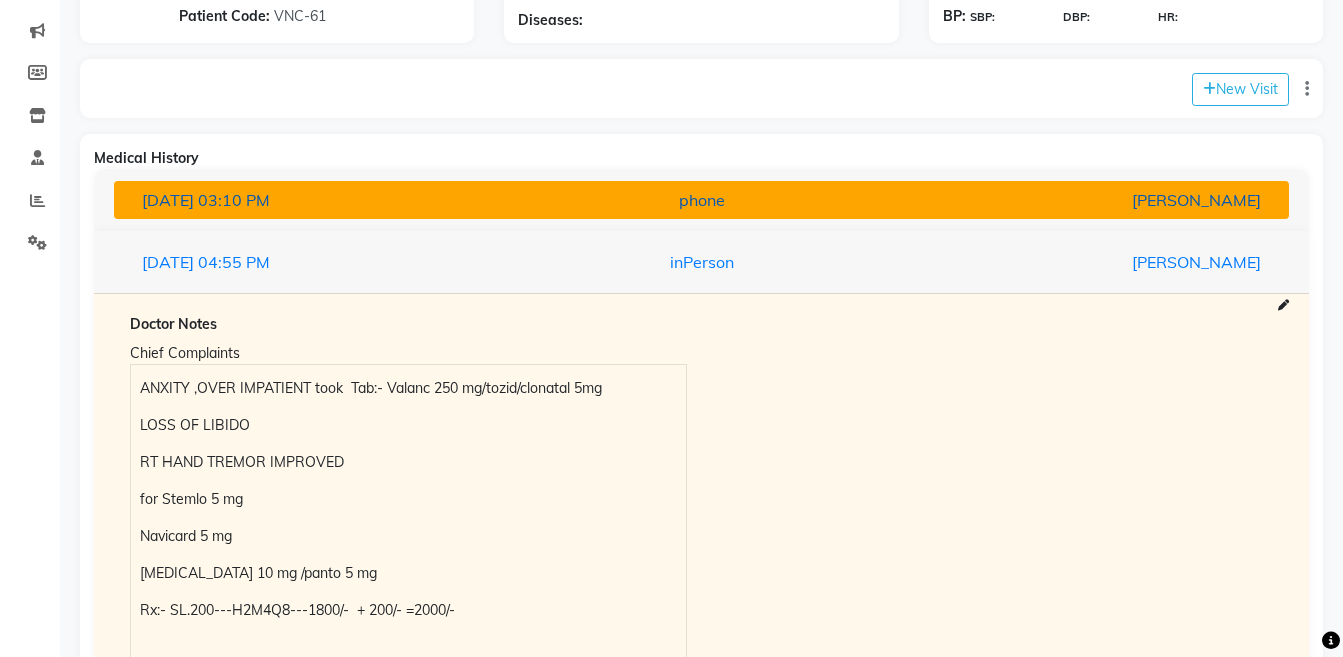 click on "09-07-2025 03:10 PM phone Dr Nijol Patil" at bounding box center [701, 200] 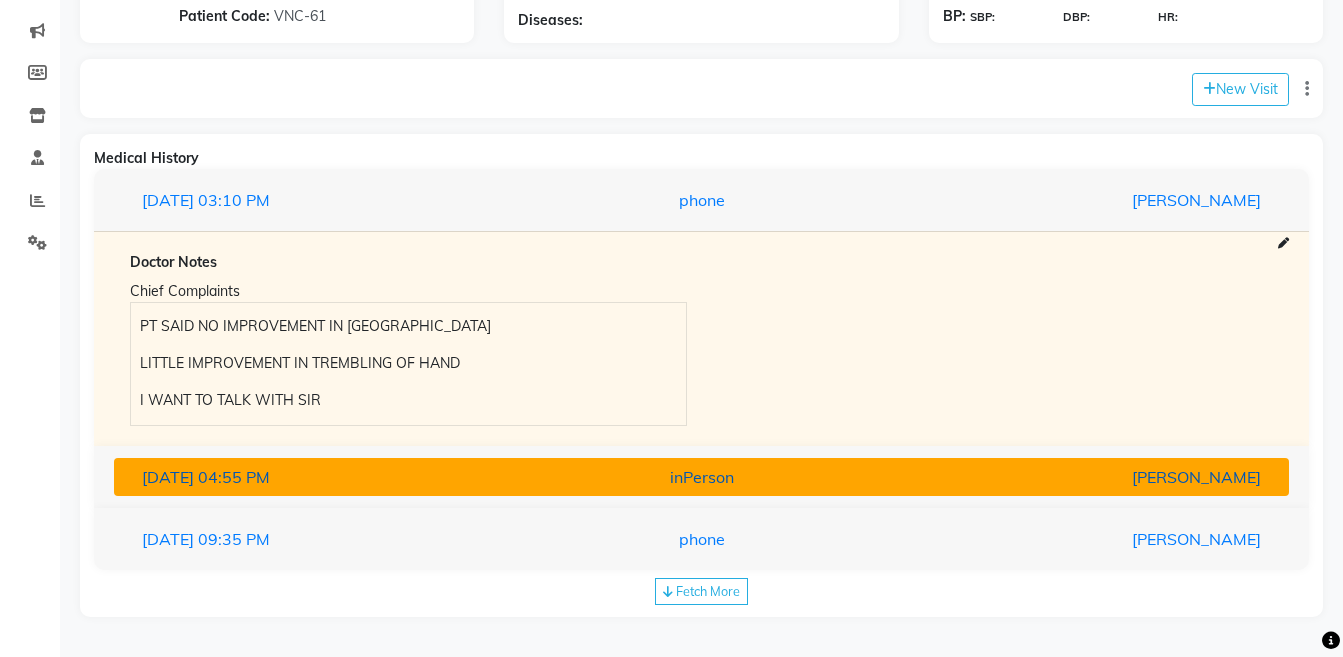 click on "06-06-2025 04:55 PM inPerson Dr Nijol Patil" at bounding box center (701, 477) 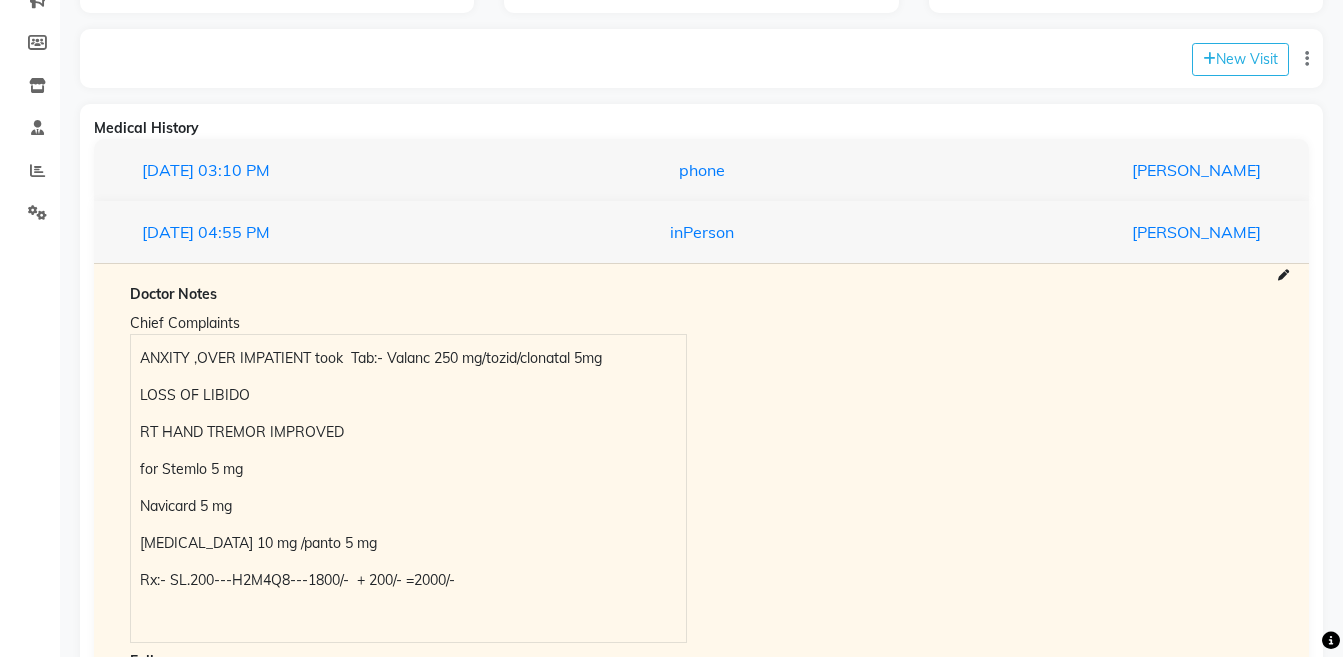 scroll, scrollTop: 340, scrollLeft: 0, axis: vertical 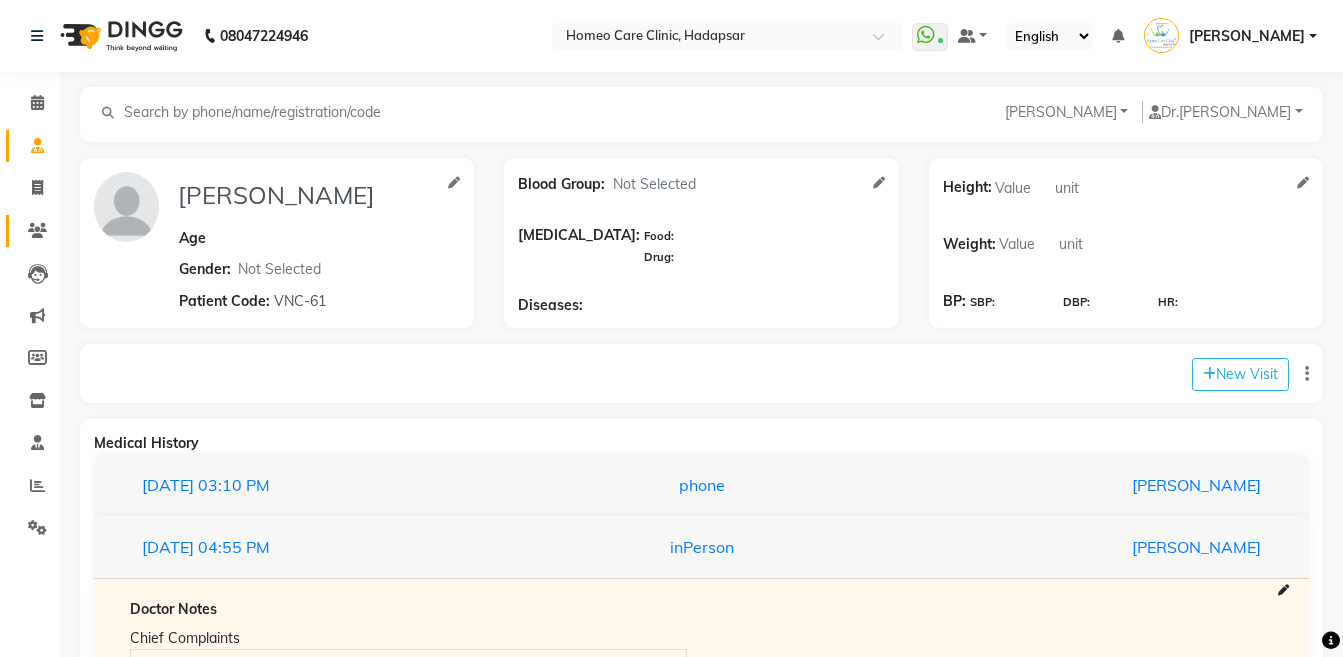 click on "Patients" 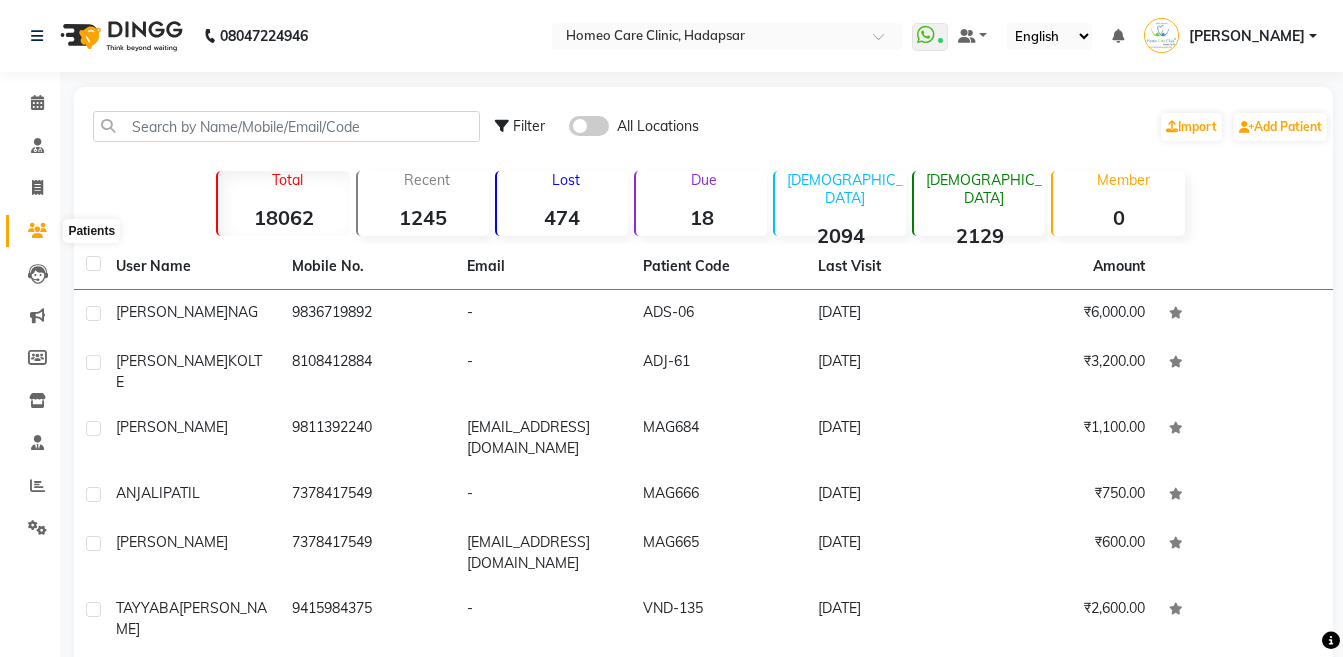 click 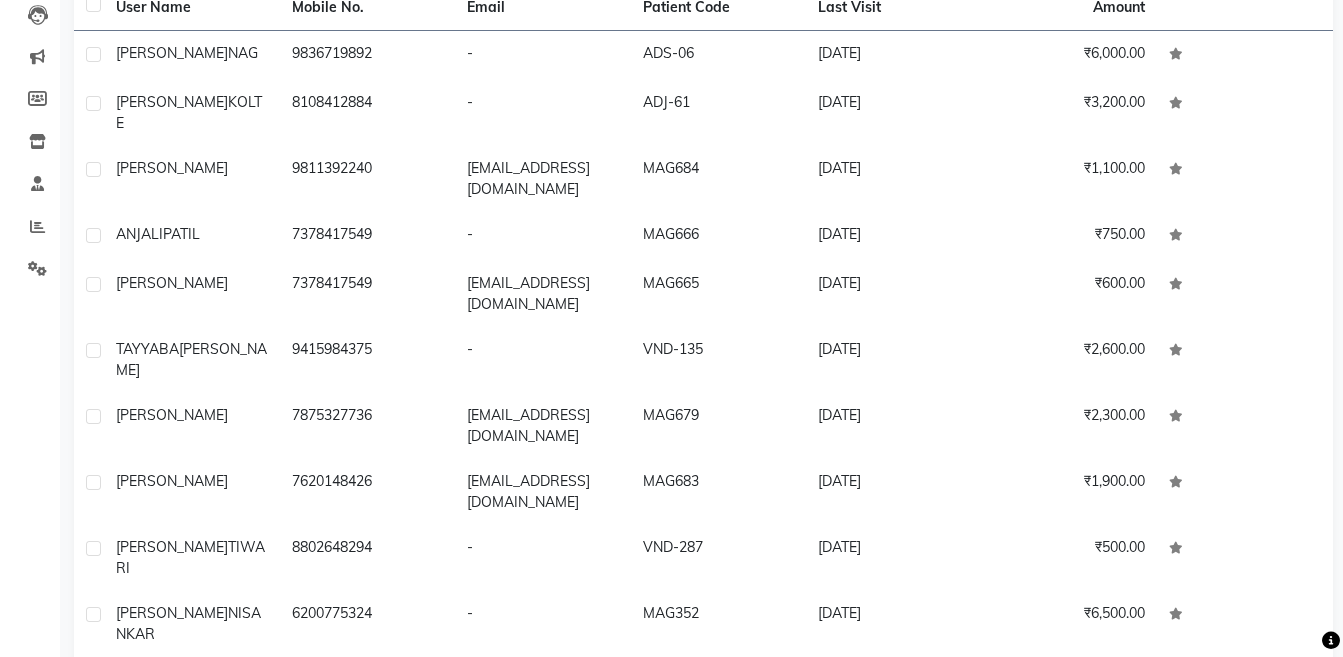 scroll, scrollTop: 270, scrollLeft: 0, axis: vertical 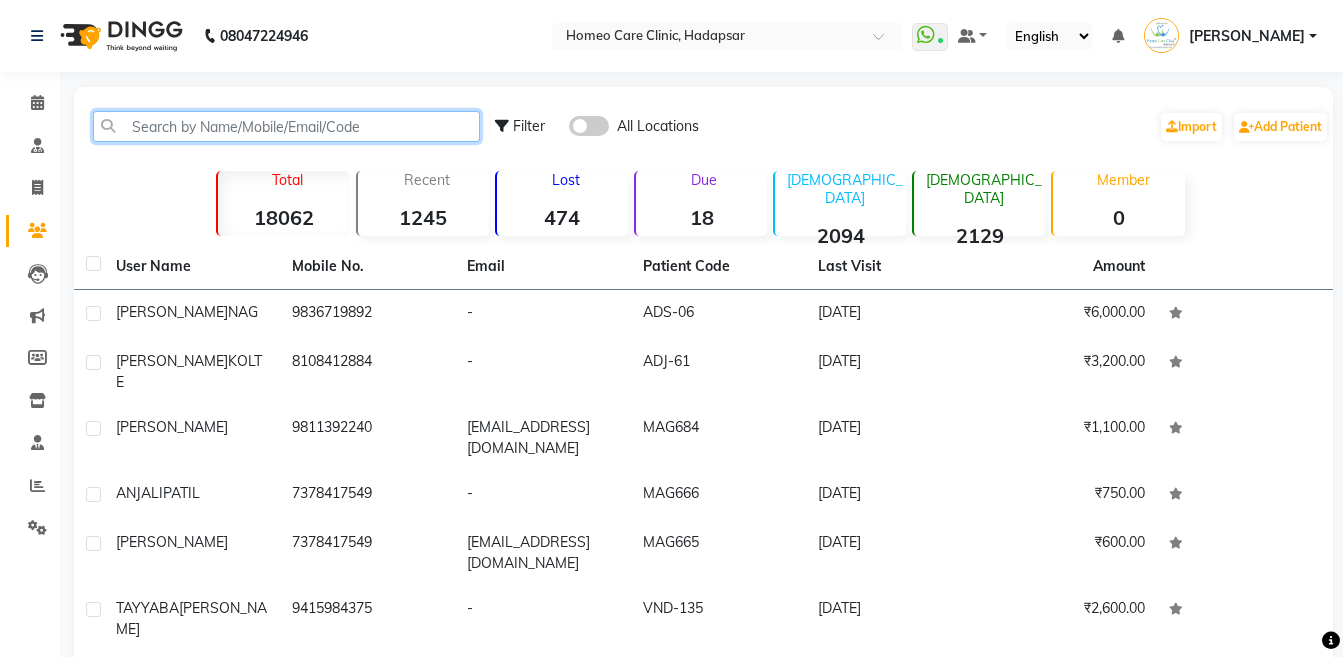 click 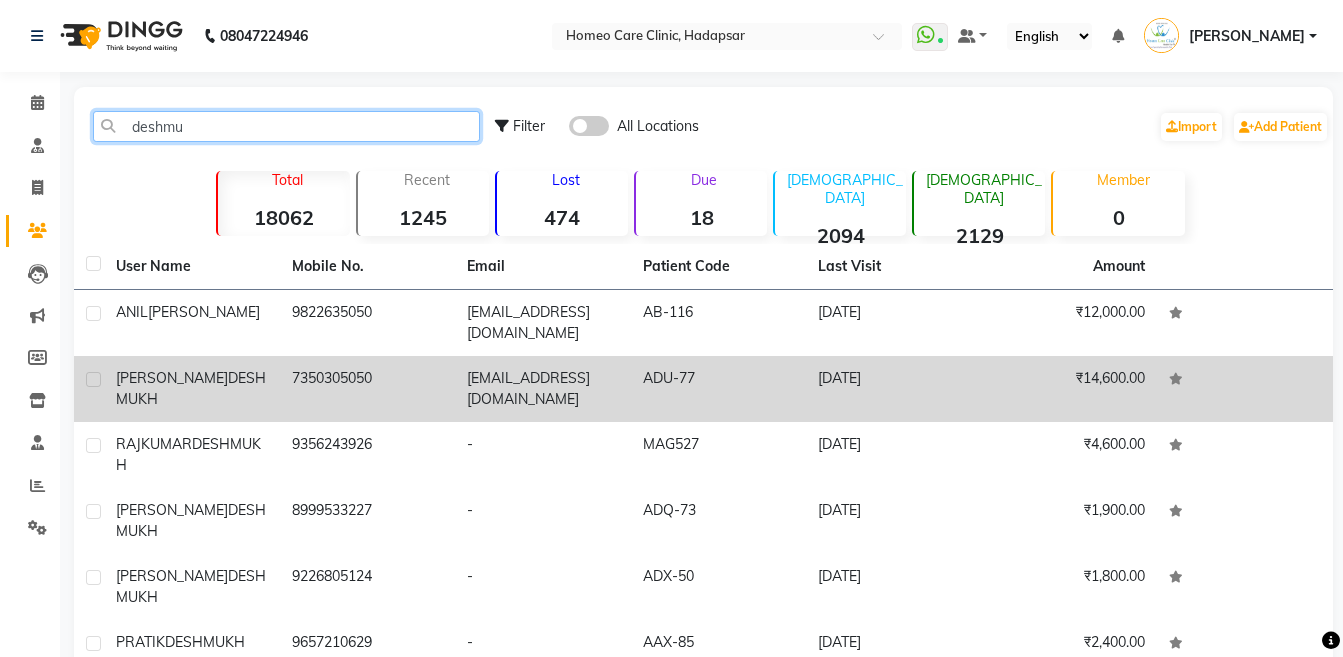 type on "deshmu" 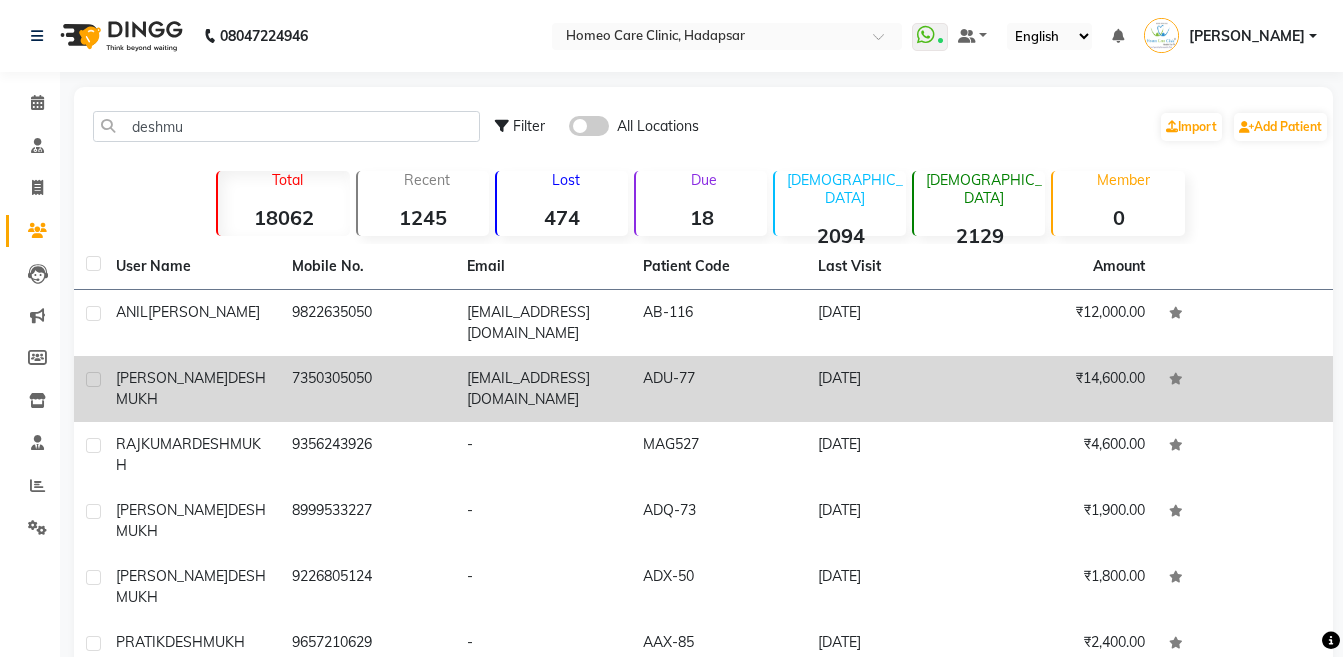 click on "RAJSHREE  DESHMUKH" 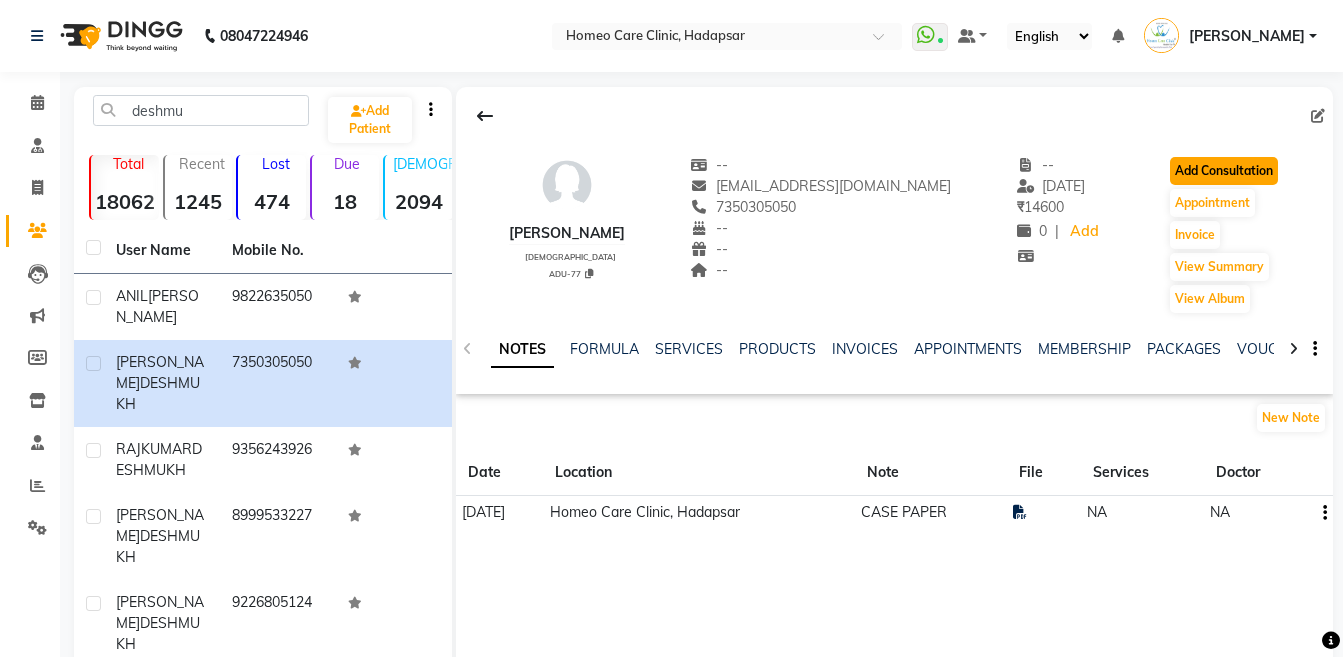 click on "Add Consultation" 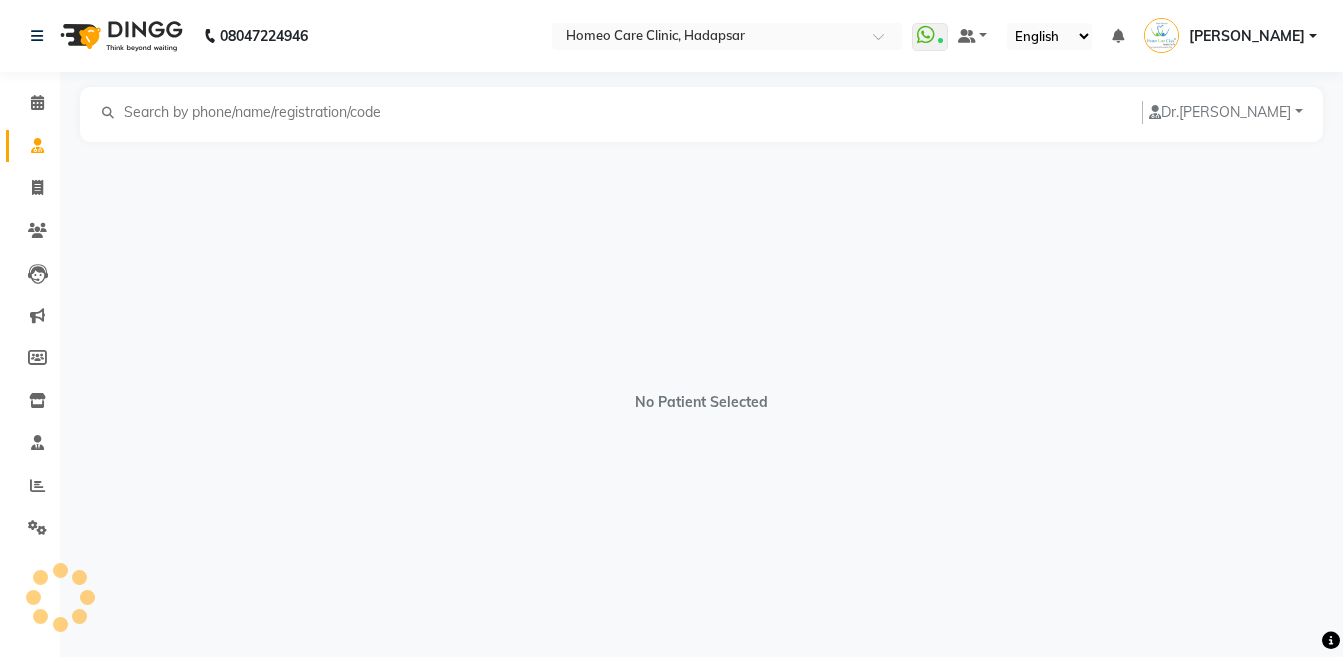 select on "[DEMOGRAPHIC_DATA]" 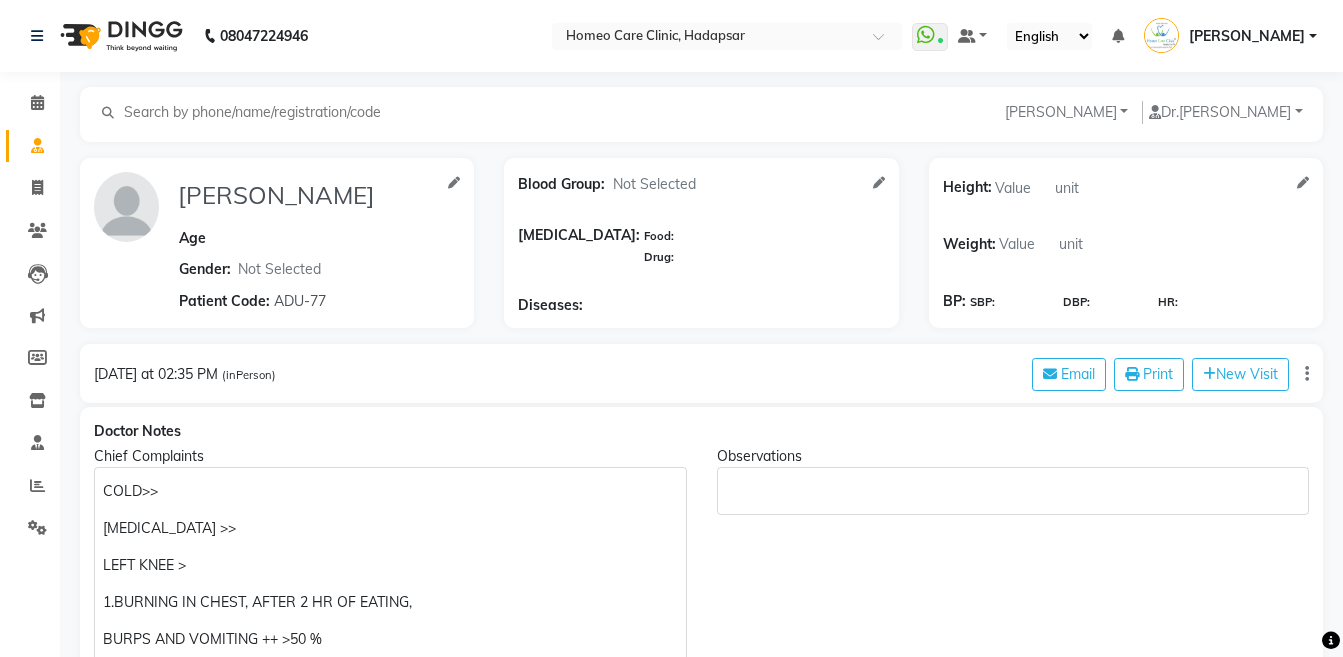 scroll, scrollTop: 986, scrollLeft: 0, axis: vertical 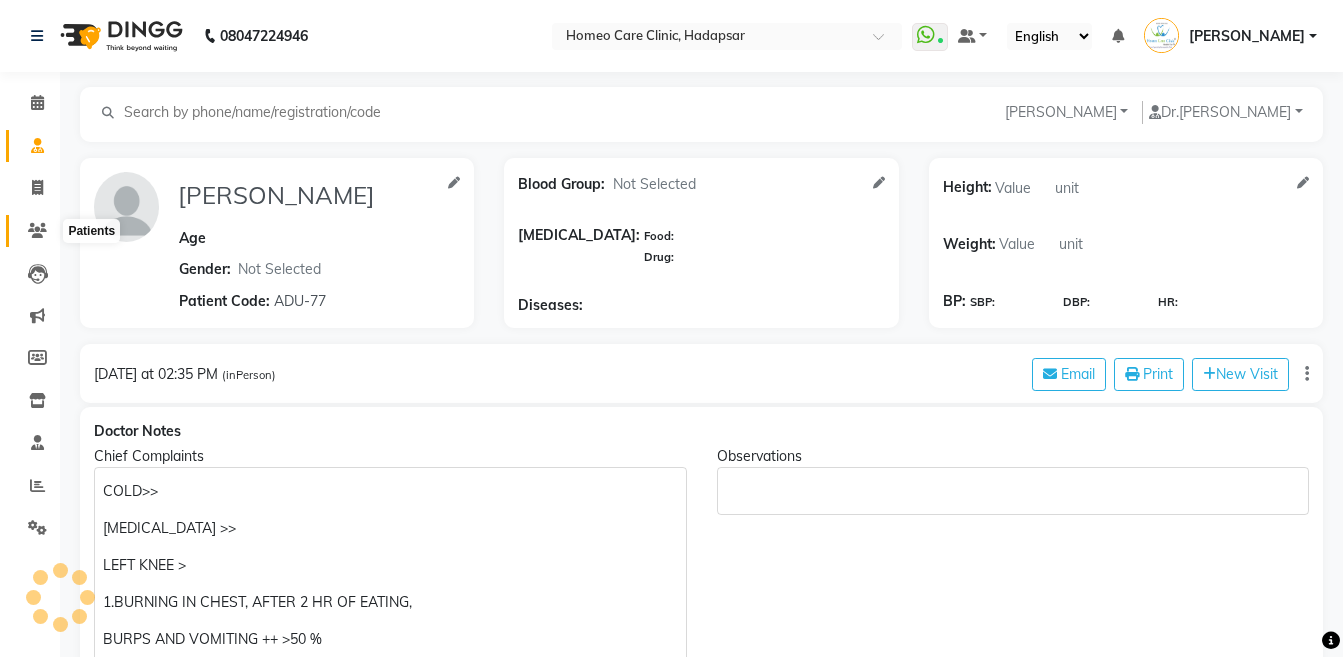 click 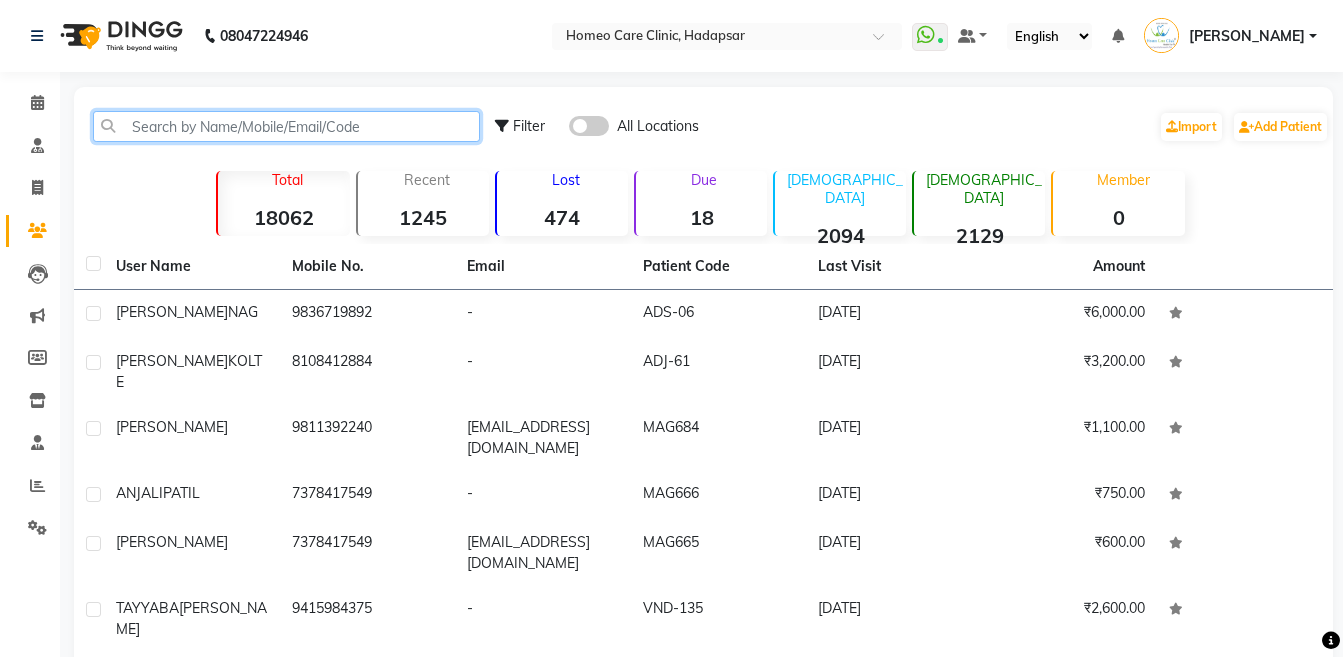 click 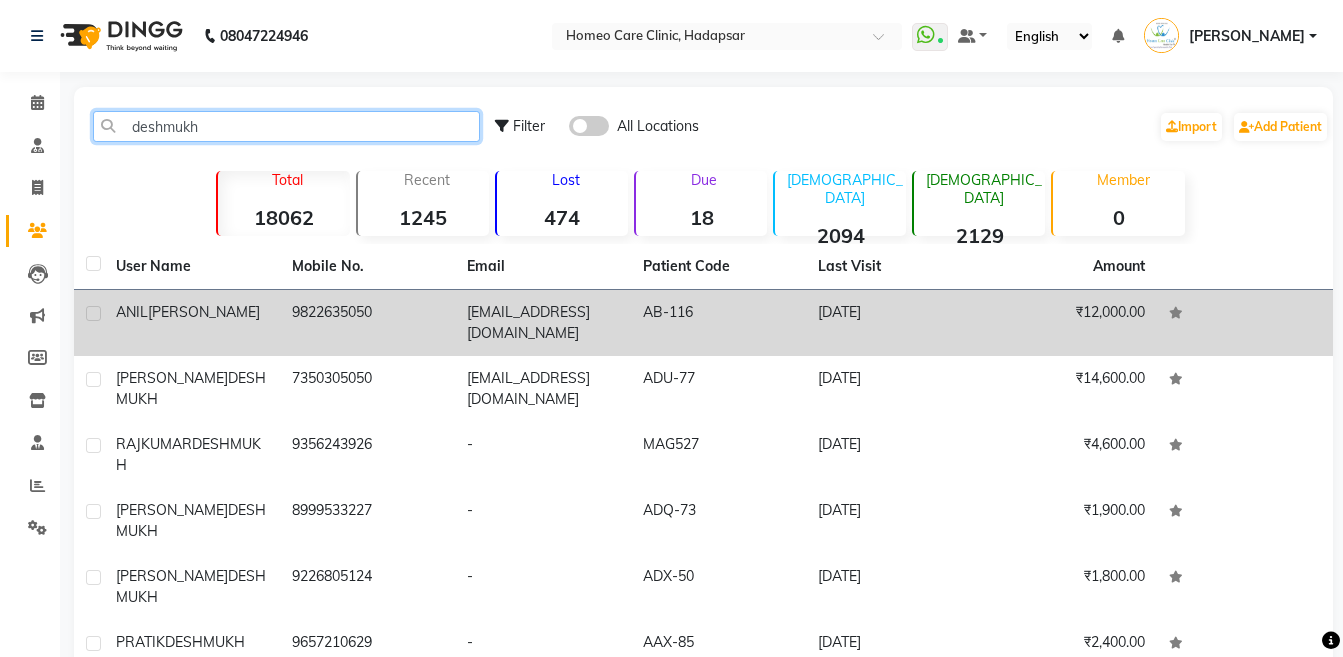 type on "deshmukh" 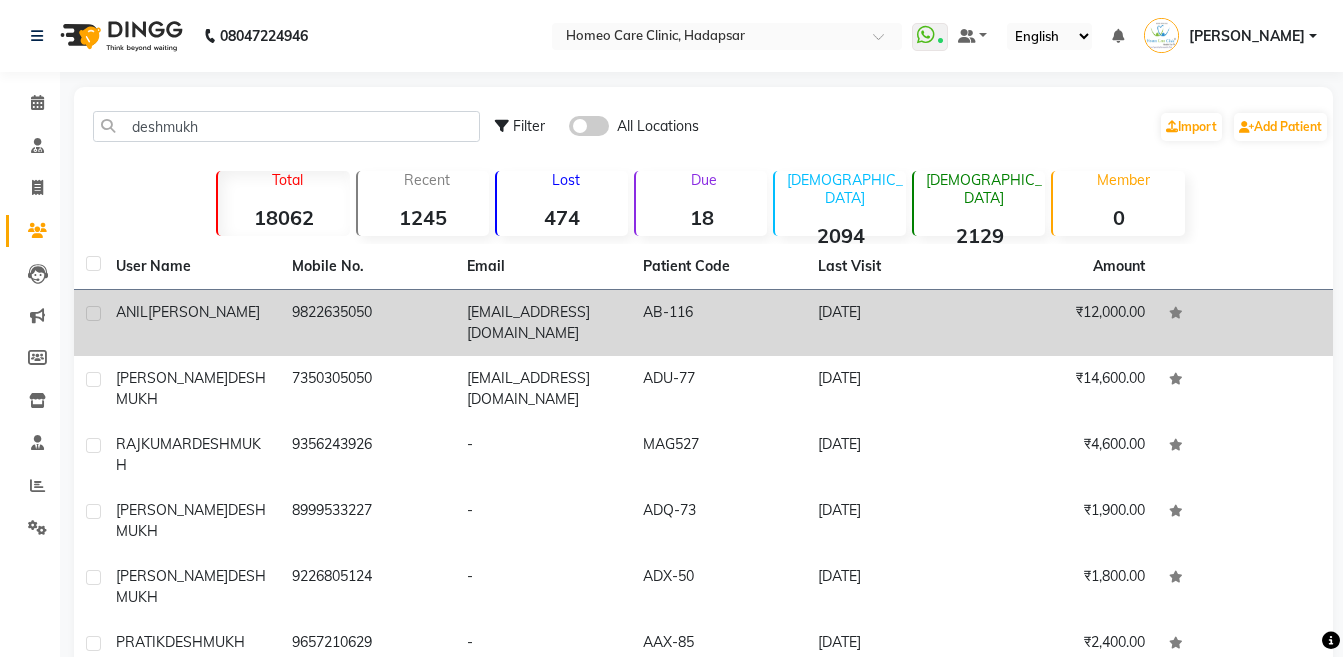 click on "9822635050" 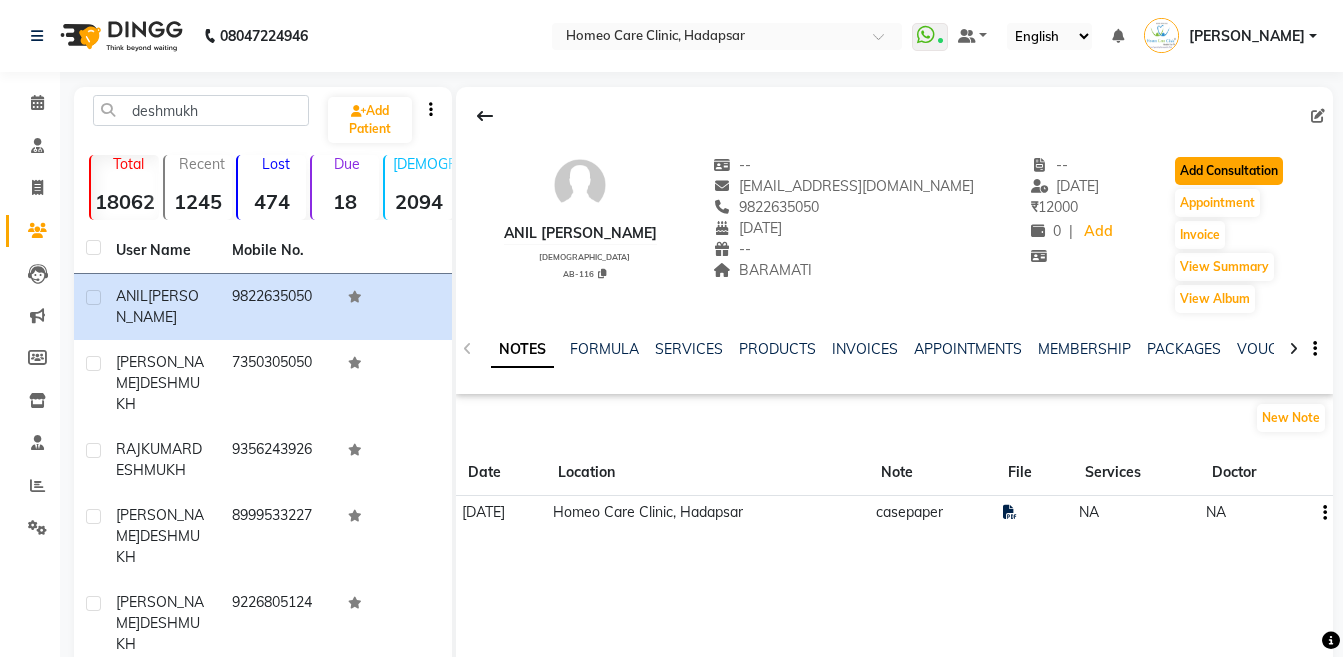 click on "Add Consultation" 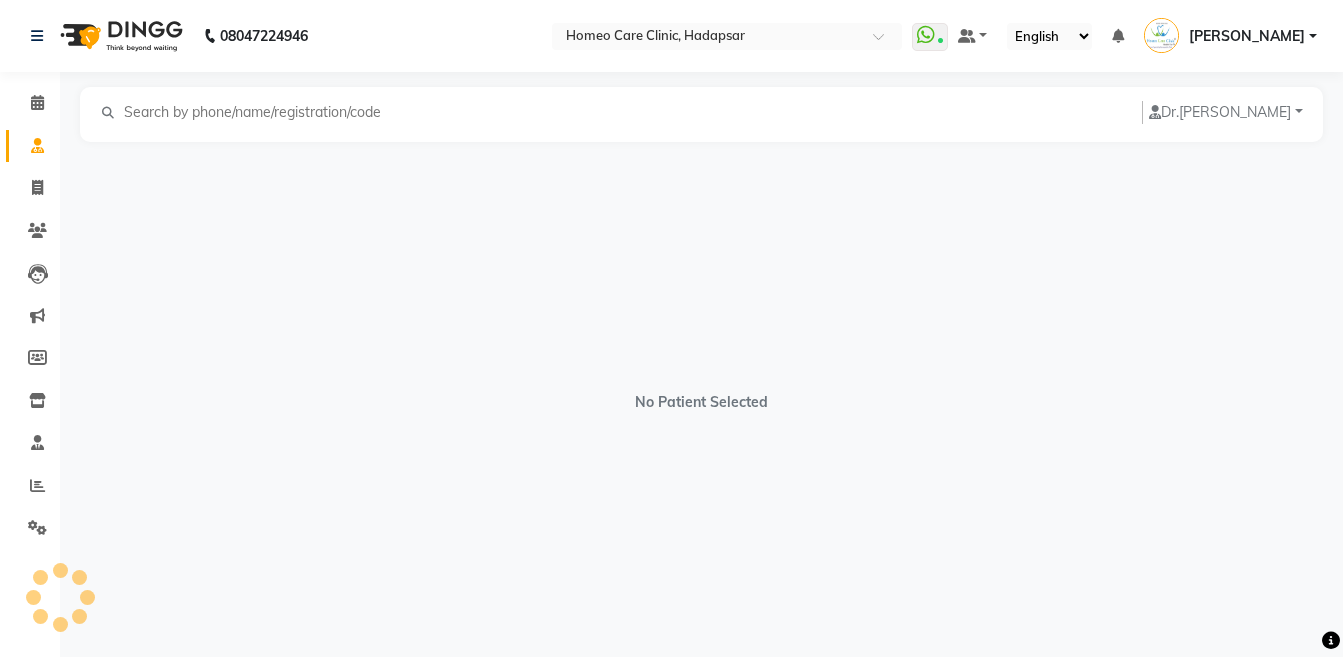 select on "male" 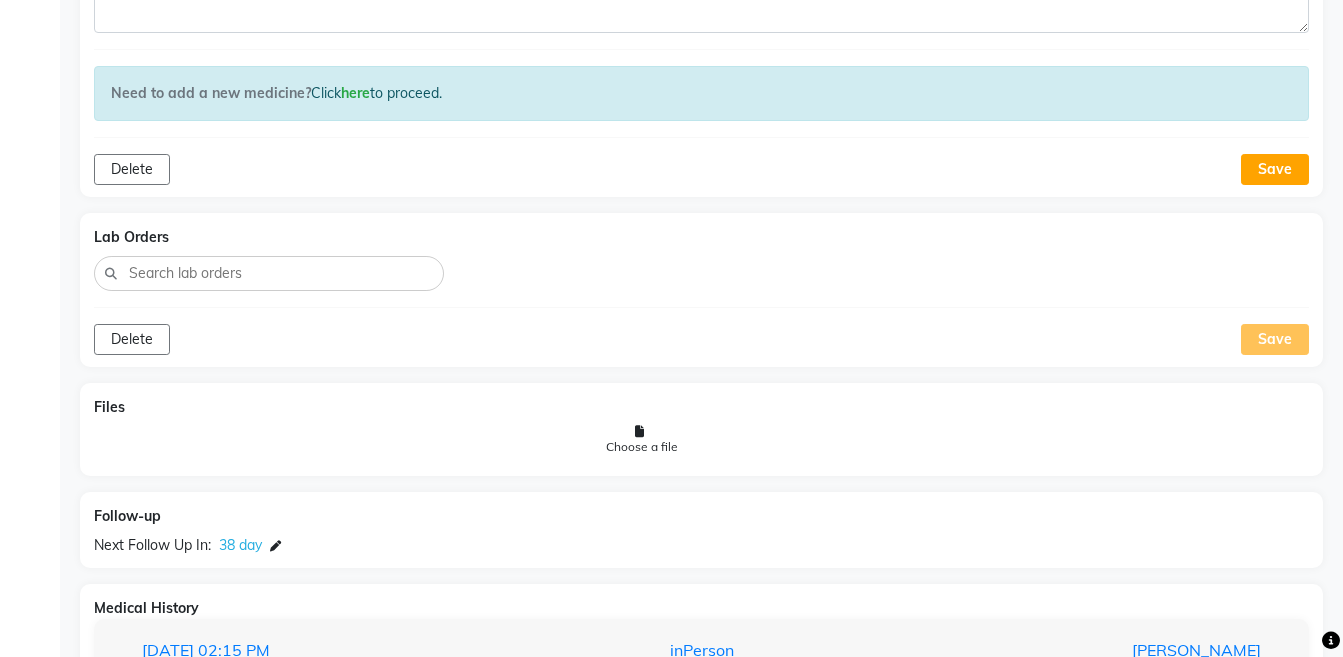 scroll, scrollTop: 1707, scrollLeft: 0, axis: vertical 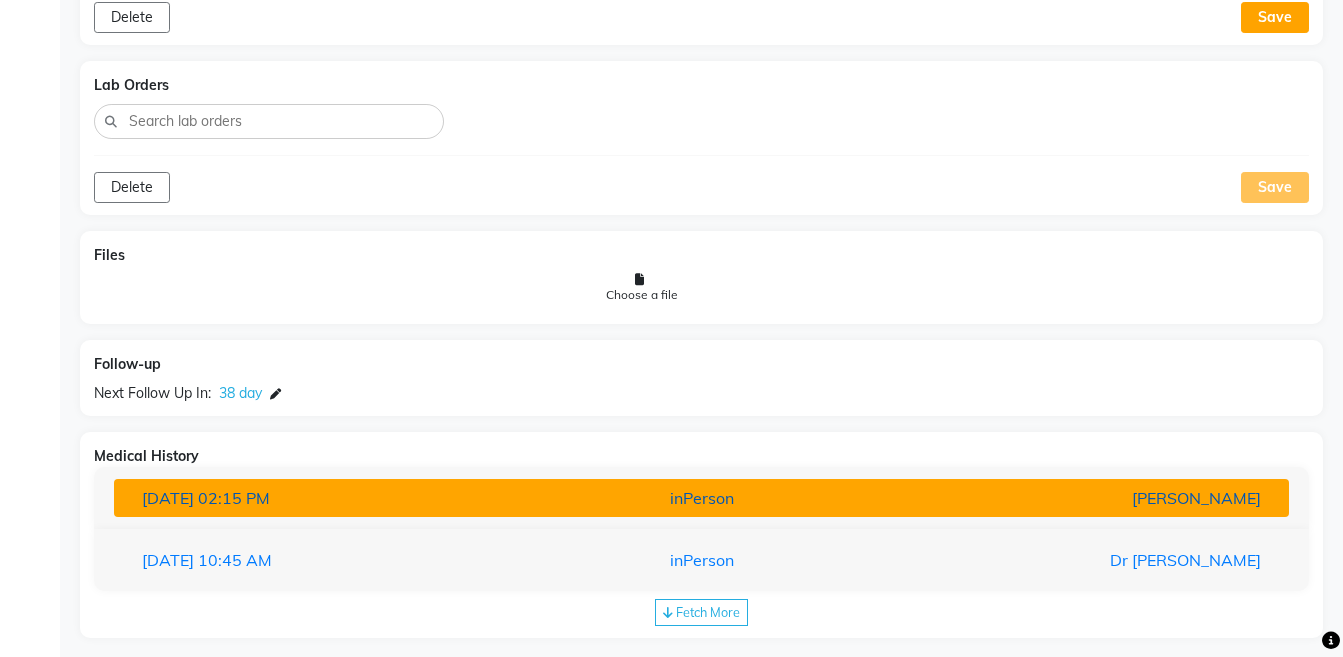 click on "[PERSON_NAME]" at bounding box center (1084, 498) 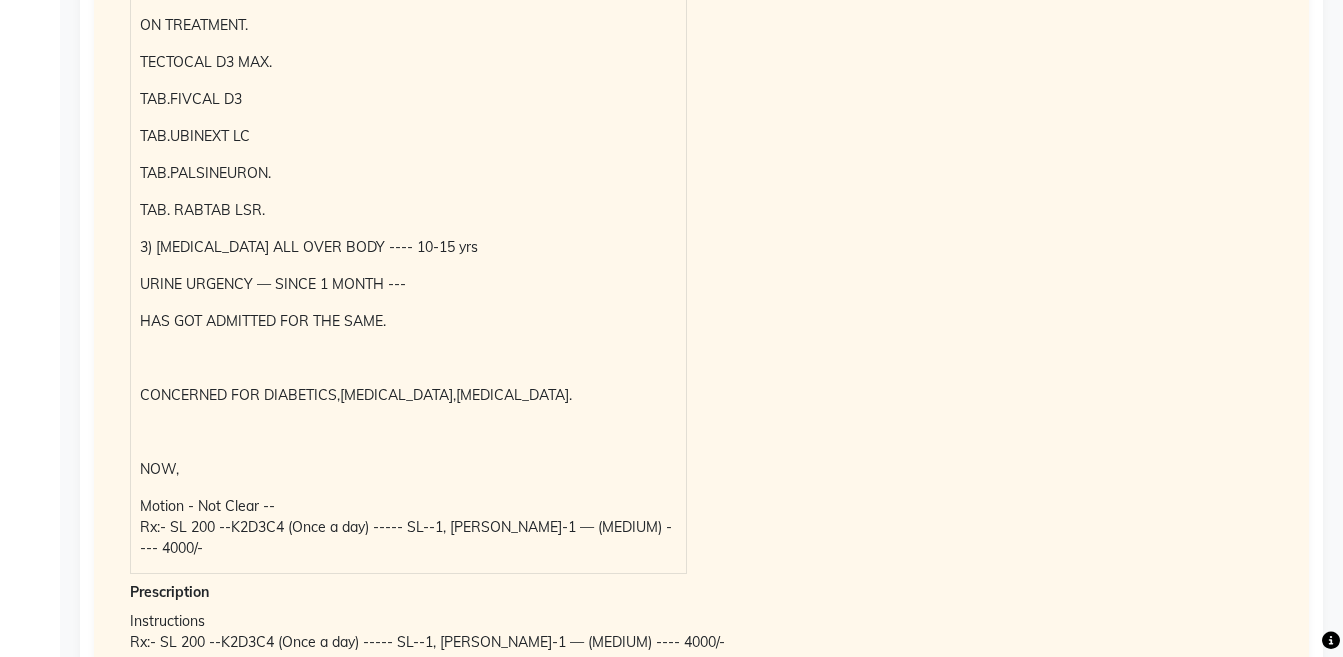 scroll, scrollTop: 2913, scrollLeft: 0, axis: vertical 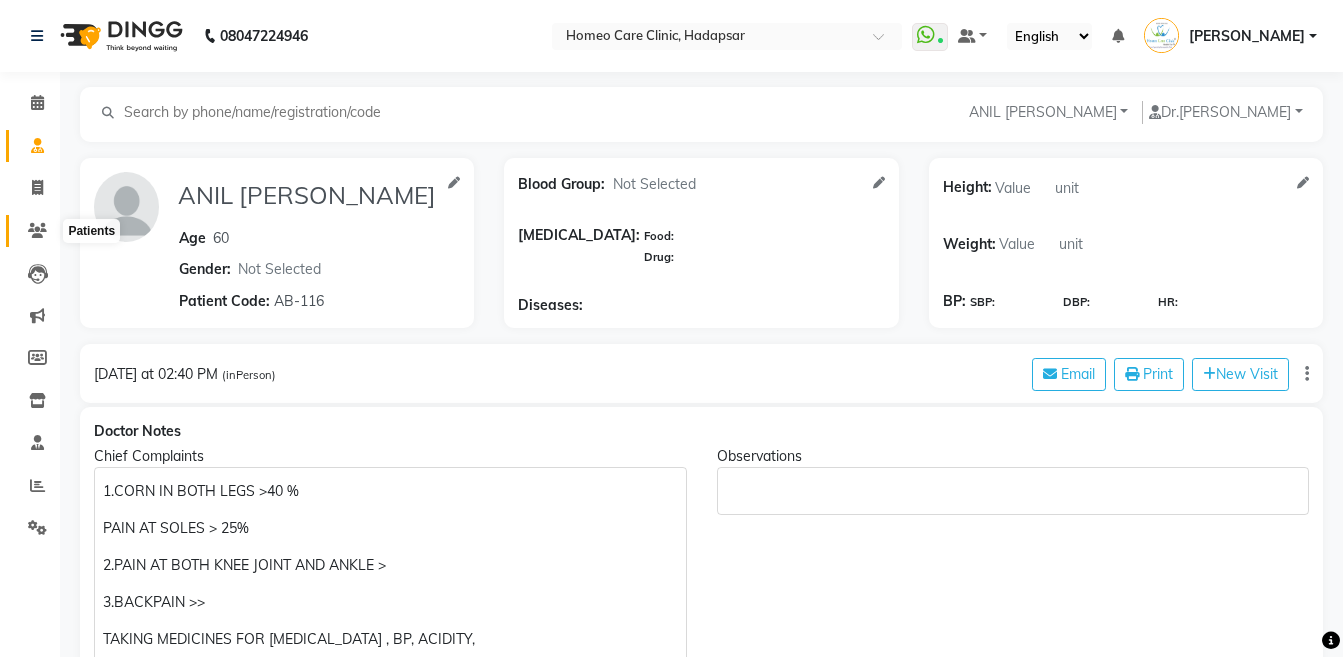 click 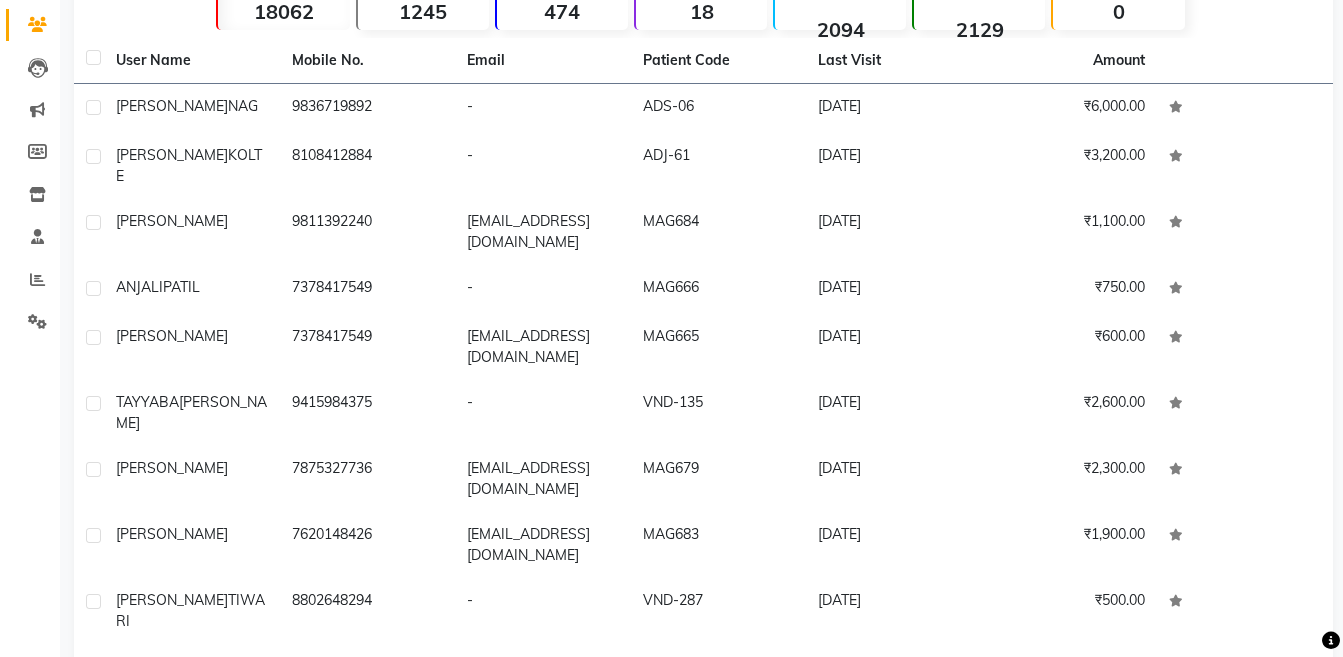 scroll, scrollTop: 215, scrollLeft: 0, axis: vertical 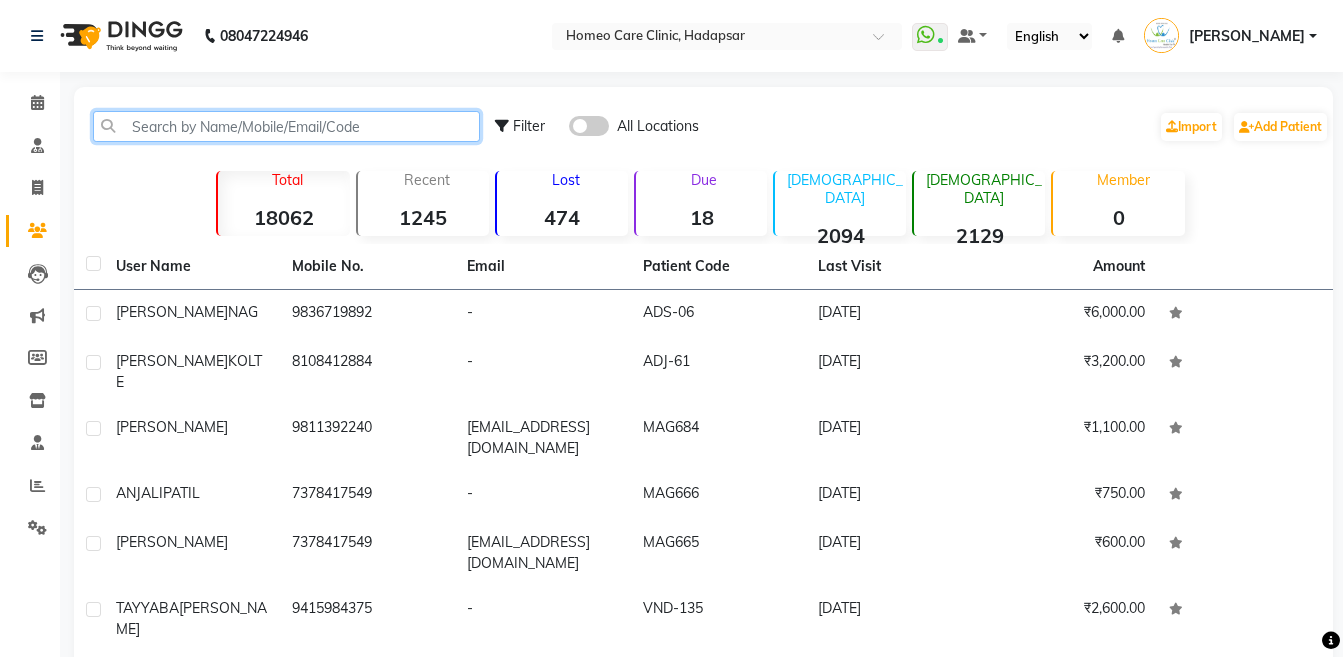 click 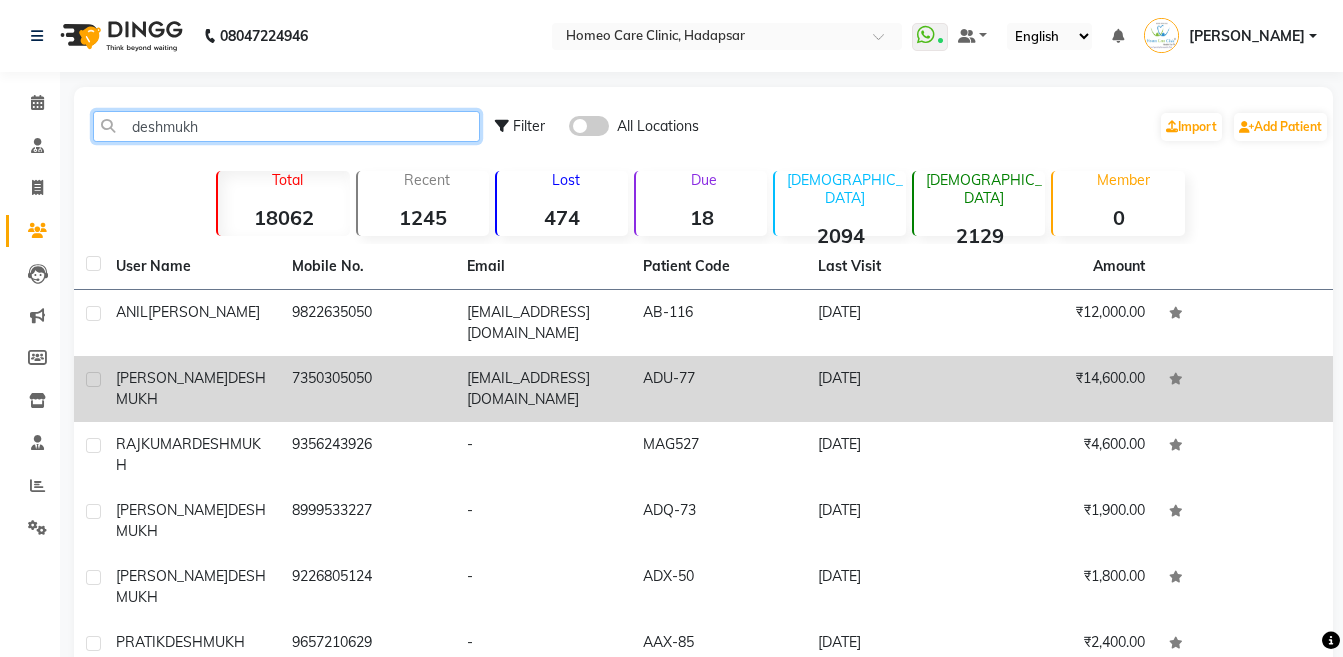 type on "deshmukh" 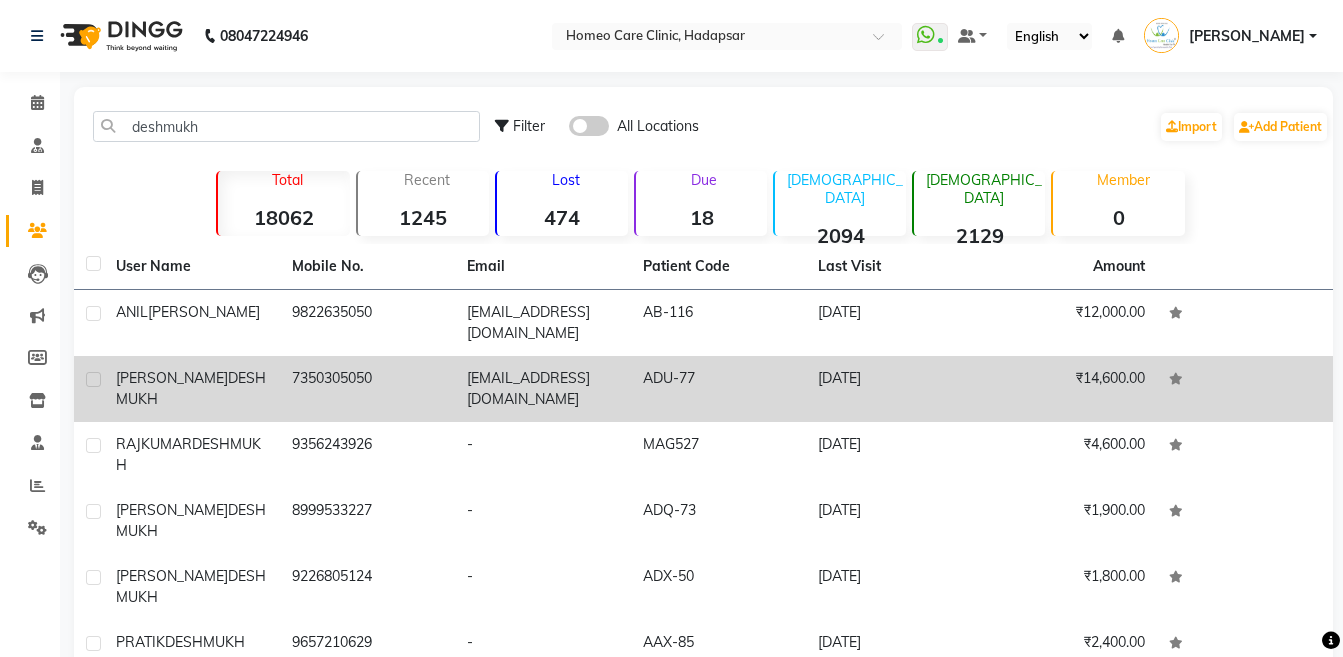 click on "7350305050" 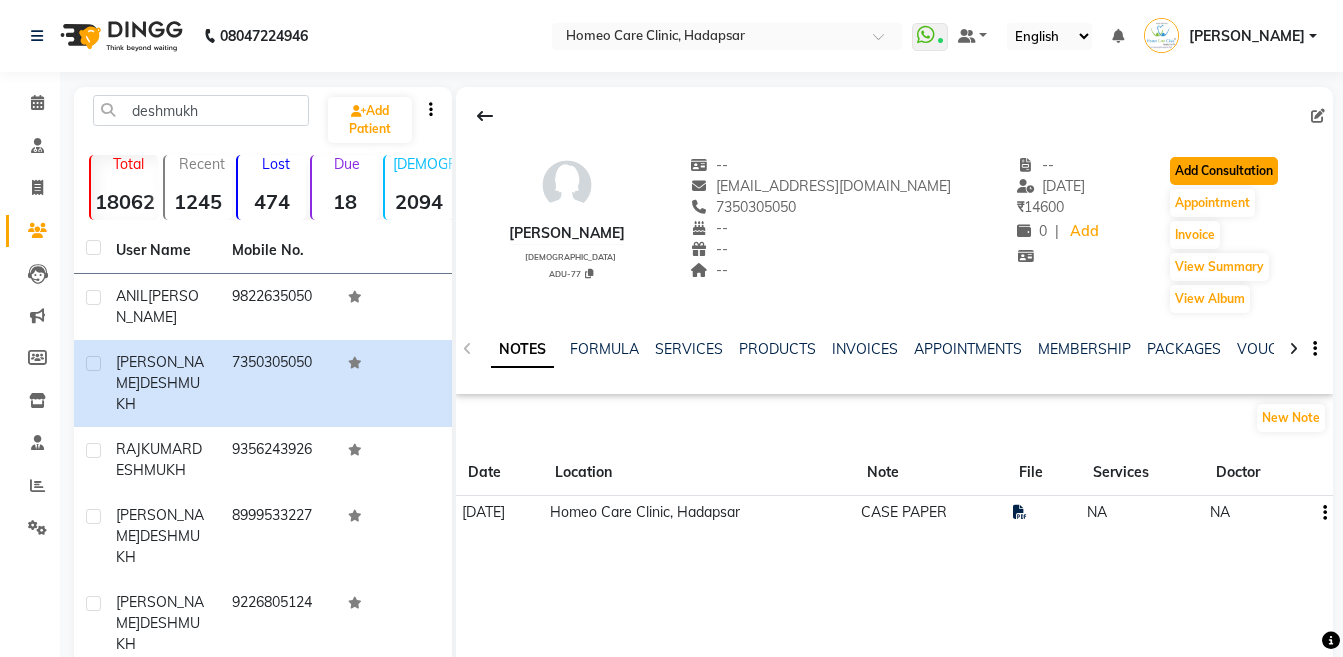 click on "Add Consultation" 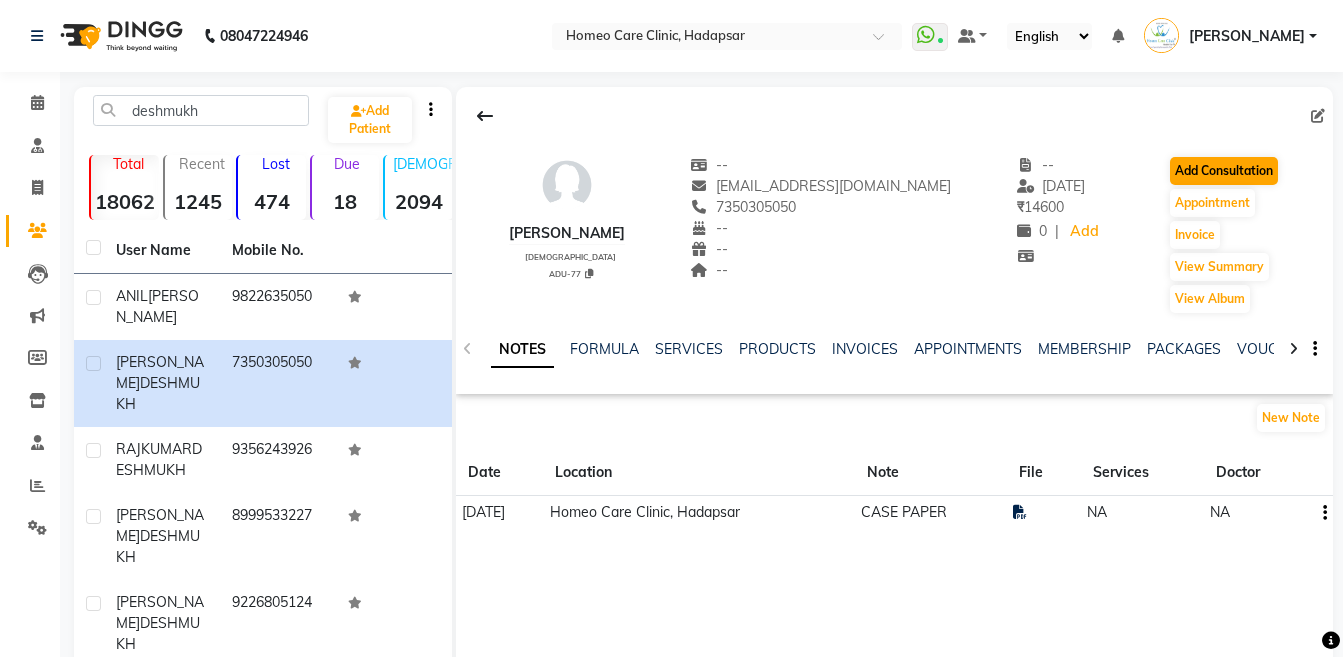 select on "[DEMOGRAPHIC_DATA]" 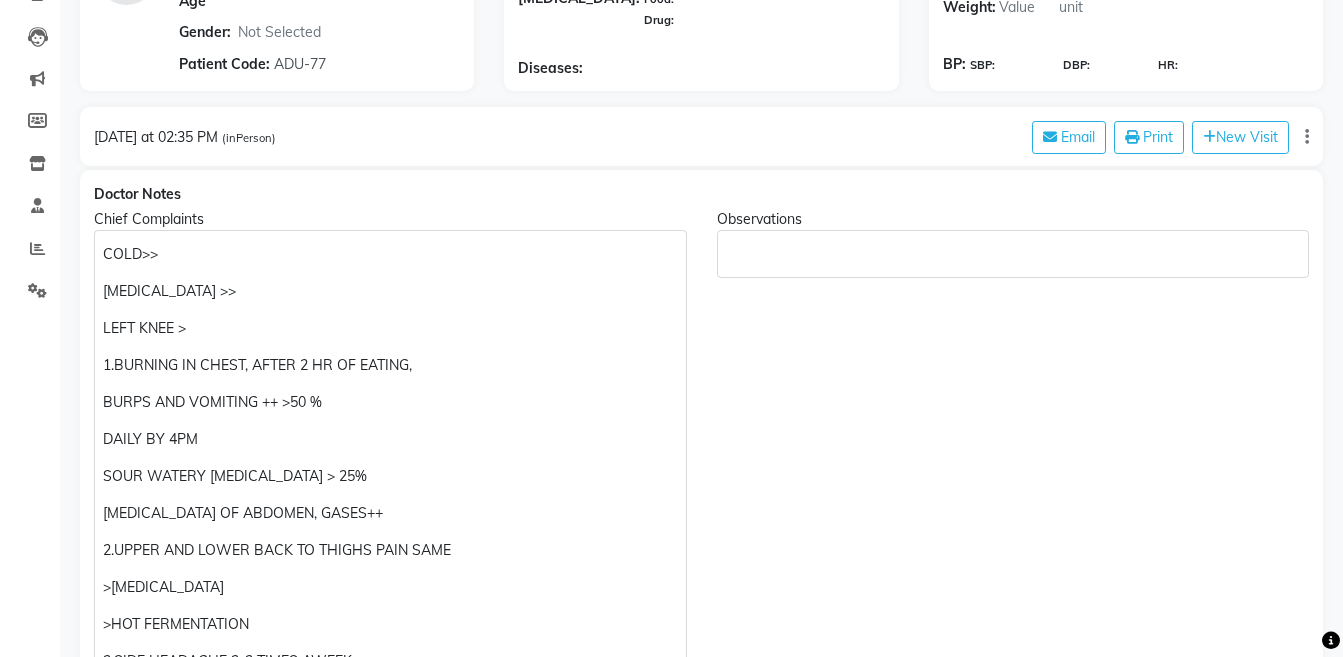 scroll, scrollTop: 272, scrollLeft: 0, axis: vertical 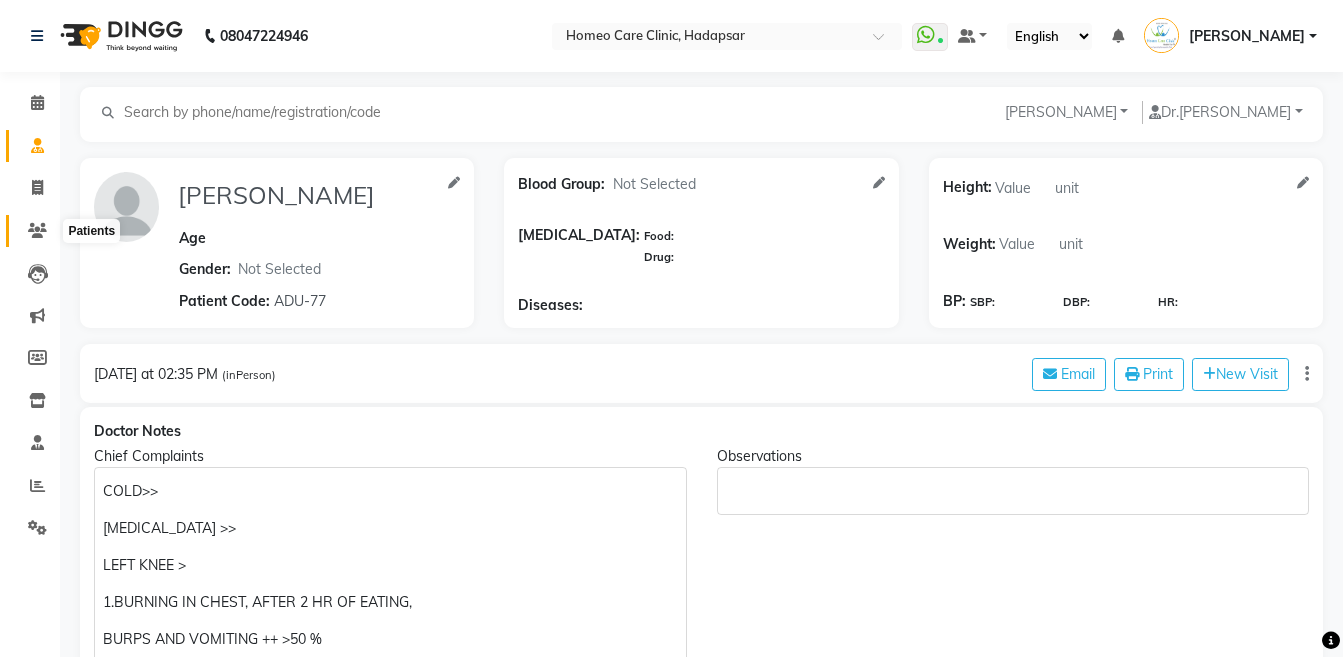 click 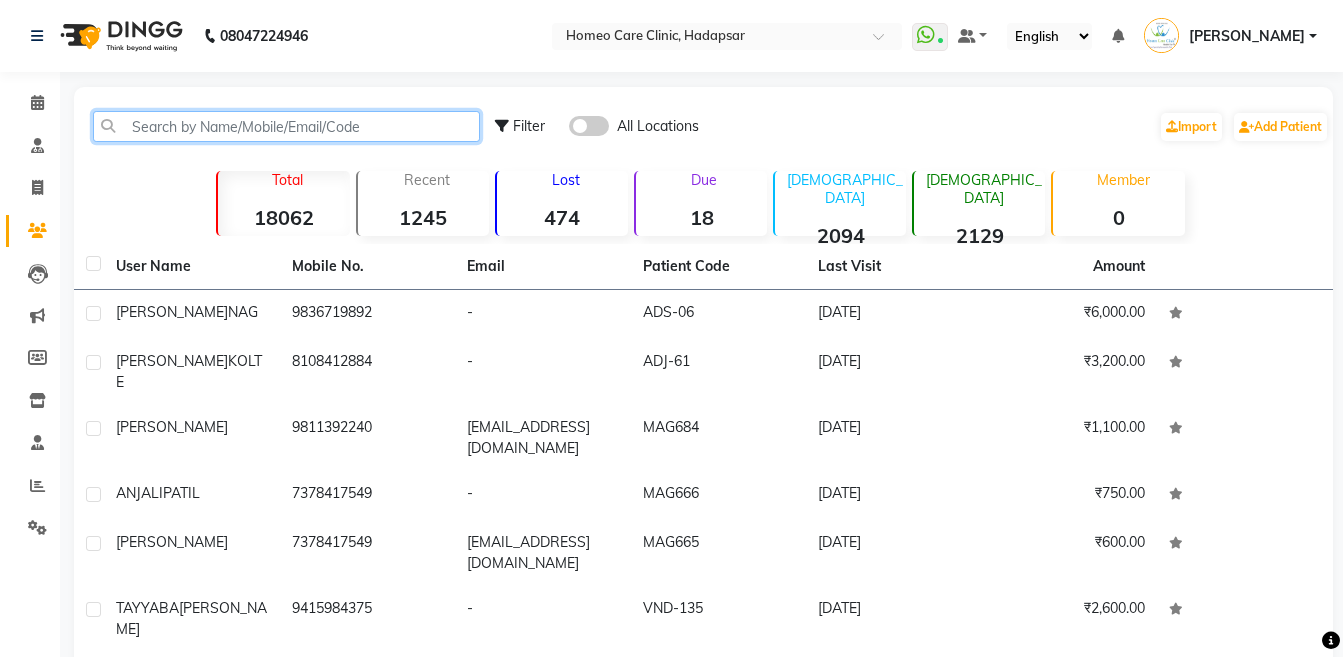 click 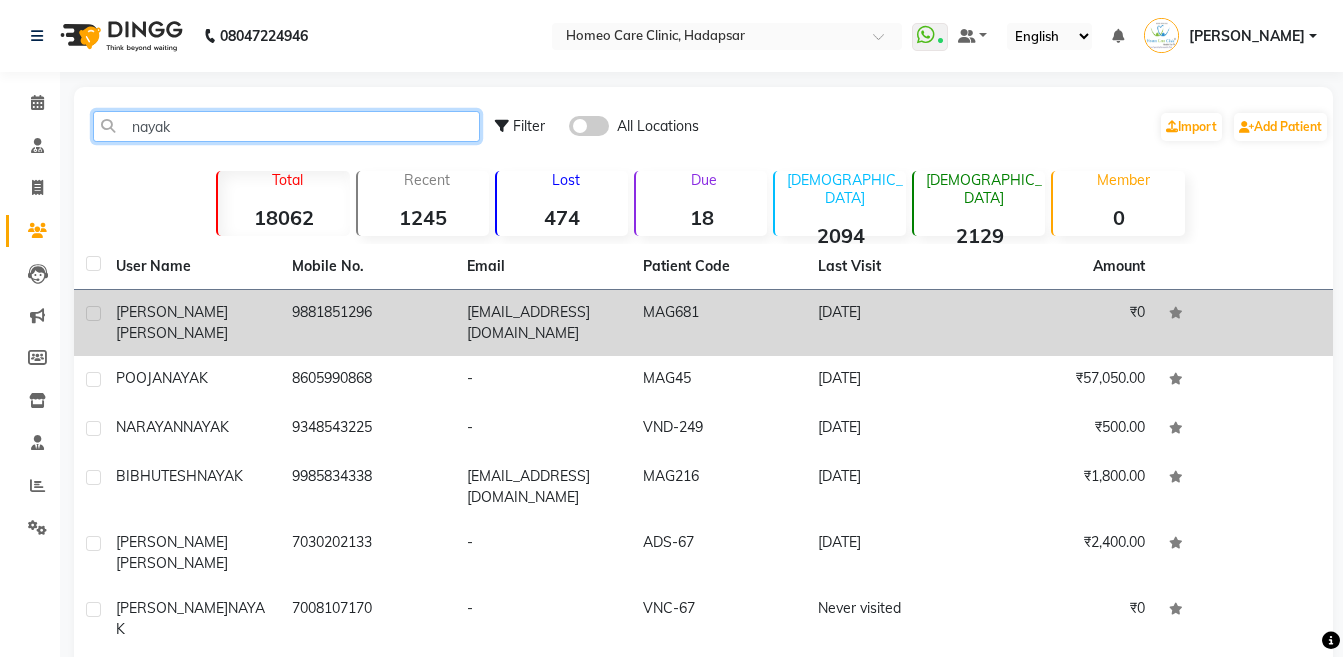 type on "nayak" 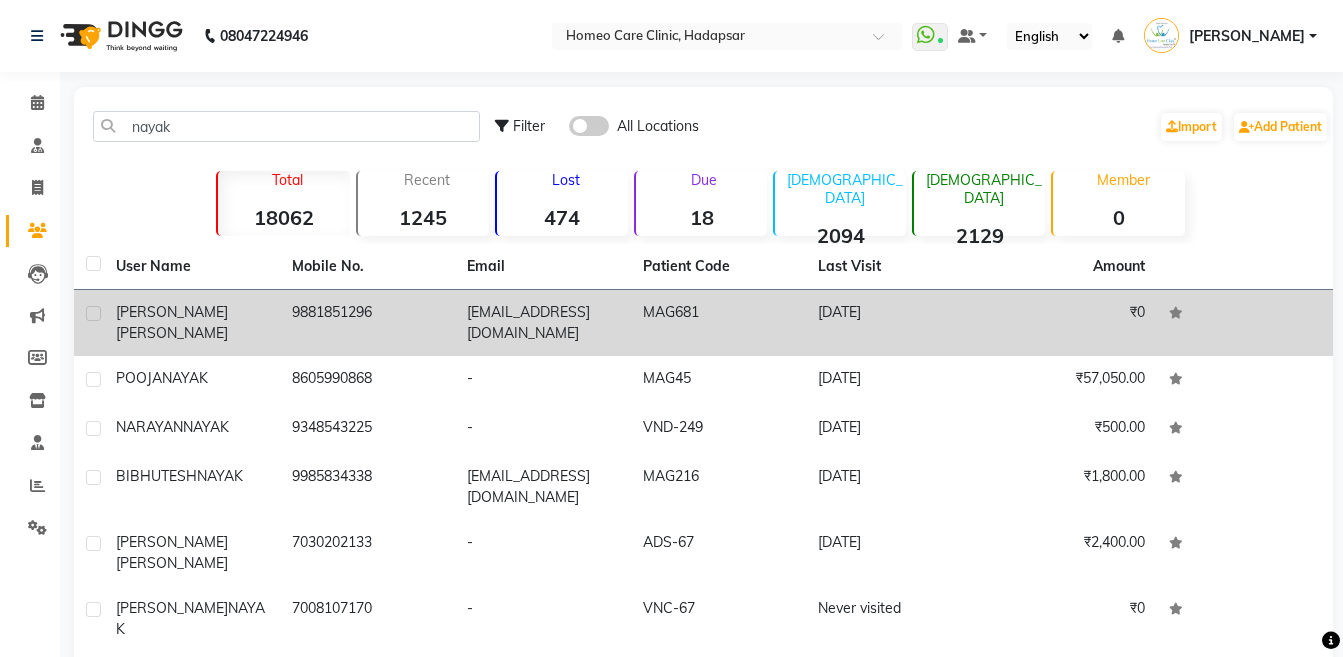 click on "9881851296" 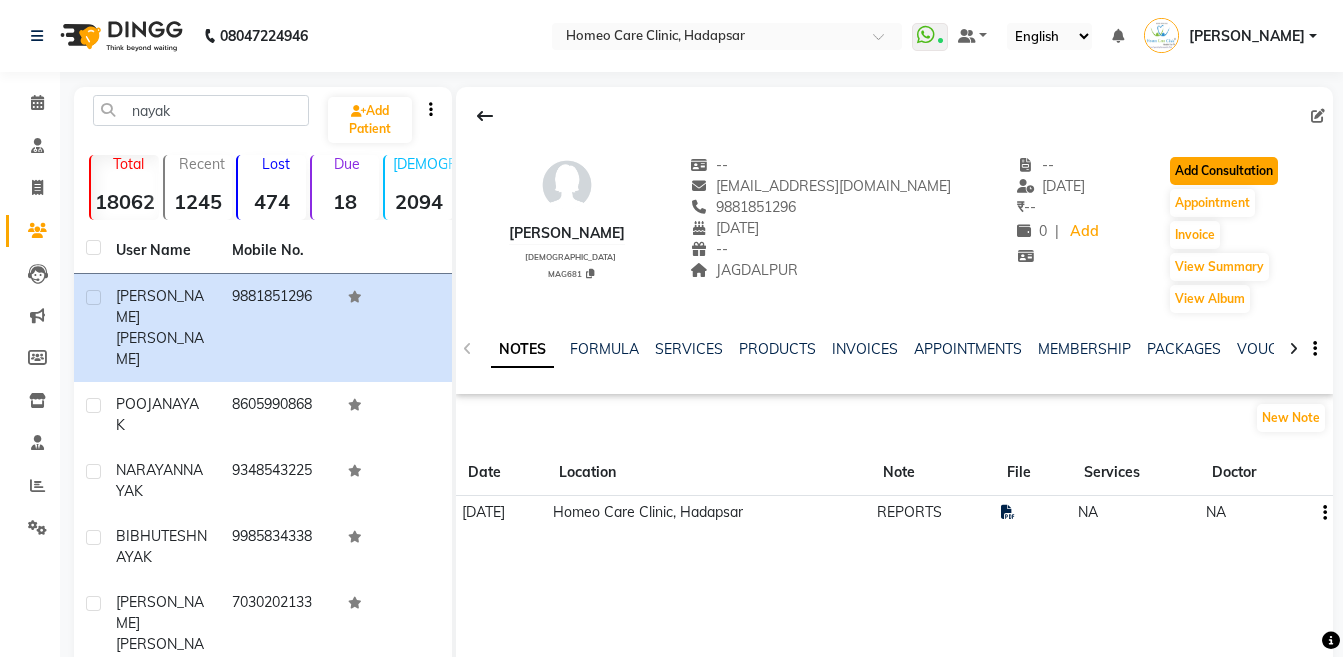 click on "Add Consultation" 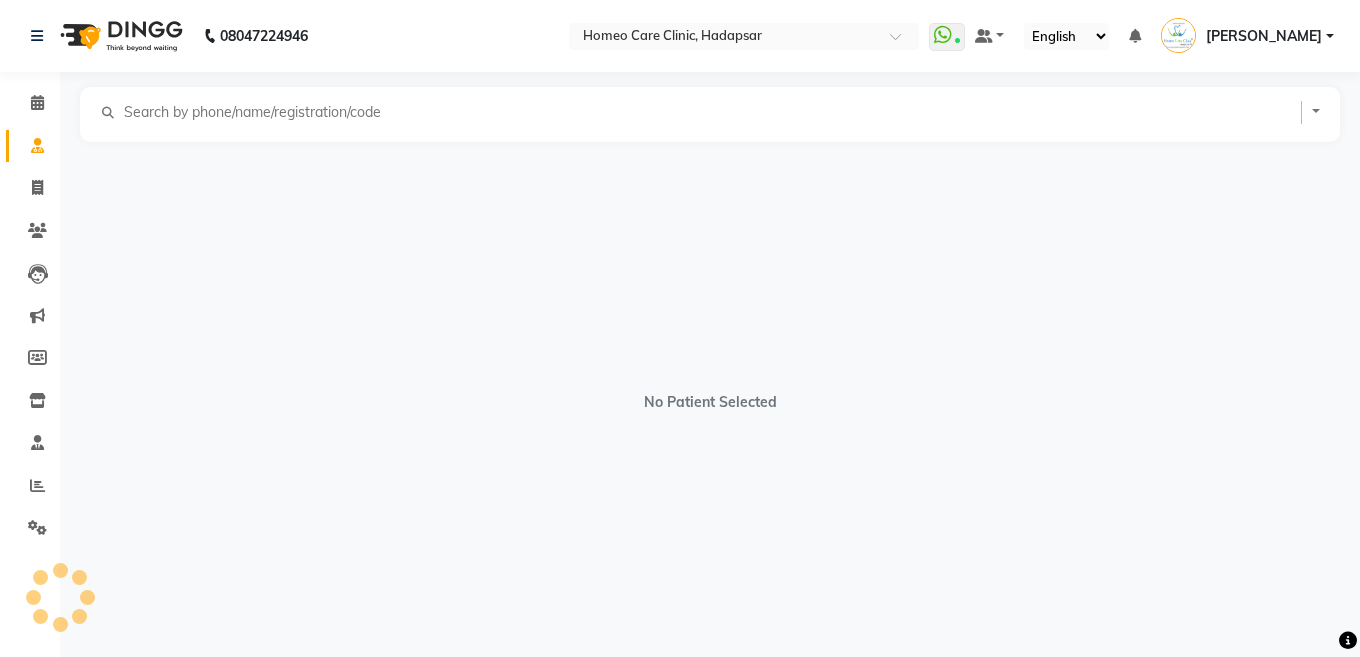 select on "[DEMOGRAPHIC_DATA]" 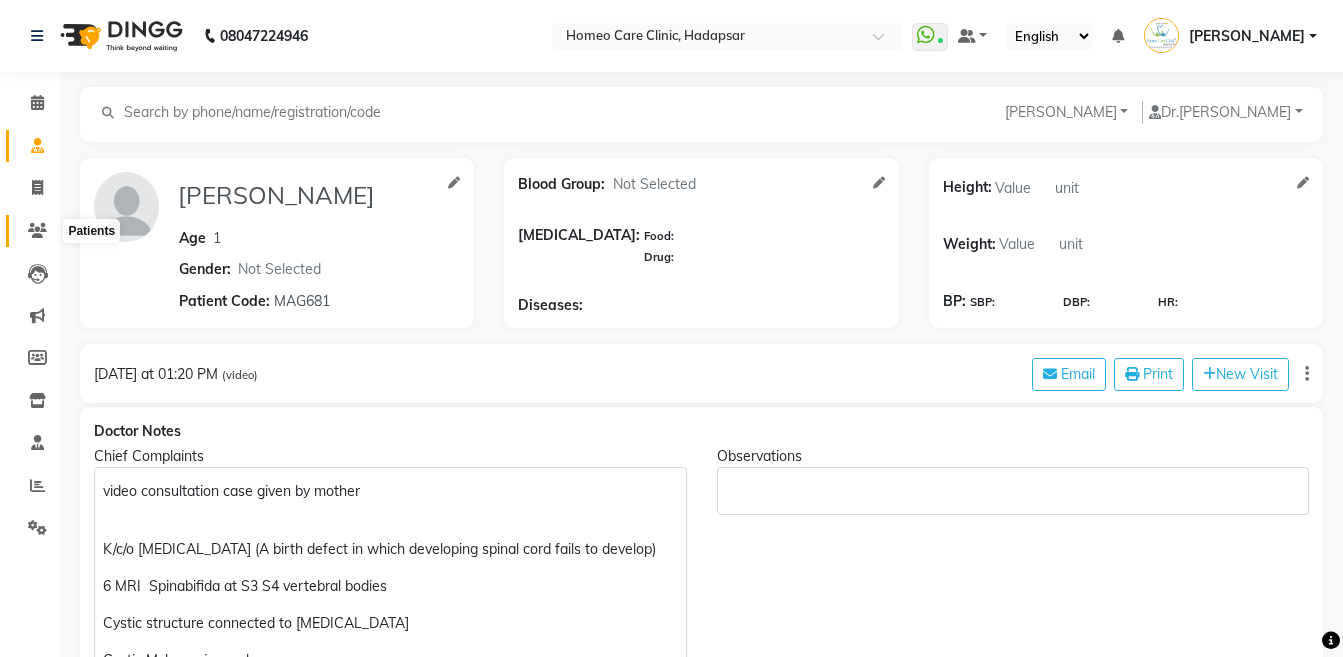 click 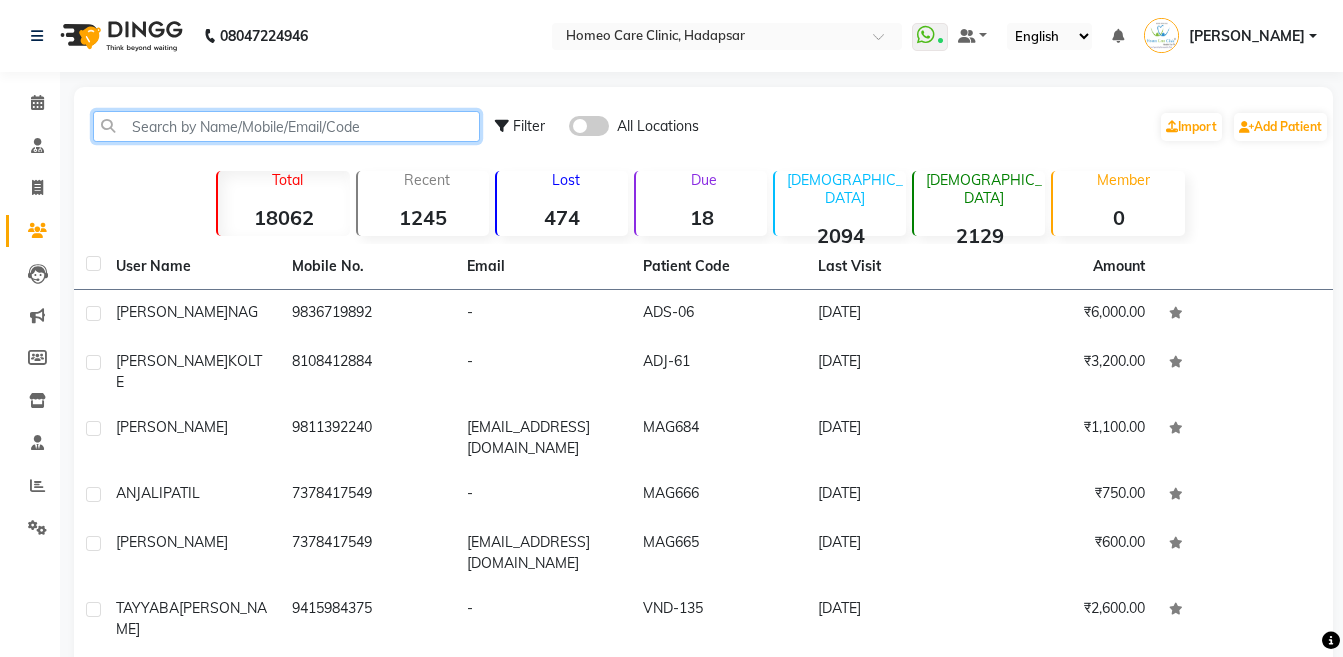 click 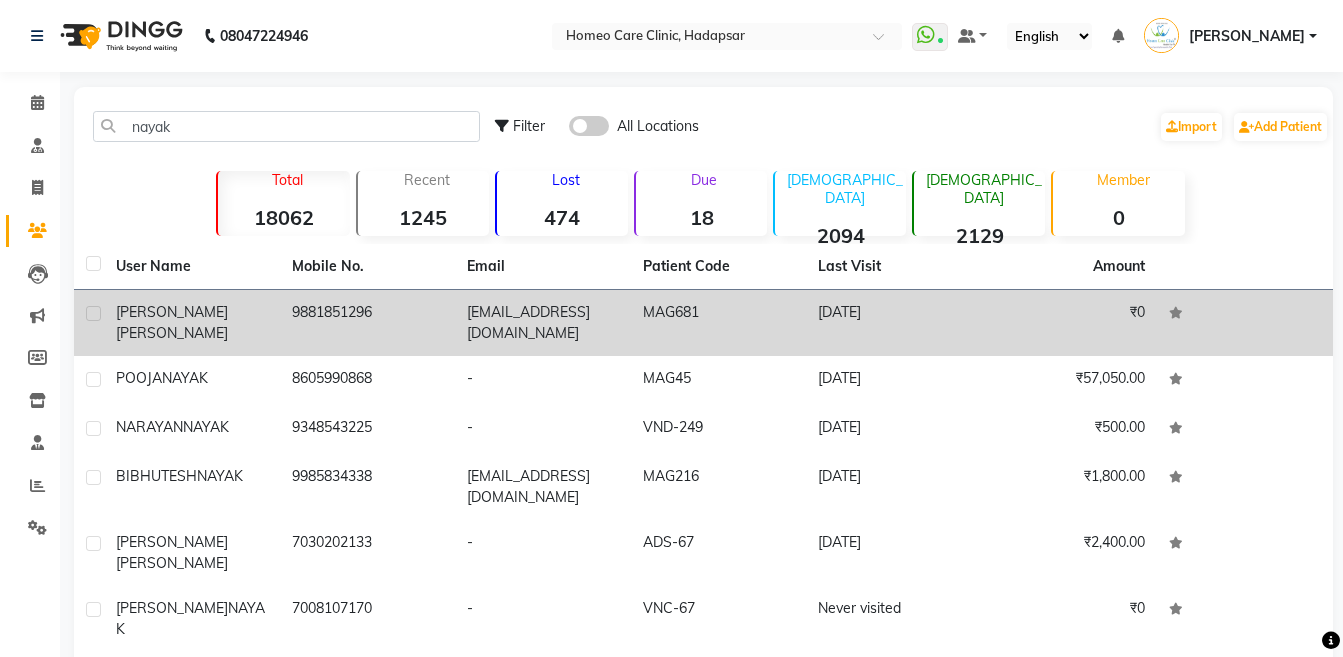 click on "CHRYSTAL  KUMAR NAYAK" 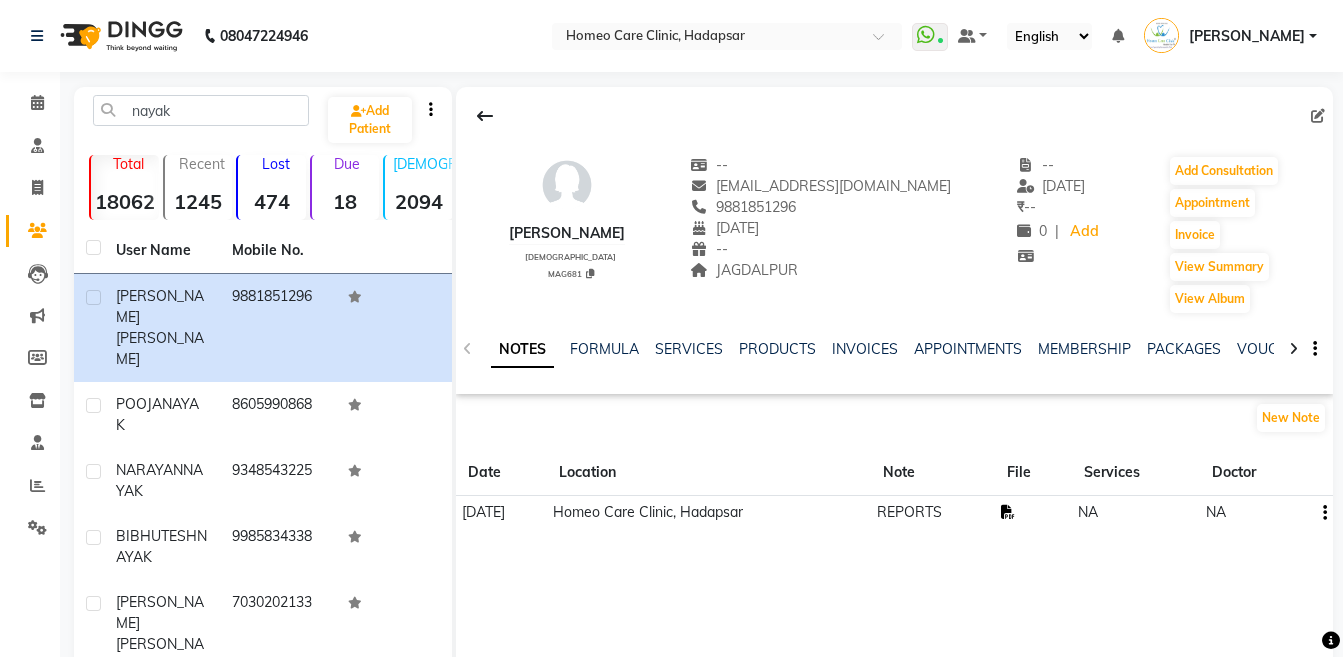 click 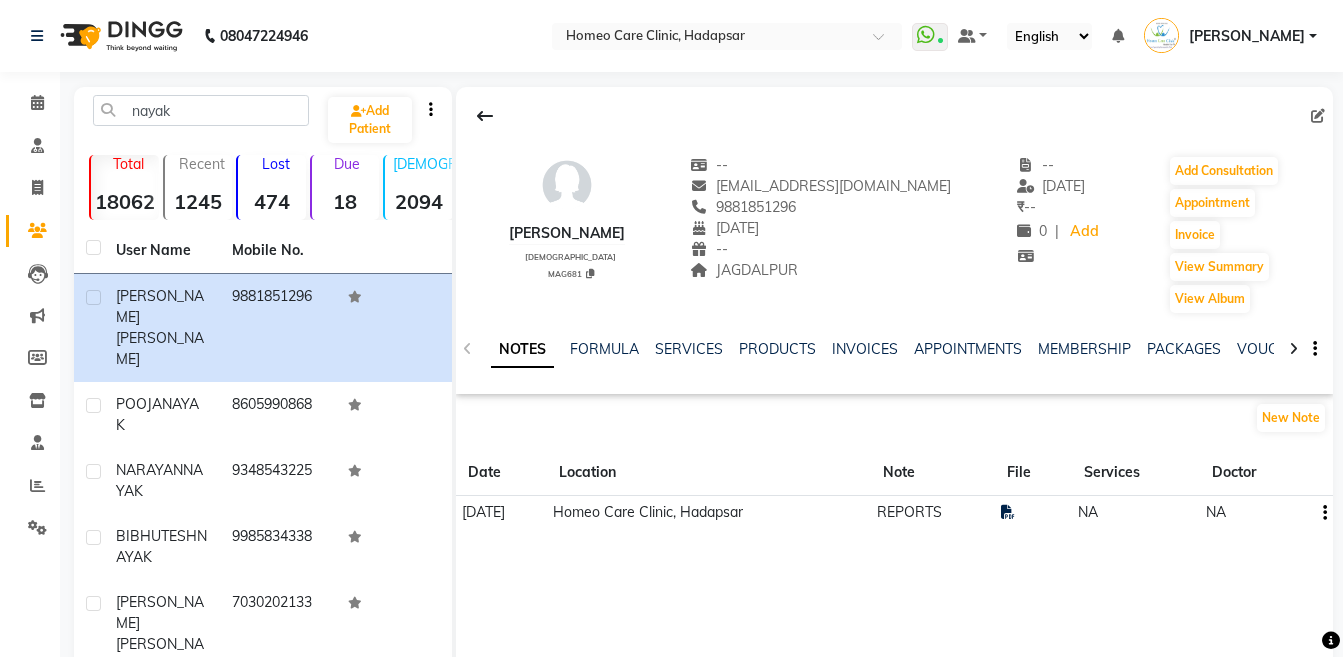 click 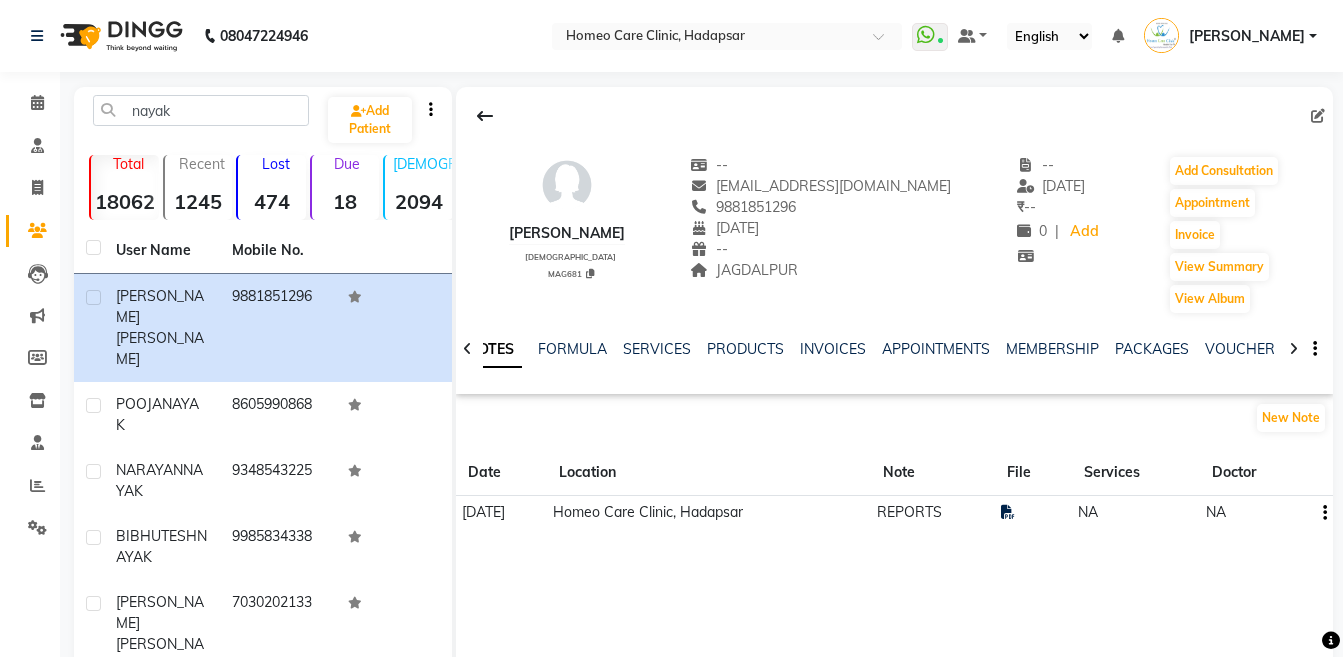click 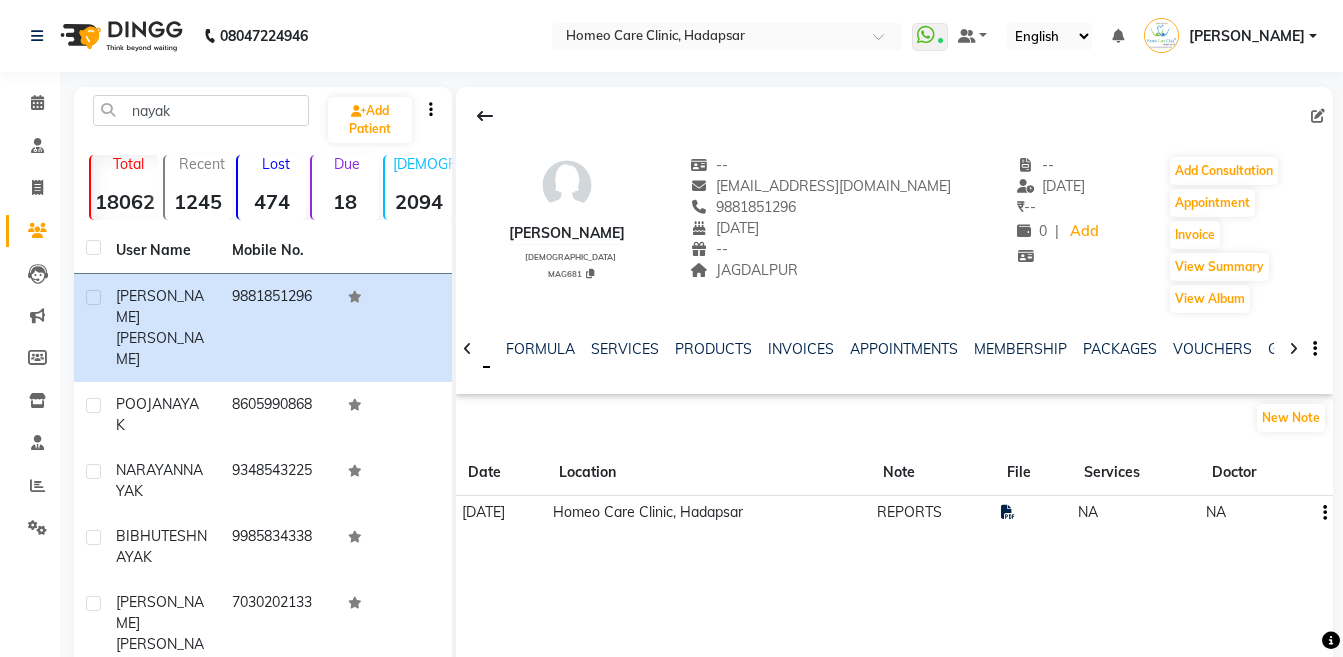 click 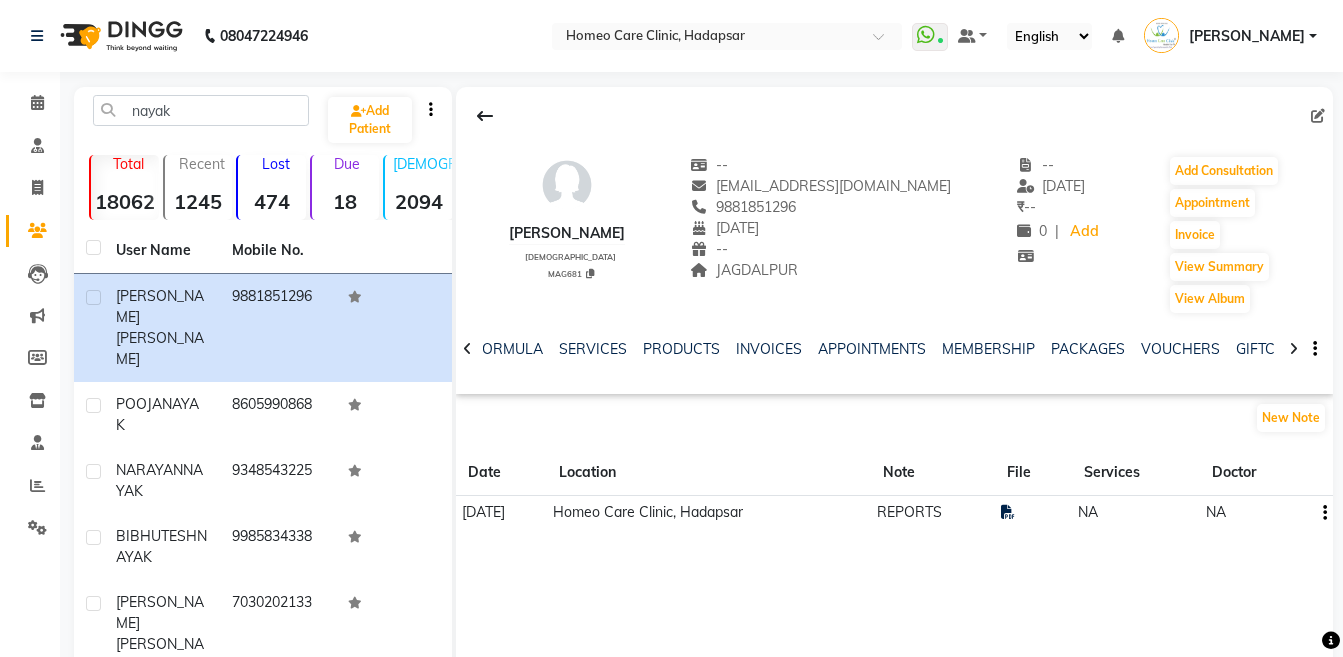 click 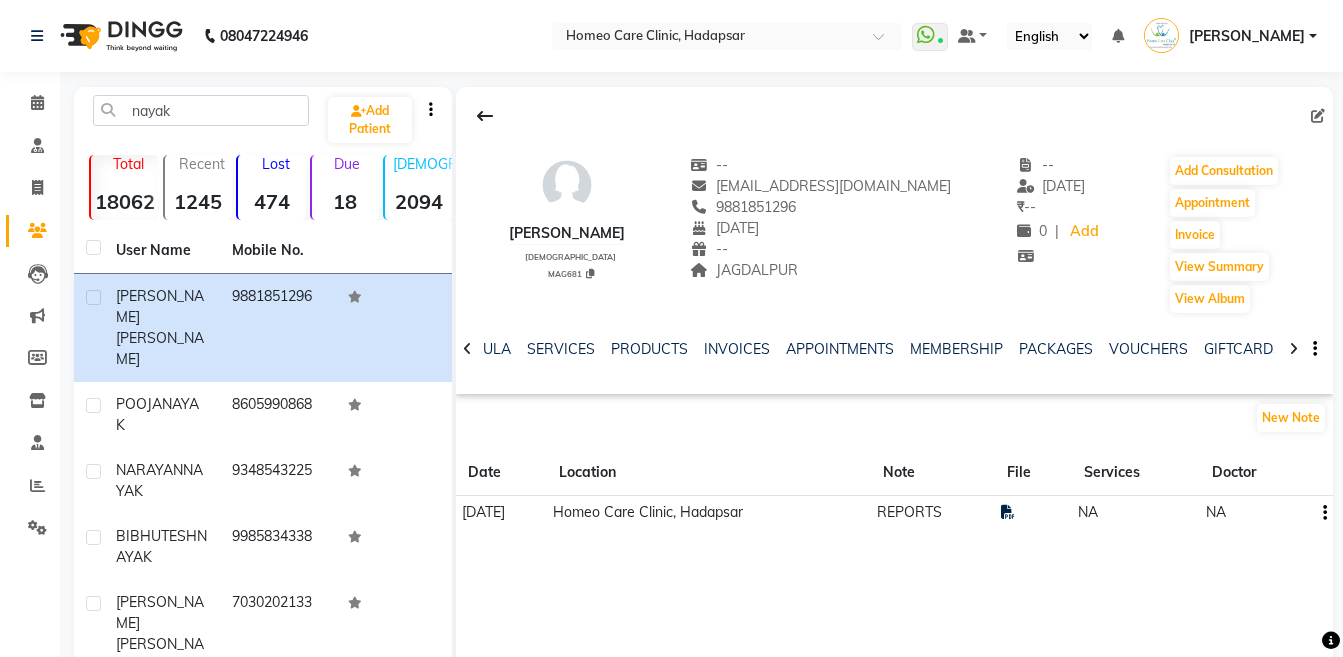click 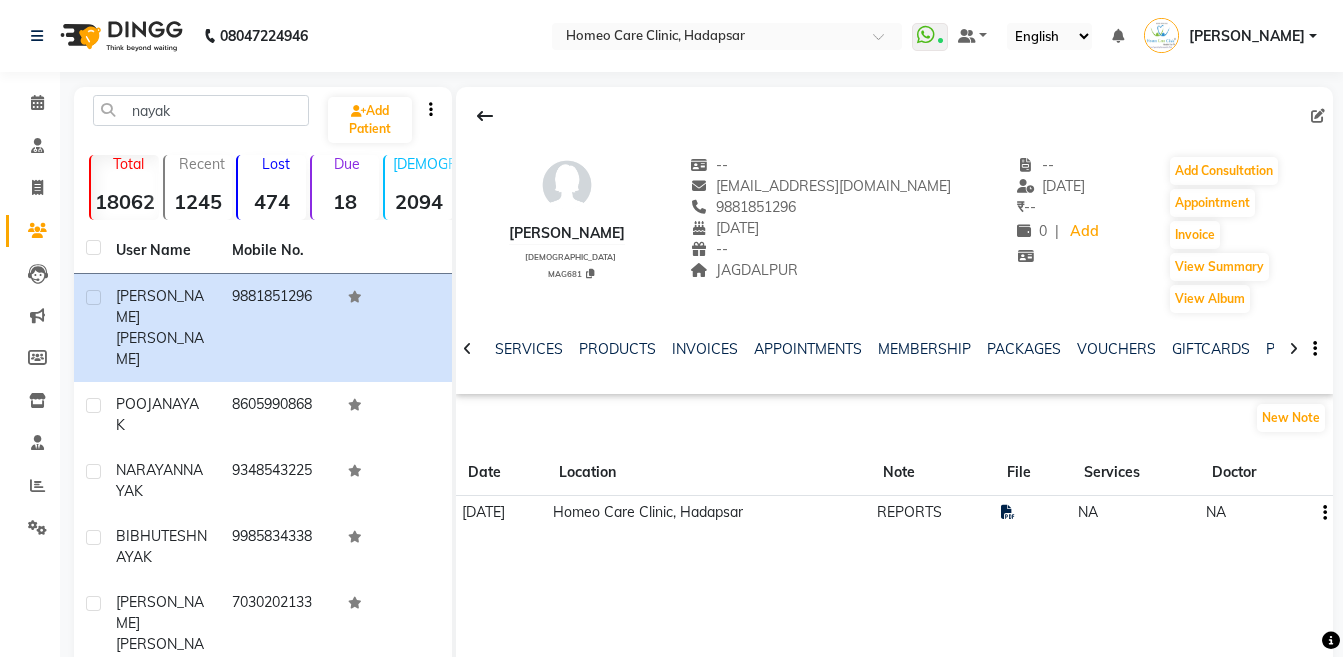click 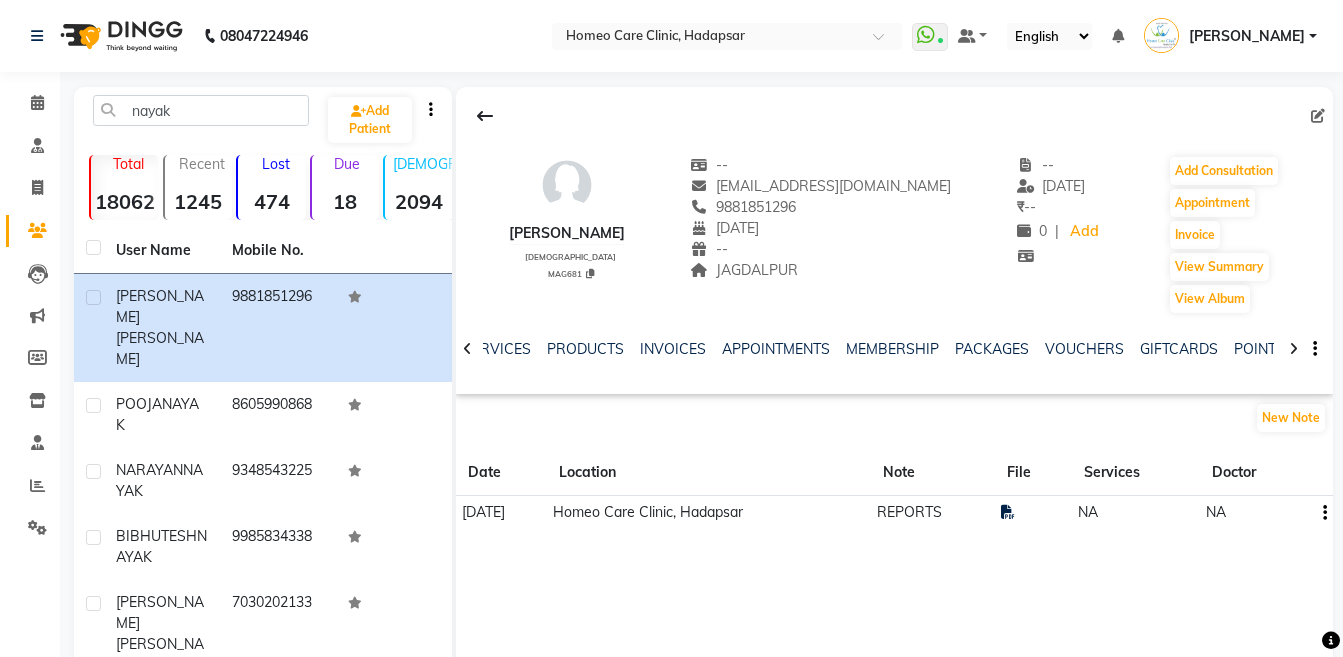 click 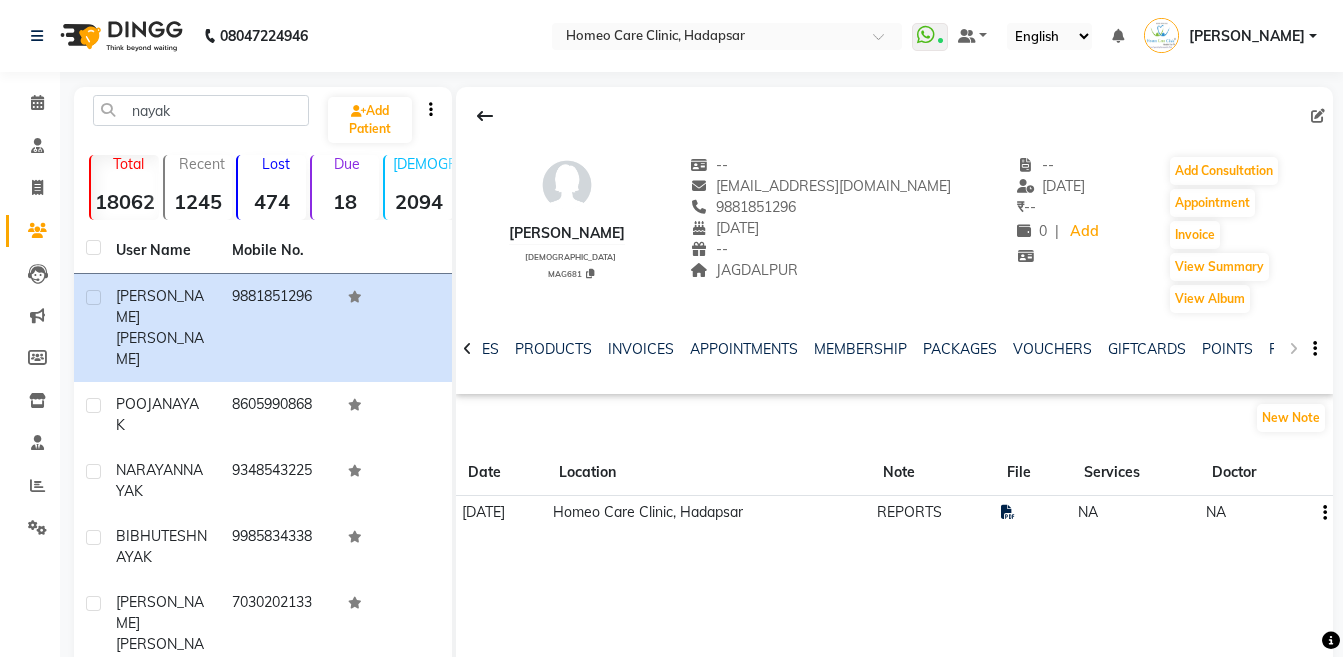 click on "NOTES FORMULA SERVICES PRODUCTS INVOICES APPOINTMENTS MEMBERSHIP PACKAGES VOUCHERS GIFTCARDS POINTS FORMS FAMILY CARDS WALLET" 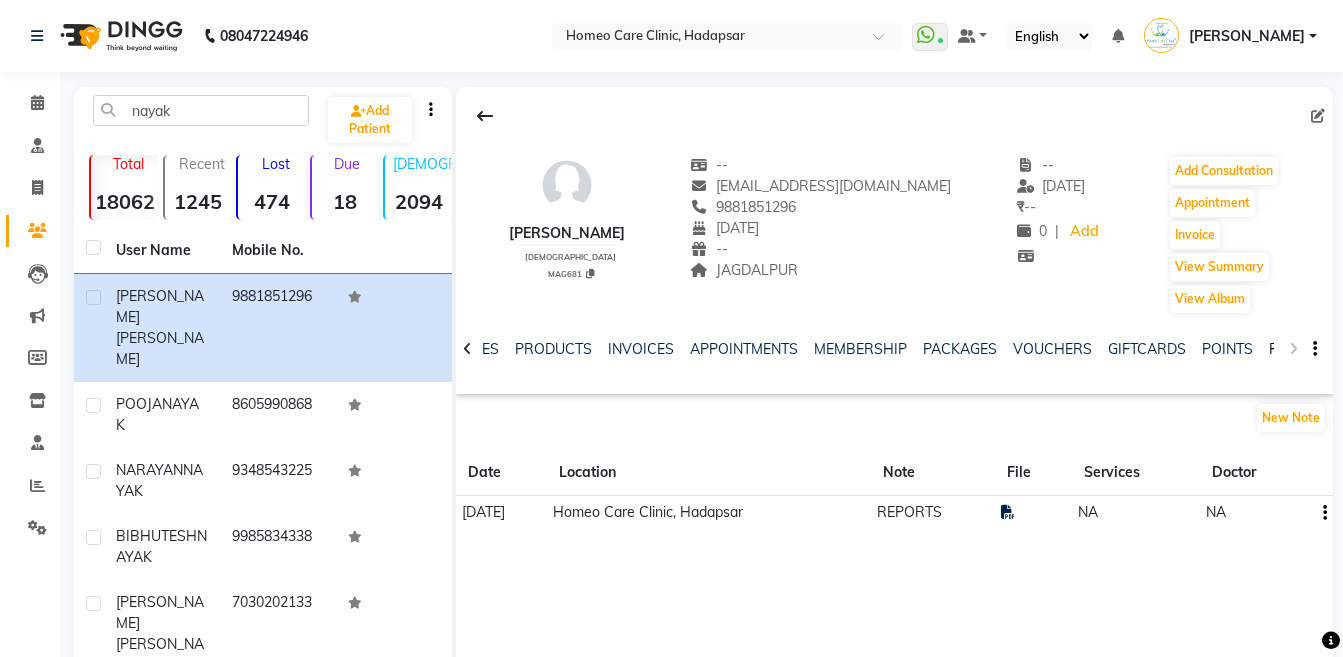 click on "FORMS" 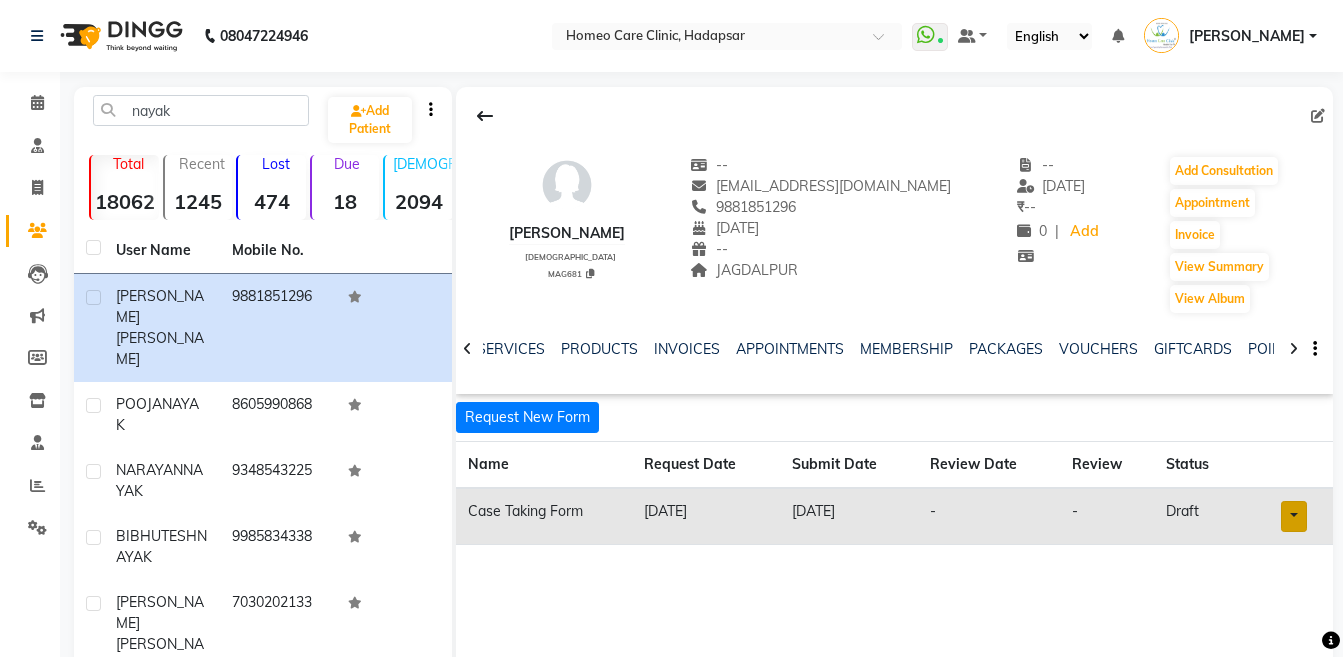 click at bounding box center [1294, 516] 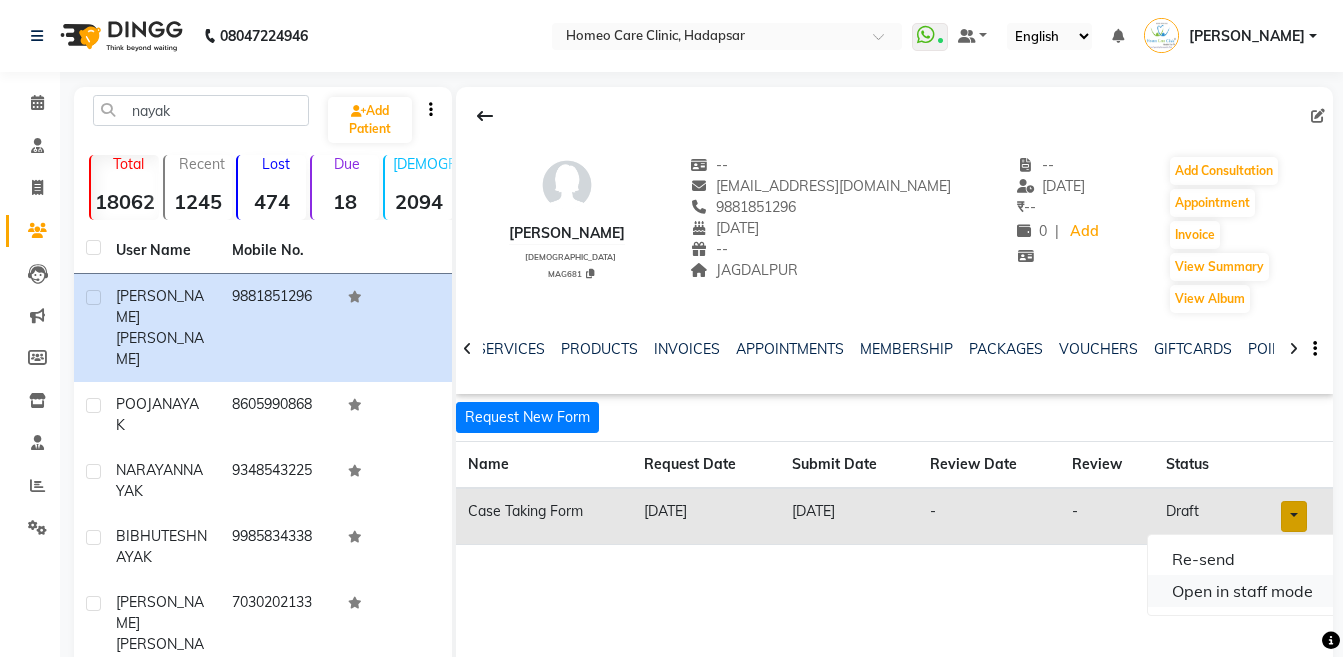 click on "Open in staff mode" 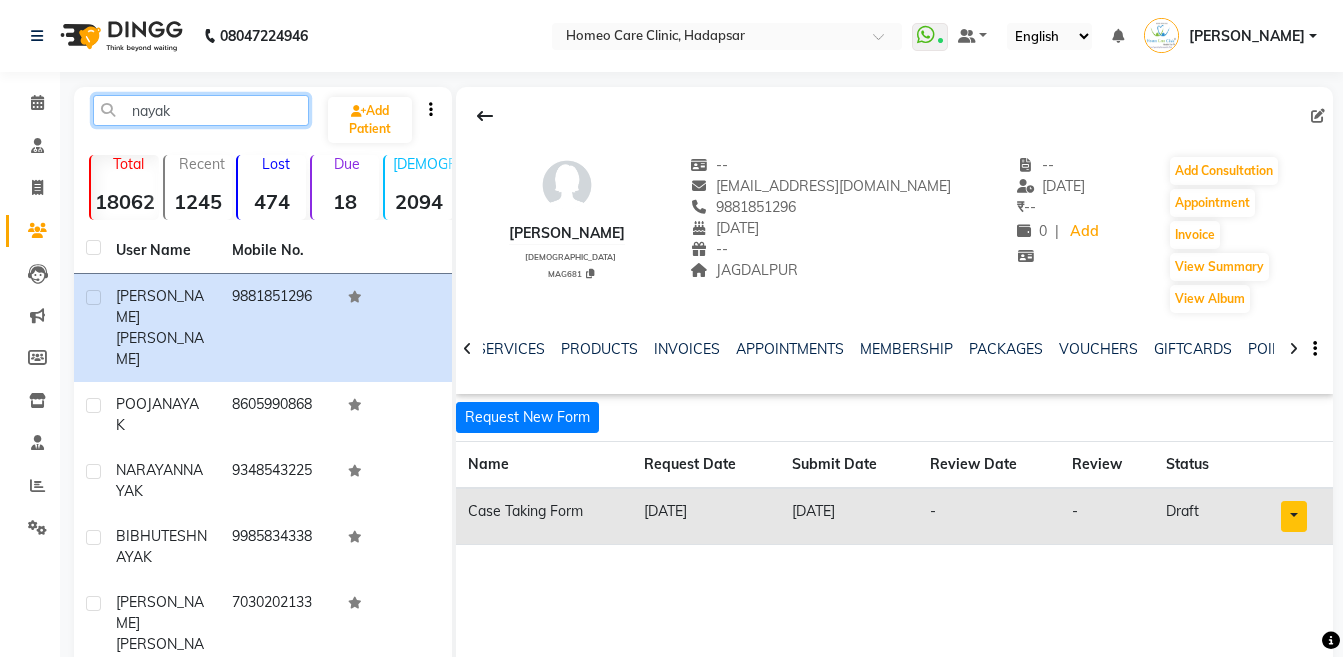 click on "nayak" 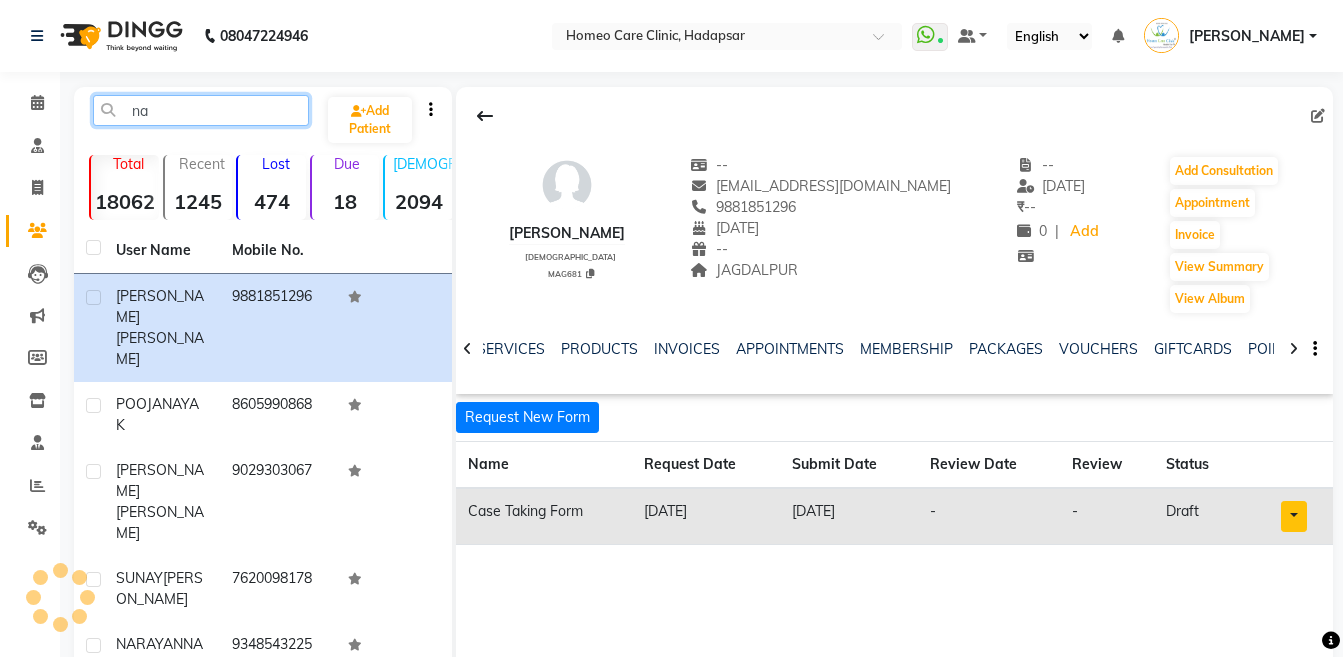 type on "n" 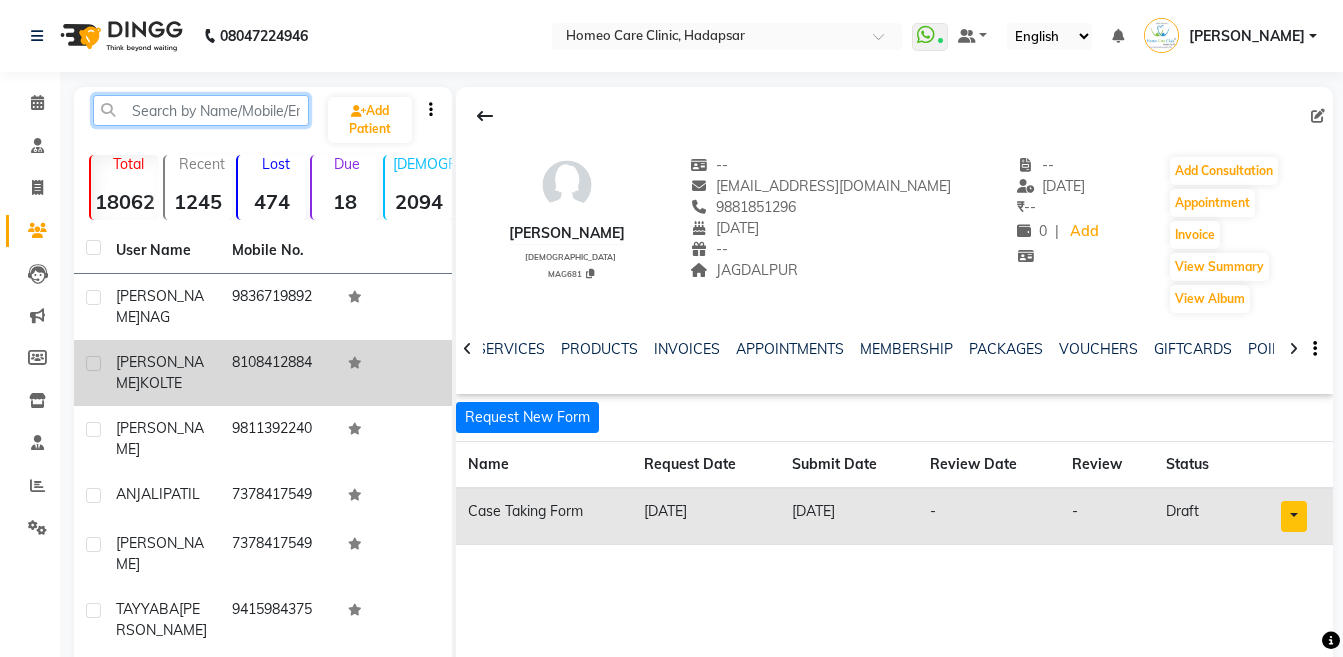 type 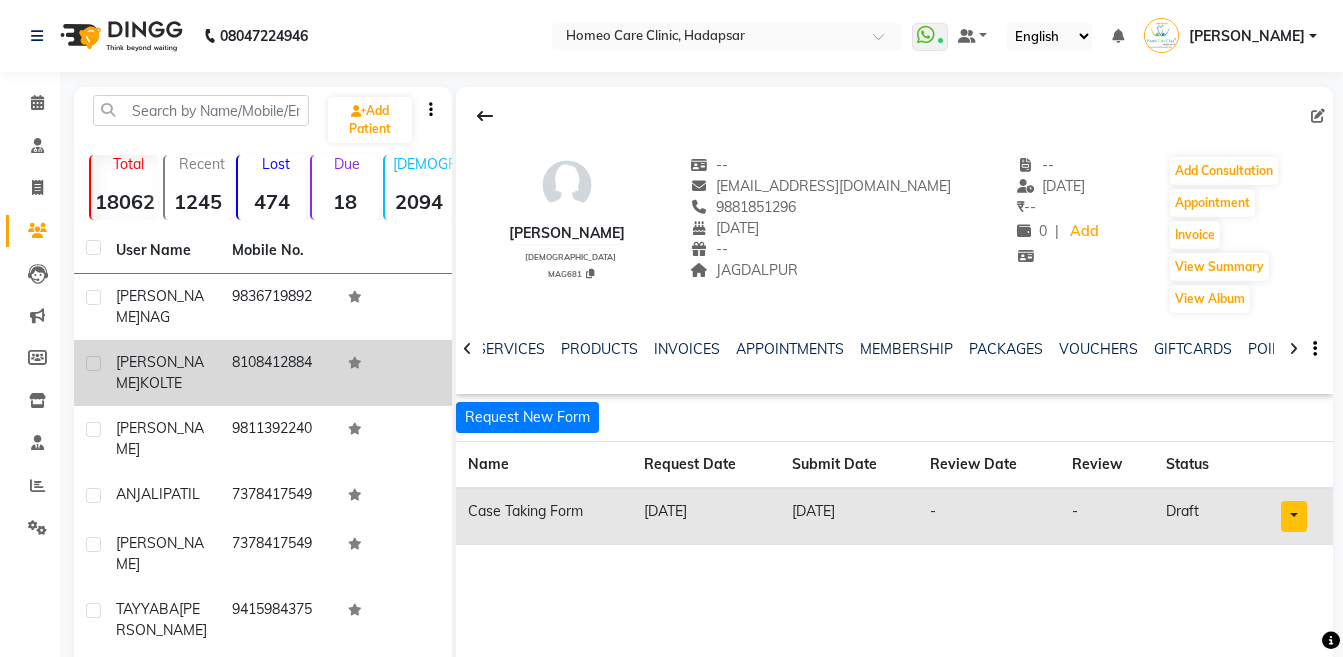 click on "8108412884" 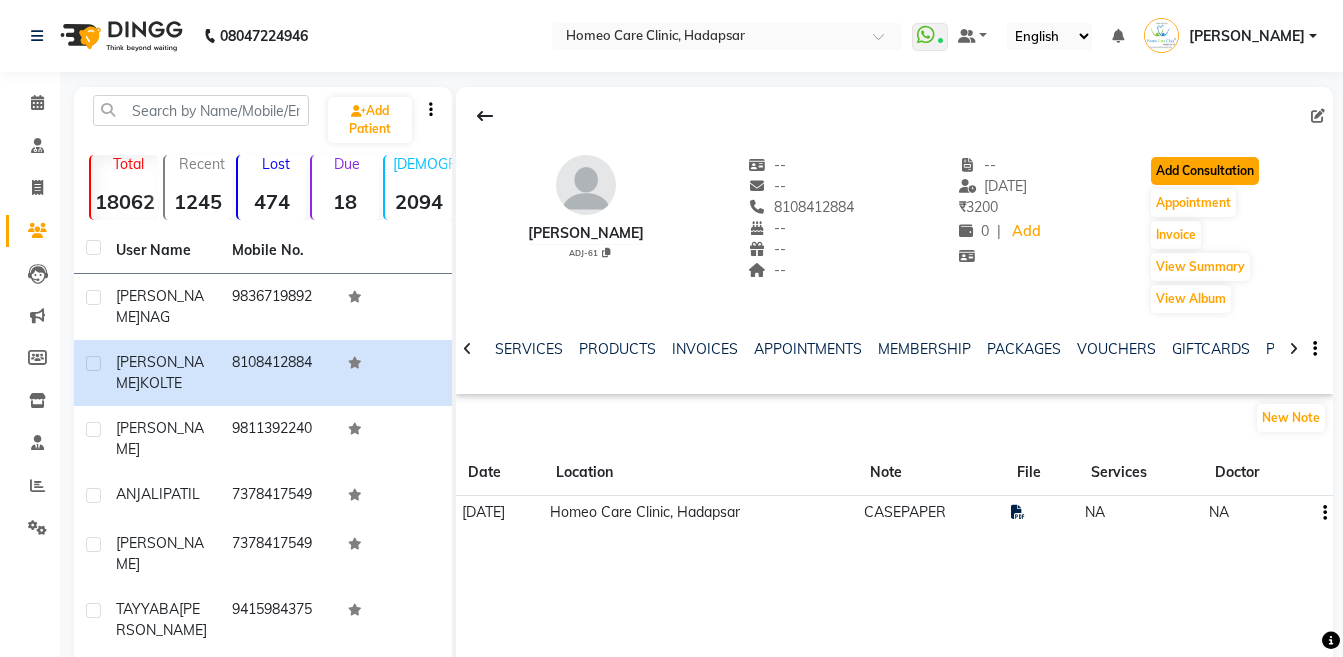click on "Add Consultation" 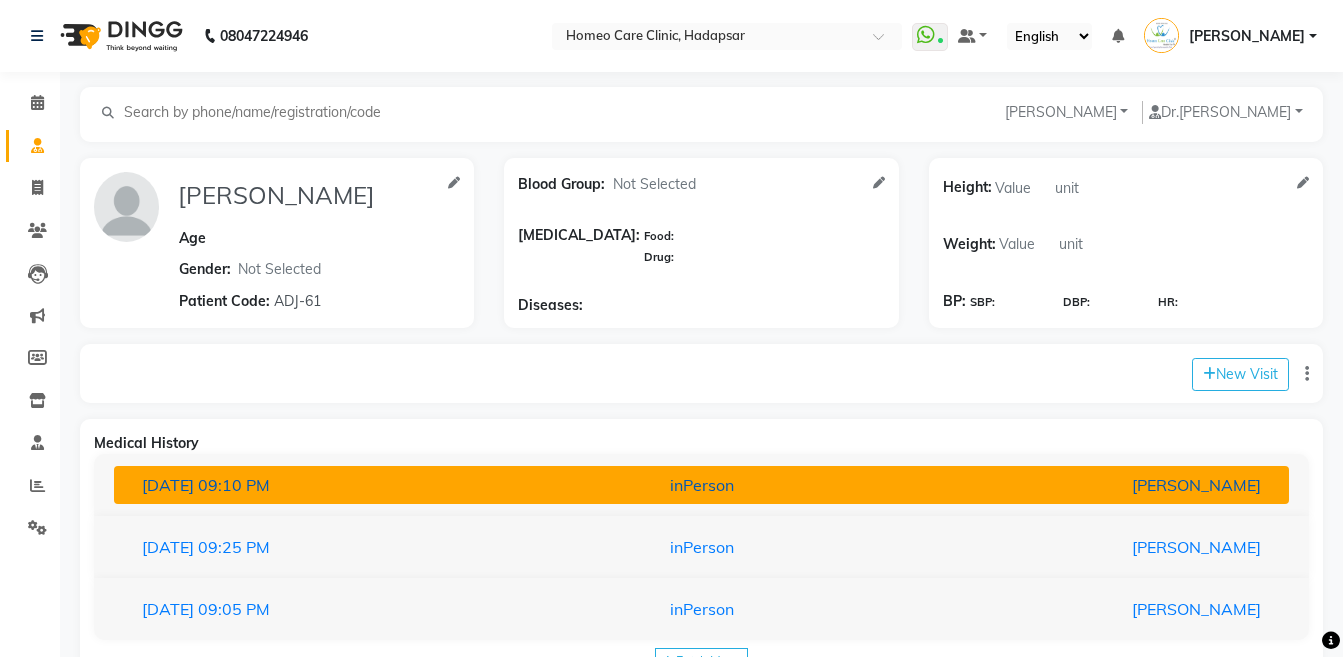 click on "[PERSON_NAME]" at bounding box center [1084, 485] 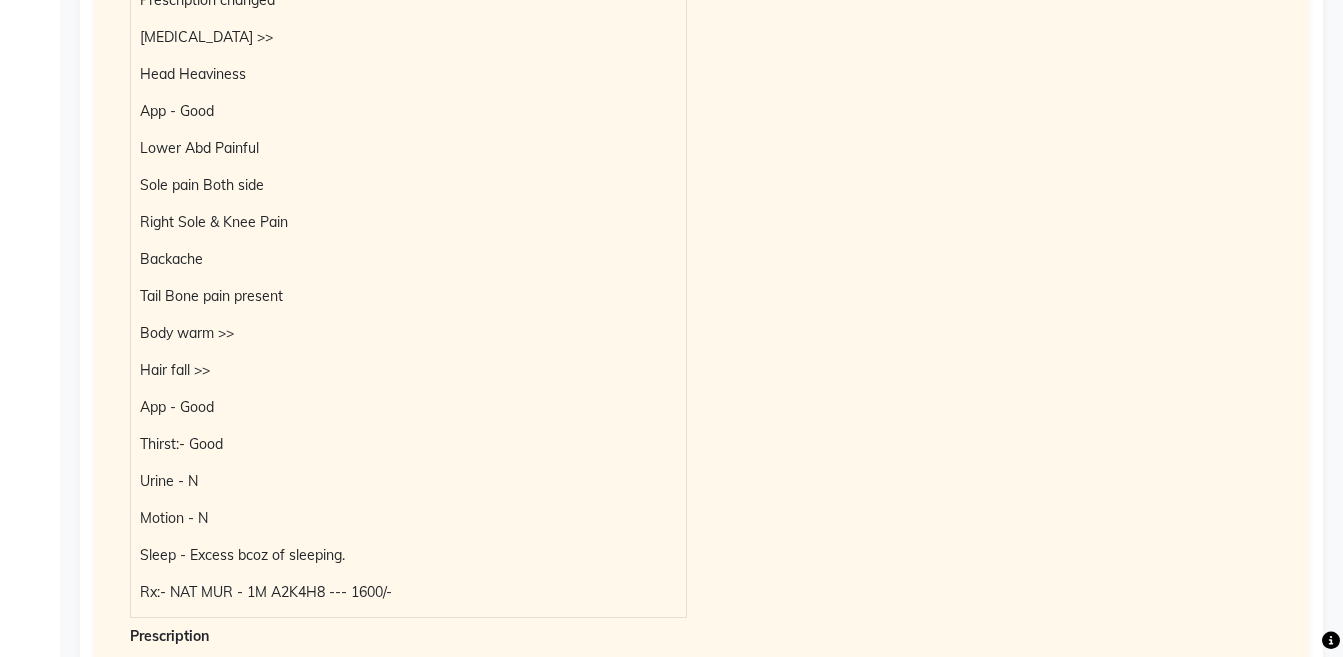 scroll, scrollTop: 697, scrollLeft: 0, axis: vertical 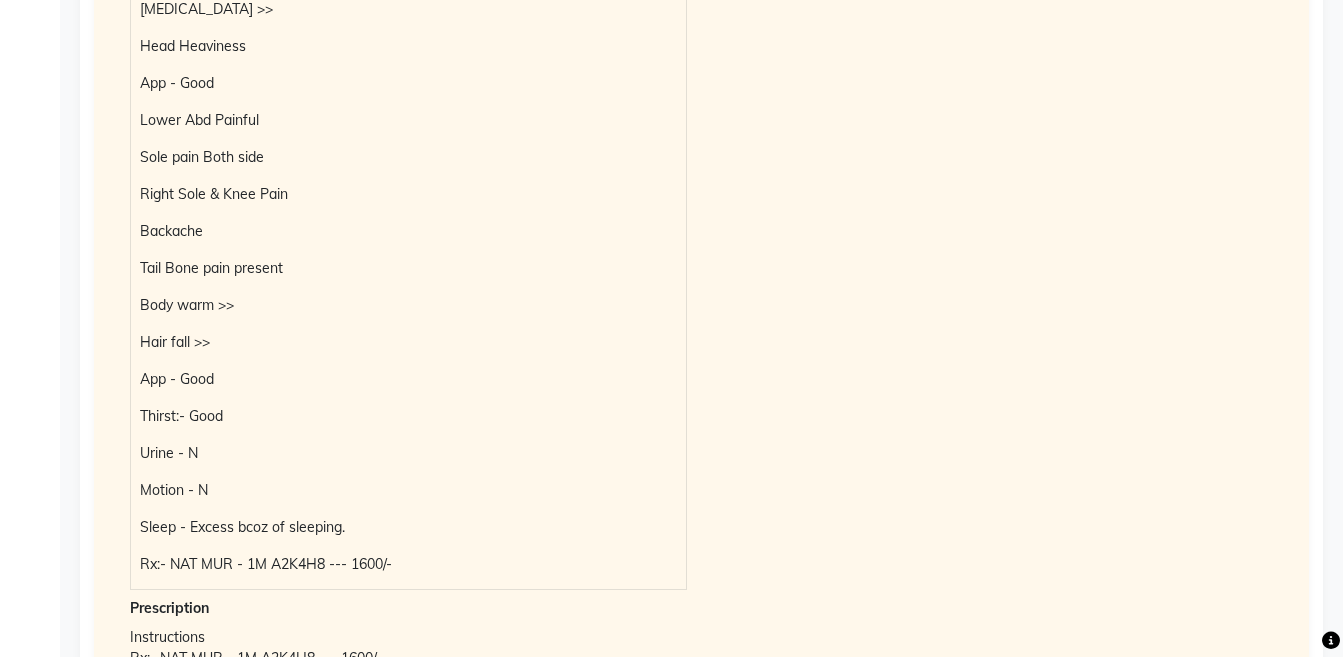 click on "CHANGED DOCTOR FROM DR. AMAR SHINDE TO DR. MB PETHE ON 4th April 2025 Prescription changed  Palpitation >> Head Heaviness  App - Good Lower Abd Painful Sole pain Both side Right Sole & Knee Pain Backache Tail Bone pain present Body warm >> Hair fall >> App - Good Thirst:- Good Urine - N Motion - N Sleep - Excess bcoz of sleeping. Rx:- NAT MUR - 1M A2K4H8 --- 1600/-" at bounding box center (408, 240) 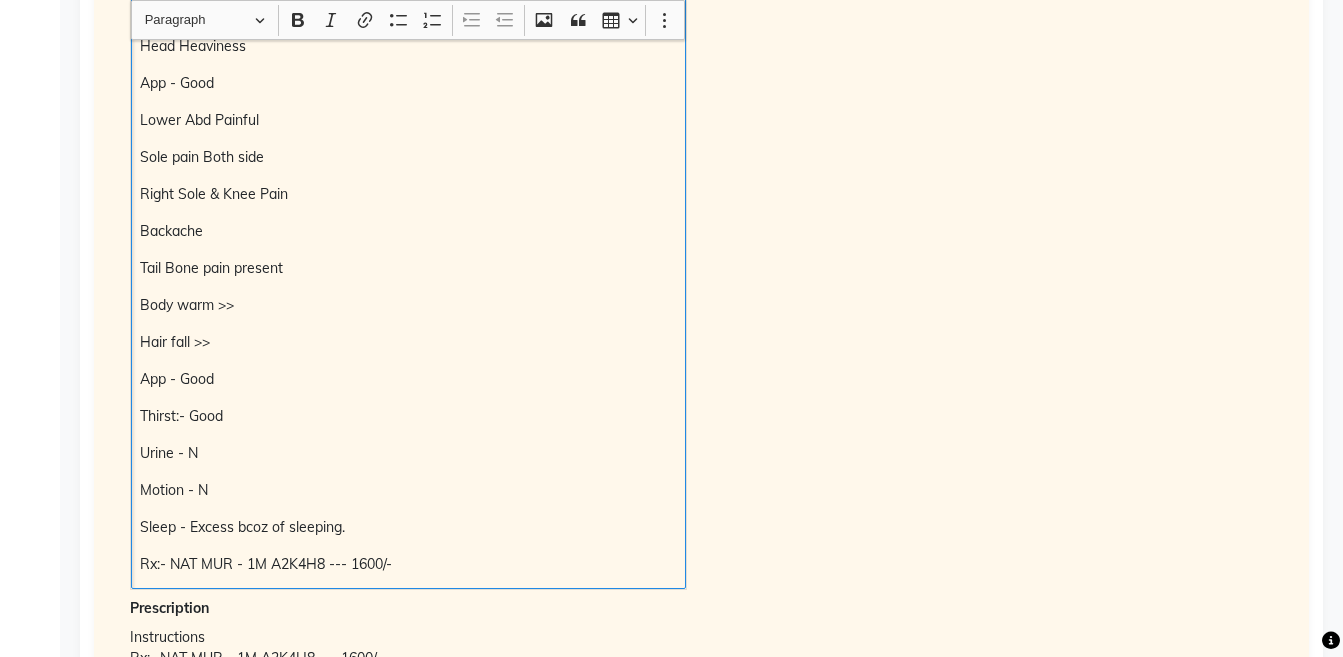 click on "Rx:- NAT MUR - 1M A2K4H8 --- 1600/-" at bounding box center (408, 564) 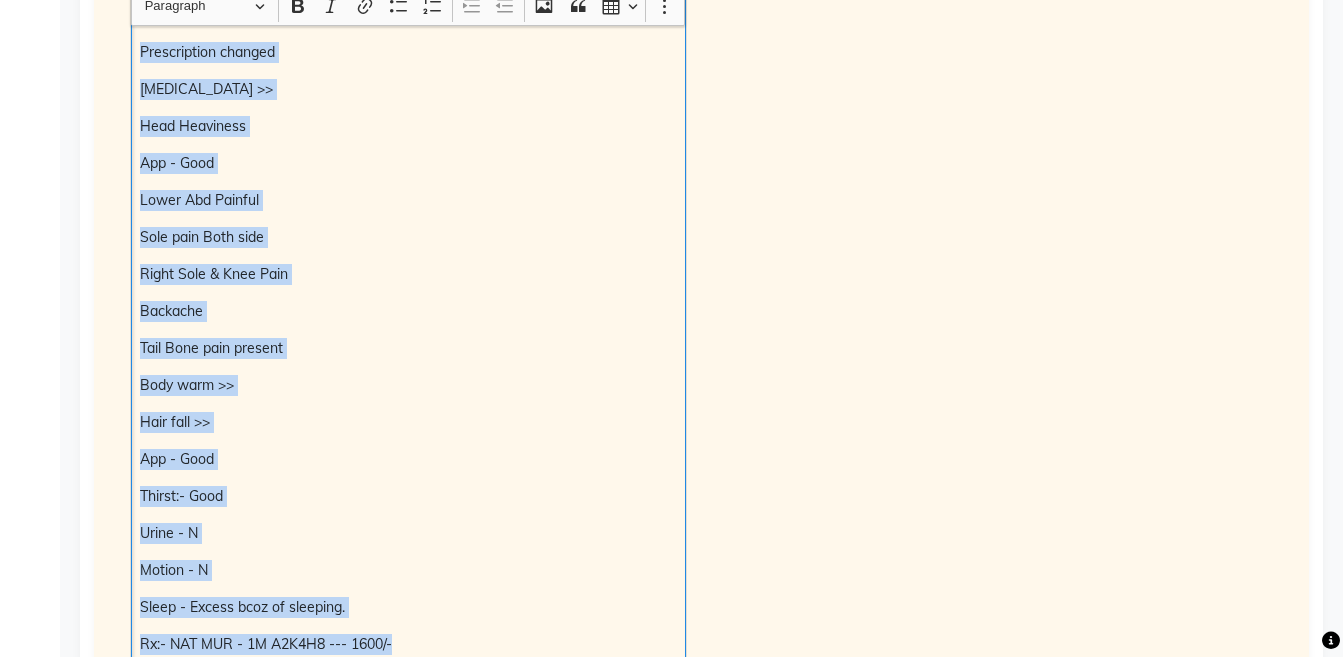 scroll, scrollTop: 602, scrollLeft: 0, axis: vertical 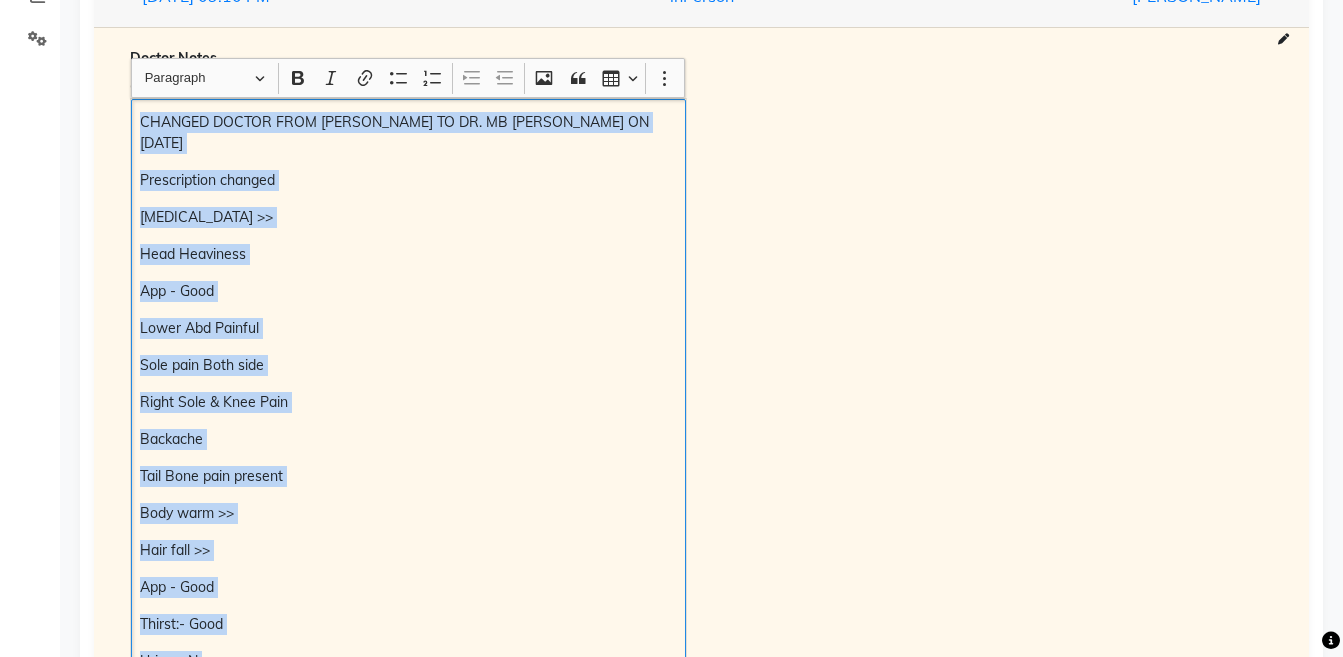 copy on "CHANGED DOCTOR FROM DR. AMAR SHINDE TO DR. MB PETHE ON 4th April 2025 Prescription changed  Palpitation >> Head Heaviness  App - Good Lower Abd Painful Sole pain Both side Right Sole & Knee Pain Backache Tail Bone pain present Body warm >> Hair fall >> App - Good Thirst:- Good Urine - N Motion - N Sleep - Excess bcoz of sleeping. Rx:- NAT MUR - 1M A2K4H8 --- 1600/-" 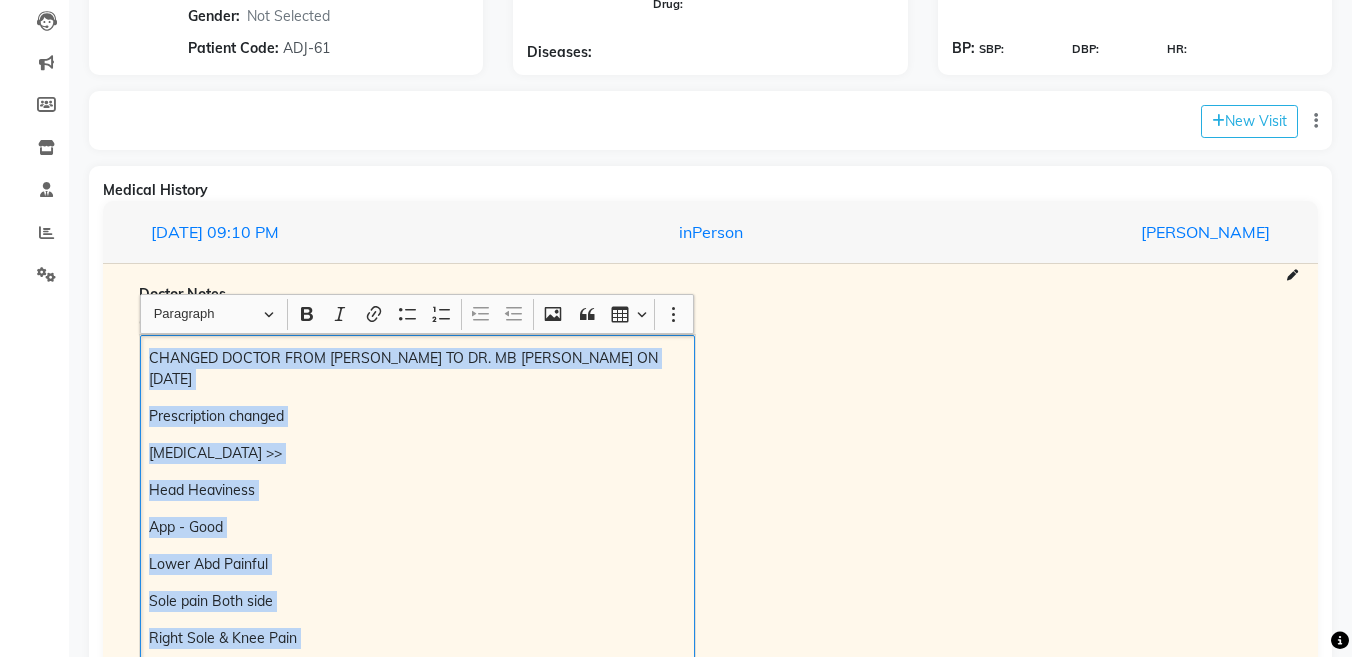 scroll, scrollTop: 251, scrollLeft: 0, axis: vertical 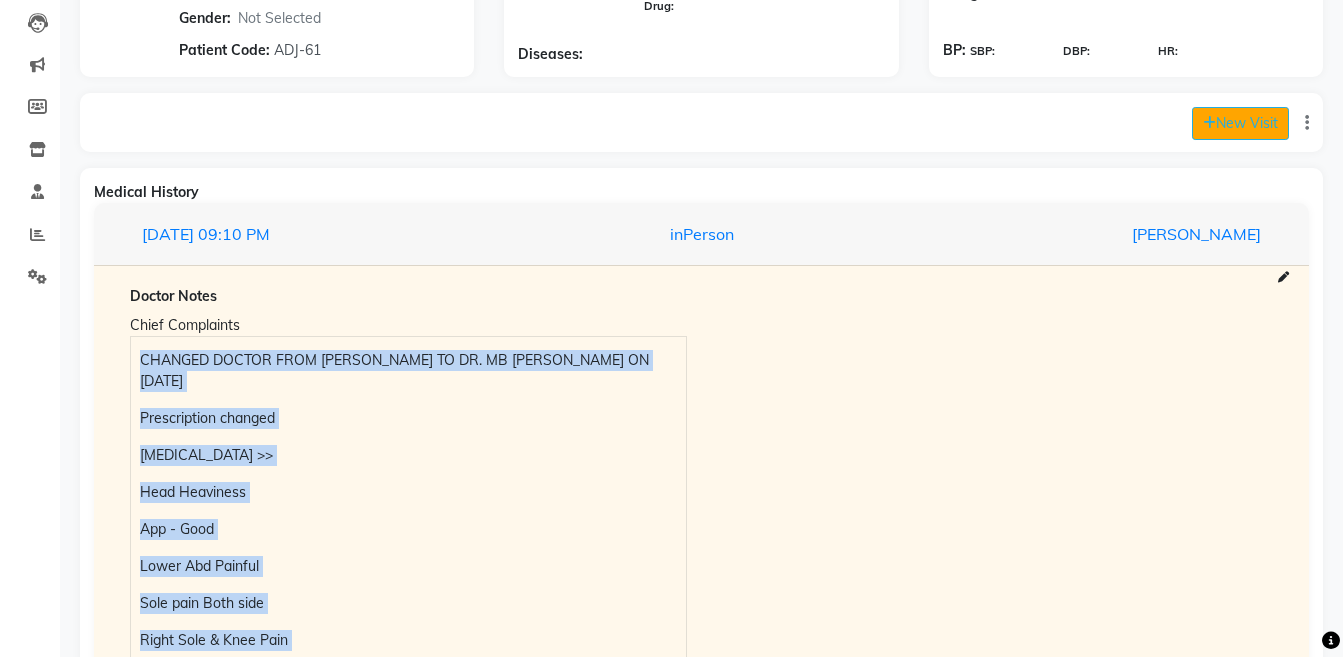 click on "New Visit" 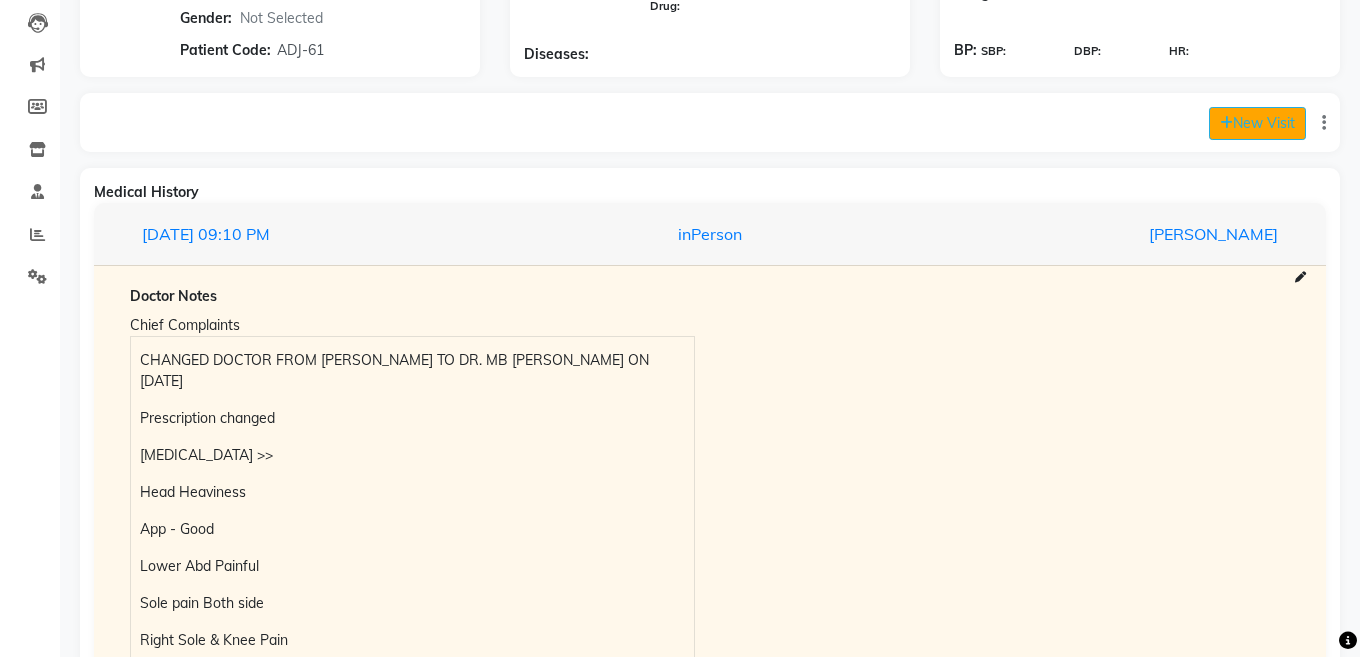 select on "1295" 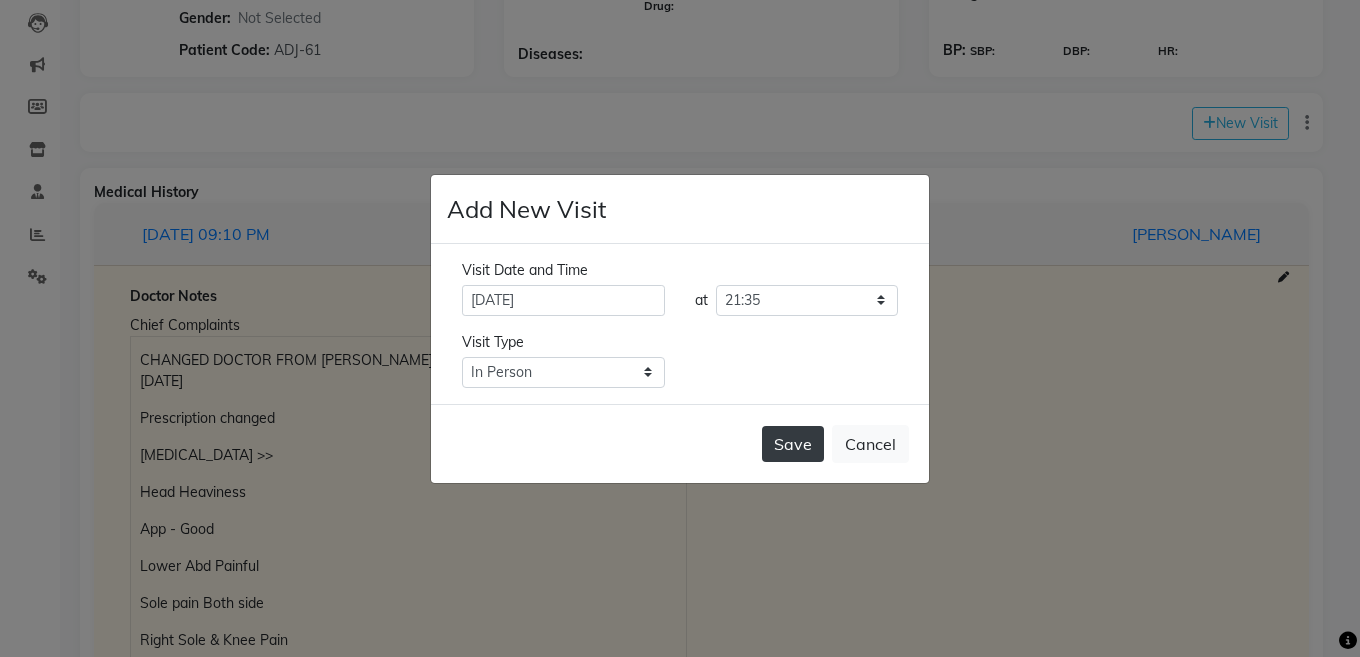 click on "Save" 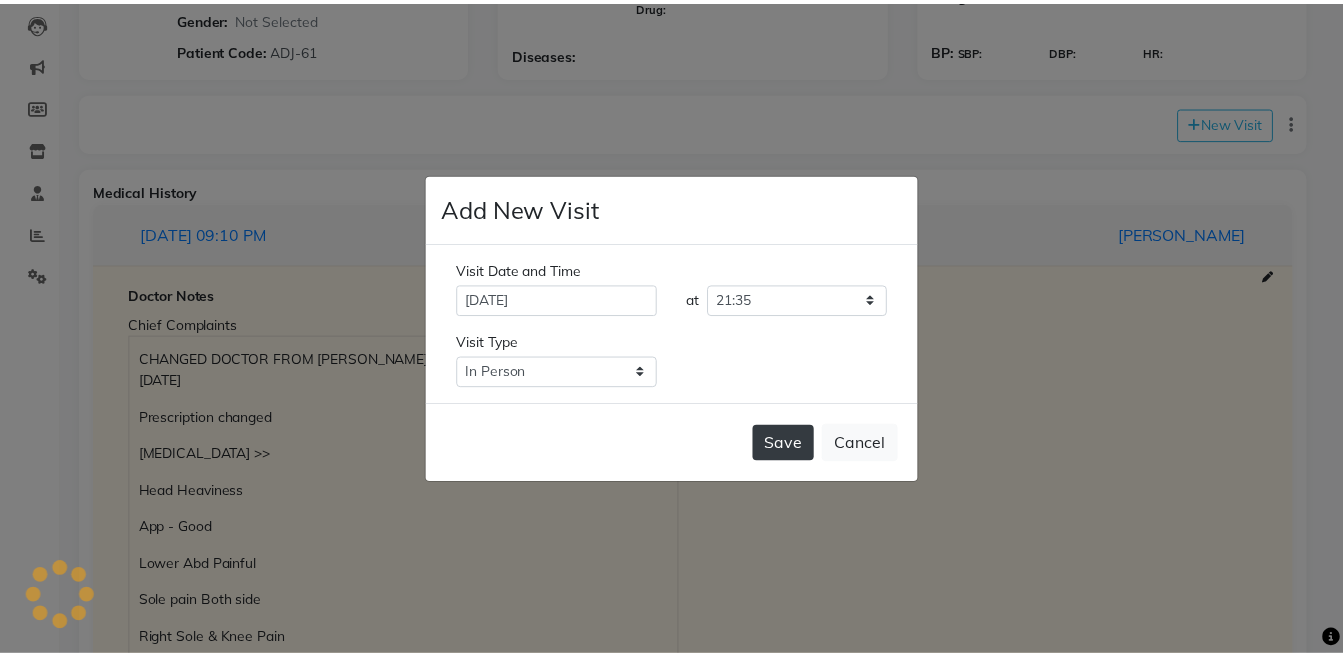 scroll, scrollTop: 0, scrollLeft: 0, axis: both 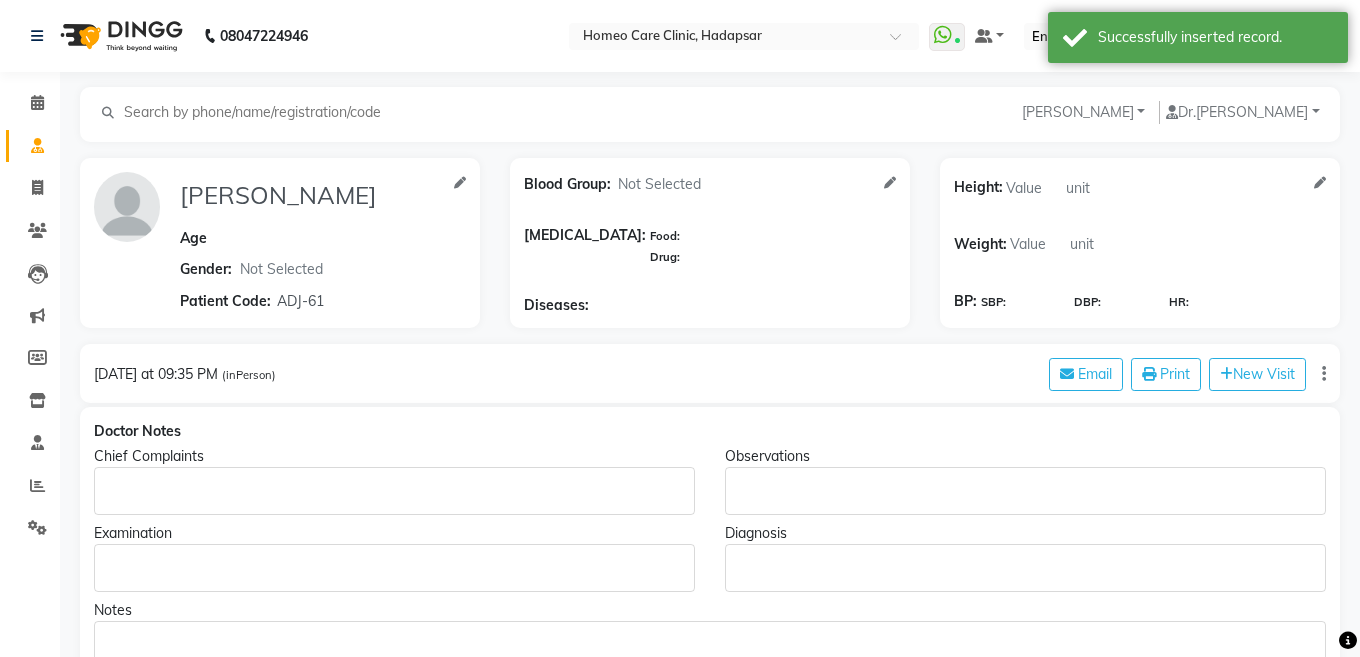 type on "SUREKHA KOLTE" 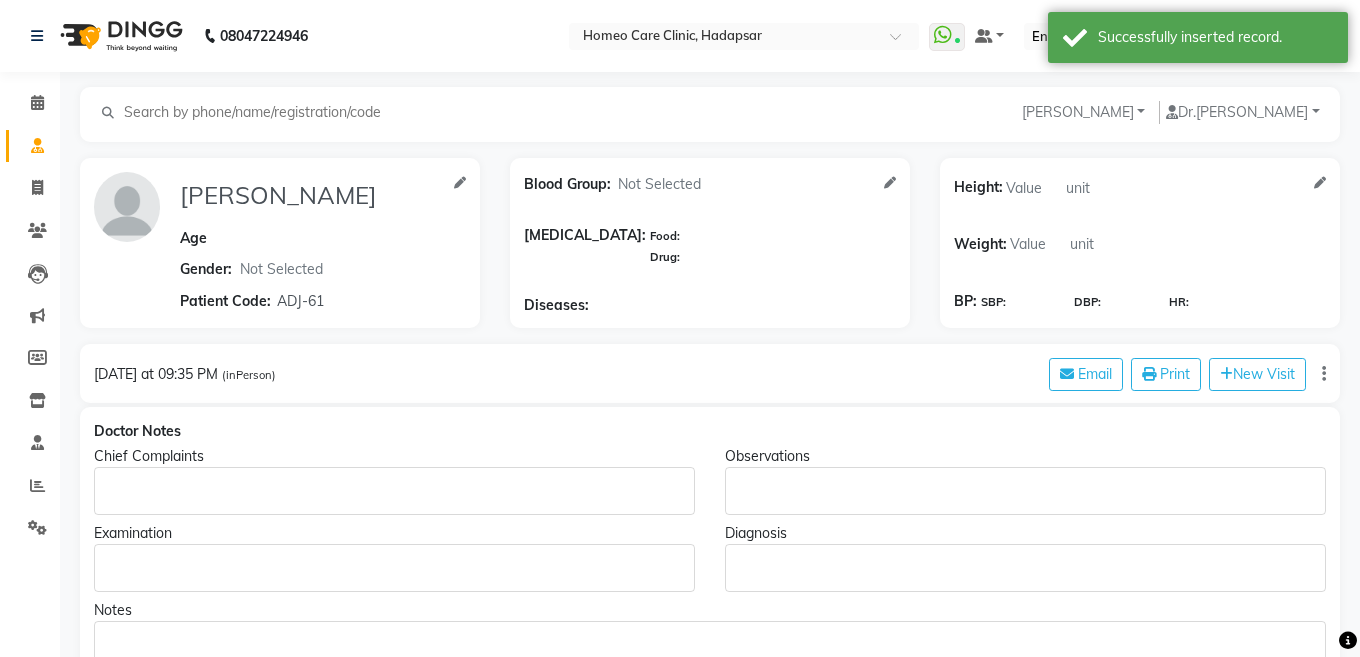 select 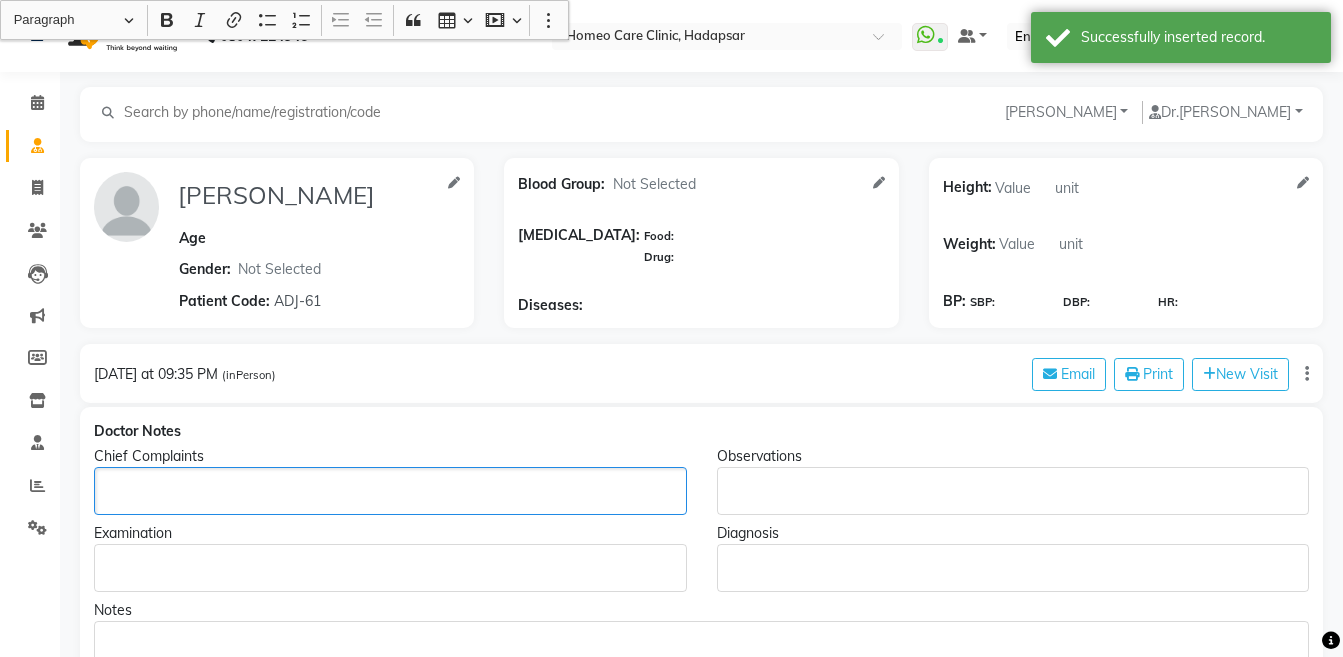 click 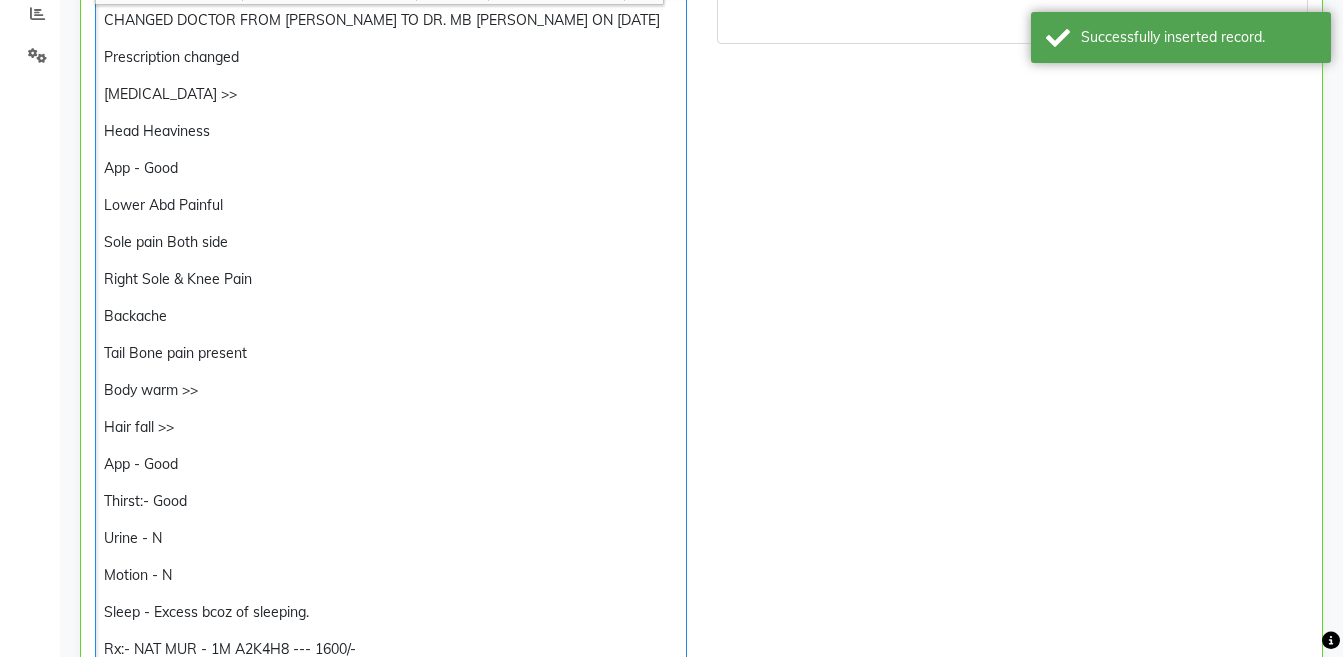 scroll, scrollTop: 493, scrollLeft: 0, axis: vertical 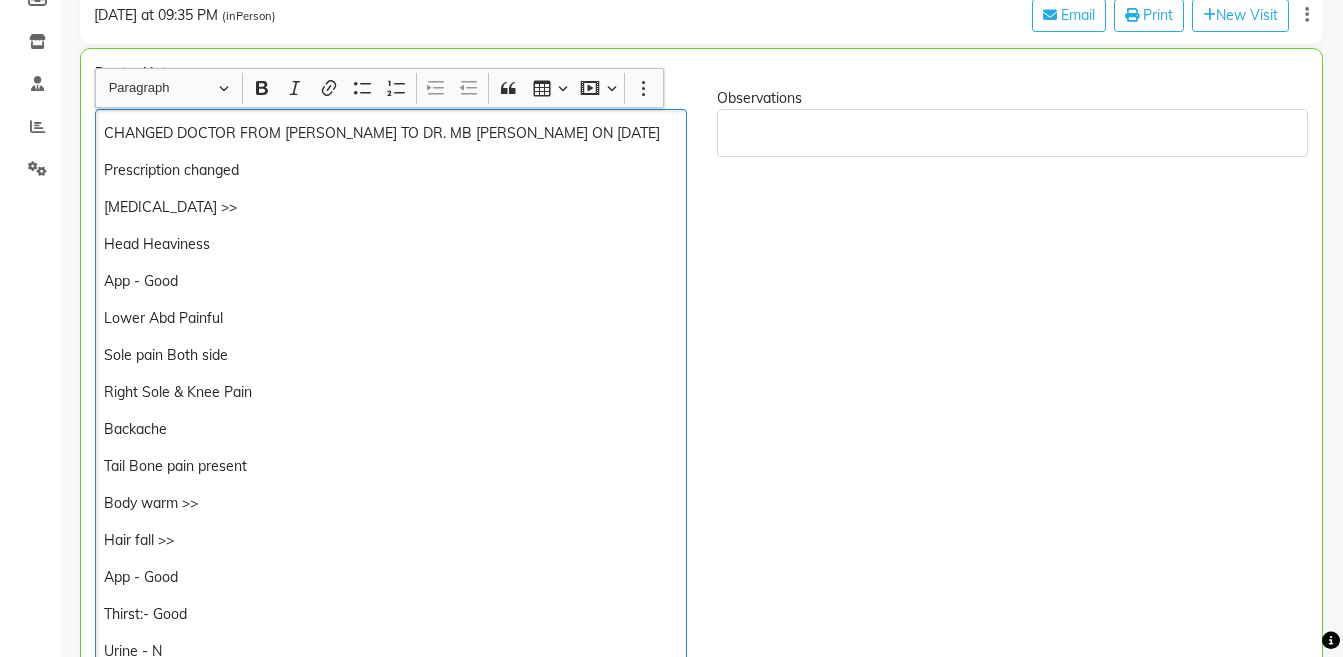 click on "Head Heaviness" 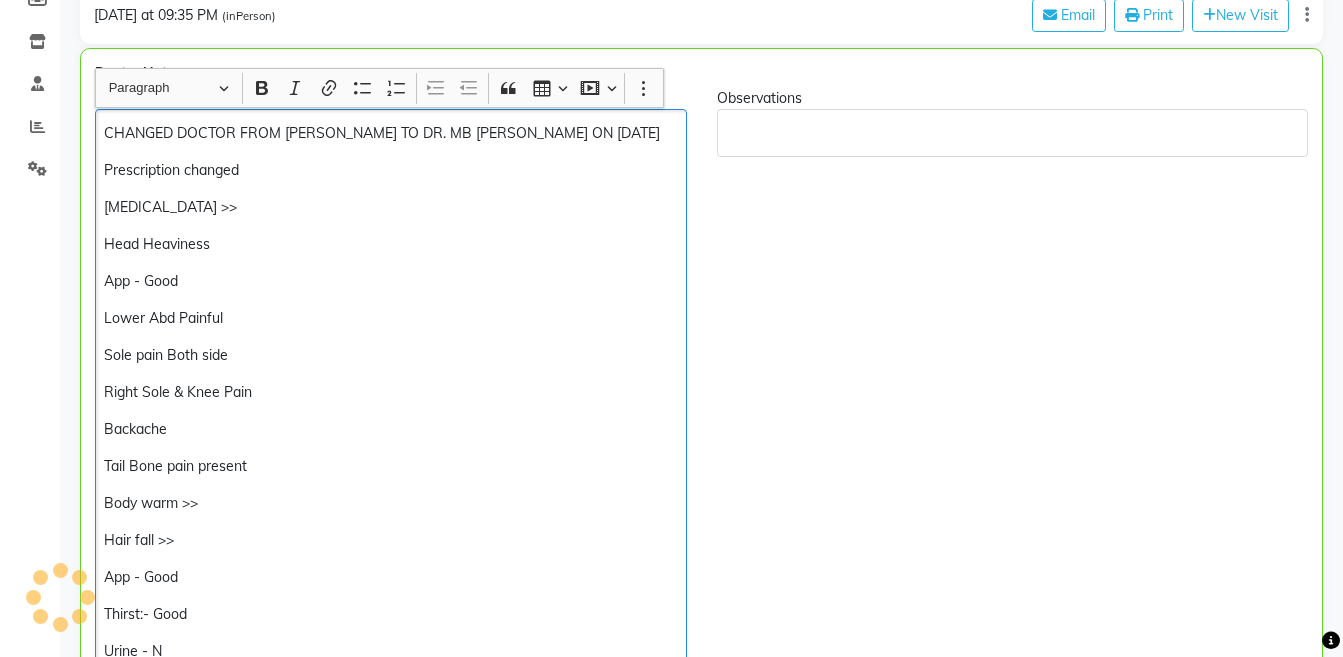 type 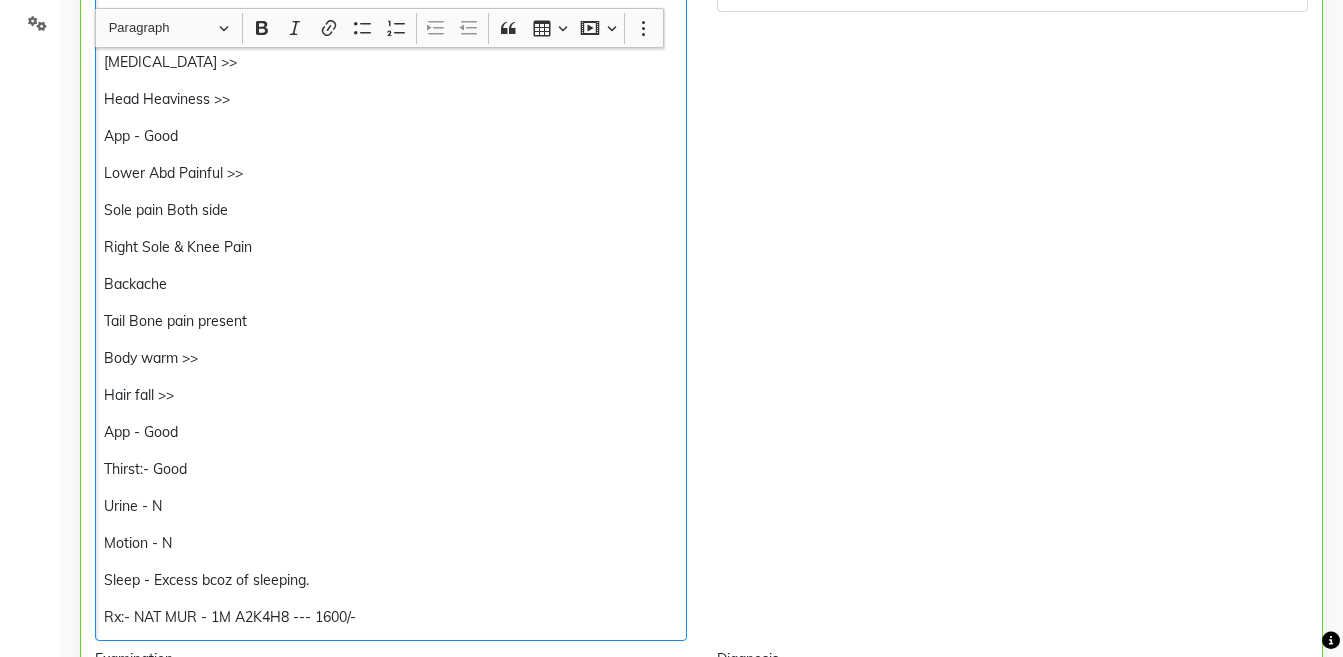 scroll, scrollTop: 627, scrollLeft: 0, axis: vertical 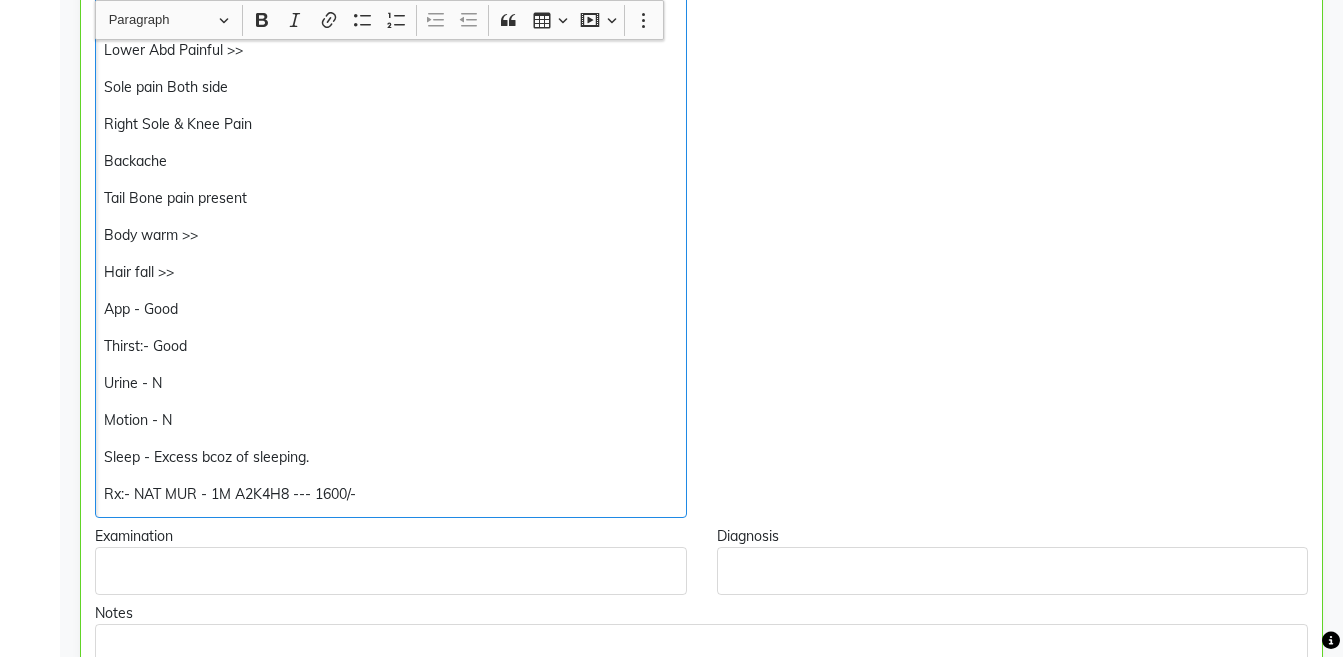 click on "Body warm >>" 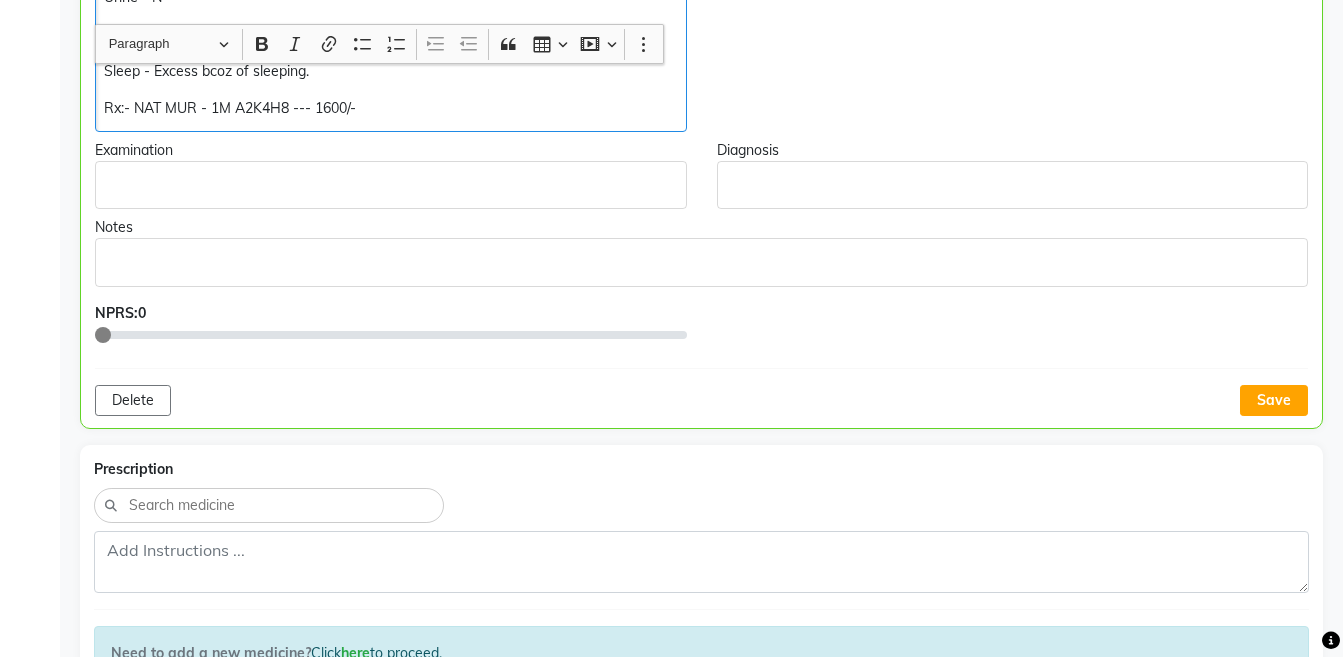scroll, scrollTop: 1608, scrollLeft: 0, axis: vertical 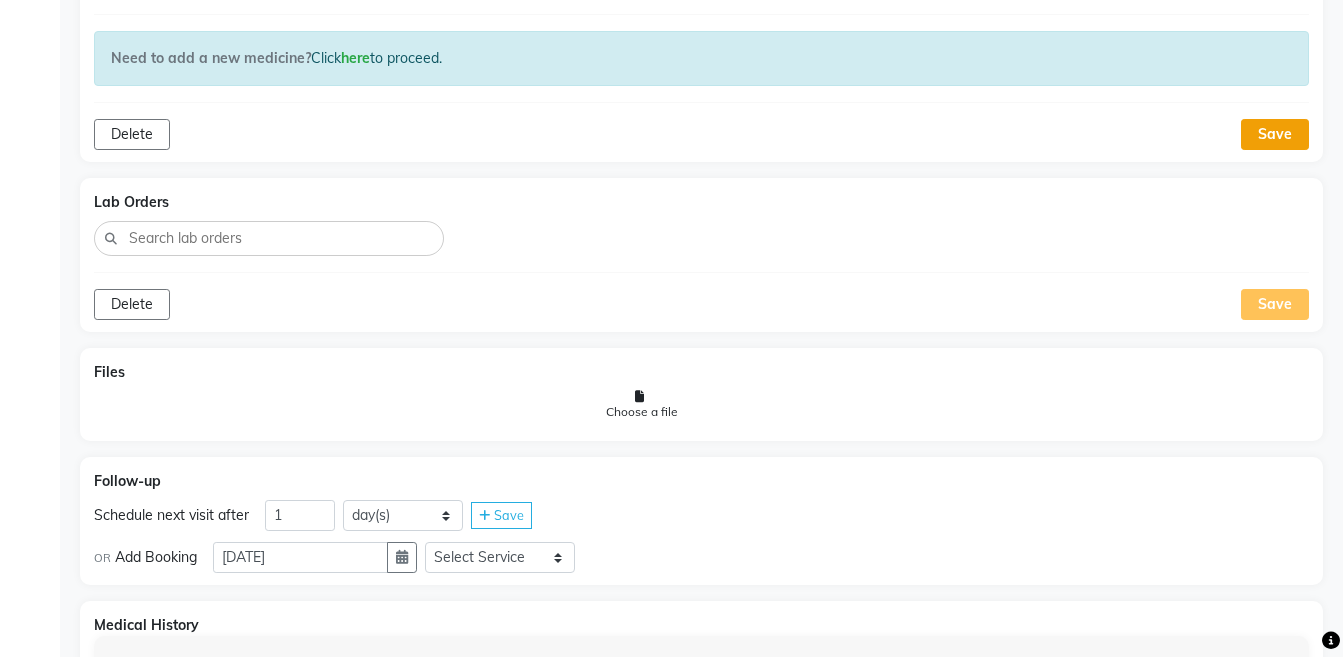 click on "Save" 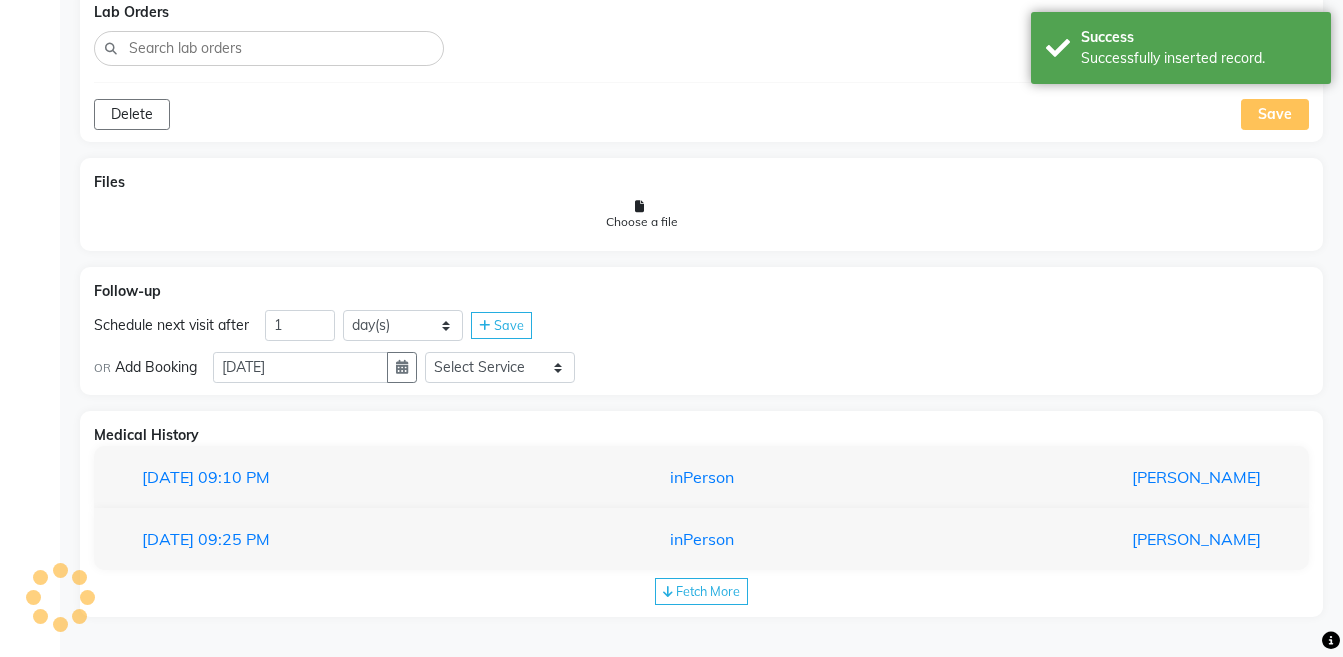 scroll, scrollTop: 1167, scrollLeft: 0, axis: vertical 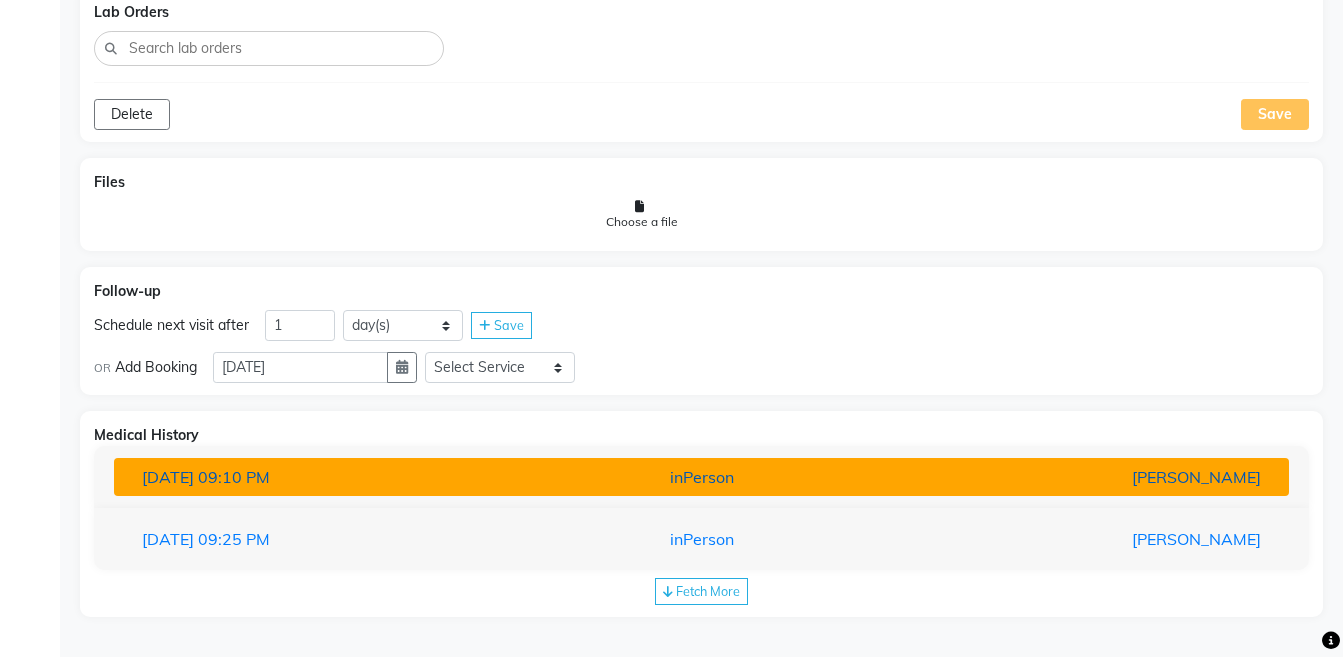 click on "inPerson" at bounding box center [701, 477] 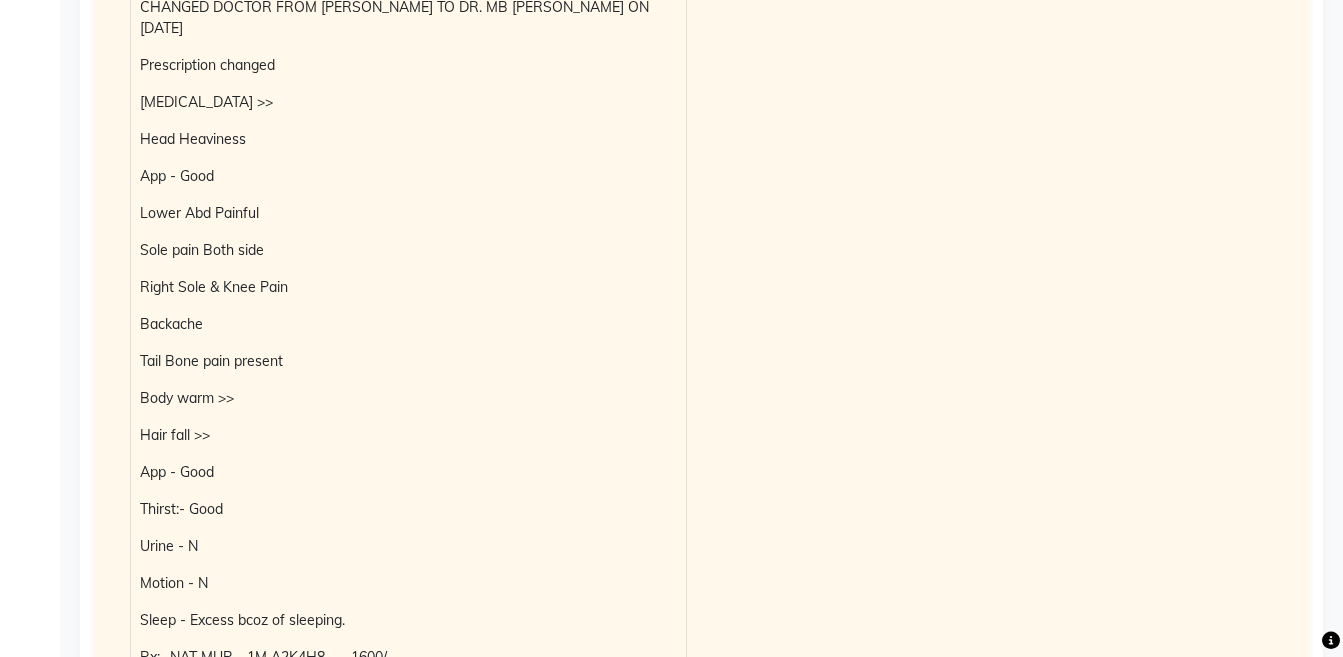scroll, scrollTop: 1729, scrollLeft: 0, axis: vertical 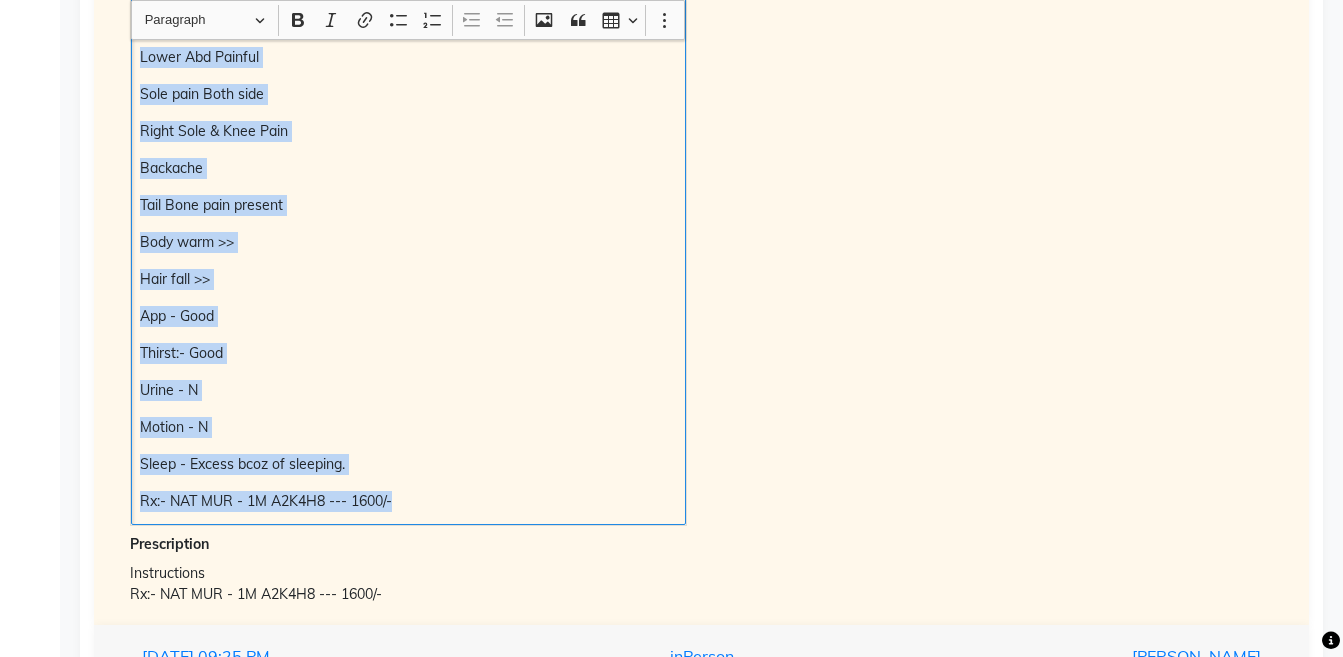 drag, startPoint x: 138, startPoint y: 134, endPoint x: 411, endPoint y: 496, distance: 453.40158 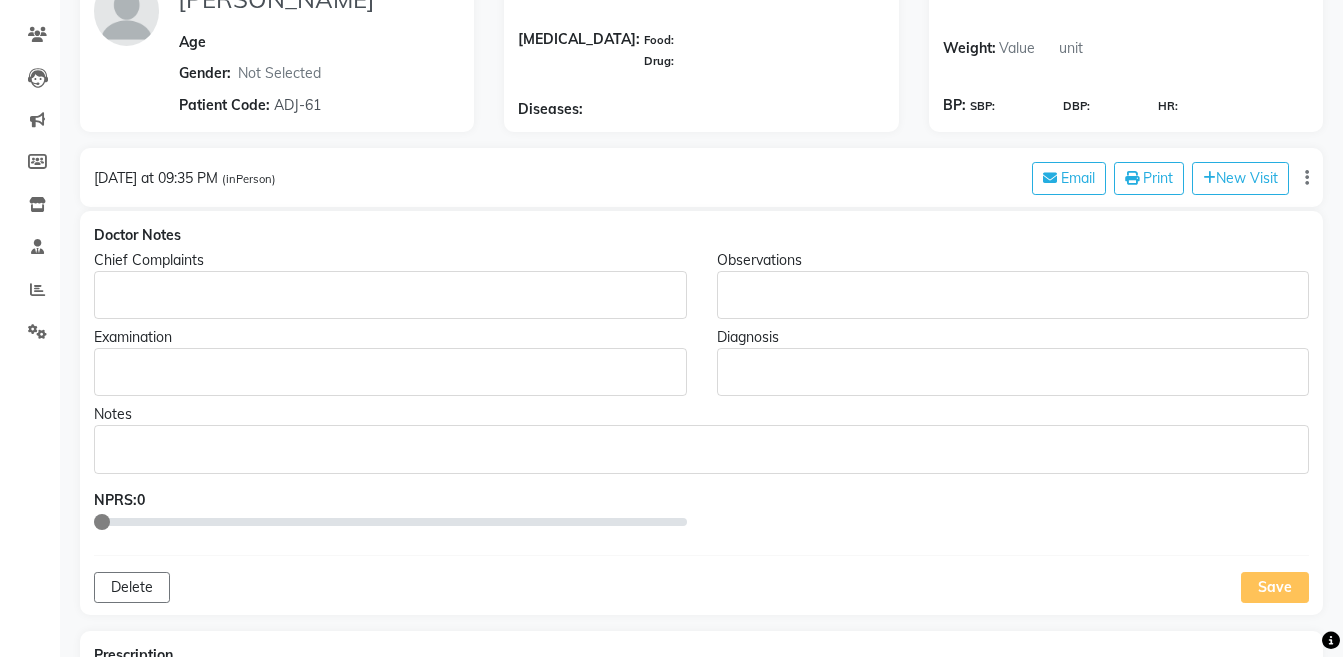 scroll, scrollTop: 40, scrollLeft: 0, axis: vertical 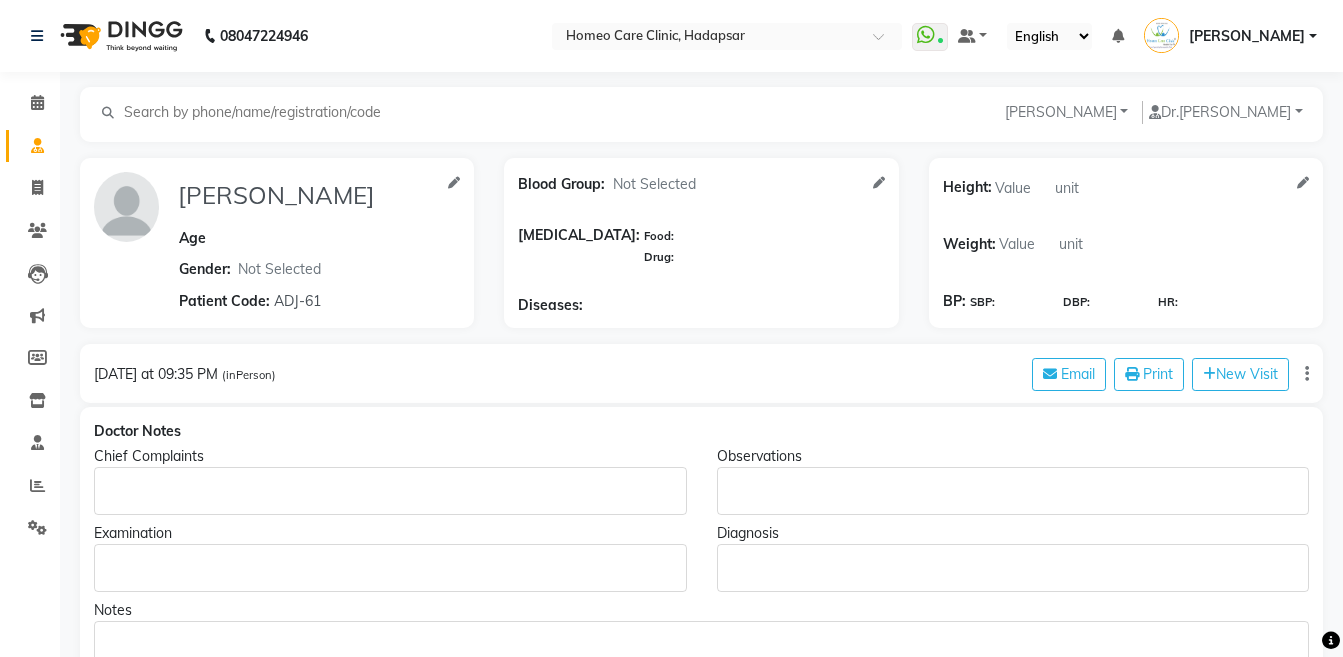 click on "Chief Complaints" 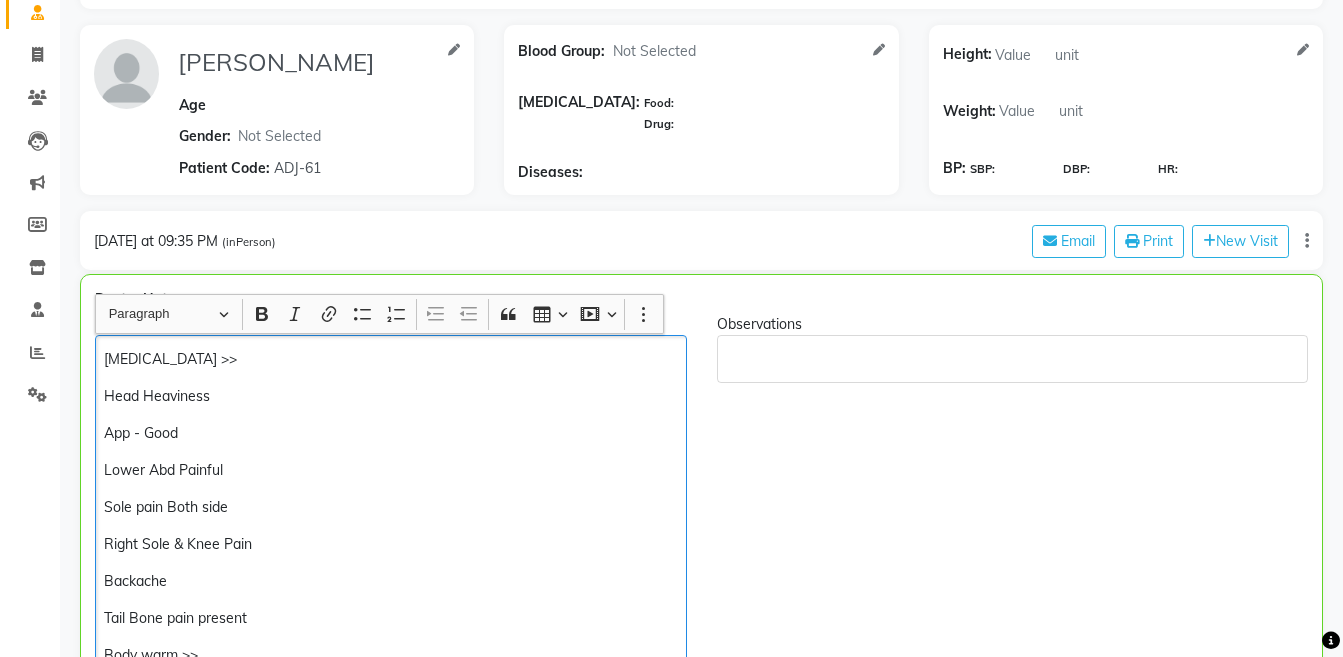 scroll, scrollTop: 419, scrollLeft: 0, axis: vertical 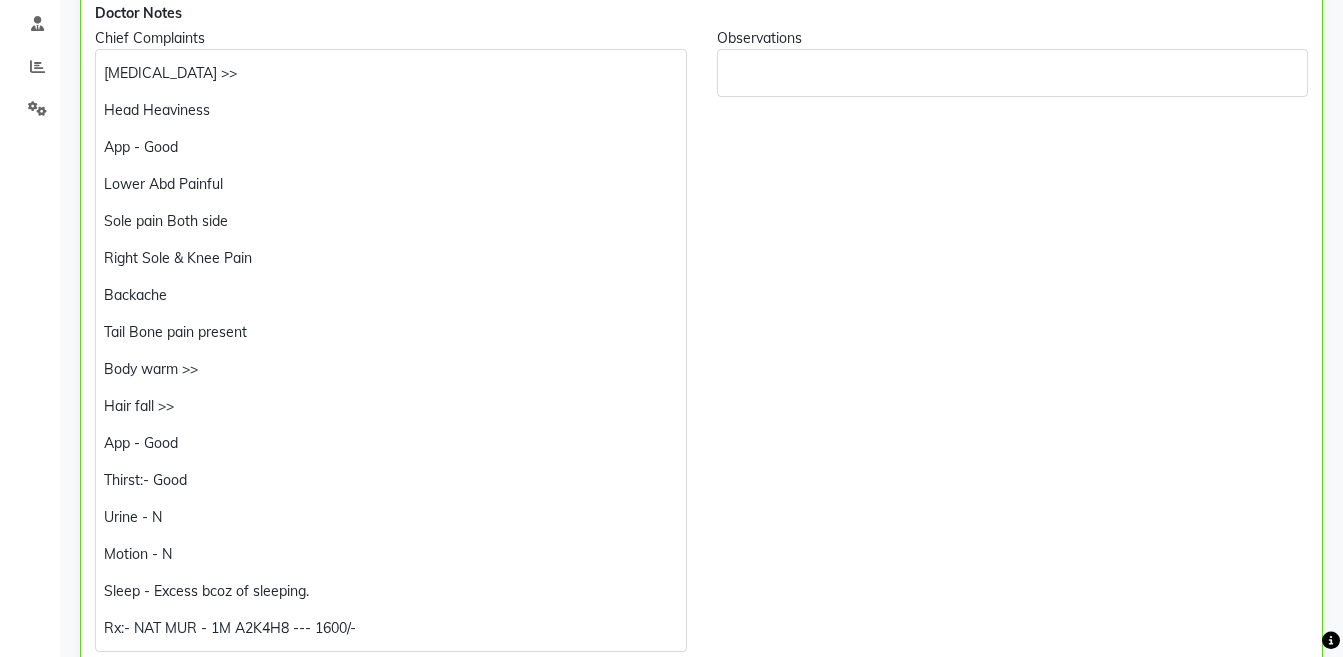 drag, startPoint x: 1325, startPoint y: 215, endPoint x: 1353, endPoint y: 203, distance: 30.463093 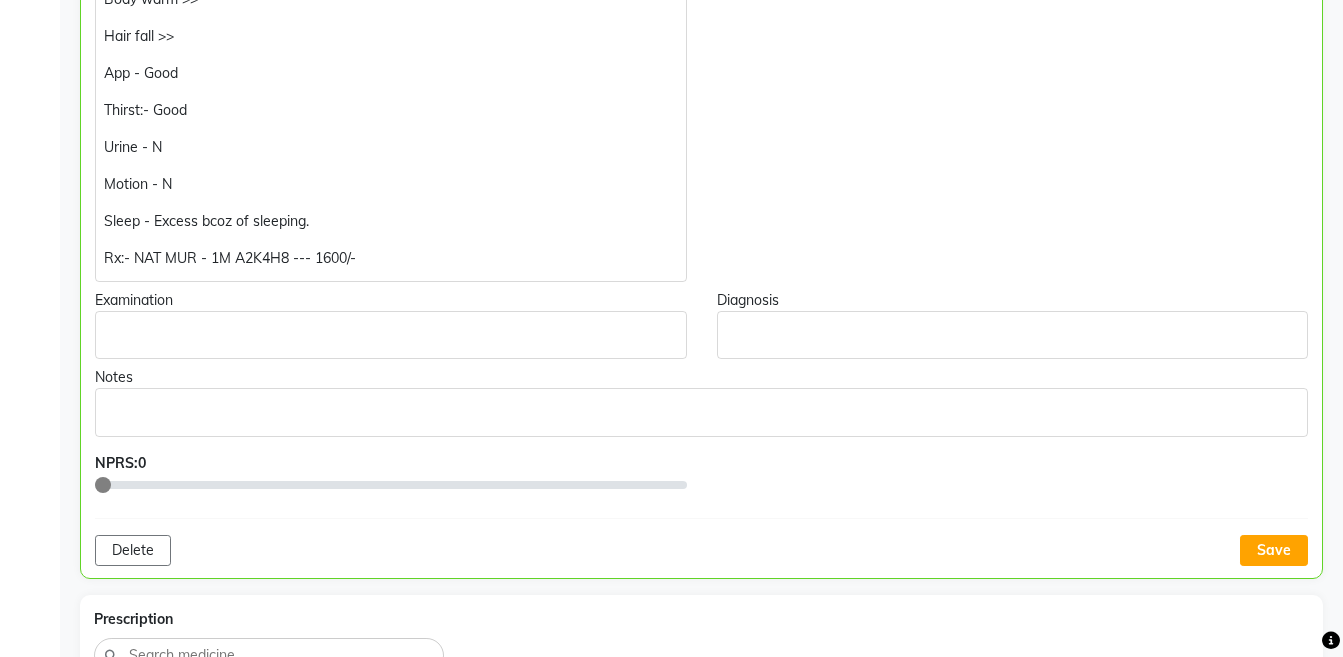 scroll, scrollTop: 805, scrollLeft: 0, axis: vertical 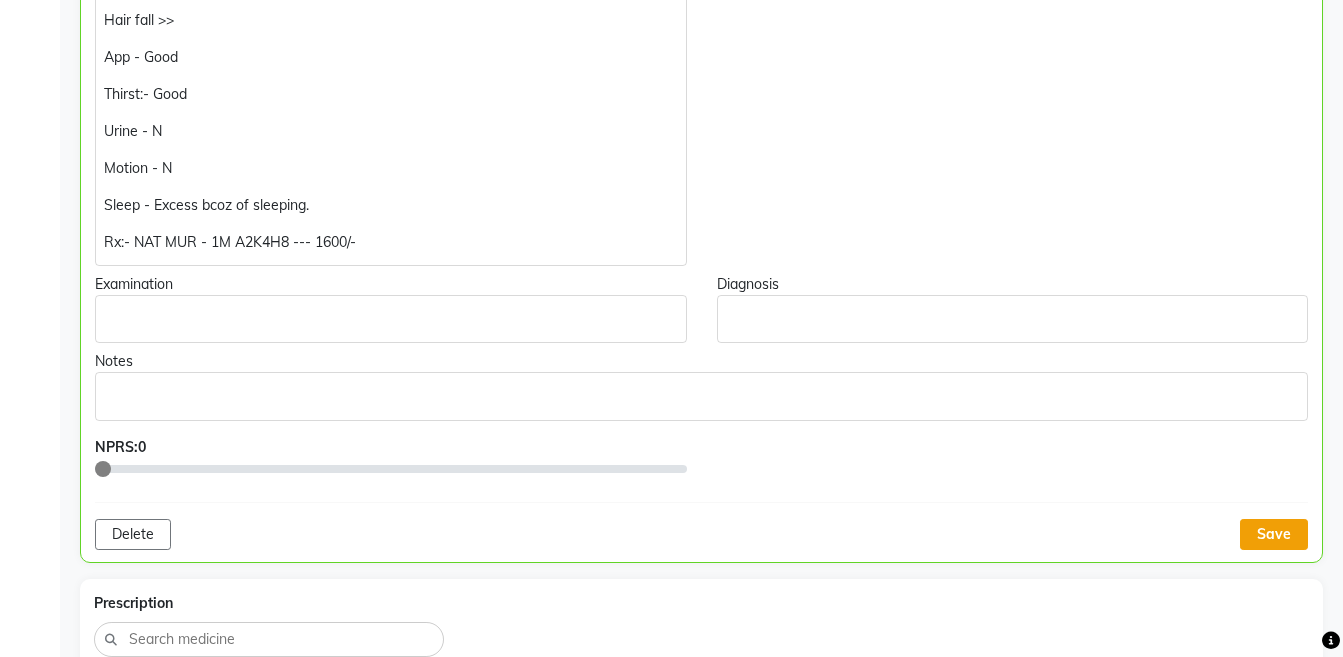 click on "Save" 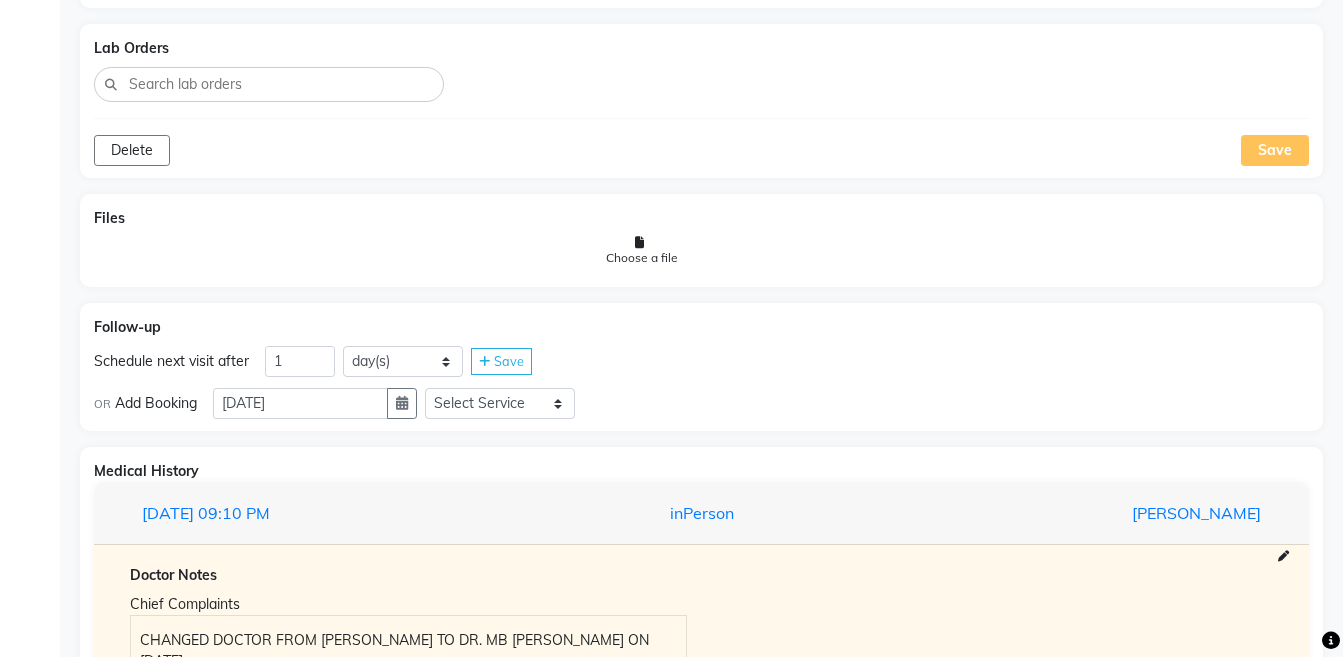 scroll, scrollTop: 1770, scrollLeft: 0, axis: vertical 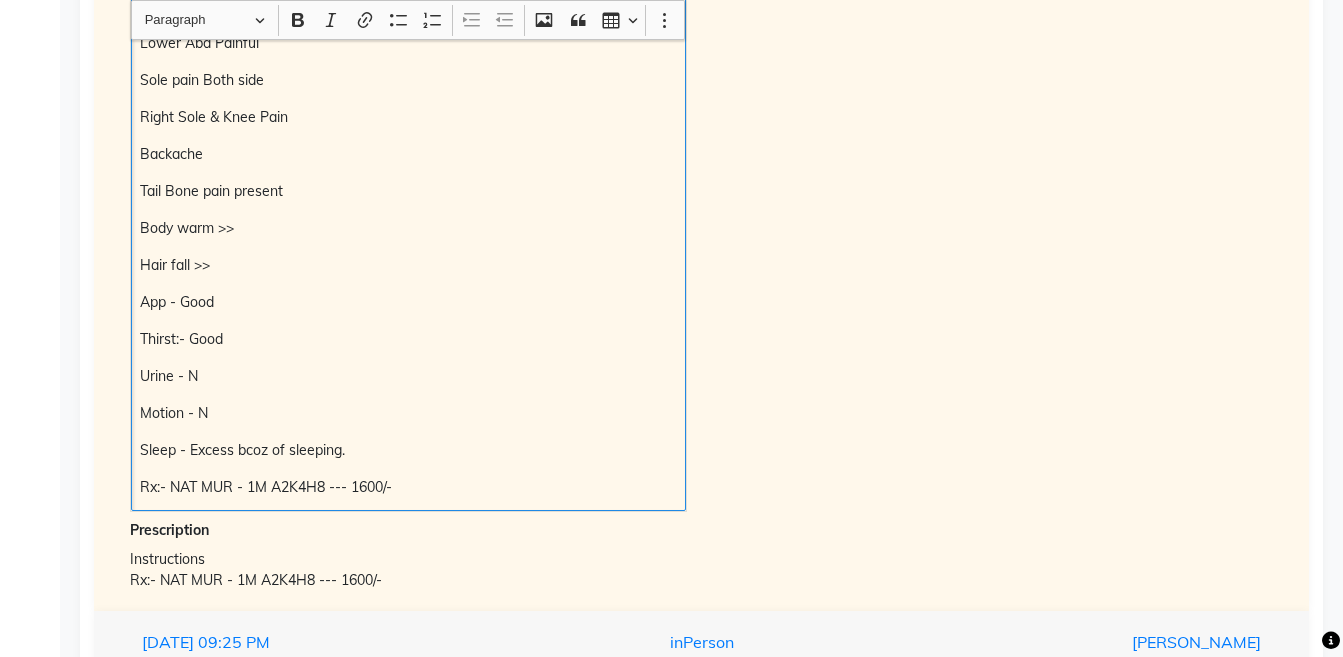 click on "Rx:- NAT MUR - 1M A2K4H8 --- 1600/-" at bounding box center (408, 487) 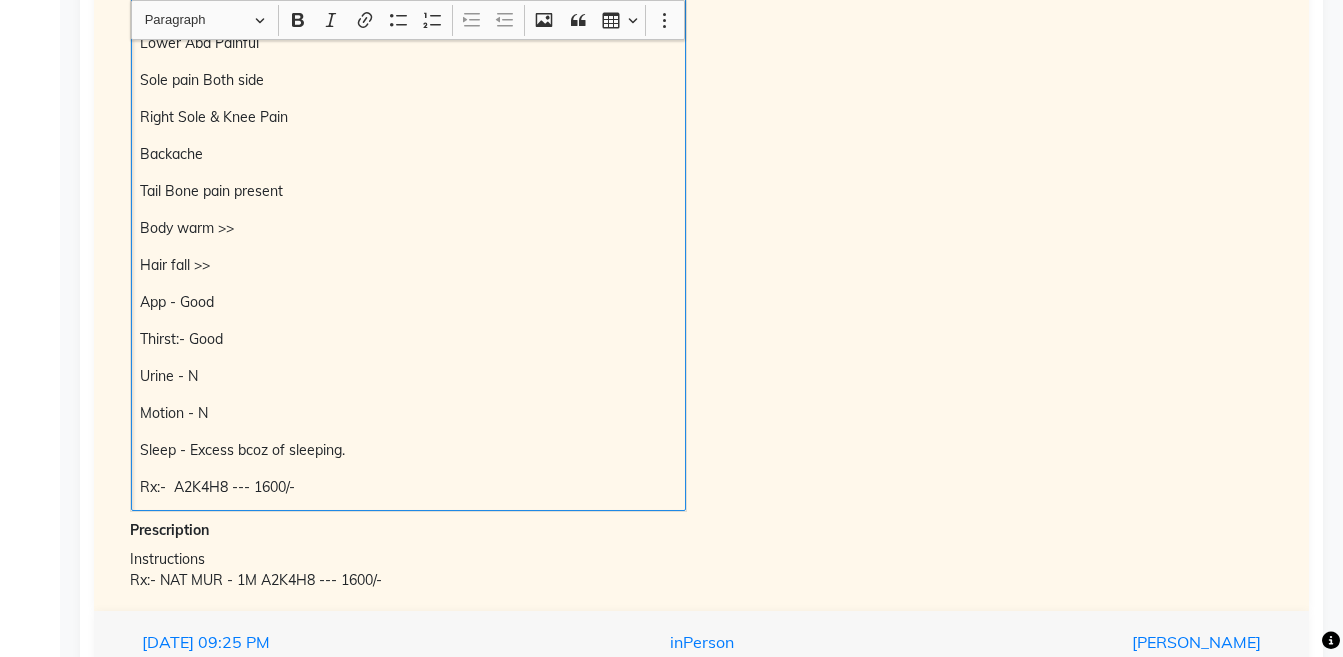 type 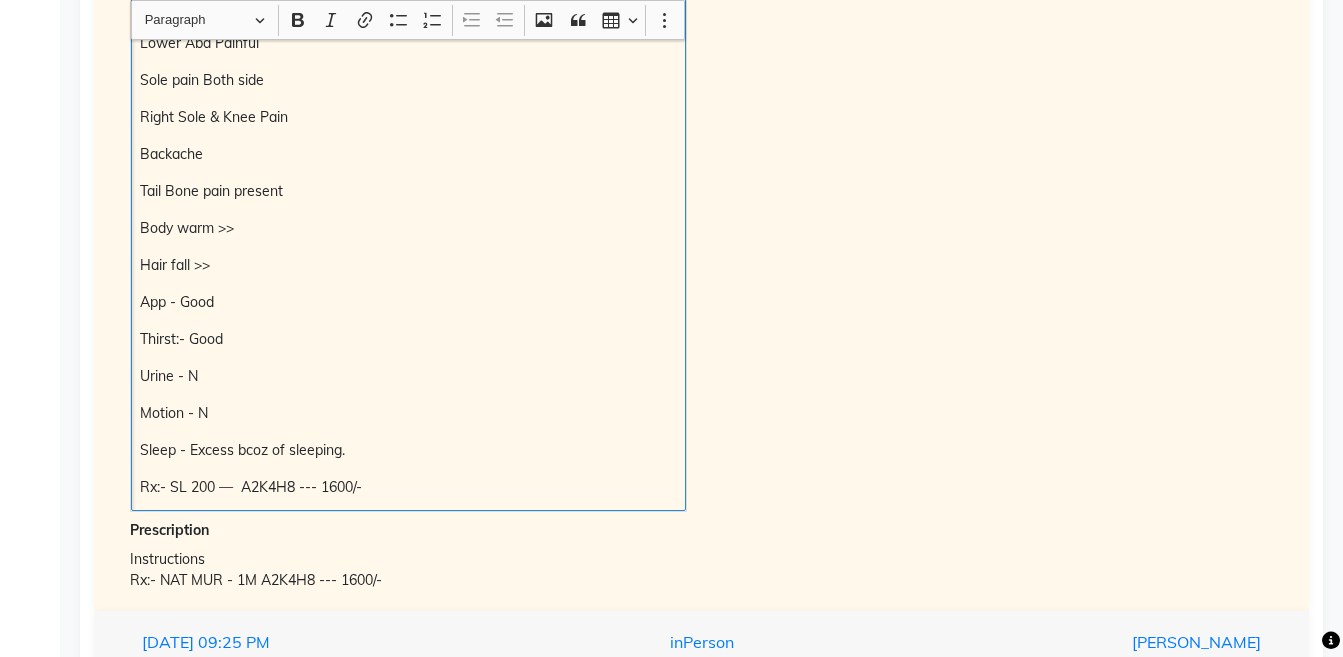 click on "Rx:- SL 200 —  A2K4H8 --- 1600/-" at bounding box center [408, 487] 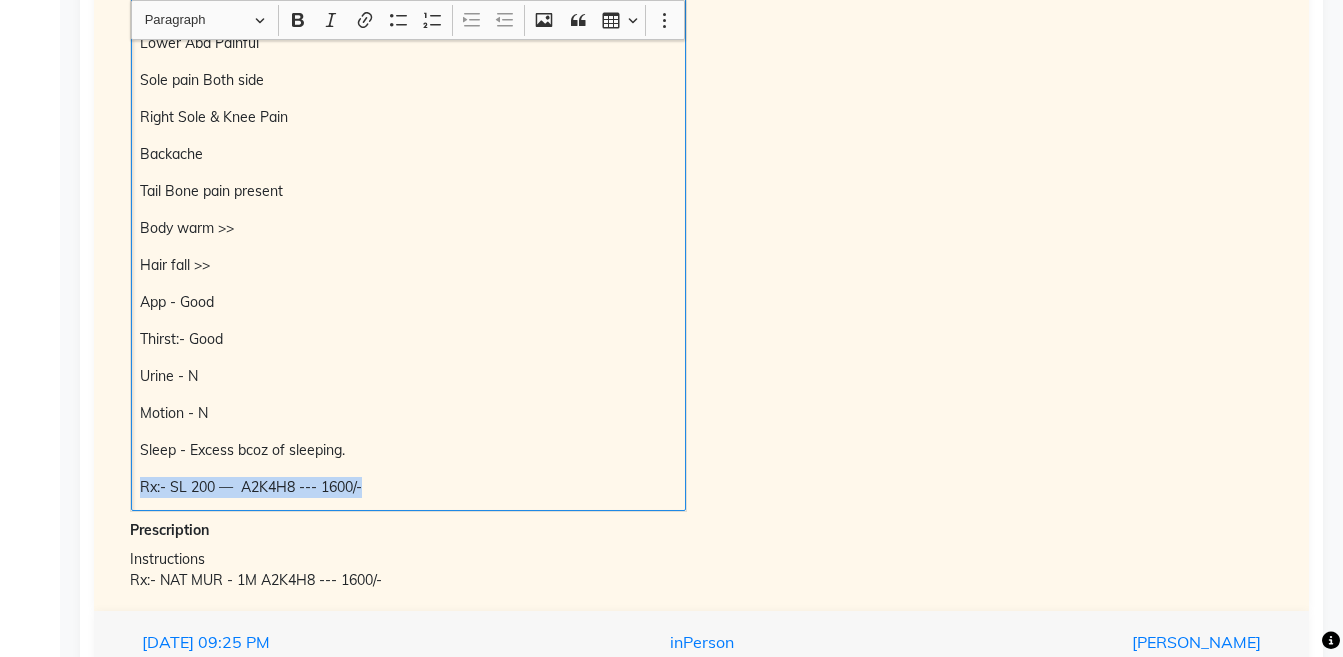 copy on "Rx:- SL 200 —  A2K4H8 --- 1600/-" 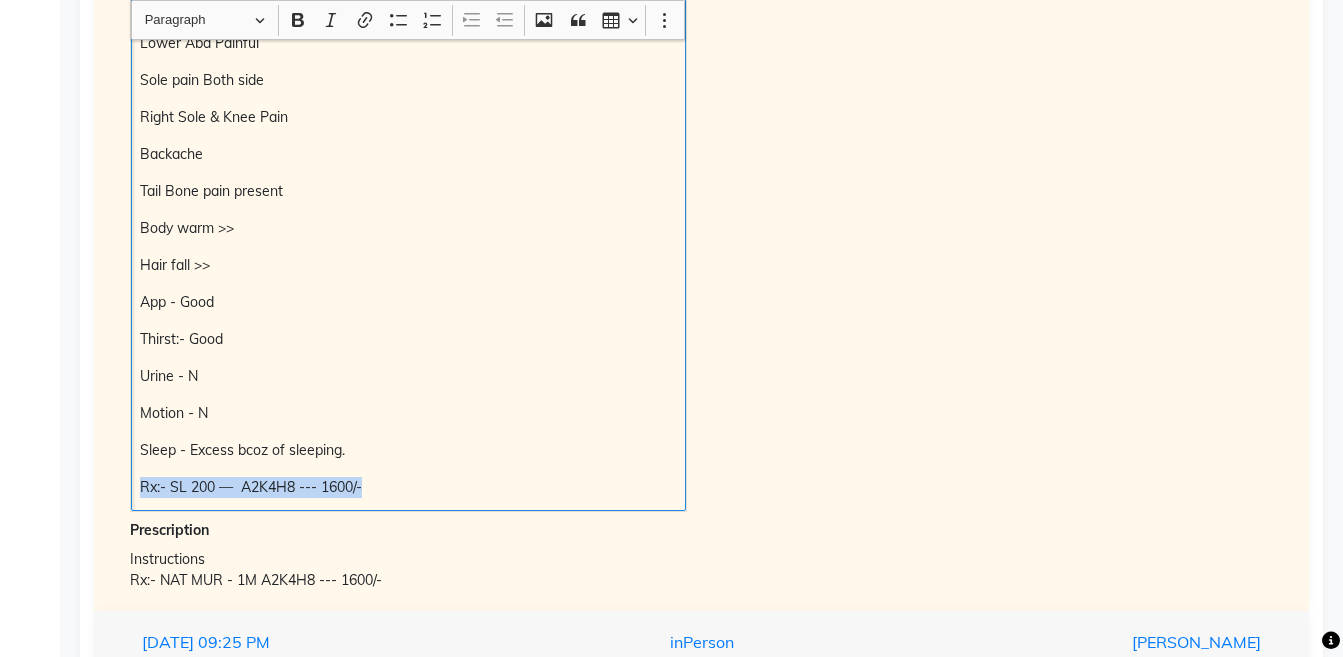 scroll, scrollTop: 2592, scrollLeft: 0, axis: vertical 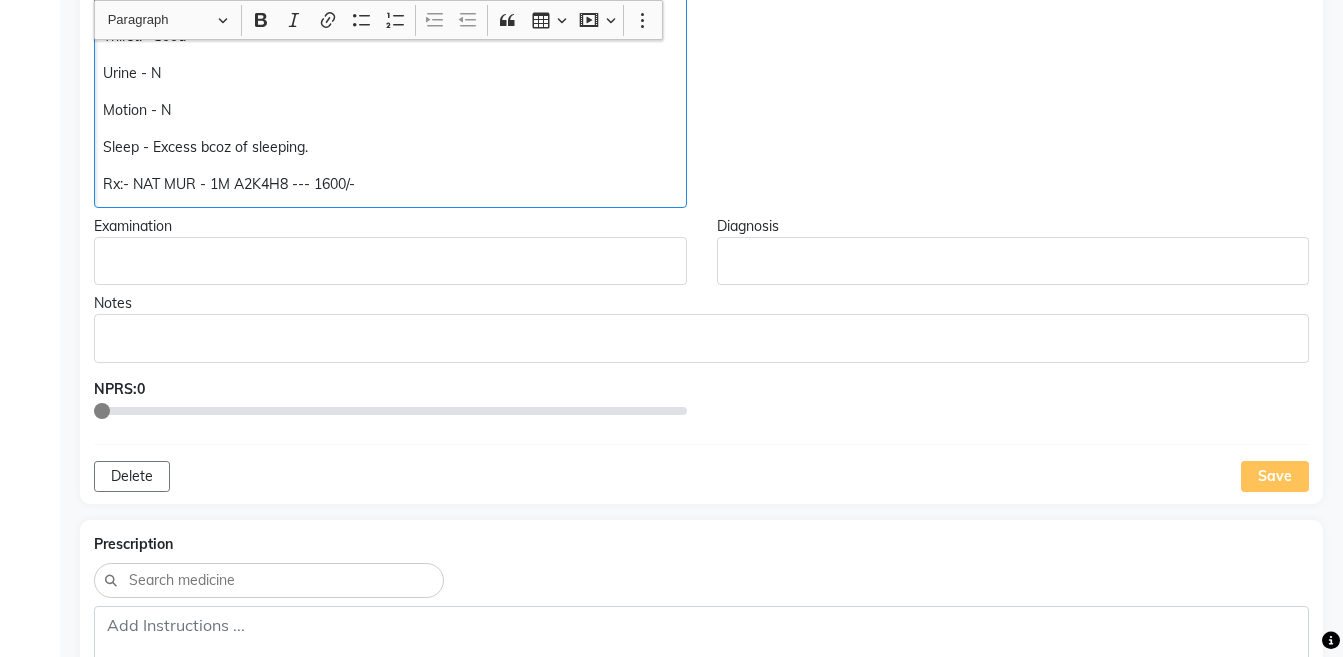 click on "Rx:- NAT MUR - 1M A2K4H8 --- 1600/-" 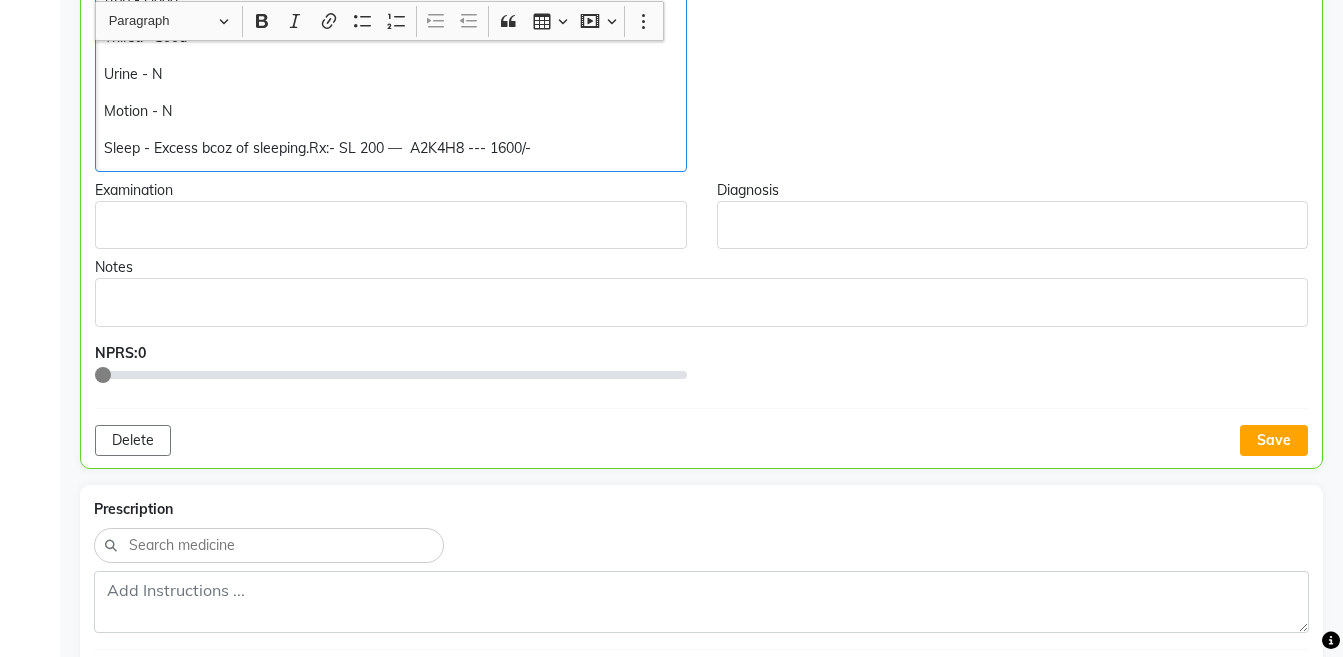scroll, scrollTop: 863, scrollLeft: 0, axis: vertical 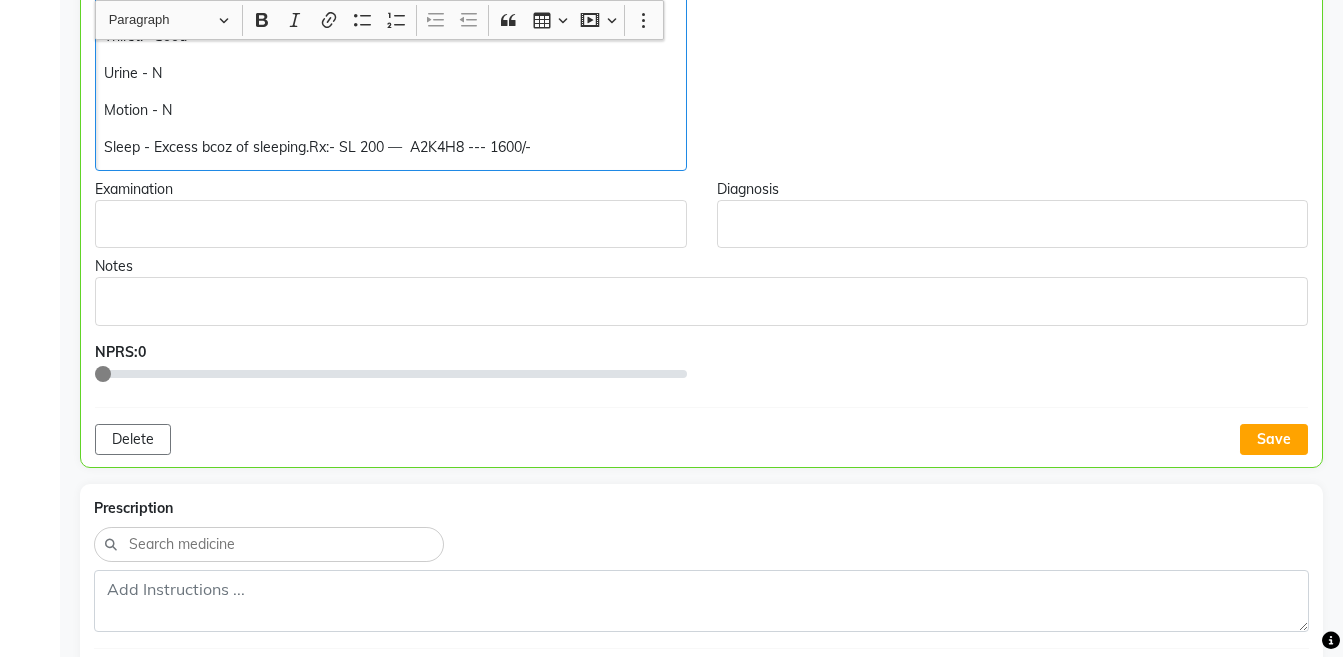 click on "Sleep - Excess bcoz of sleeping.Rx:- SL 200 —  A2K4H8 --- 1600/-" 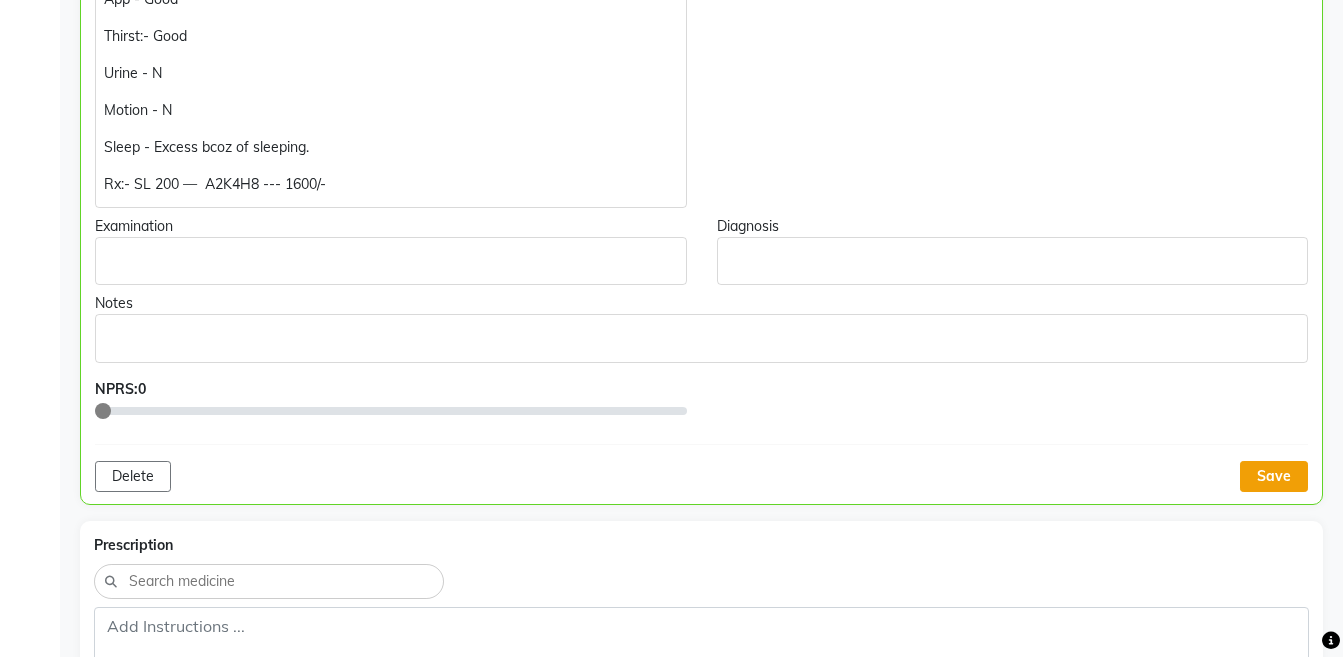 click on "Save" 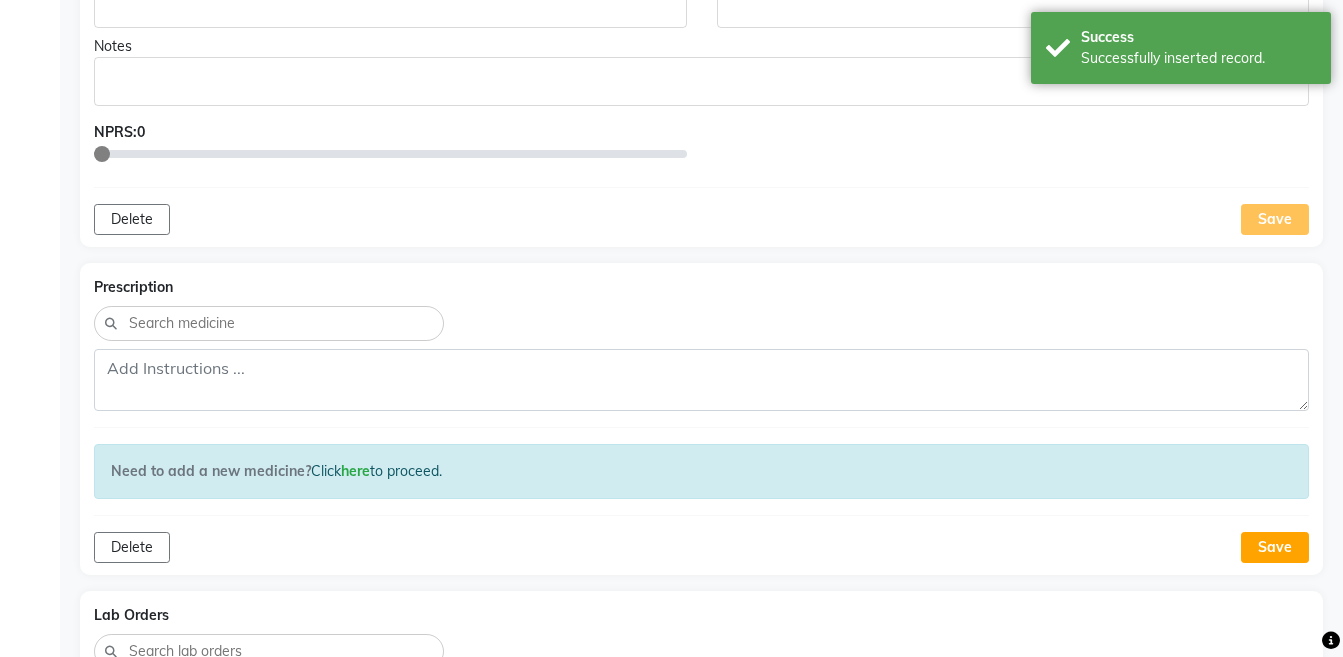 scroll, scrollTop: 1275, scrollLeft: 0, axis: vertical 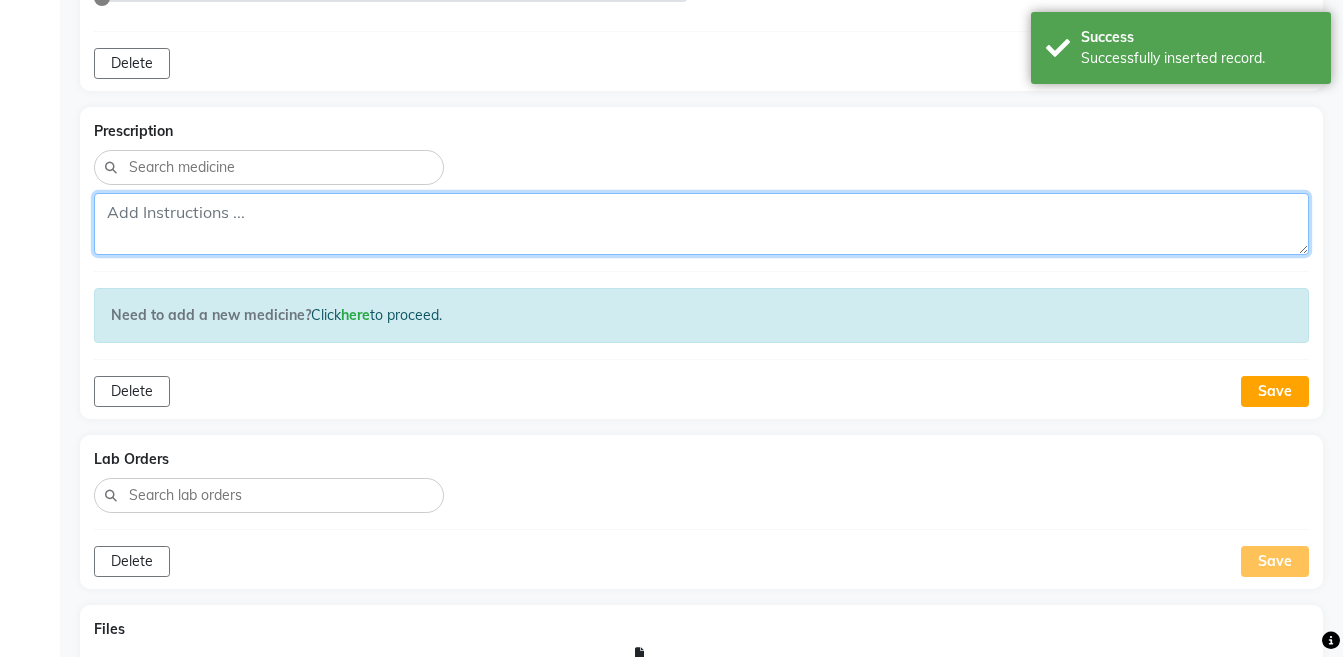 click 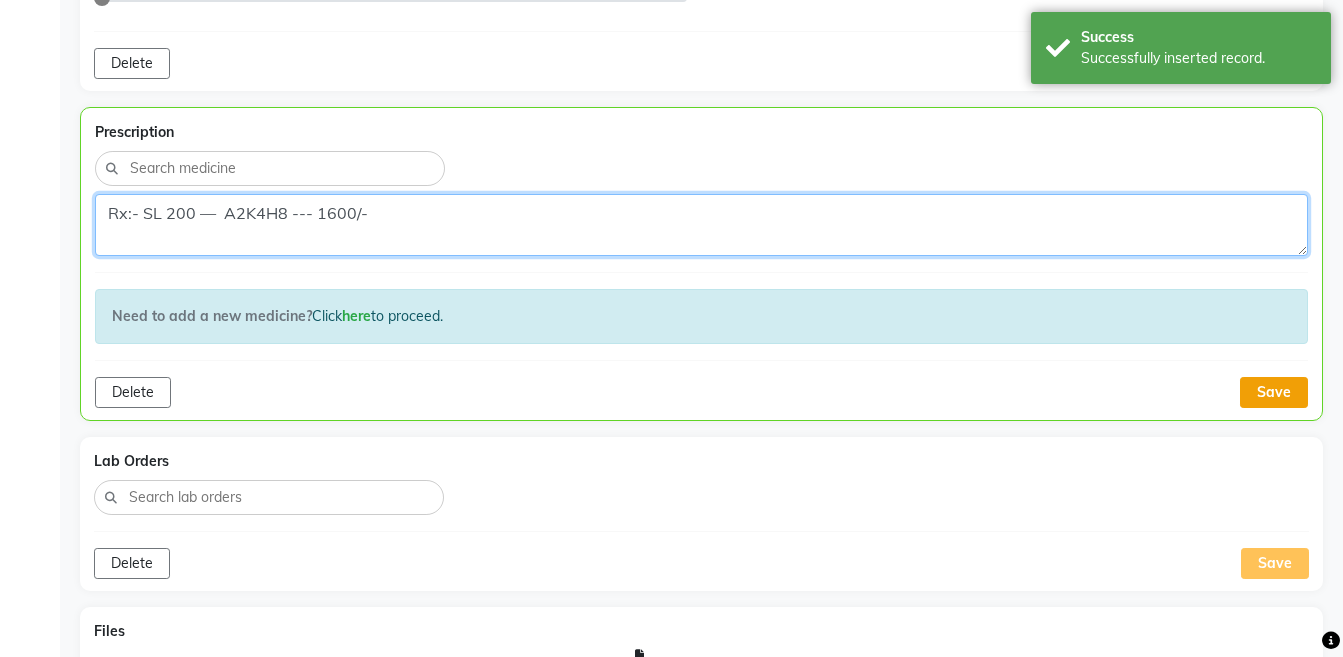 type on "Rx:- SL 200 —  A2K4H8 --- 1600/-" 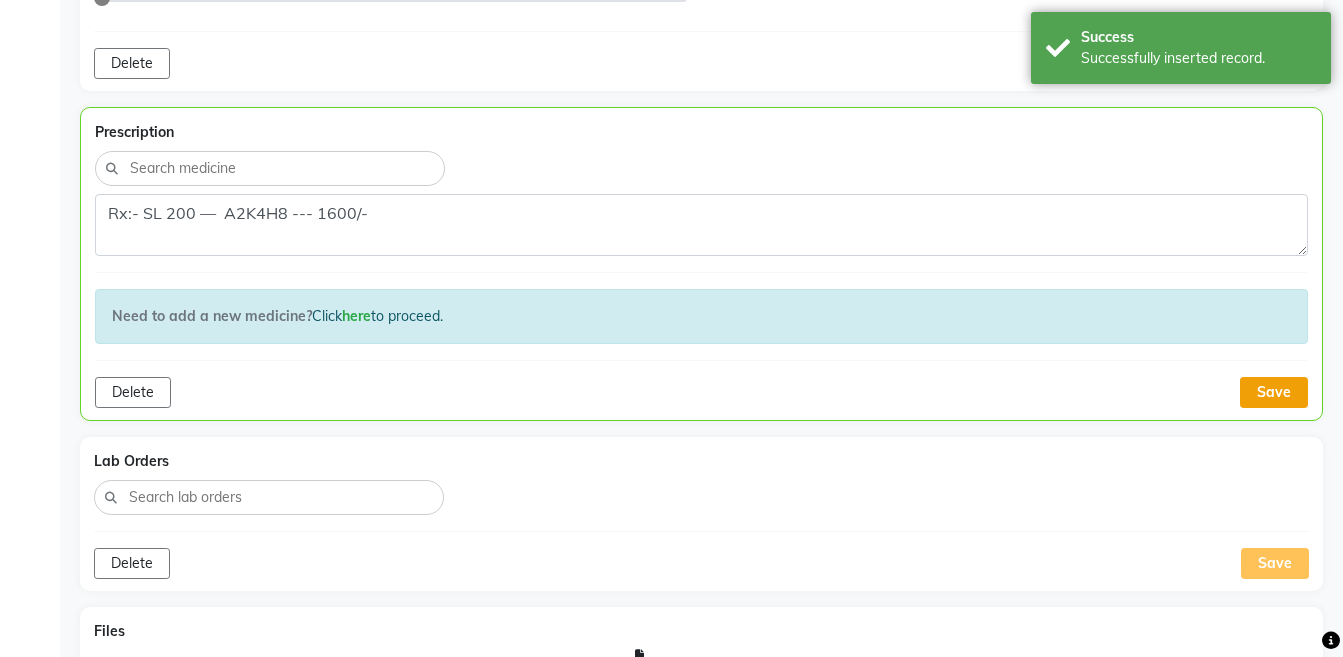 click on "Save" 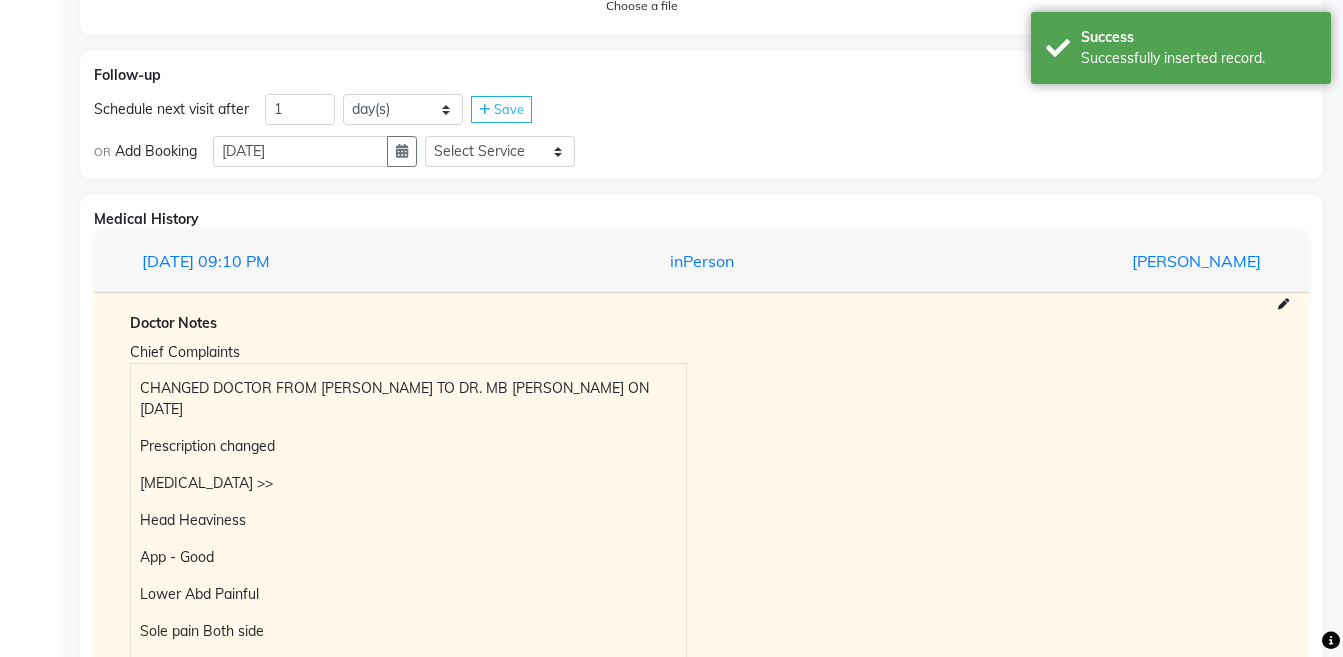 scroll, scrollTop: 1943, scrollLeft: 0, axis: vertical 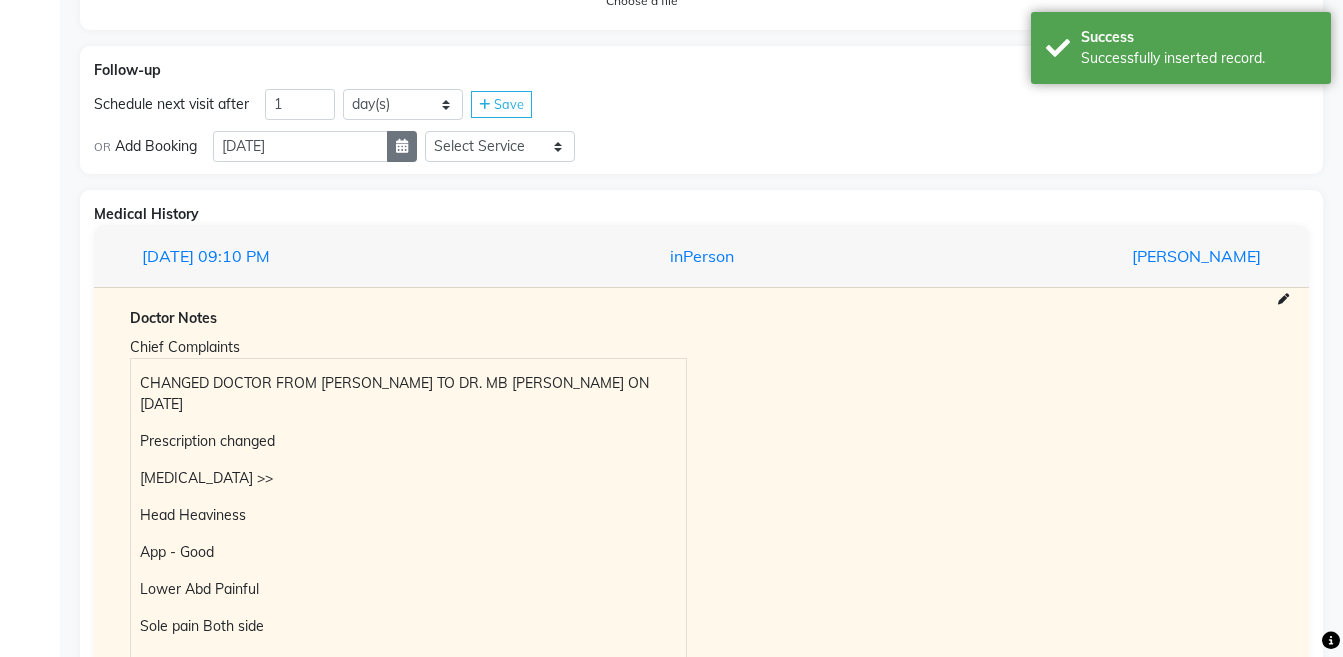 click 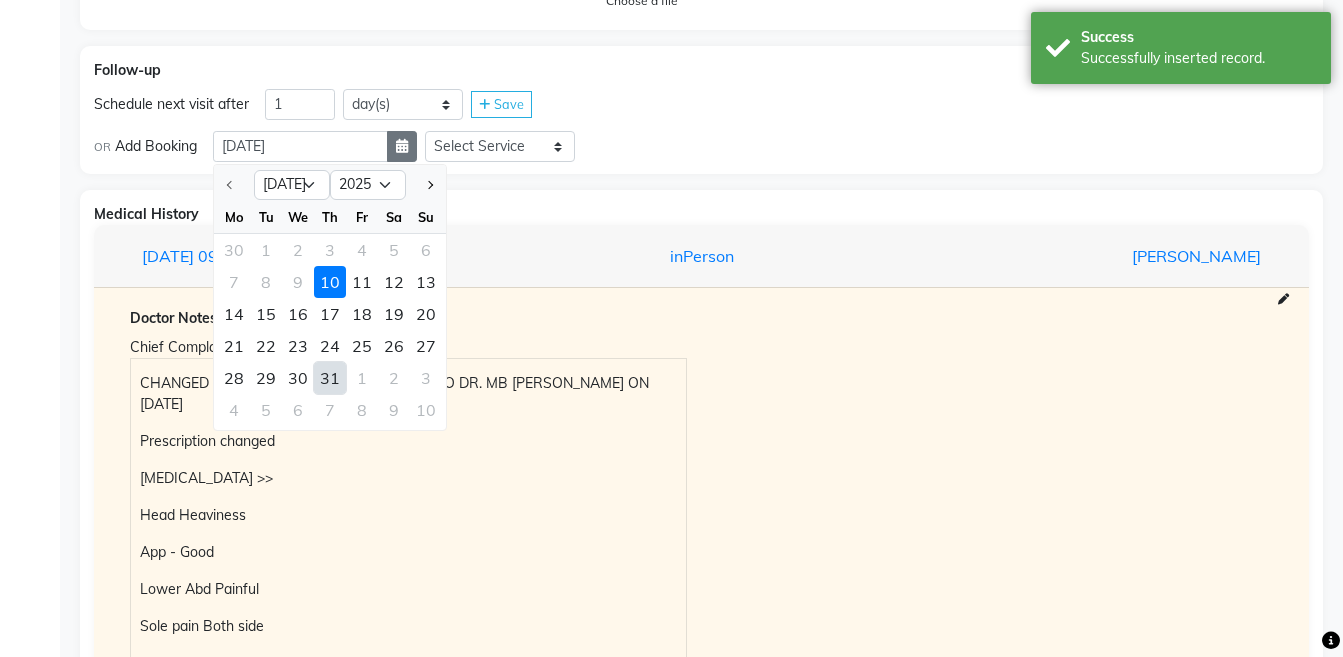 select on "8" 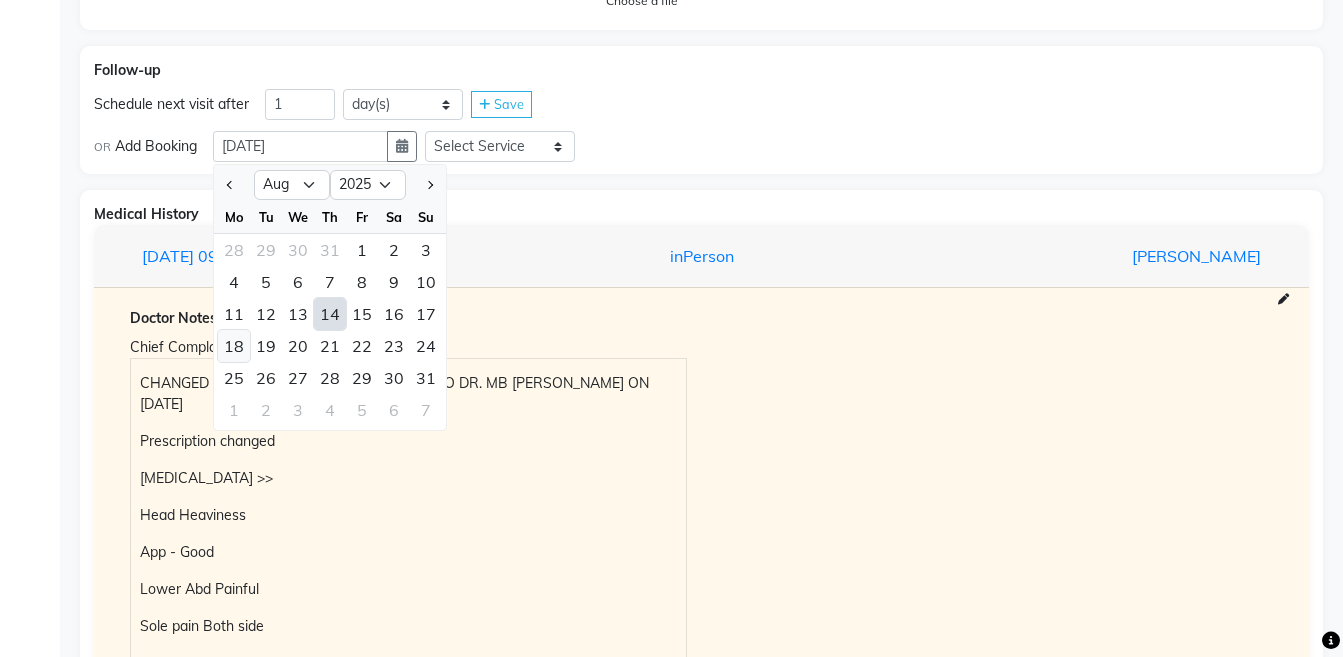 click on "18" 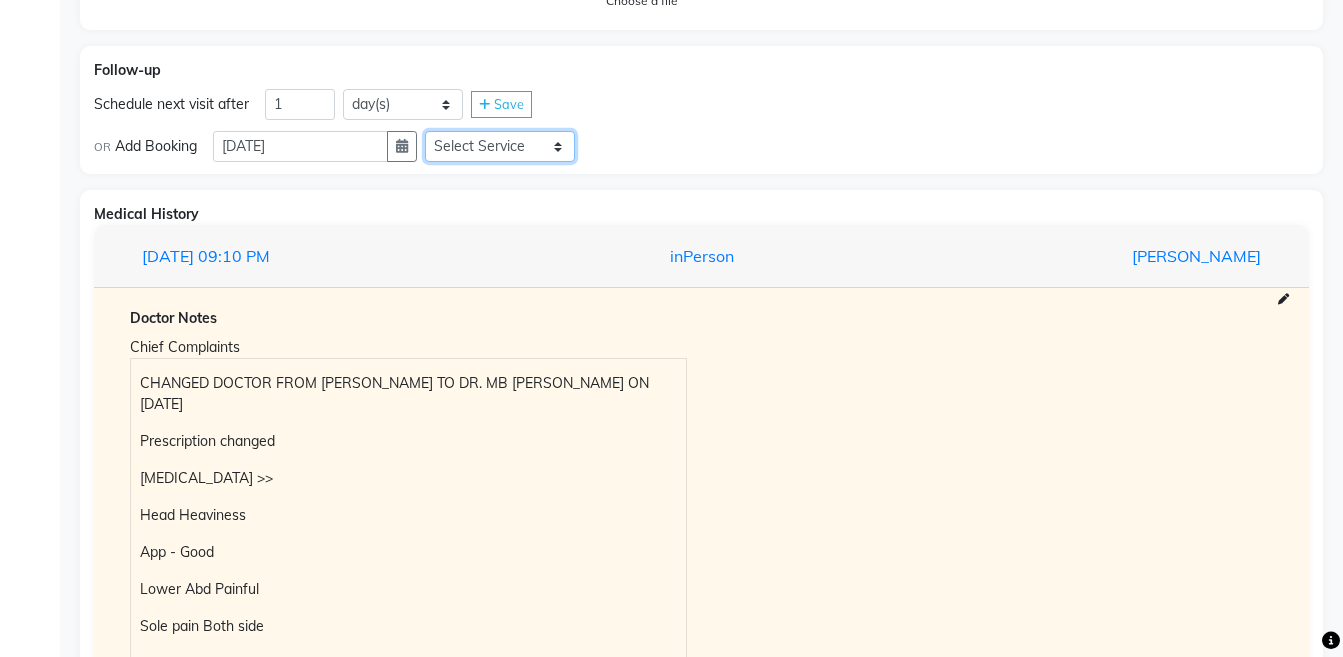 click on "Select Service  Medicine  Medicine 1  Hydra Facial  Medi Facial  Vampire Facial With Plasma  Oxygeno Facial  Anti Aging Facial  Korean Glass GLow Facial  Full Face  Upper Lip  Chin  Underarms  Full Legs & arms  Back-side  Chest  Abdomen  Yellow Peel  Black Peel  Party Peel  Glow Peel  Argi Peel  Under-arm Peel  Depigmento Peel  Anti Aging Peel  Lip Peel  Hair PRP  GFC PRP  Mesotherapy / Dermaroller  Under Eye PRP  Face PRP  Dermapen / Mesotherapt for Full Face  Dermapen / Mesotherapt for Scars  Carbon Peel  LASER BLEECH Laser Bleech  BB Glow  Indian Glass Glow  In Person - Consultation  Courier Charges in City  Courier Charges out of City  In Person - Follow Up  Hair Treatment   Skin Treatment   Online - Consultation  Online - Follow Up" 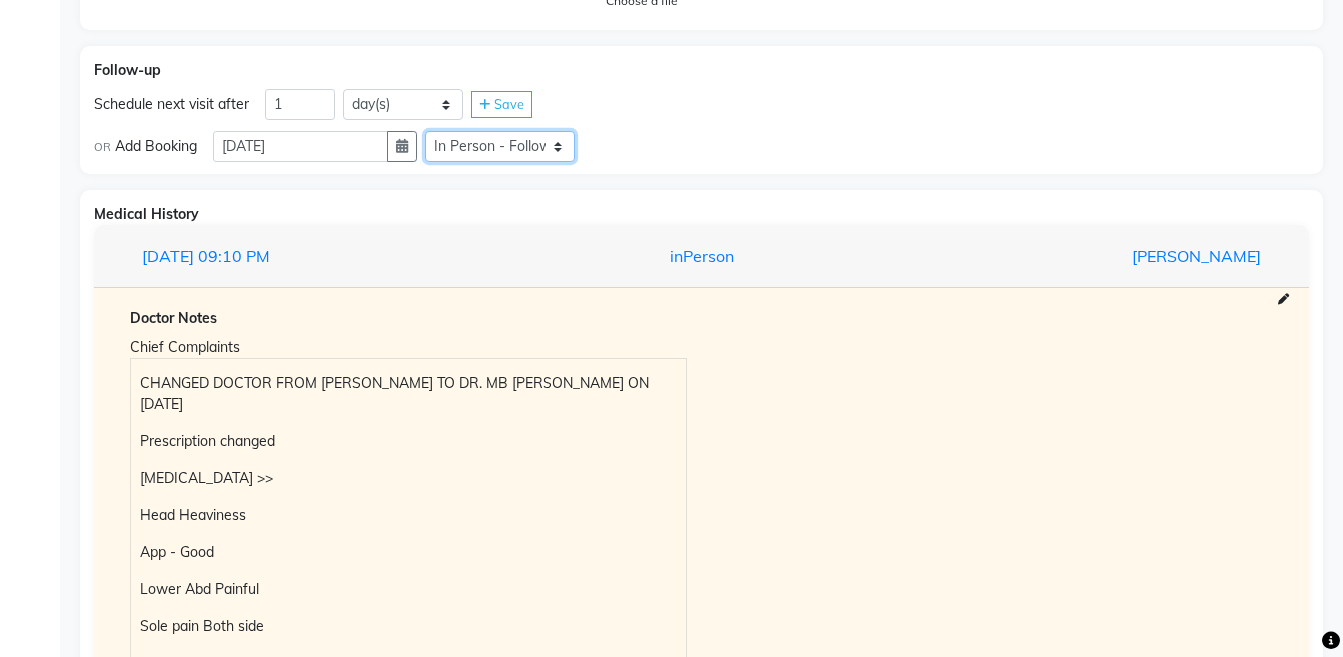 click on "Select Service  Medicine  Medicine 1  Hydra Facial  Medi Facial  Vampire Facial With Plasma  Oxygeno Facial  Anti Aging Facial  Korean Glass GLow Facial  Full Face  Upper Lip  Chin  Underarms  Full Legs & arms  Back-side  Chest  Abdomen  Yellow Peel  Black Peel  Party Peel  Glow Peel  Argi Peel  Under-arm Peel  Depigmento Peel  Anti Aging Peel  Lip Peel  Hair PRP  GFC PRP  Mesotherapy / Dermaroller  Under Eye PRP  Face PRP  Dermapen / Mesotherapt for Full Face  Dermapen / Mesotherapt for Scars  Carbon Peel  LASER BLEECH Laser Bleech  BB Glow  Indian Glass Glow  In Person - Consultation  Courier Charges in City  Courier Charges out of City  In Person - Follow Up  Hair Treatment   Skin Treatment   Online - Consultation  Online - Follow Up" 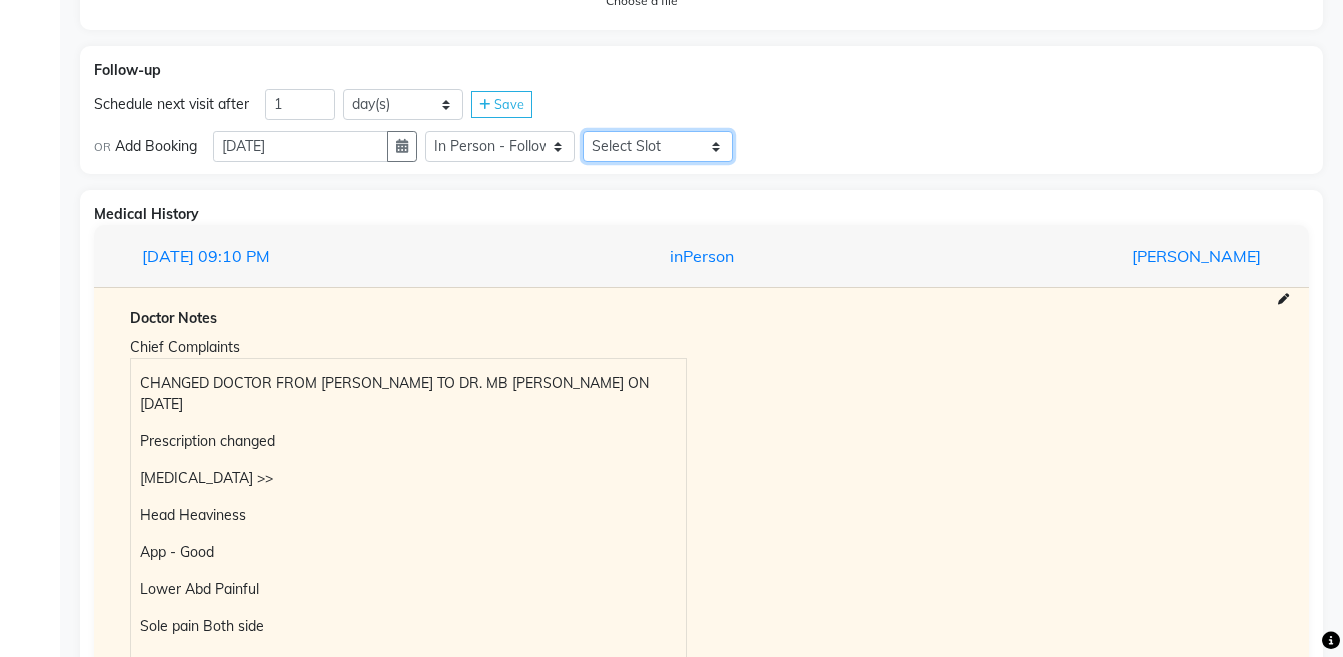click on "Select Slot 10:15 10:30 10:45 11:00 11:15 11:45 12:00 12:15 12:45 13:00 13:15 13:30 13:45 14:00 14:15 14:30 14:45 15:00 15:15 15:30 15:45 16:00 16:15 16:30 16:45 17:00 17:15 17:30 17:45 18:00 18:15 18:30 18:45 19:00 19:15 19:30 19:45 20:00 20:15 20:30 20:45 21:00 21:15 21:30 21:45" 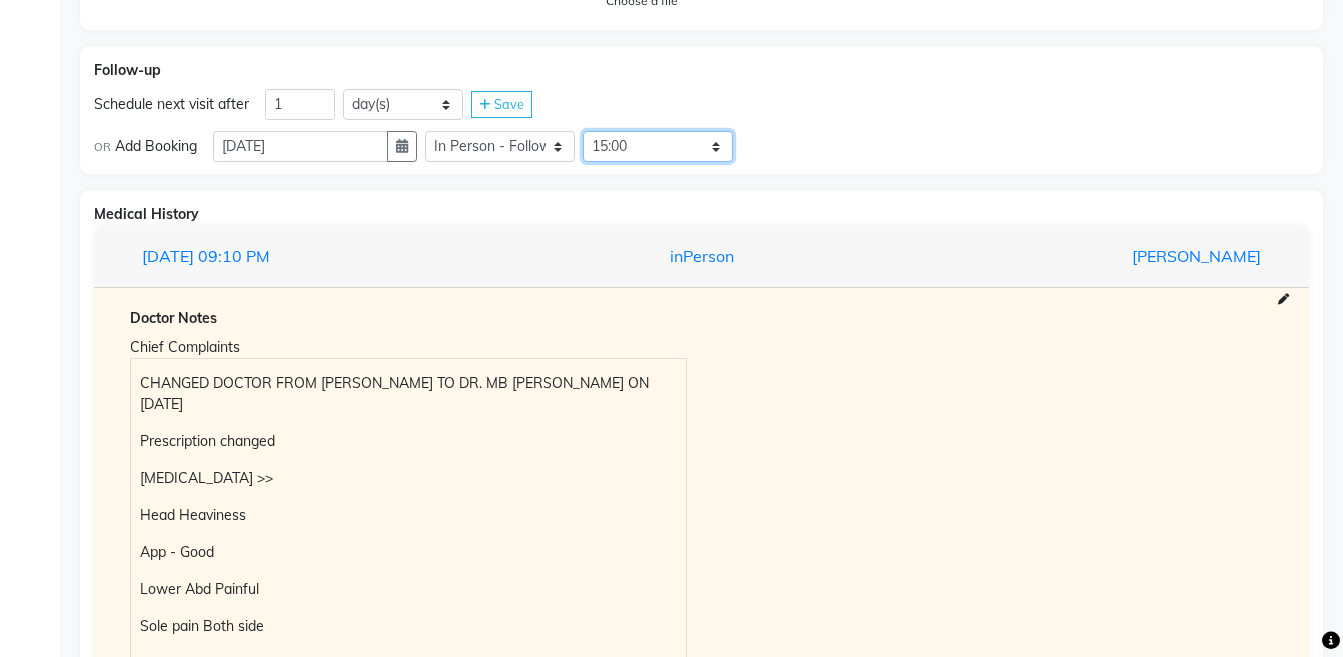 click on "Select Slot 10:15 10:30 10:45 11:00 11:15 11:45 12:00 12:15 12:45 13:00 13:15 13:30 13:45 14:00 14:15 14:30 14:45 15:00 15:15 15:30 15:45 16:00 16:15 16:30 16:45 17:00 17:15 17:30 17:45 18:00 18:15 18:30 18:45 19:00 19:15 19:30 19:45 20:00 20:15 20:30 20:45 21:00 21:15 21:30 21:45" 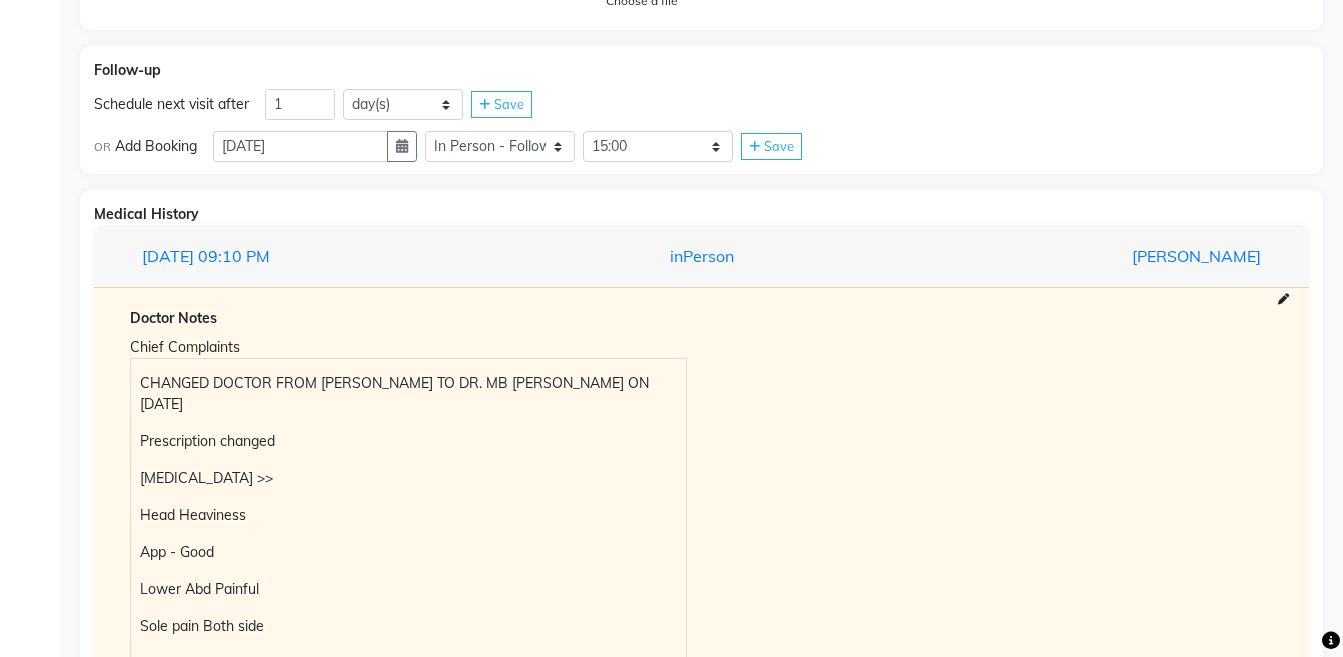 click on "Save" 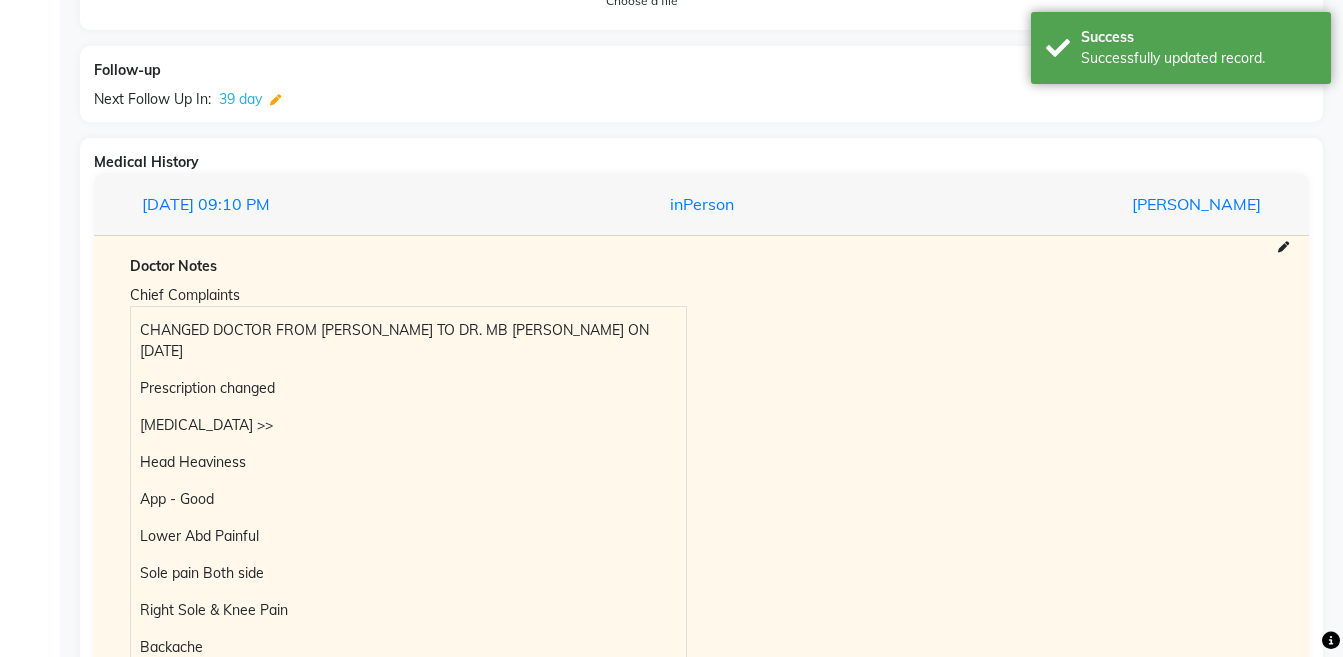 click 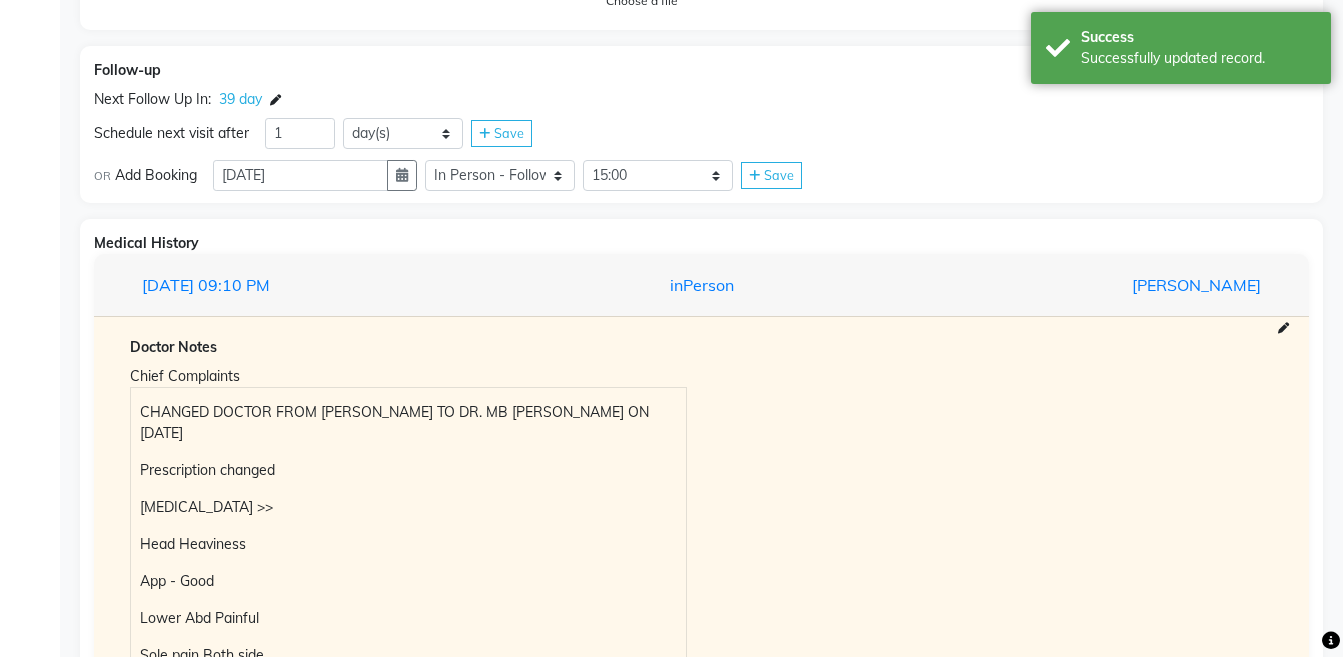 click 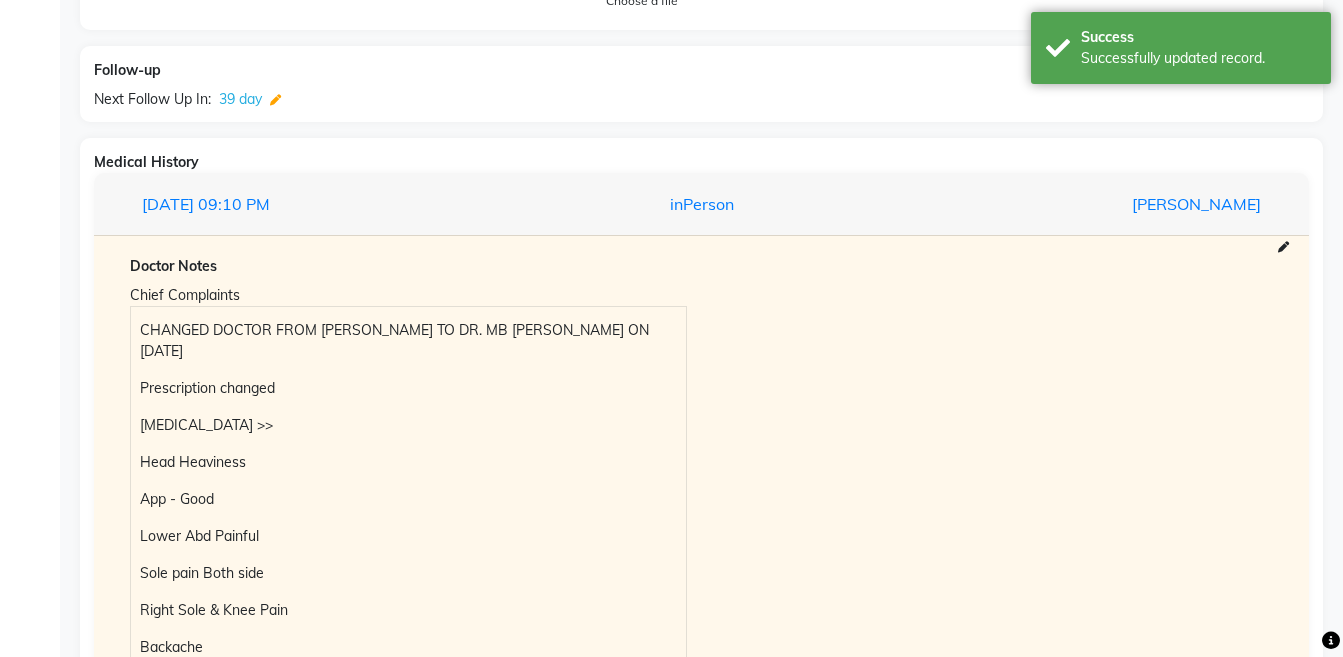 click 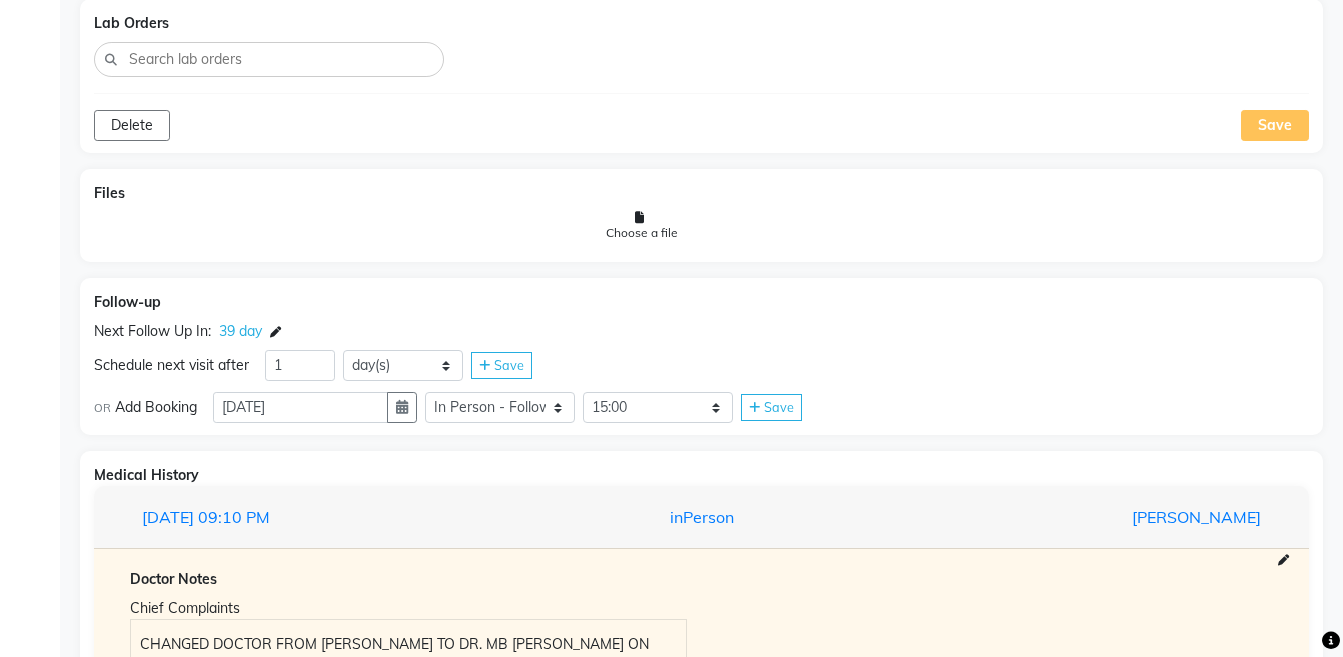 scroll, scrollTop: 1732, scrollLeft: 0, axis: vertical 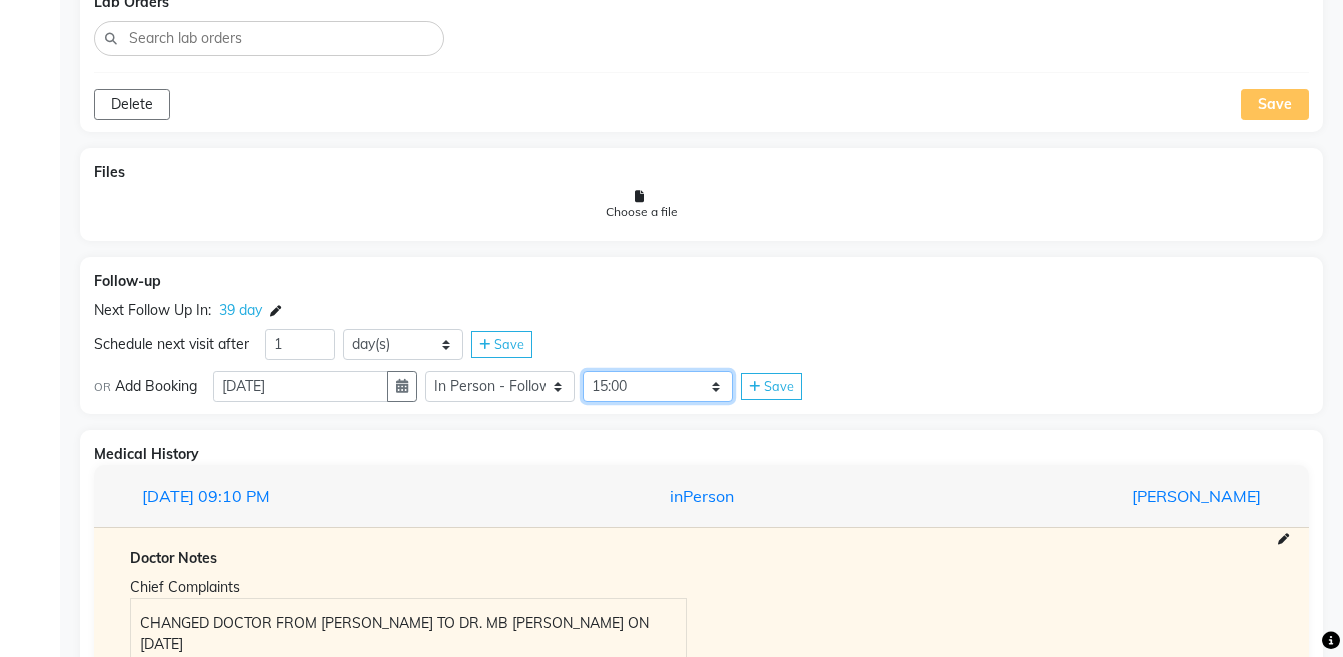 click on "Select Slot 10:15 10:30 10:45 11:00 11:15 11:45 12:00 12:15 12:45 13:00 13:15 13:30 13:45 14:00 14:15 14:30 14:45 15:00 15:15 15:30 15:45 16:00 16:15 16:30 16:45 17:00 17:15 17:30 17:45 18:00 18:15 18:30 18:45 19:00 19:15 19:30 19:45 20:00 20:15 20:30 20:45 21:00 21:15 21:30 21:45" 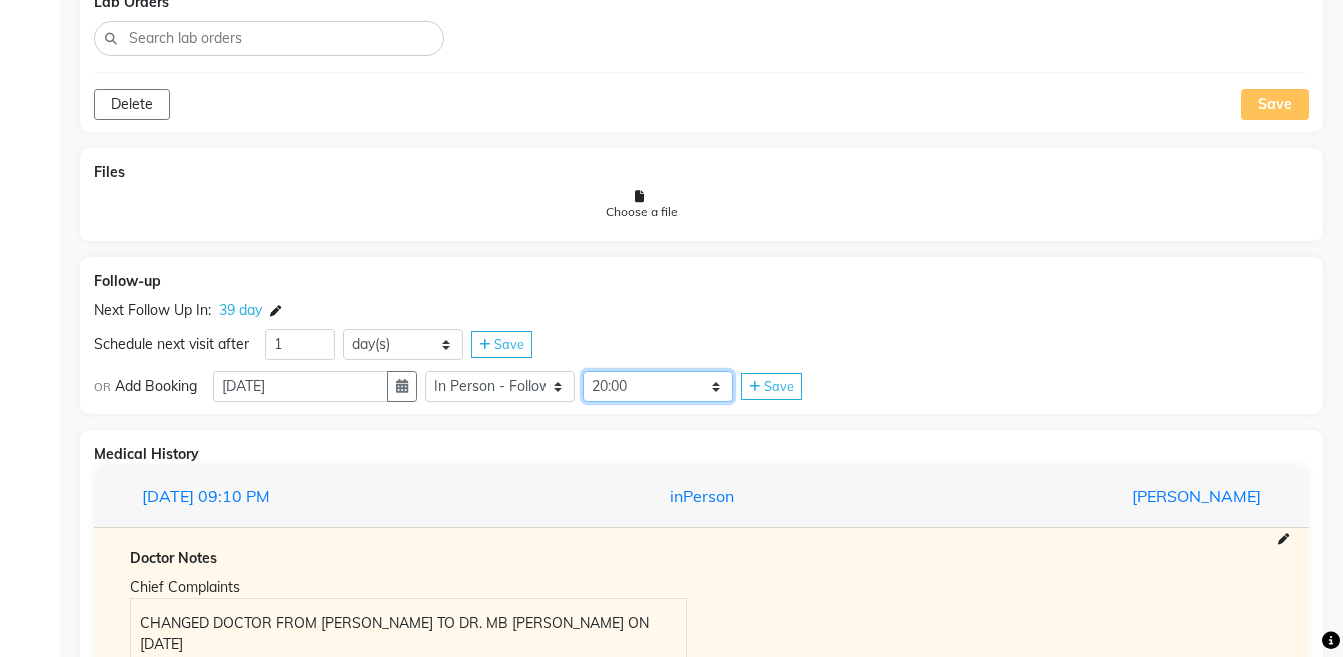 click on "Select Slot 10:15 10:30 10:45 11:00 11:15 11:45 12:00 12:15 12:45 13:00 13:15 13:30 13:45 14:00 14:15 14:30 14:45 15:00 15:15 15:30 15:45 16:00 16:15 16:30 16:45 17:00 17:15 17:30 17:45 18:00 18:15 18:30 18:45 19:00 19:15 19:30 19:45 20:00 20:15 20:30 20:45 21:00 21:15 21:30 21:45" 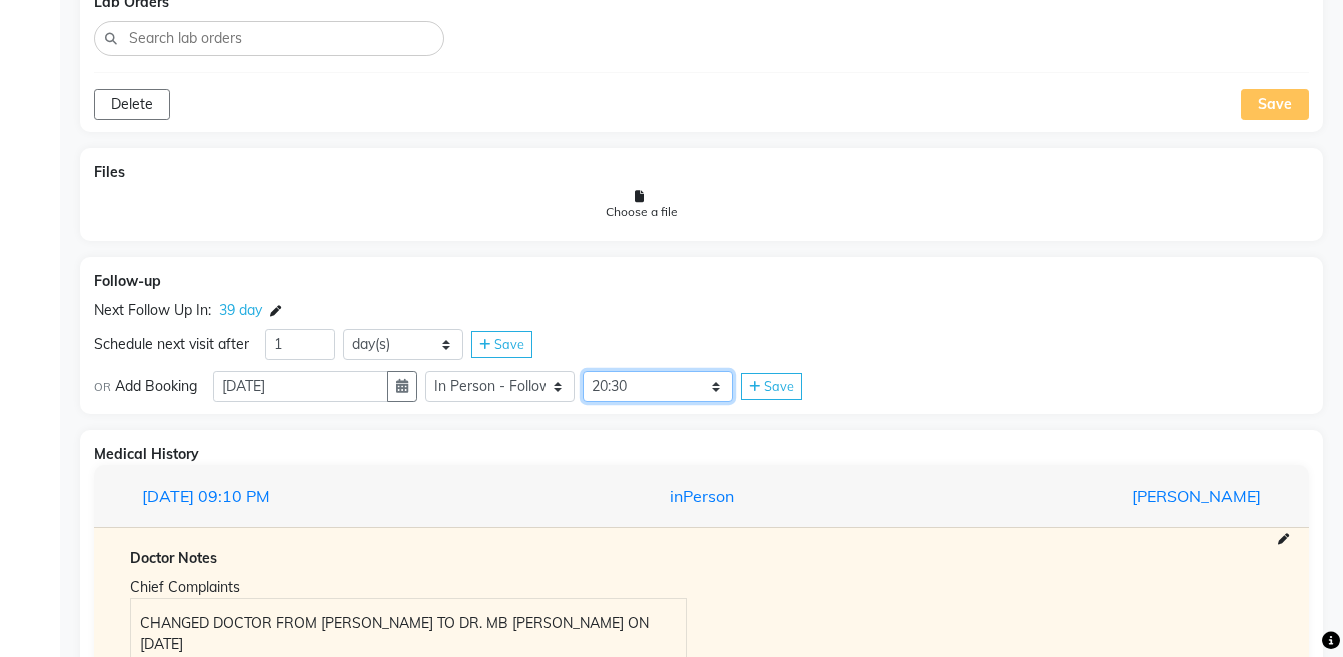 click on "Select Slot 10:15 10:30 10:45 11:00 11:15 11:45 12:00 12:15 12:45 13:00 13:15 13:30 13:45 14:00 14:15 14:30 14:45 15:00 15:15 15:30 15:45 16:00 16:15 16:30 16:45 17:00 17:15 17:30 17:45 18:00 18:15 18:30 18:45 19:00 19:15 19:30 19:45 20:00 20:15 20:30 20:45 21:00 21:15 21:30 21:45" 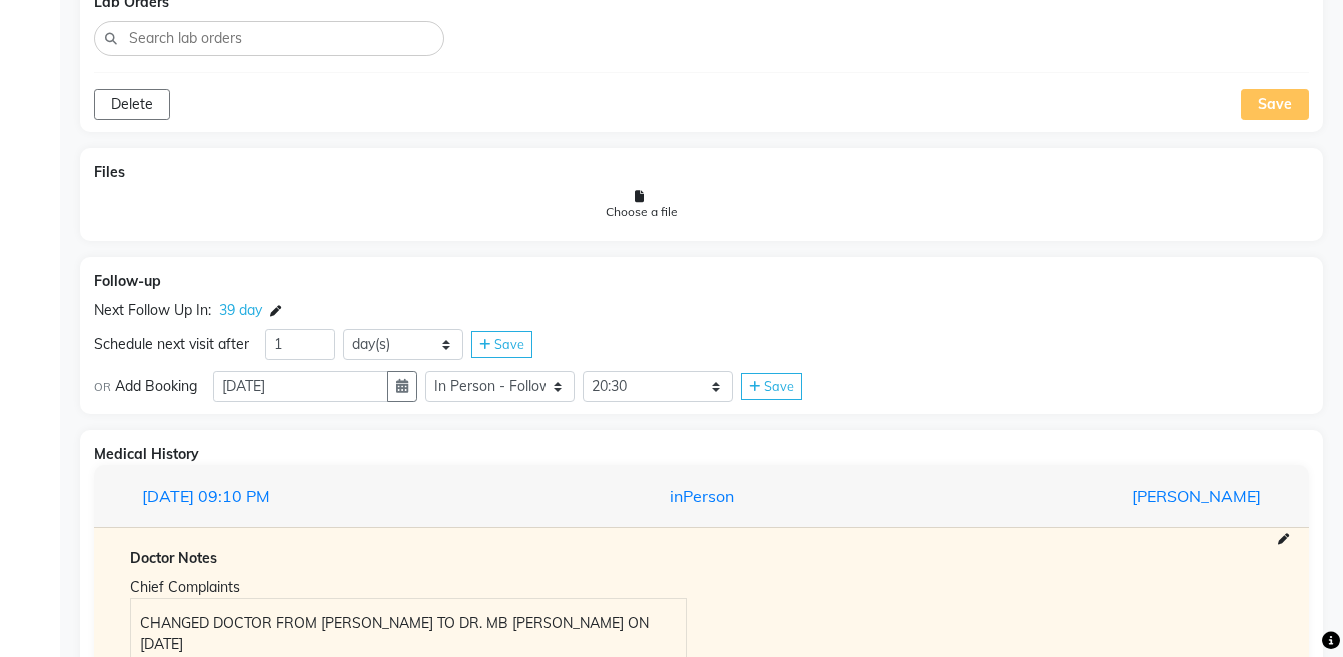 click on "Save" 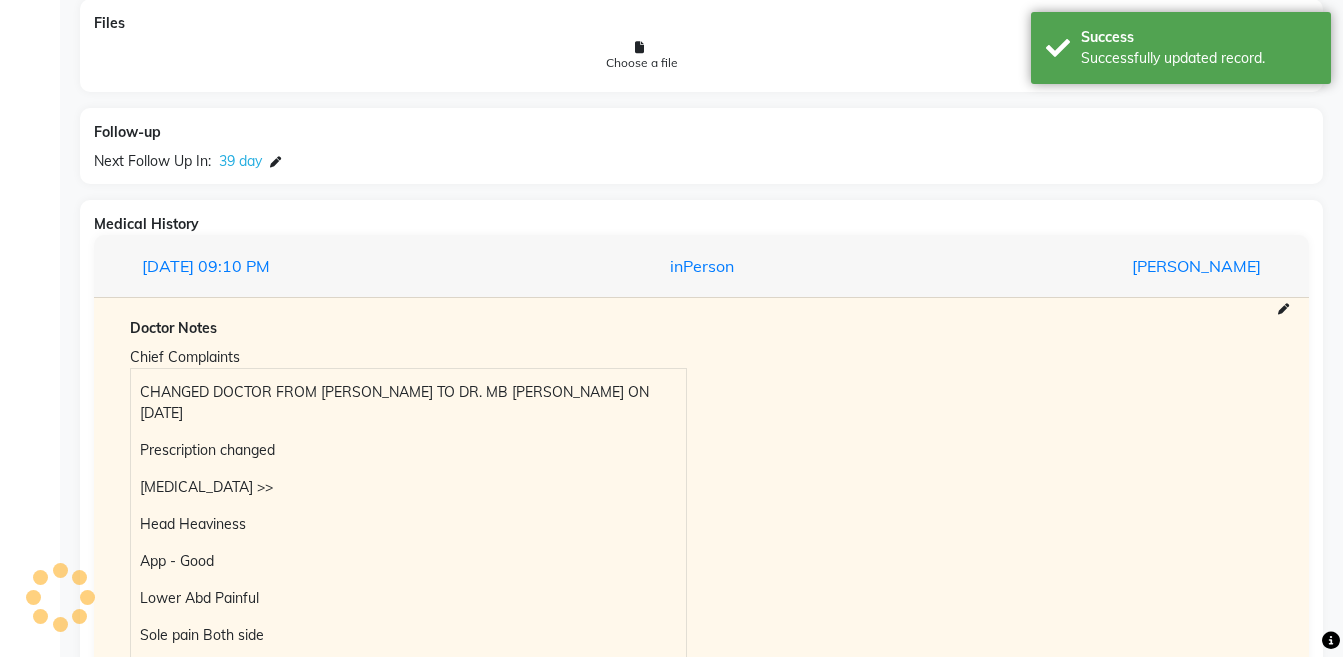 scroll, scrollTop: 1994, scrollLeft: 0, axis: vertical 